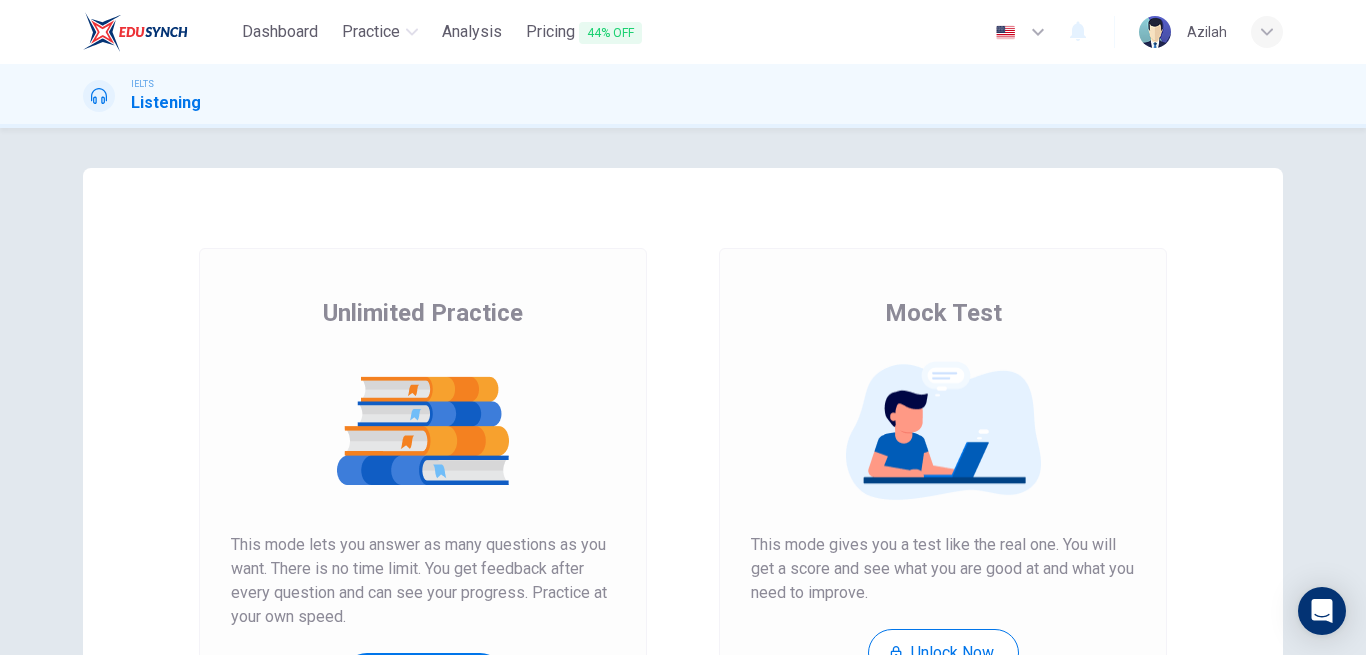 scroll, scrollTop: 0, scrollLeft: 0, axis: both 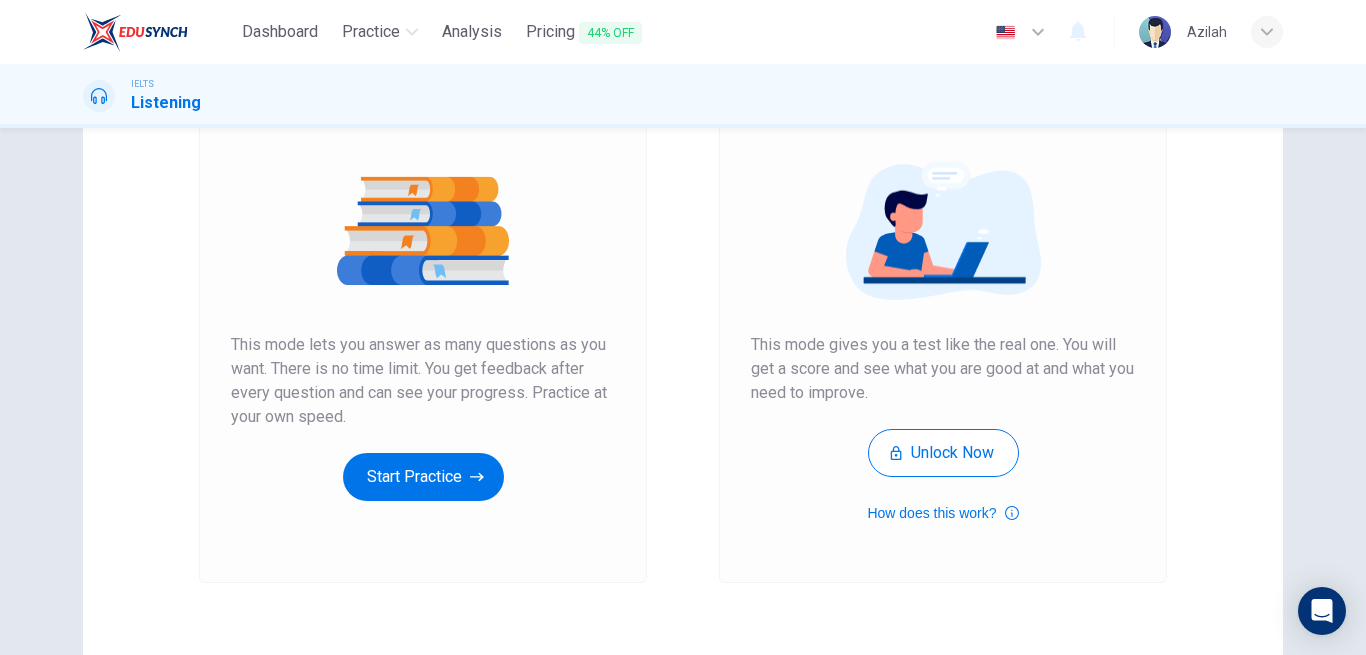 click on "Unlimited Practice This mode lets you answer as many questions as you want. There is no time limit. You get feedback after every question and can see your progress. Practice at your own speed. Start Practice" at bounding box center (423, 299) 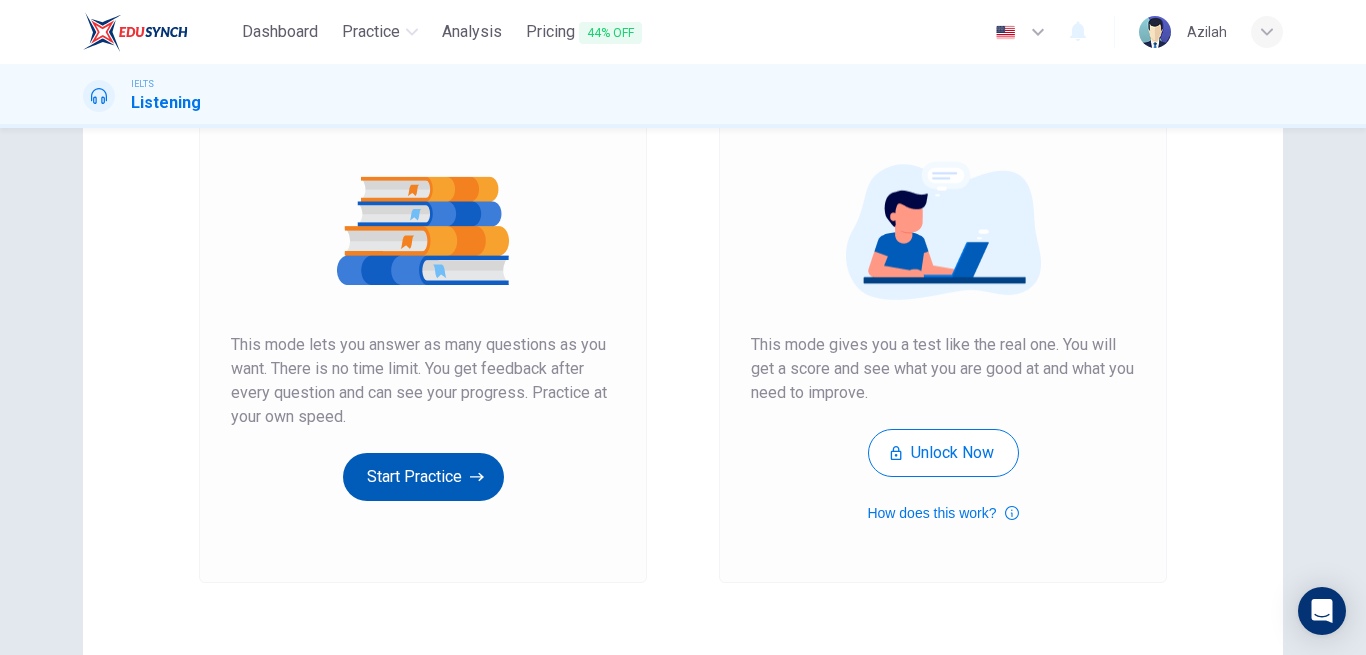 click on "Start Practice" at bounding box center (423, 477) 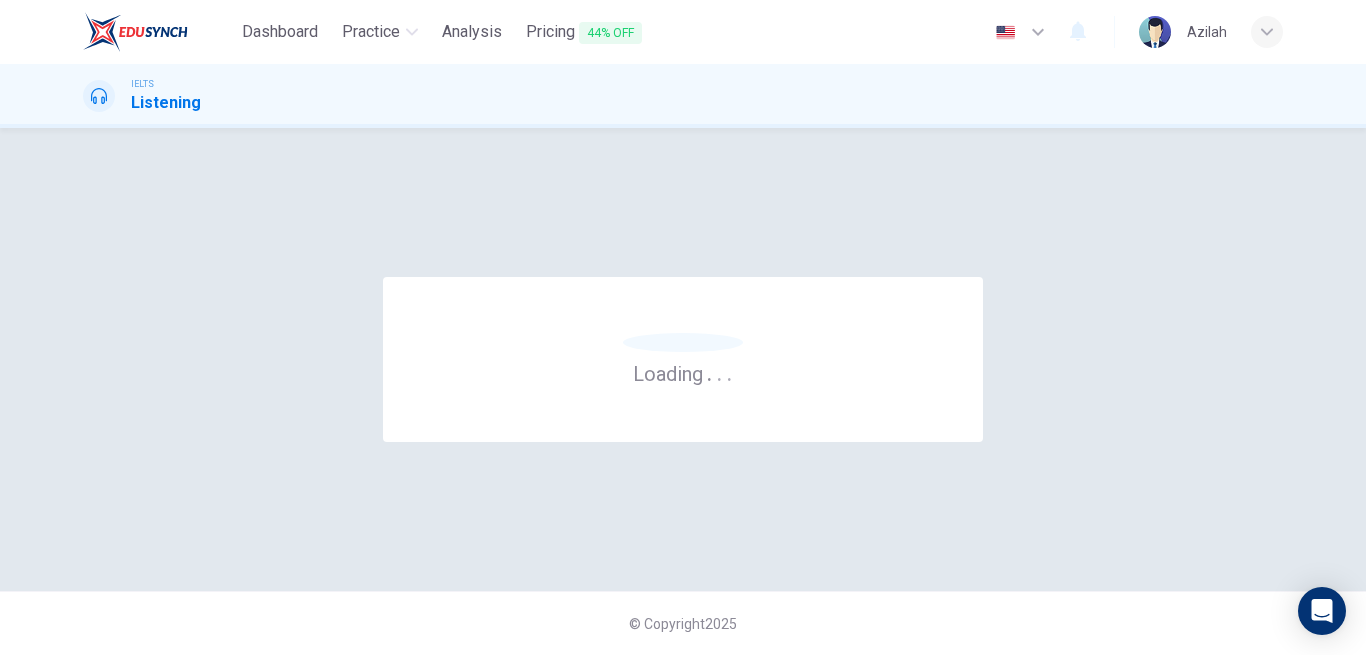 scroll, scrollTop: 0, scrollLeft: 0, axis: both 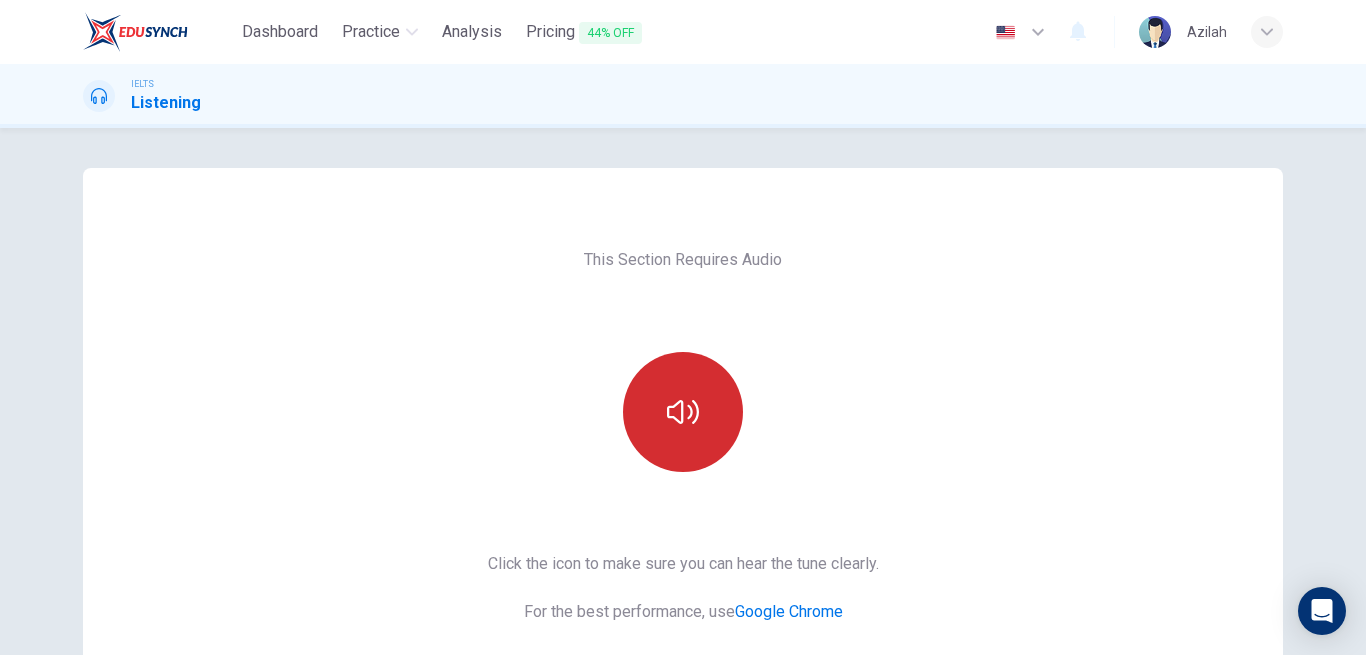 click at bounding box center [683, 412] 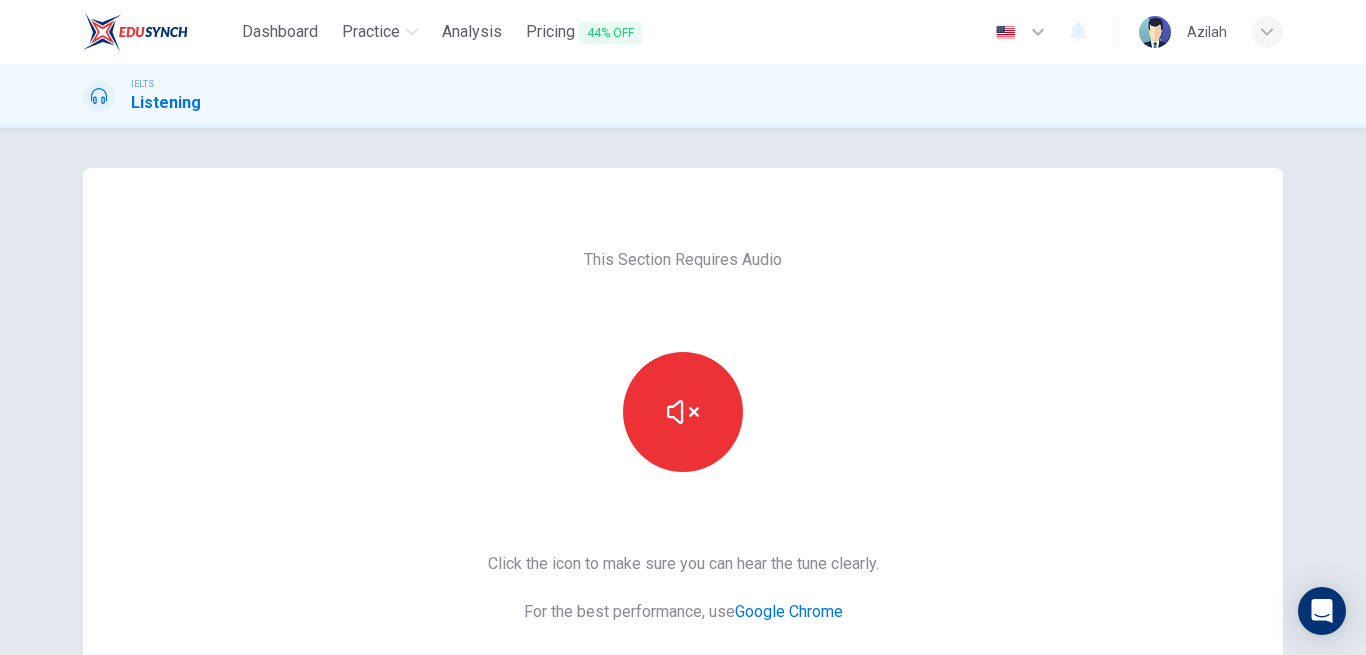scroll, scrollTop: 100, scrollLeft: 0, axis: vertical 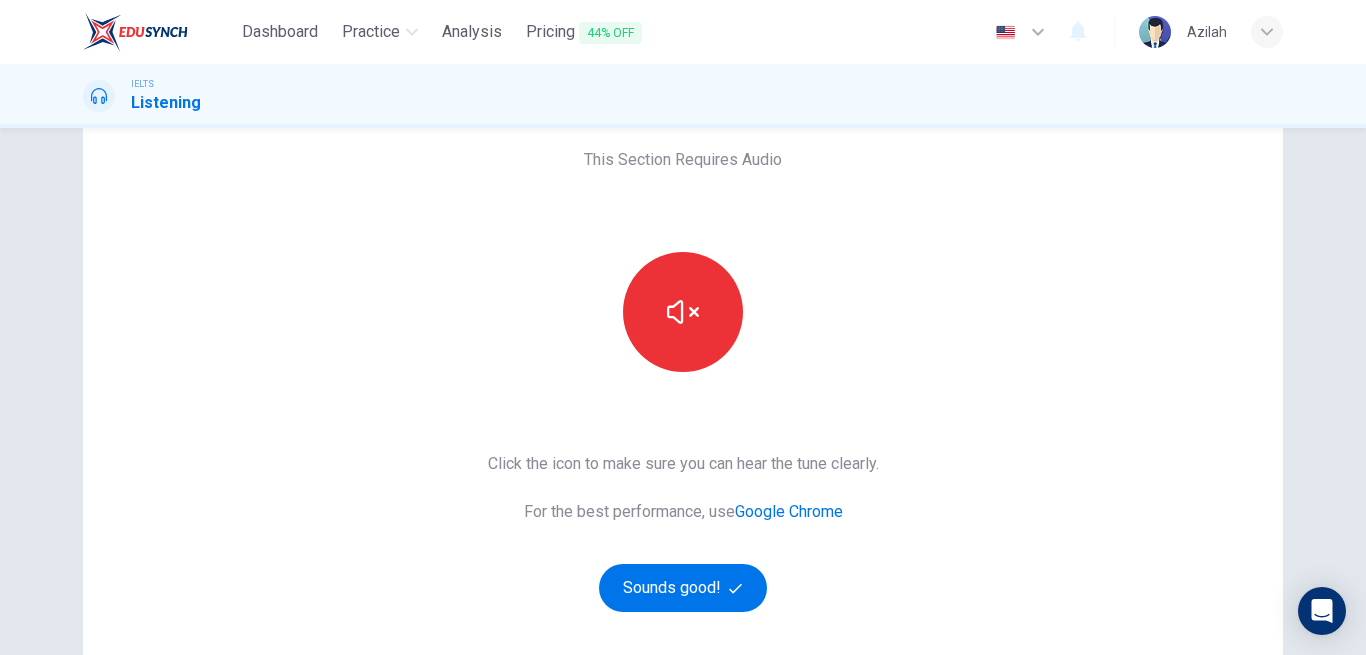 drag, startPoint x: 1365, startPoint y: 7, endPoint x: 298, endPoint y: 295, distance: 1105.1846 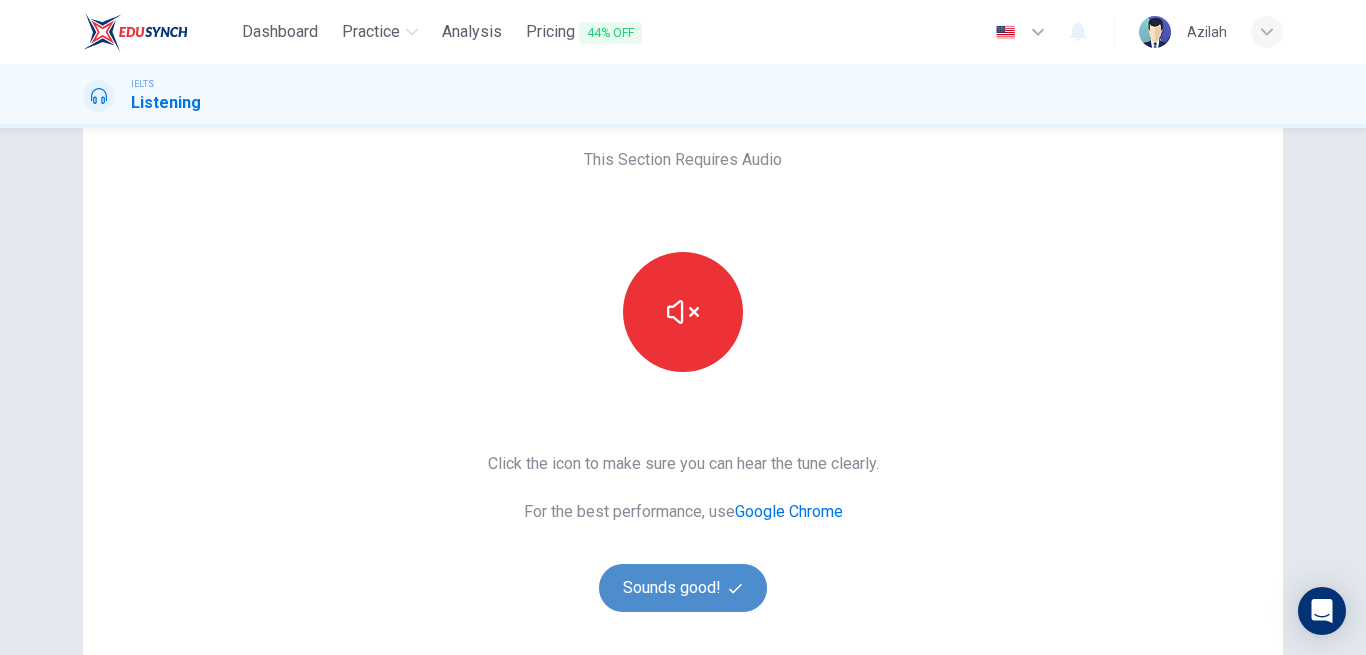 click on "Sounds good!" at bounding box center (683, 588) 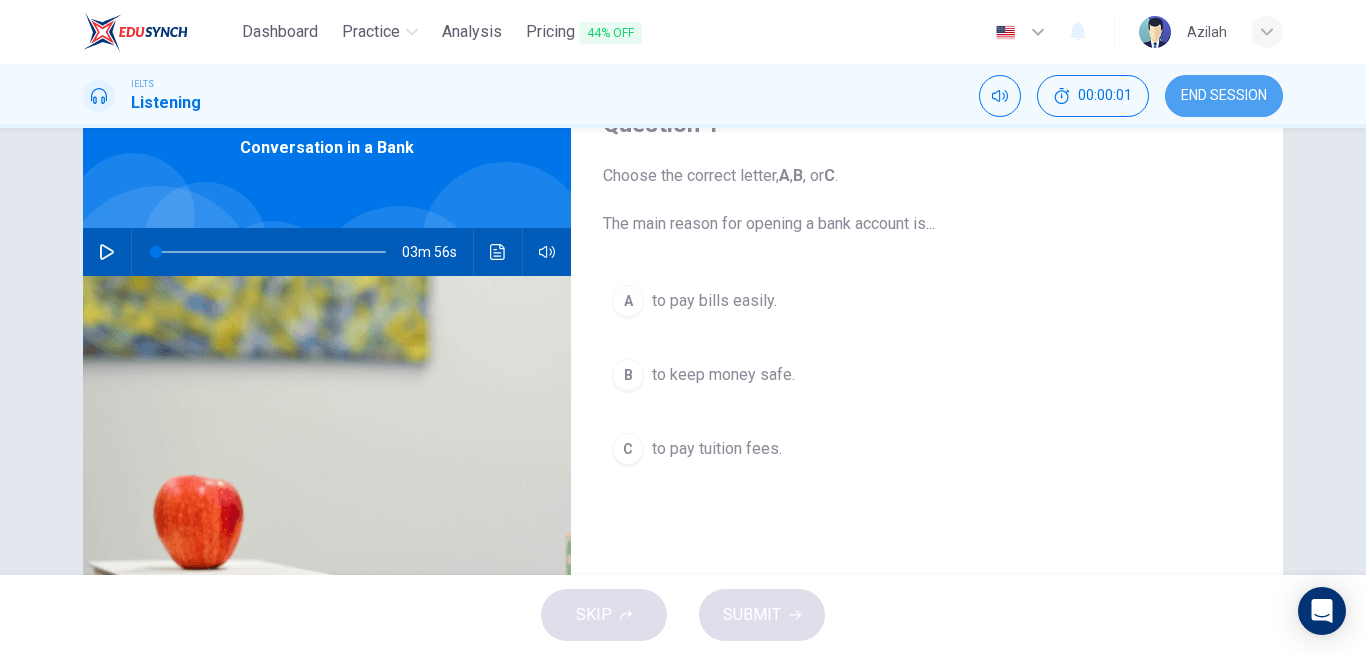 click on "END SESSION" at bounding box center (1224, 96) 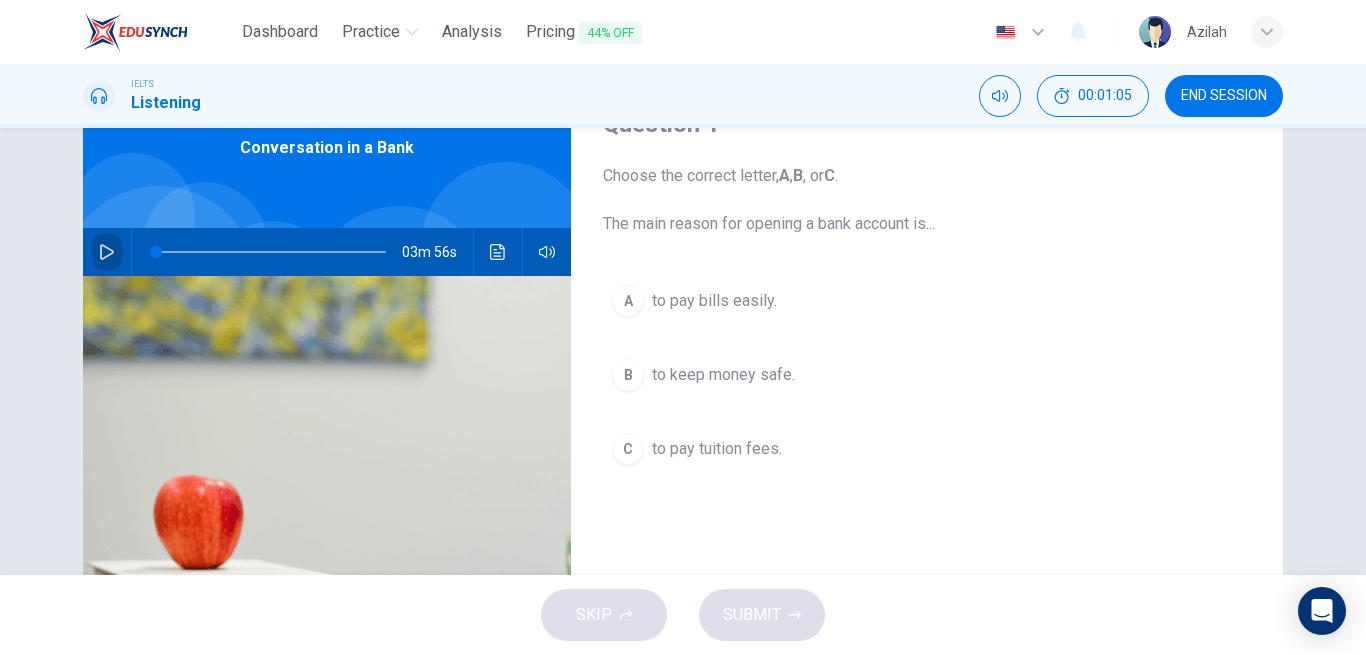 click 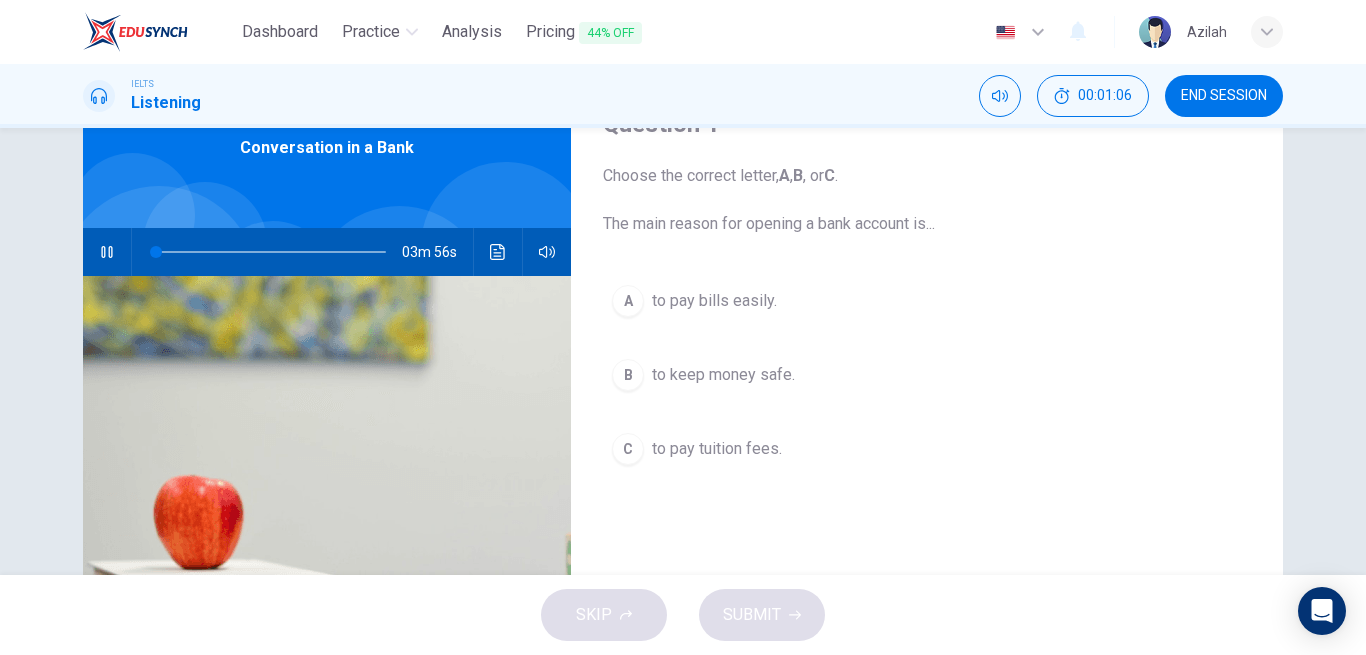 scroll, scrollTop: 0, scrollLeft: 0, axis: both 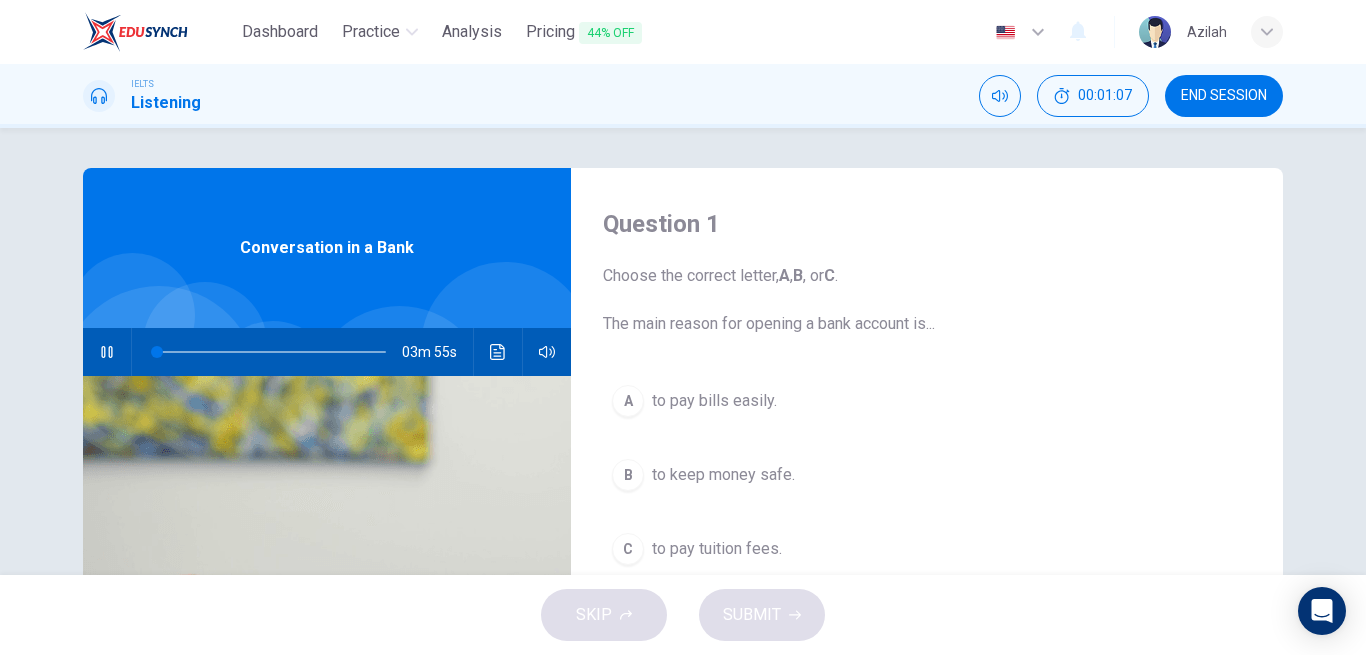 type on "1" 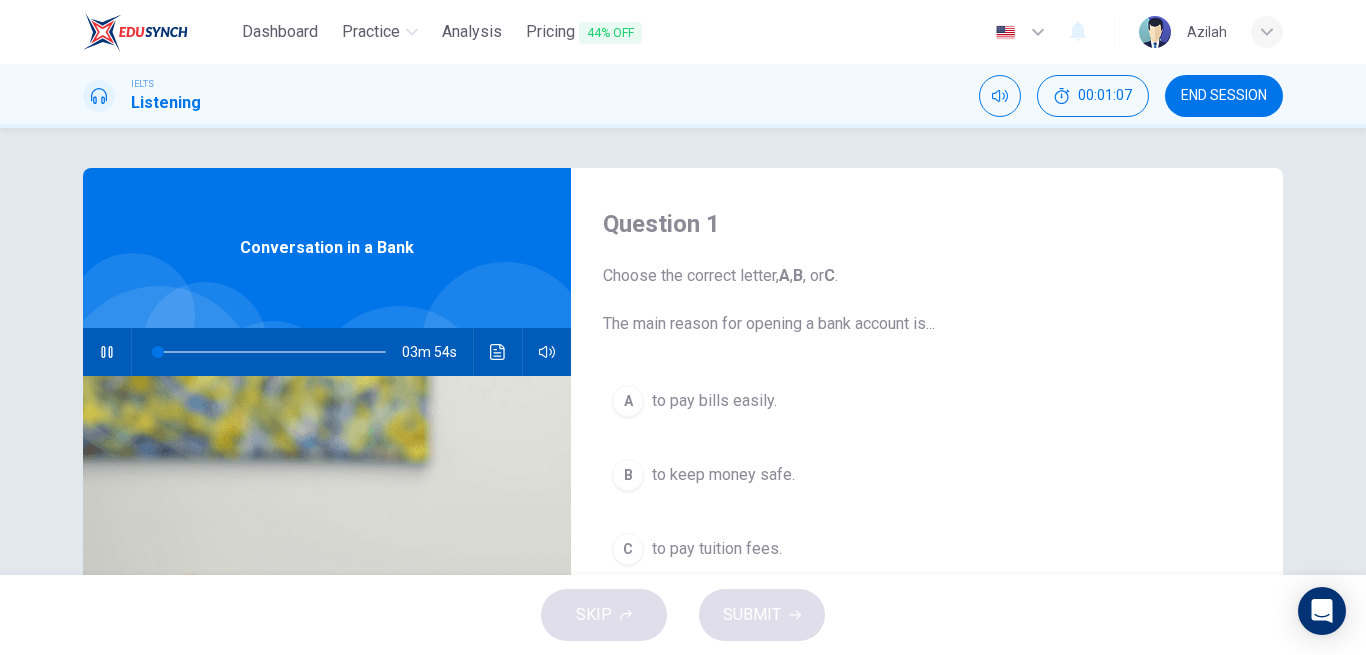 type 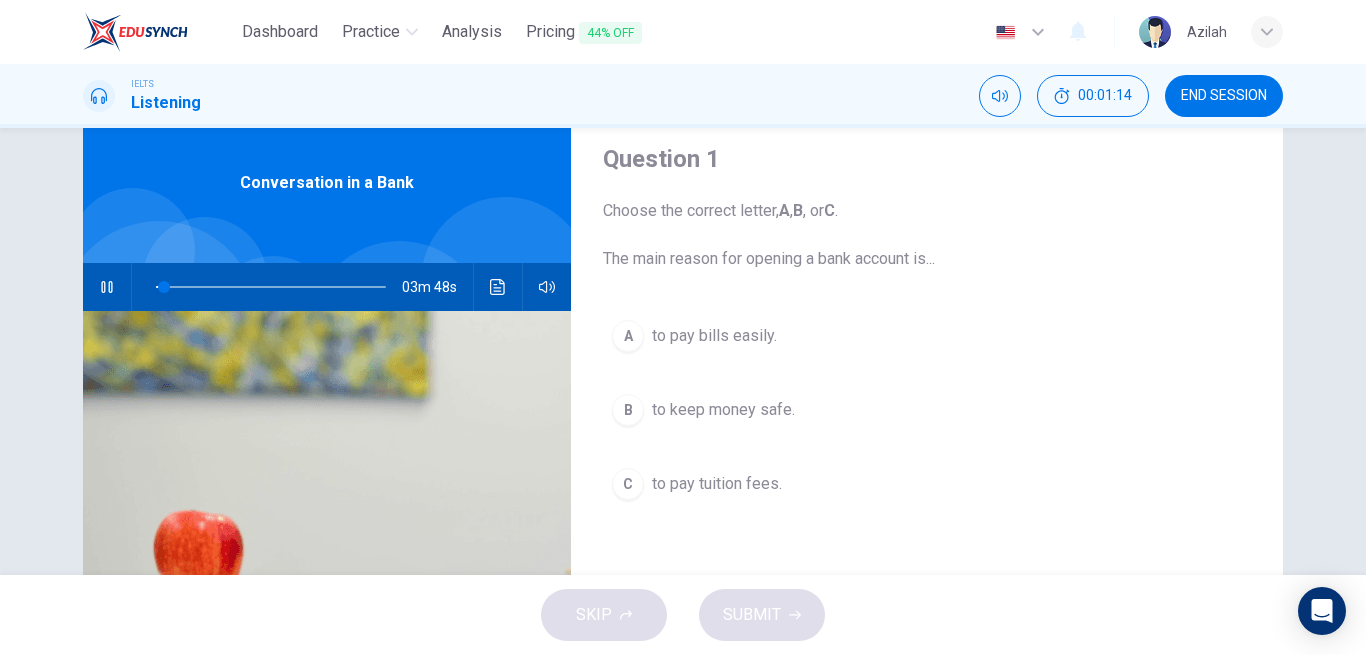scroll, scrollTop: 100, scrollLeft: 0, axis: vertical 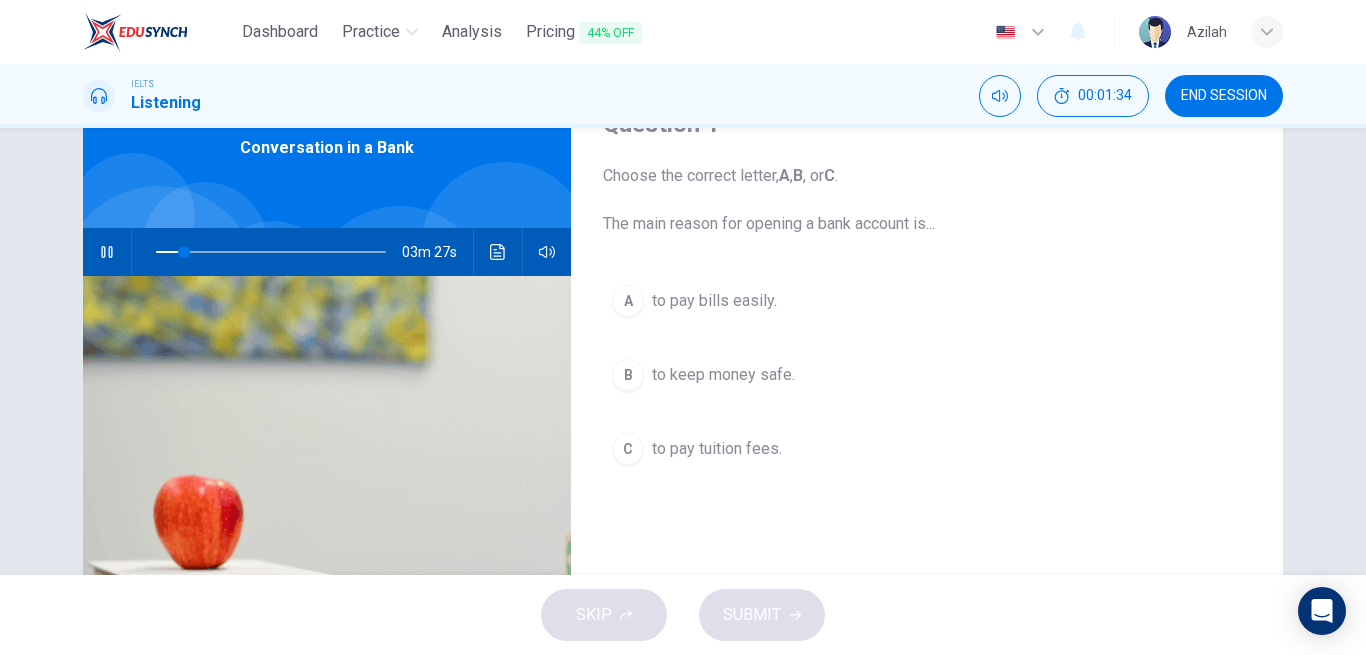 click on "to pay bills easily." at bounding box center [714, 301] 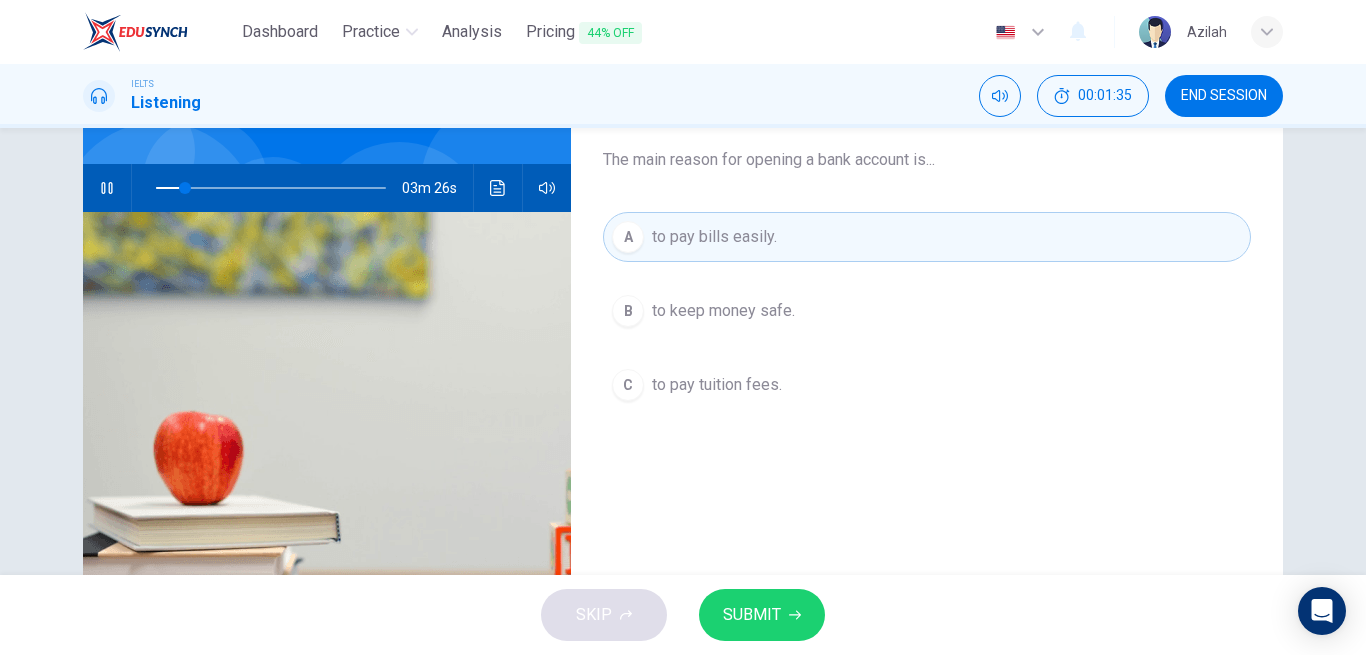 scroll, scrollTop: 200, scrollLeft: 0, axis: vertical 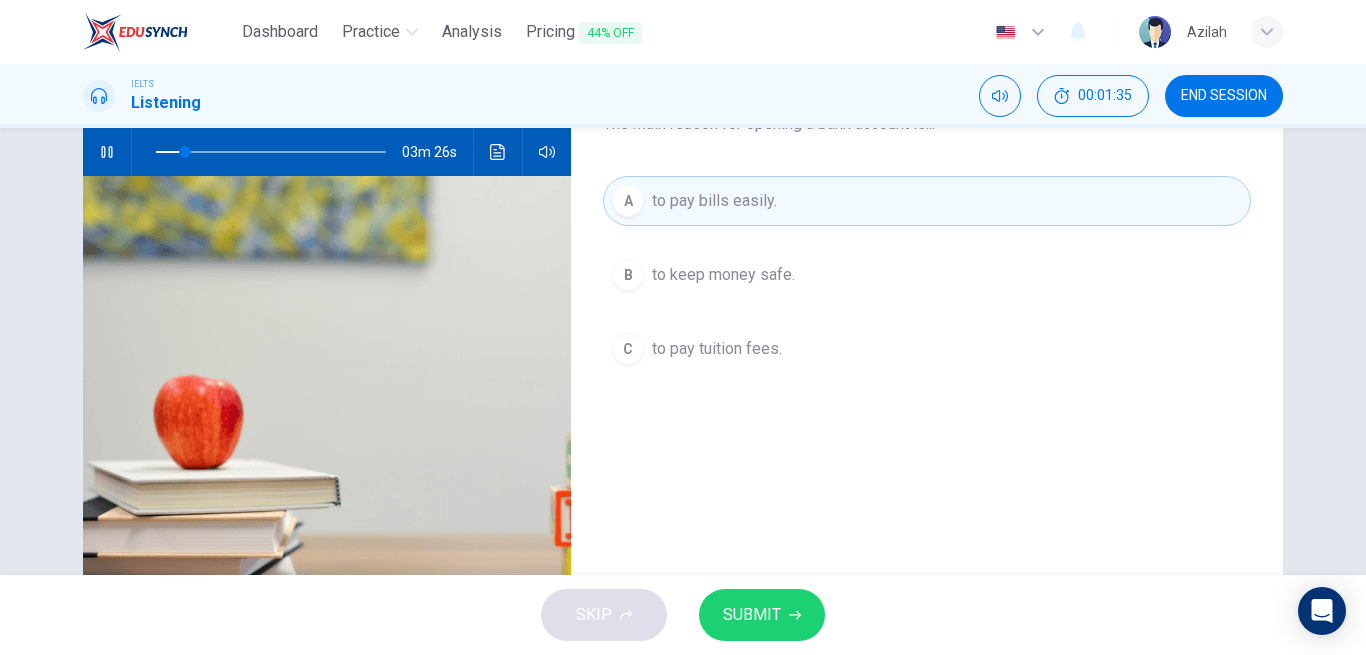 click on "SUBMIT" at bounding box center [762, 615] 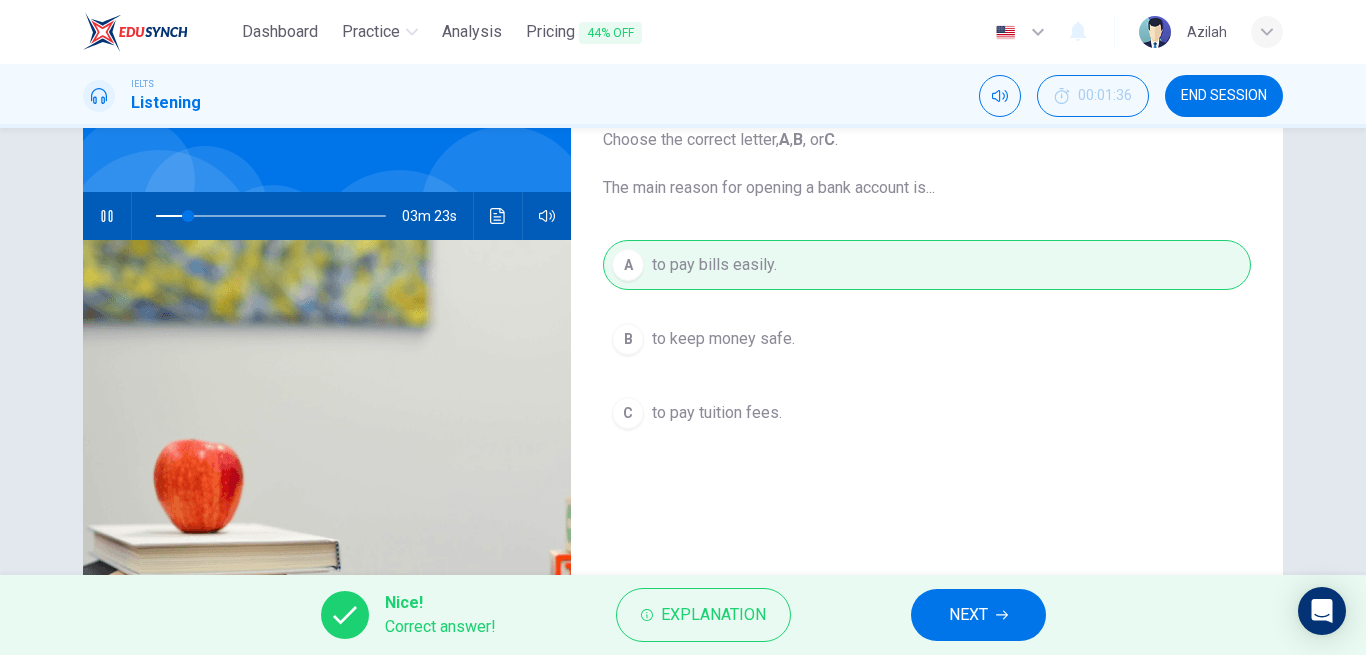 scroll, scrollTop: 100, scrollLeft: 0, axis: vertical 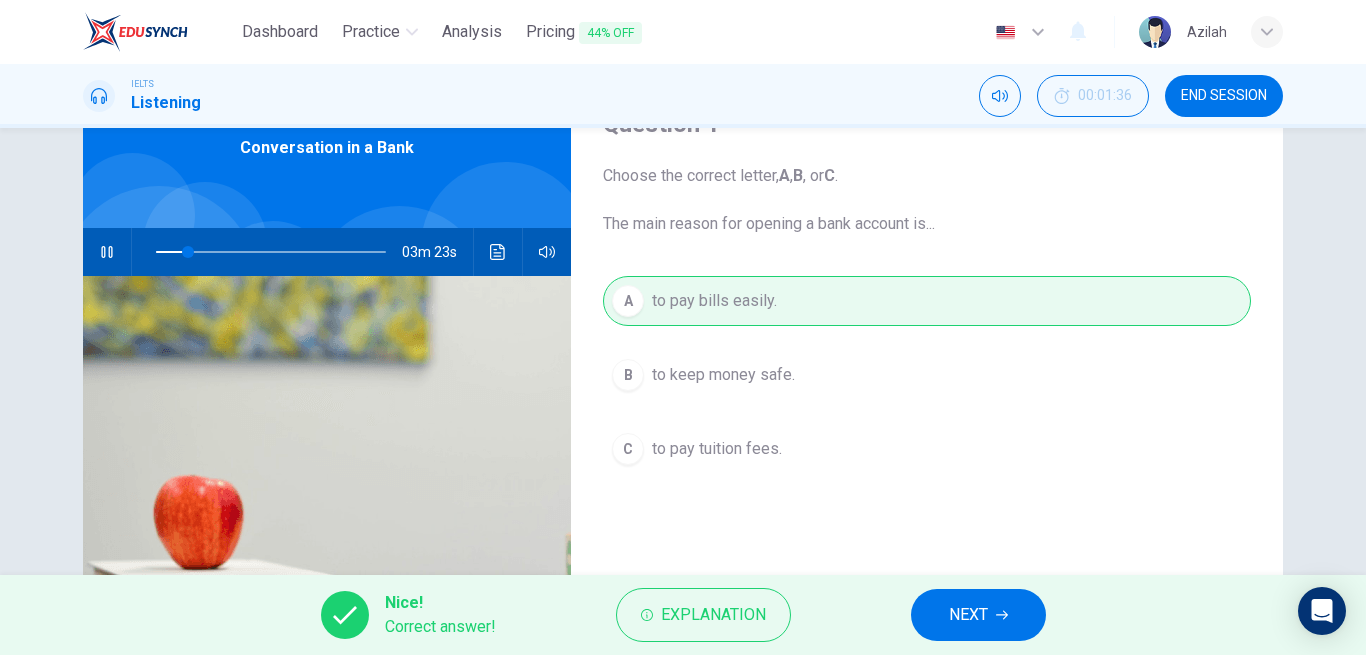 click on "NEXT" at bounding box center (978, 615) 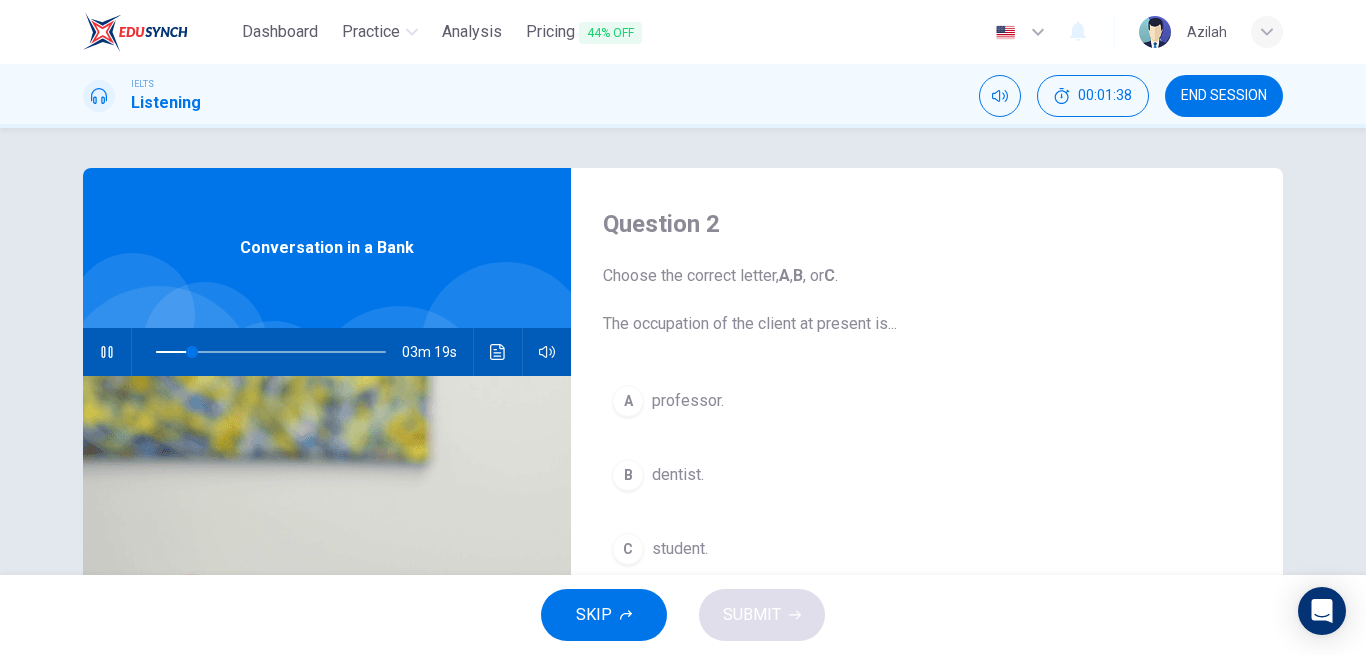 scroll, scrollTop: 100, scrollLeft: 0, axis: vertical 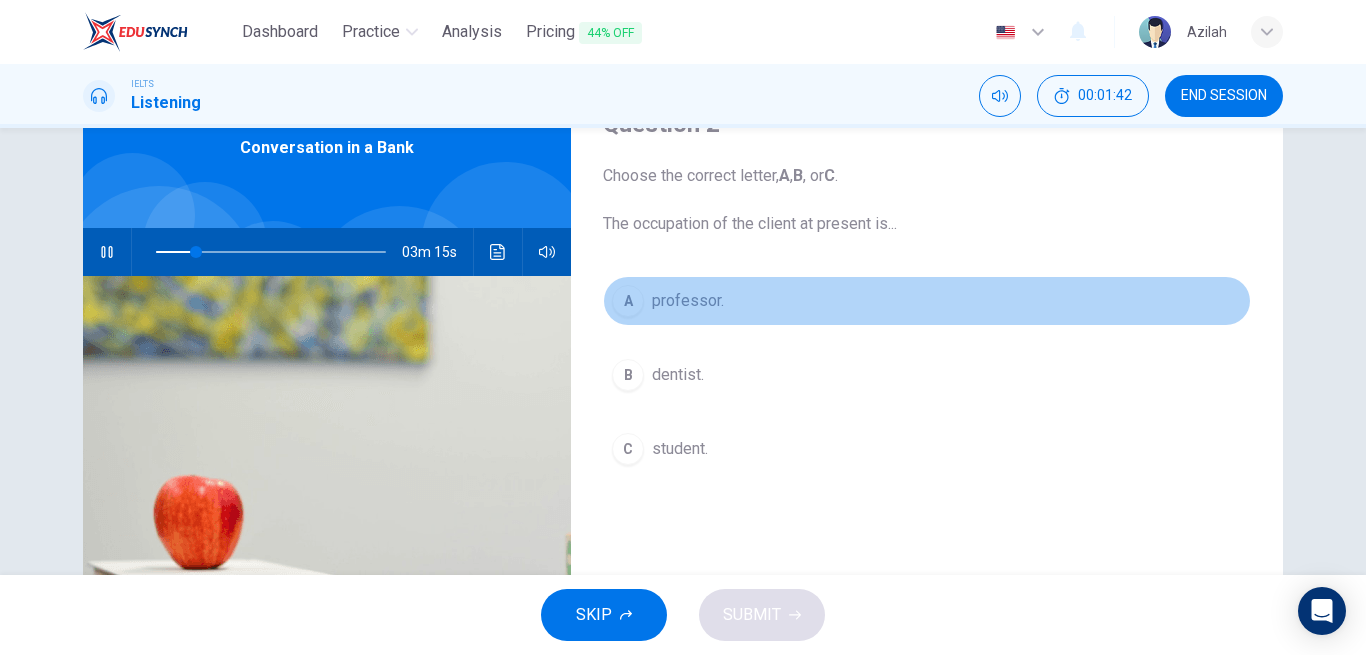 click on "professor." at bounding box center (688, 301) 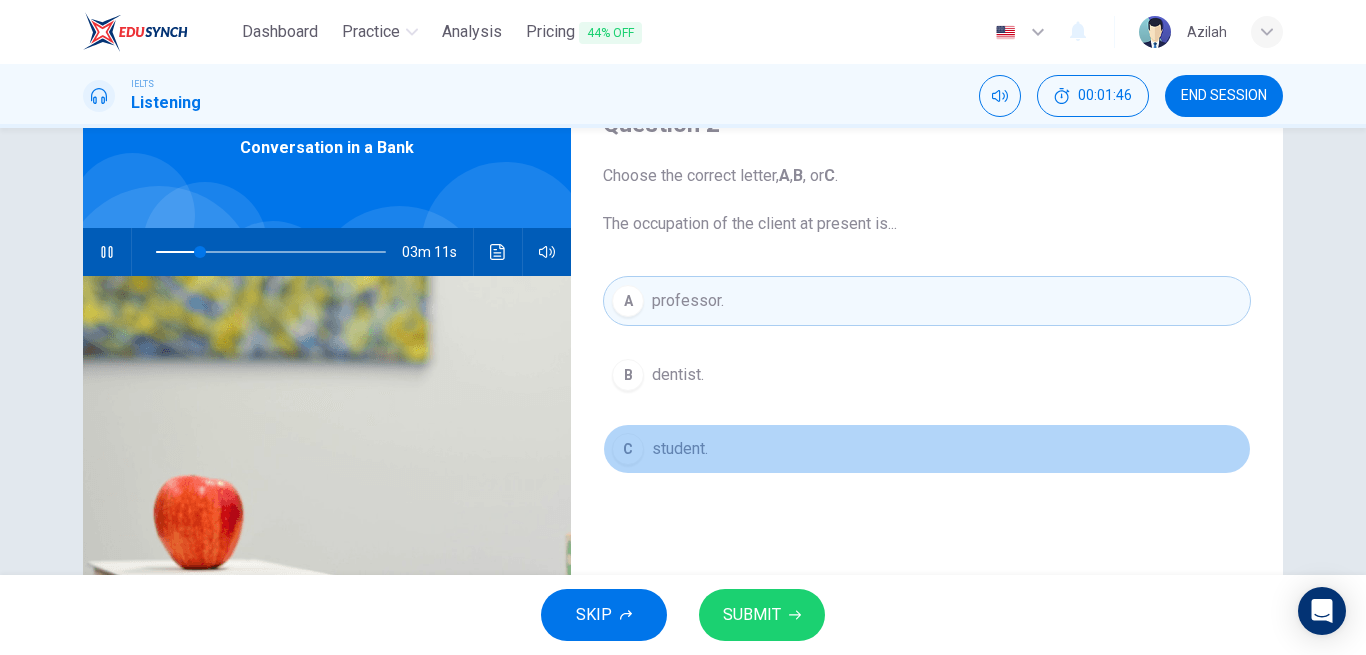 click on "student." at bounding box center [680, 449] 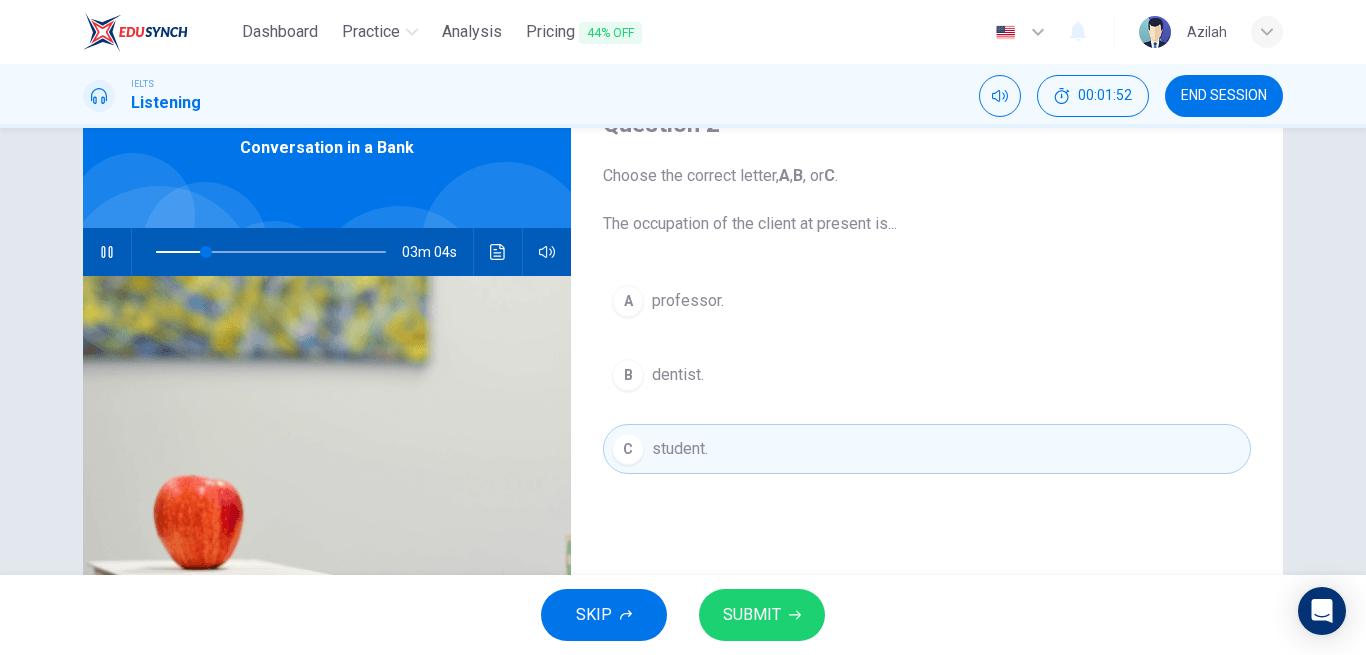 click on "SUBMIT" at bounding box center [762, 615] 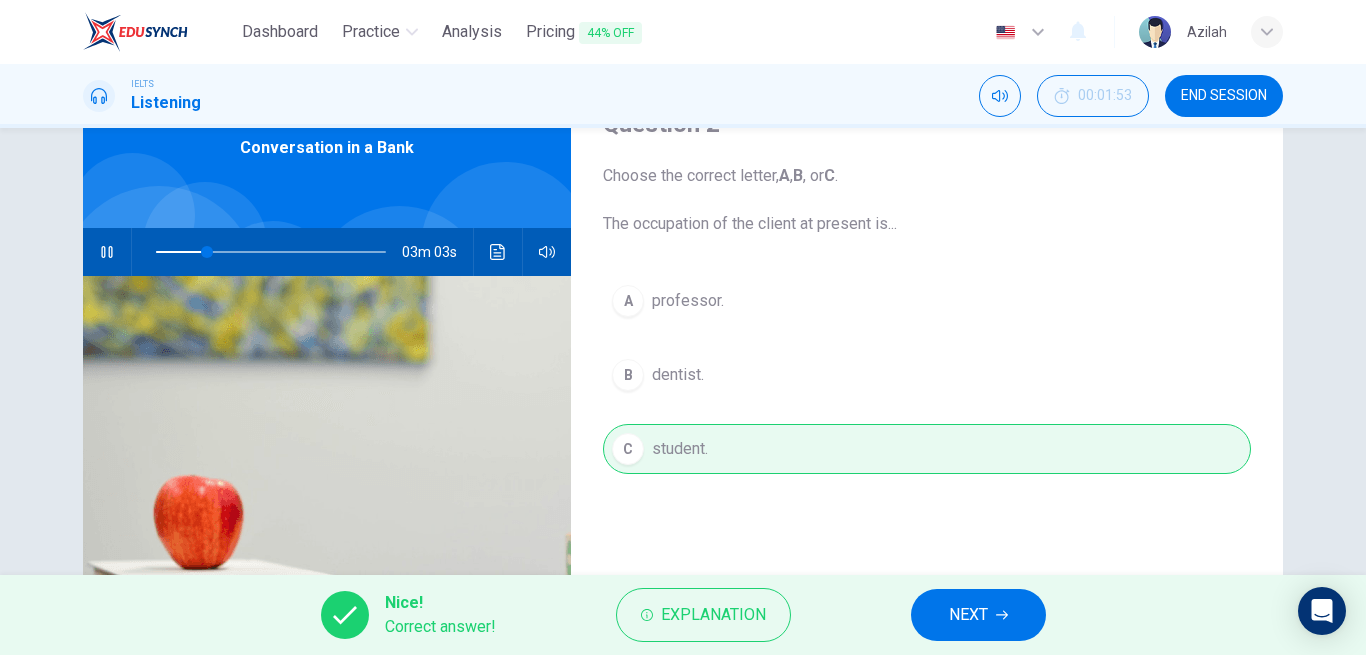 drag, startPoint x: 1008, startPoint y: 612, endPoint x: 948, endPoint y: 520, distance: 109.83624 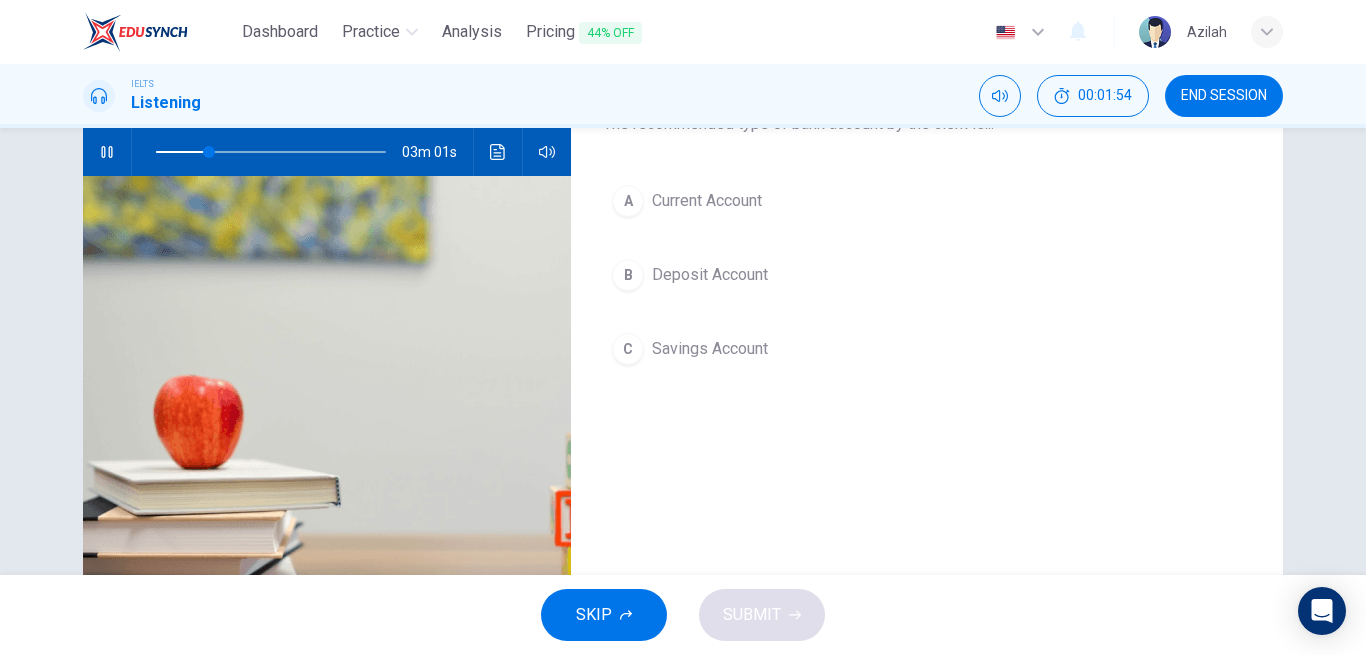 scroll, scrollTop: 100, scrollLeft: 0, axis: vertical 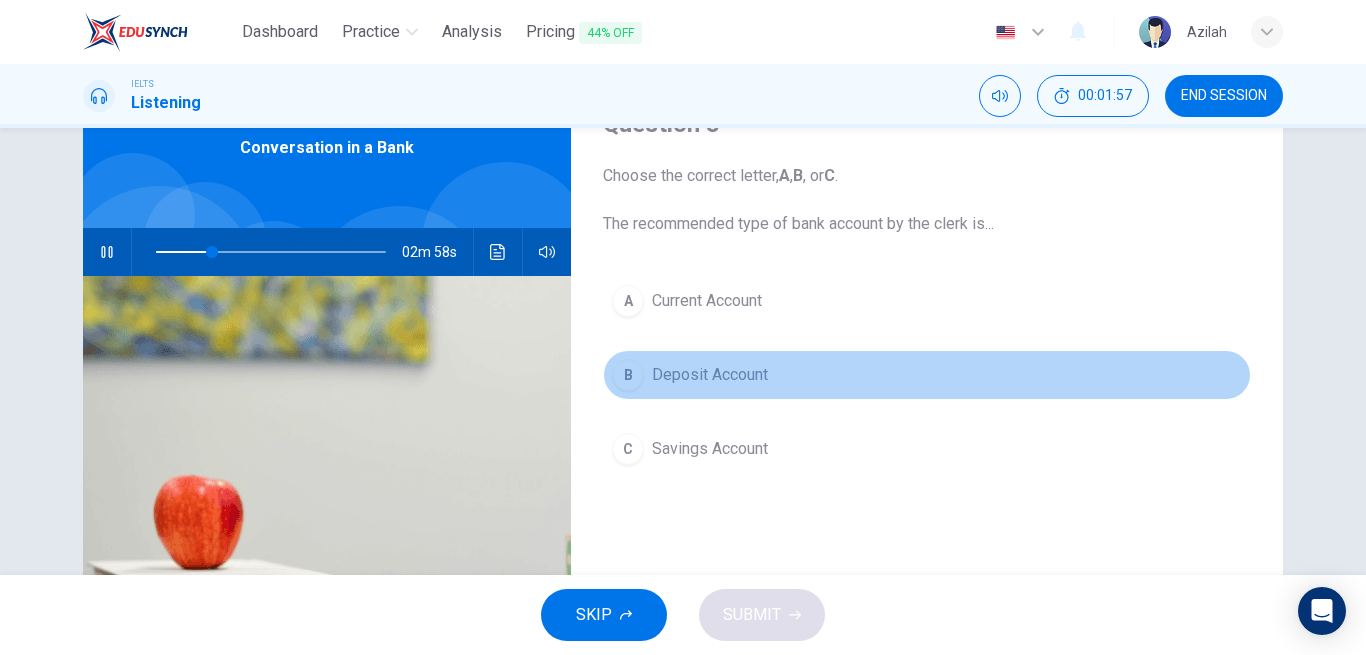 click on "Deposit Account" at bounding box center [710, 375] 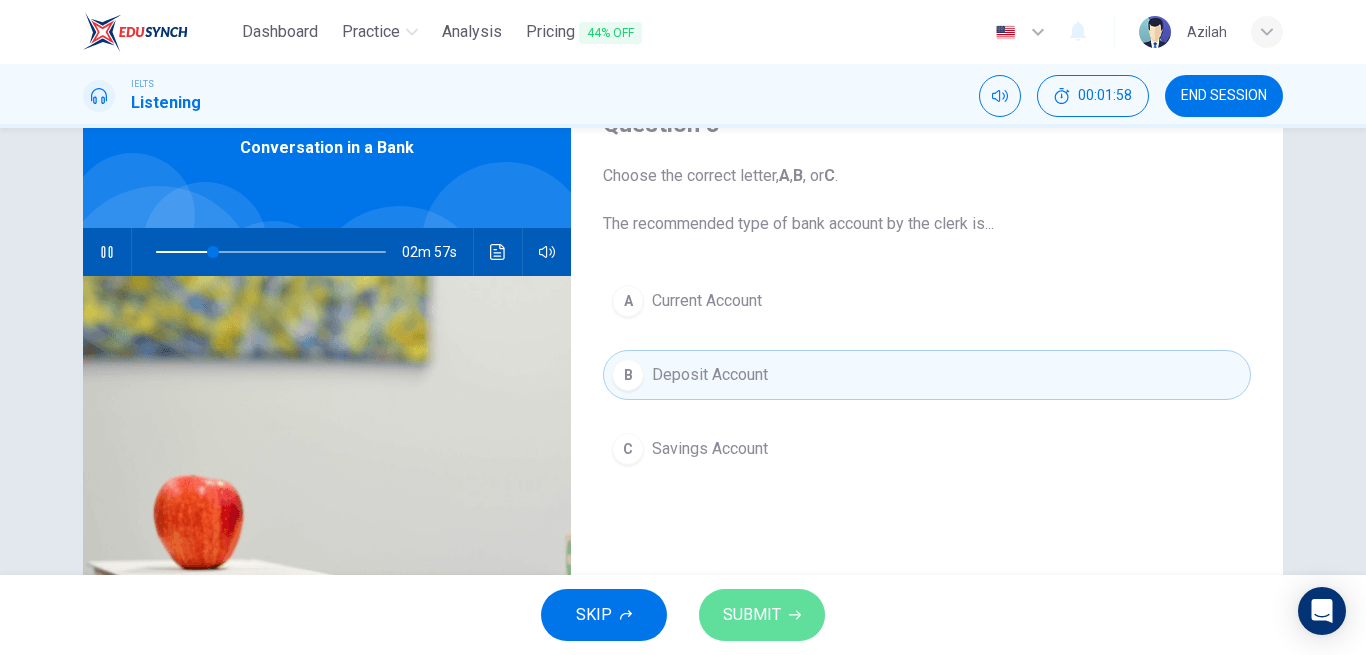 click on "SUBMIT" at bounding box center [752, 615] 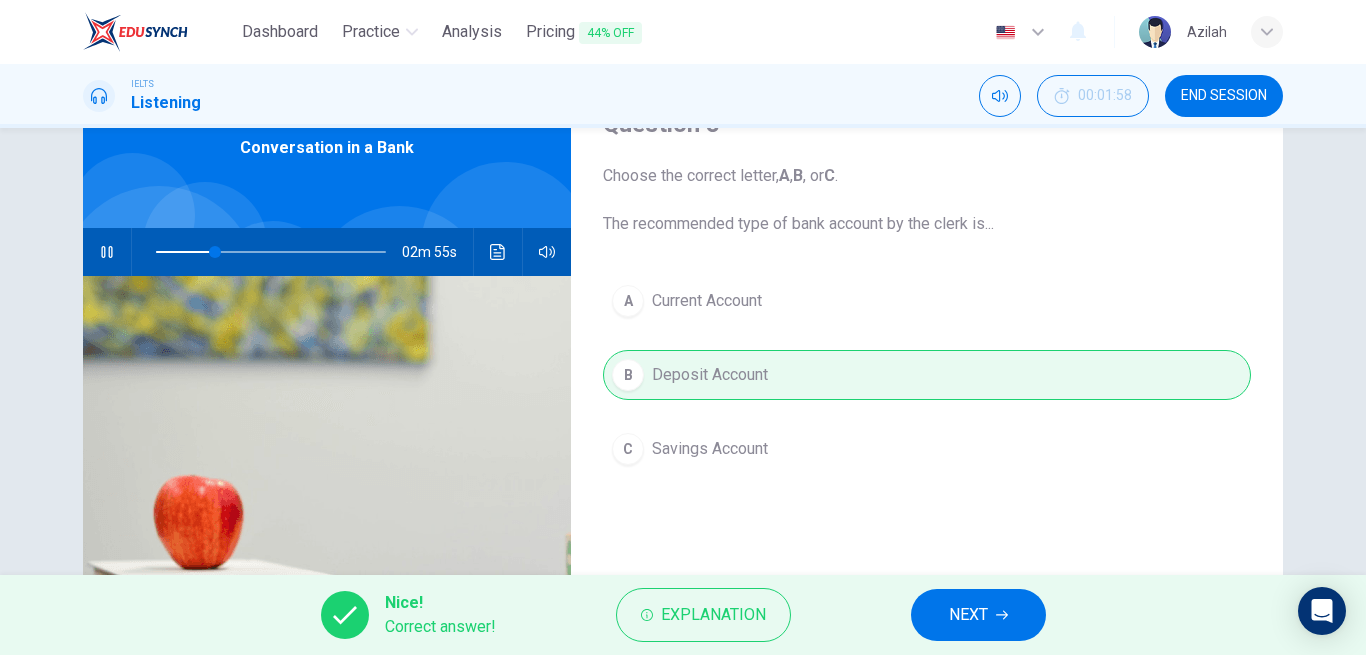 click on "NEXT" at bounding box center [968, 615] 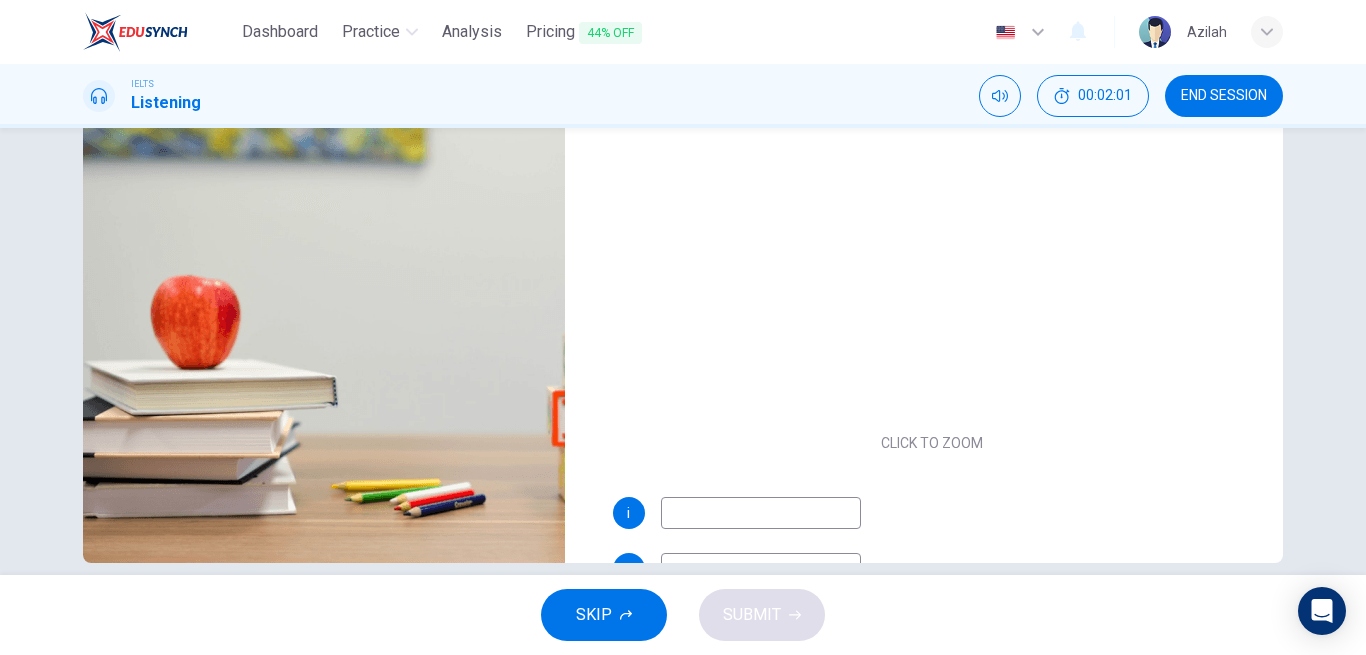 scroll, scrollTop: 328, scrollLeft: 0, axis: vertical 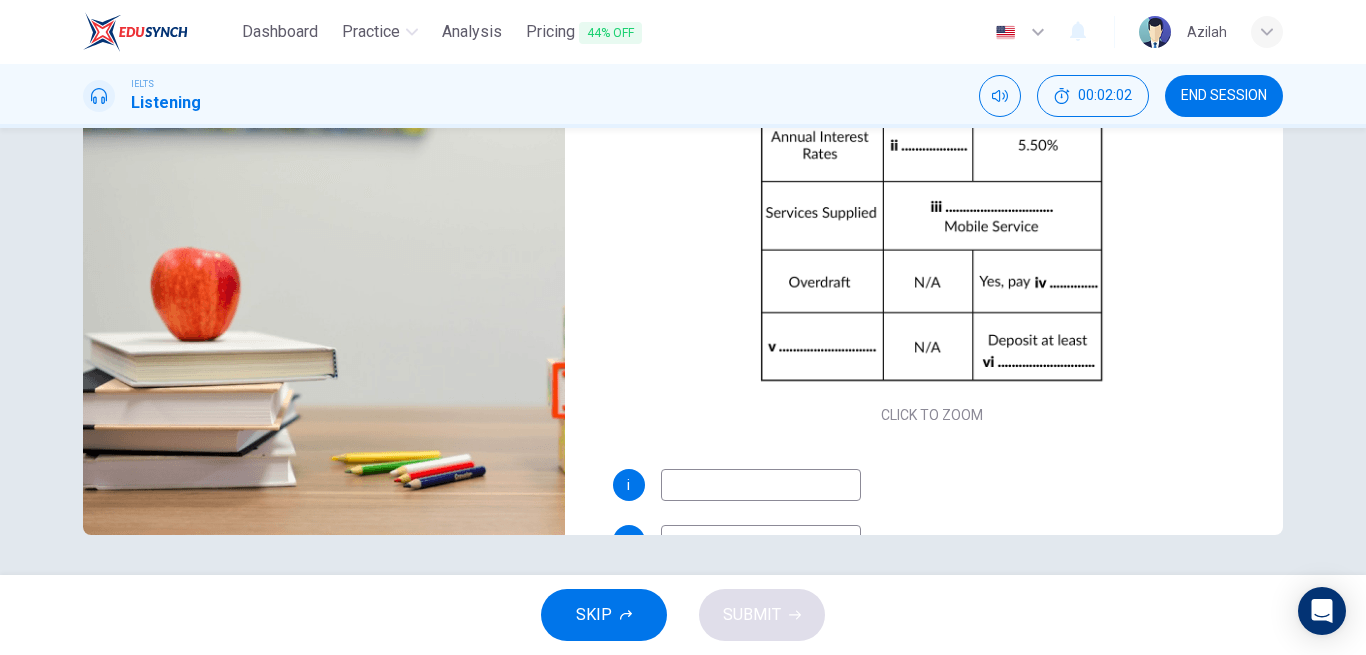 click at bounding box center [761, 485] 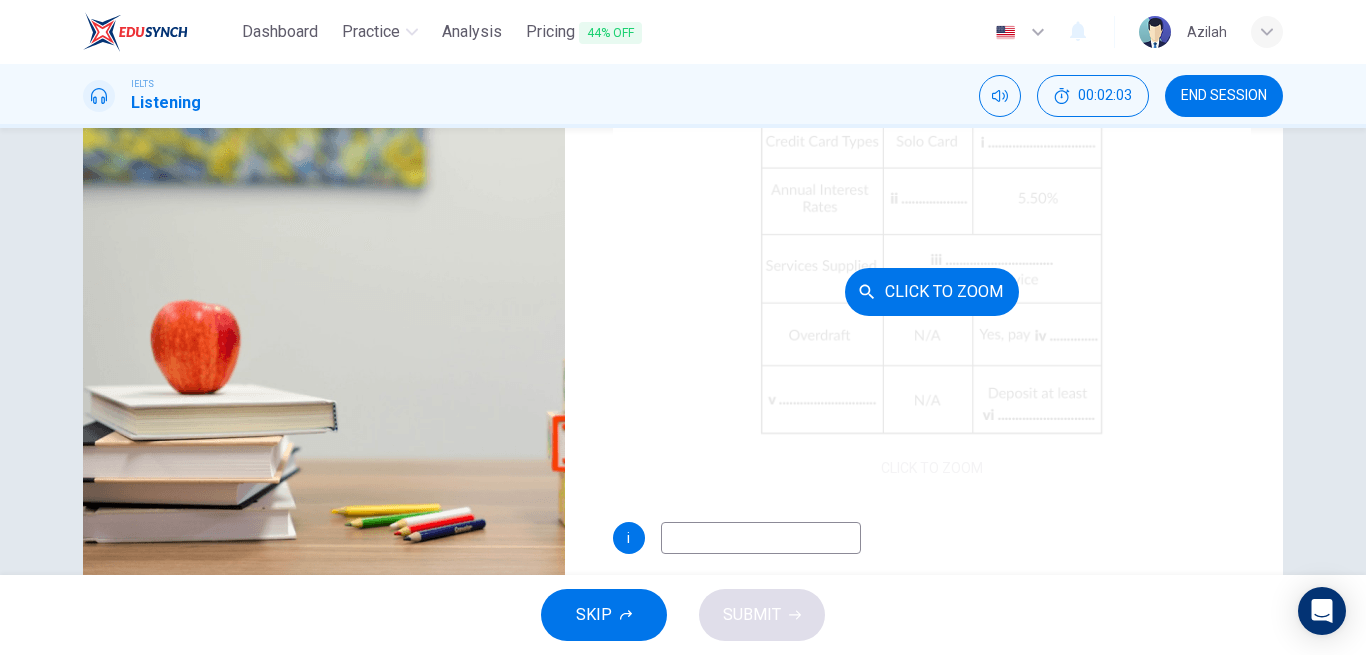 scroll, scrollTop: 228, scrollLeft: 0, axis: vertical 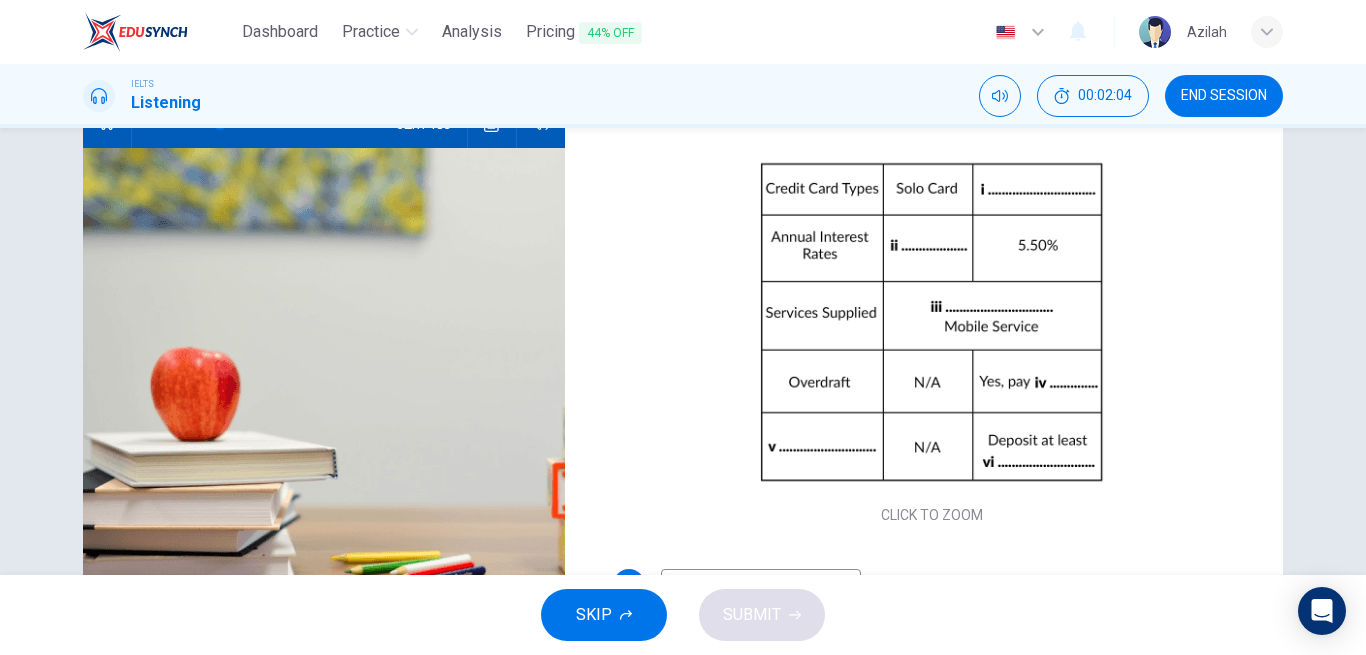 click on "END SESSION" at bounding box center [1224, 96] 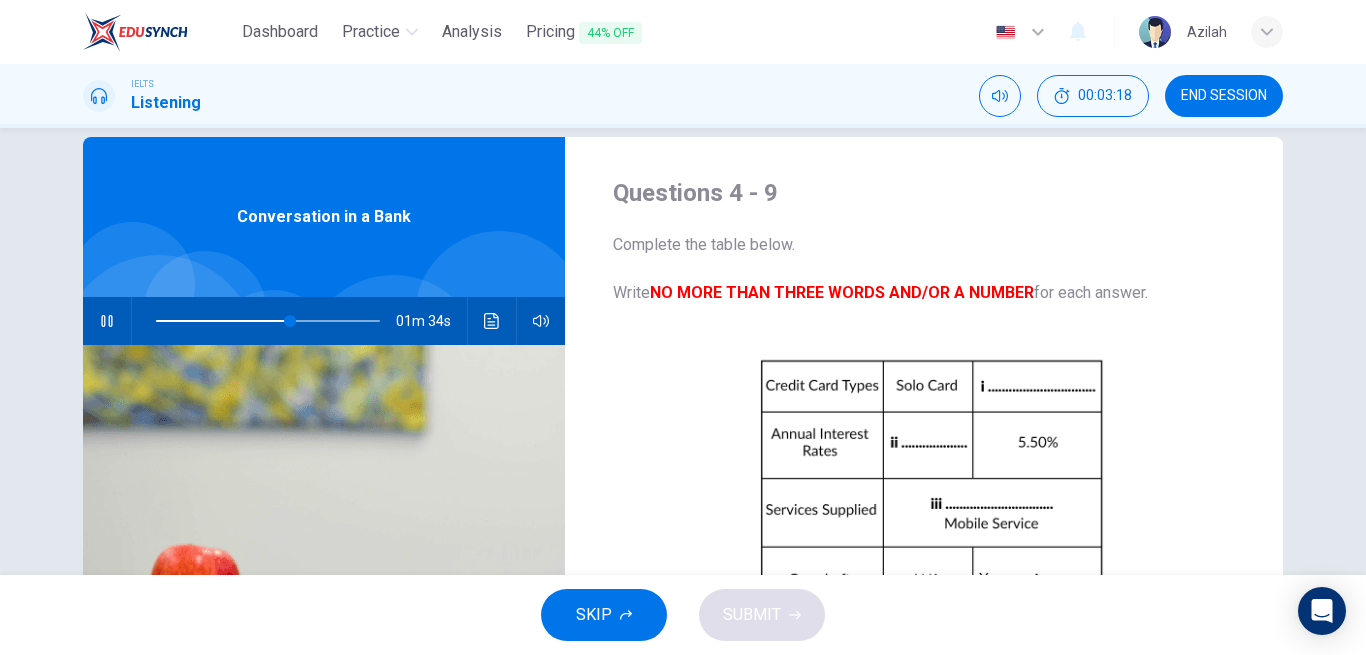 scroll, scrollTop: 28, scrollLeft: 0, axis: vertical 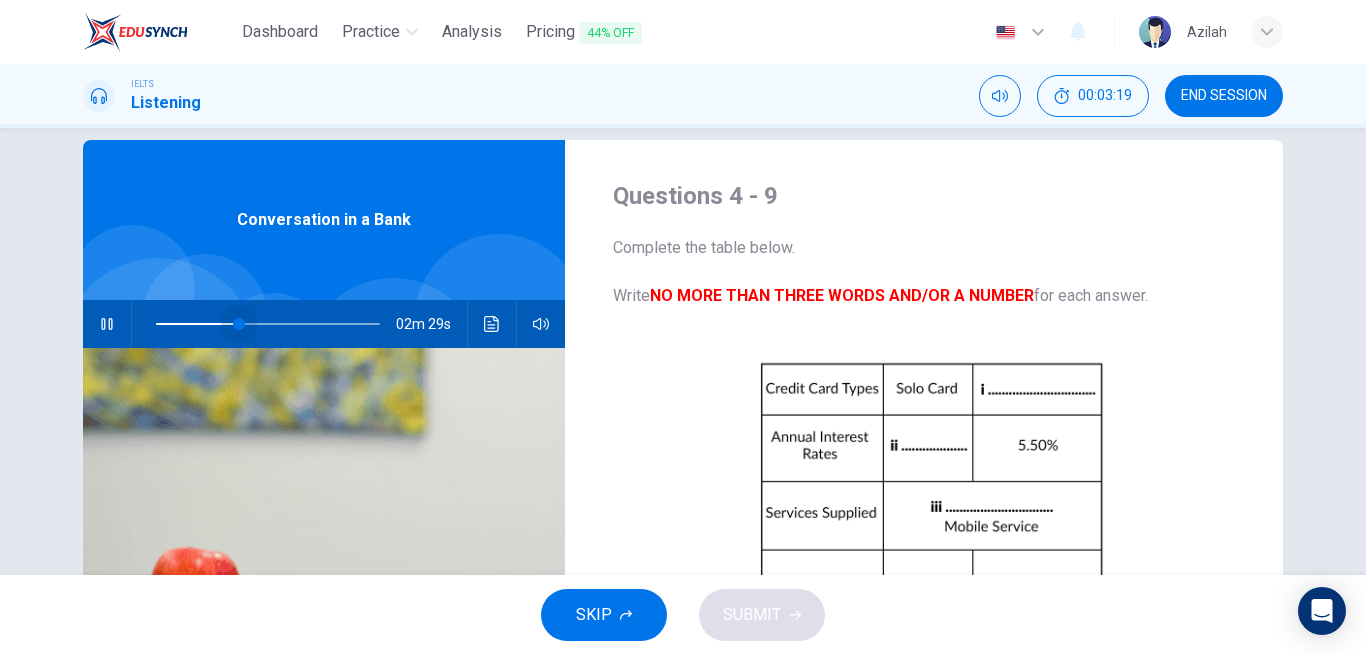 click at bounding box center [268, 324] 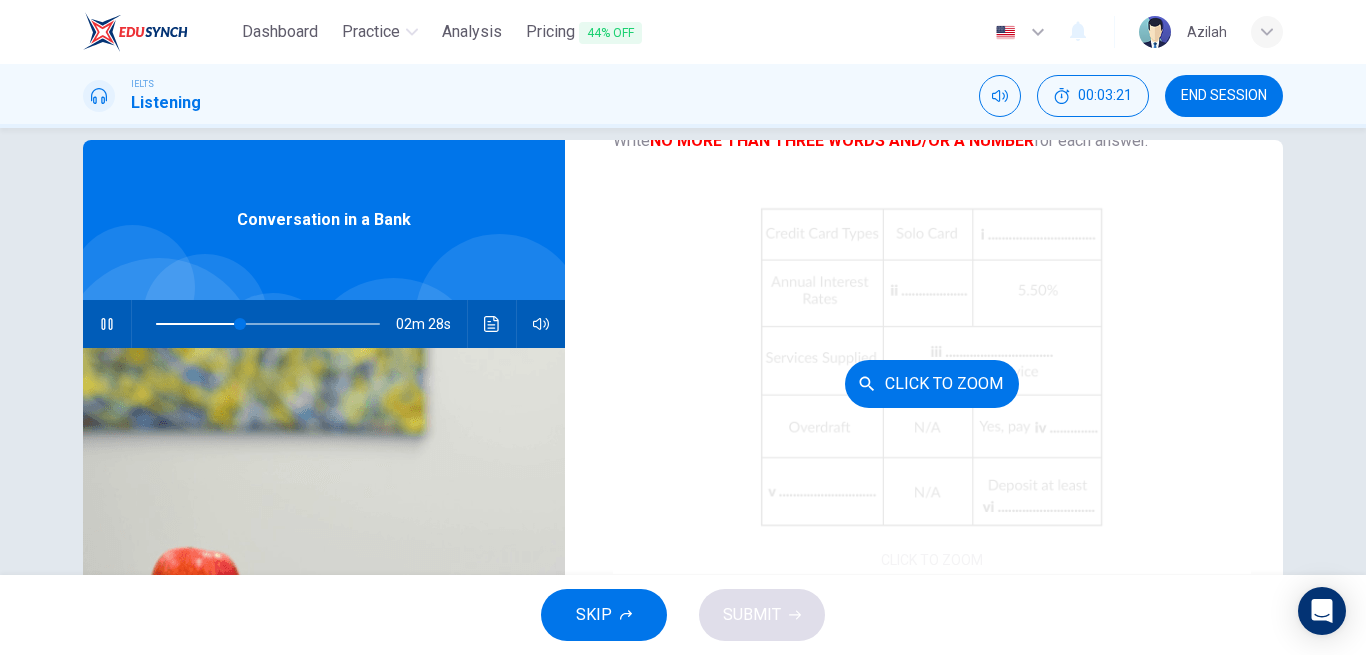 scroll, scrollTop: 200, scrollLeft: 0, axis: vertical 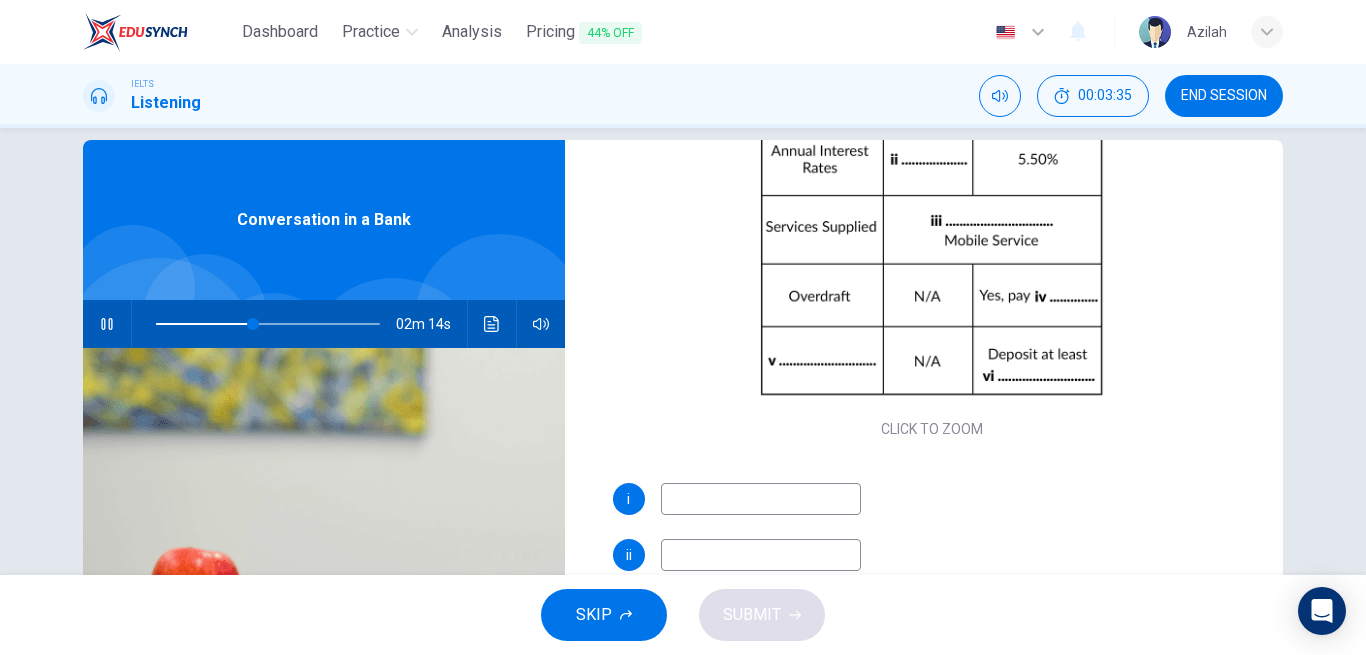 click at bounding box center [761, 499] 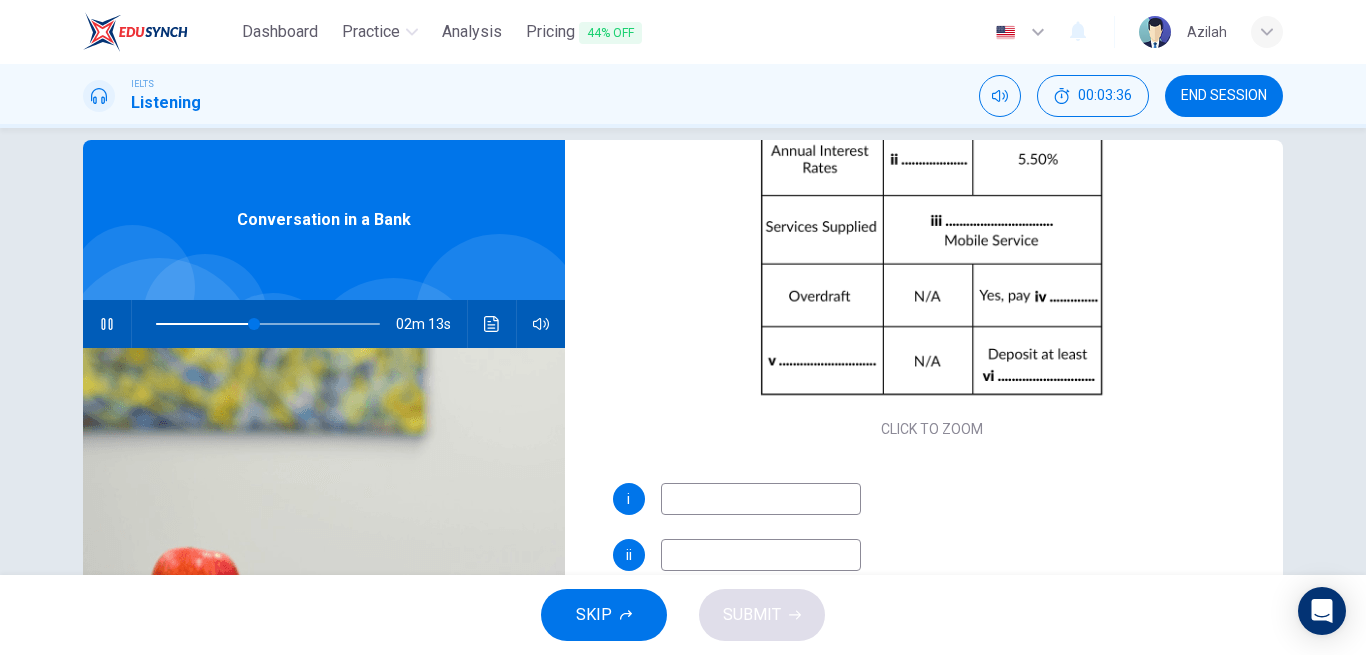 type on "m" 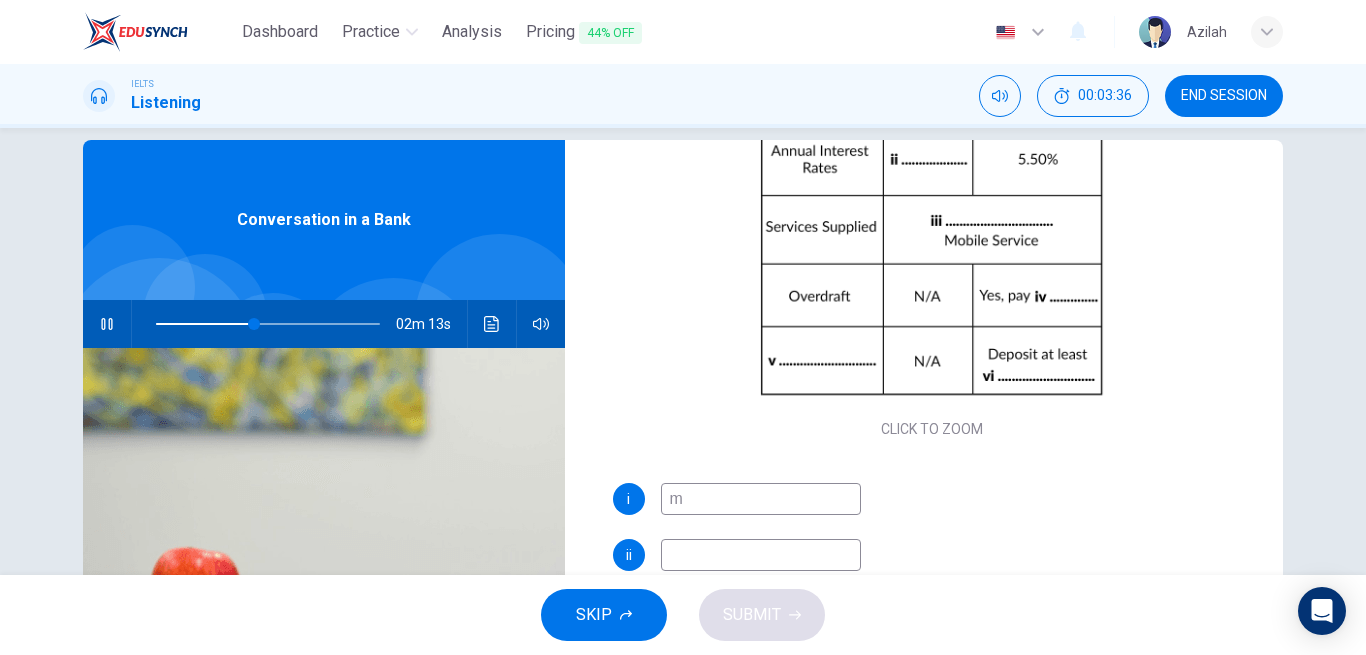 type on "44" 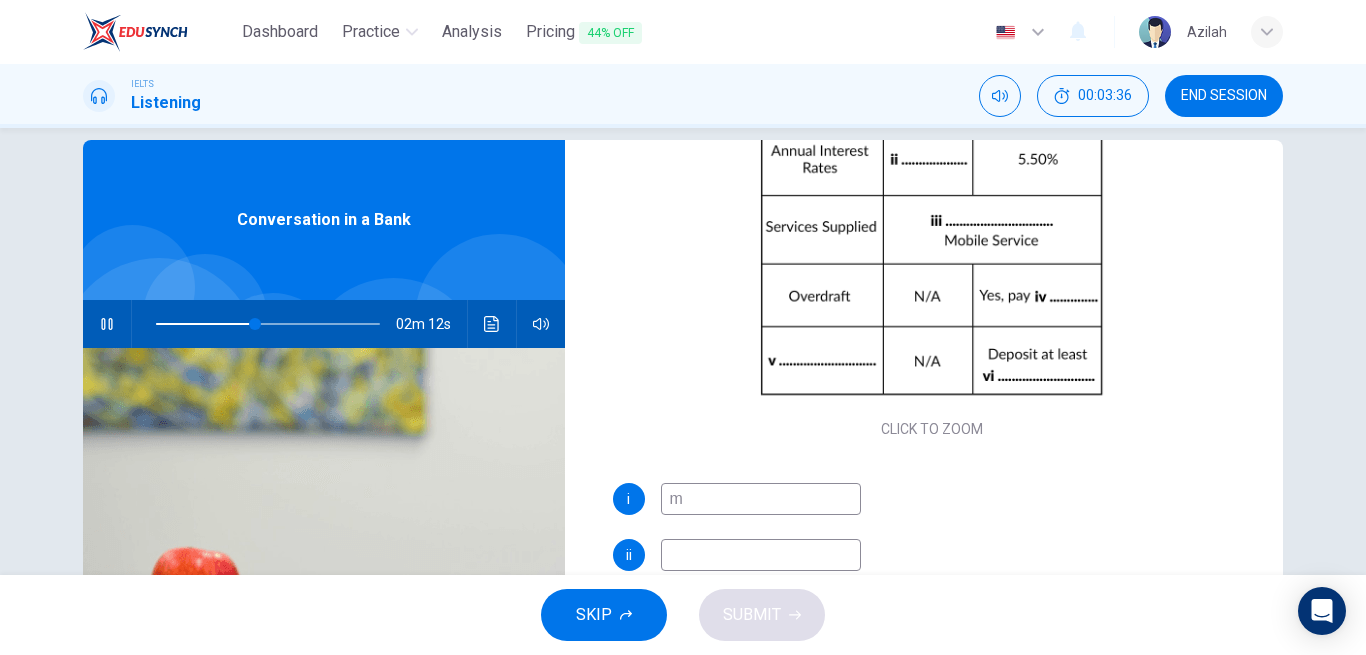 type 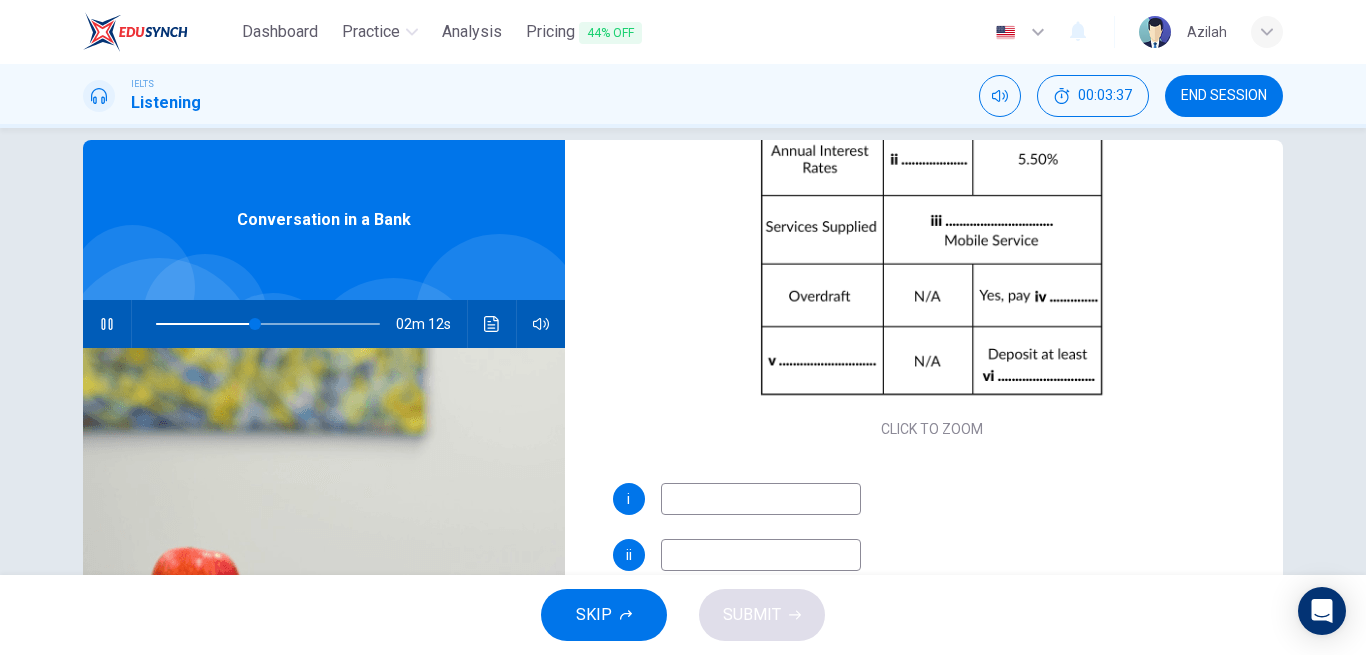 type on "45" 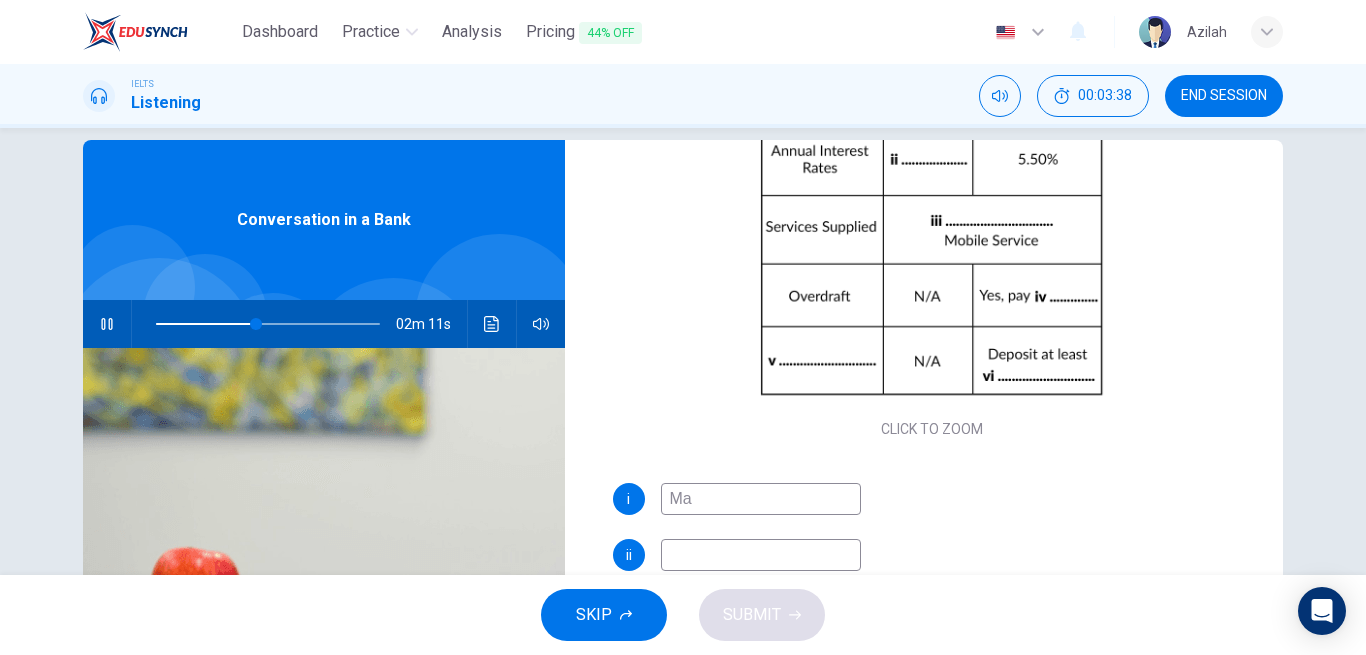 type on "Mas" 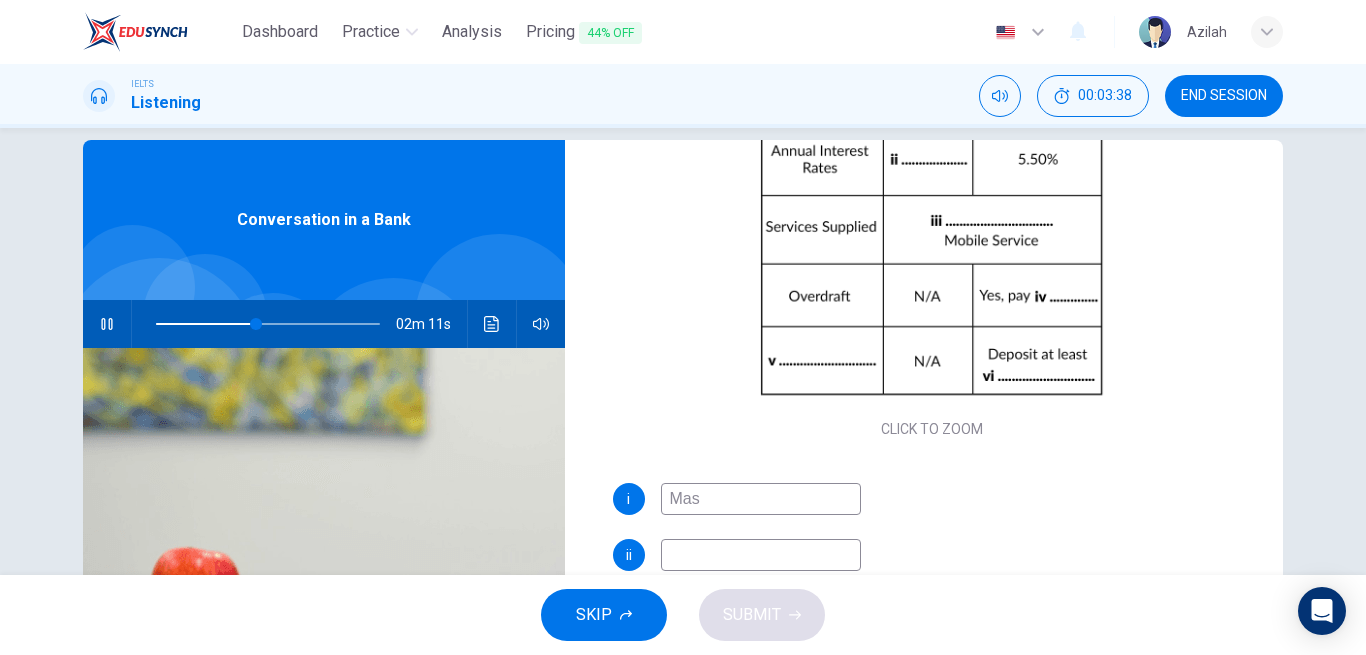 type on "45" 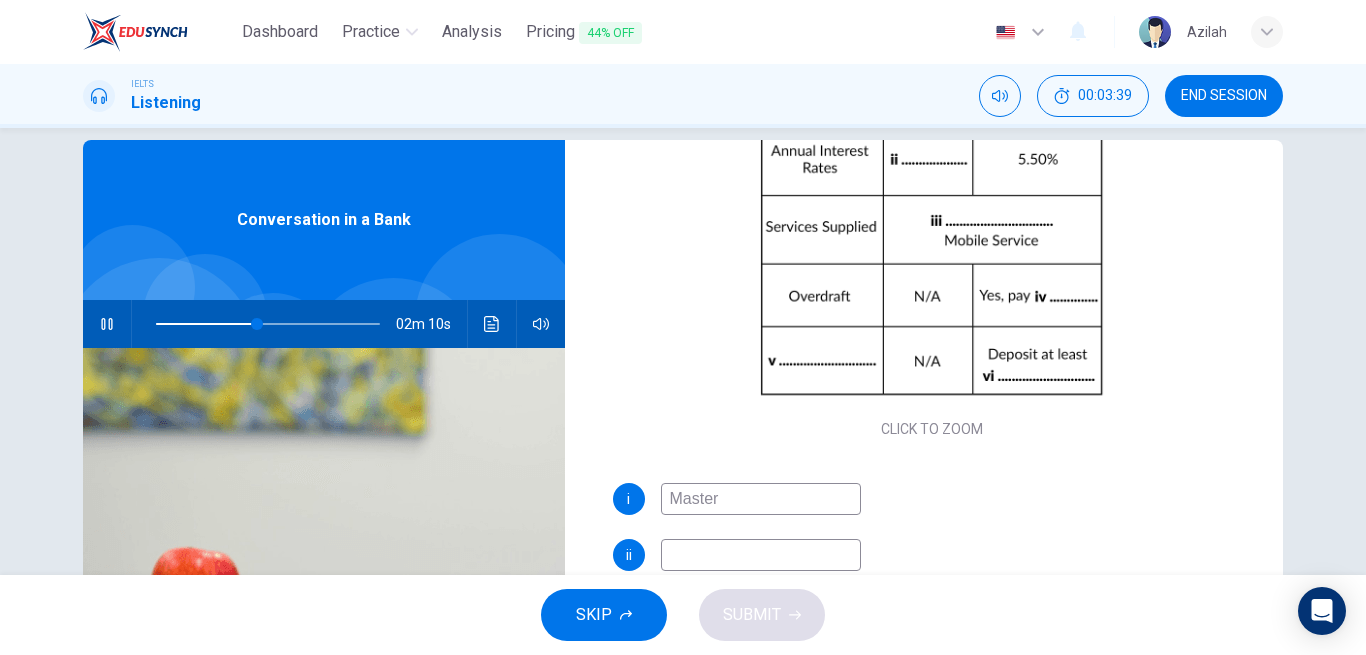 type on "Master c" 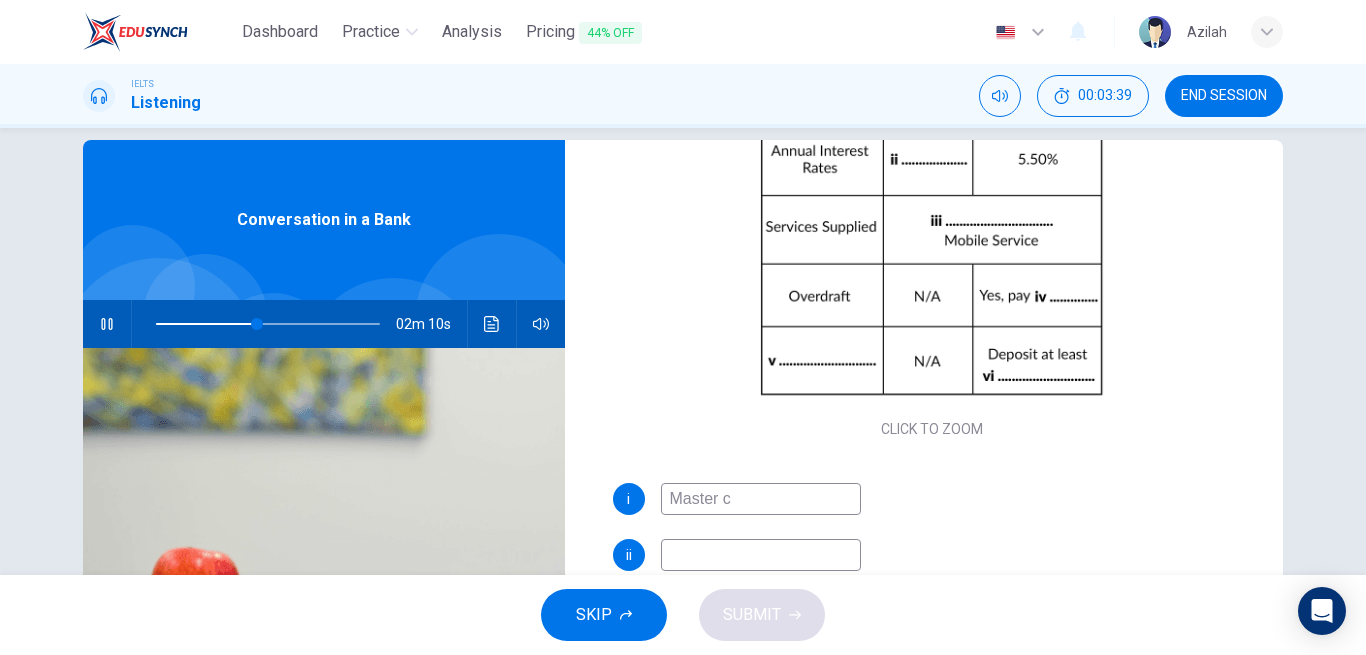 type on "45" 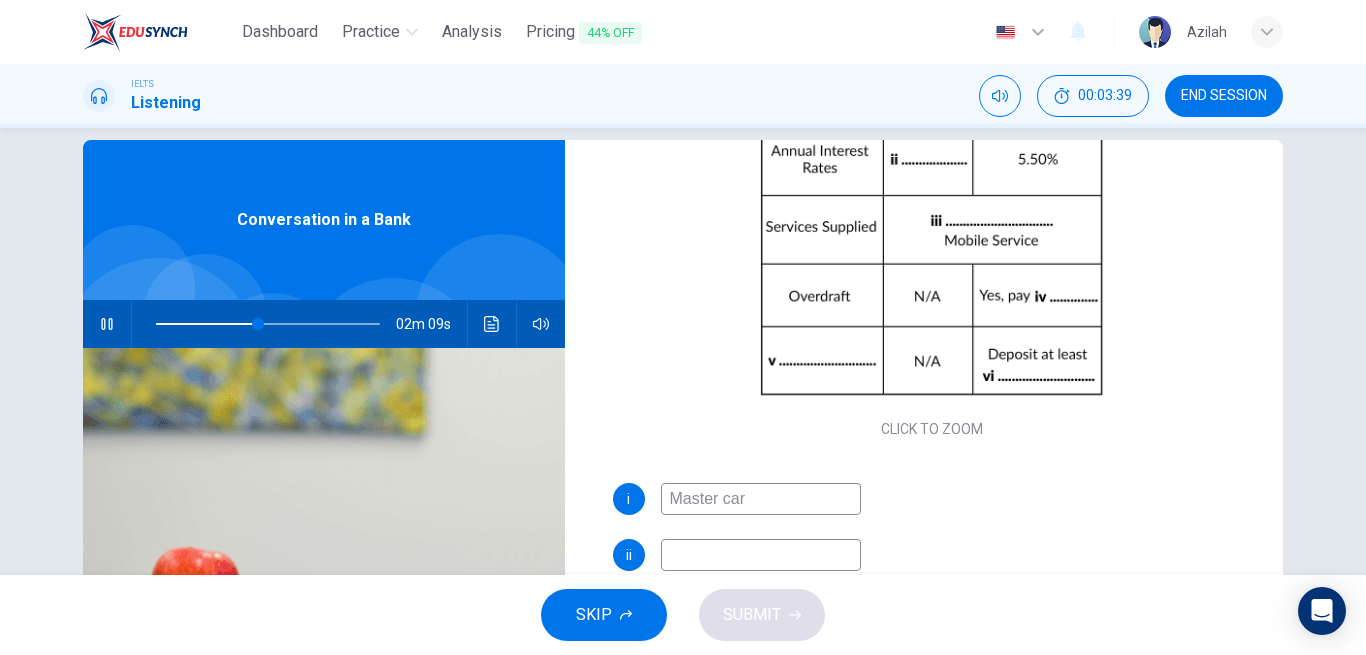 type on "Master card" 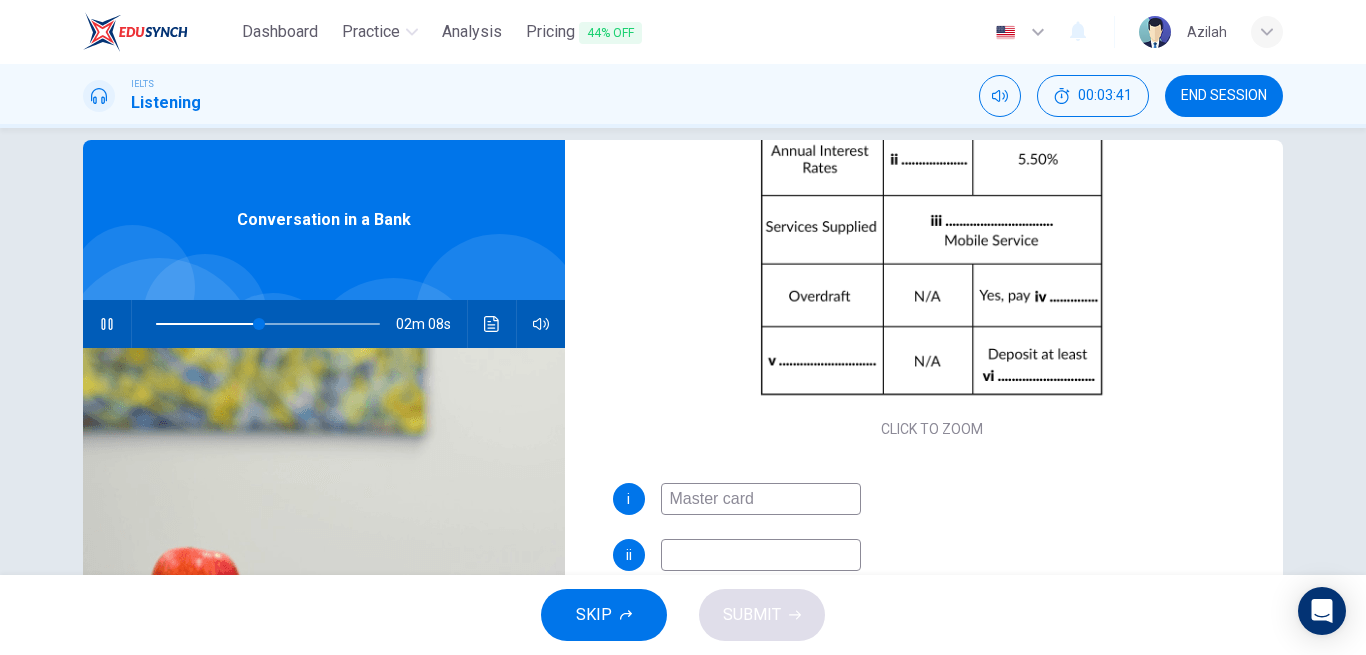 type on "46" 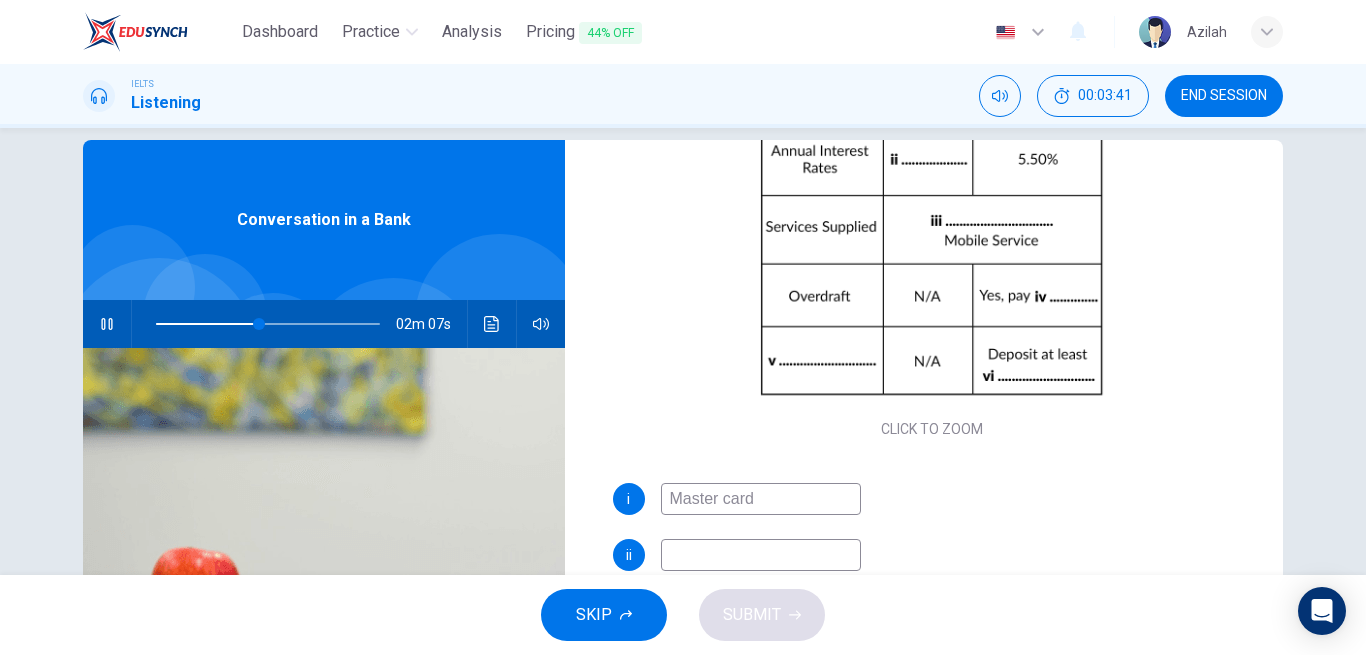 click at bounding box center (761, 555) 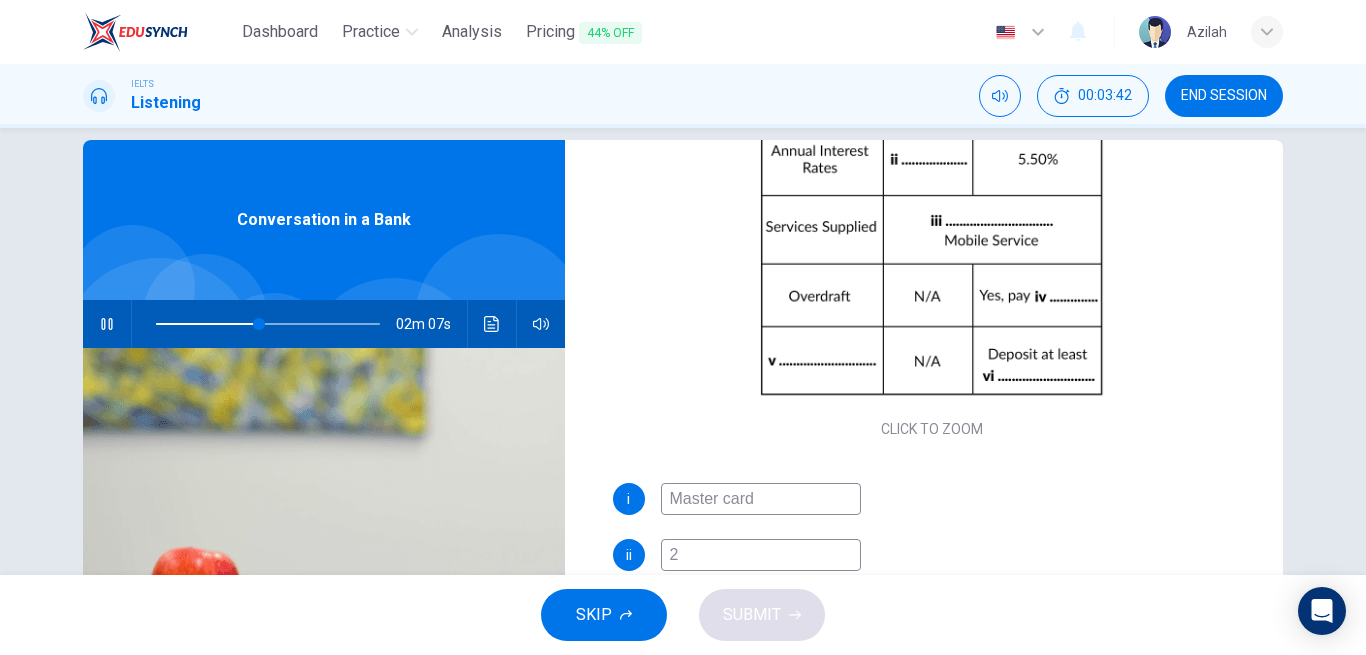 type on "2." 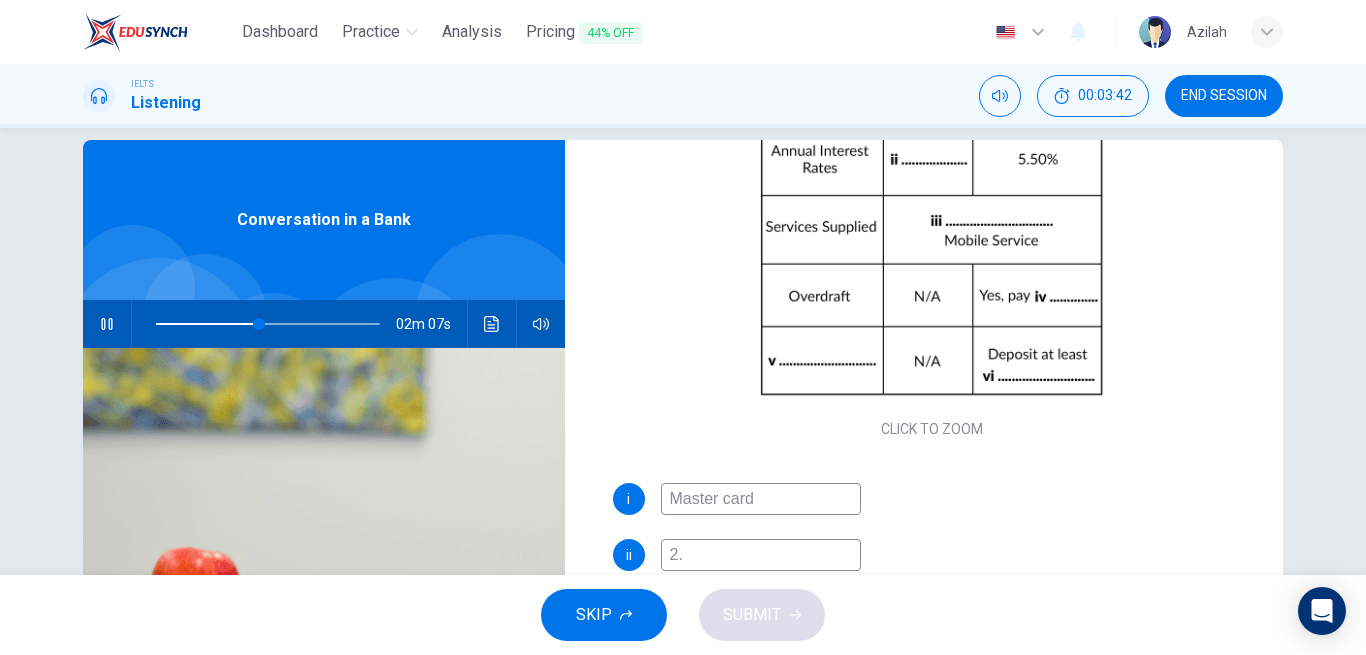 type on "47" 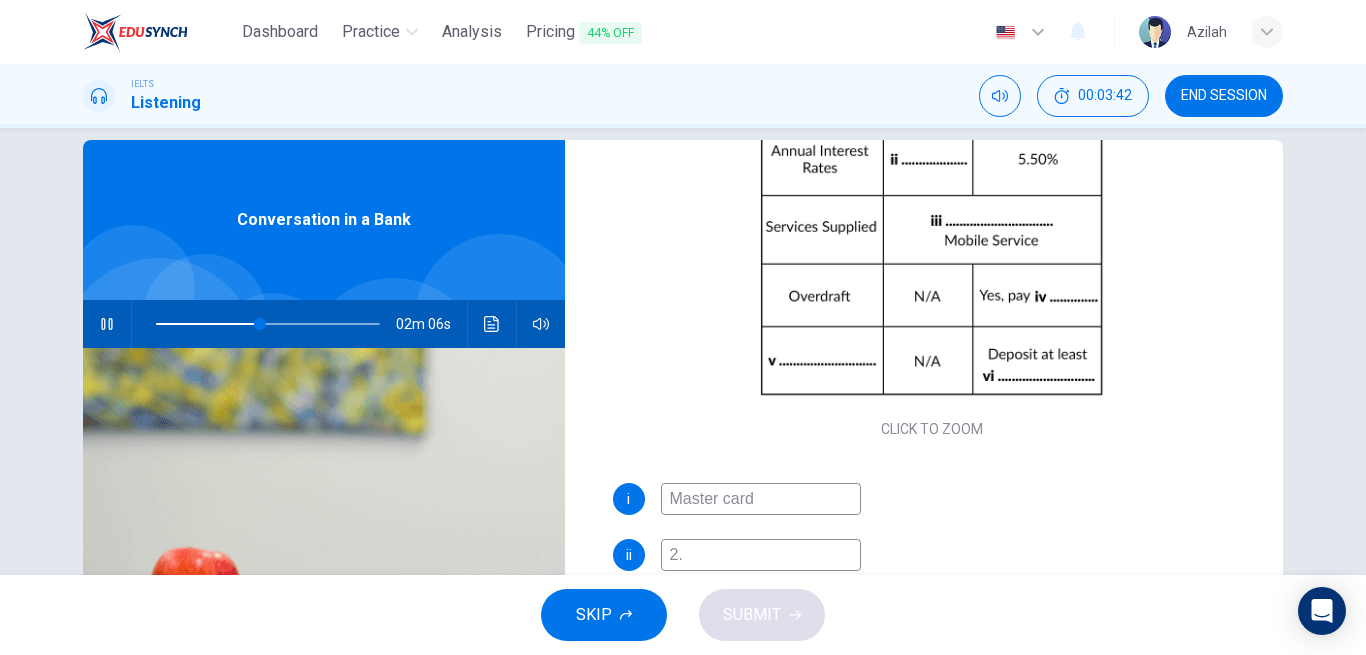 type on "2.5" 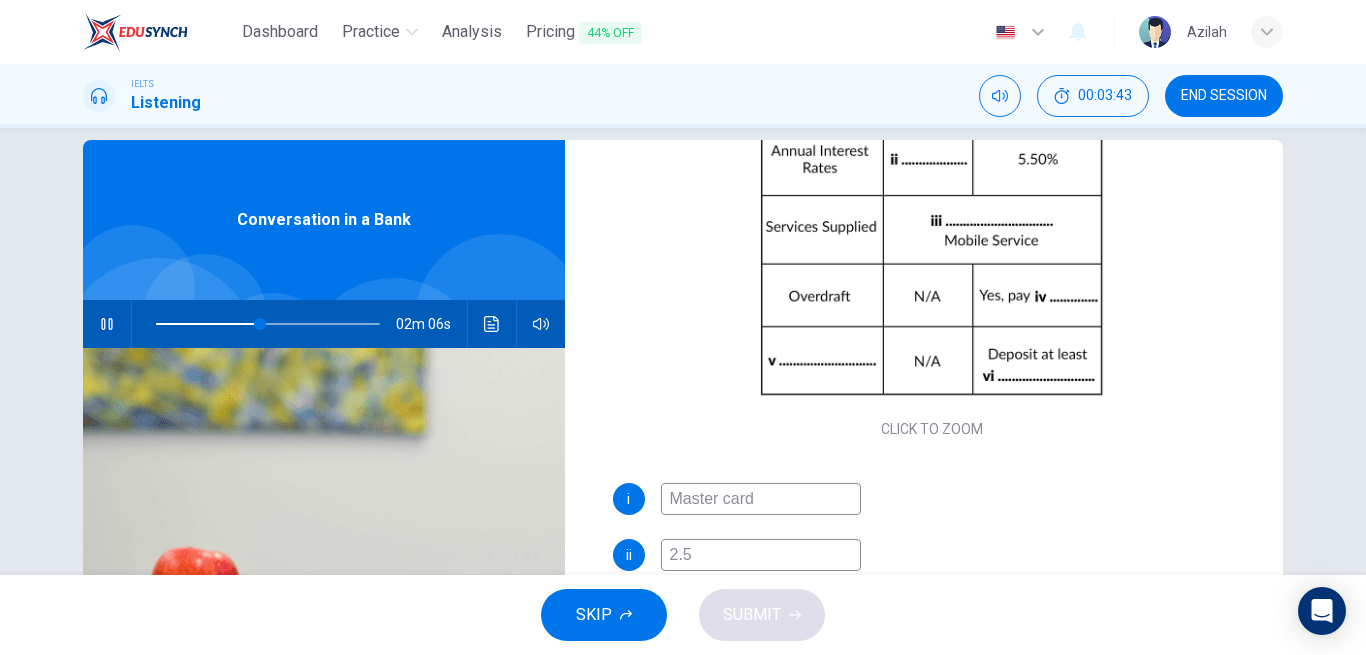 type on "47" 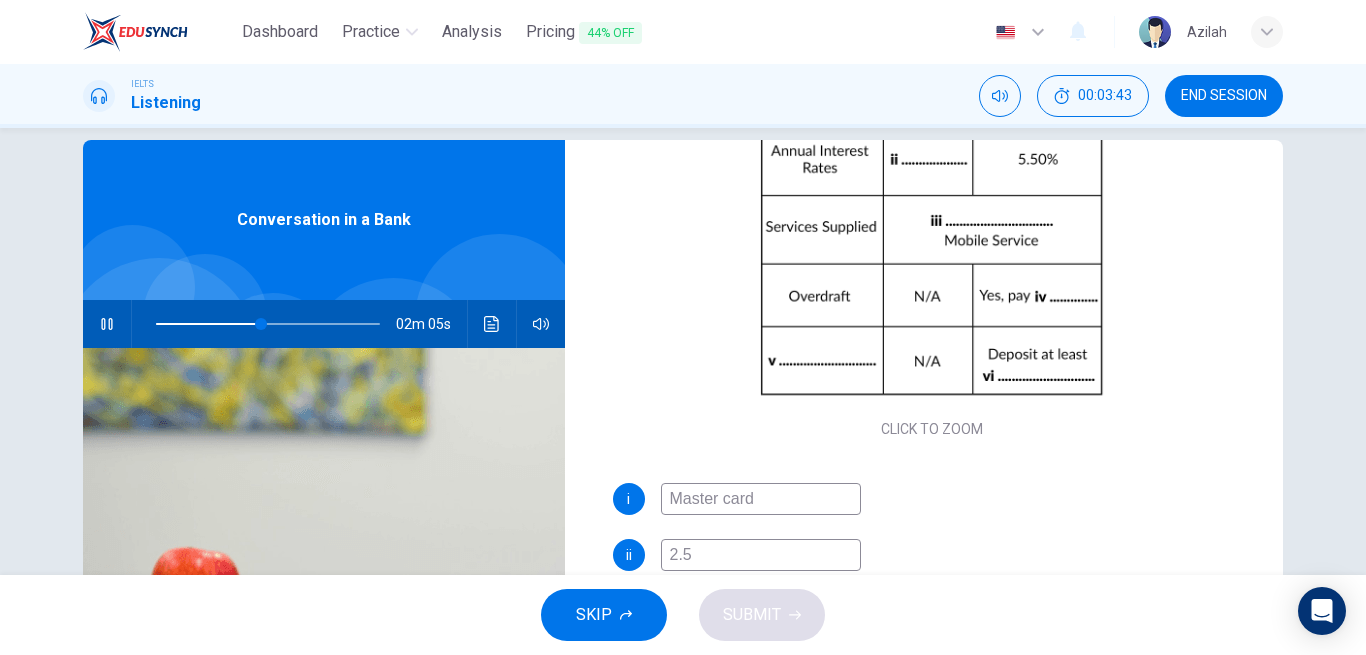 type on "2.5" 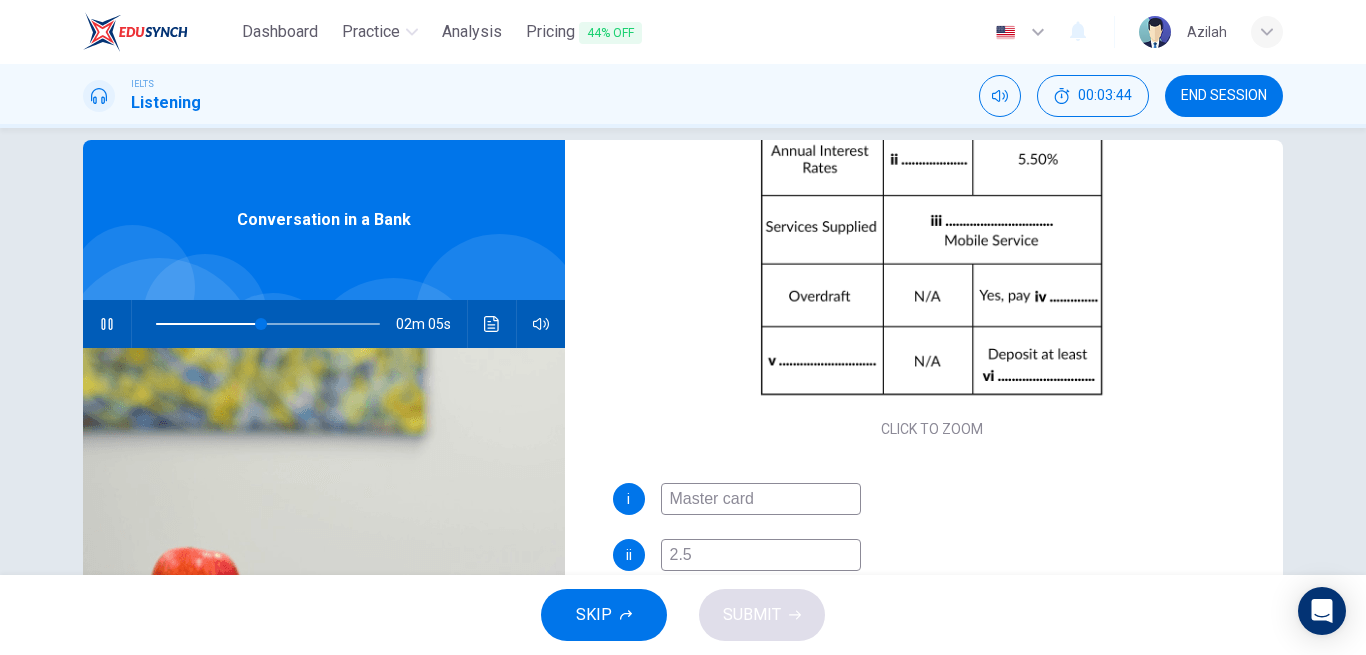 type on "48" 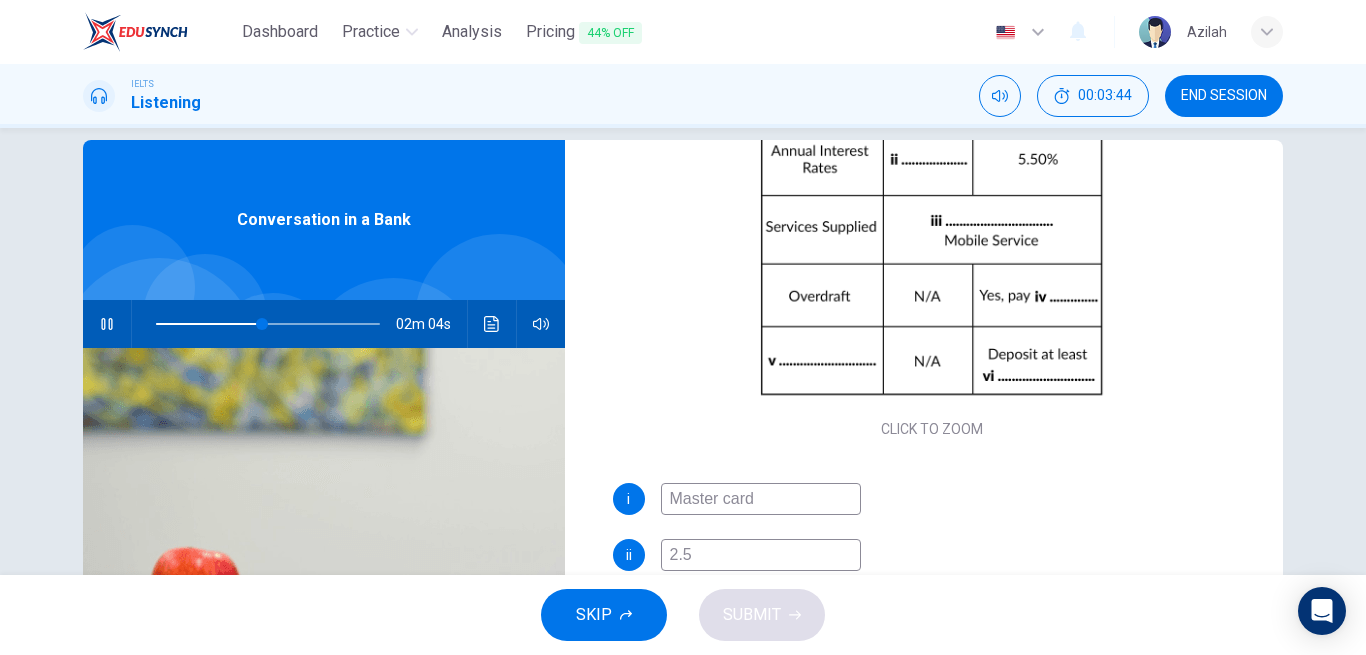 type on "2.5" 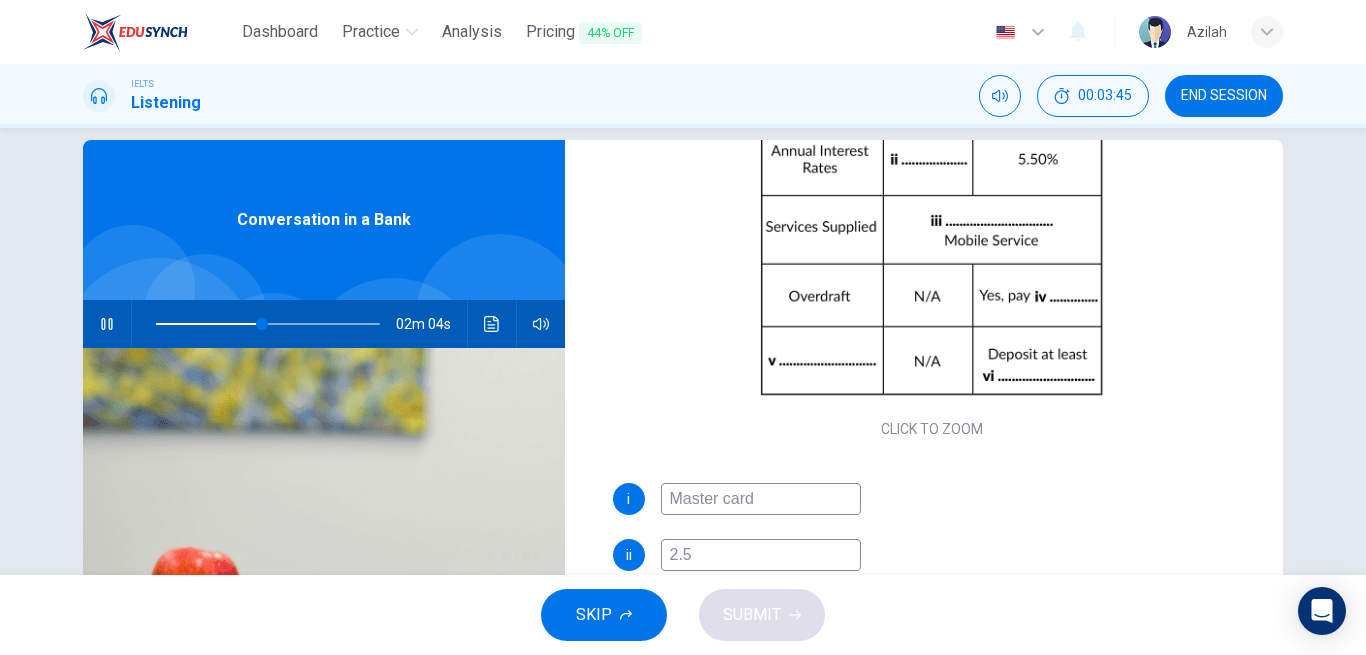 type on "48" 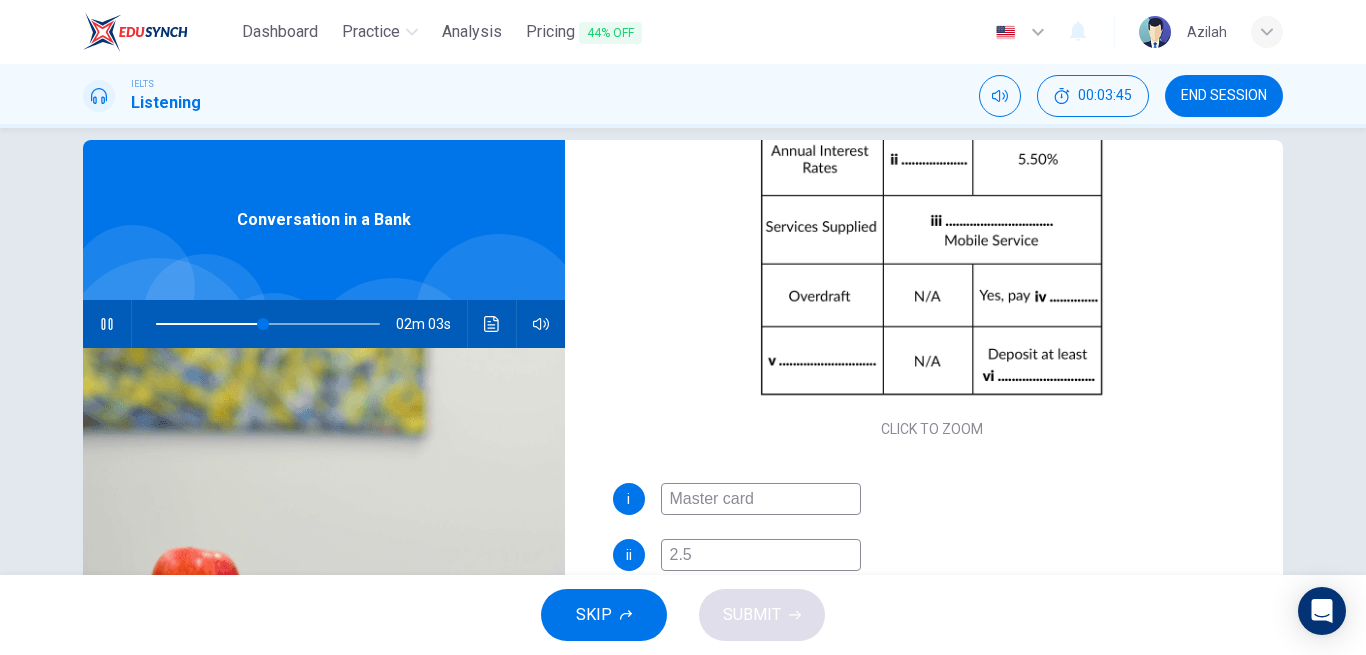 type on "2.5%" 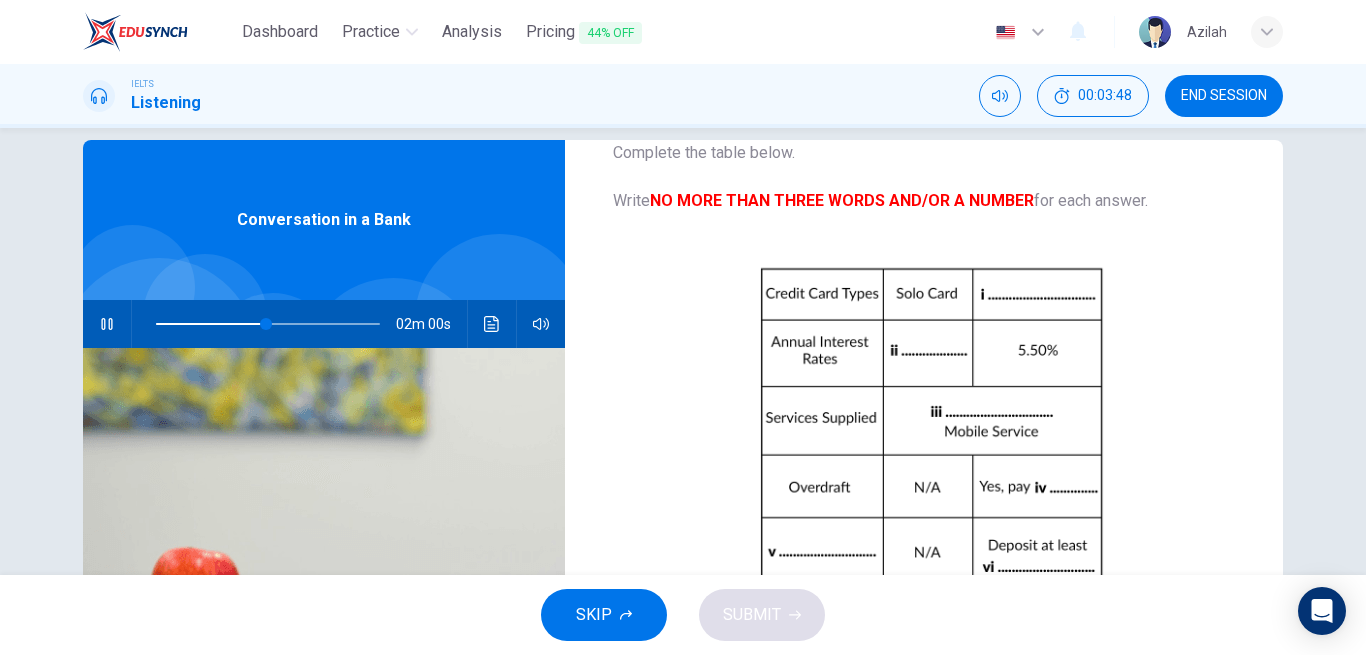 scroll, scrollTop: 86, scrollLeft: 0, axis: vertical 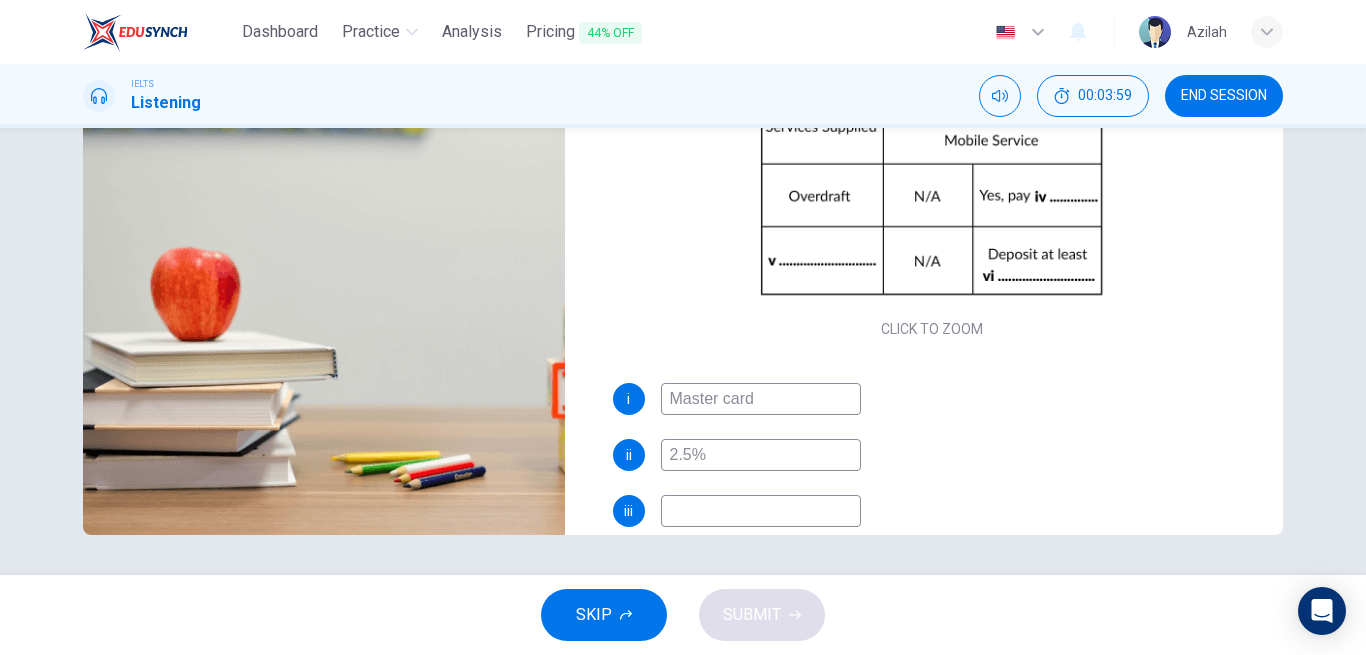 type on "54" 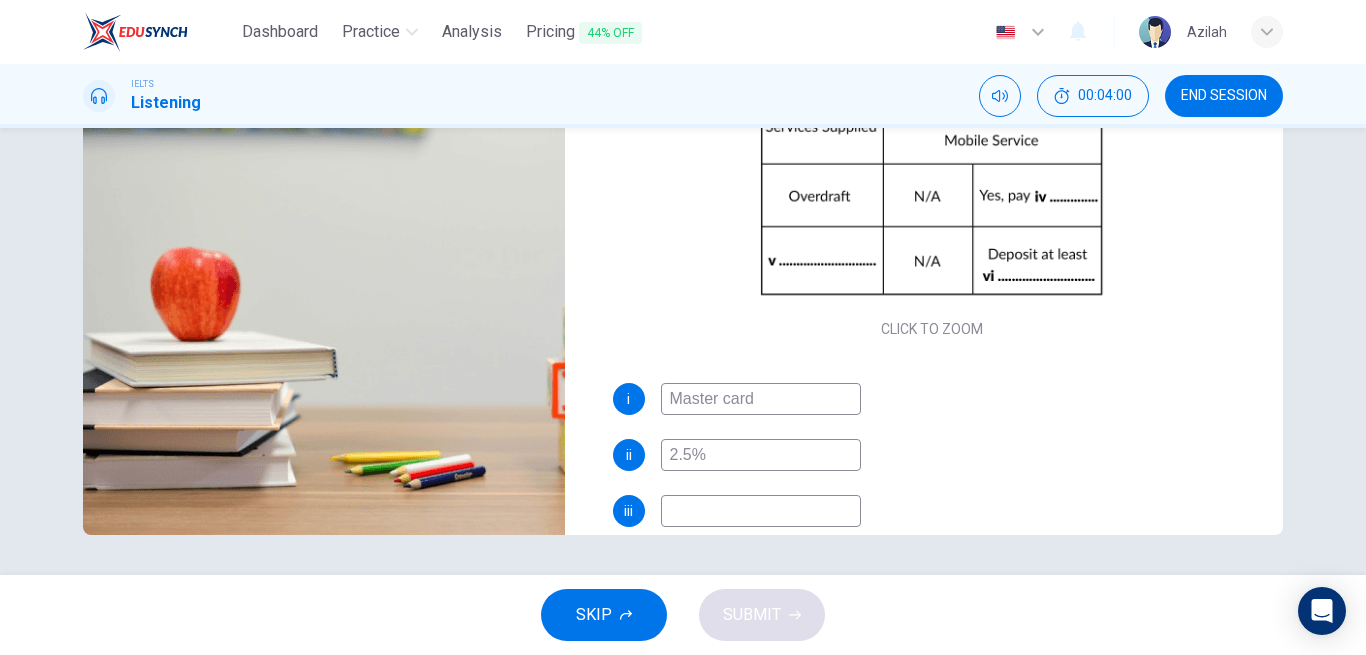 type on "54" 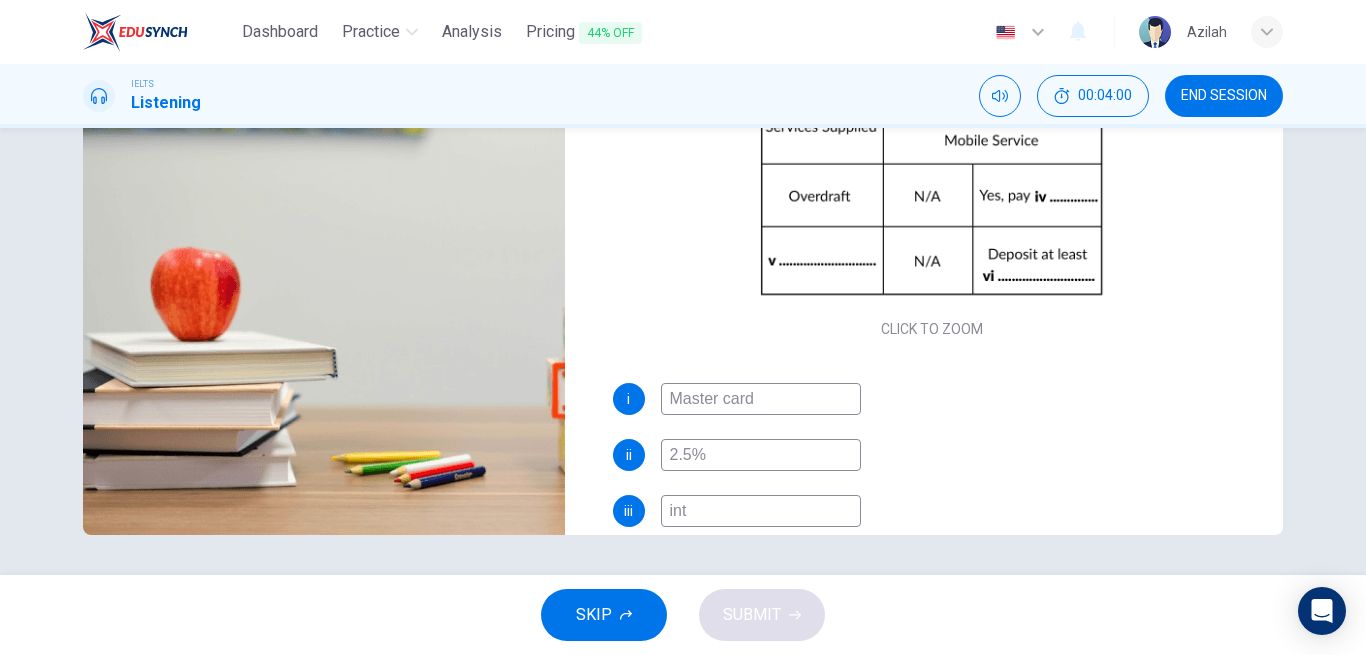 type on "inte" 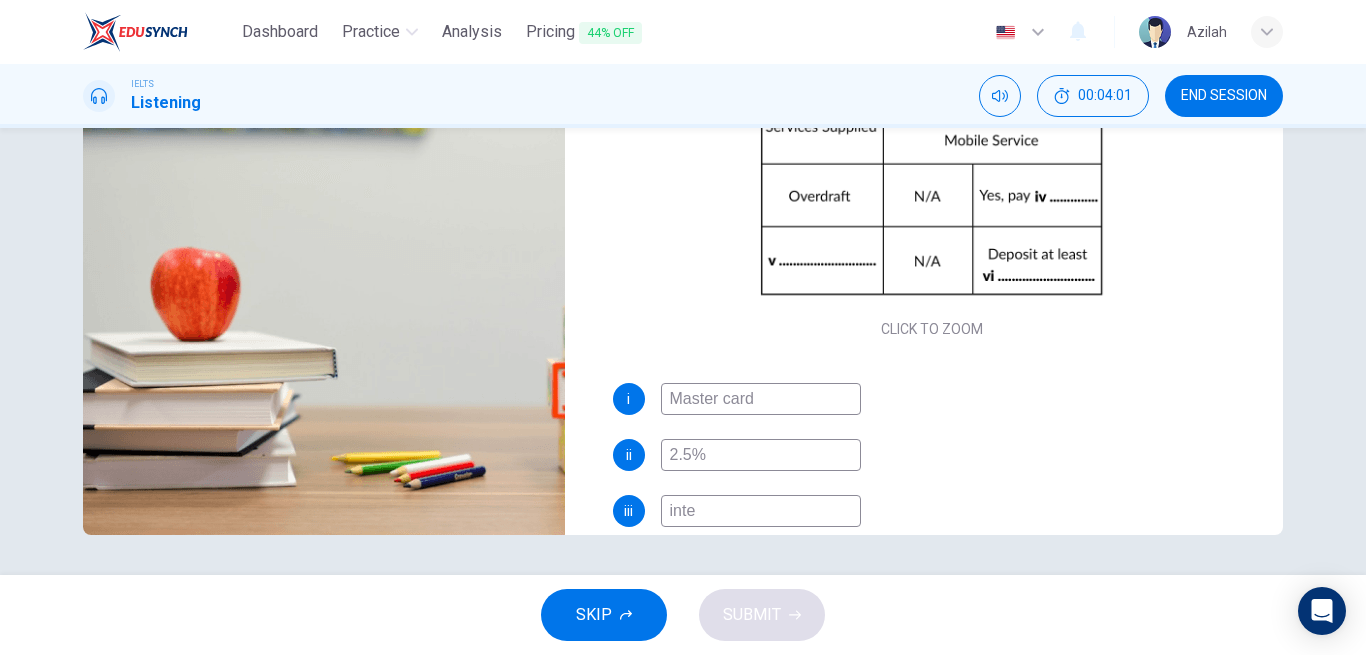 type on "55" 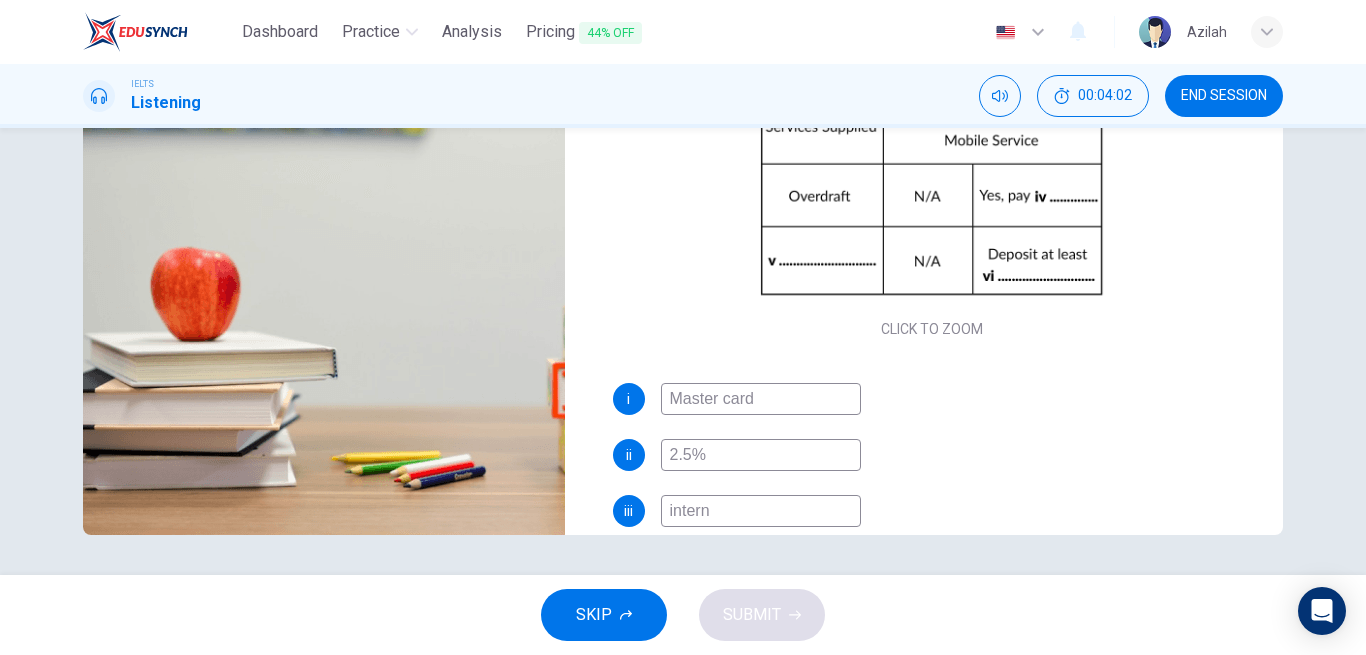 type on "interne" 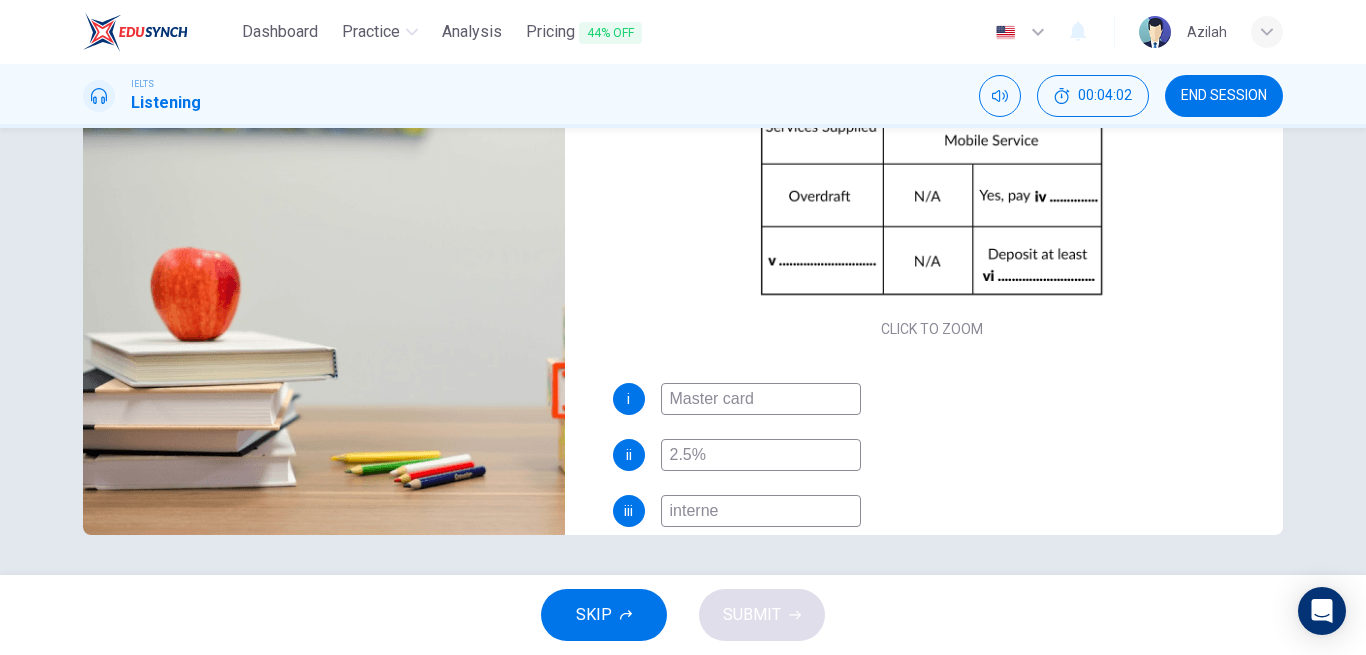 type on "55" 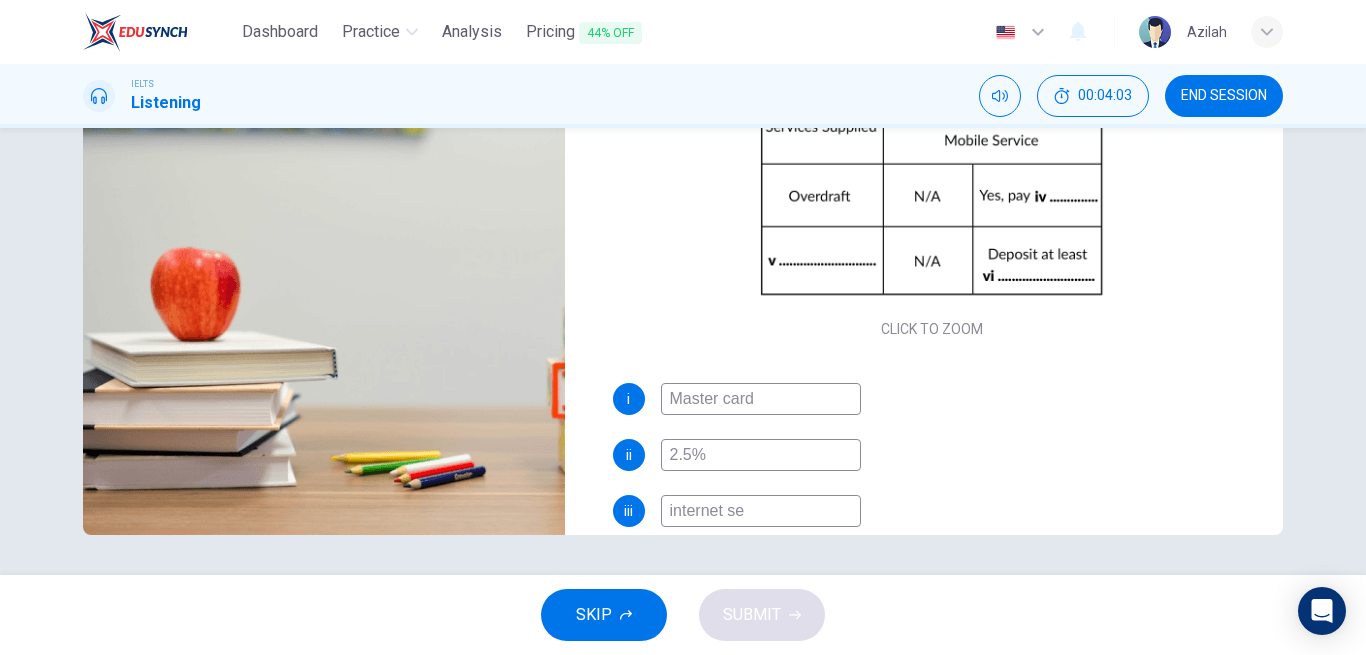 type on "internet ser" 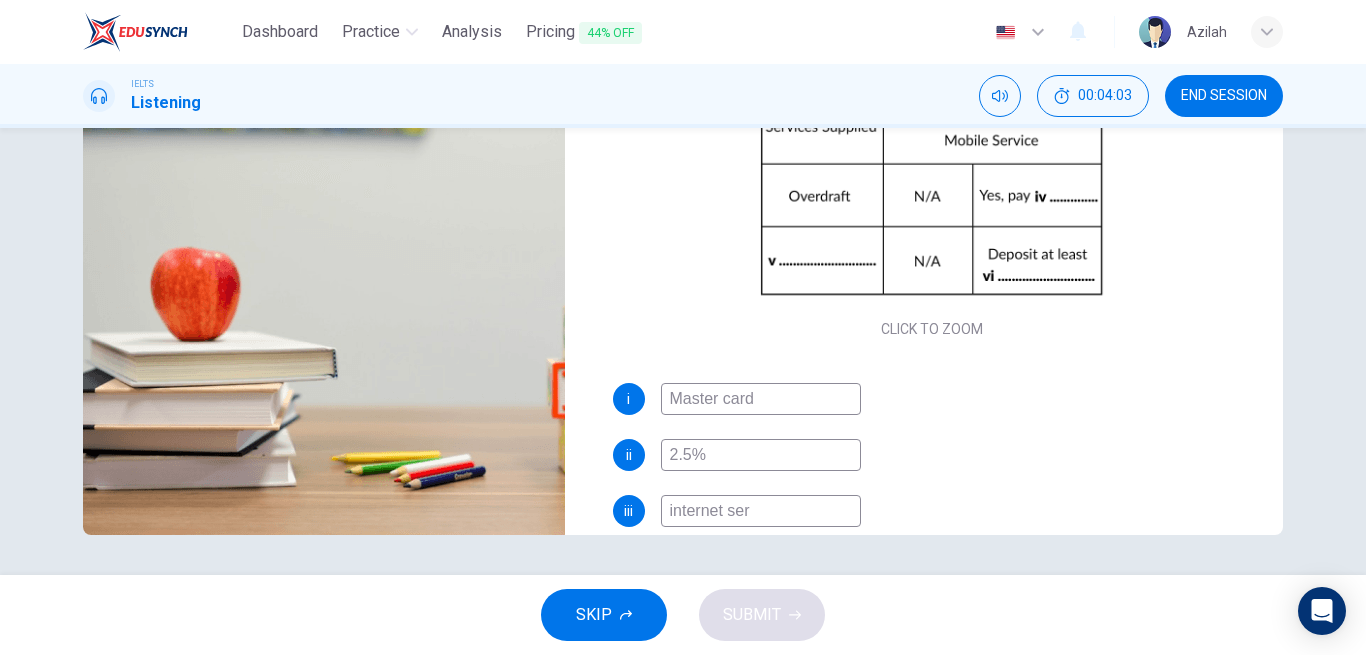 type on "56" 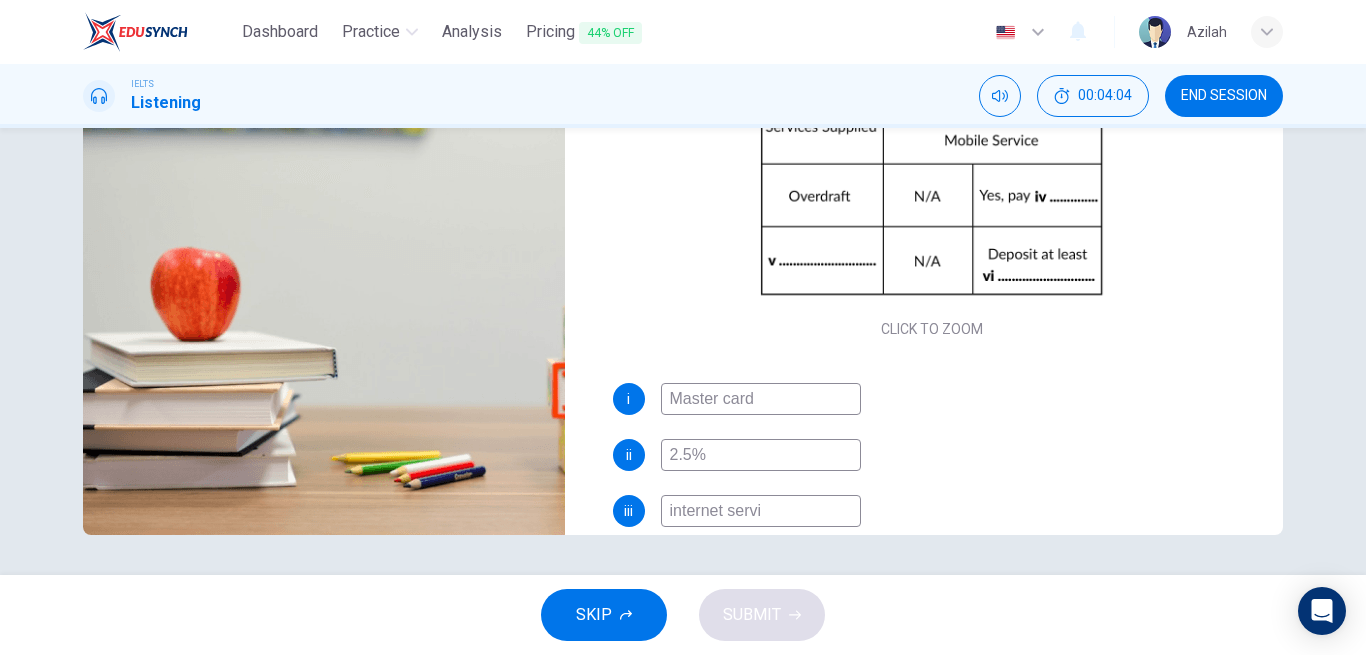 type on "internet servic" 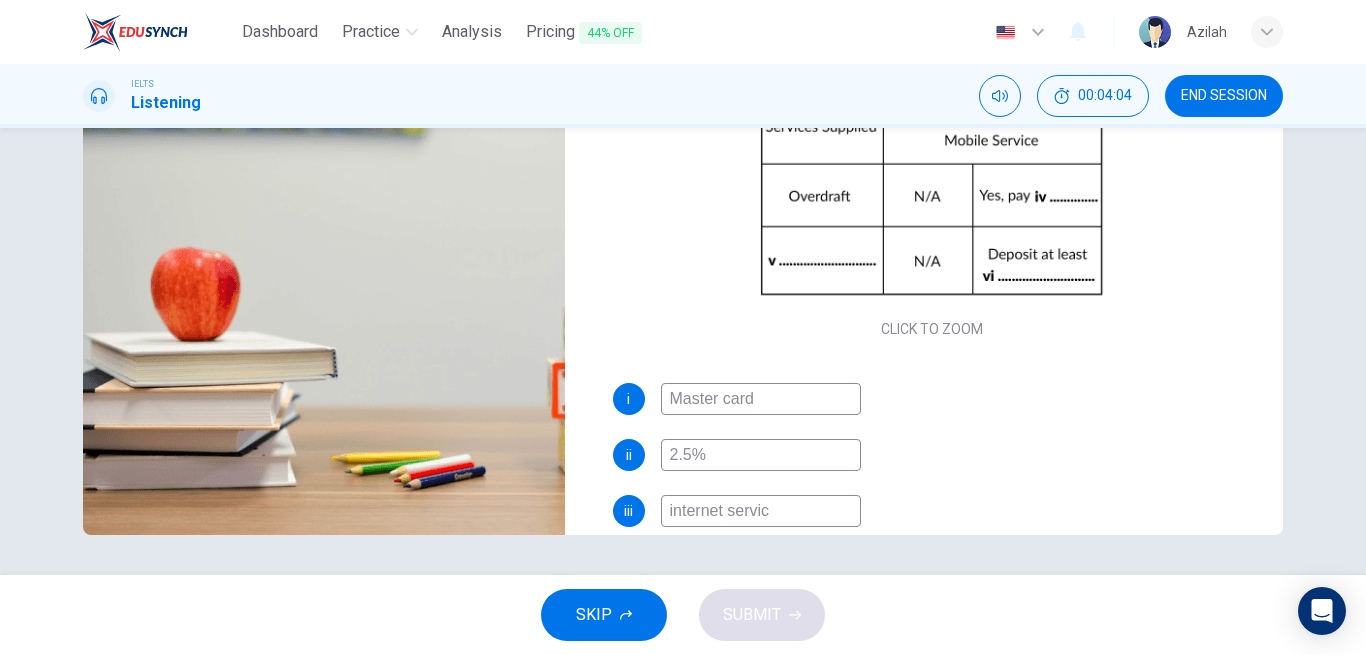 type on "56" 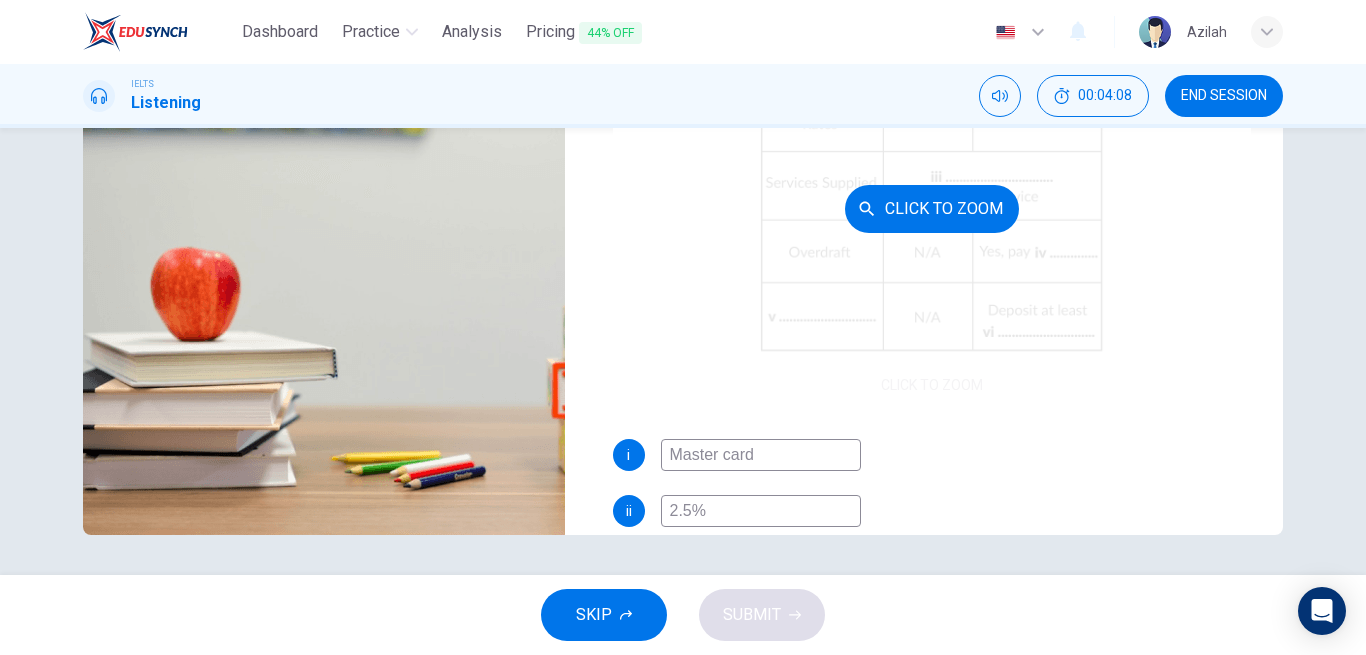 scroll, scrollTop: 0, scrollLeft: 0, axis: both 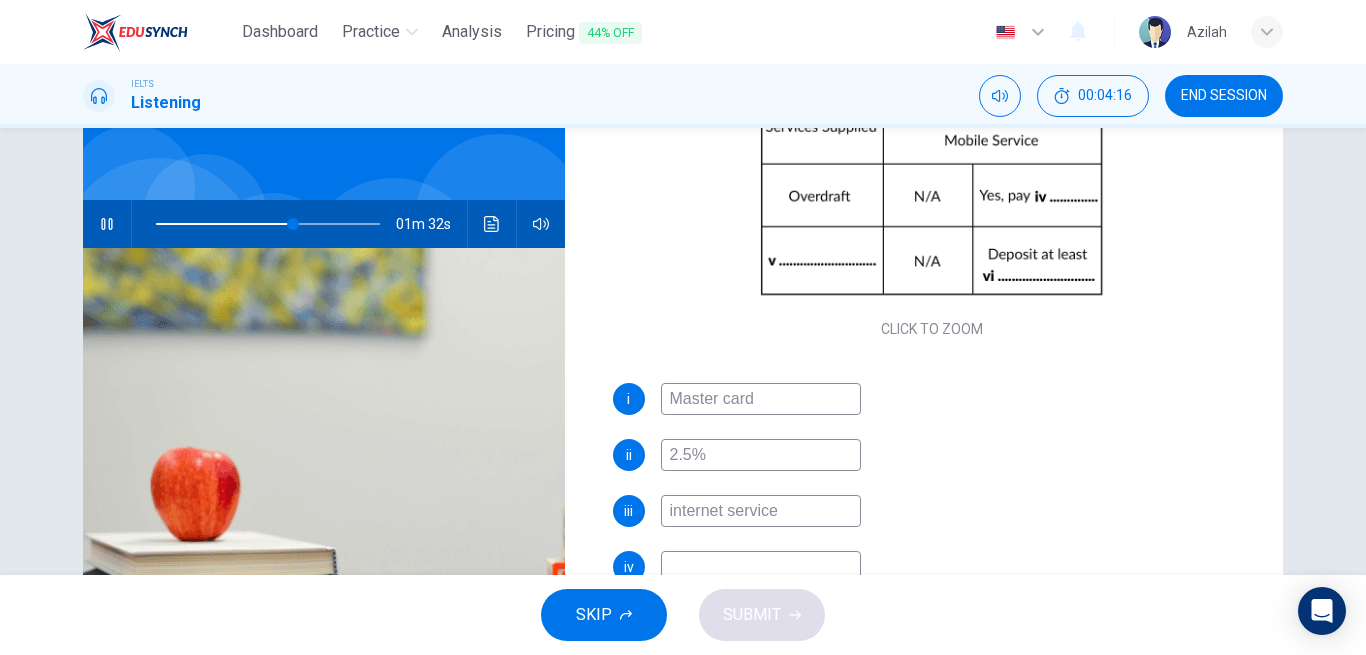 click on "internet service" at bounding box center [761, 511] 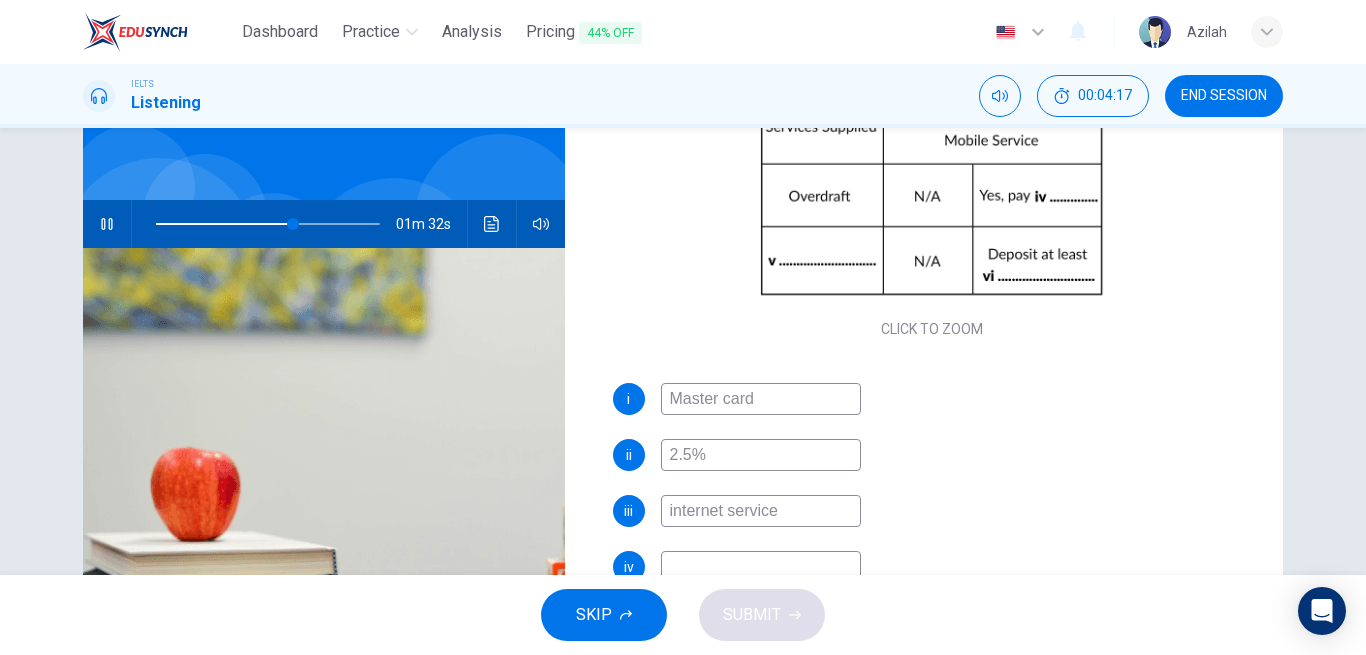 click on "internet service" at bounding box center [761, 511] 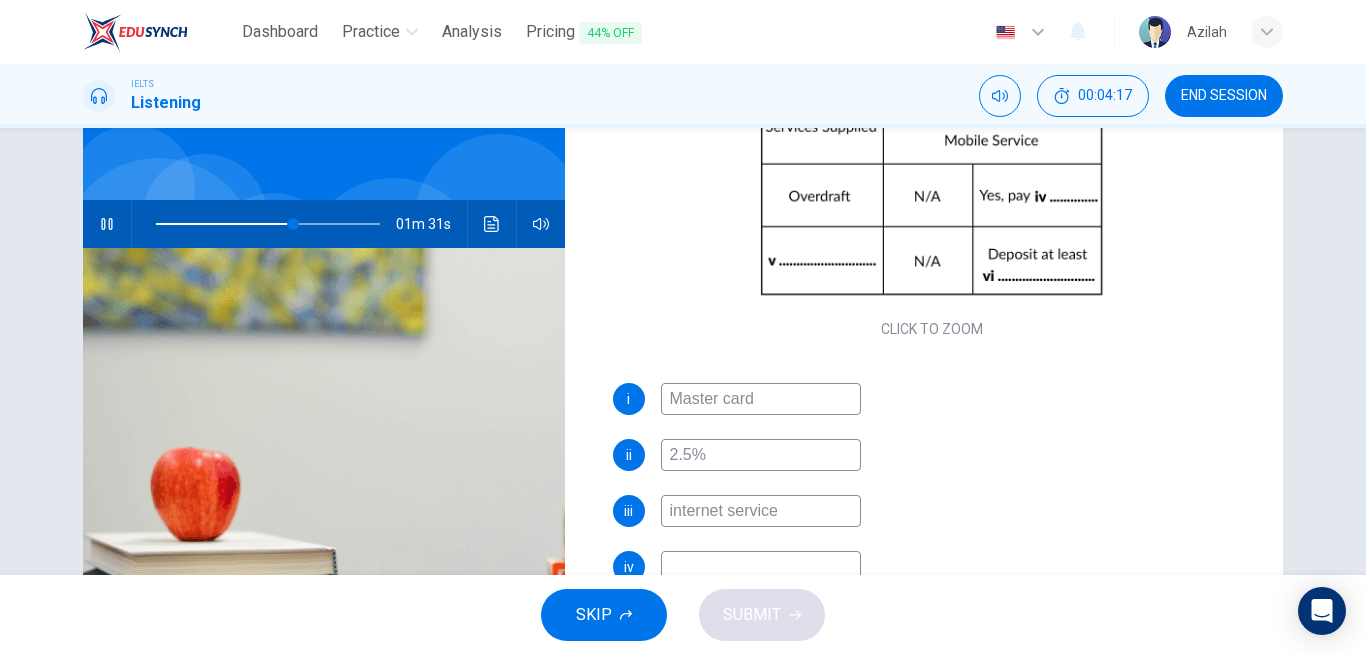 type on "internet" 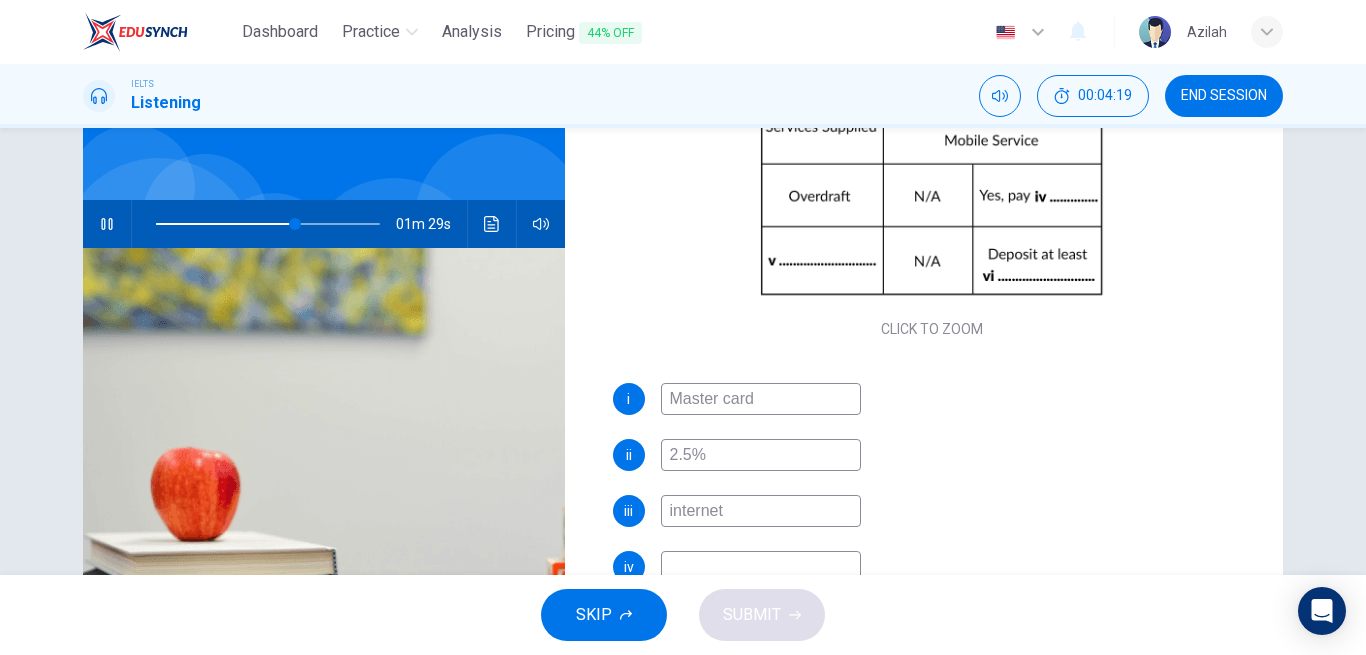 type on "62" 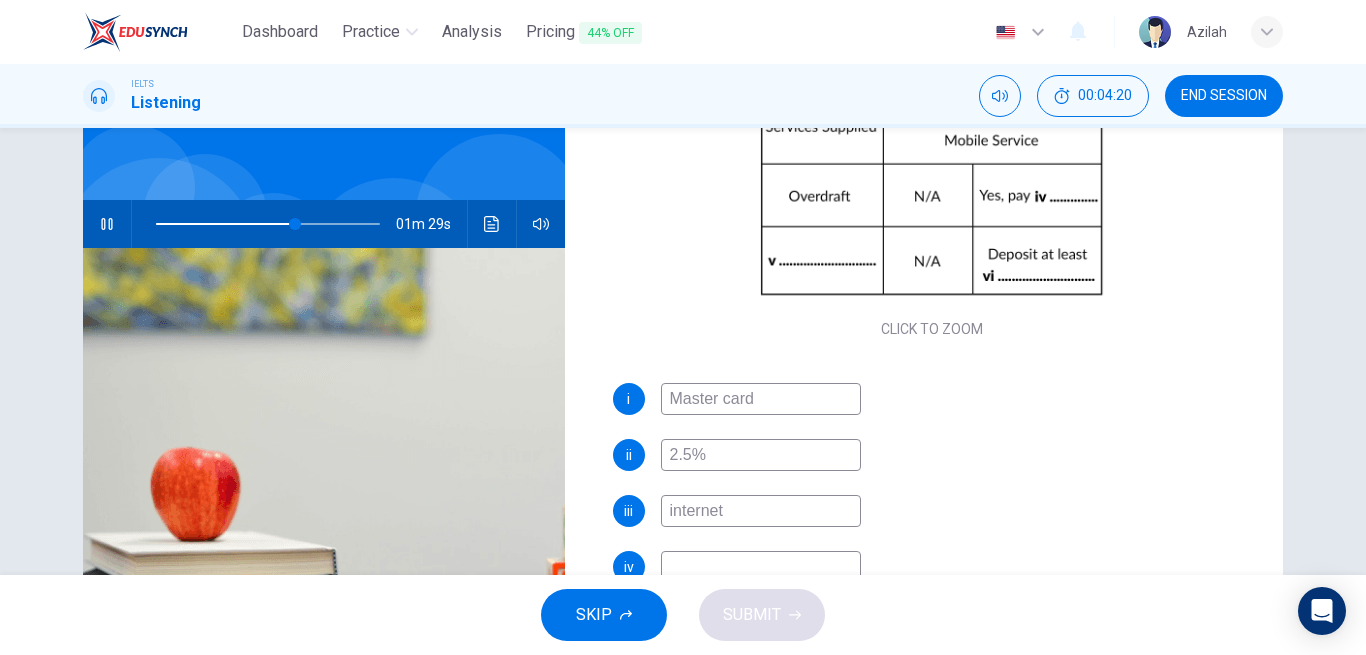 type on "internet" 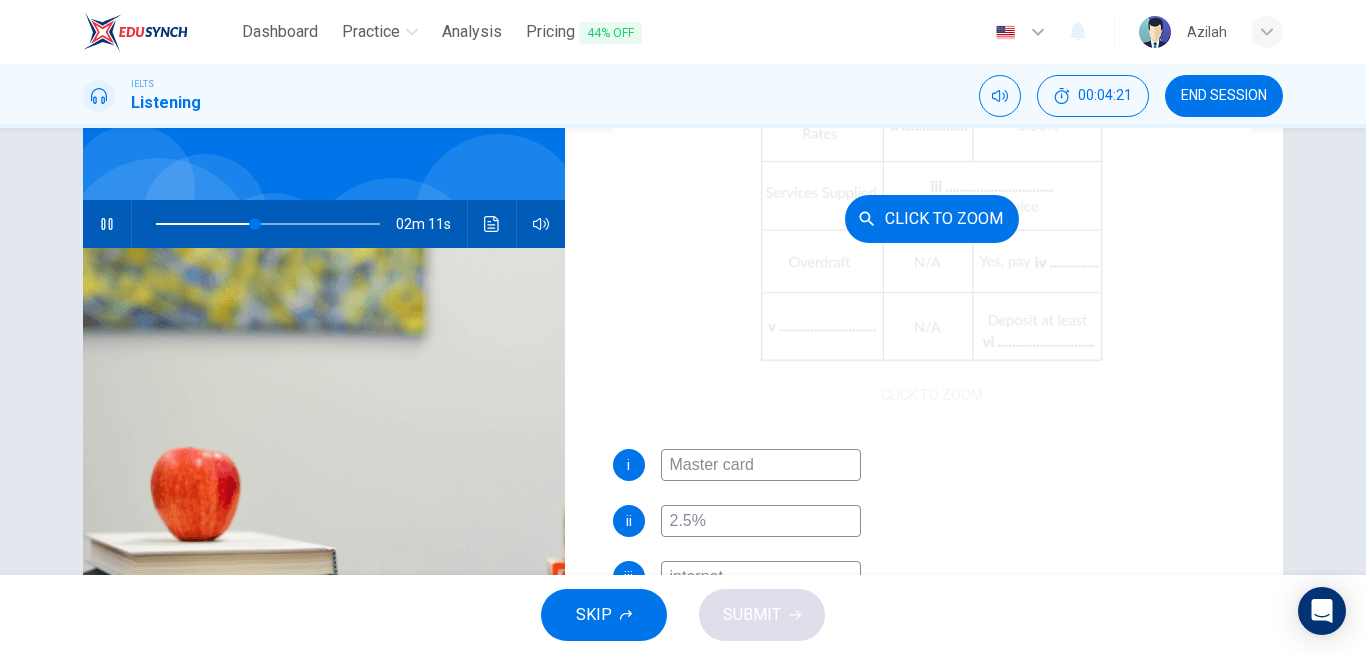 scroll, scrollTop: 186, scrollLeft: 0, axis: vertical 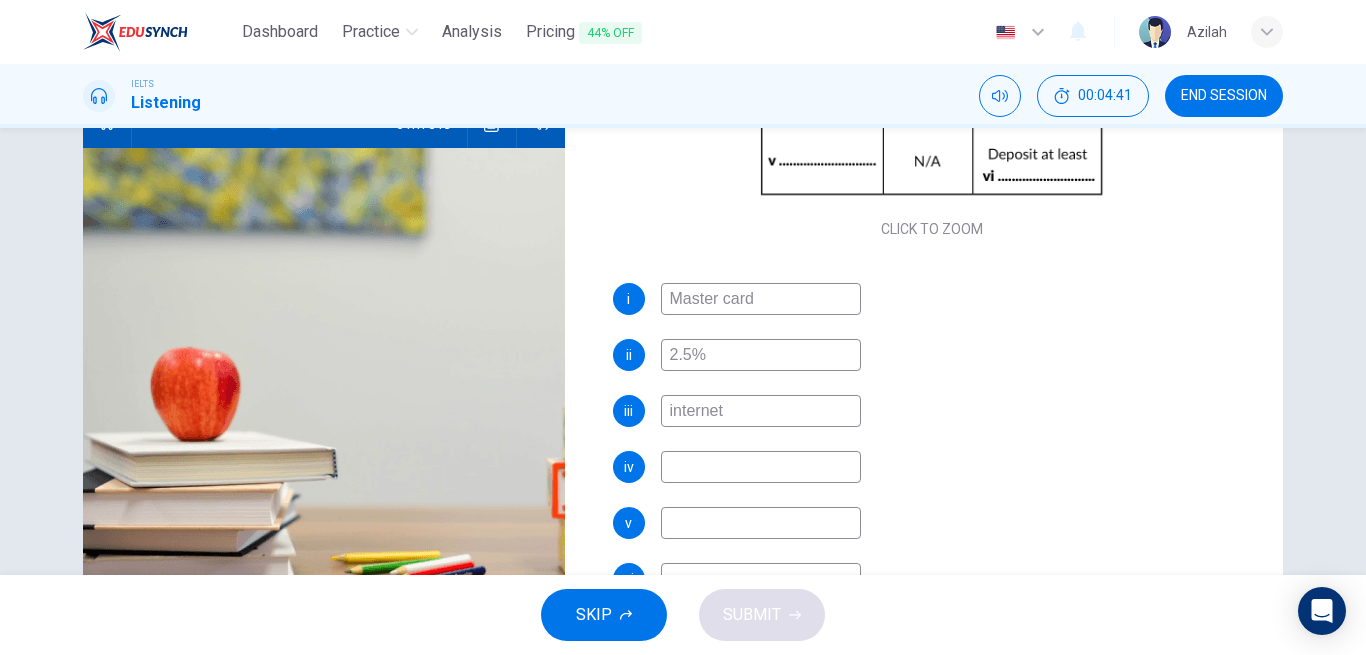 click on "internet" at bounding box center [761, 411] 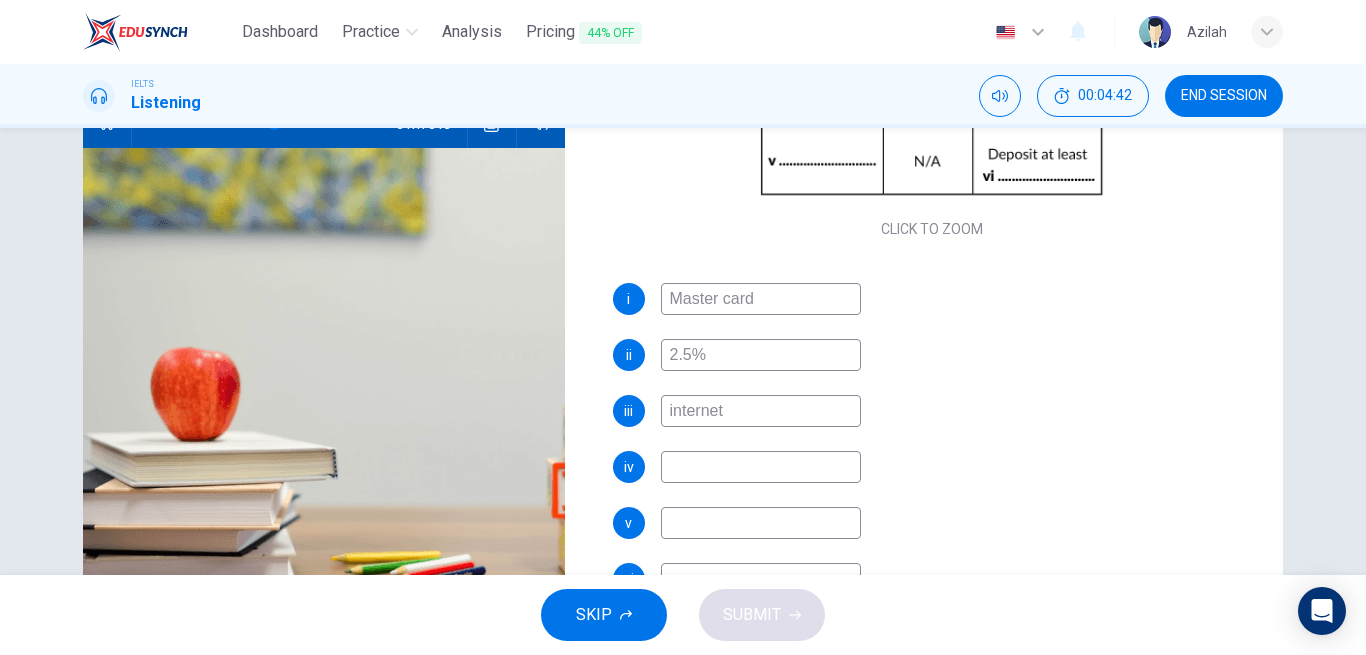 type on "53" 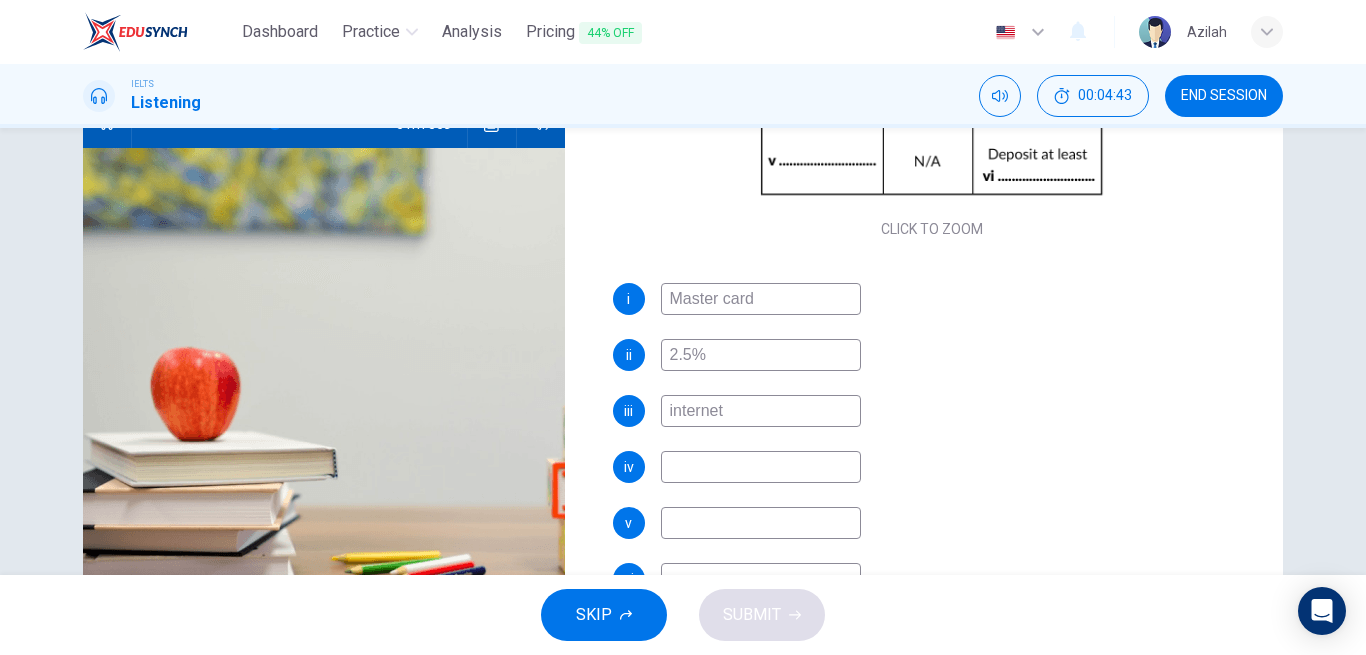 type on "internet s" 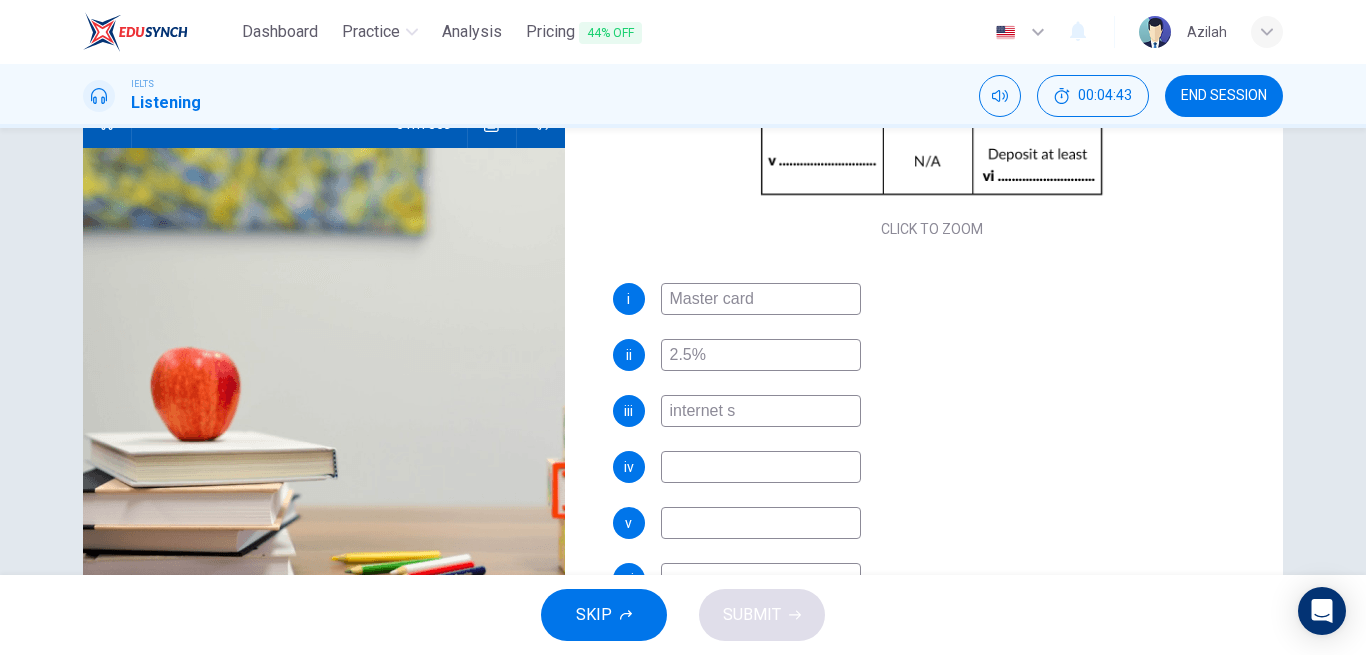 type on "54" 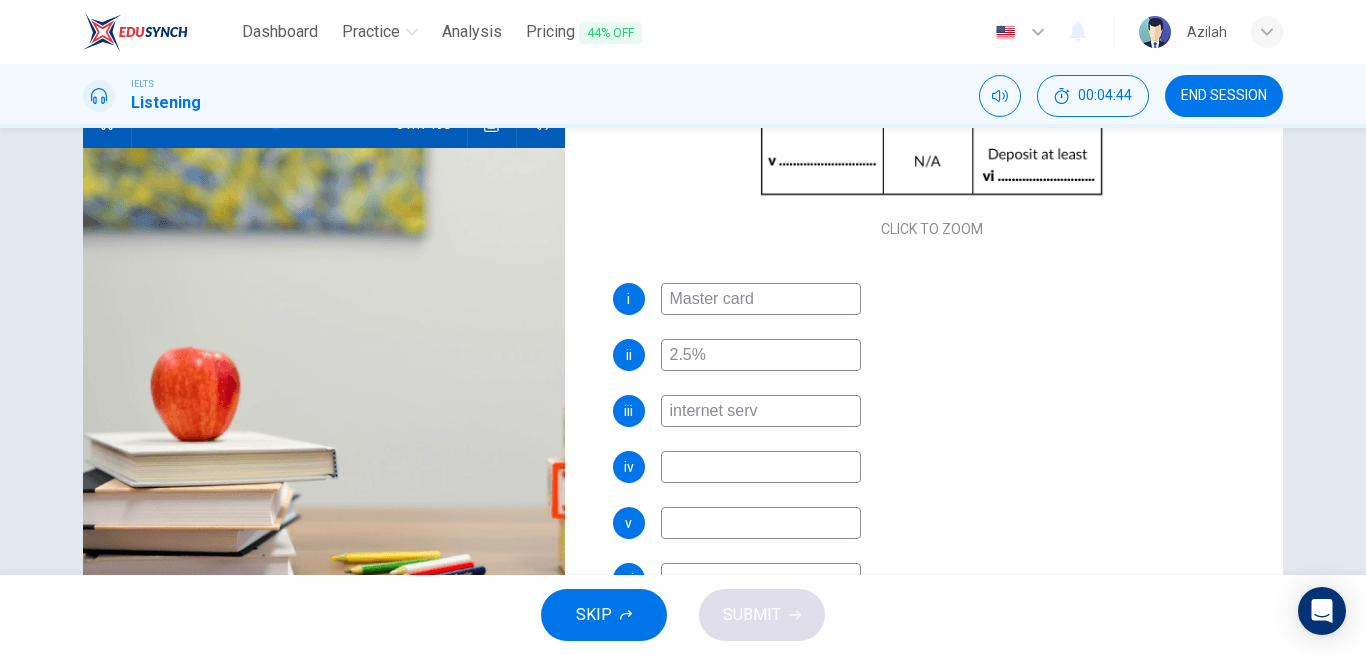 type on "internet servi" 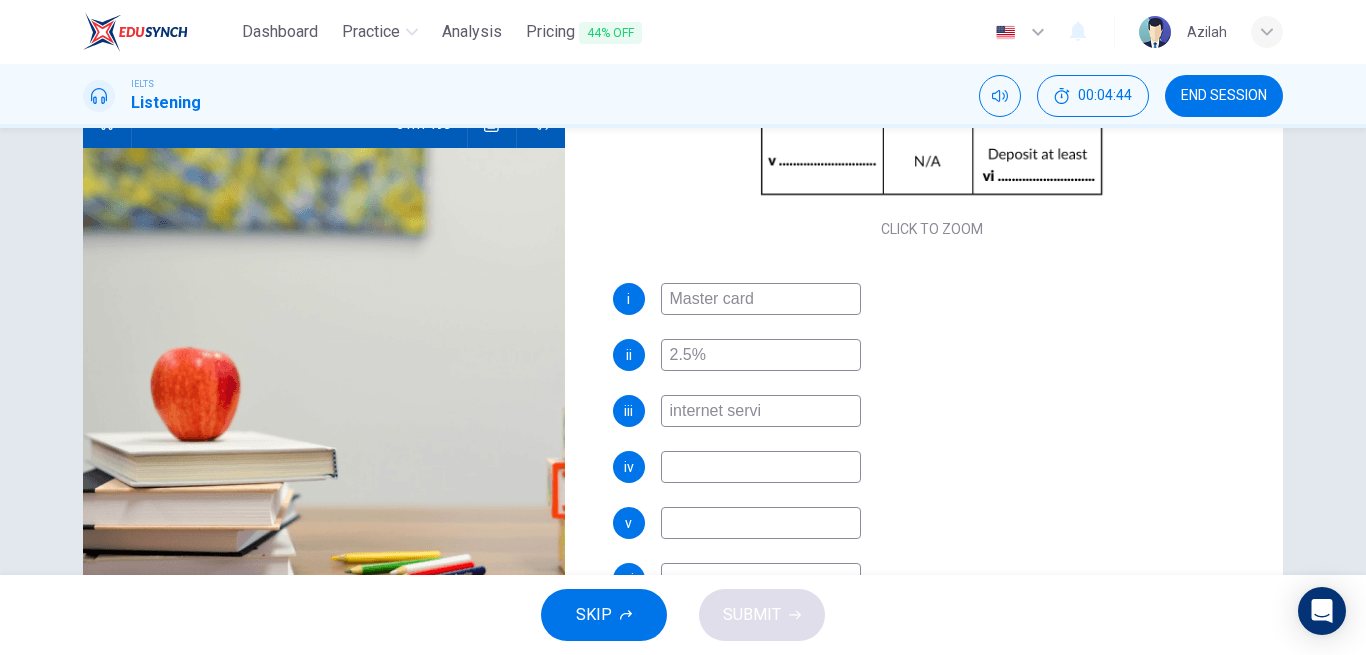 type on "54" 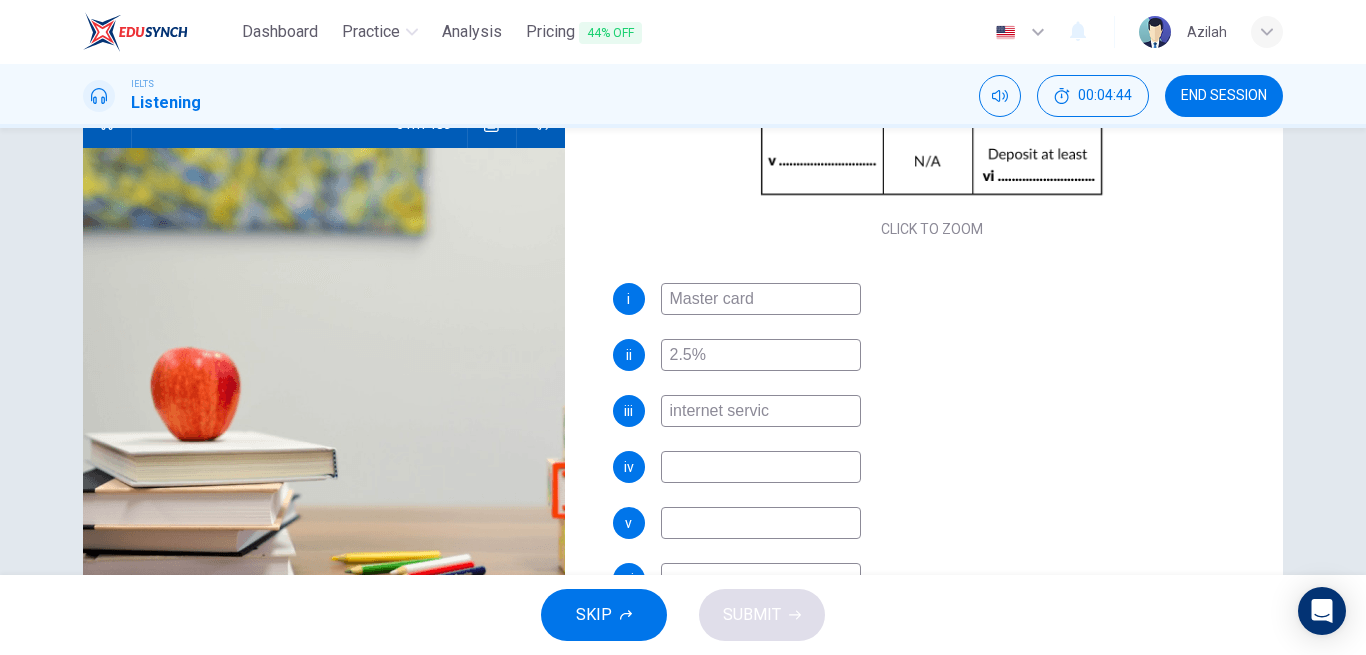 type on "internet service" 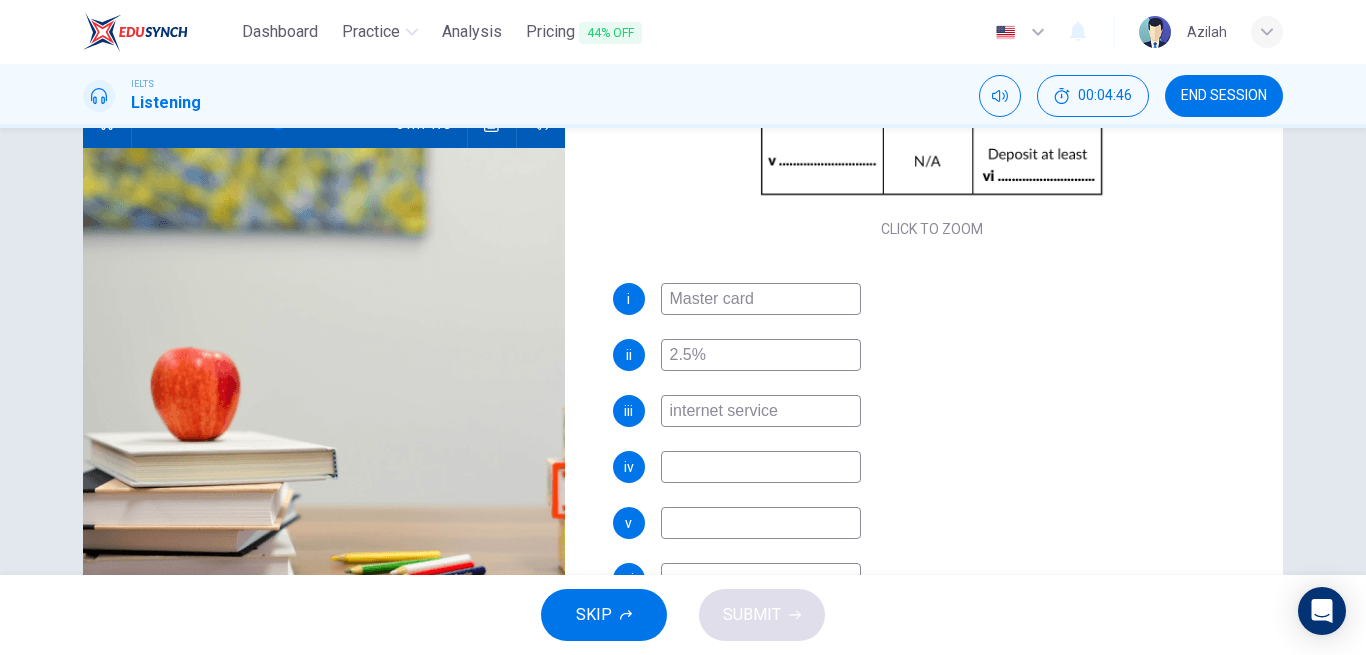 type on "55" 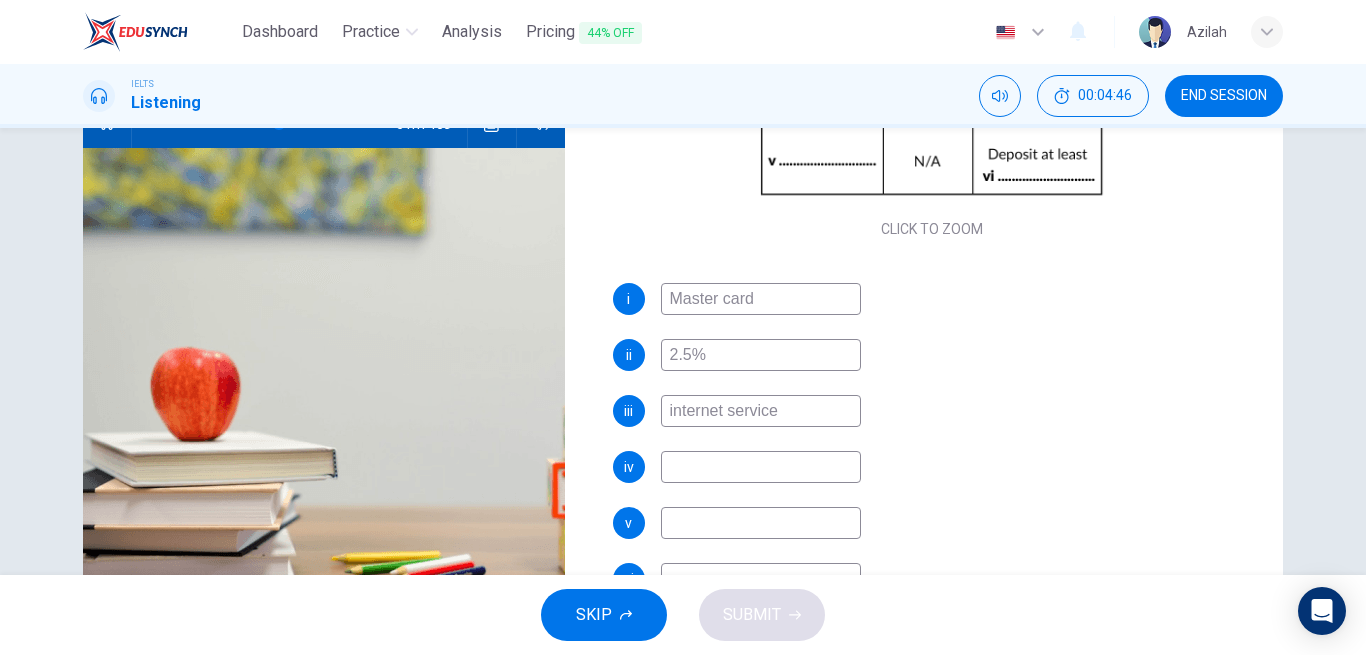 type on "internet service" 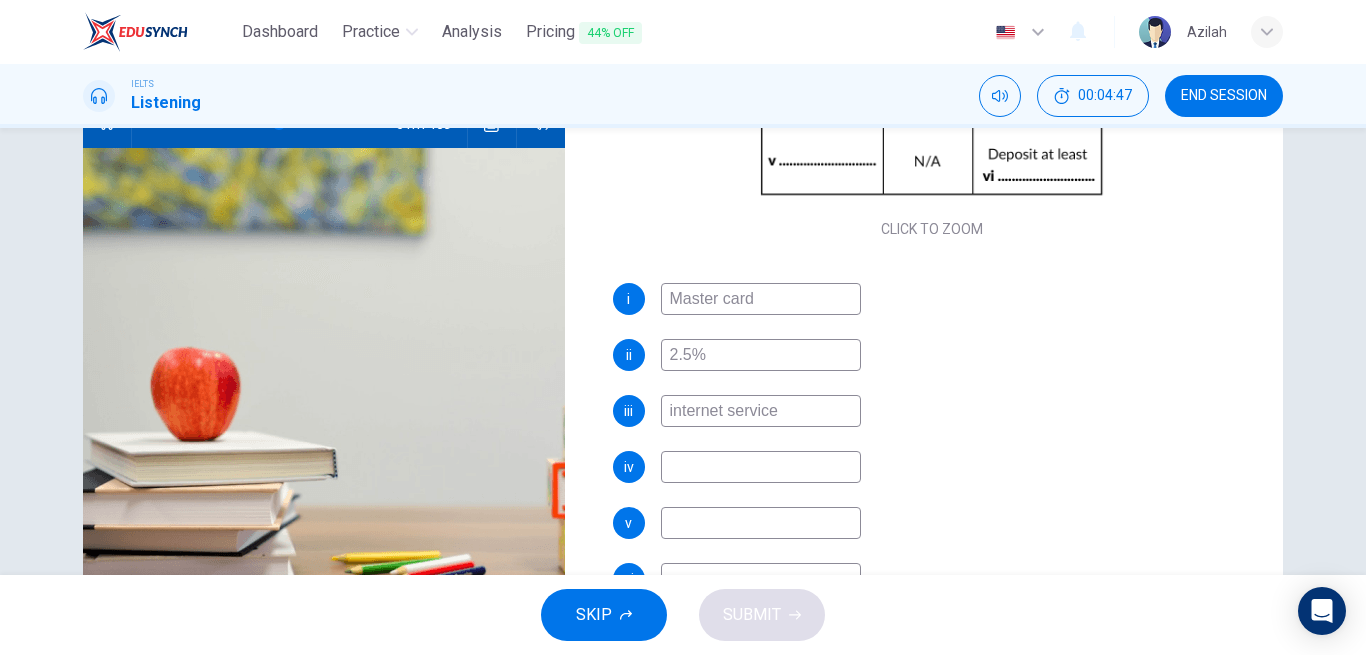 click on "iii internet service" at bounding box center [932, 411] 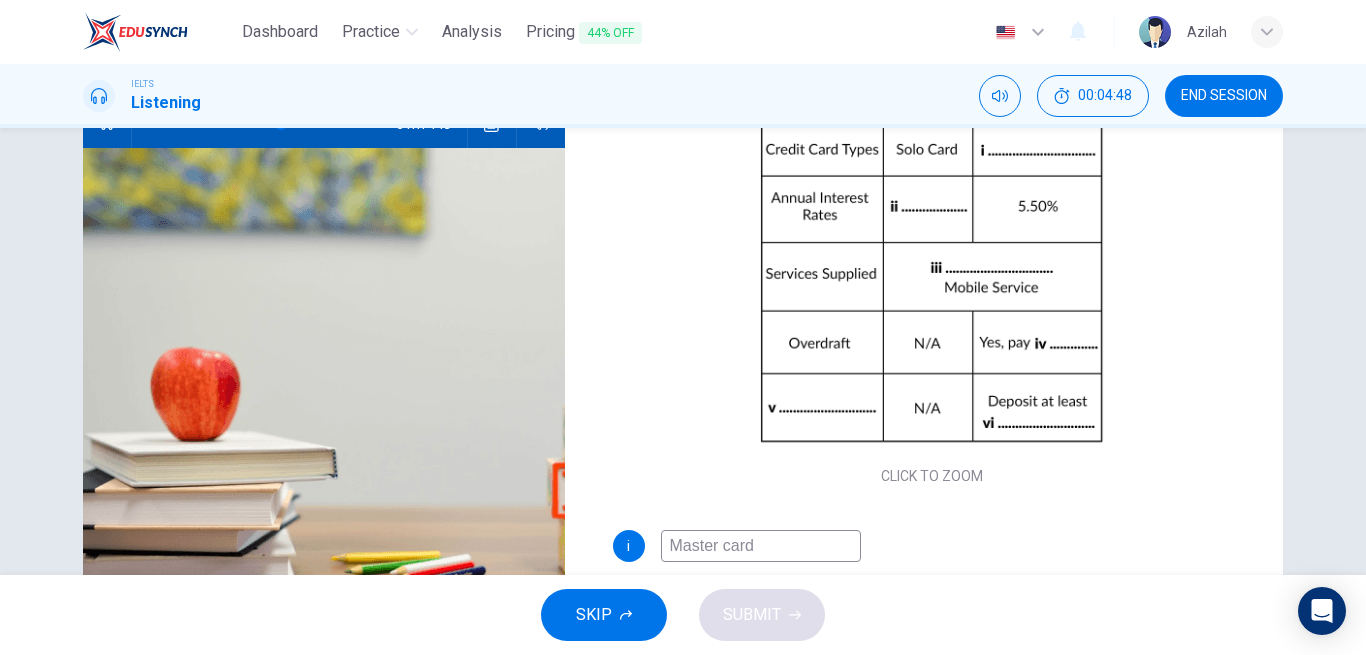 scroll, scrollTop: 0, scrollLeft: 0, axis: both 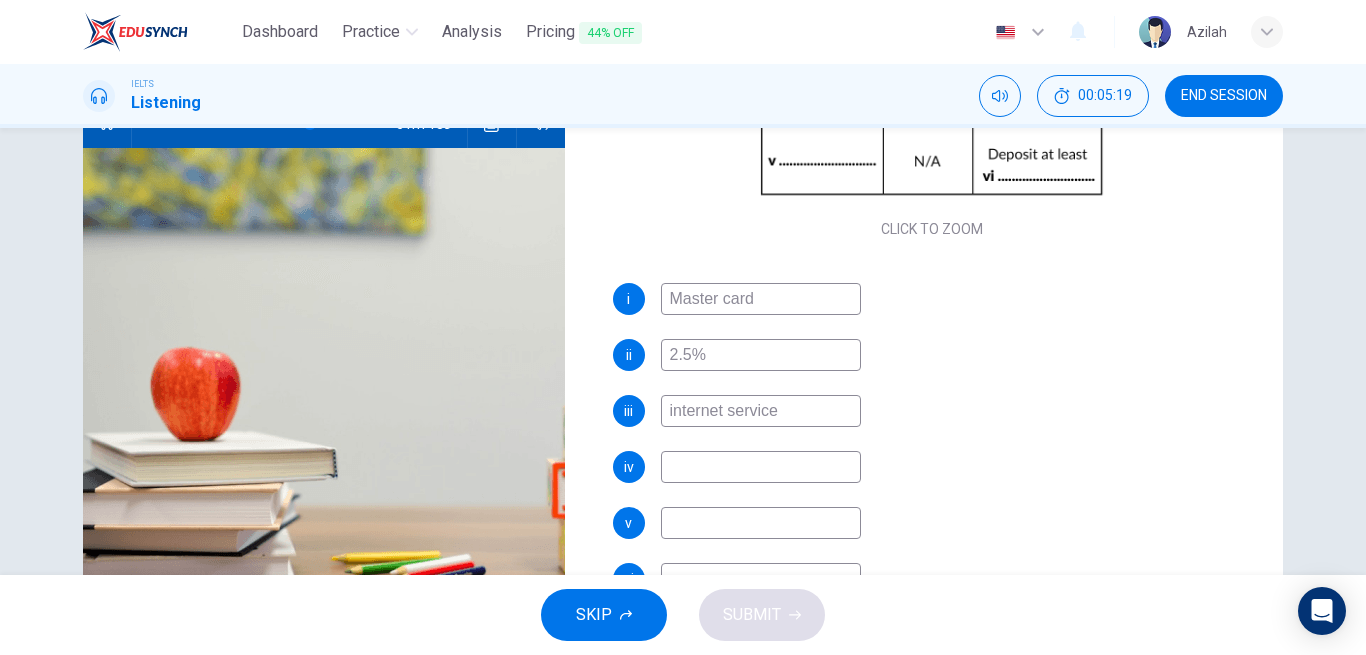 click at bounding box center [761, 467] 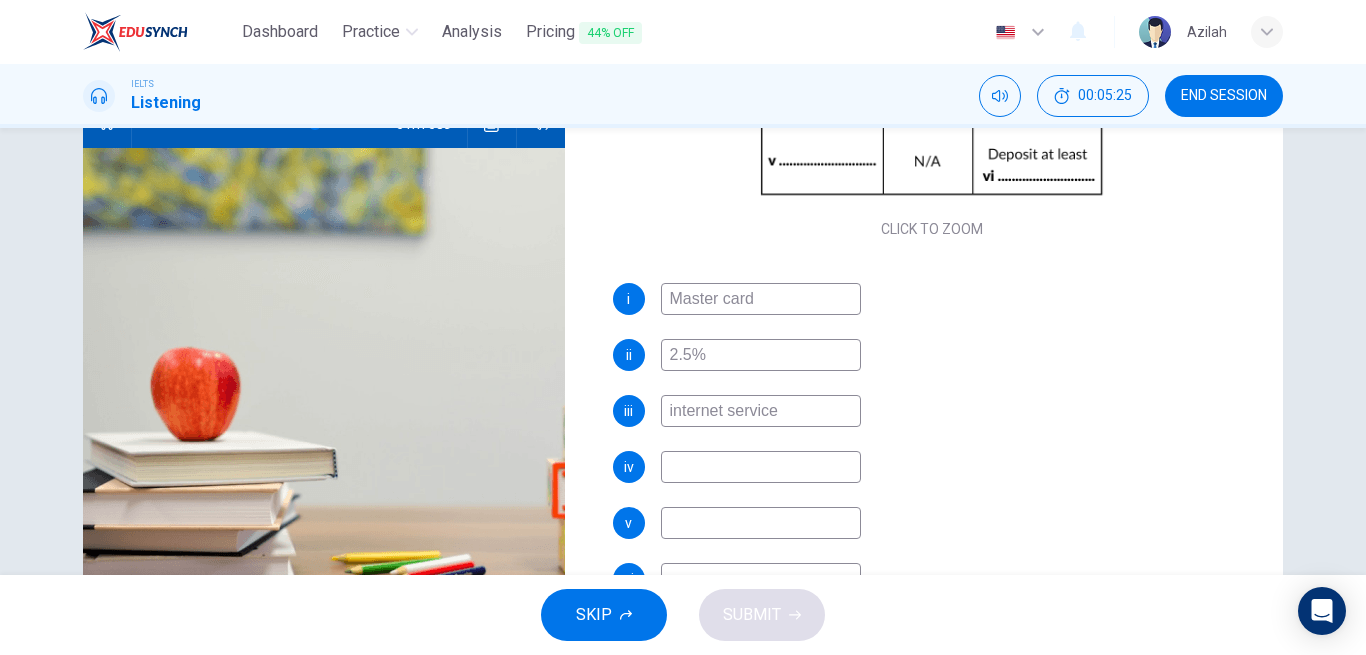 type on "71" 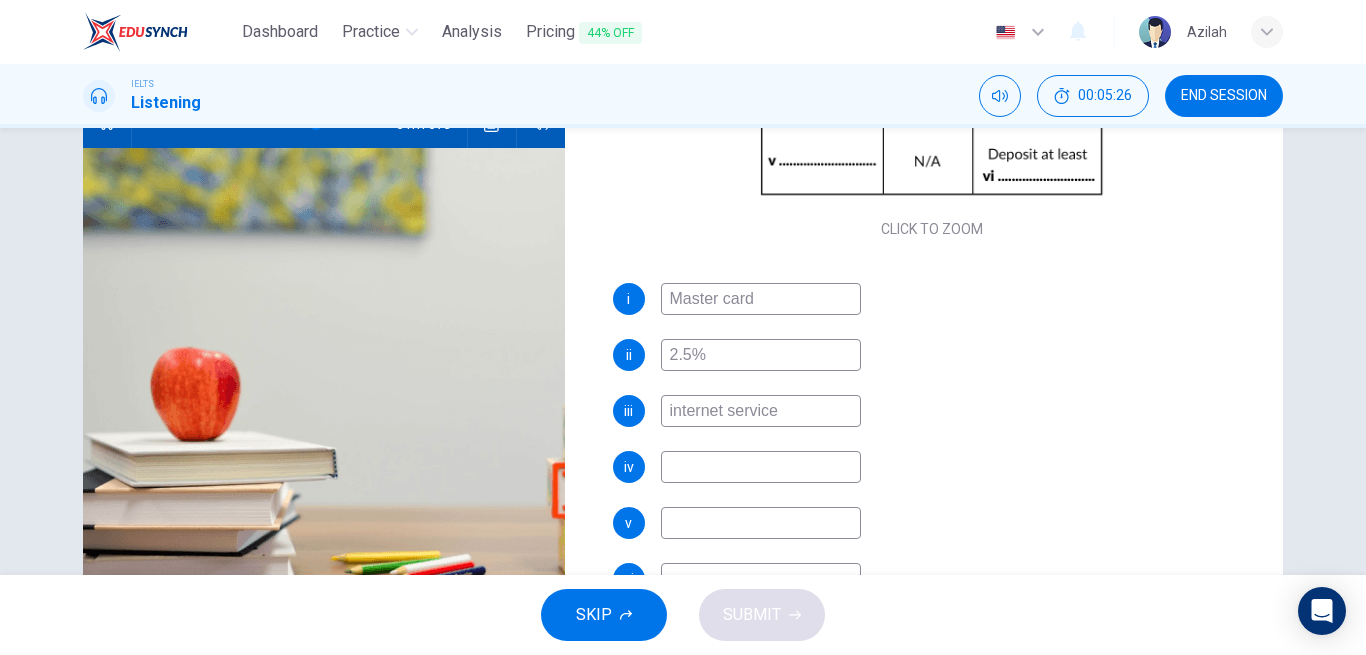 type on "2" 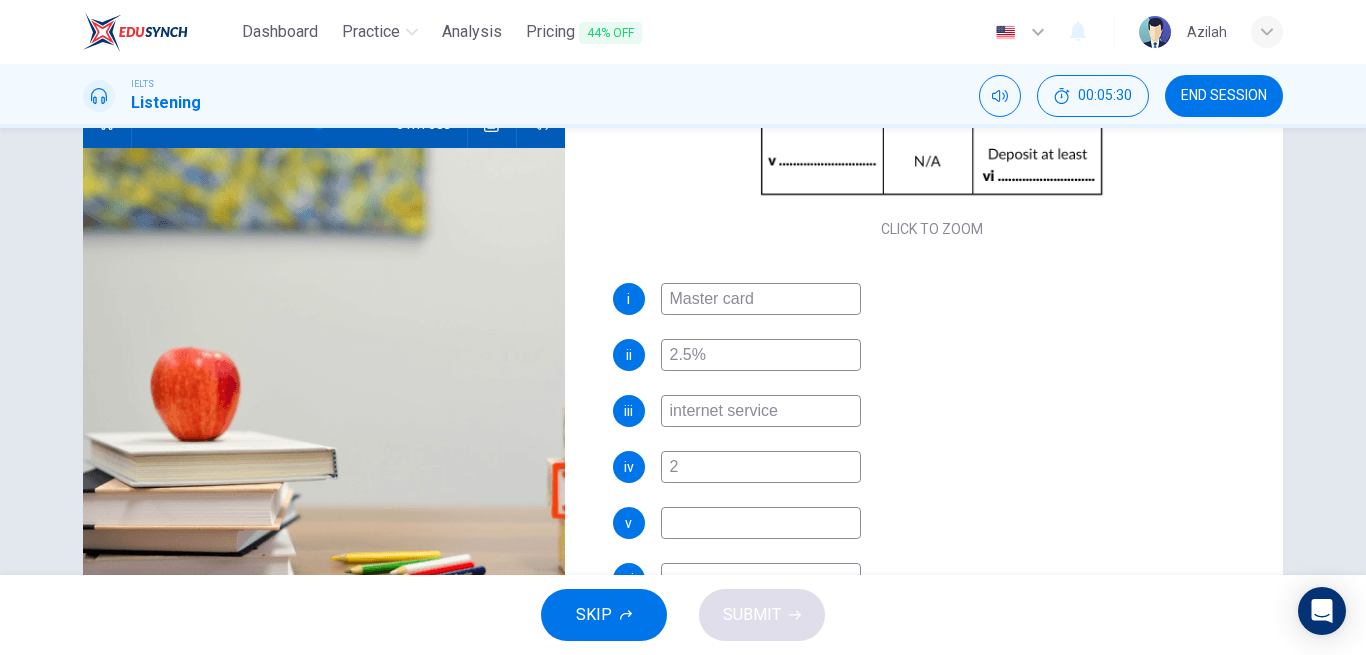 type on "74" 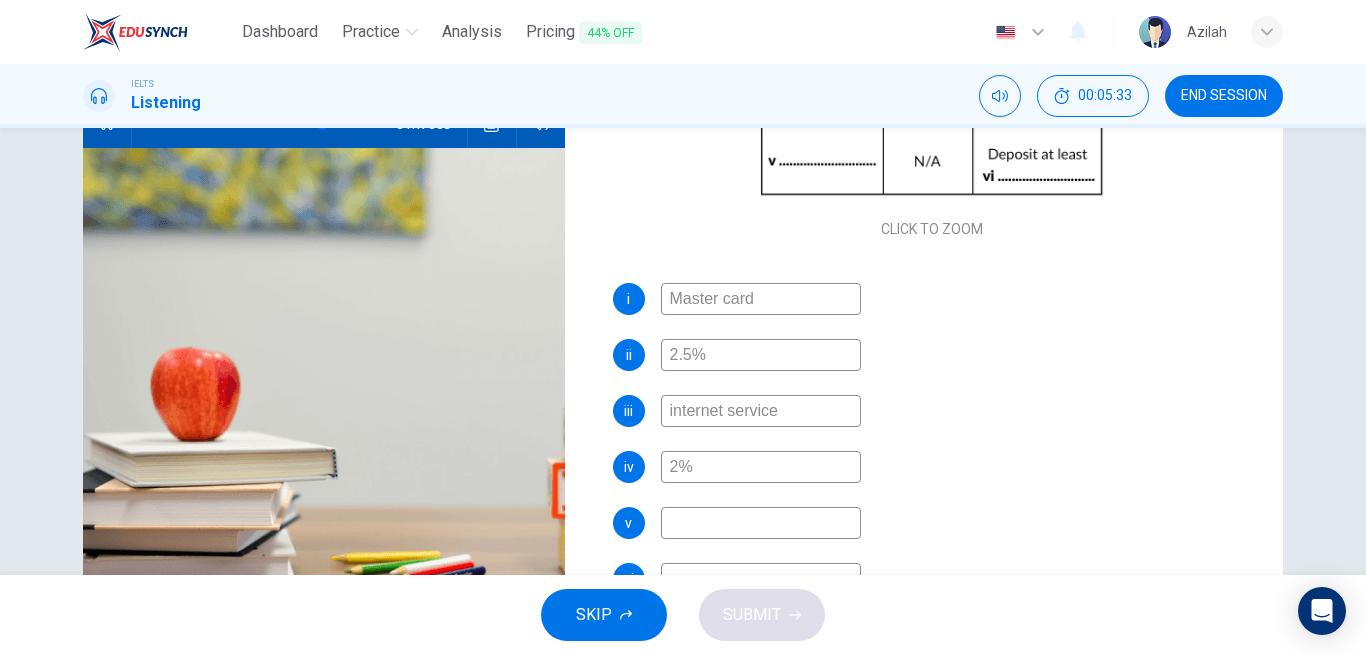 type on "75" 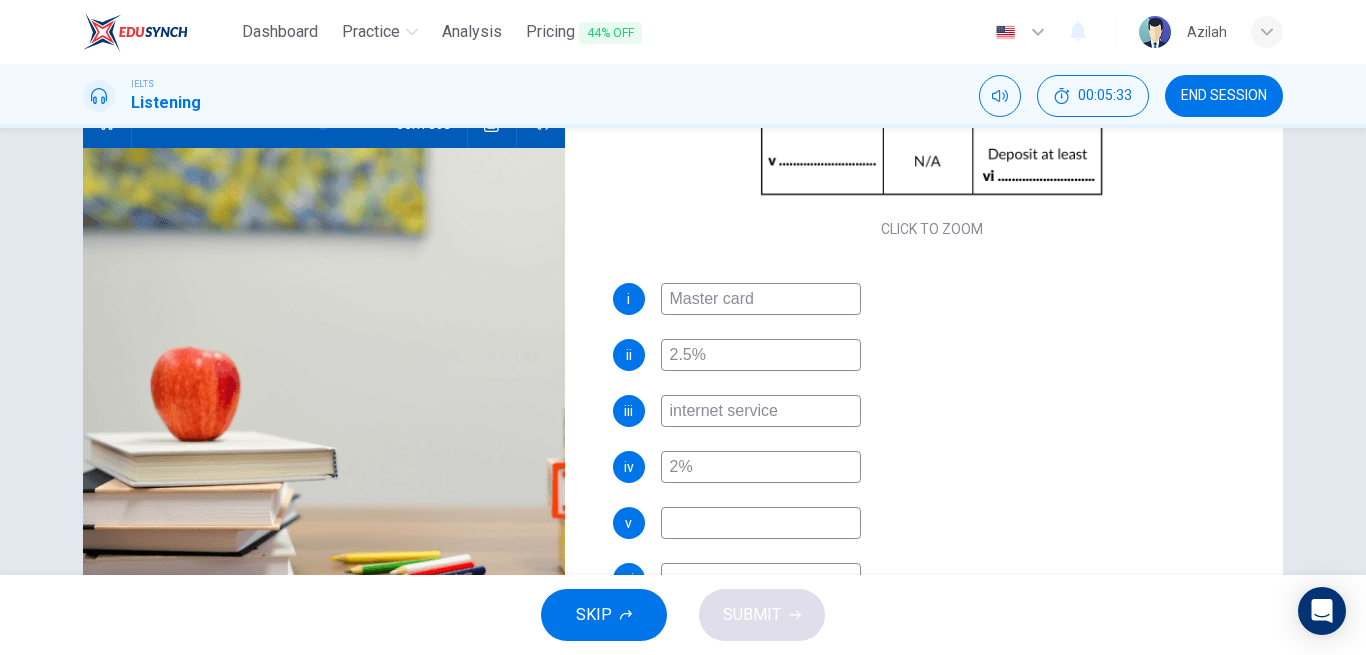 type on "2%" 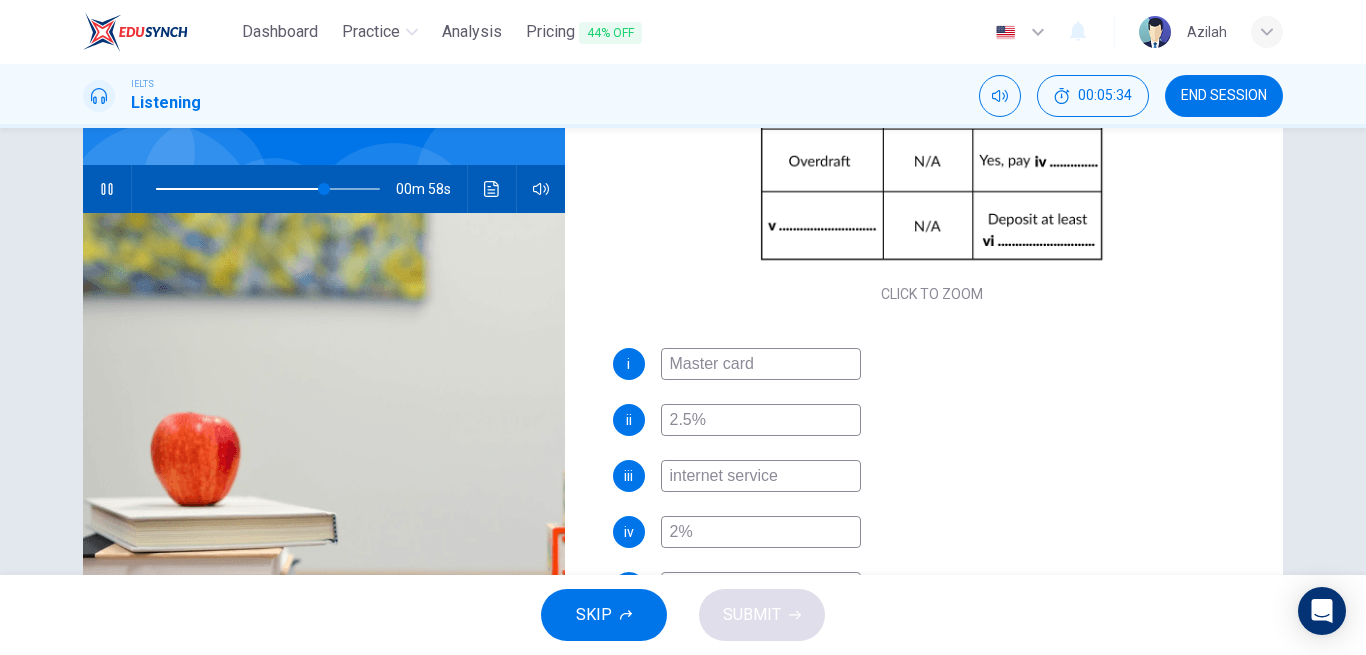 scroll, scrollTop: 128, scrollLeft: 0, axis: vertical 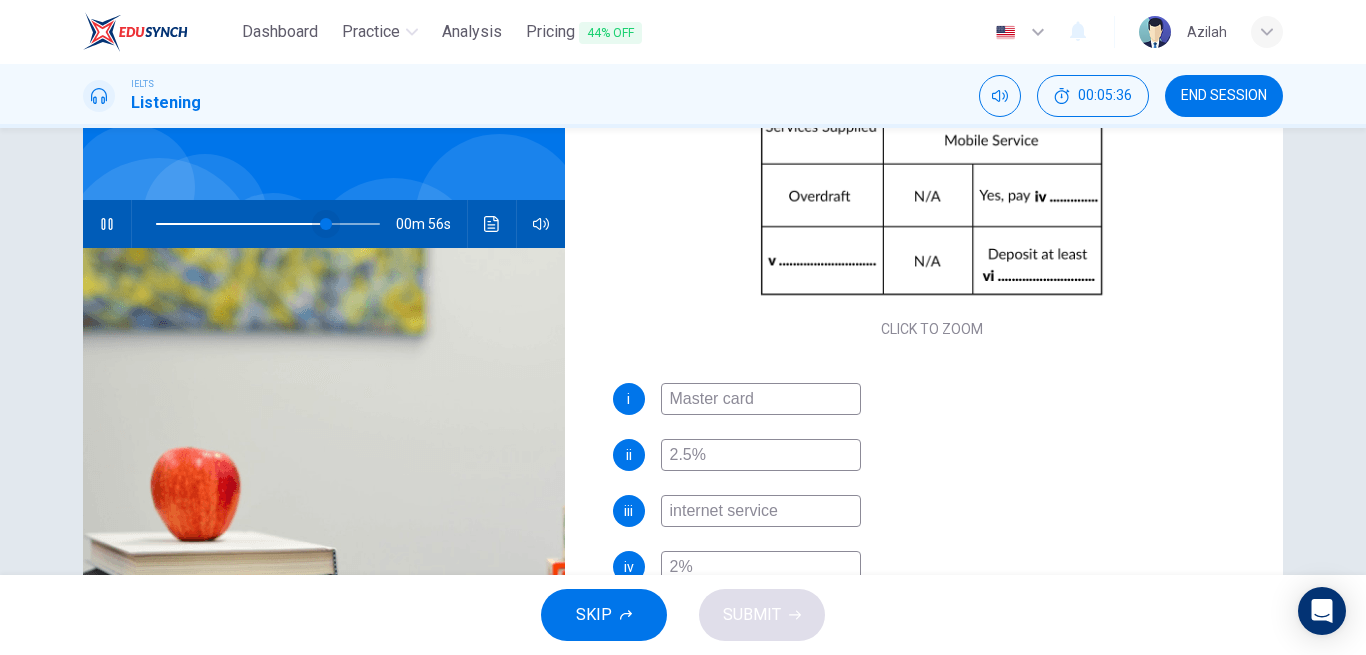 click at bounding box center (326, 224) 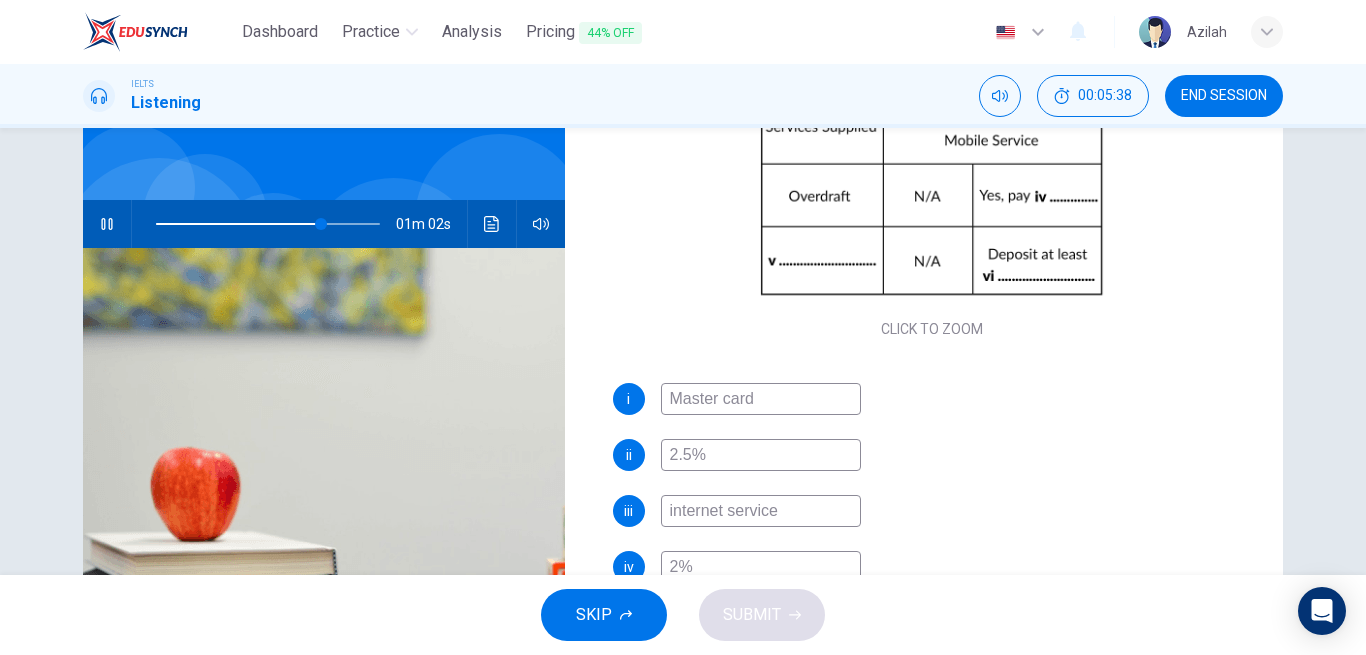 scroll, scrollTop: 228, scrollLeft: 0, axis: vertical 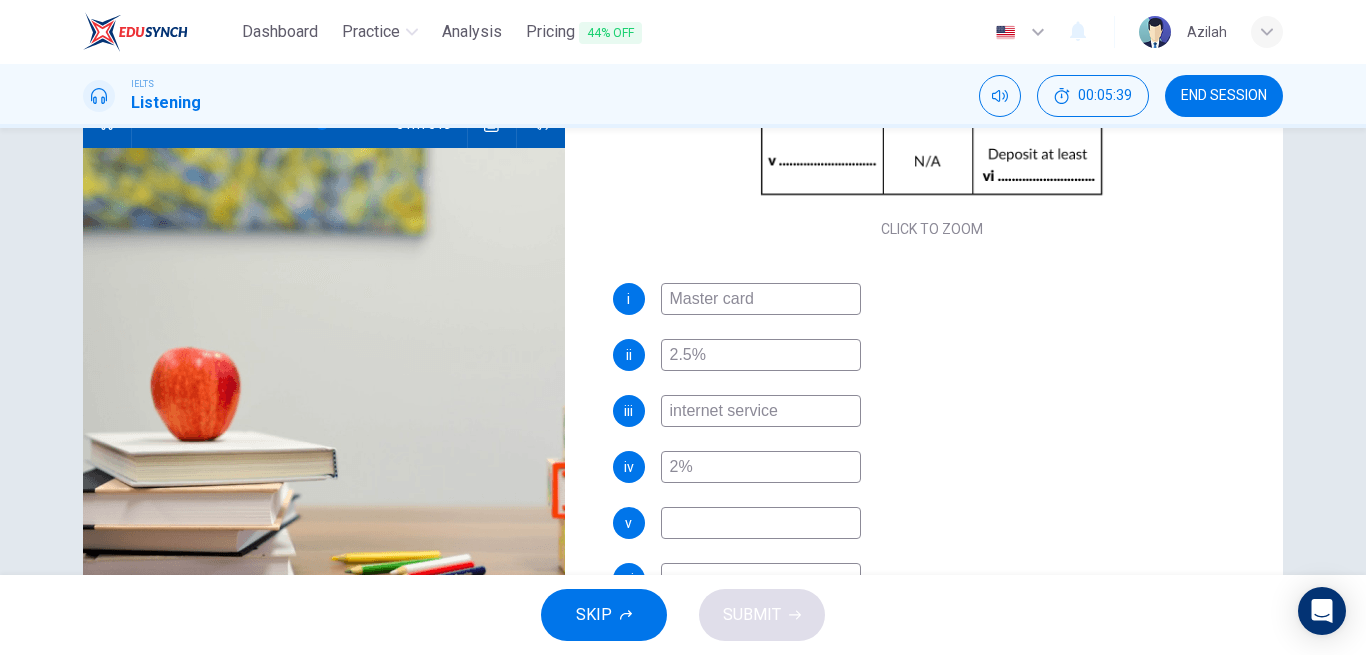 click at bounding box center [761, 523] 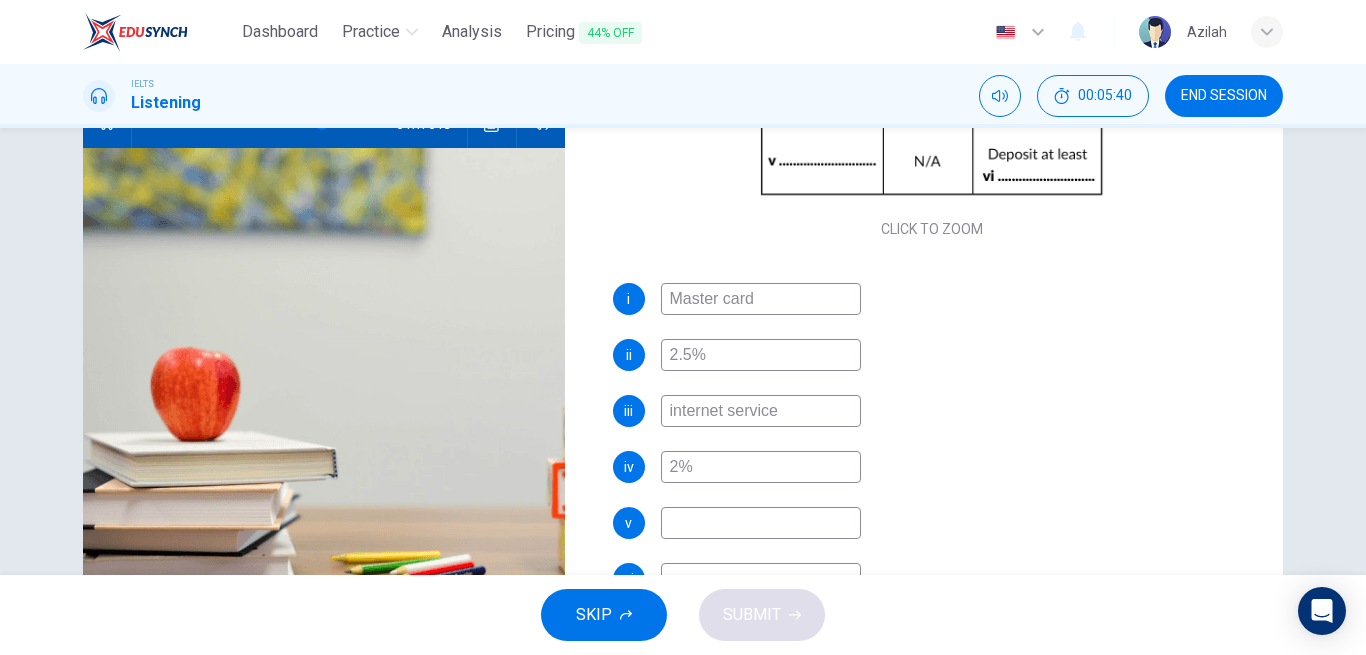 type on "75" 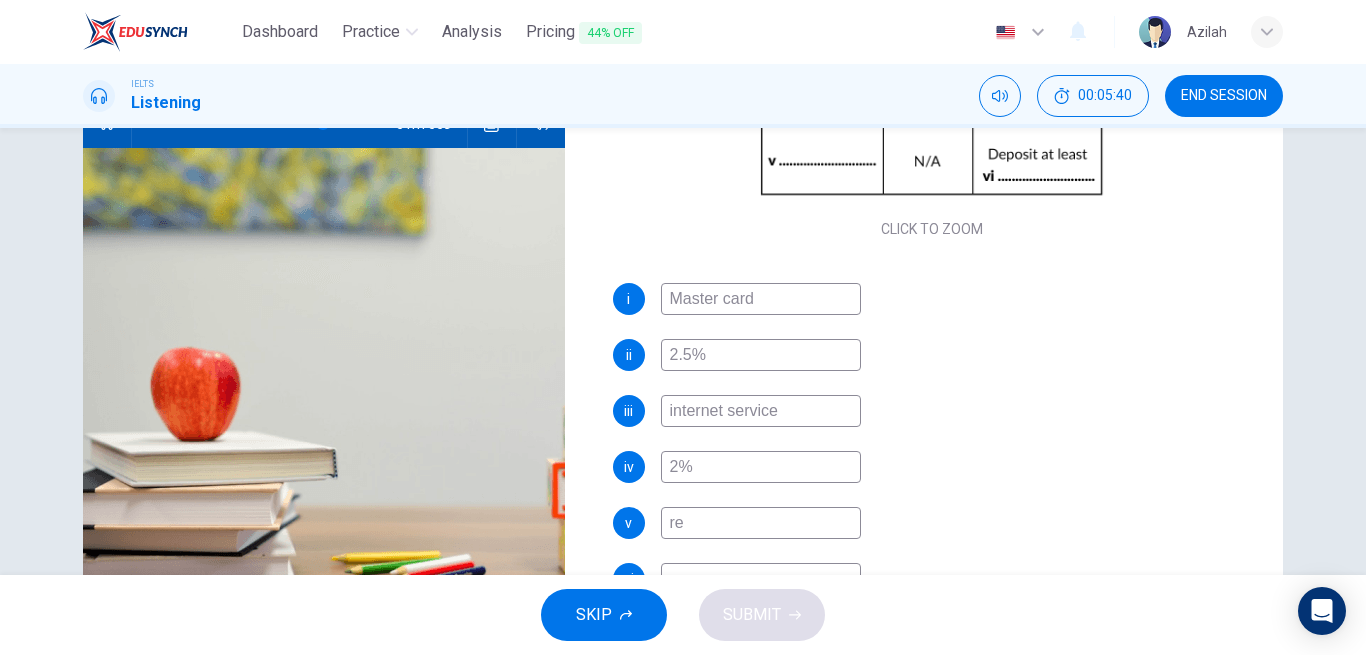 type on "req" 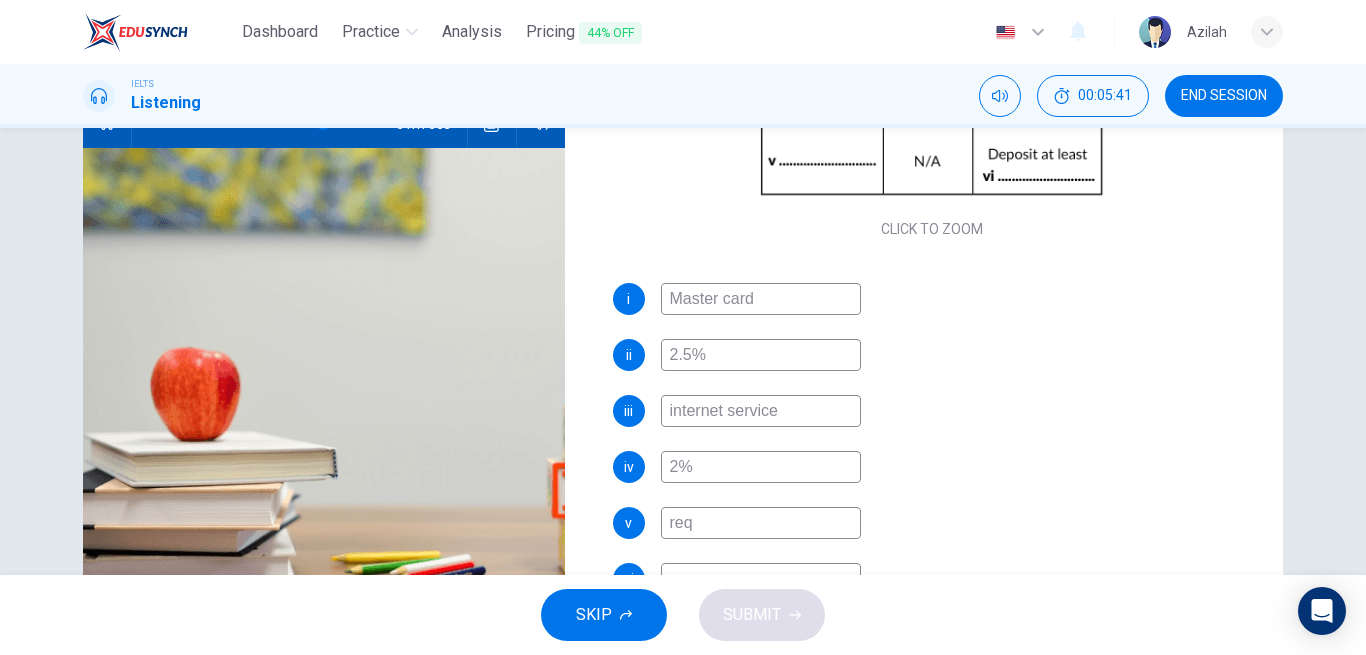 type on "75" 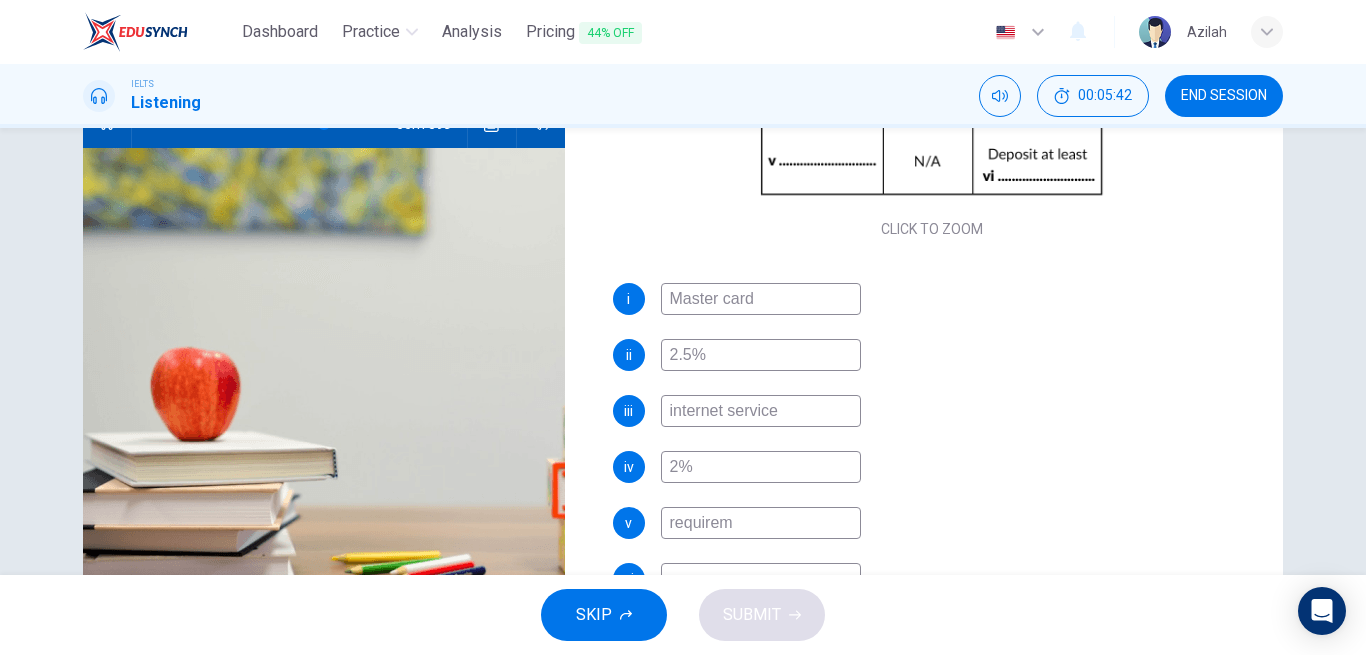 type on "requireme" 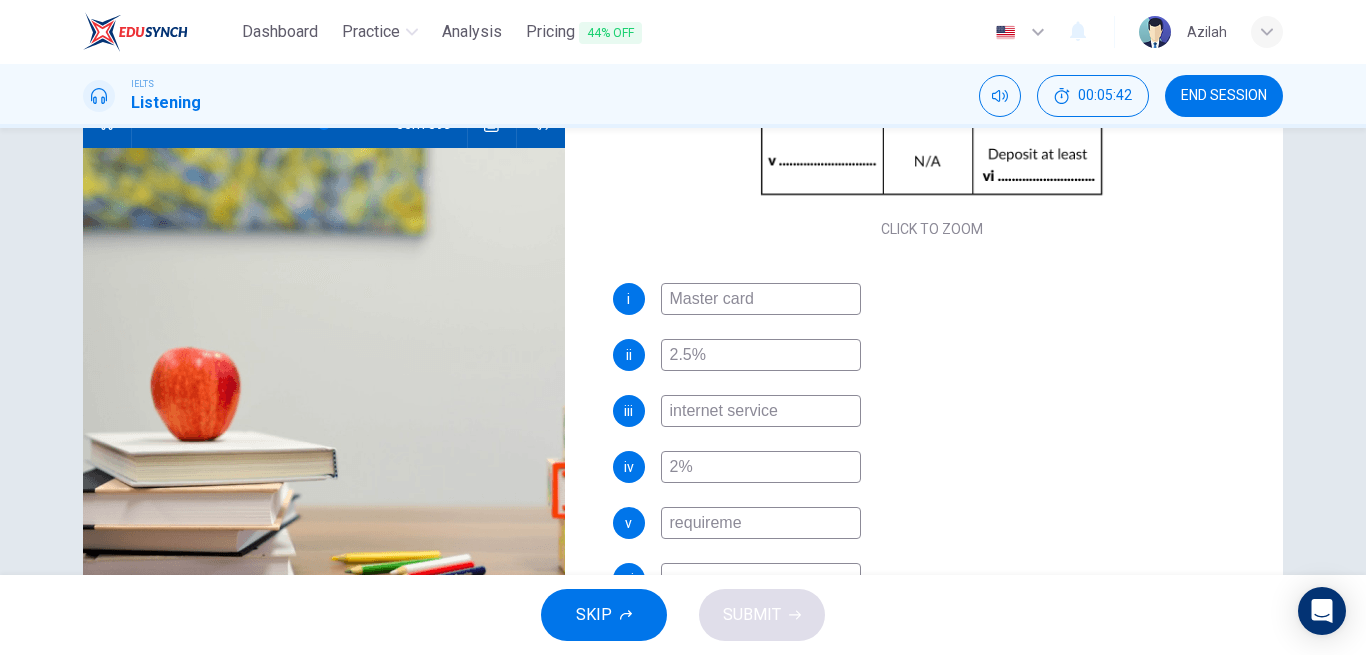 type on "75" 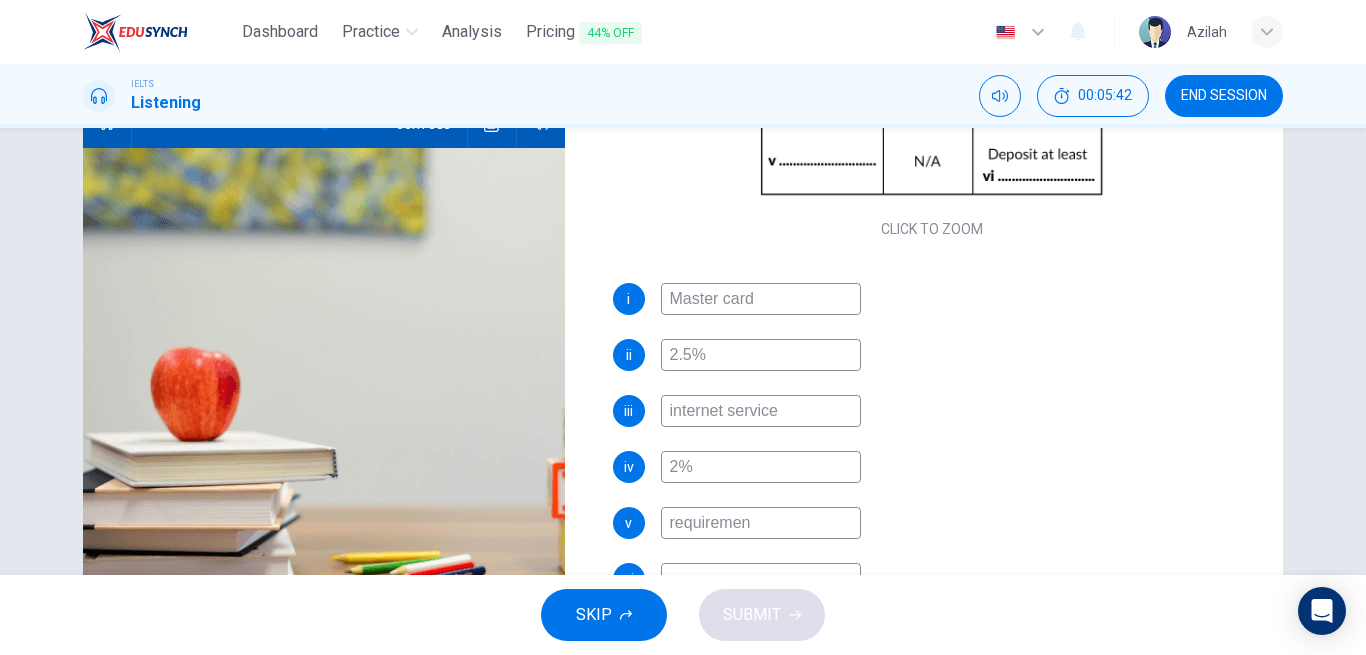 type on "requirement" 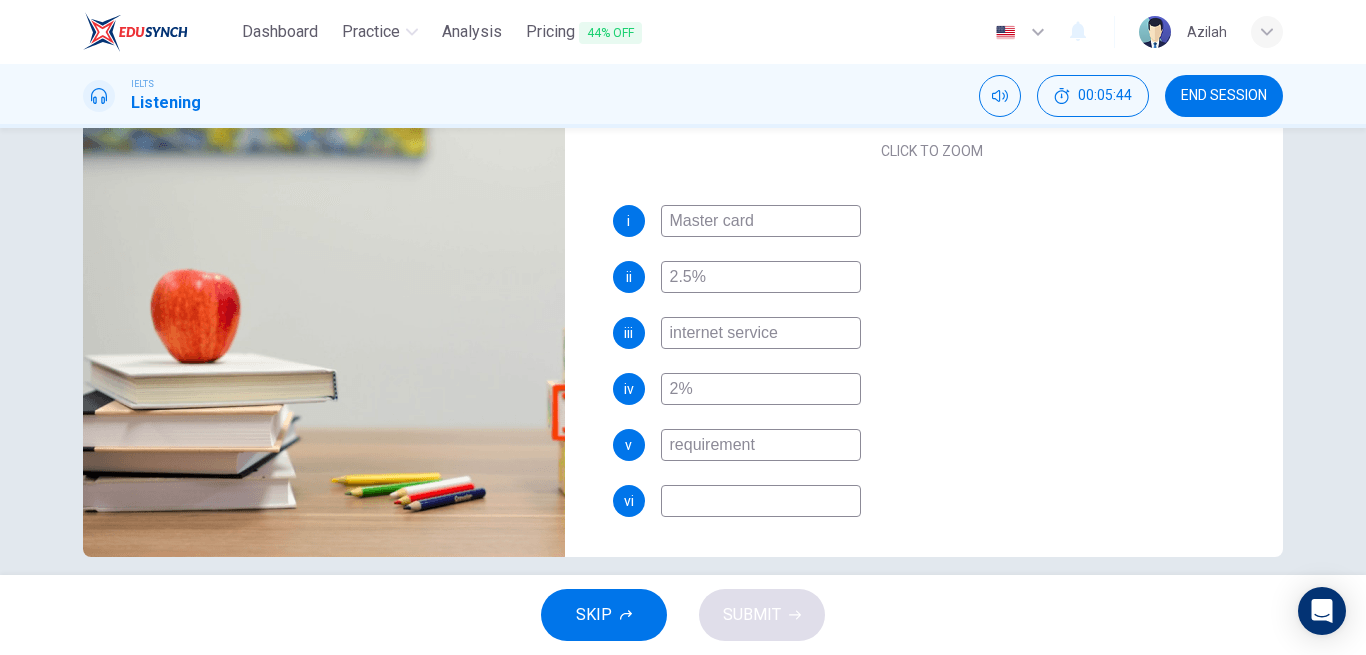 scroll, scrollTop: 328, scrollLeft: 0, axis: vertical 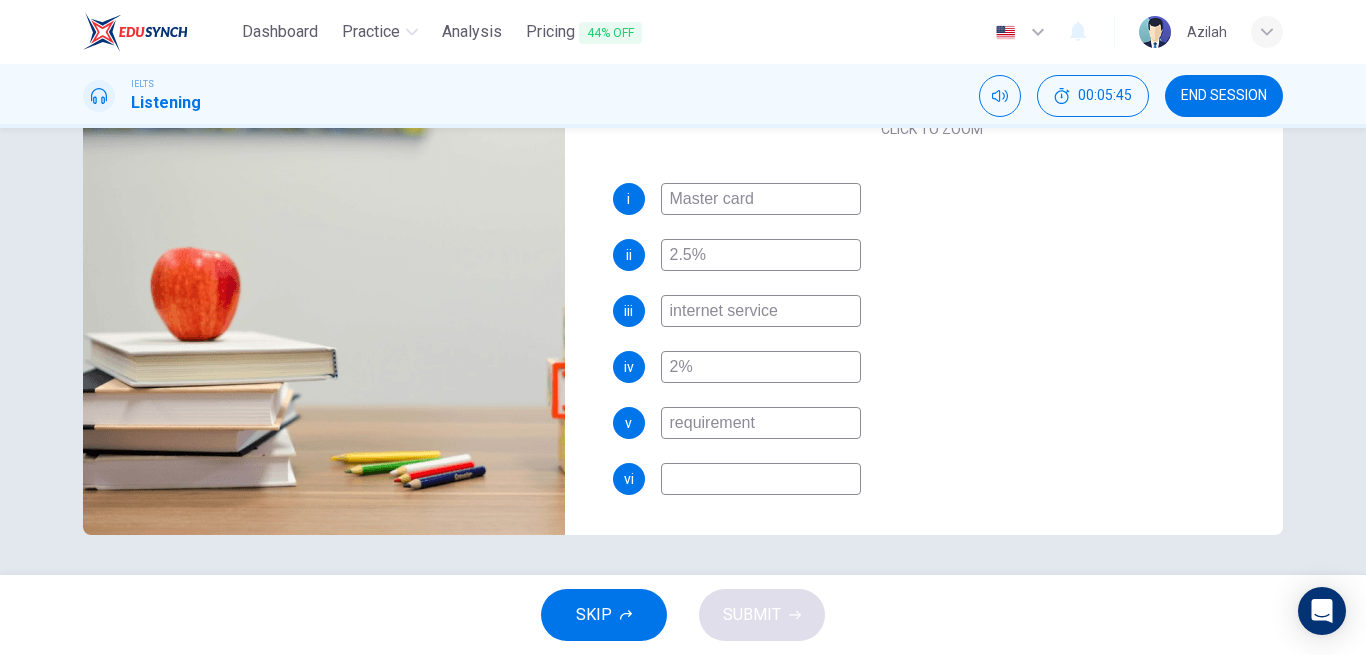 type on "77" 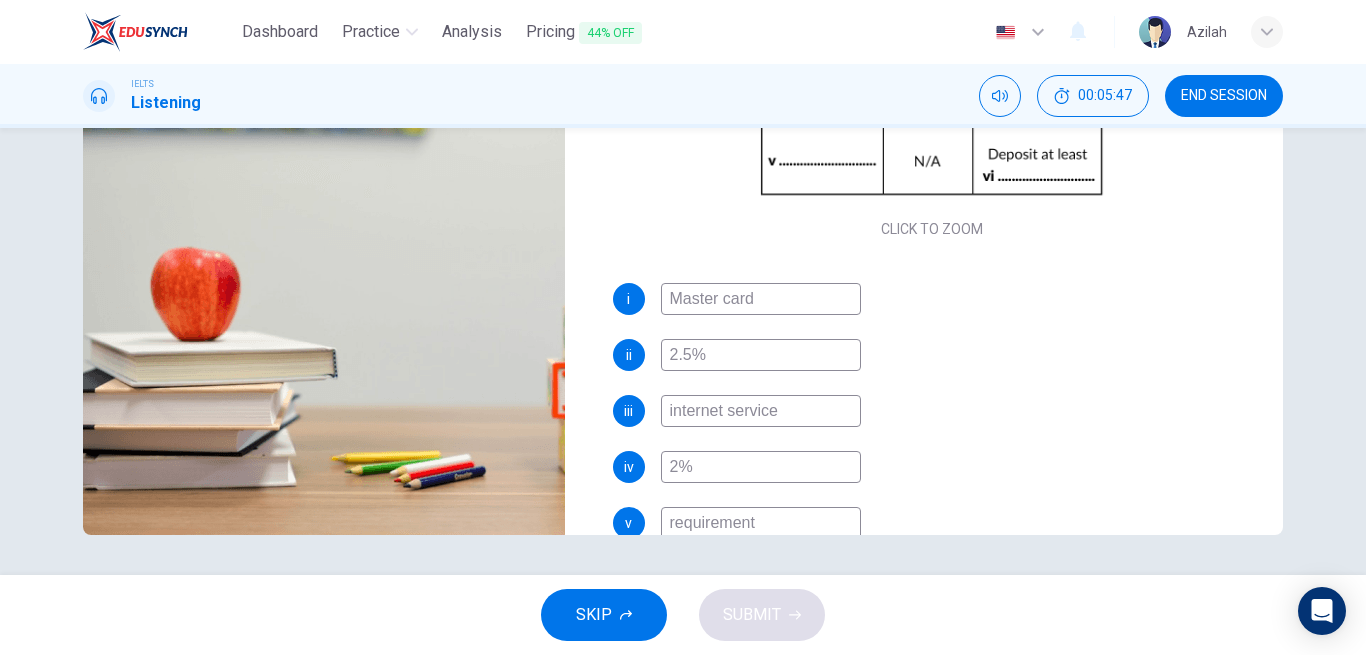 scroll, scrollTop: 286, scrollLeft: 0, axis: vertical 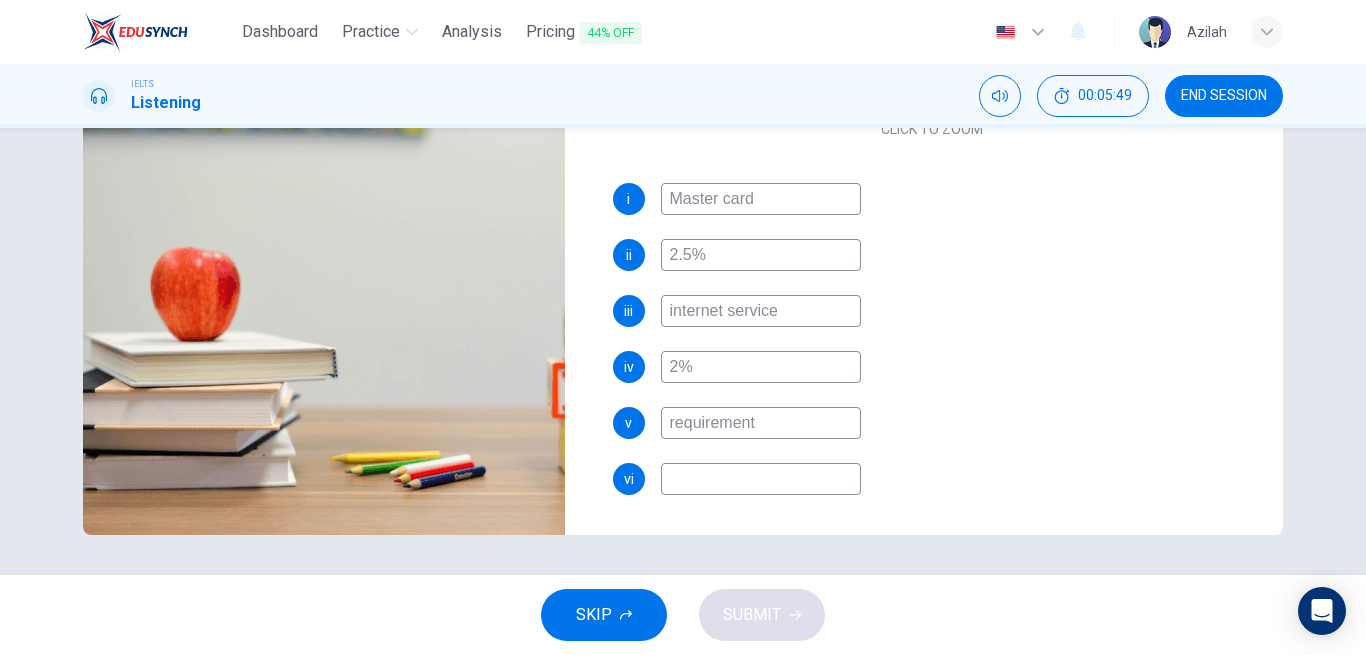 type on "78" 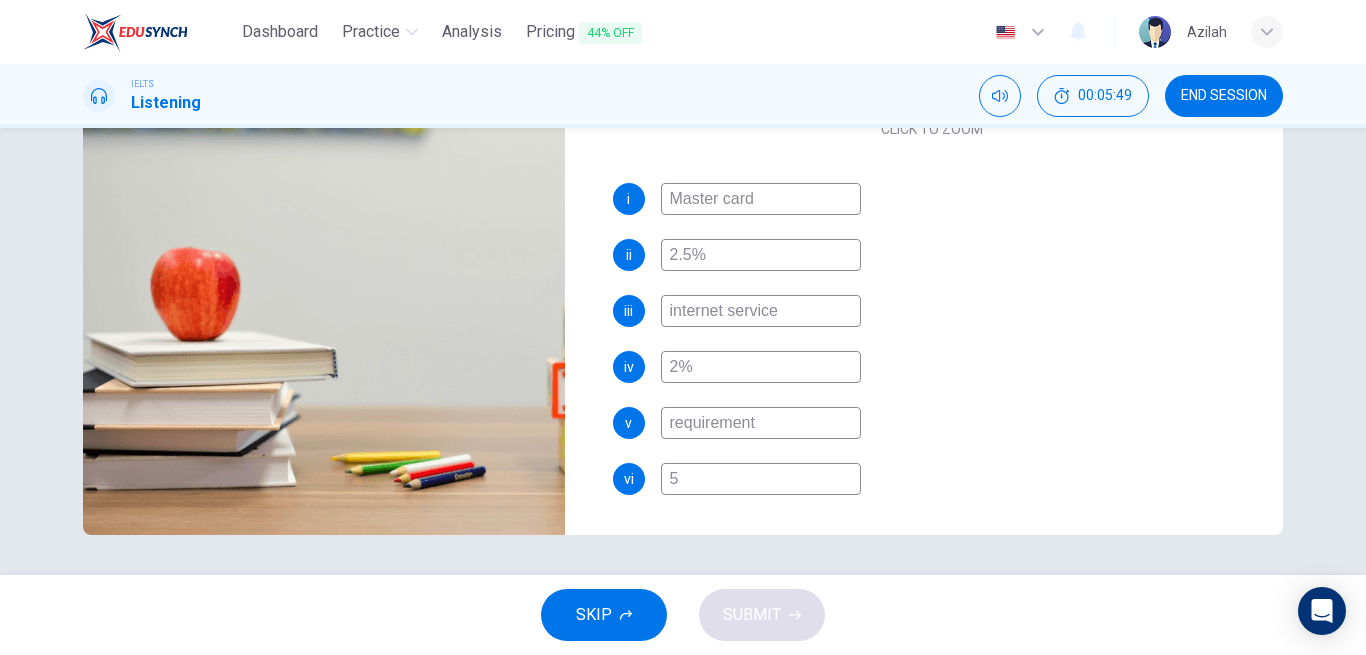 type on "78" 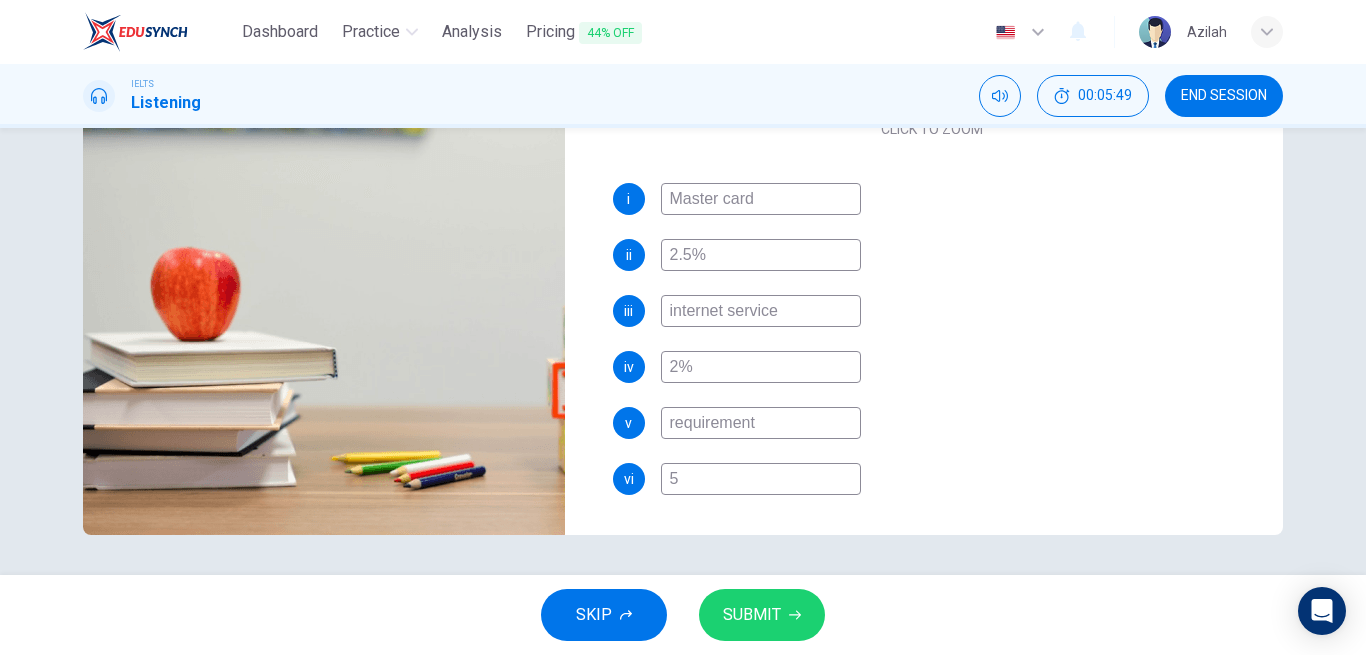 type on "50" 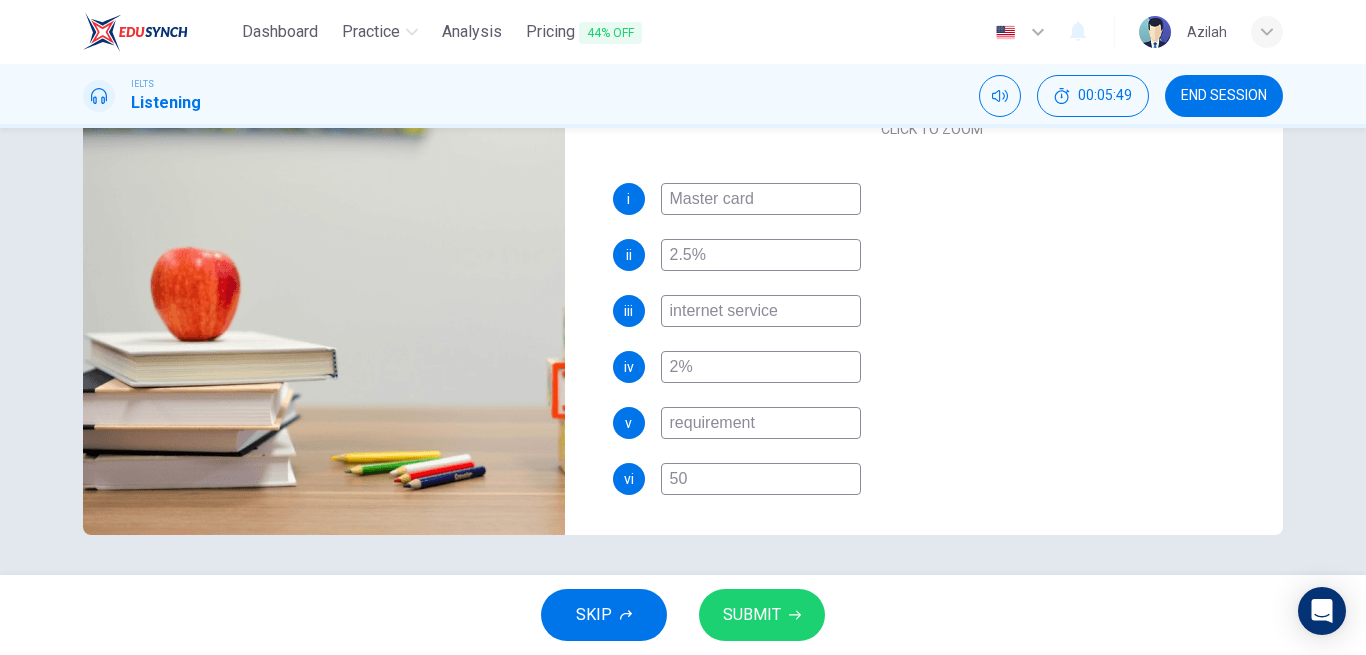 type on "78" 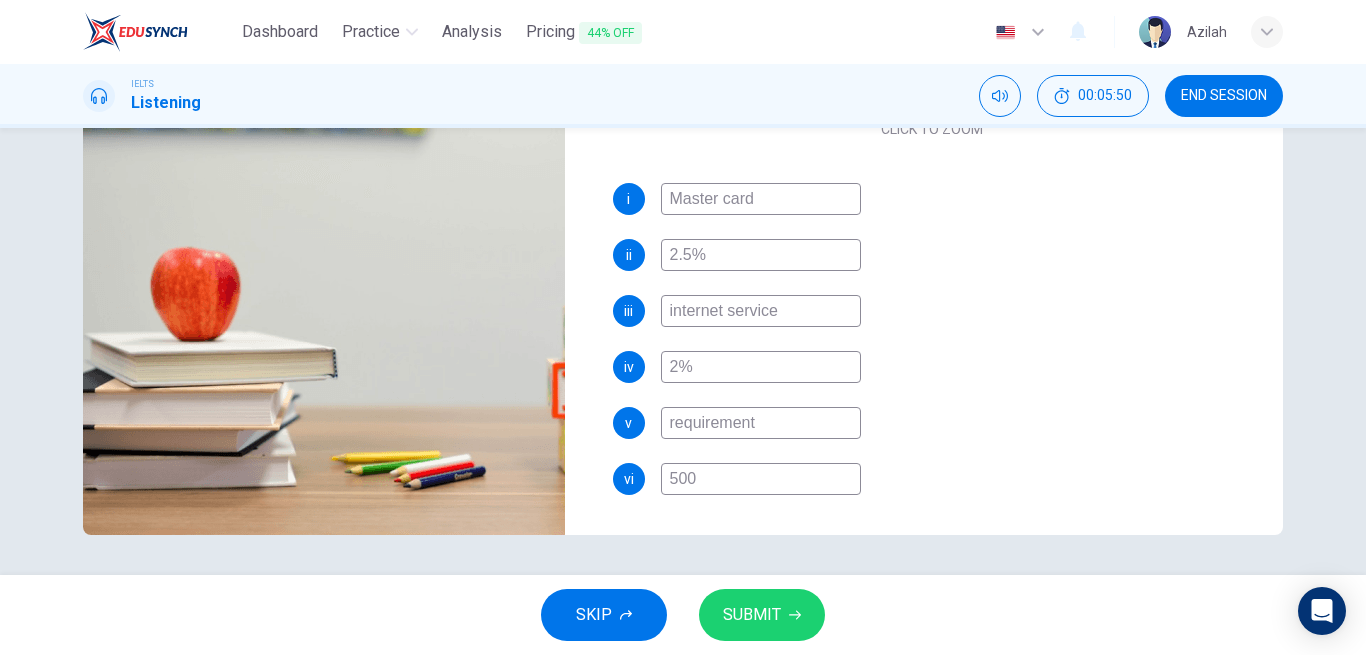 type on "79" 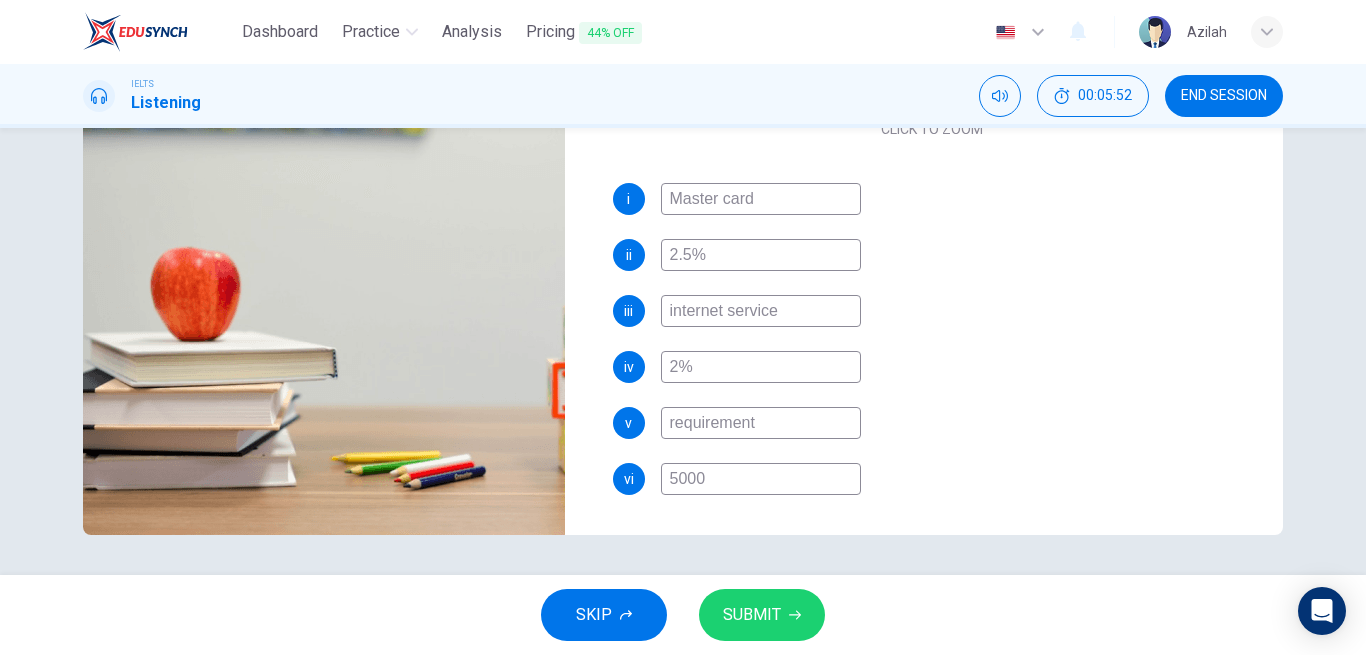 type on "80" 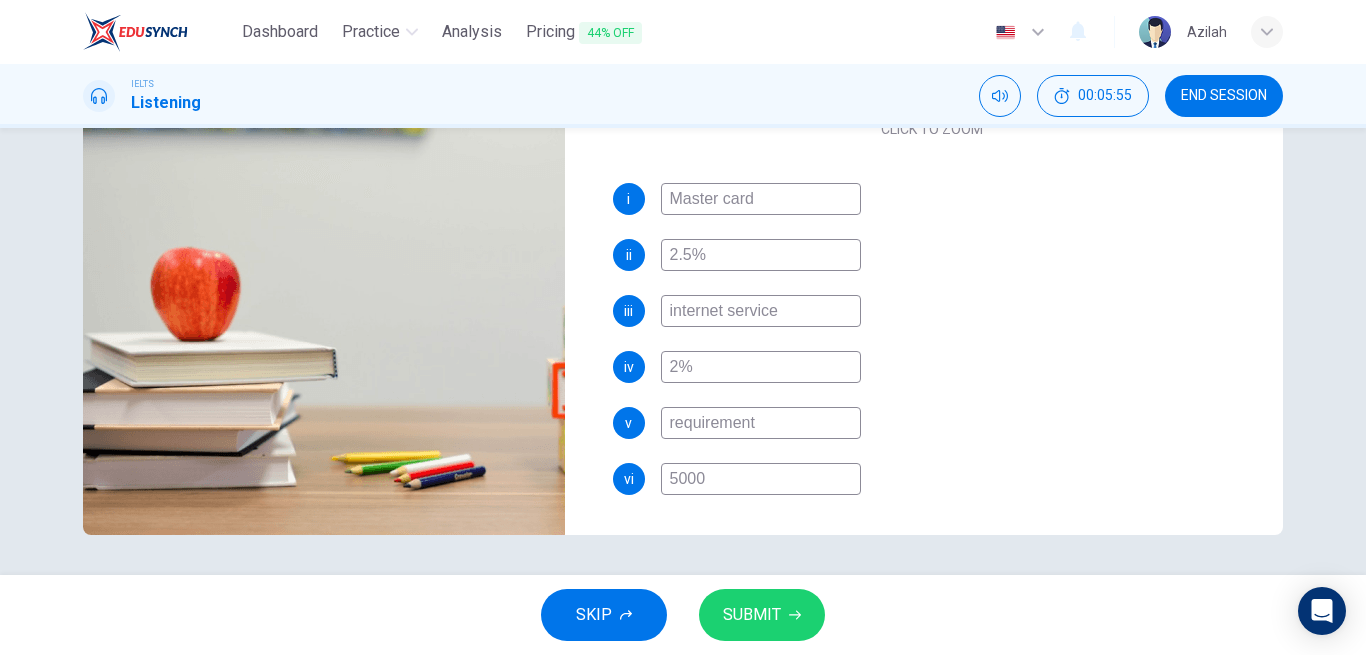 type on "81" 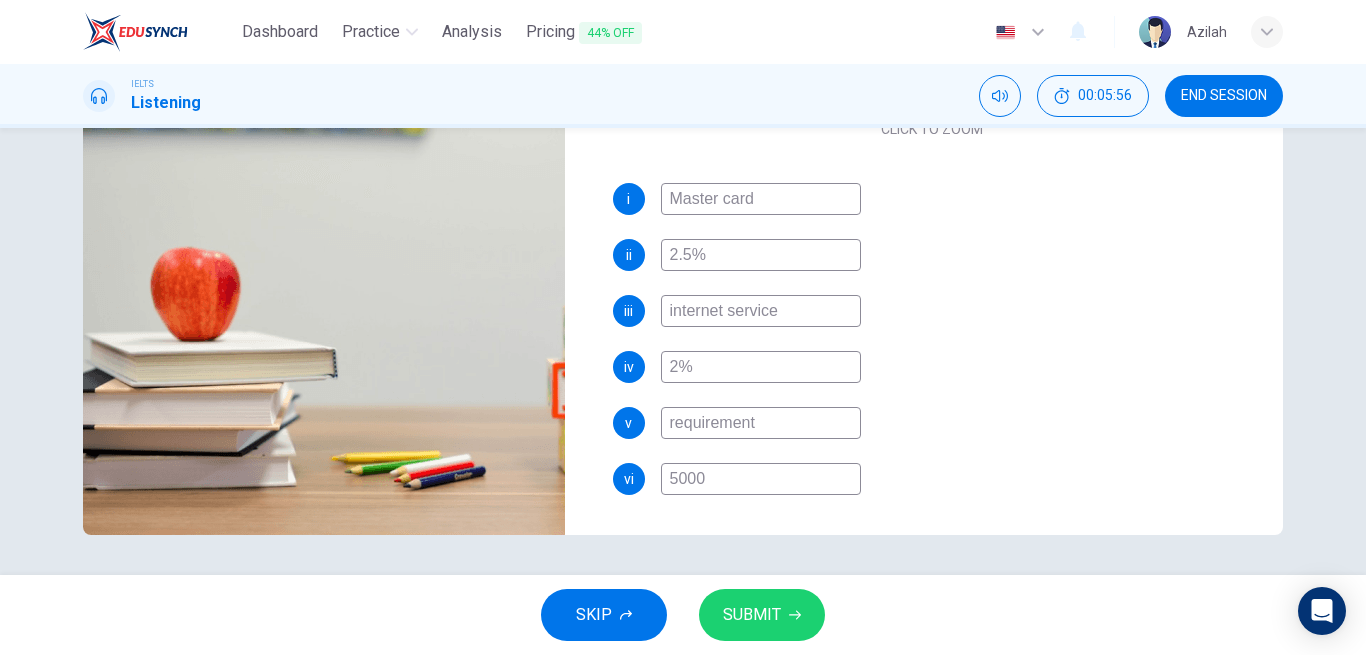 type on "81" 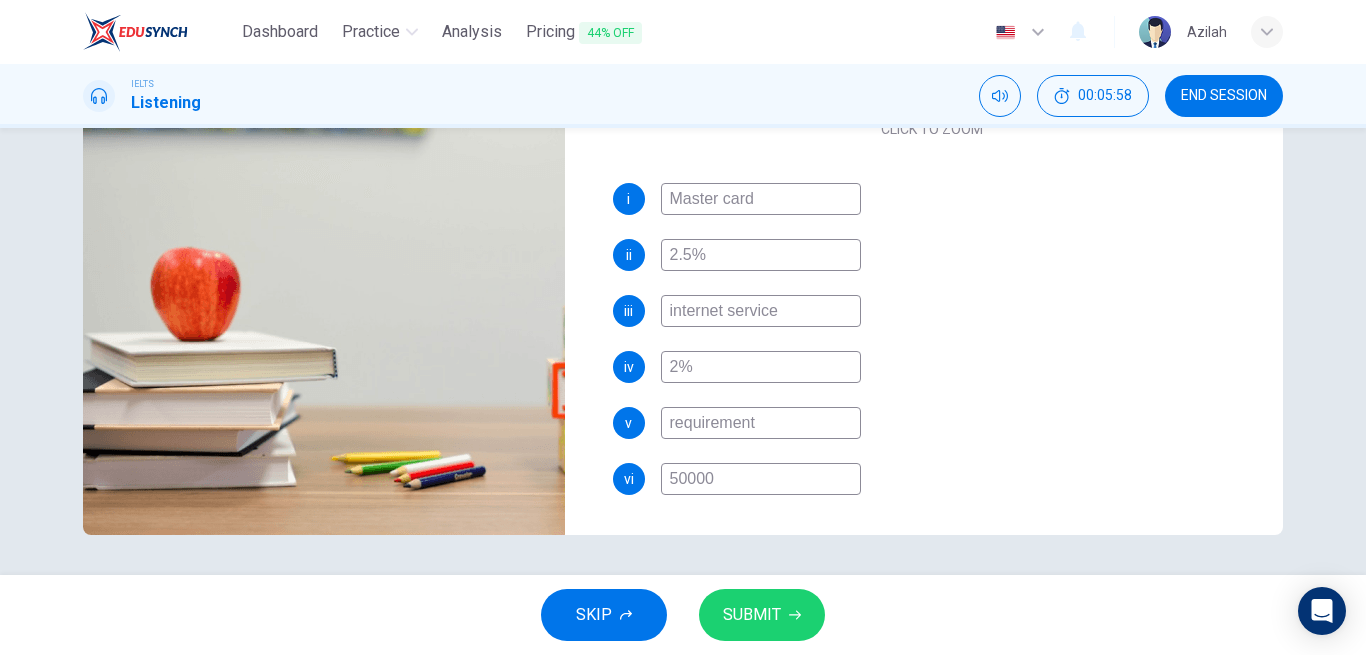 type on "82" 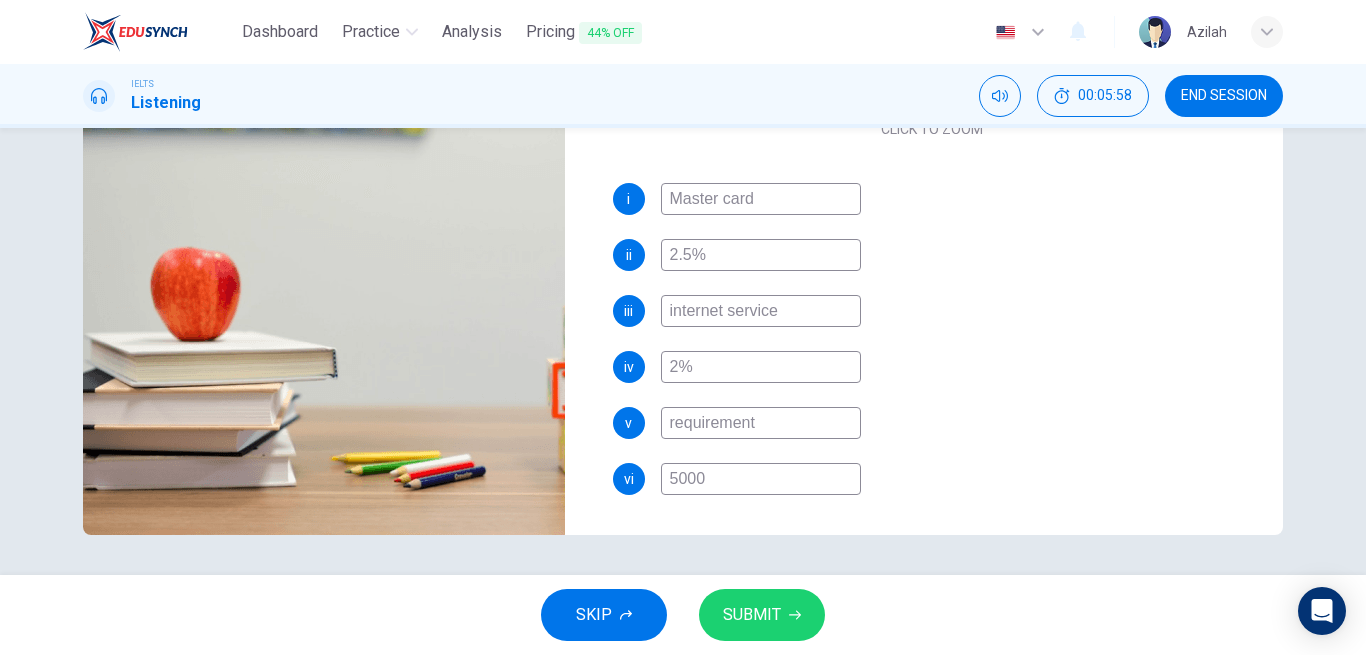 type on "82" 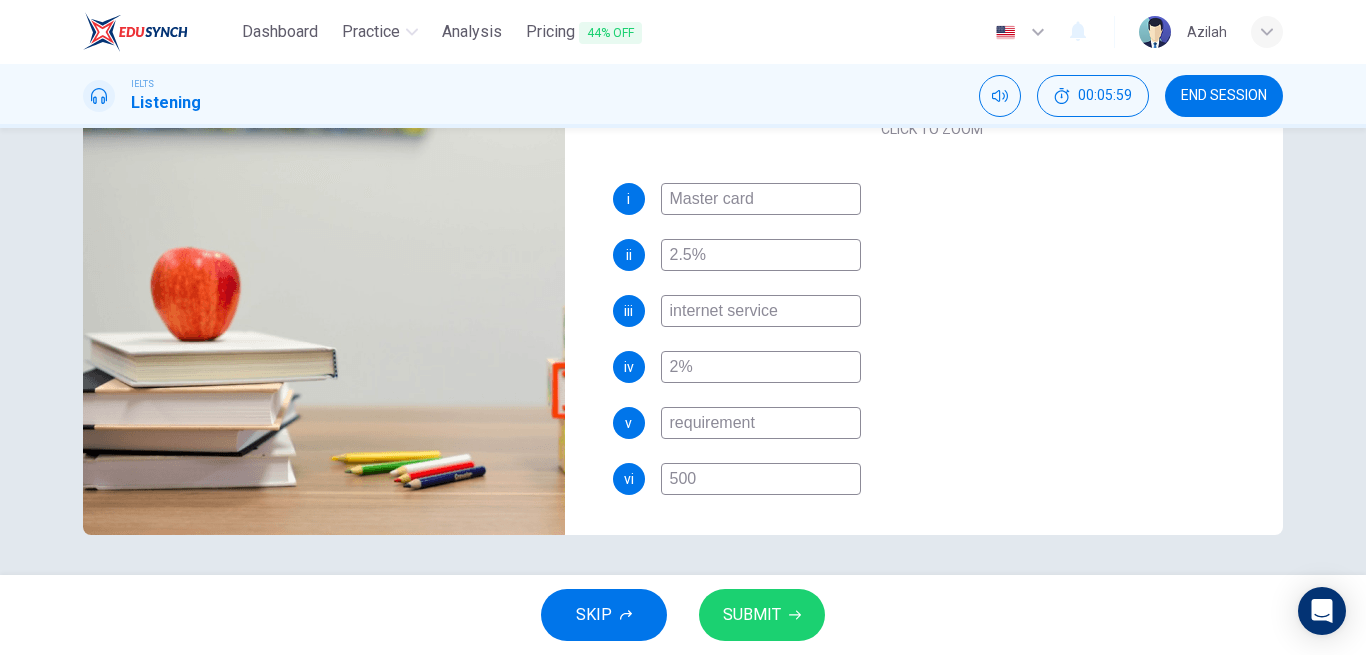 type on "50" 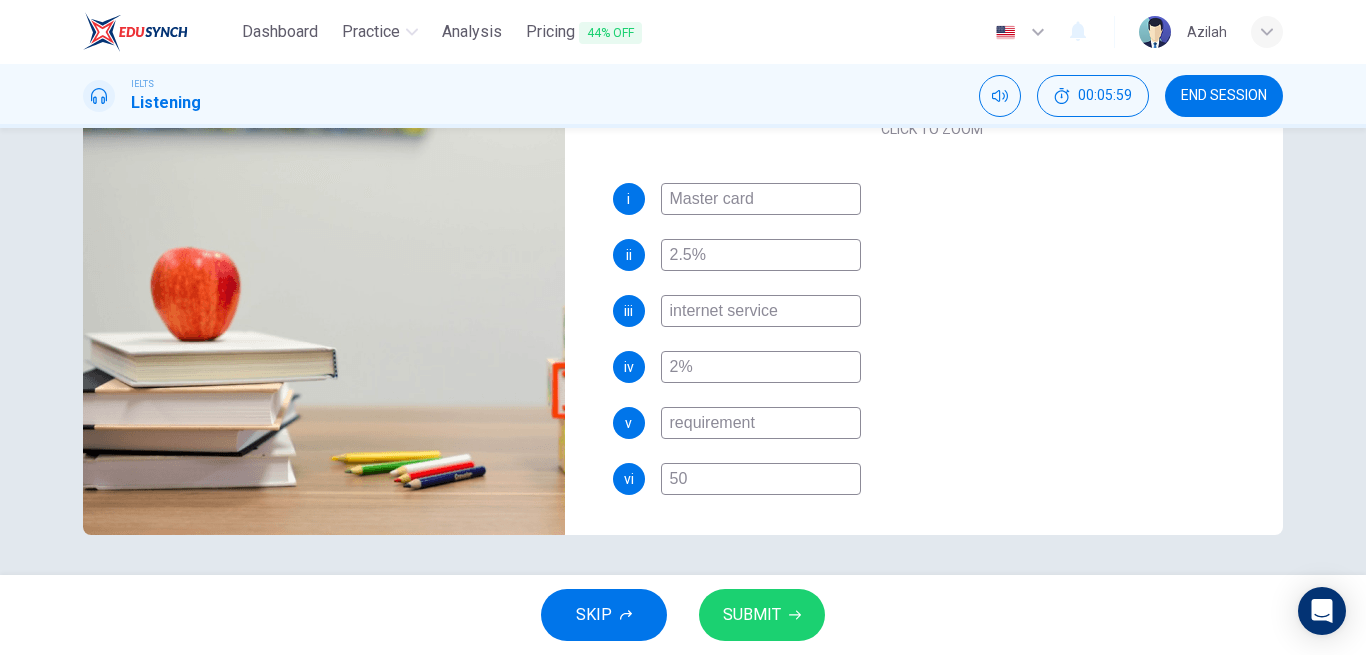 type on "83" 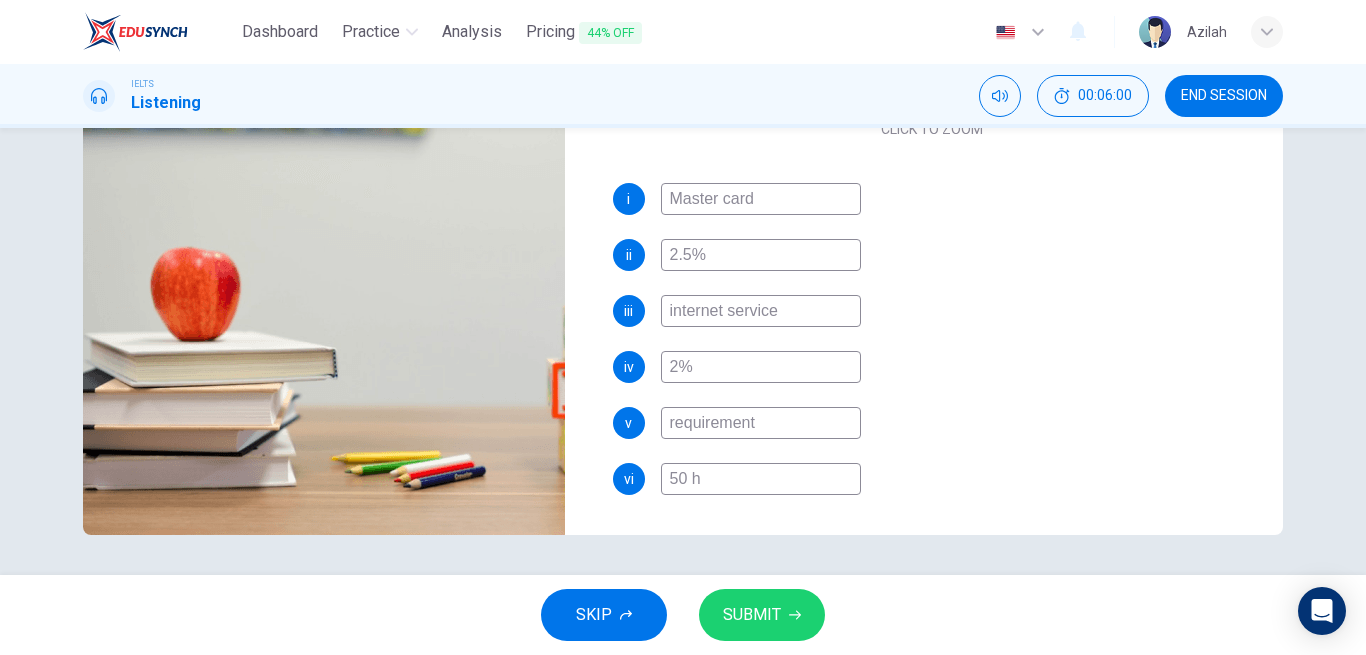 type on "50 hu" 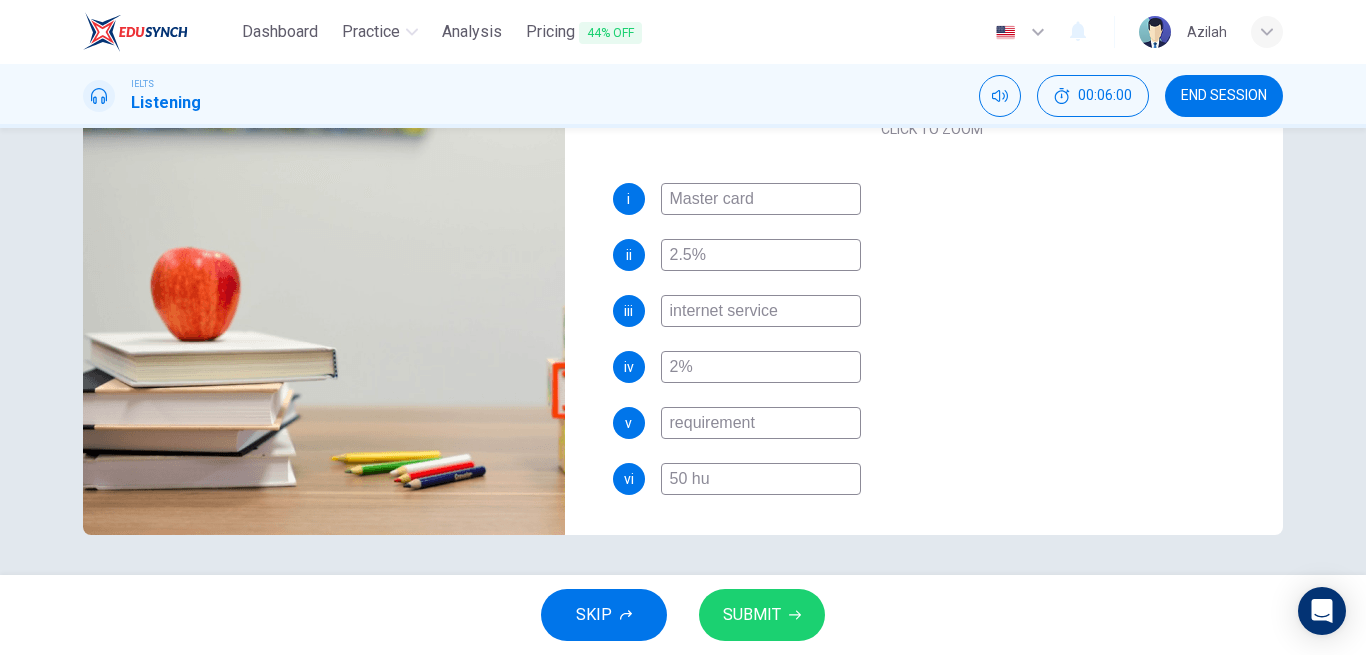 type on "83" 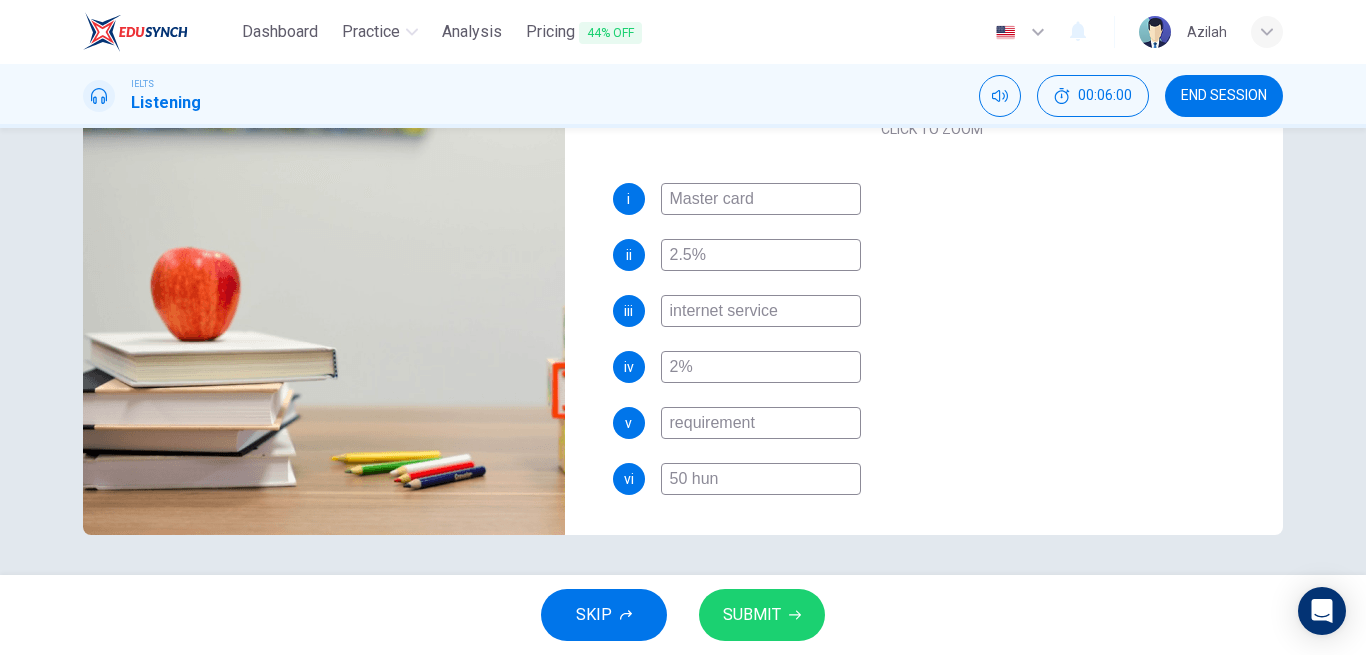 type on "83" 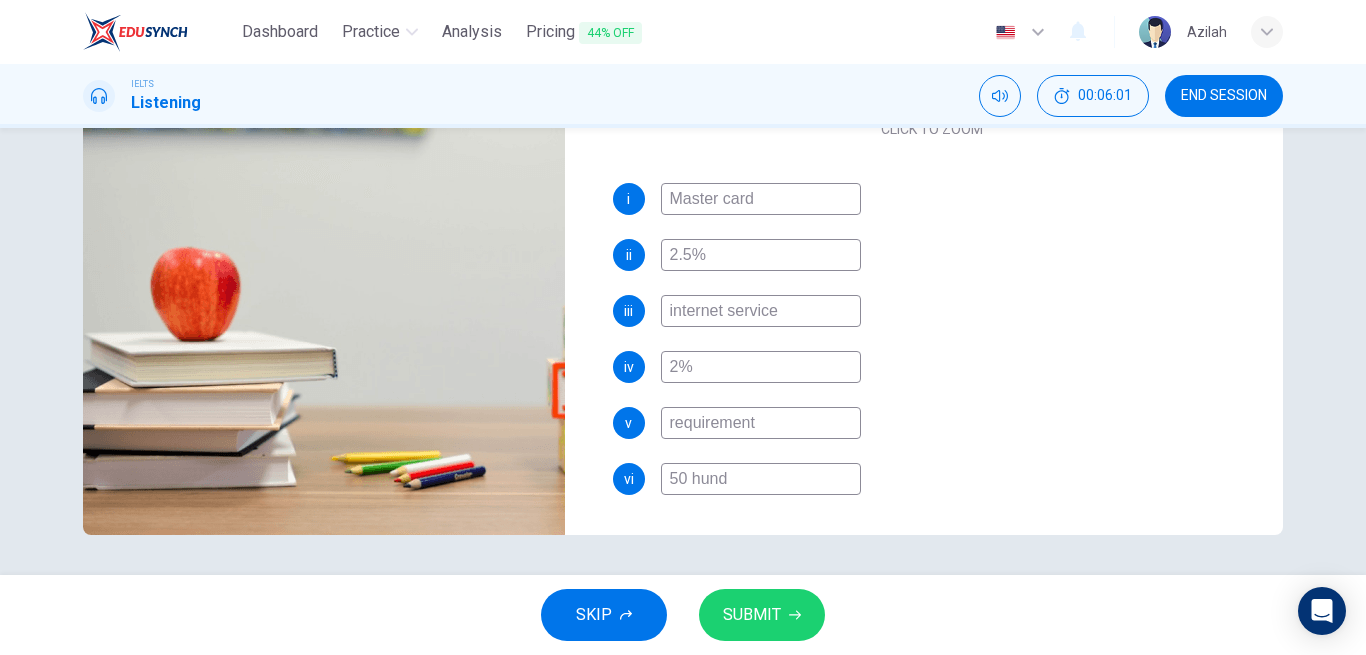 type on "83" 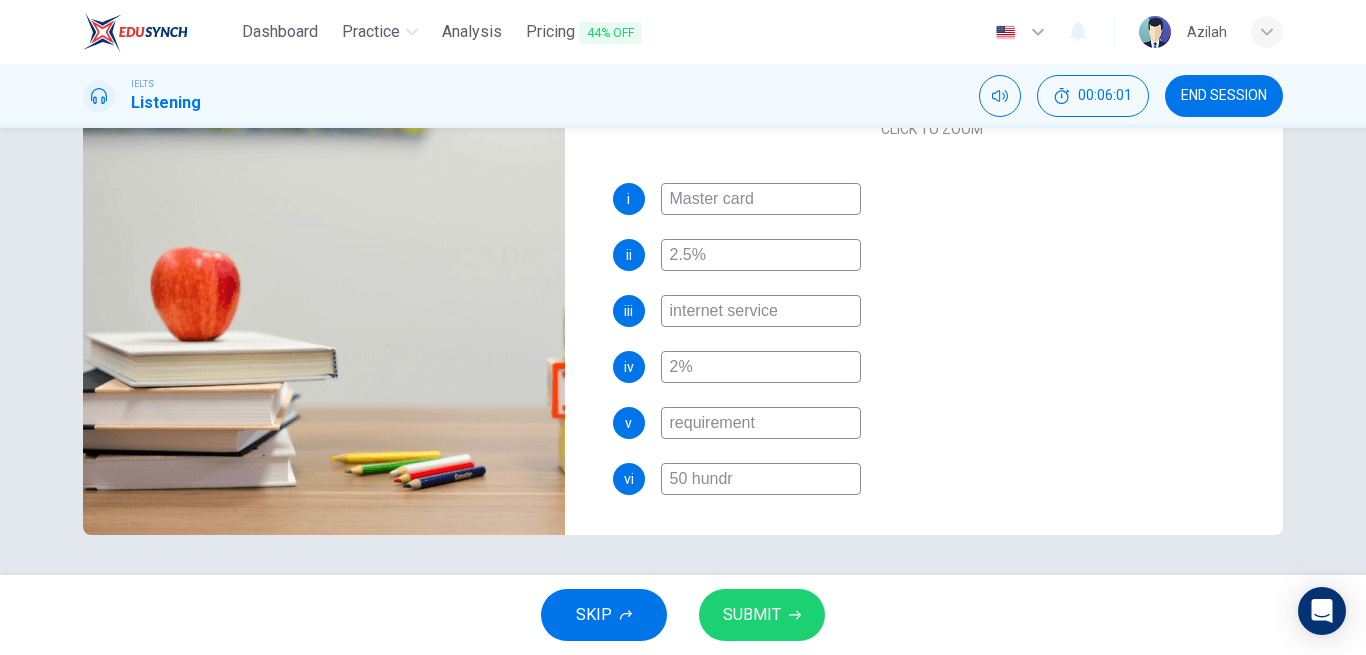 type on "83" 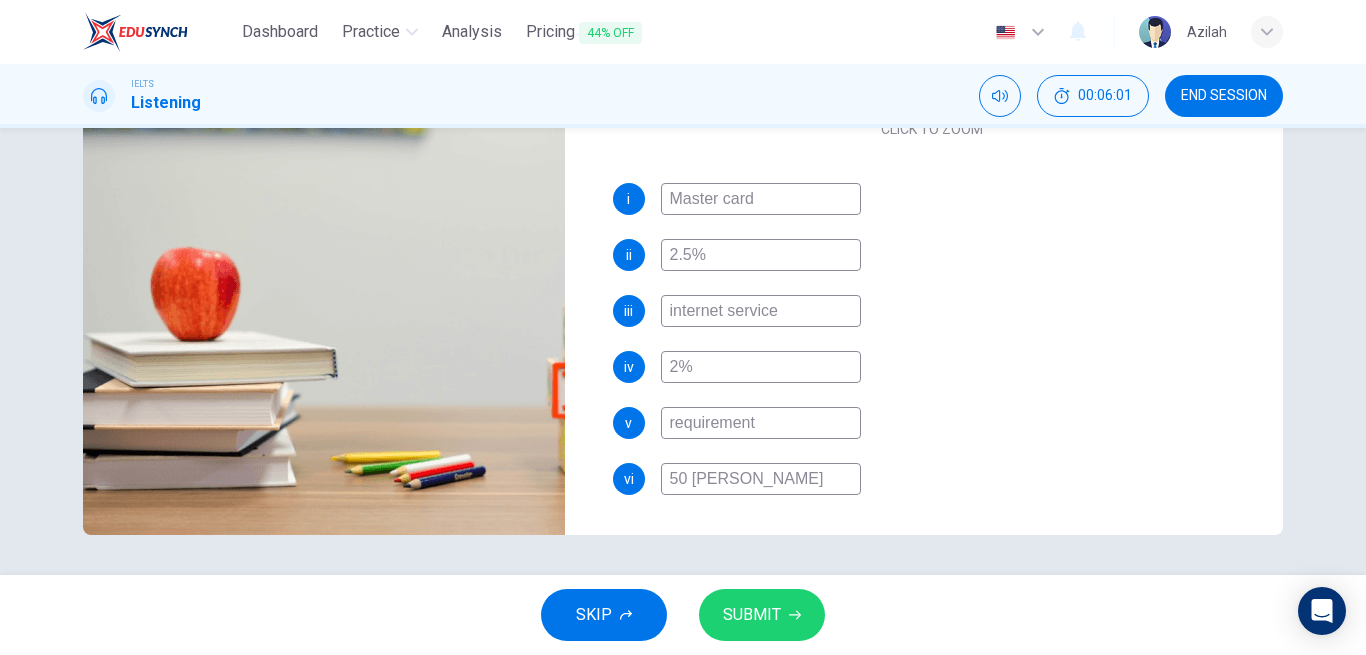 type on "83" 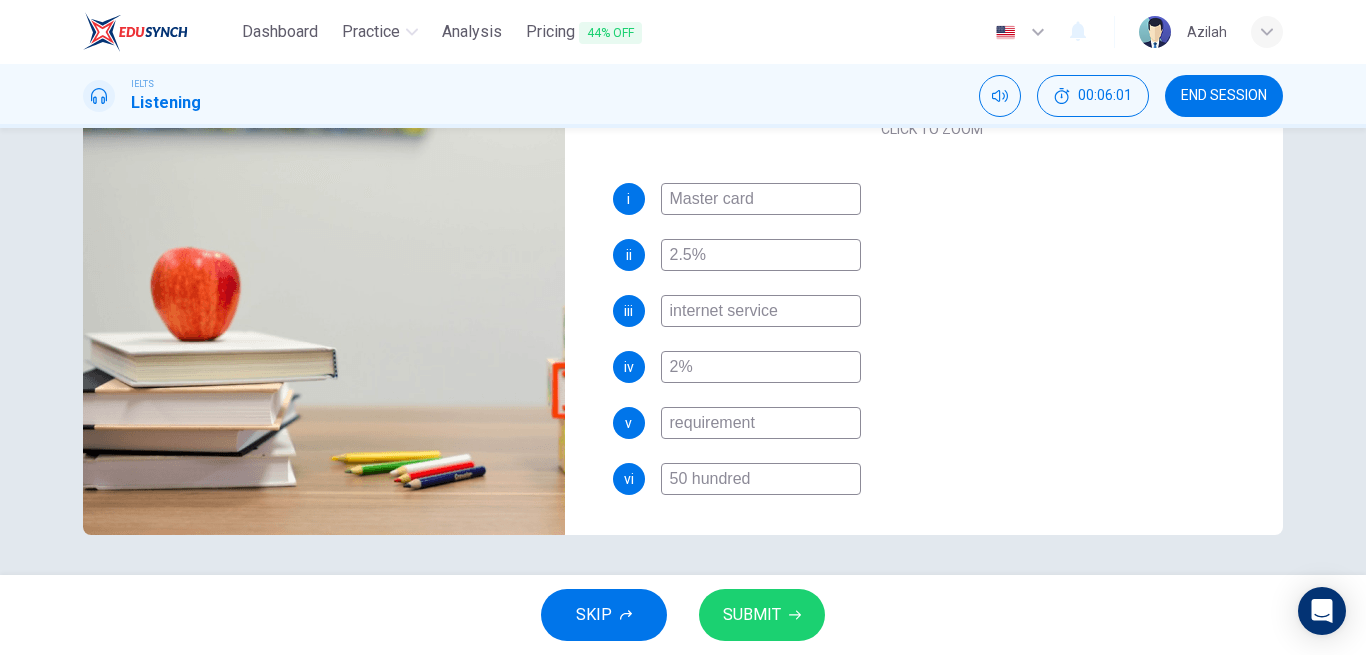 type on "83" 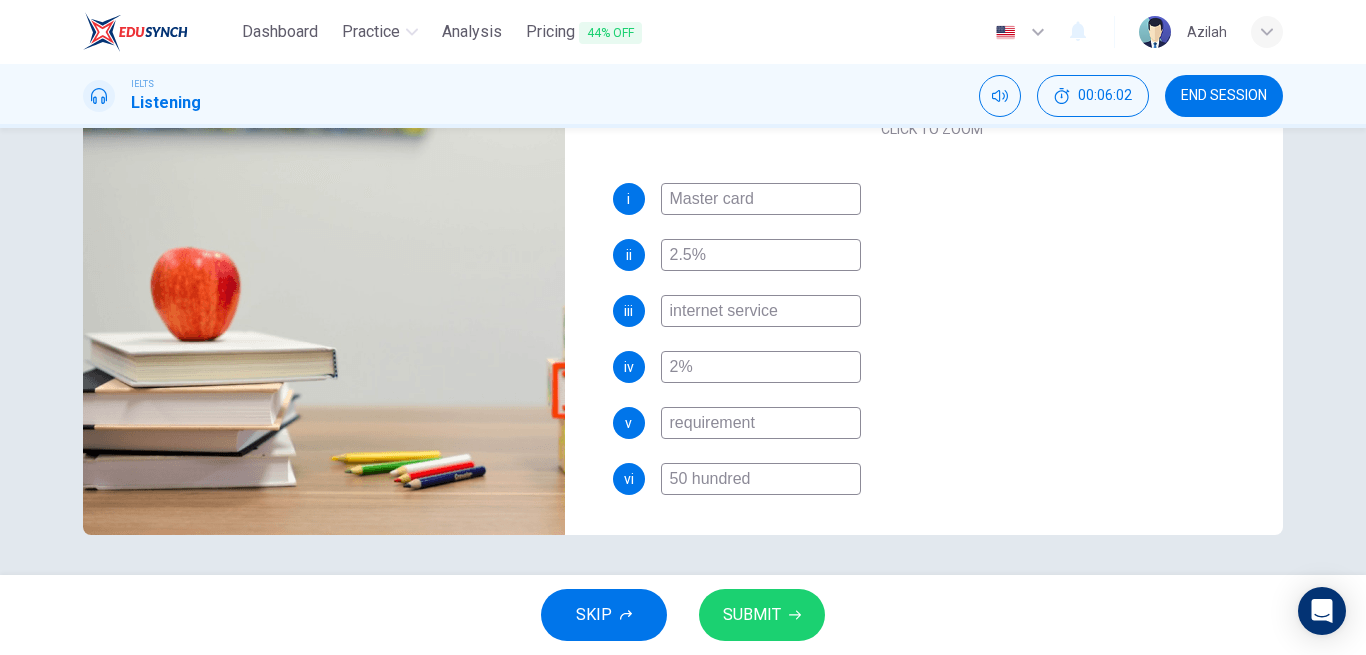 type on "50 hundred p" 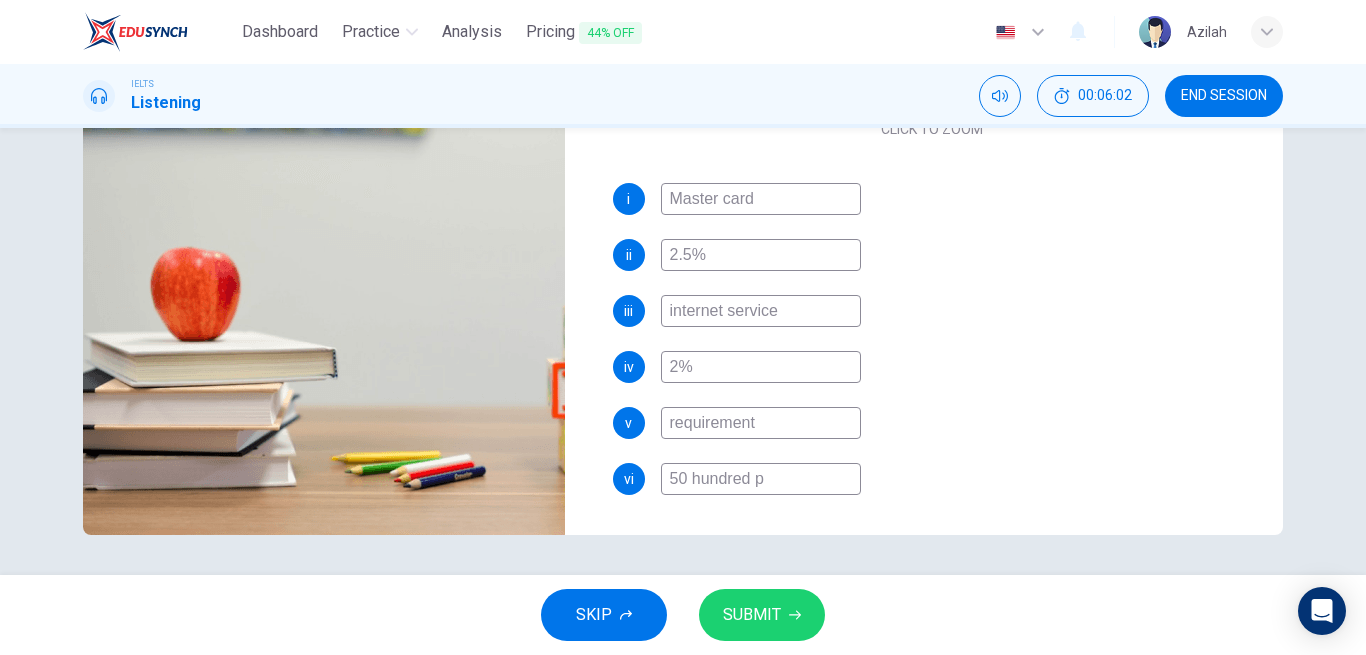 type on "84" 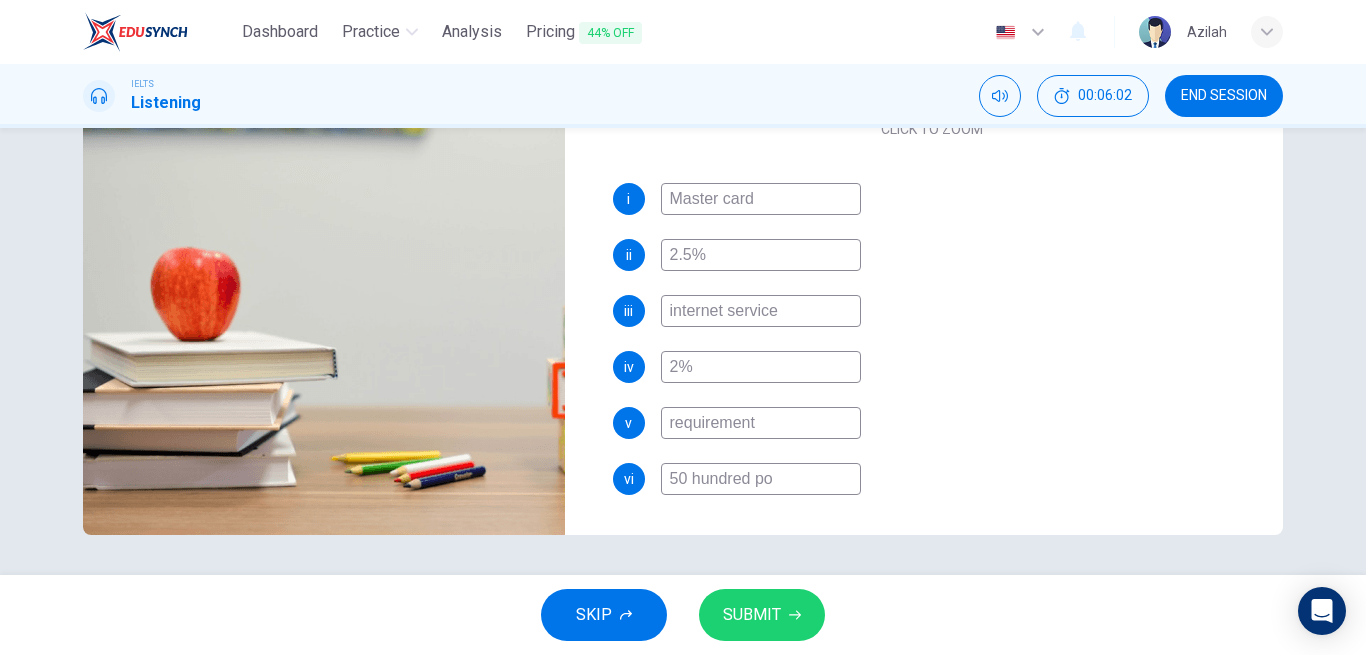 type on "84" 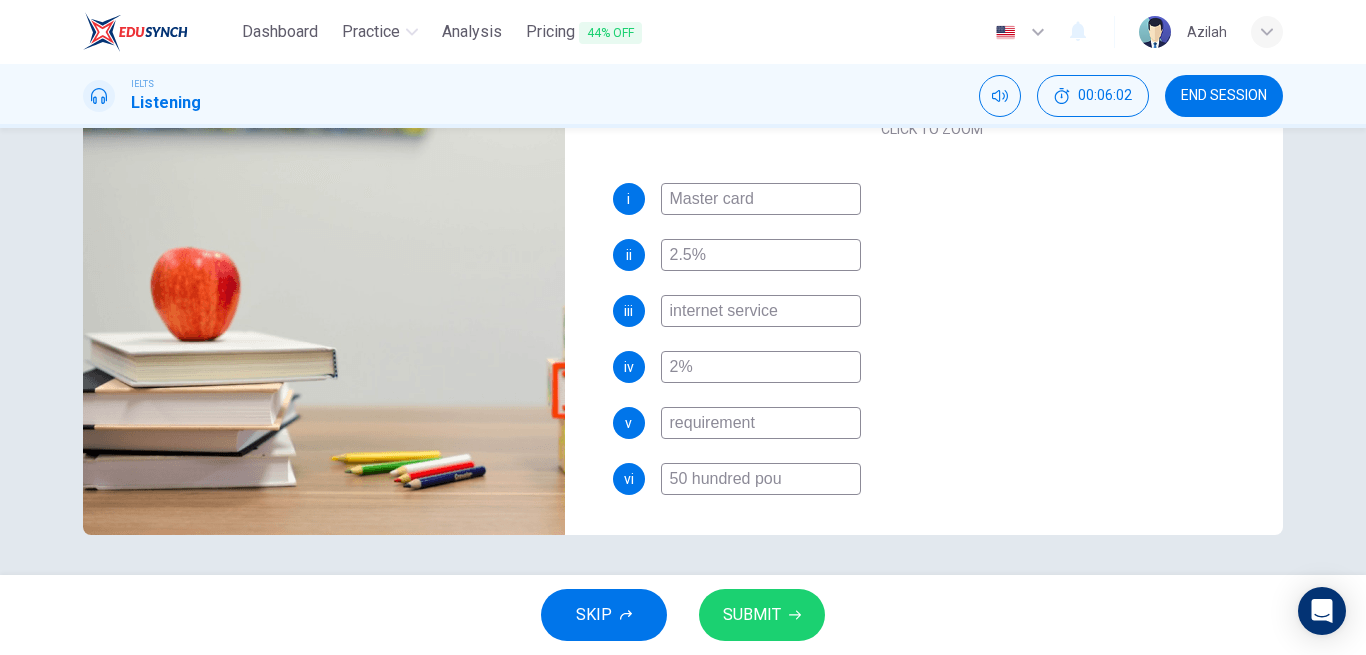 type on "84" 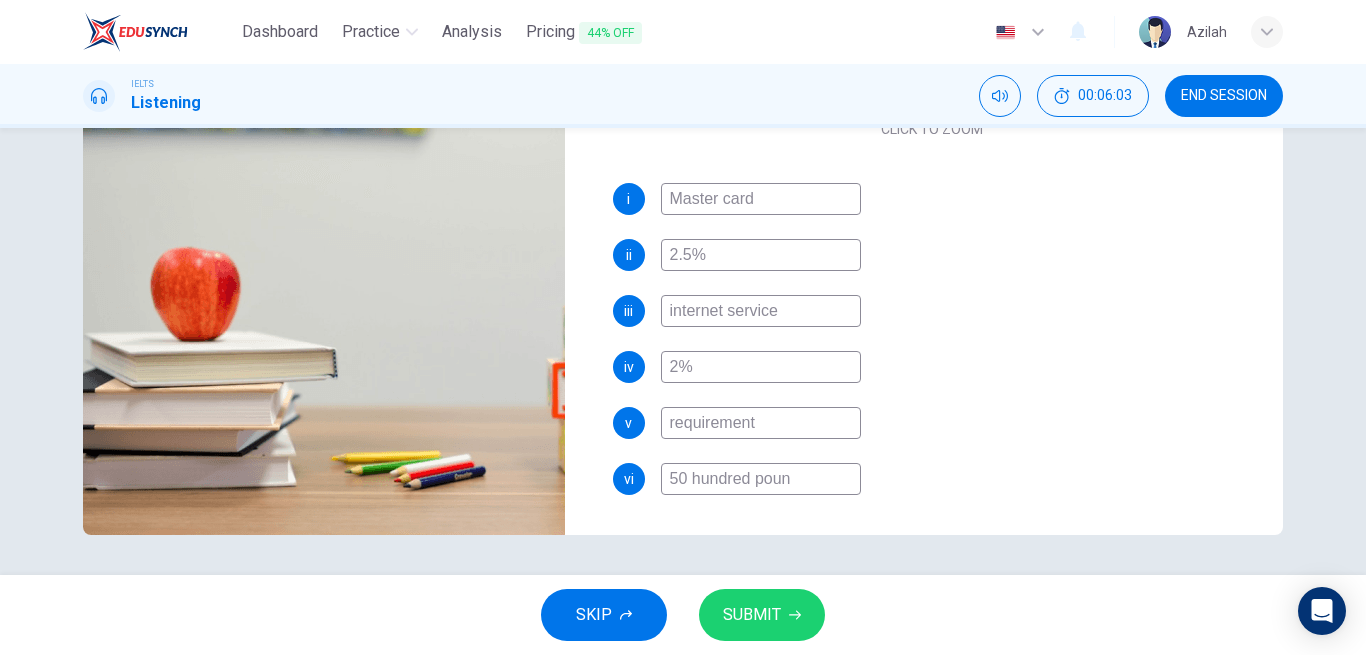 type on "50 hundred pound" 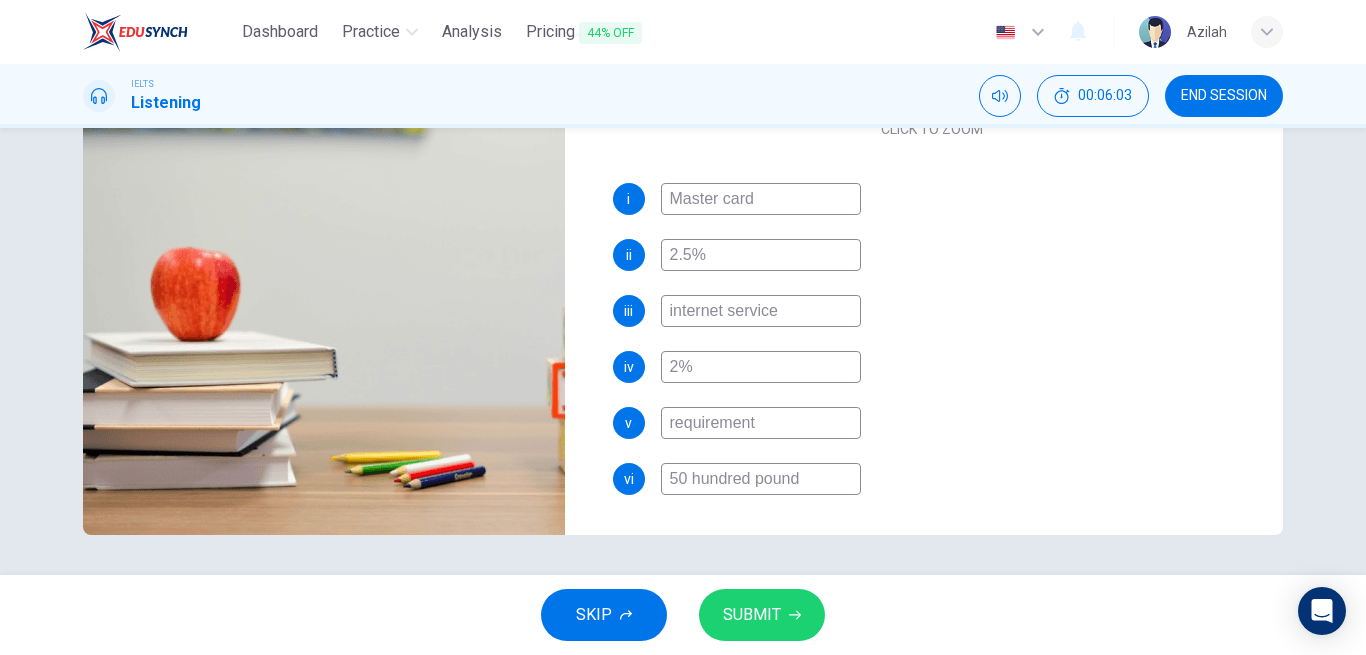 type on "84" 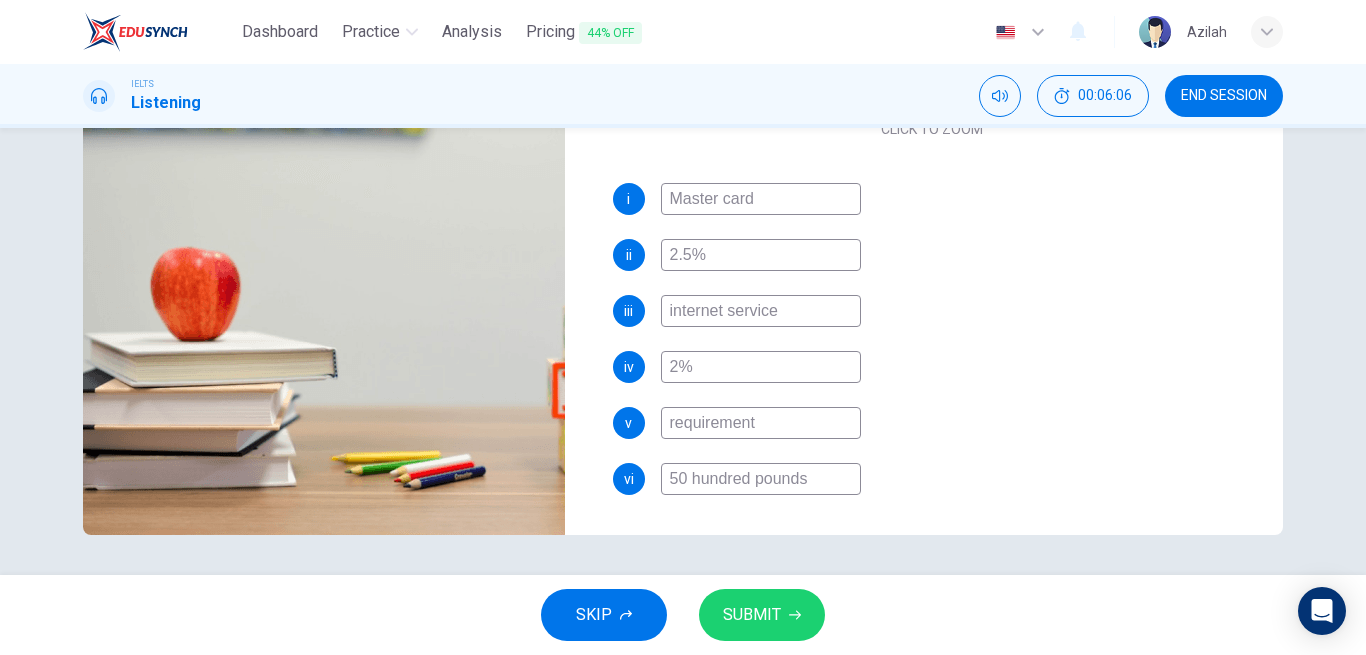 click on "50 hundred pounds" at bounding box center (761, 479) 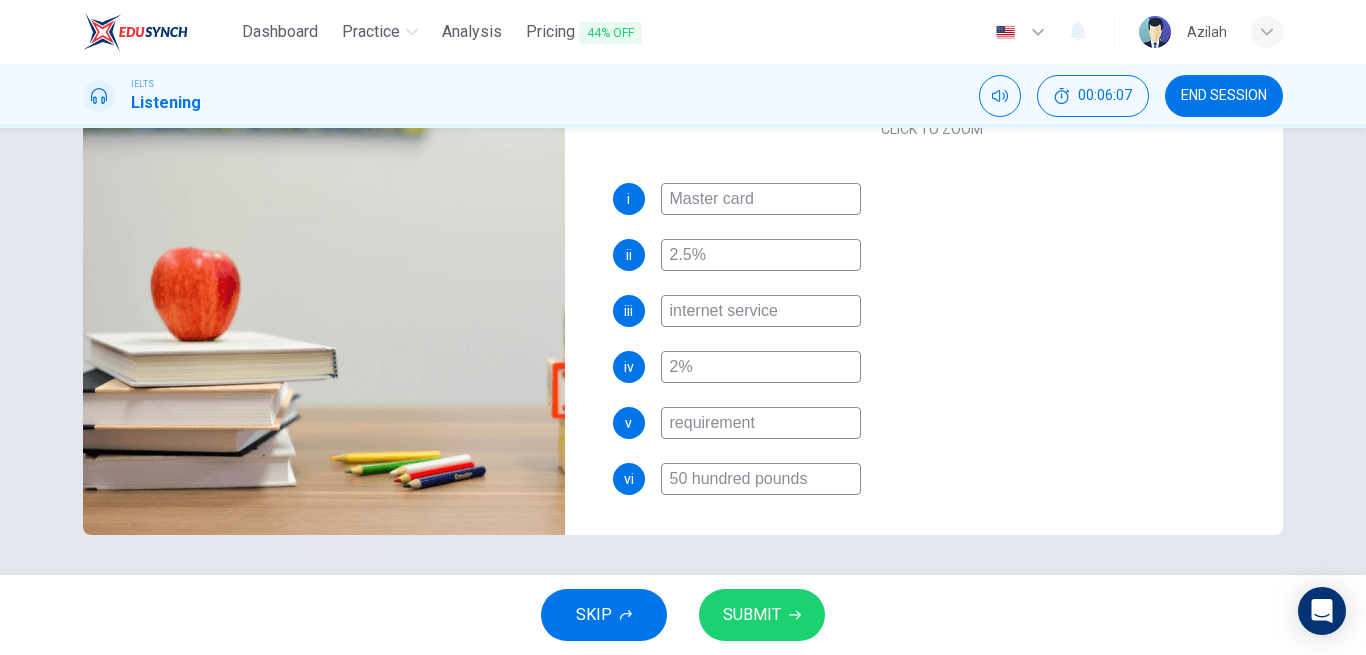 type on "86" 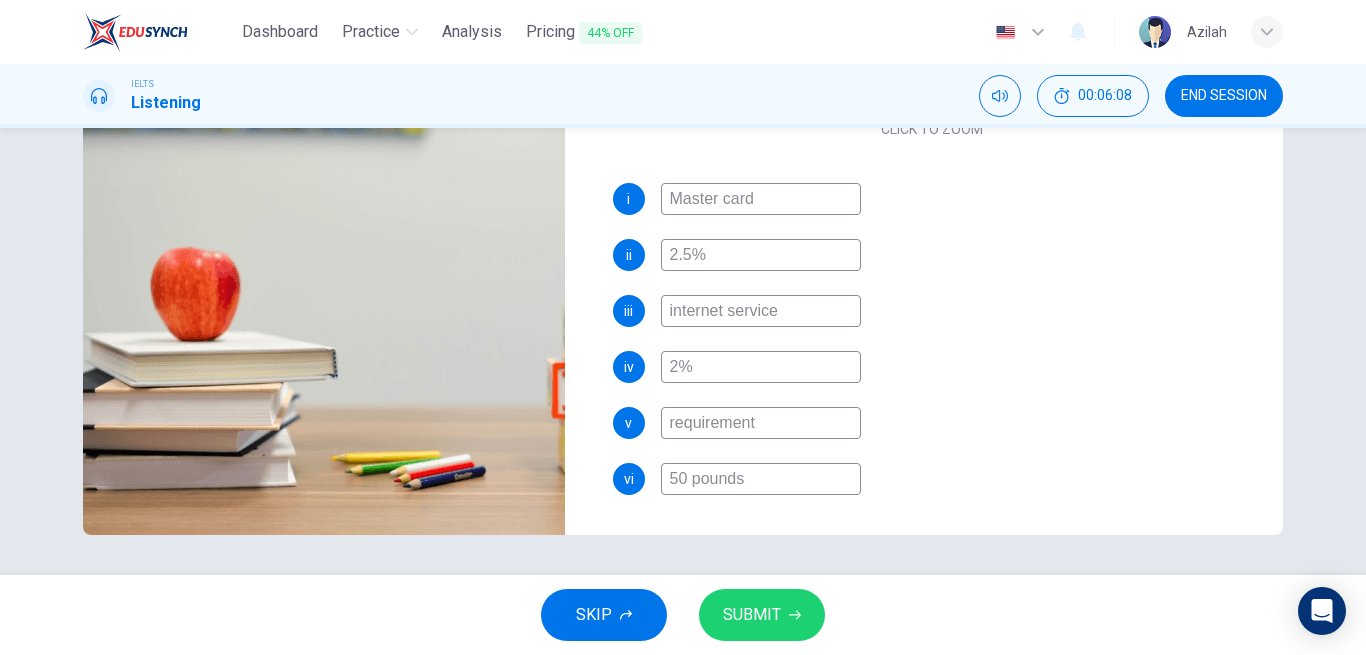 type on "86" 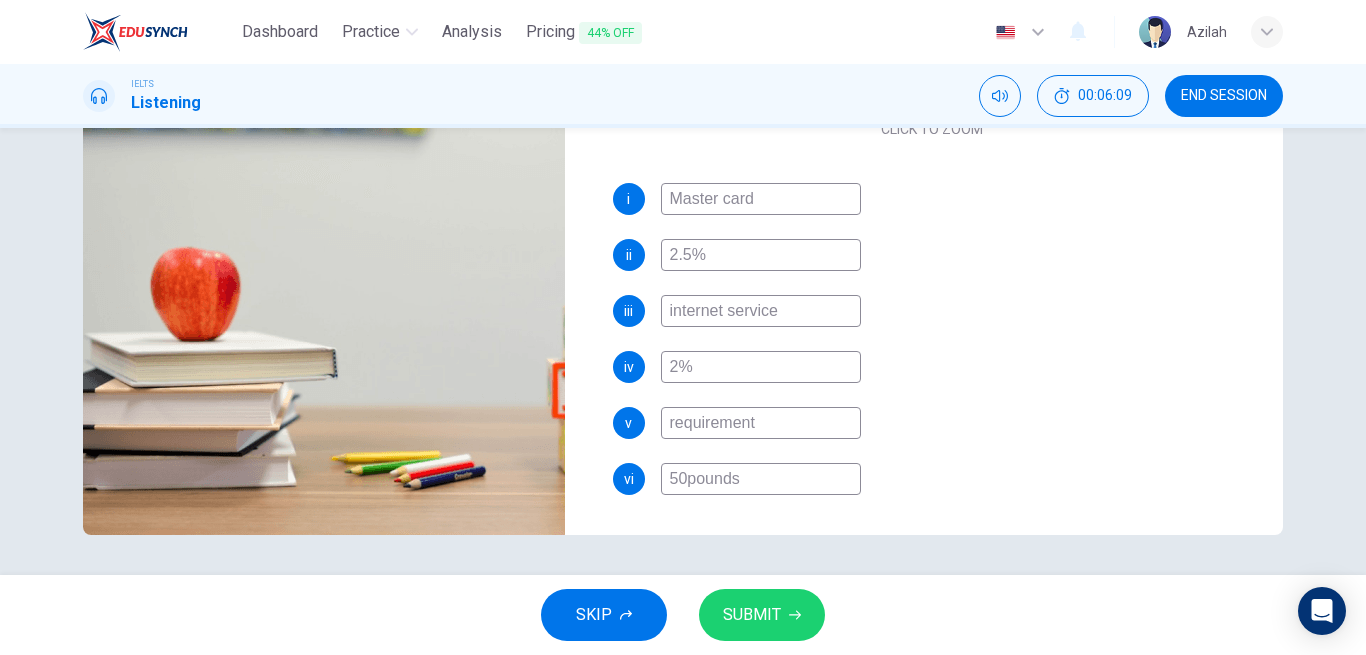 type on "87" 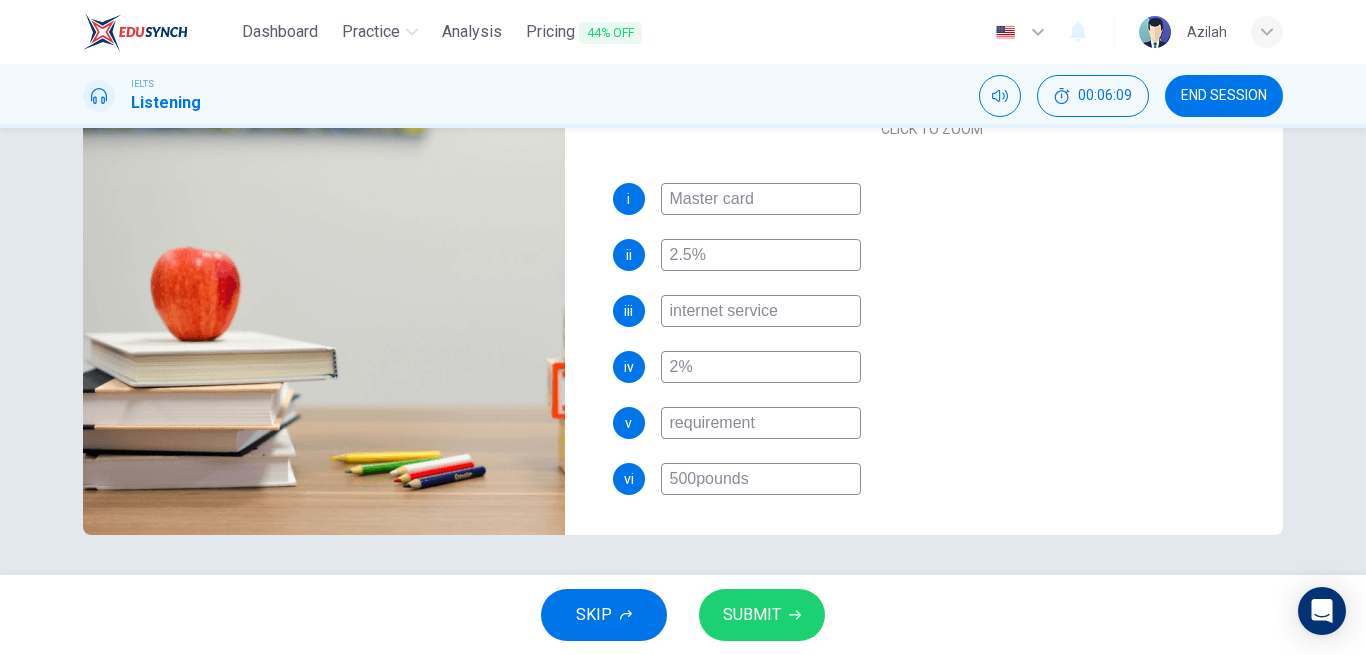 type on "87" 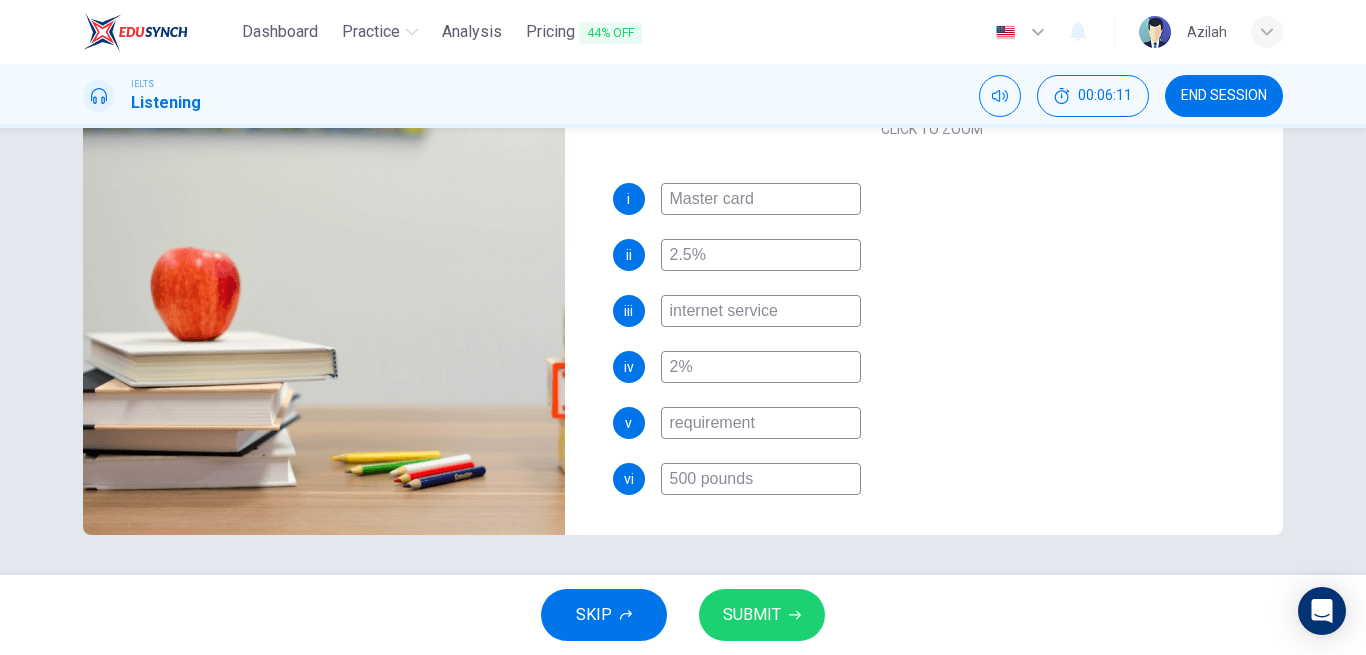 type on "88" 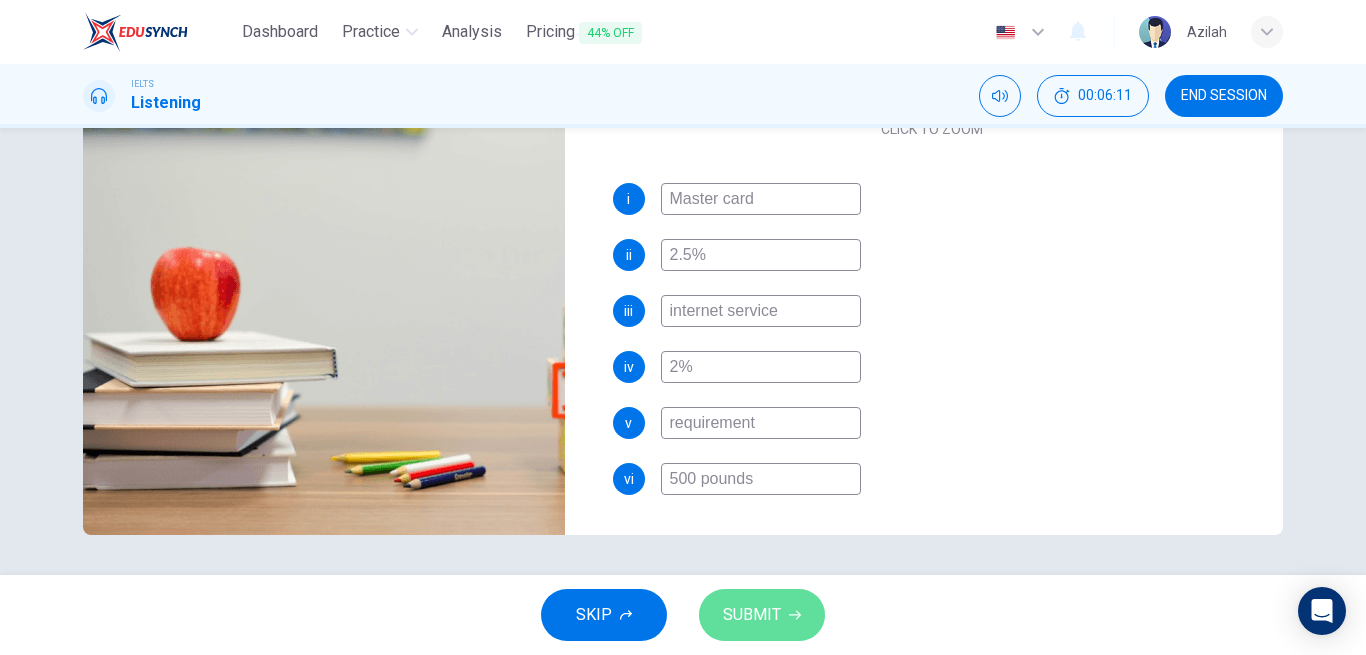 click on "SUBMIT" at bounding box center [752, 615] 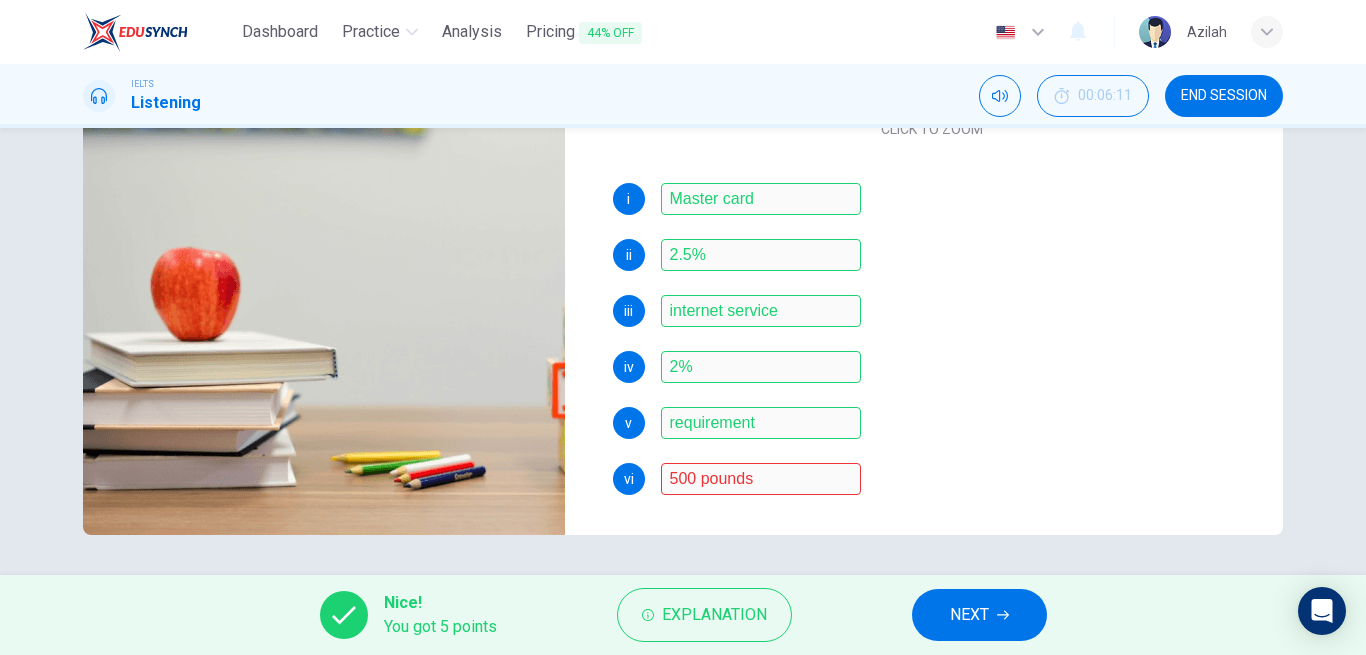 click on "NEXT" at bounding box center [969, 615] 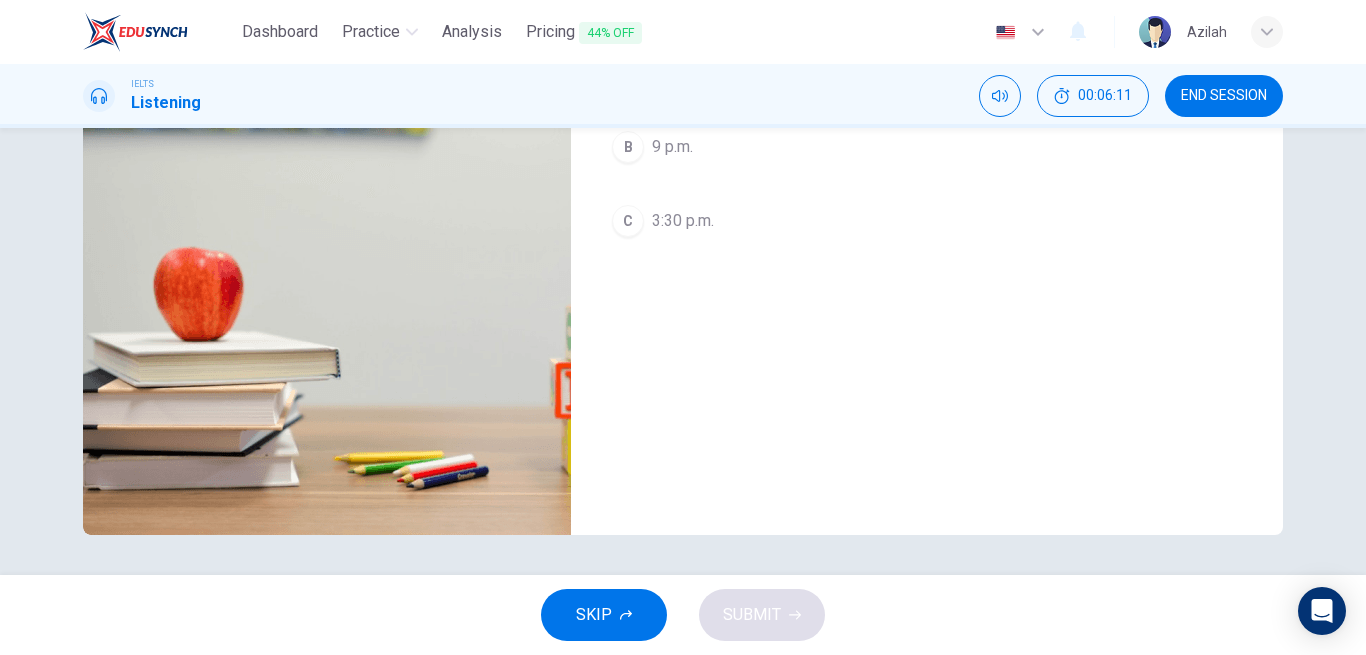 scroll, scrollTop: 0, scrollLeft: 0, axis: both 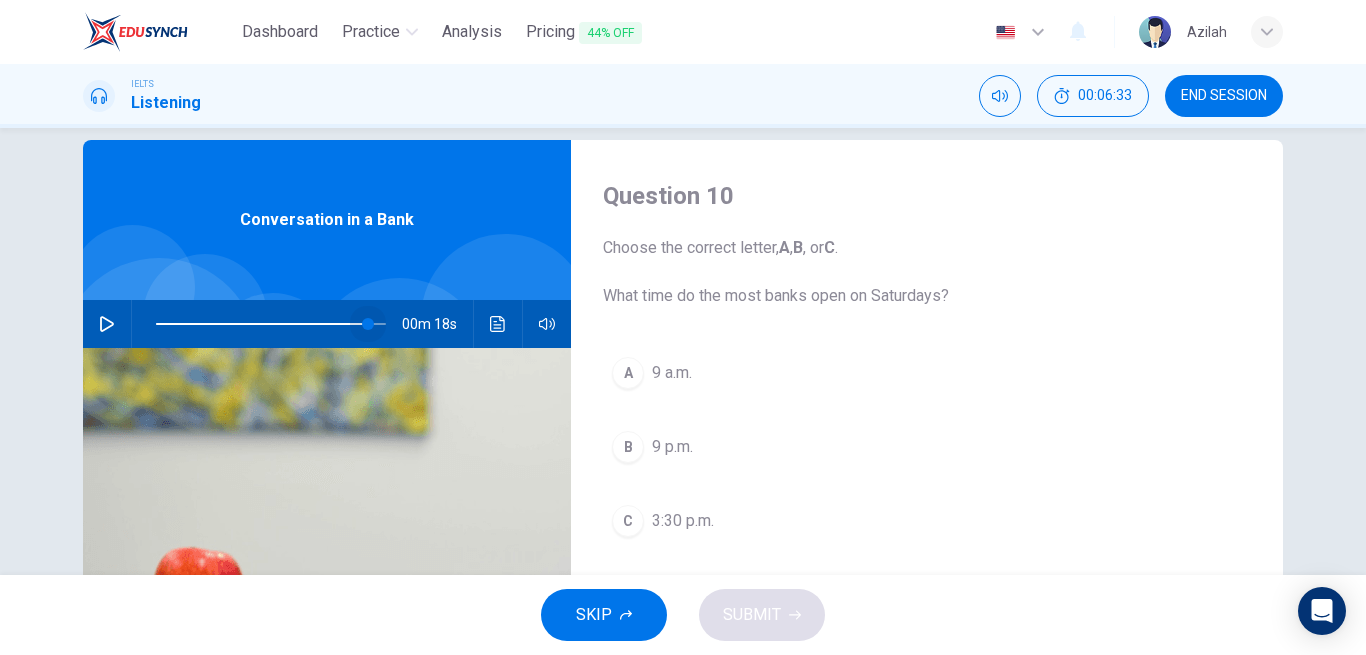 click at bounding box center [271, 324] 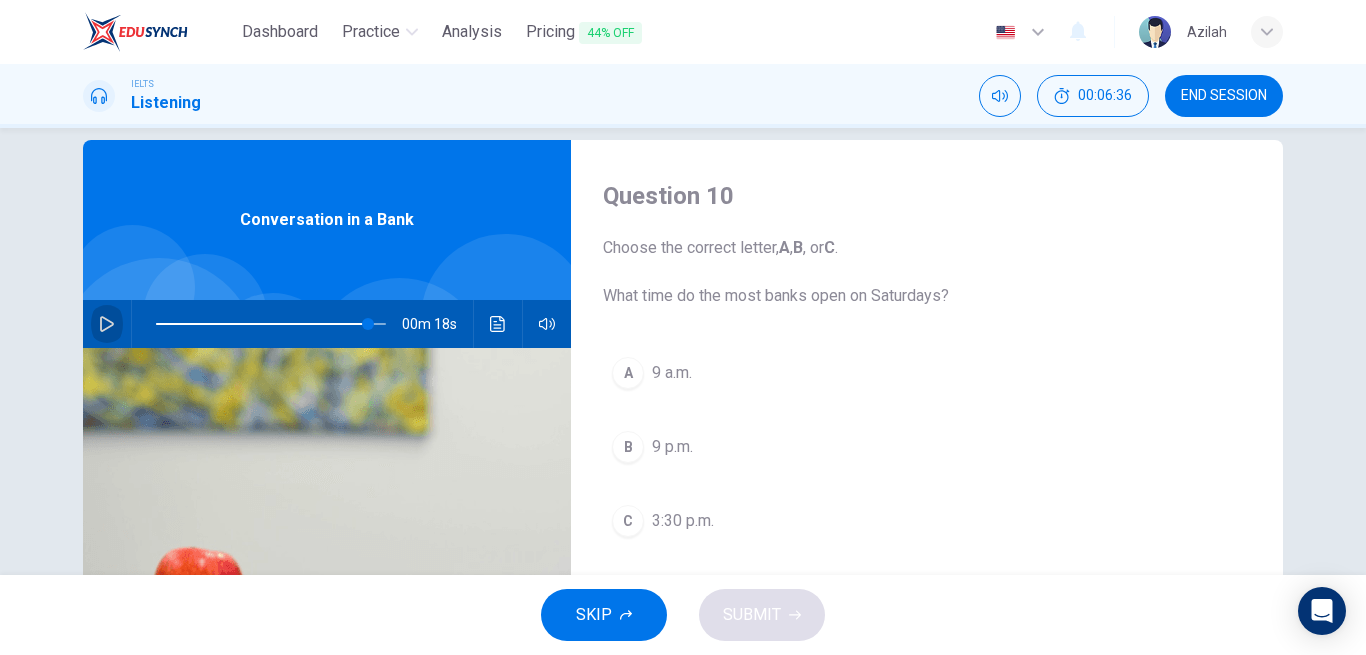 click 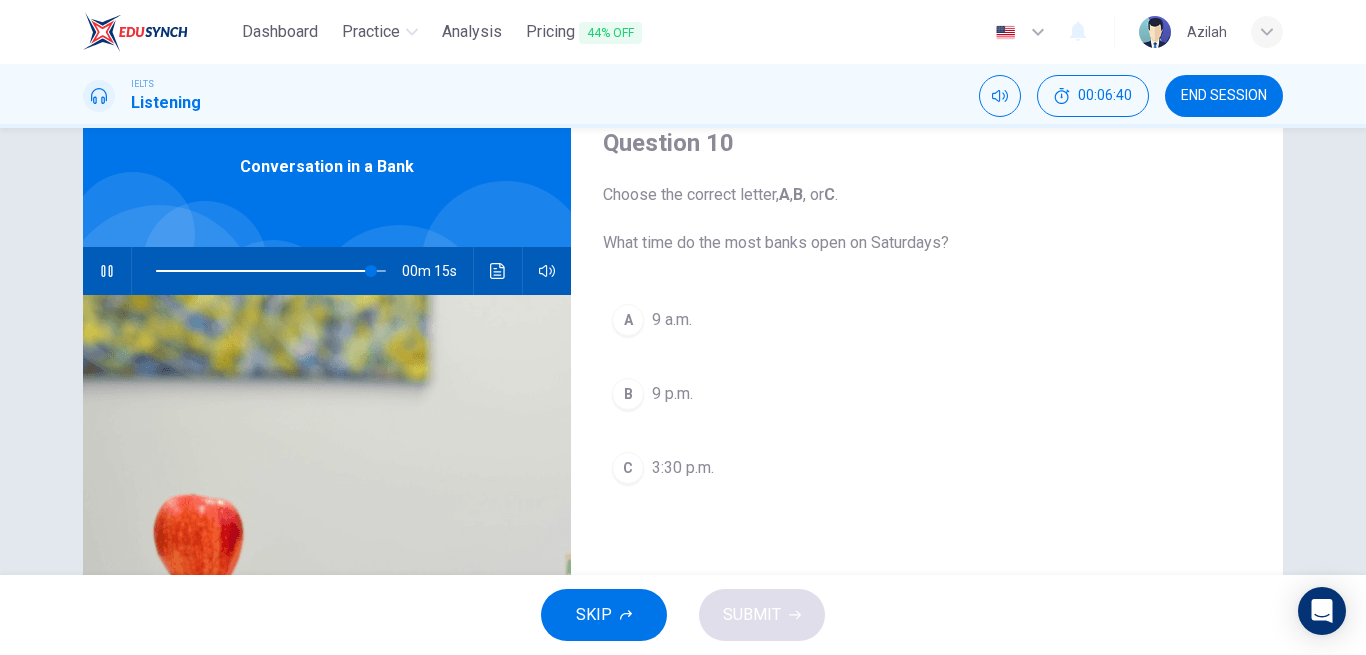 scroll, scrollTop: 96, scrollLeft: 0, axis: vertical 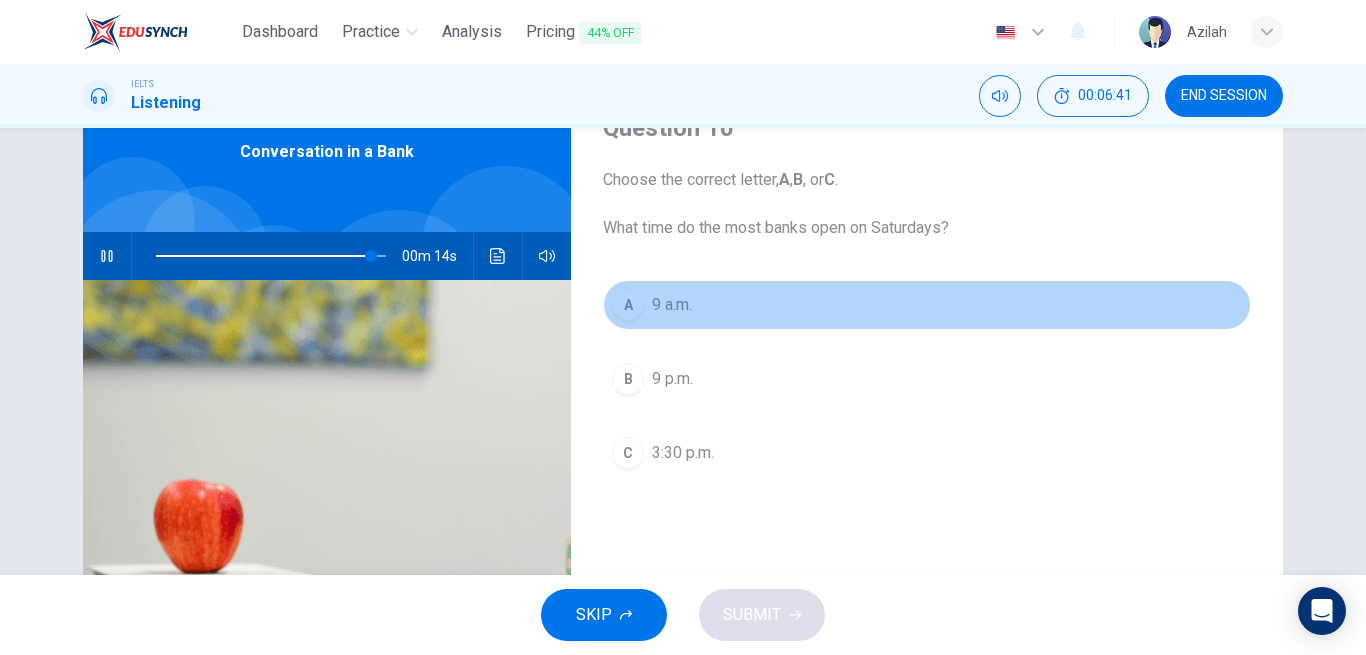 click on "A 9 a.m." at bounding box center [927, 305] 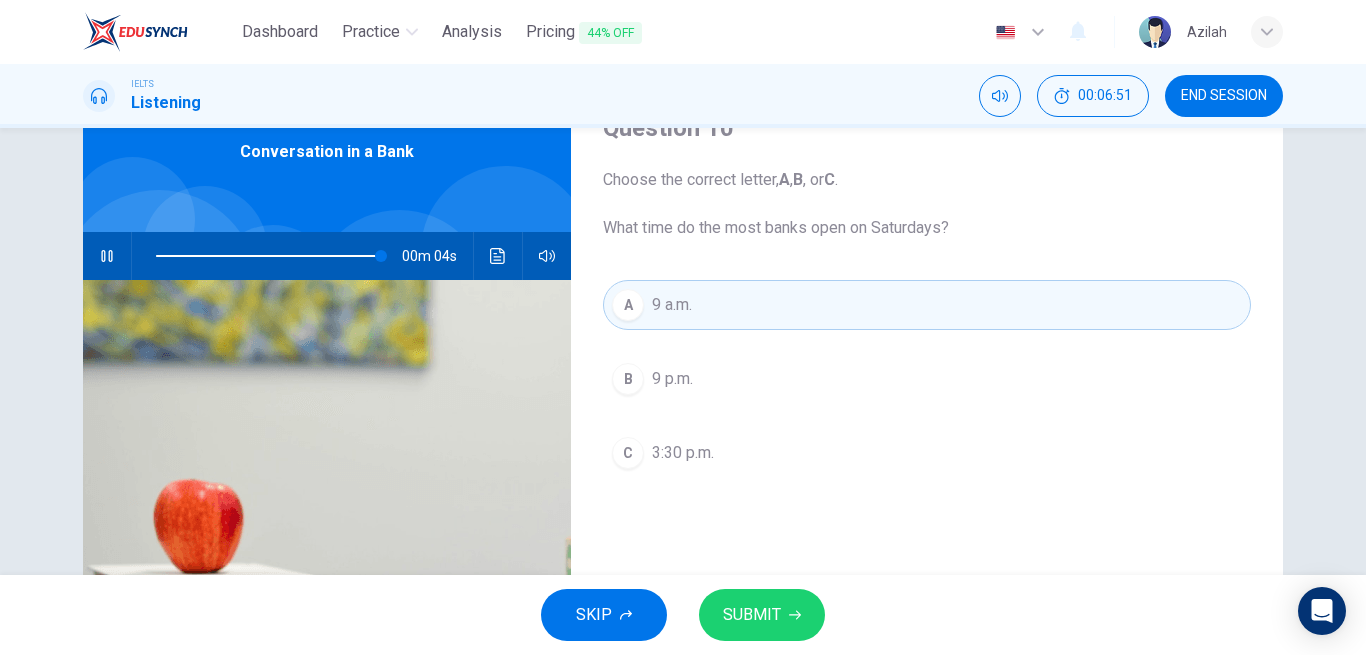 click on "SUBMIT" at bounding box center [762, 615] 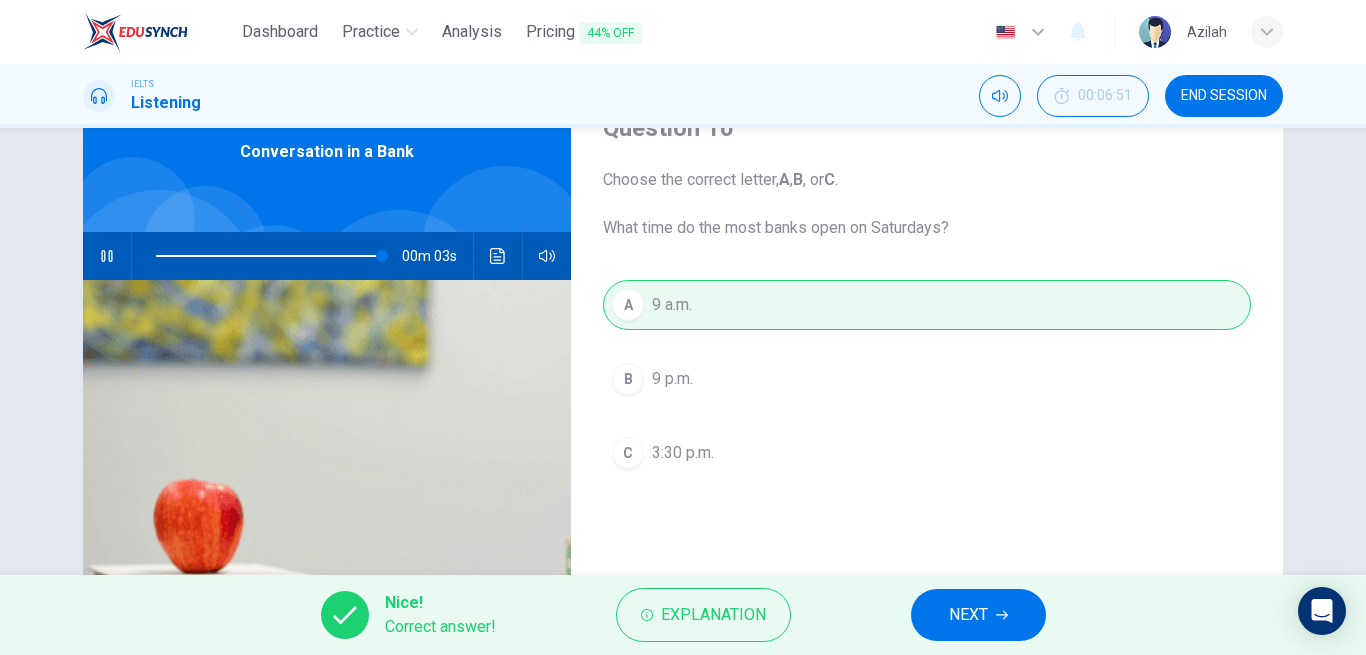type on "99" 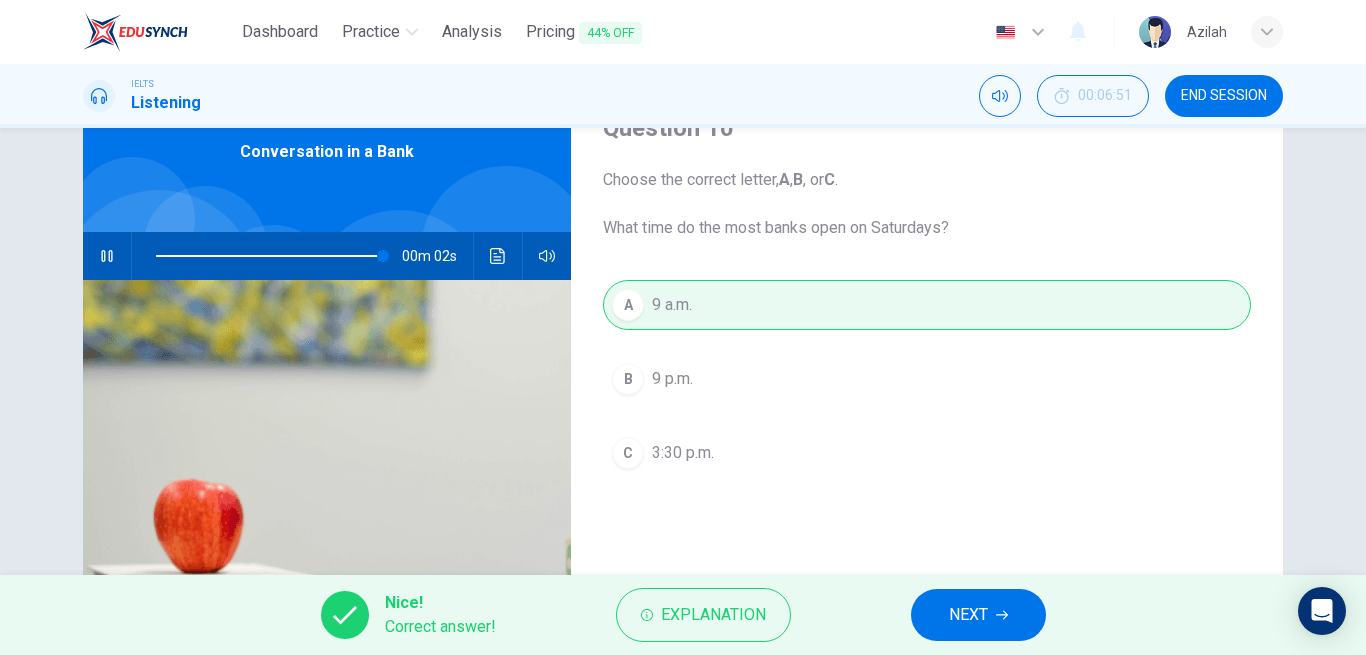click on "NEXT" at bounding box center (978, 615) 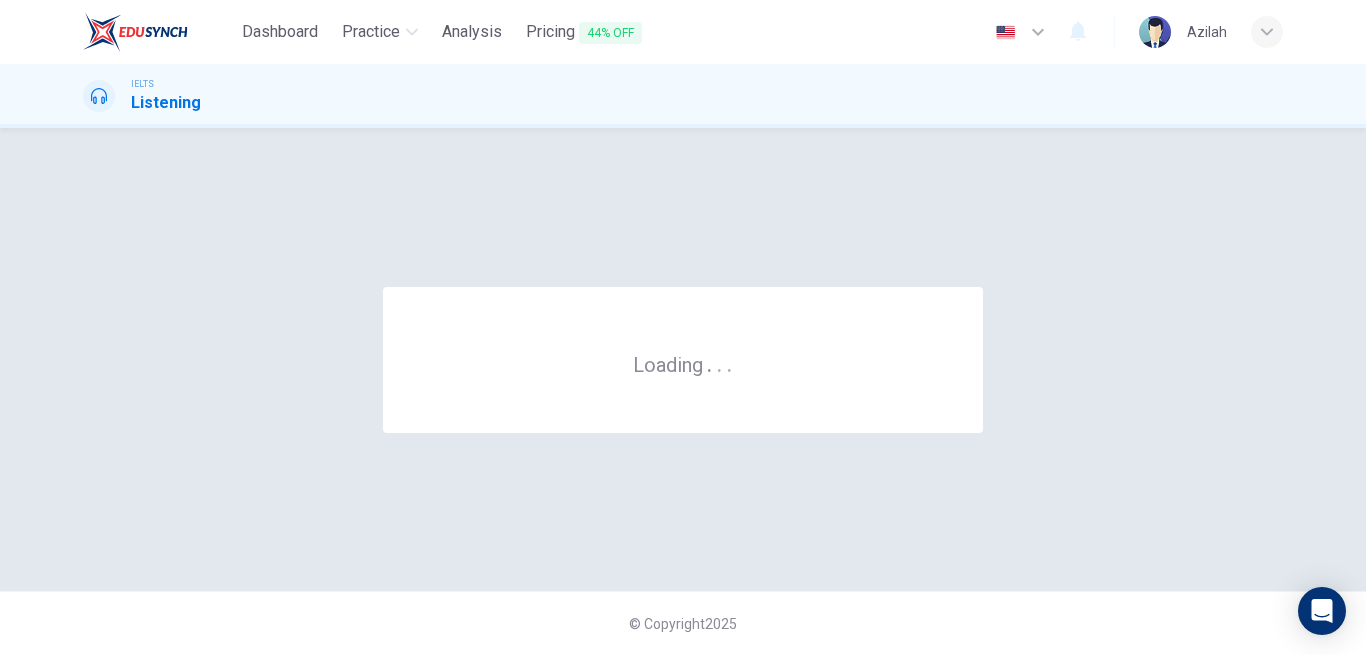 scroll, scrollTop: 0, scrollLeft: 0, axis: both 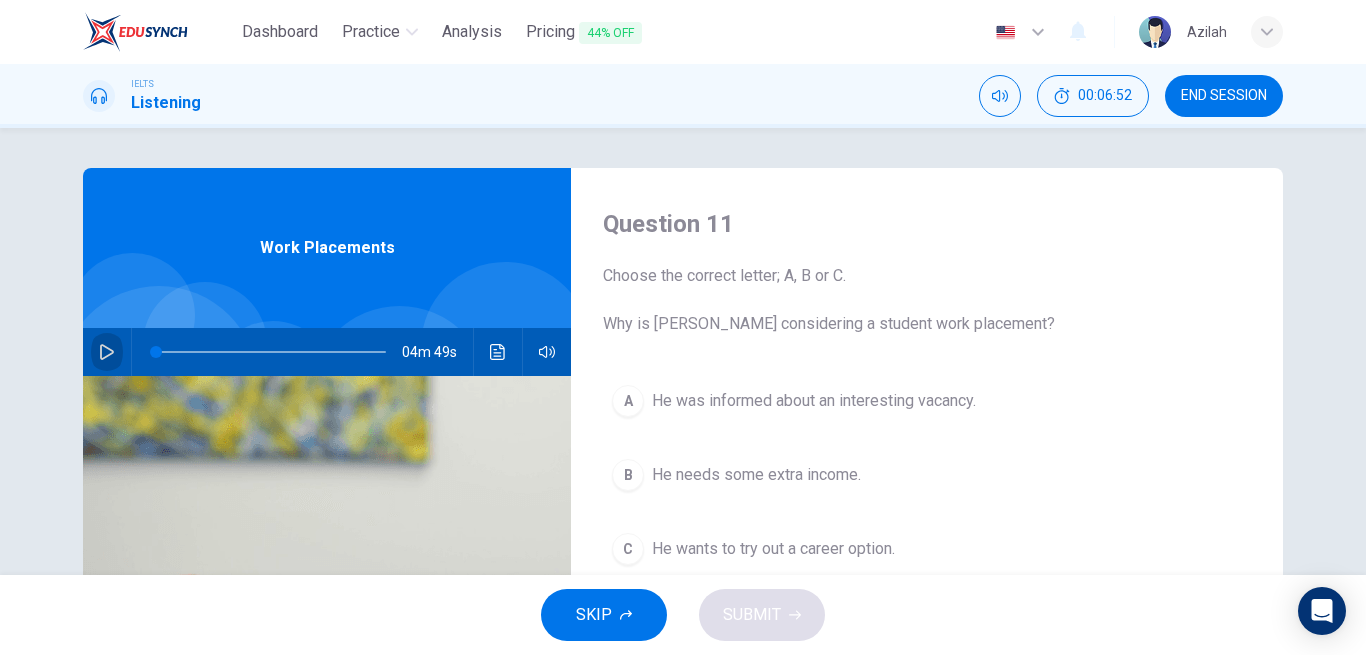 click at bounding box center [107, 352] 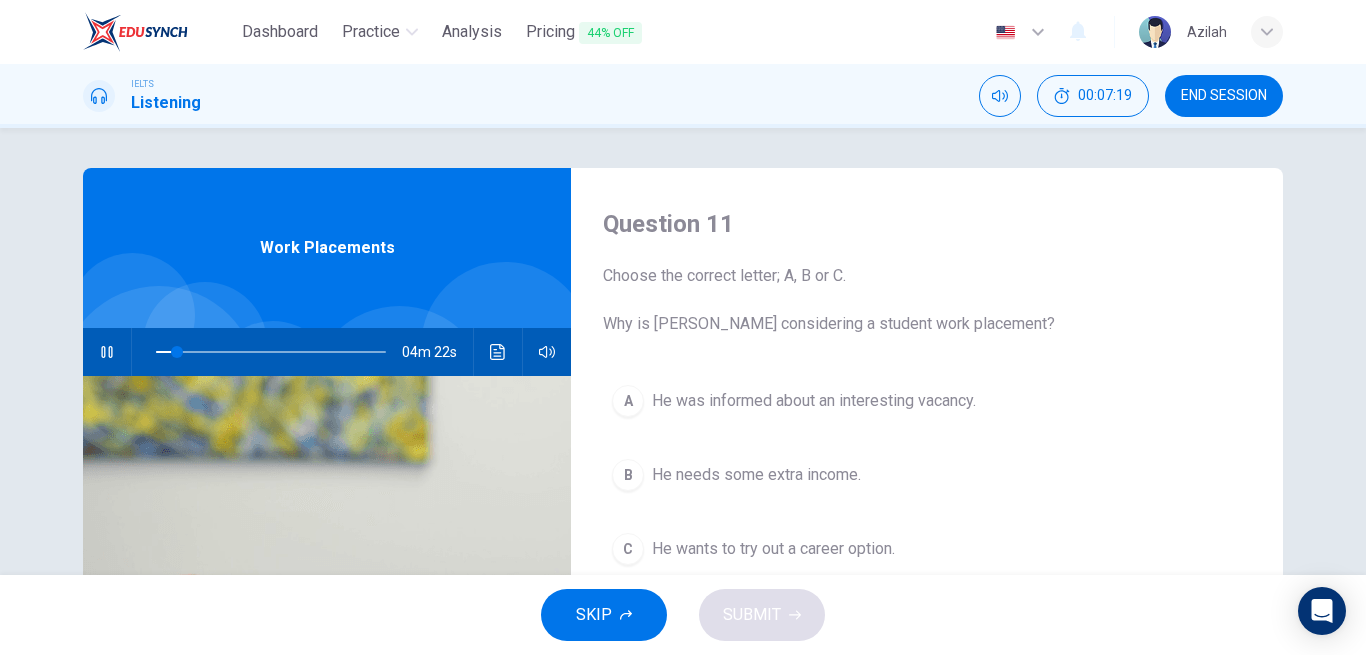 scroll, scrollTop: 100, scrollLeft: 0, axis: vertical 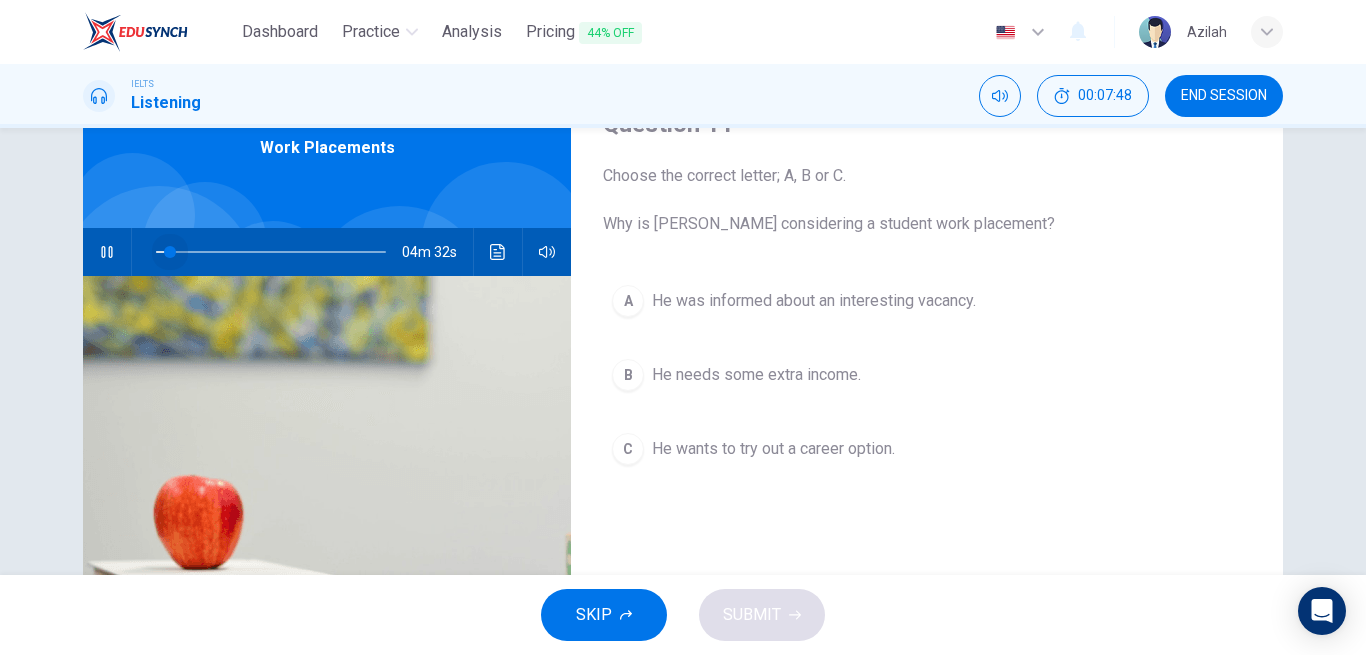 click at bounding box center [271, 252] 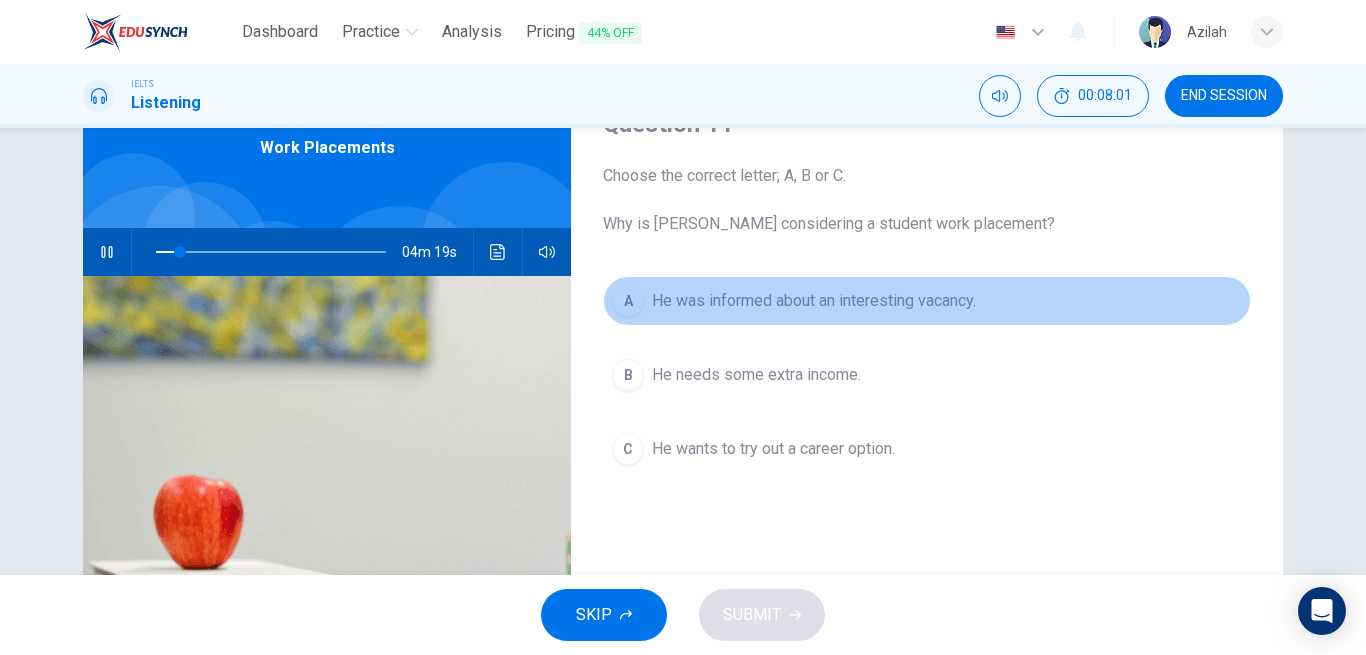click on "He was informed about an interesting vacancy." at bounding box center [814, 301] 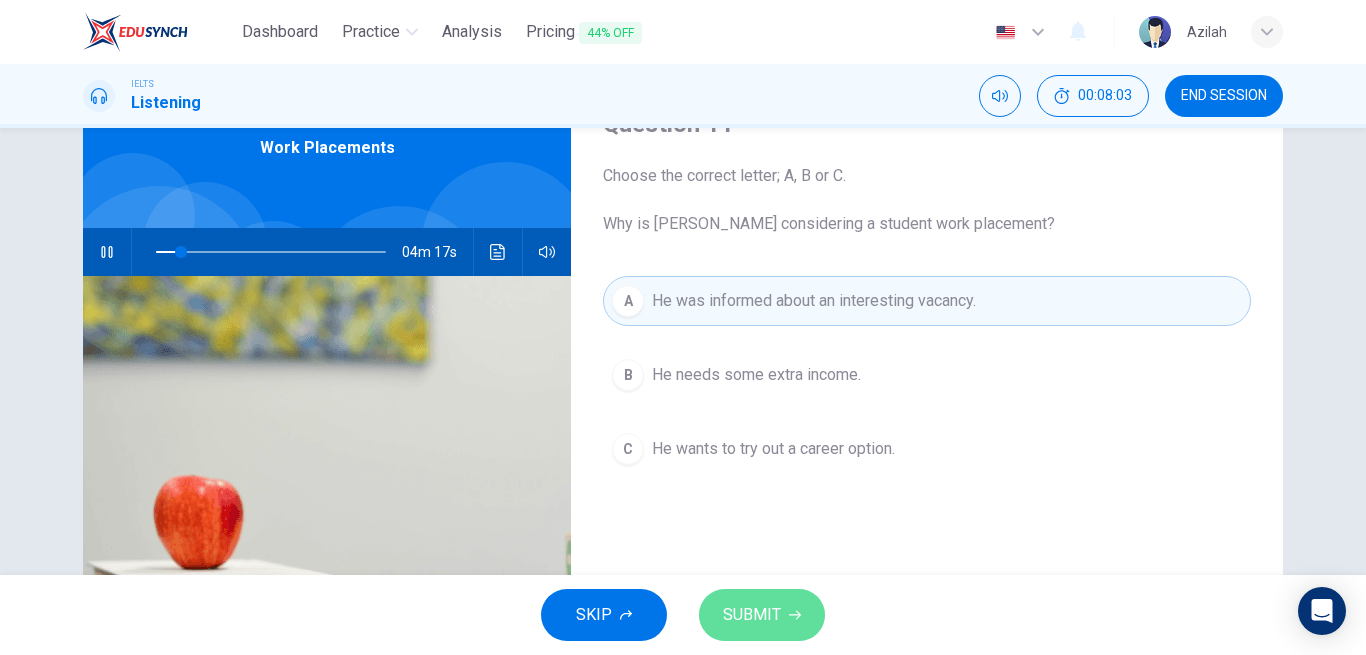 click on "SUBMIT" at bounding box center (762, 615) 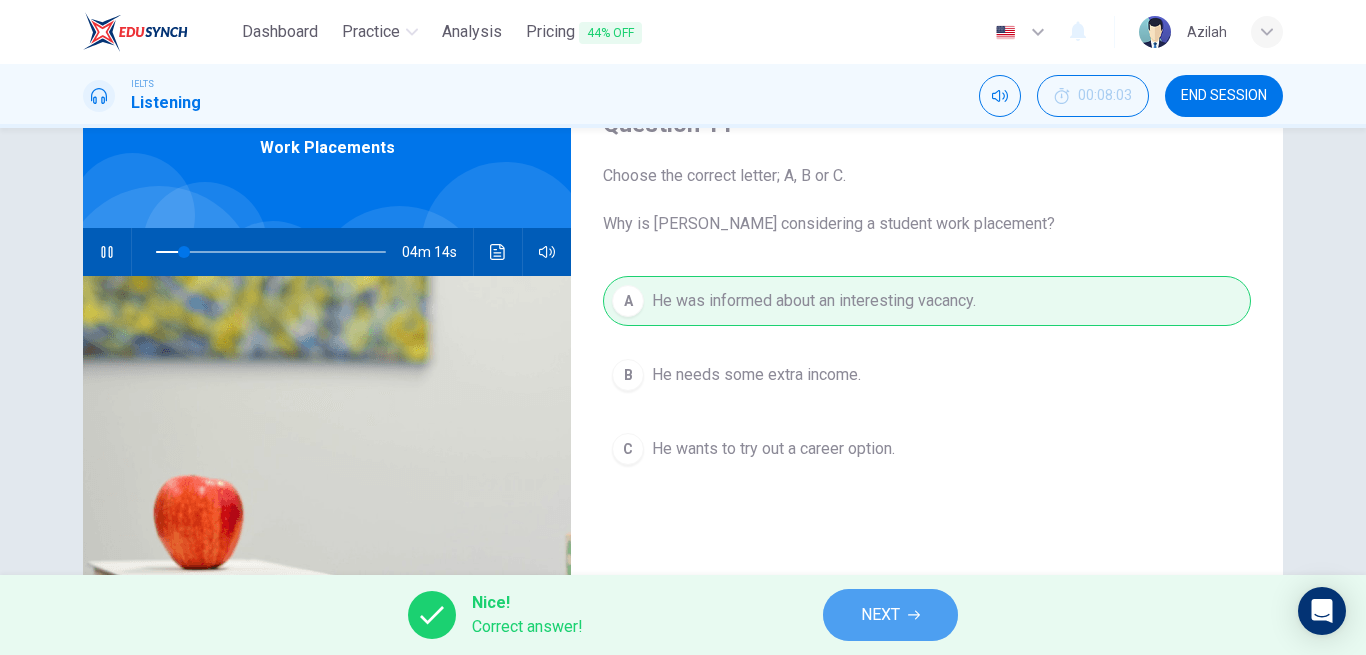click on "NEXT" at bounding box center [890, 615] 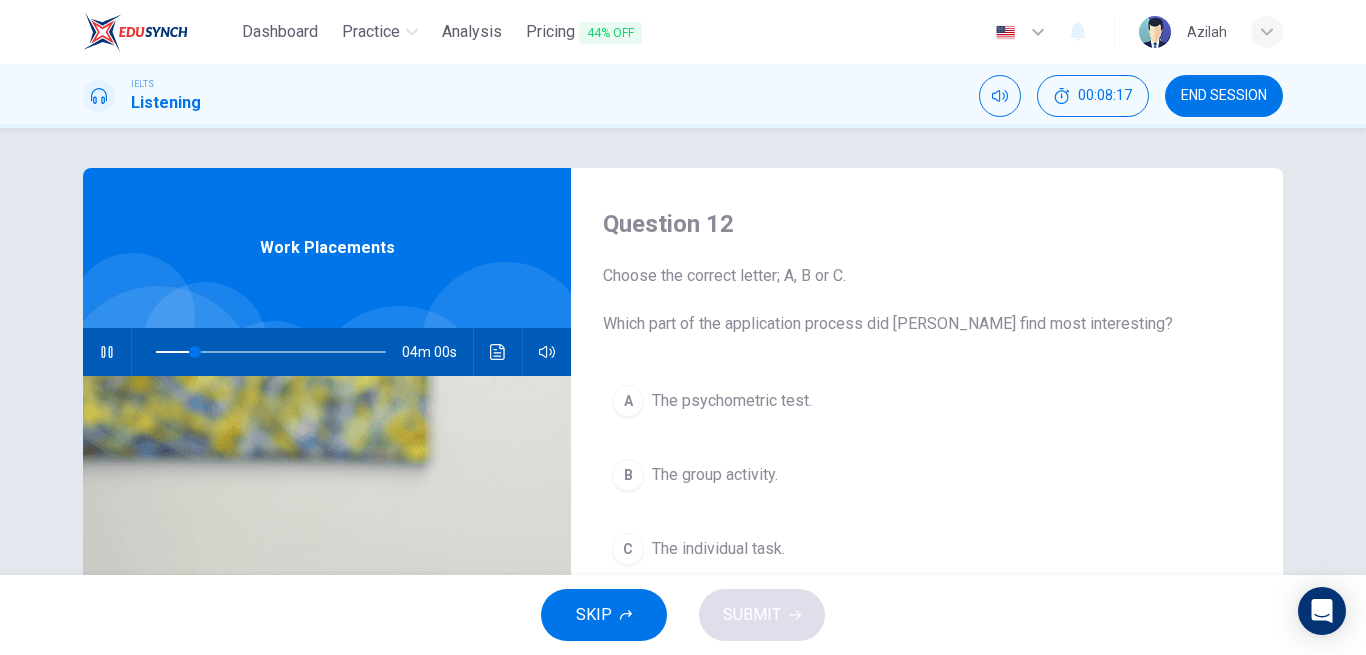 scroll, scrollTop: 100, scrollLeft: 0, axis: vertical 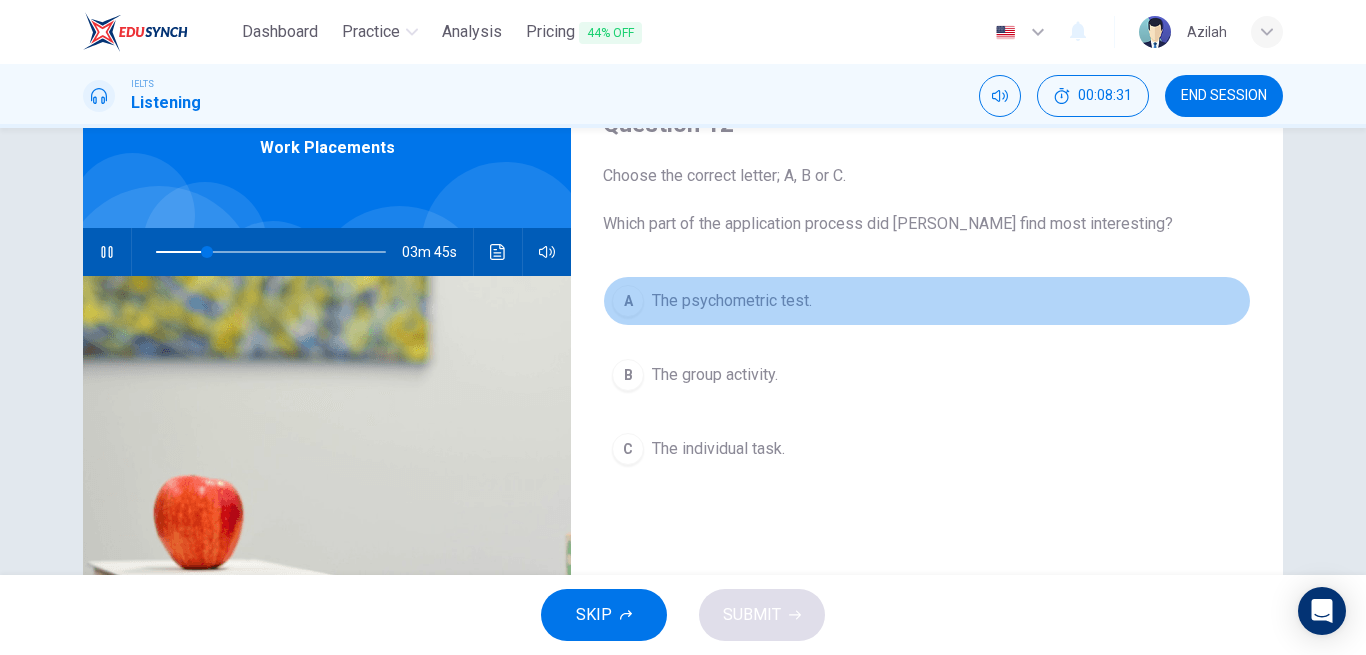 click on "The psychometric test." at bounding box center [732, 301] 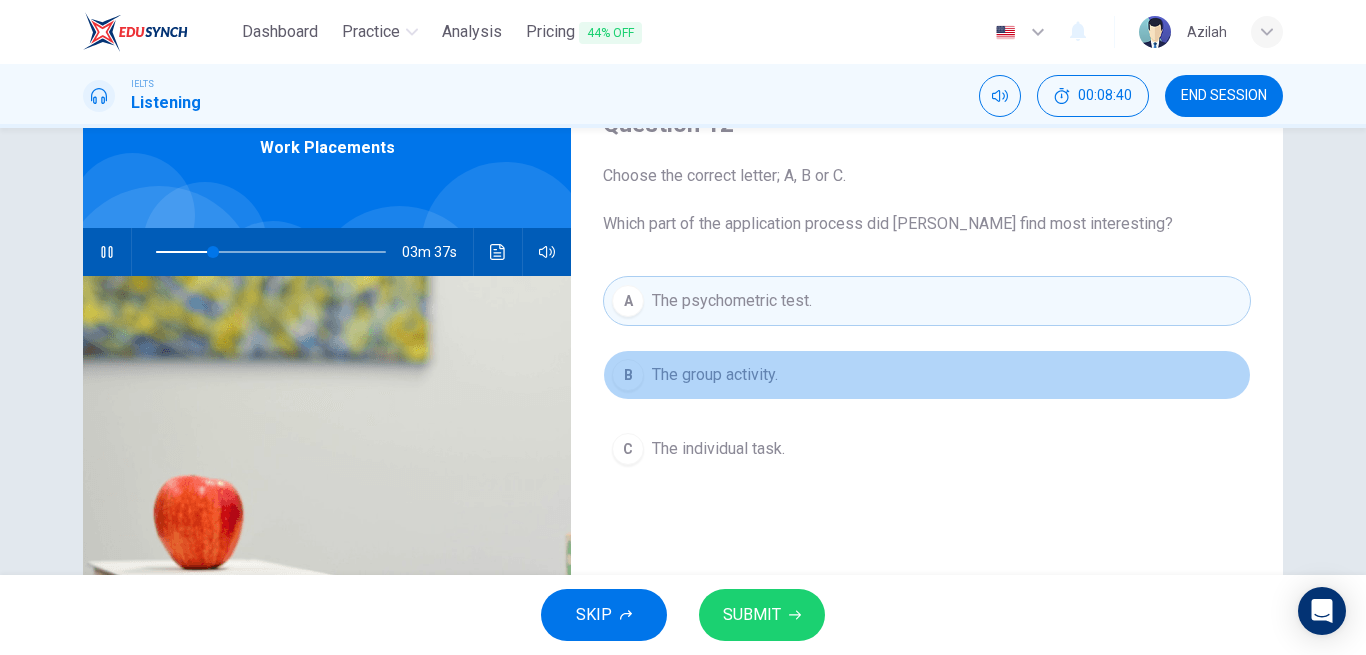 click on "B The group activity." at bounding box center [927, 375] 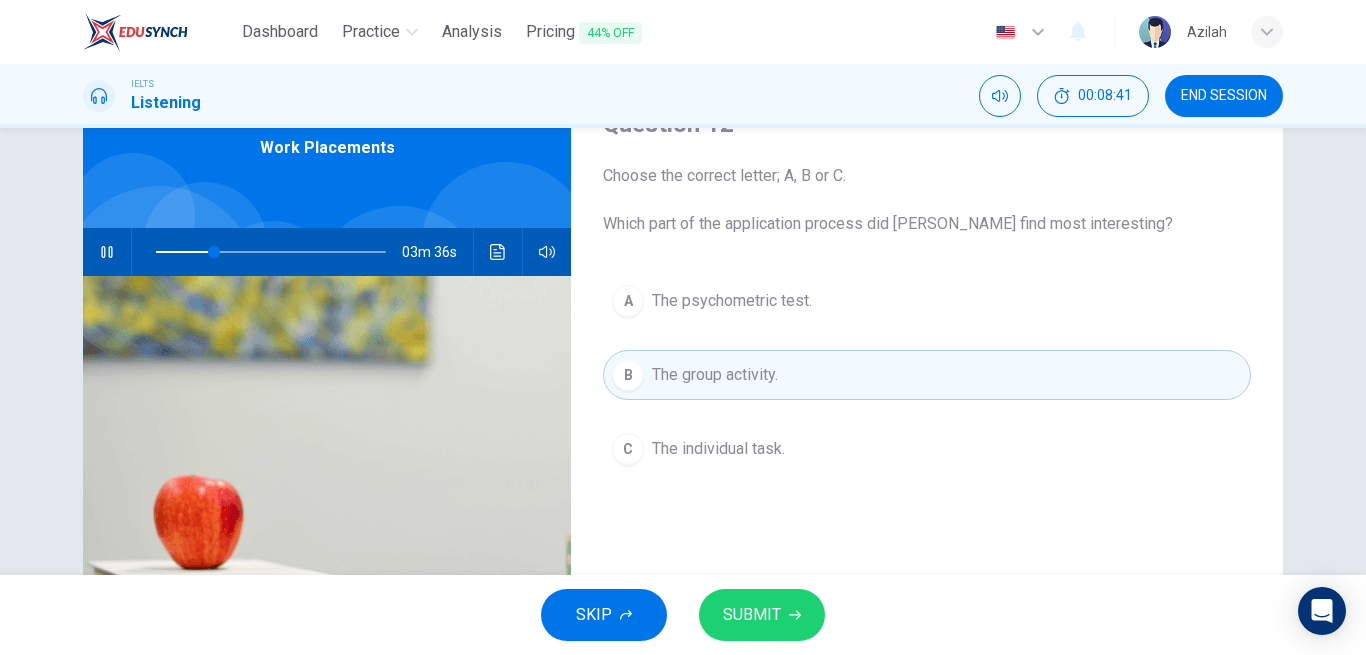 click on "B The group activity." at bounding box center [927, 375] 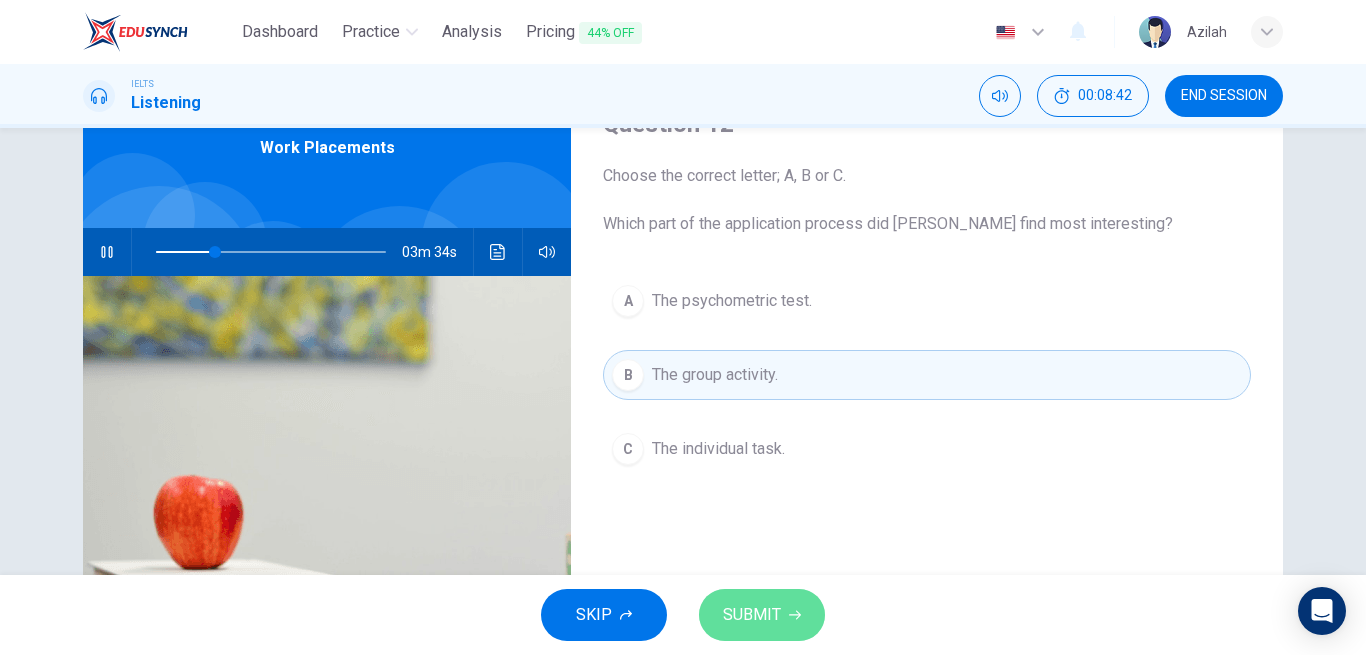 drag, startPoint x: 777, startPoint y: 602, endPoint x: 790, endPoint y: 543, distance: 60.41523 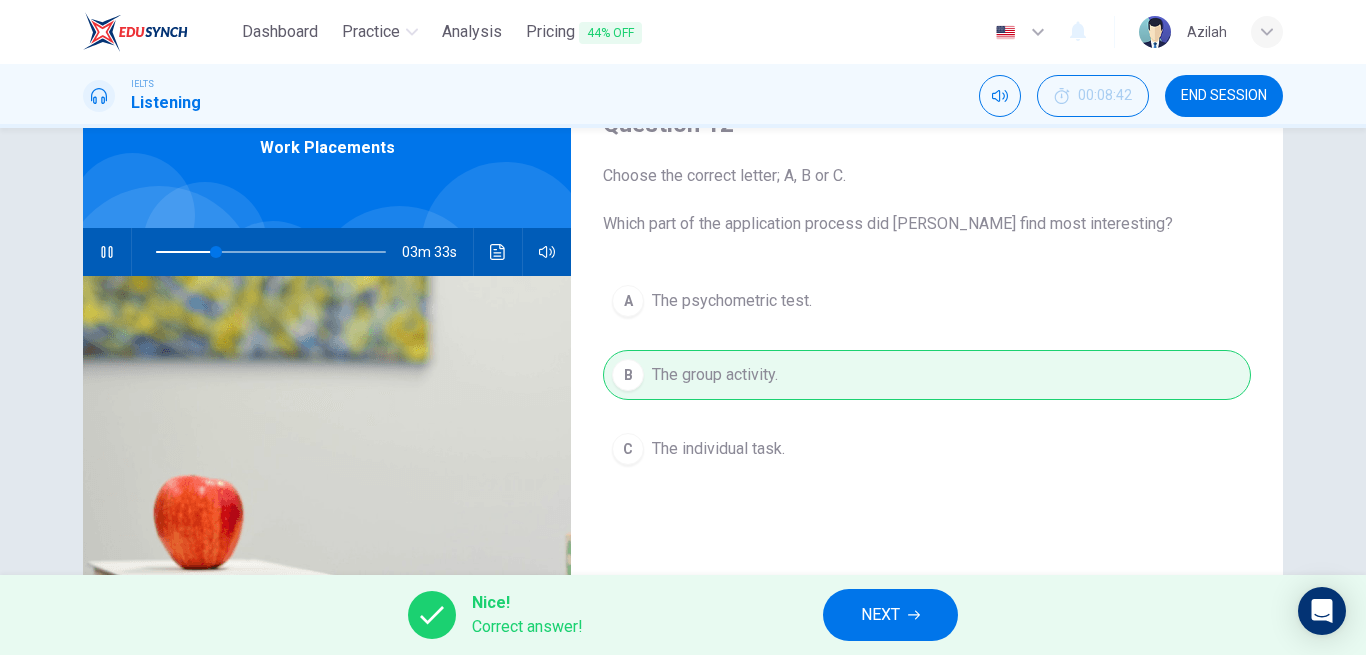 click on "NEXT" at bounding box center [880, 615] 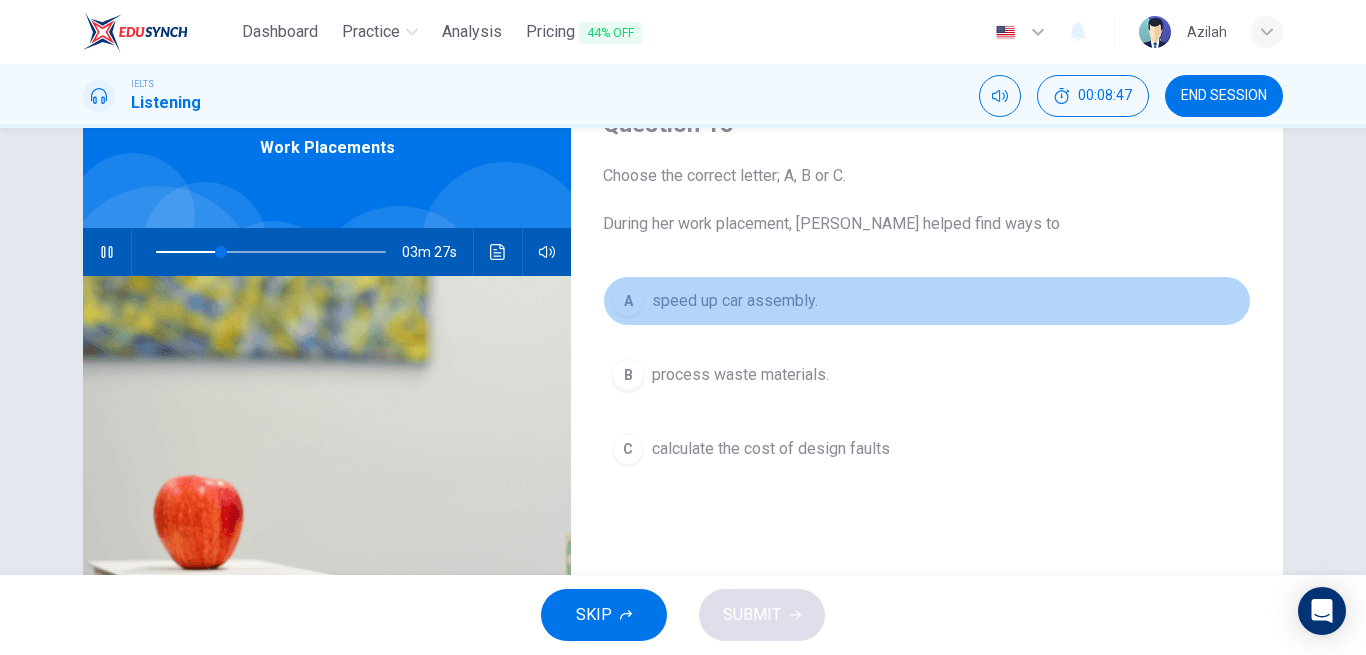 click on "speed up car assembly." at bounding box center [735, 301] 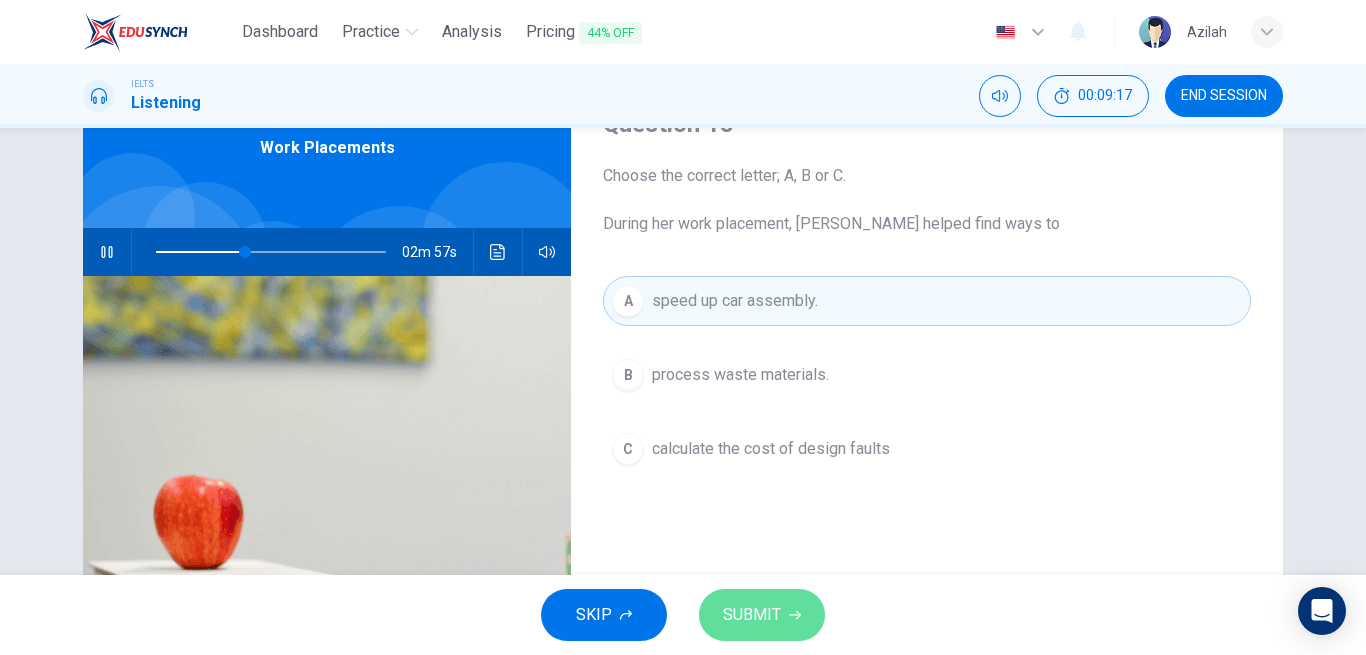 click on "SUBMIT" at bounding box center [752, 615] 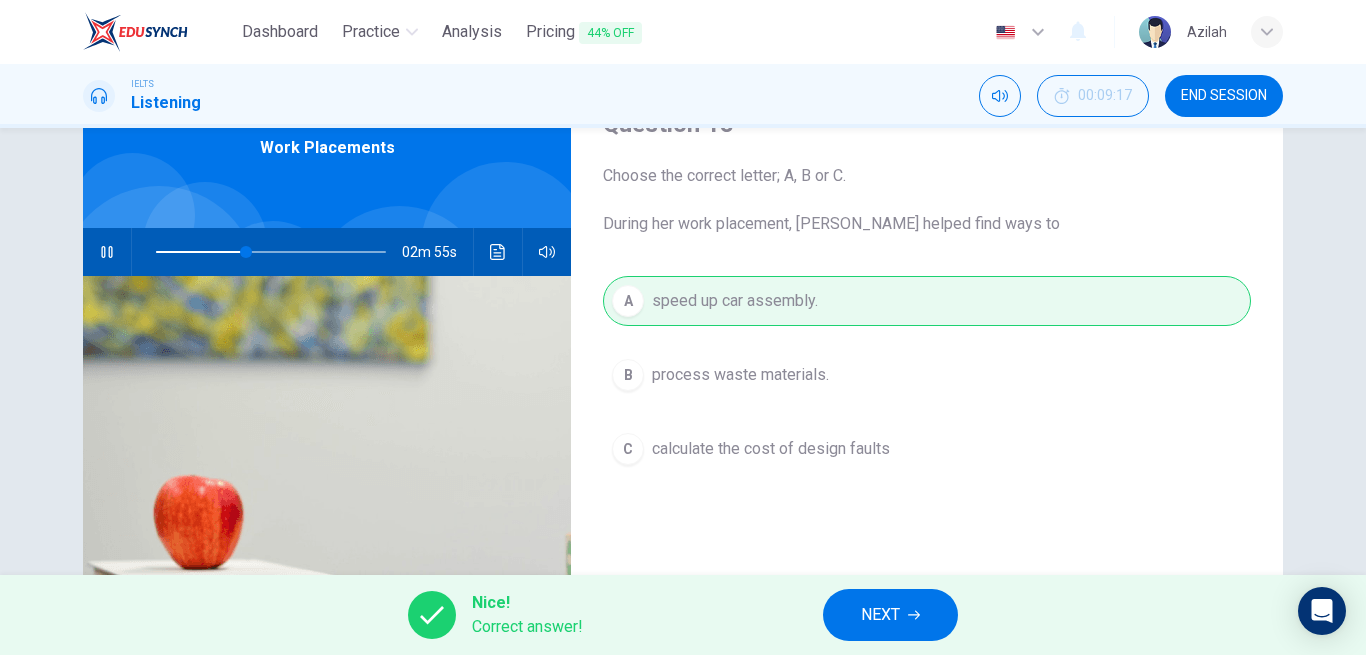 click on "NEXT" at bounding box center [880, 615] 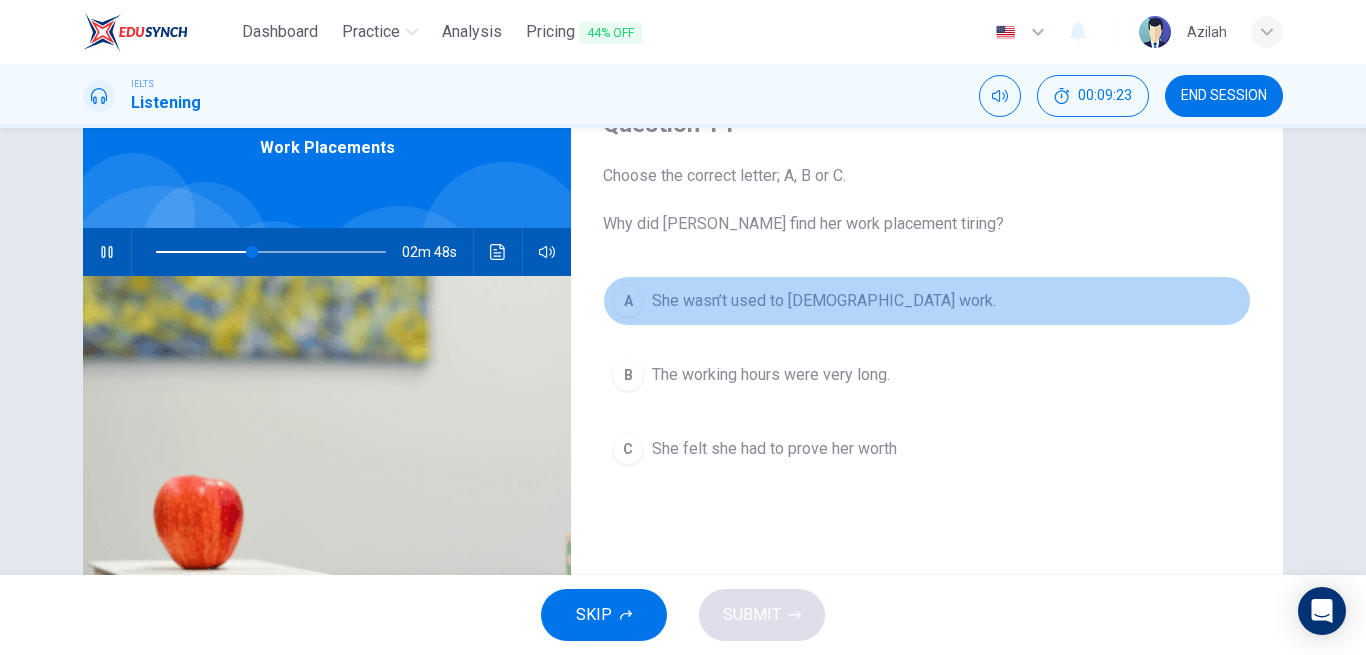 click on "She wasn’t used to full-time work." at bounding box center [824, 301] 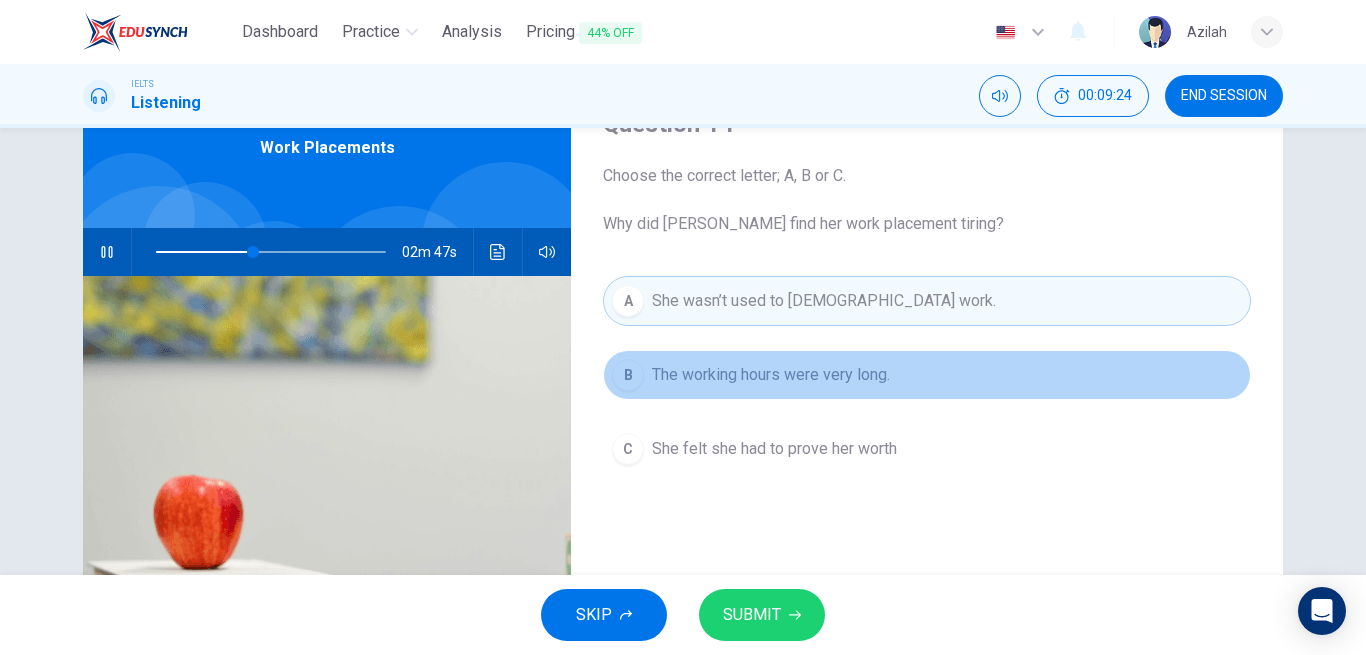 click on "The working hours were very long." at bounding box center [771, 375] 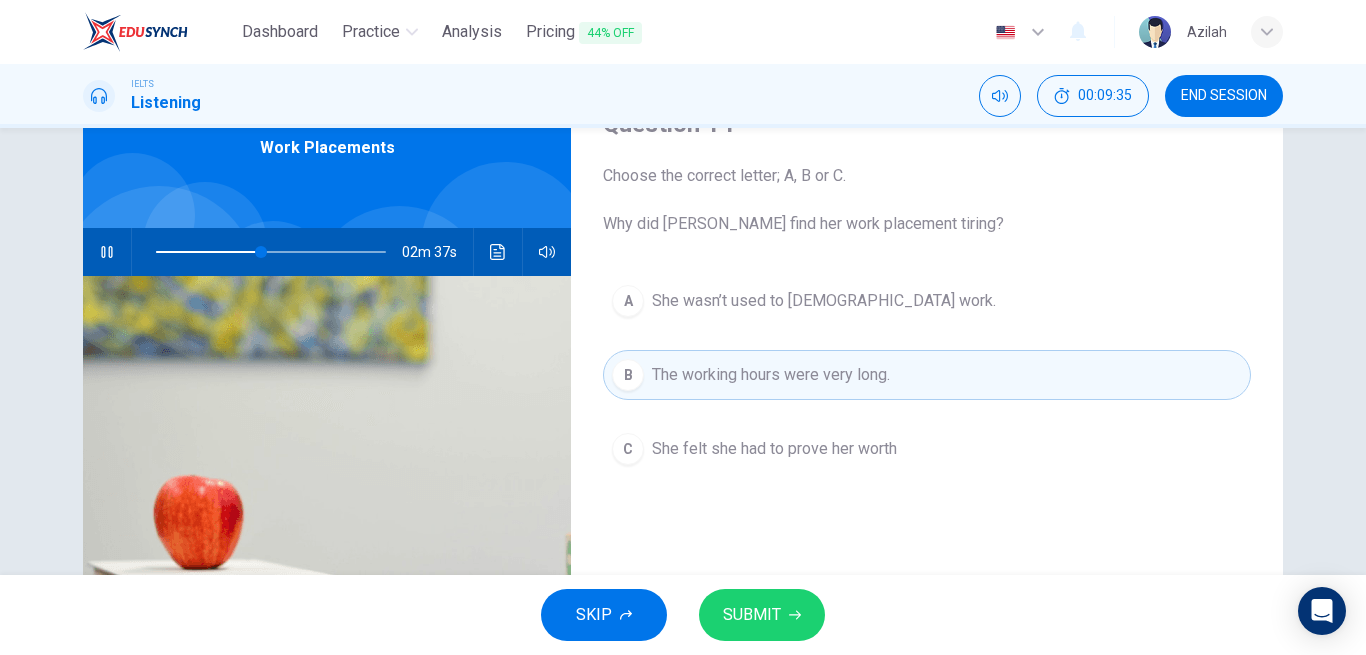 click on "C She felt she had to prove her worth" at bounding box center (927, 449) 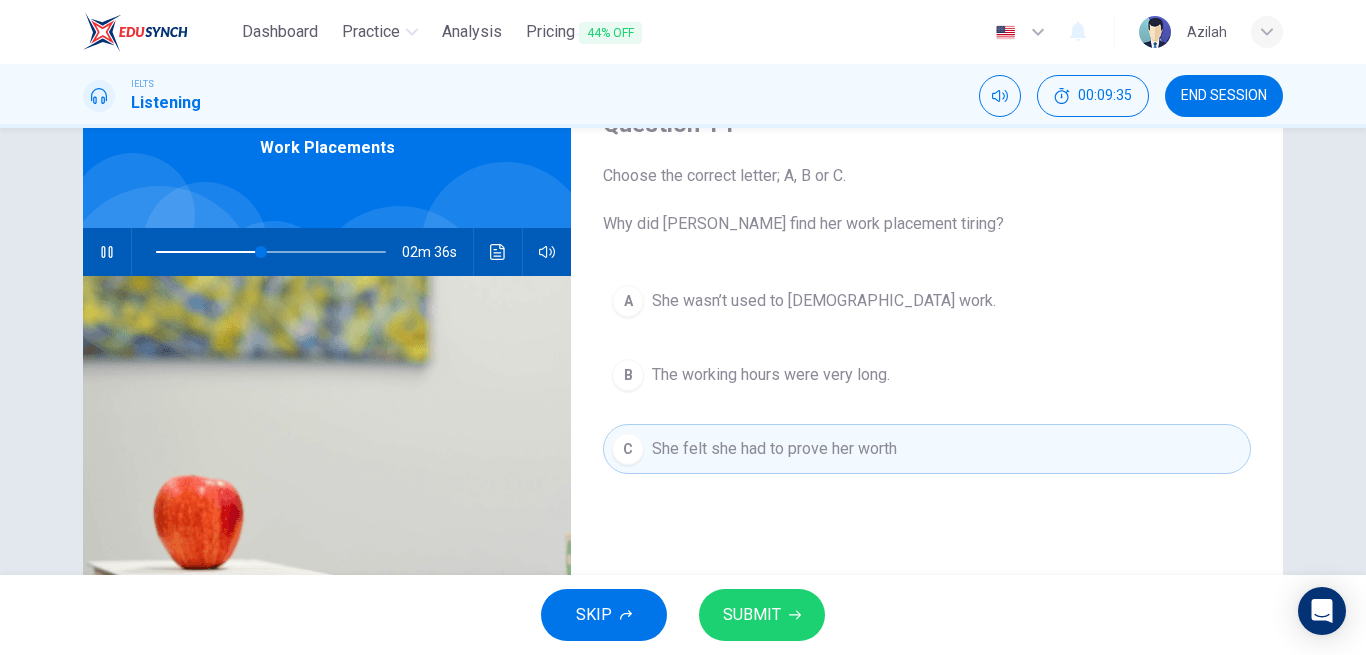 drag, startPoint x: 807, startPoint y: 614, endPoint x: 805, endPoint y: 591, distance: 23.086792 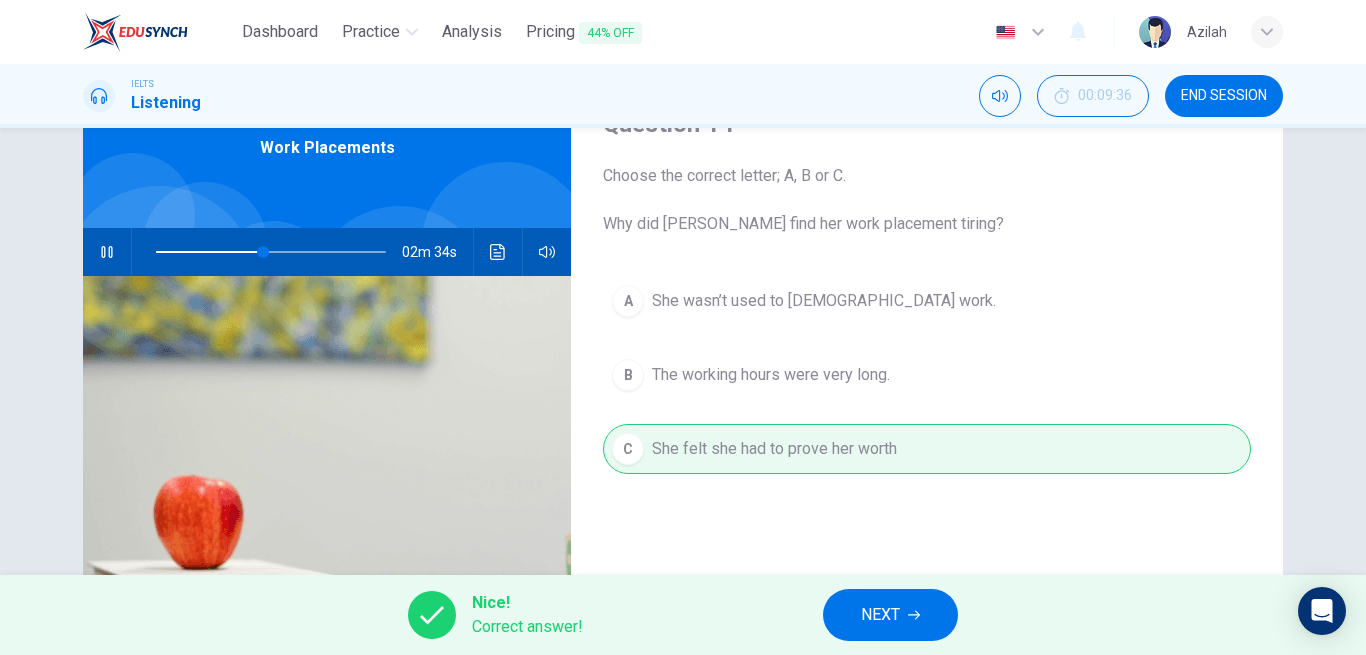 drag, startPoint x: 877, startPoint y: 578, endPoint x: 877, endPoint y: 593, distance: 15 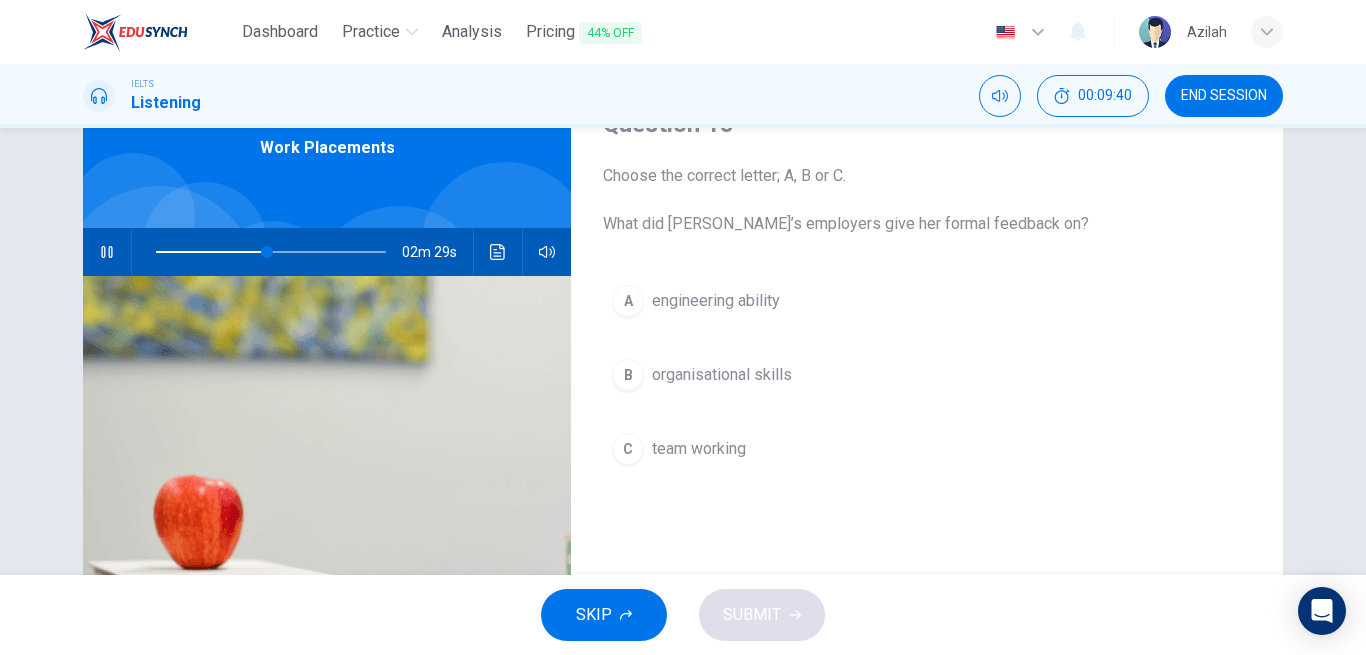 click on "organisational skills" at bounding box center (722, 375) 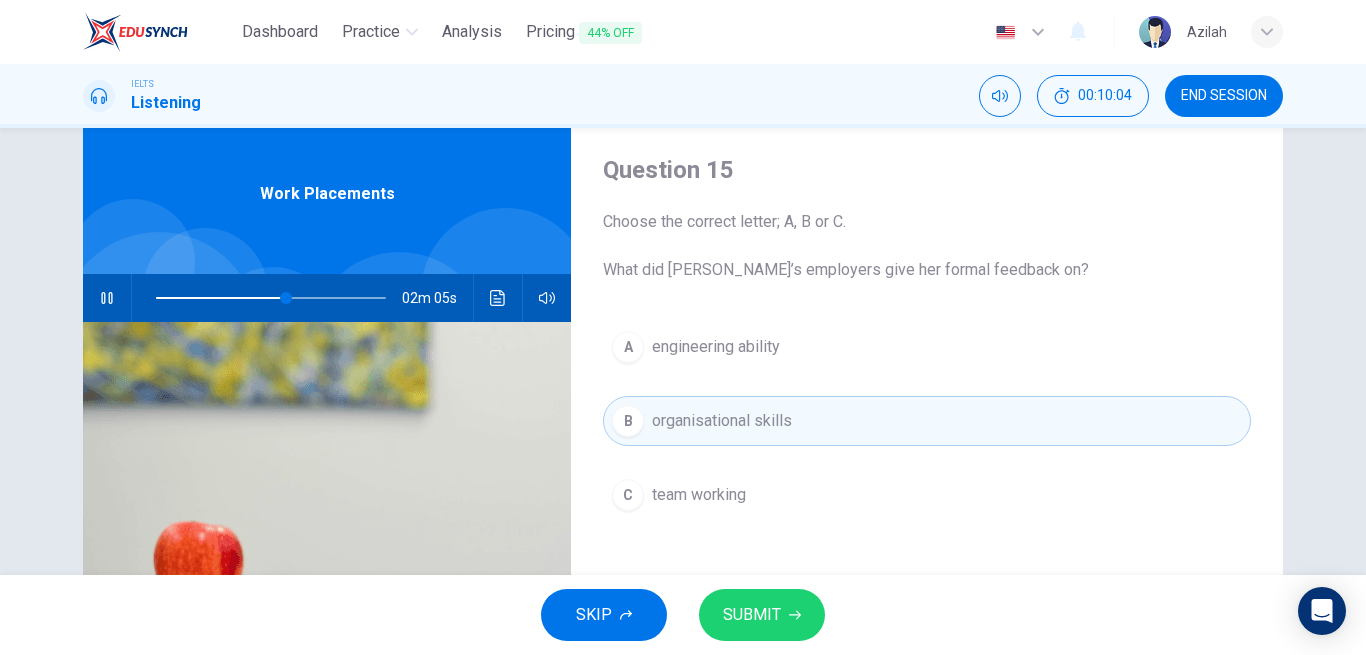 scroll, scrollTop: 100, scrollLeft: 0, axis: vertical 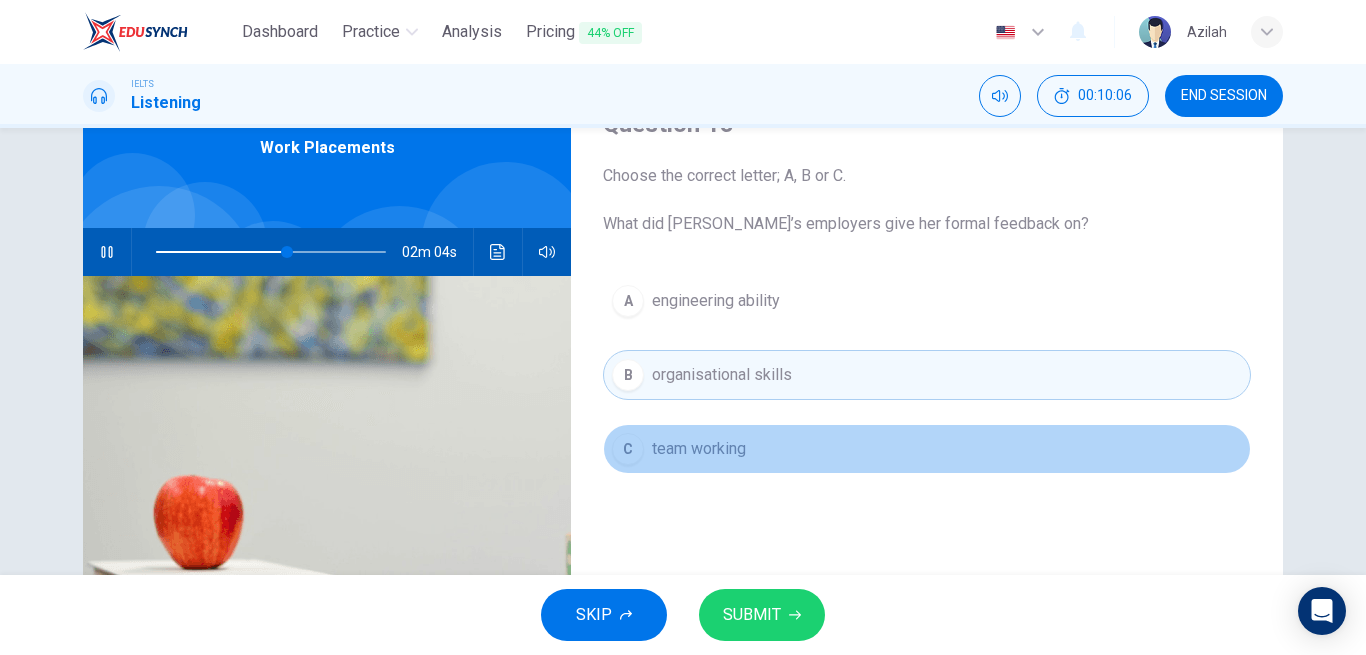 click on "team working" at bounding box center [699, 449] 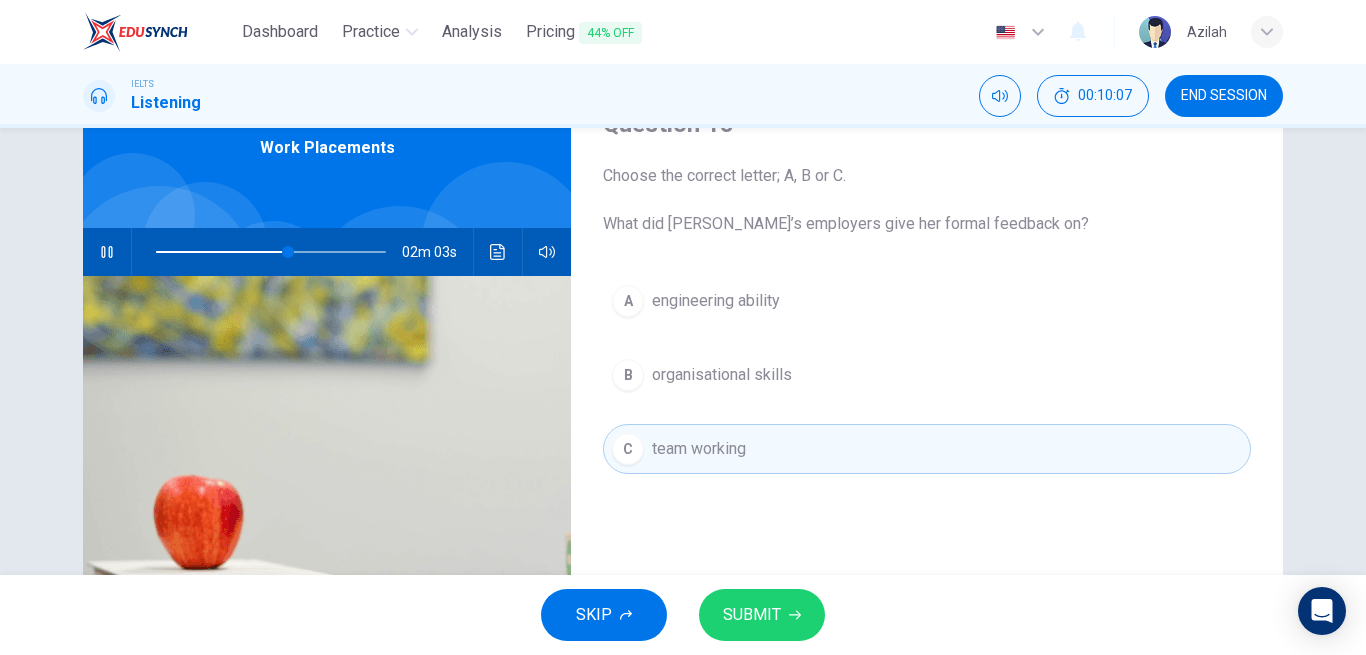 click on "B organisational skills" at bounding box center (927, 375) 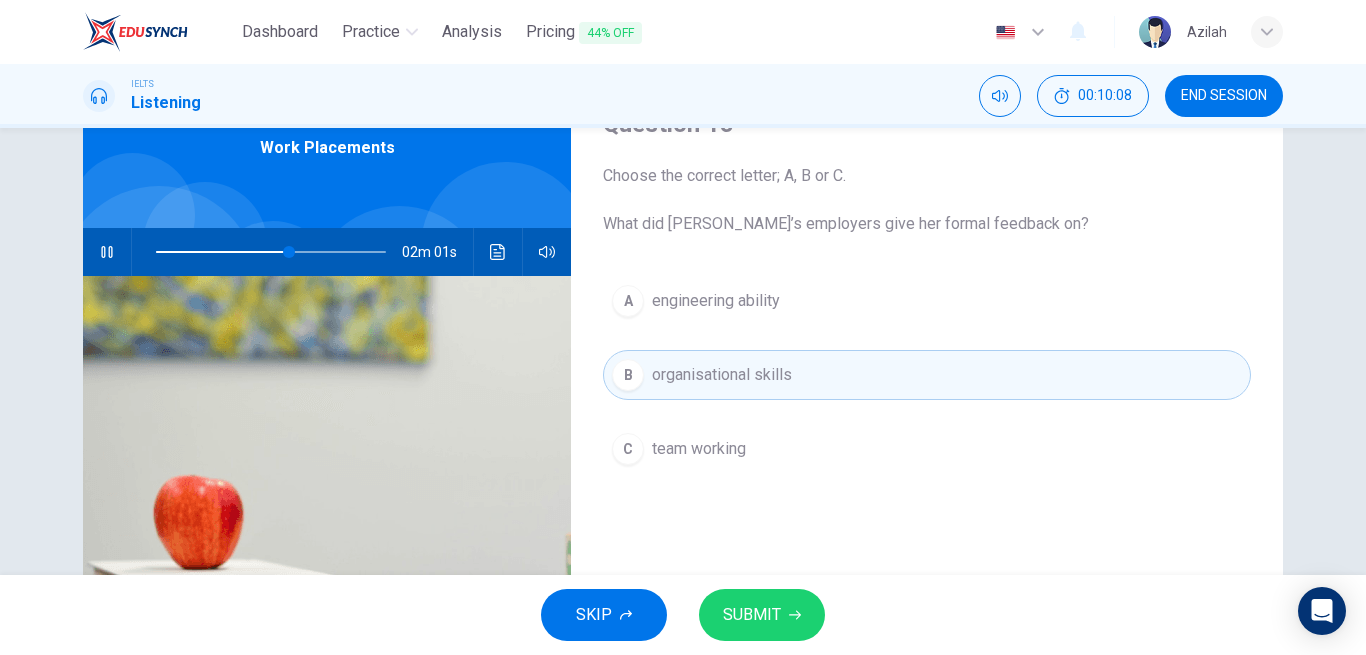 click on "SUBMIT" at bounding box center (752, 615) 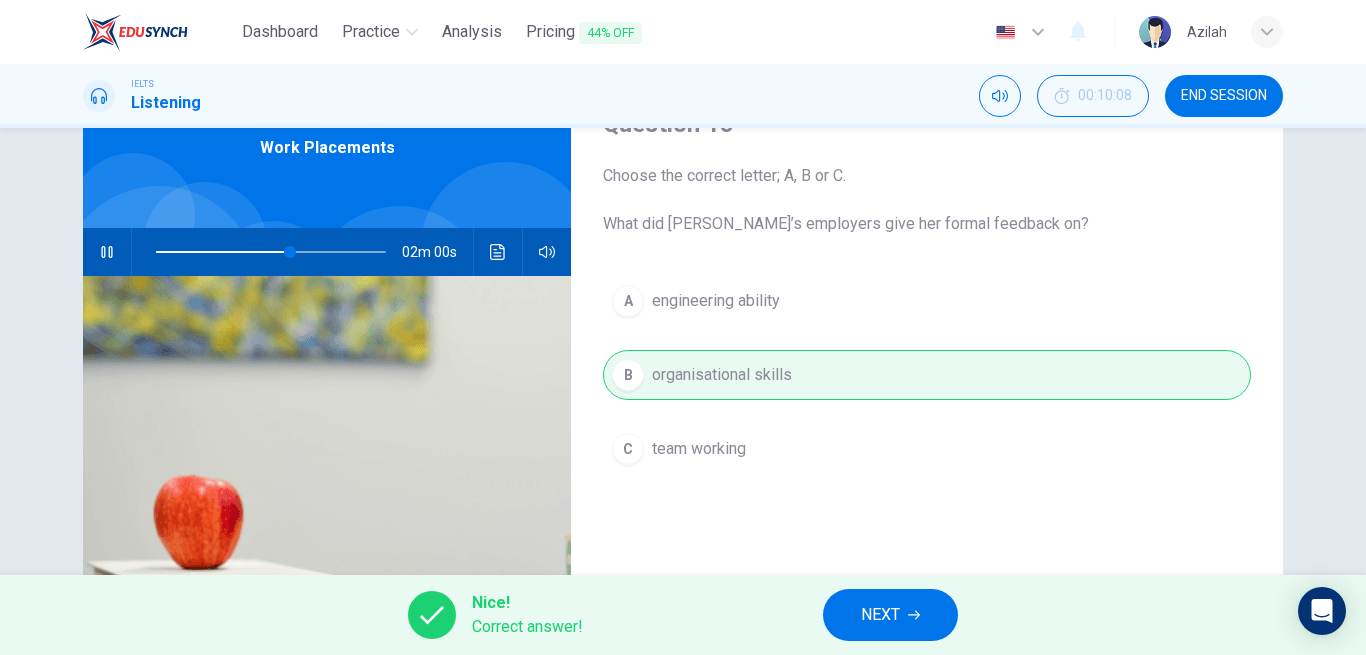 click on "NEXT" at bounding box center (890, 615) 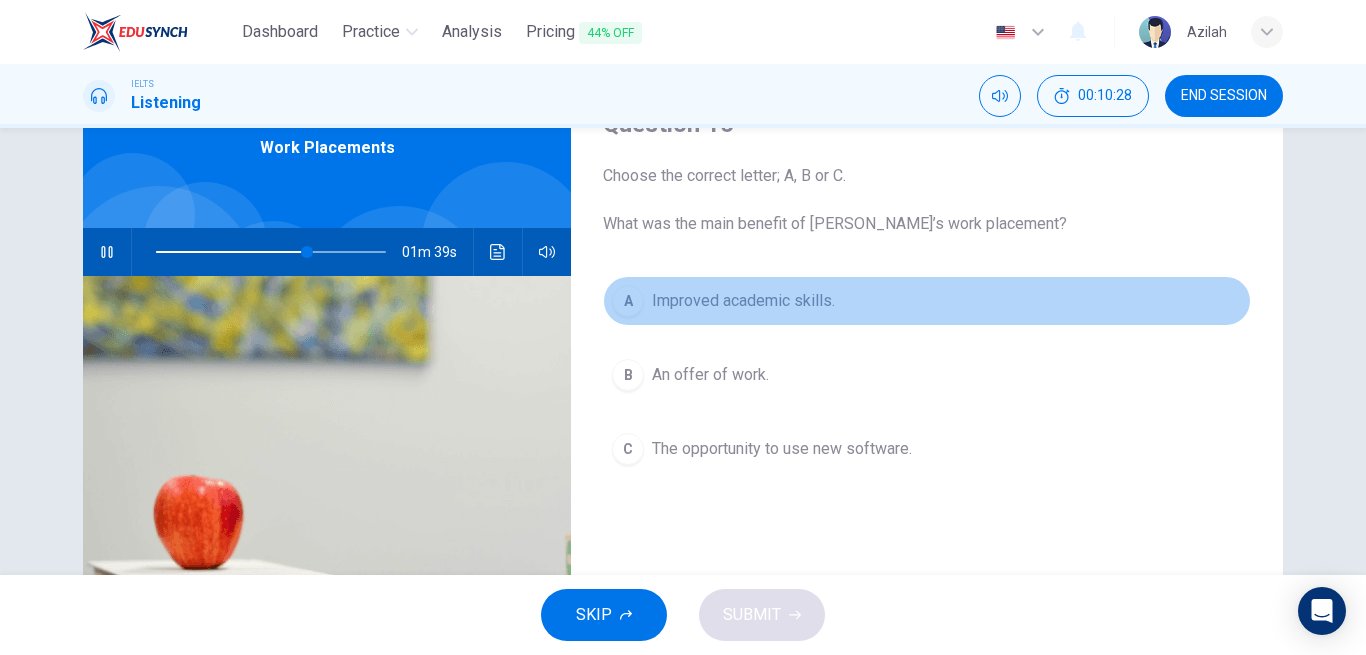 click on "Improved academic skills." at bounding box center (743, 301) 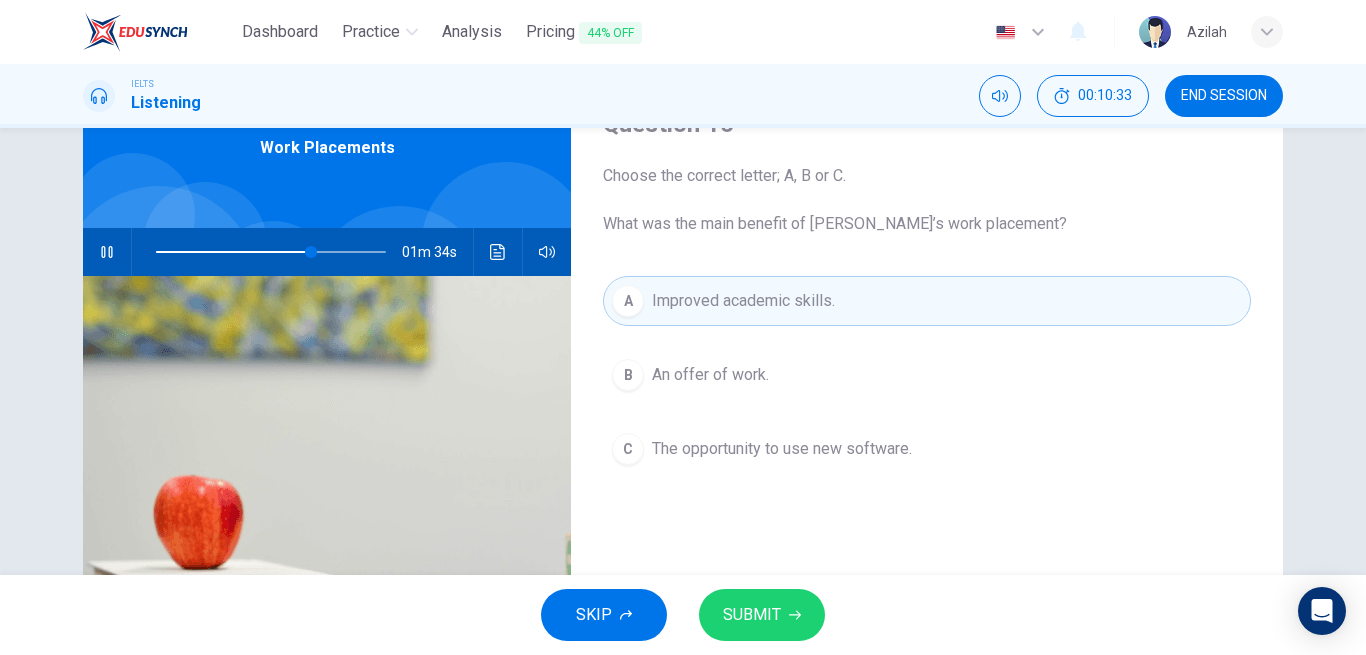 click on "The opportunity to use new software." at bounding box center (782, 449) 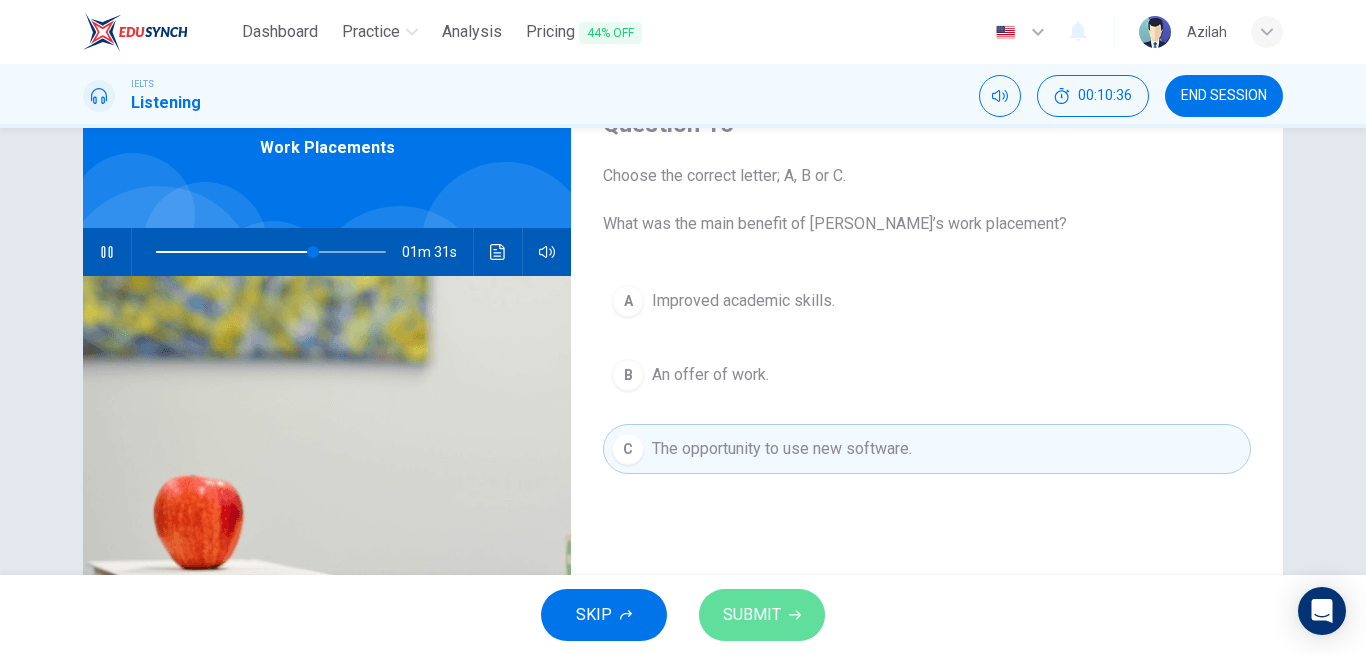 click on "SUBMIT" at bounding box center (752, 615) 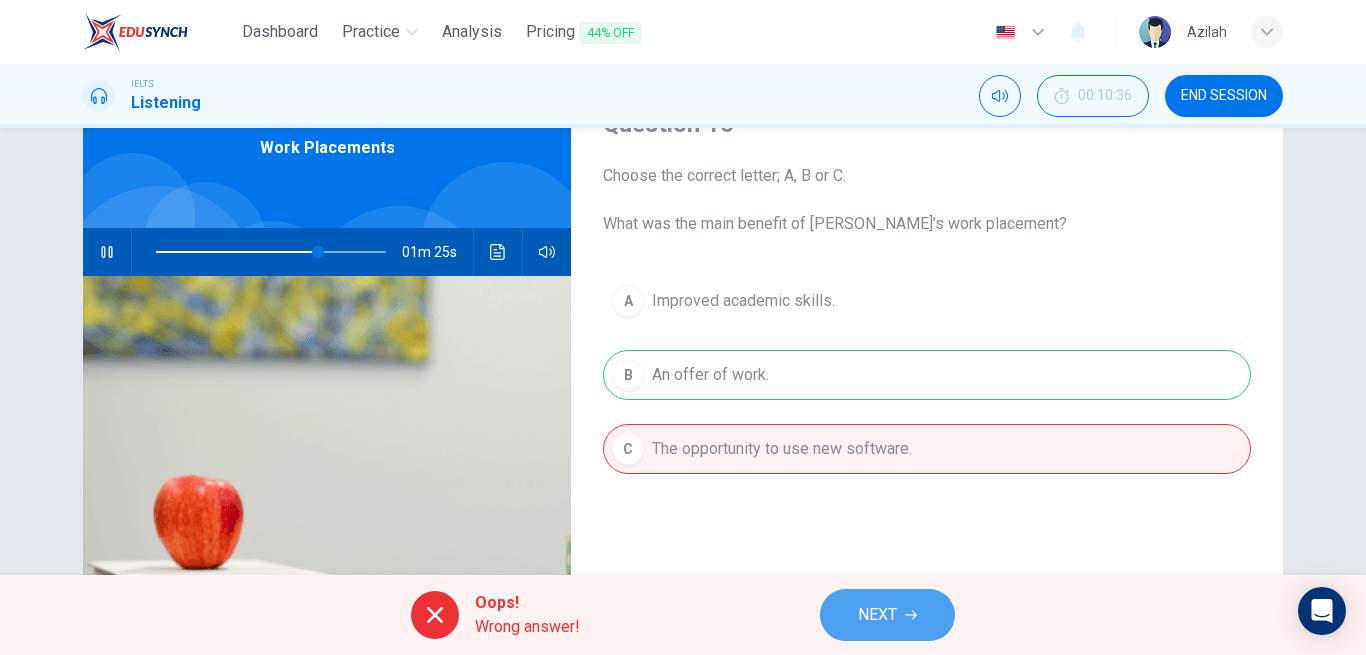 click on "NEXT" at bounding box center [877, 615] 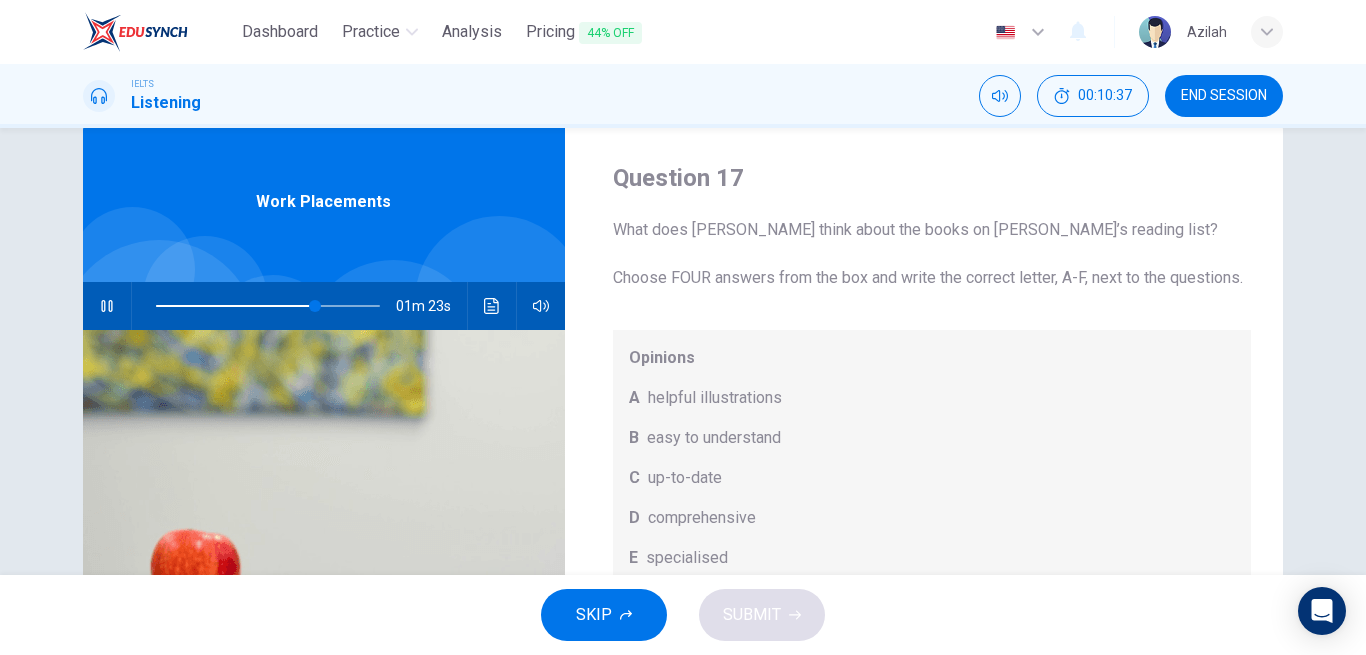 scroll, scrollTop: 0, scrollLeft: 0, axis: both 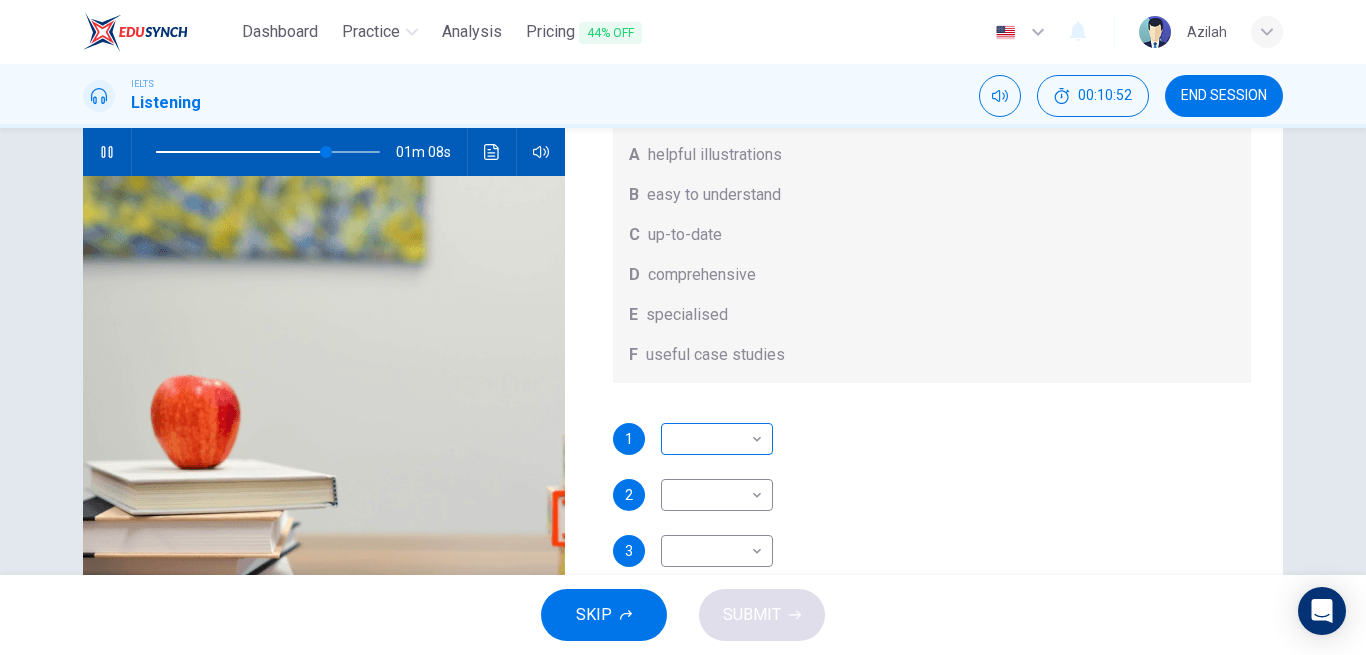 click on "Dashboard Practice Analysis Pricing 44% OFF English en ​ Azilah IELTS Listening 00:10:52 END SESSION Question 17 What does Linda think about the books on Matthew’s reading list? Choose FOUR answers from the box and write the correct letter, A-F, next to the questions.
Opinions A helpful illustrations B easy to understand C up-to-date D comprehensive E specialised F useful case studies 1 ​ ​ 2 ​ ​ 3 ​ ​ 4 ​ ​ Work Placements 01m 08s SKIP SUBMIT EduSynch - Online Language Proficiency Testing
Dashboard Practice Analysis Pricing   44% OFF Notifications © Copyright  2025" at bounding box center [683, 327] 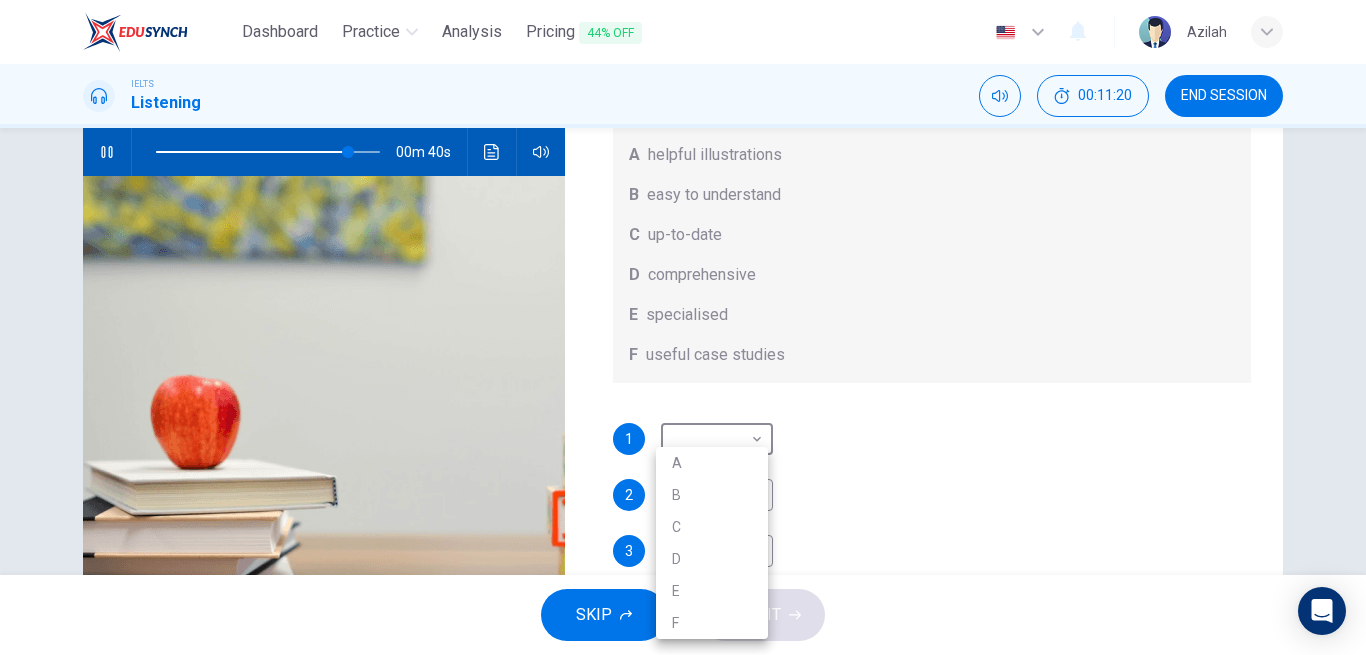click at bounding box center [683, 327] 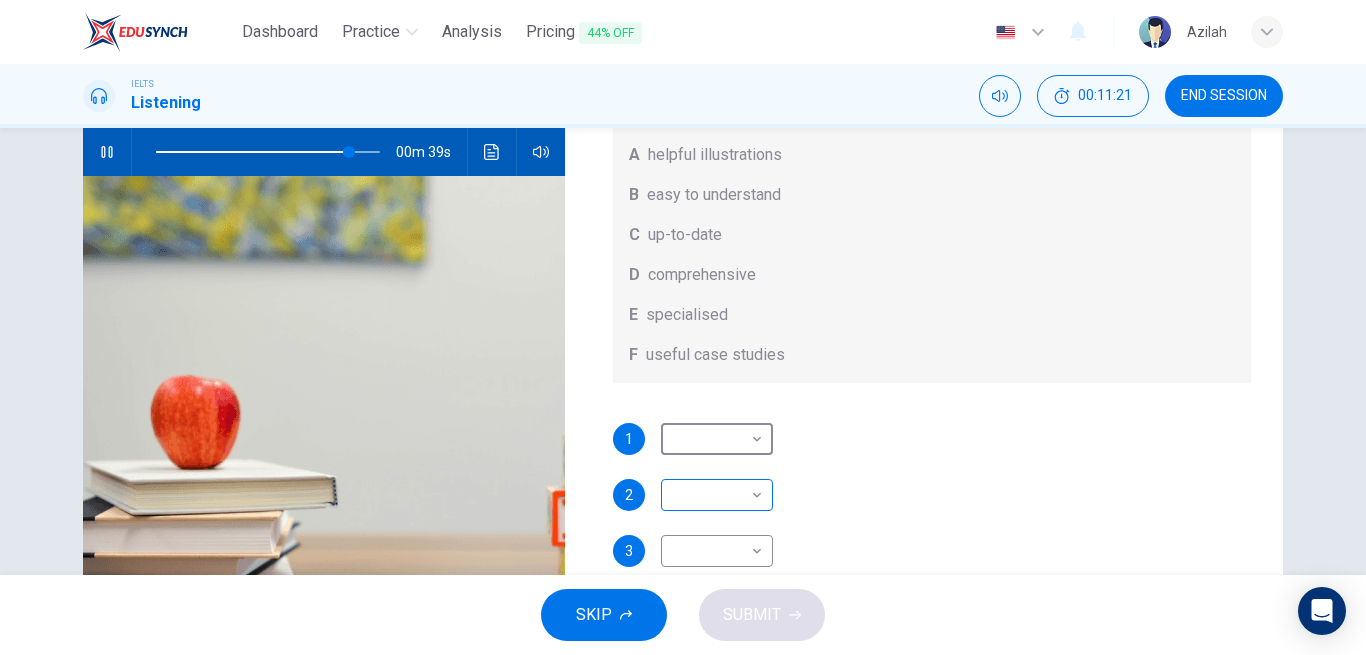 click on "Dashboard Practice Analysis Pricing 44% OFF English en ​ Azilah IELTS Listening 00:11:21 END SESSION Question 17 What does Linda think about the books on Matthew’s reading list? Choose FOUR answers from the box and write the correct letter, A-F, next to the questions.
Opinions A helpful illustrations B easy to understand C up-to-date D comprehensive E specialised F useful case studies 1 ​ ​ 2 ​ ​ 3 ​ ​ 4 ​ ​ Work Placements 00m 39s SKIP SUBMIT EduSynch - Online Language Proficiency Testing
Dashboard Practice Analysis Pricing   44% OFF Notifications © Copyright  2025" at bounding box center [683, 327] 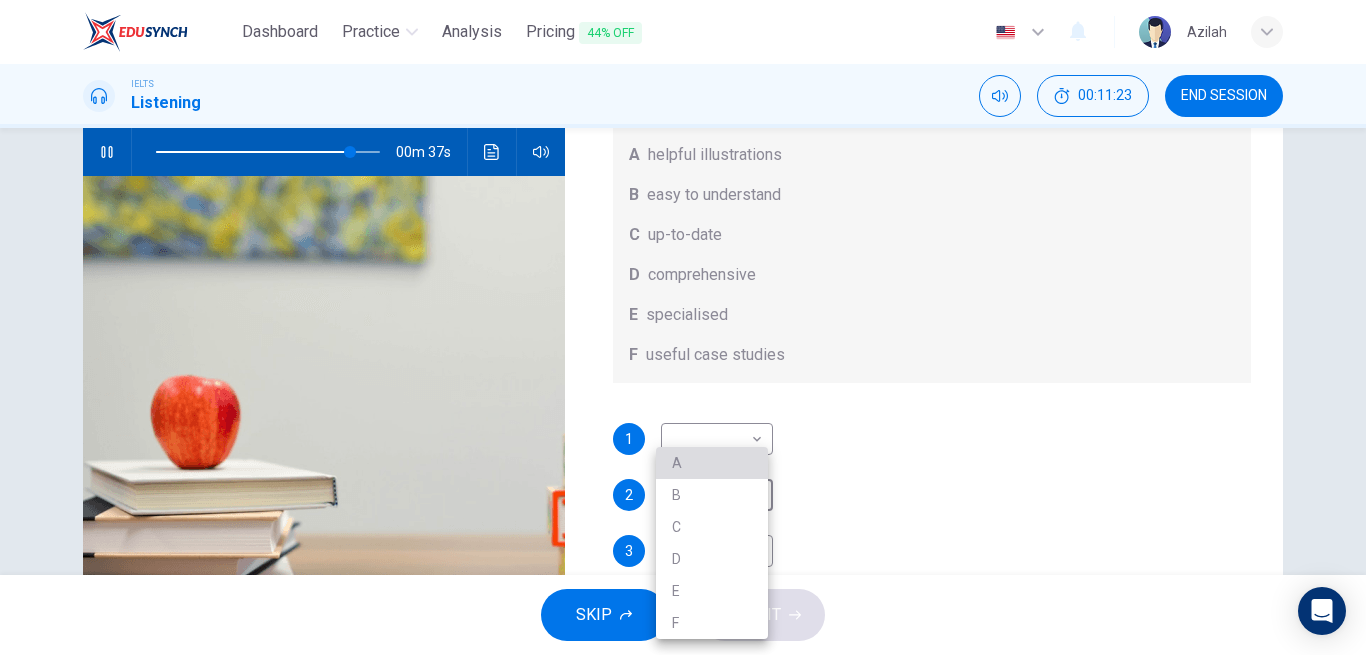 click on "A" at bounding box center (712, 463) 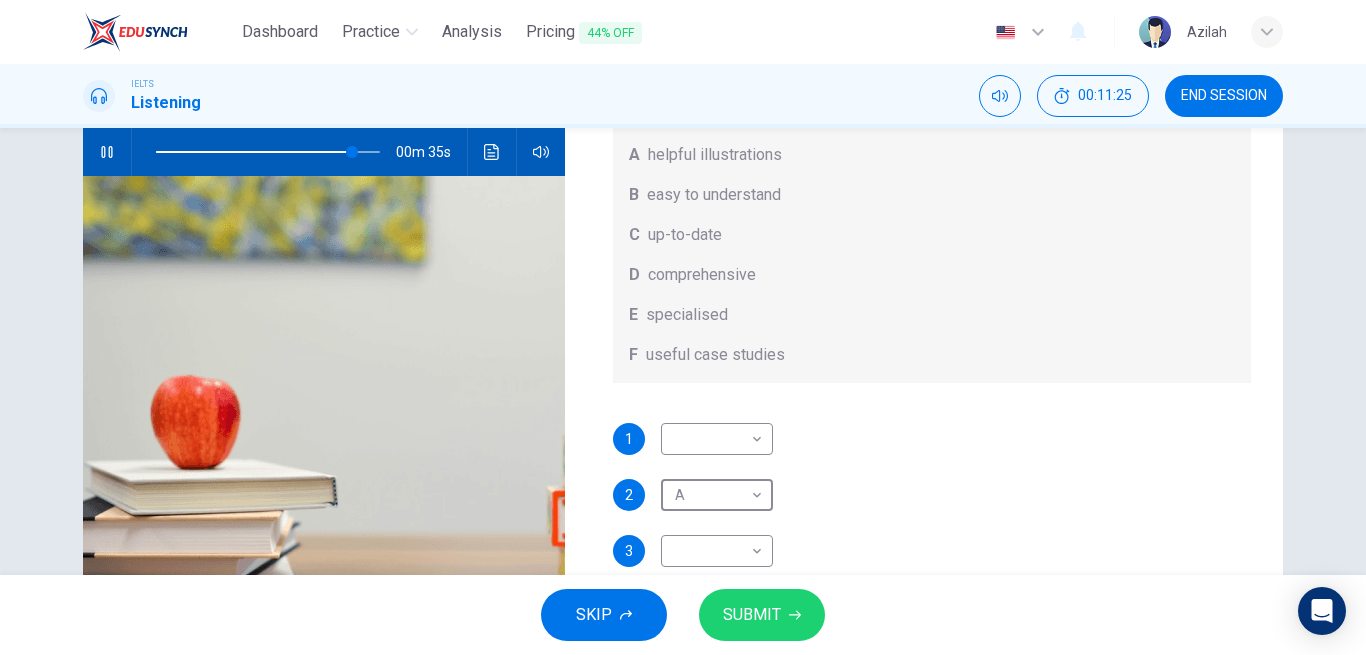scroll, scrollTop: 300, scrollLeft: 0, axis: vertical 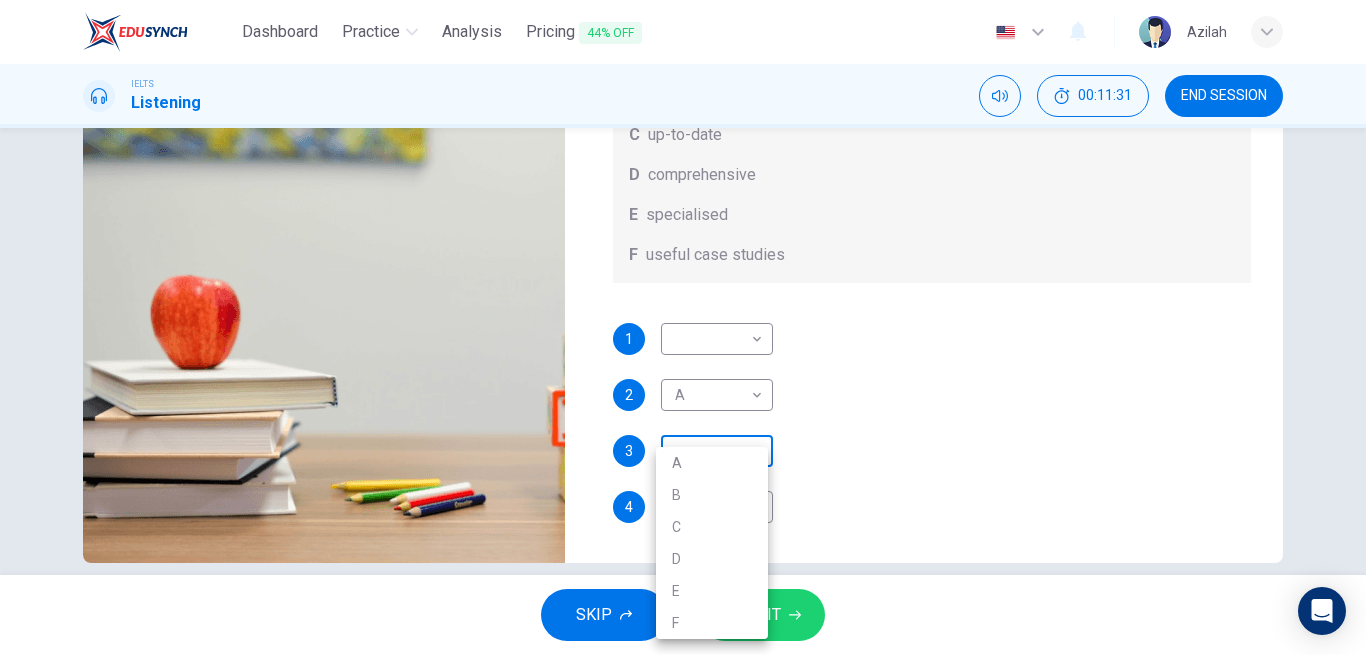click on "Dashboard Practice Analysis Pricing 44% OFF English en ​ Azilah IELTS Listening 00:11:31 END SESSION Question 17 What does Linda think about the books on Matthew’s reading list? Choose FOUR answers from the box and write the correct letter, A-F, next to the questions.
Opinions A helpful illustrations B easy to understand C up-to-date D comprehensive E specialised F useful case studies 1 ​ ​ 2 A A ​ 3 ​ ​ 4 ​ ​ Work Placements 00m 29s SKIP SUBMIT EduSynch - Online Language Proficiency Testing
Dashboard Practice Analysis Pricing   44% OFF Notifications © Copyright  2025 A B C D E F" at bounding box center (683, 327) 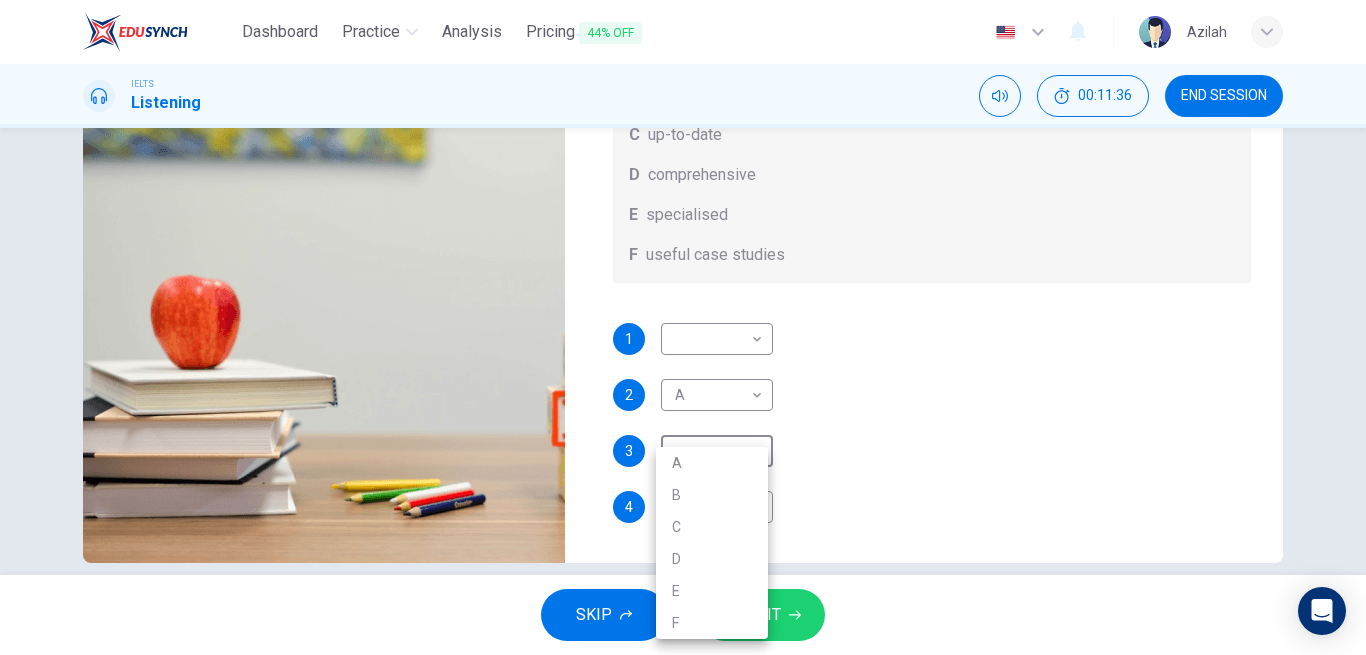 click at bounding box center [683, 327] 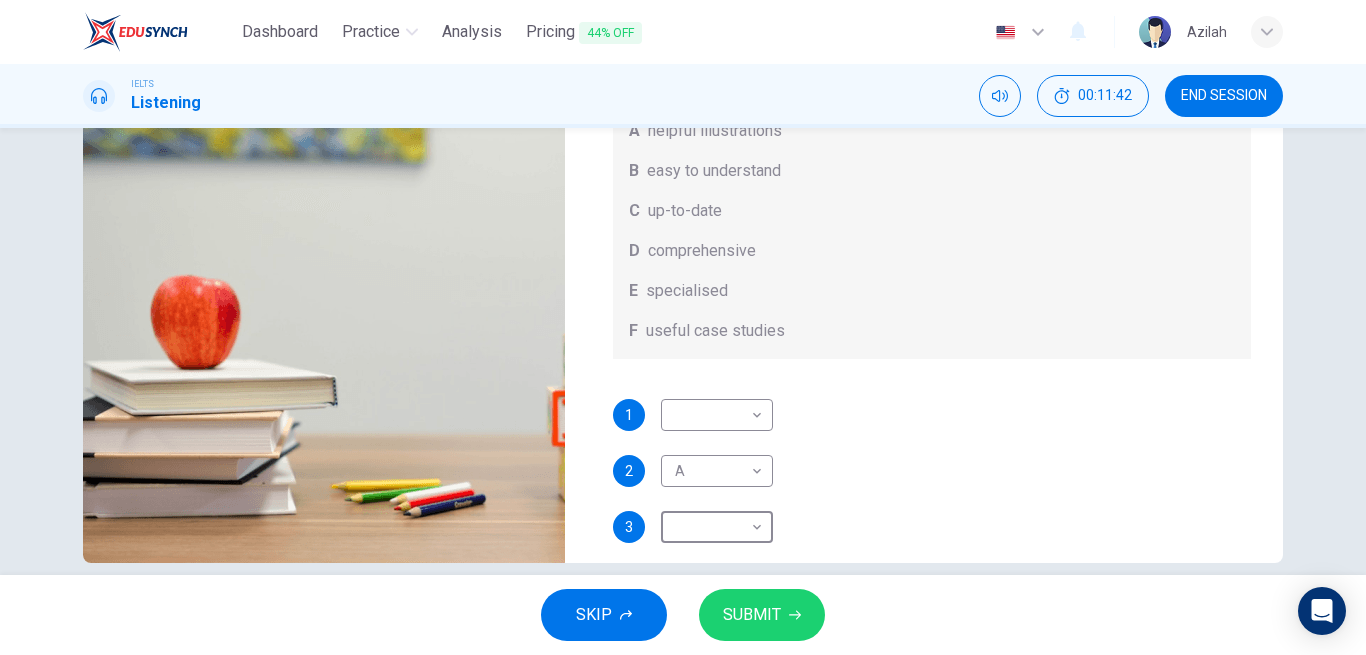 scroll, scrollTop: 113, scrollLeft: 0, axis: vertical 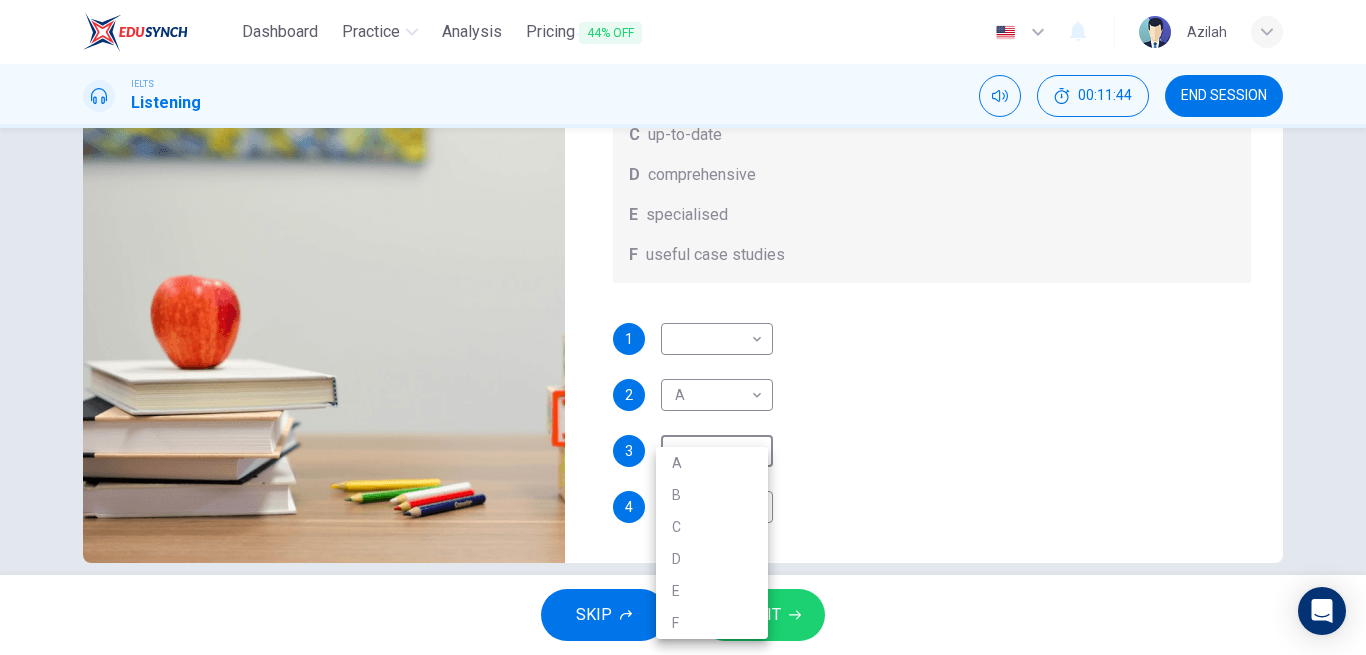 click on "Dashboard Practice Analysis Pricing 44% OFF English en ​ Azilah IELTS Listening 00:11:44 END SESSION Question 17 What does Linda think about the books on Matthew’s reading list? Choose FOUR answers from the box and write the correct letter, A-F, next to the questions.
Opinions A helpful illustrations B easy to understand C up-to-date D comprehensive E specialised F useful case studies 1 ​ ​ 2 A A ​ 3 ​ ​ 4 ​ ​ Work Placements 00m 16s SKIP SUBMIT EduSynch - Online Language Proficiency Testing
Dashboard Practice Analysis Pricing   44% OFF Notifications © Copyright  2025 A B C D E F" at bounding box center (683, 327) 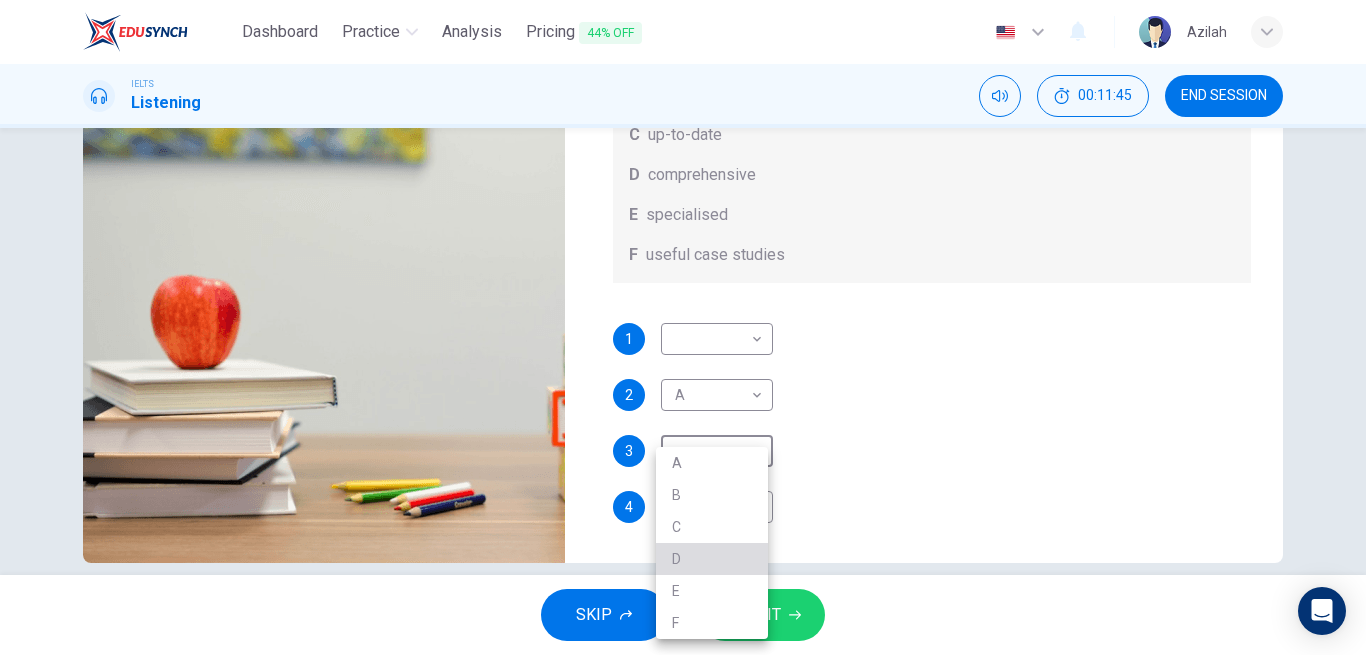 click on "D" at bounding box center [712, 559] 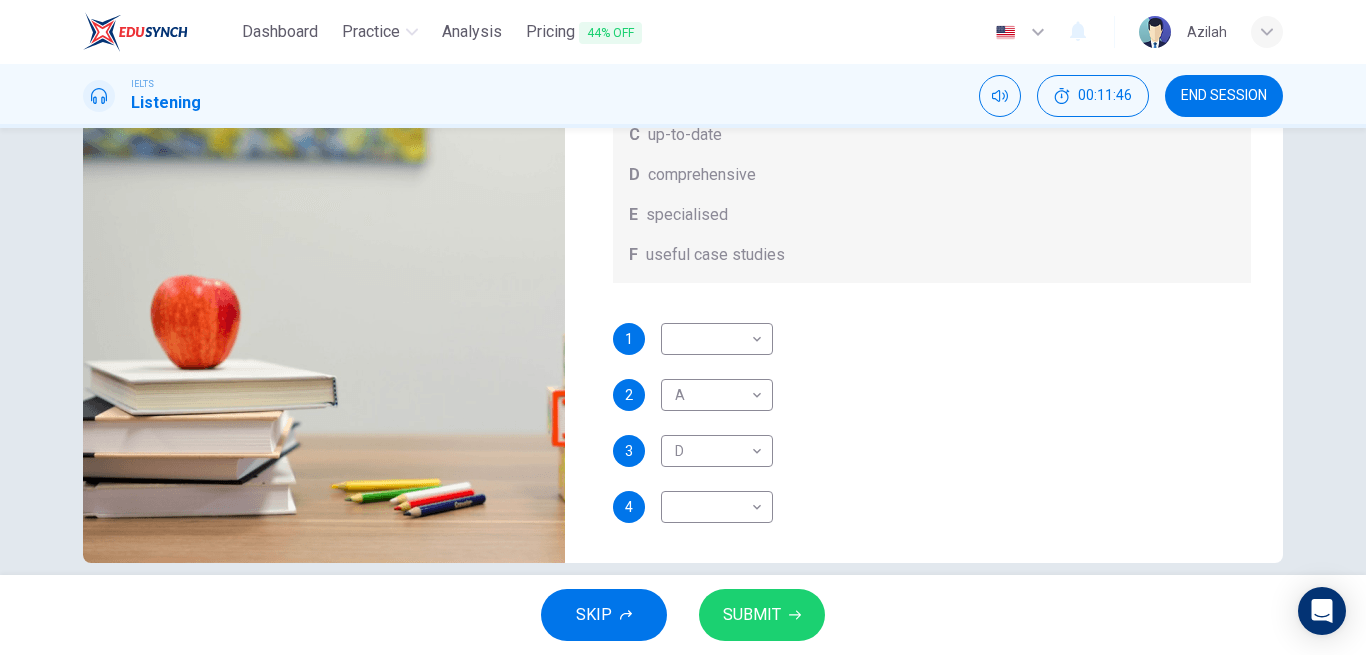click on "1 ​ ​ 2 A A ​ 3 D D ​ 4 ​ ​" at bounding box center [932, 443] 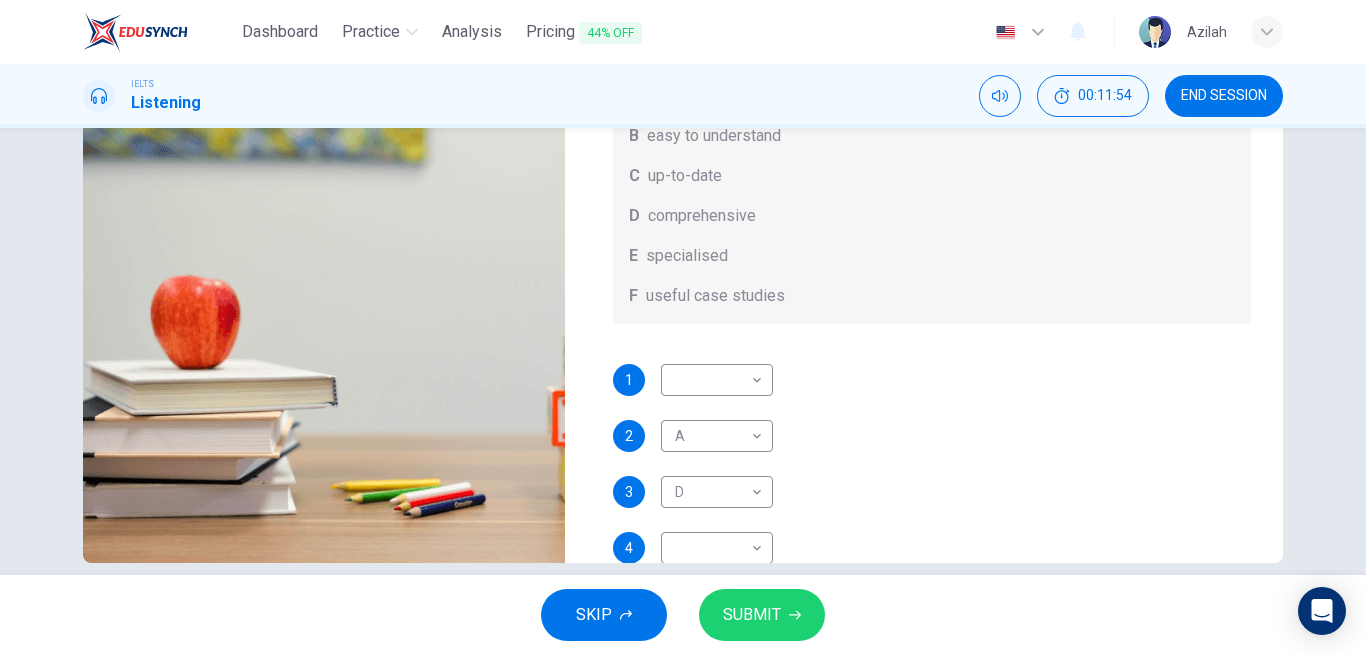 scroll, scrollTop: 13, scrollLeft: 0, axis: vertical 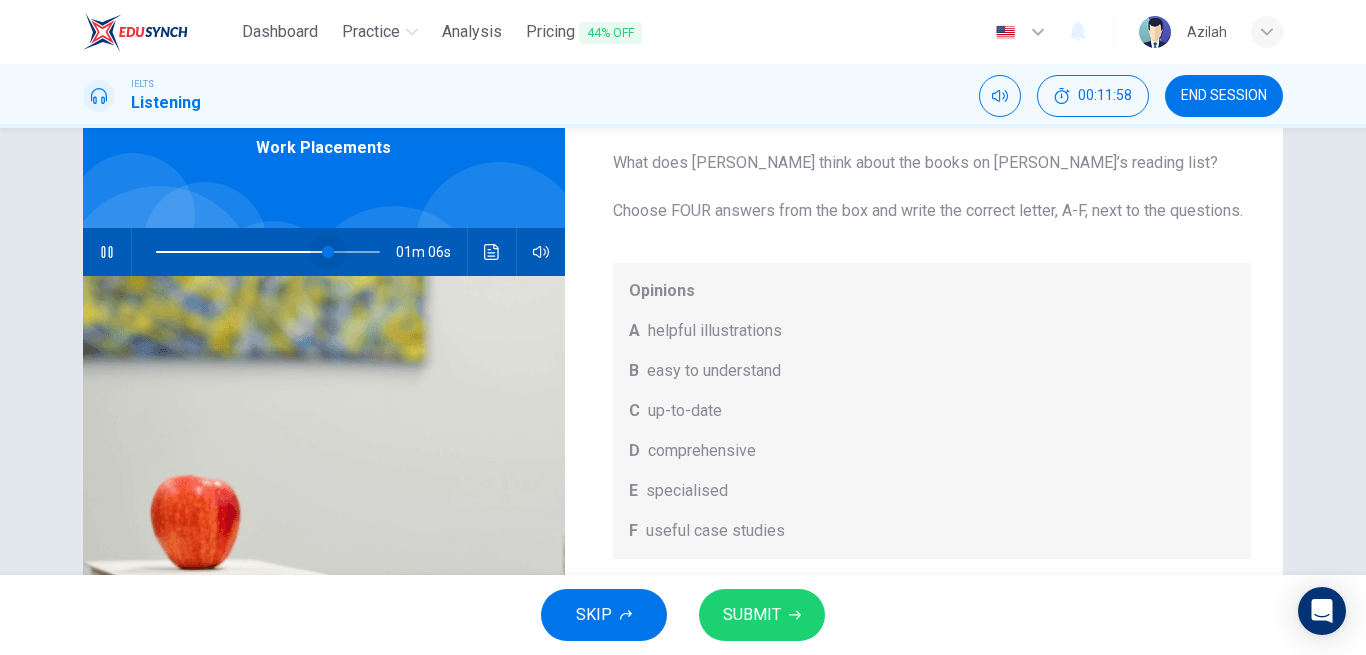 click at bounding box center (268, 252) 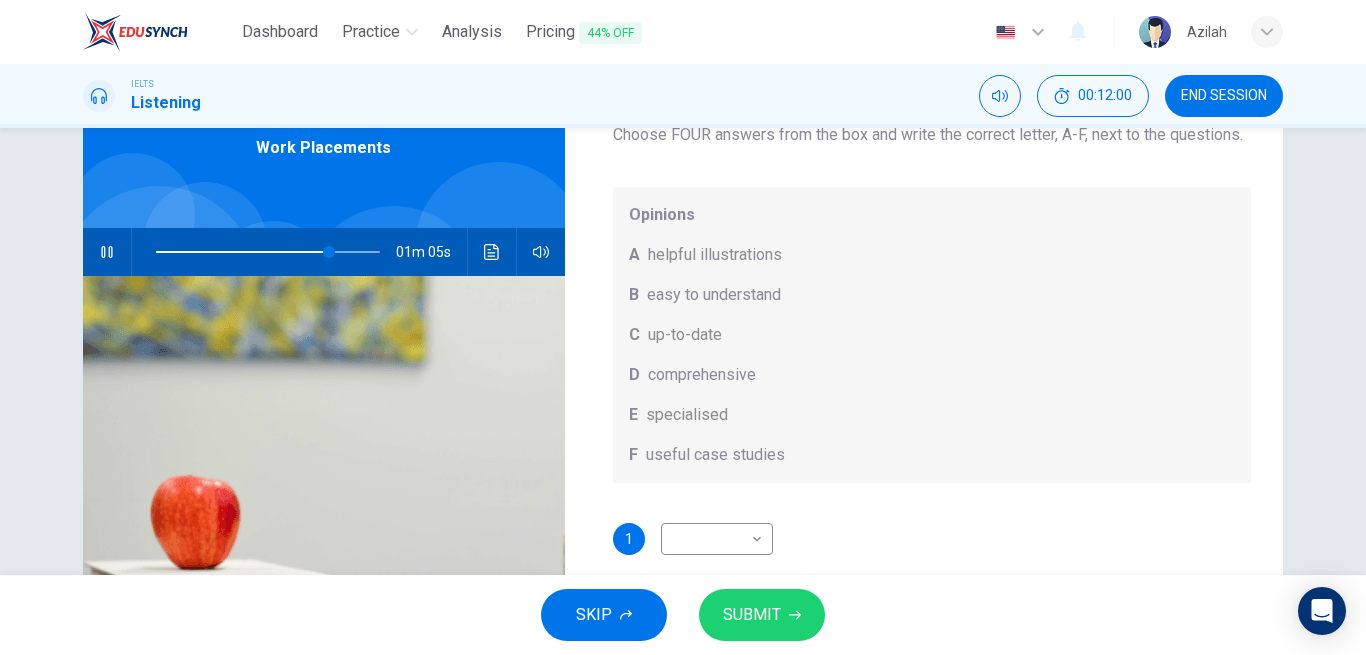 scroll, scrollTop: 113, scrollLeft: 0, axis: vertical 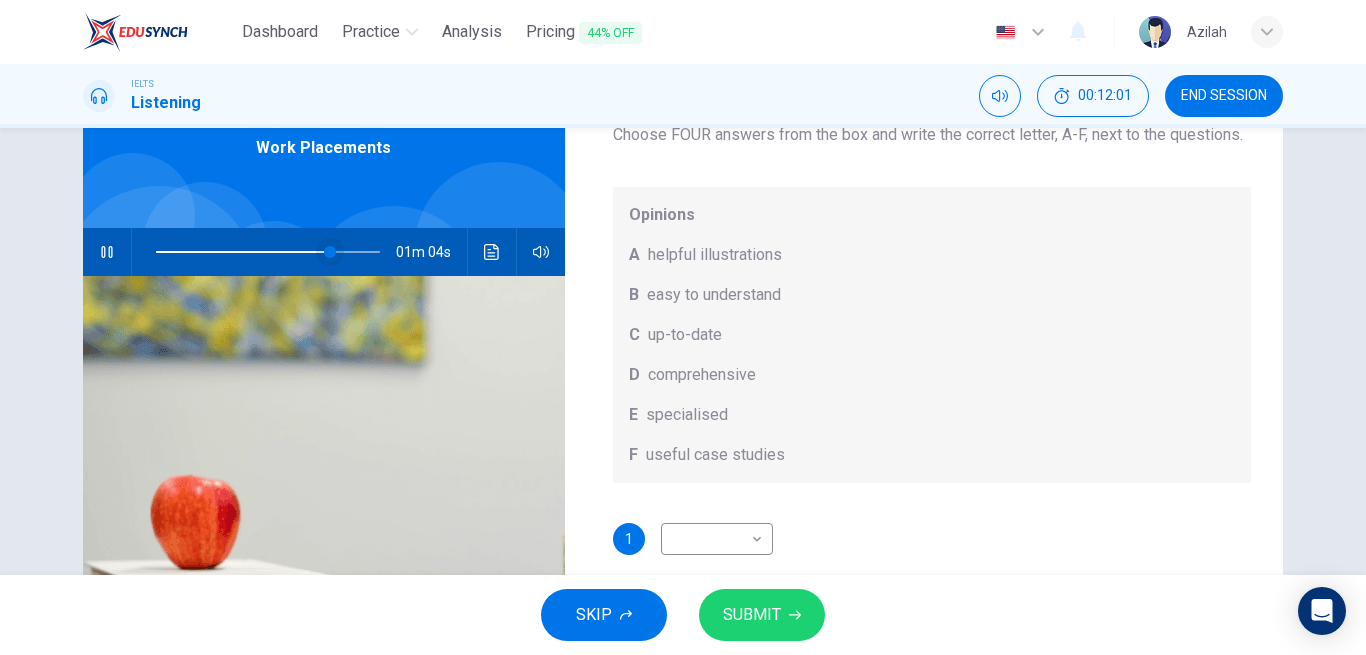 click at bounding box center [330, 252] 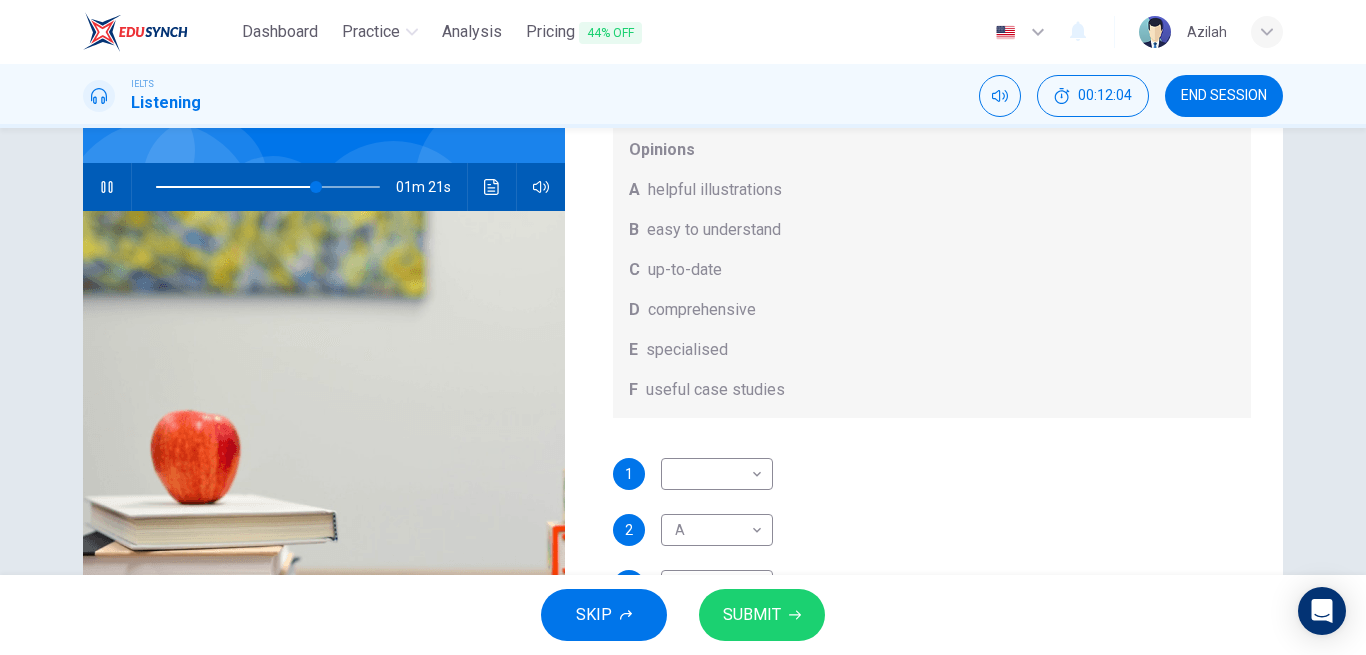 scroll, scrollTop: 200, scrollLeft: 0, axis: vertical 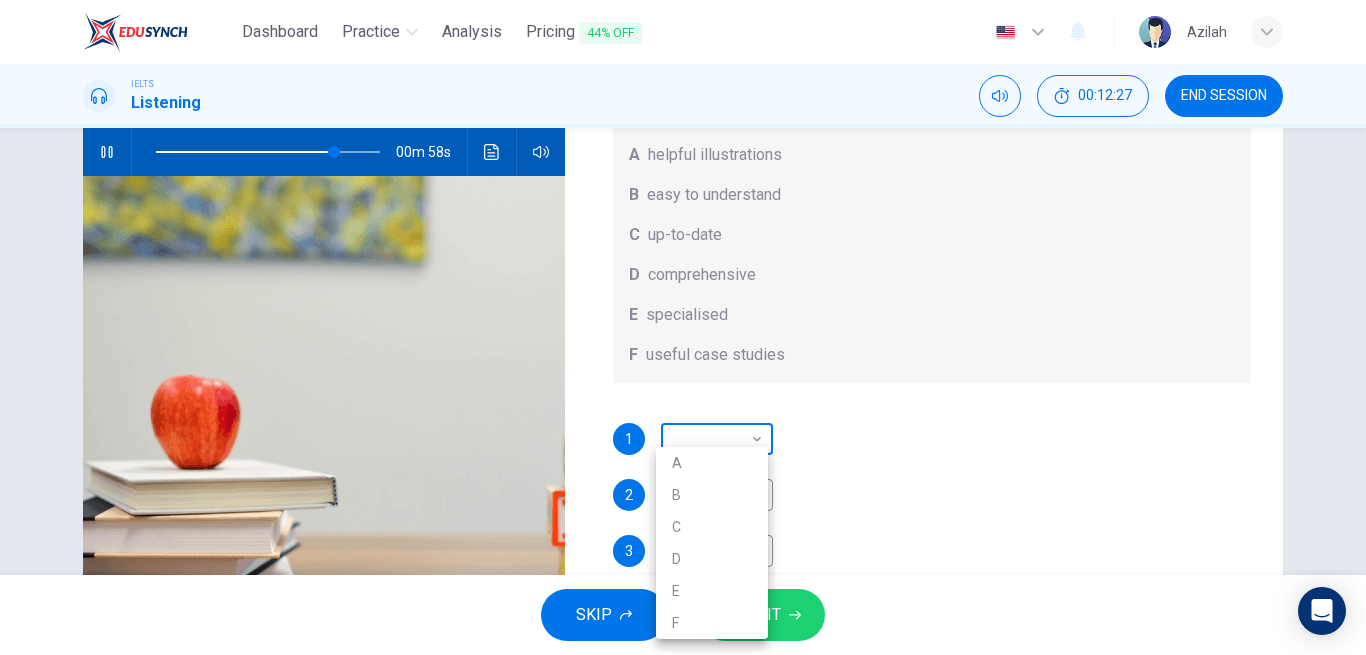 click on "Dashboard Practice Analysis Pricing 44% OFF English en ​ Azilah IELTS Listening 00:12:27 END SESSION Question 17 What does Linda think about the books on Matthew’s reading list? Choose FOUR answers from the box and write the correct letter, A-F, next to the questions.
Opinions A helpful illustrations B easy to understand C up-to-date D comprehensive E specialised F useful case studies 1 ​ ​ 2 A A ​ 3 D D ​ 4 ​ ​ Work Placements 00m 58s SKIP SUBMIT EduSynch - Online Language Proficiency Testing
Dashboard Practice Analysis Pricing   44% OFF Notifications © Copyright  2025 A B C D E F" at bounding box center (683, 327) 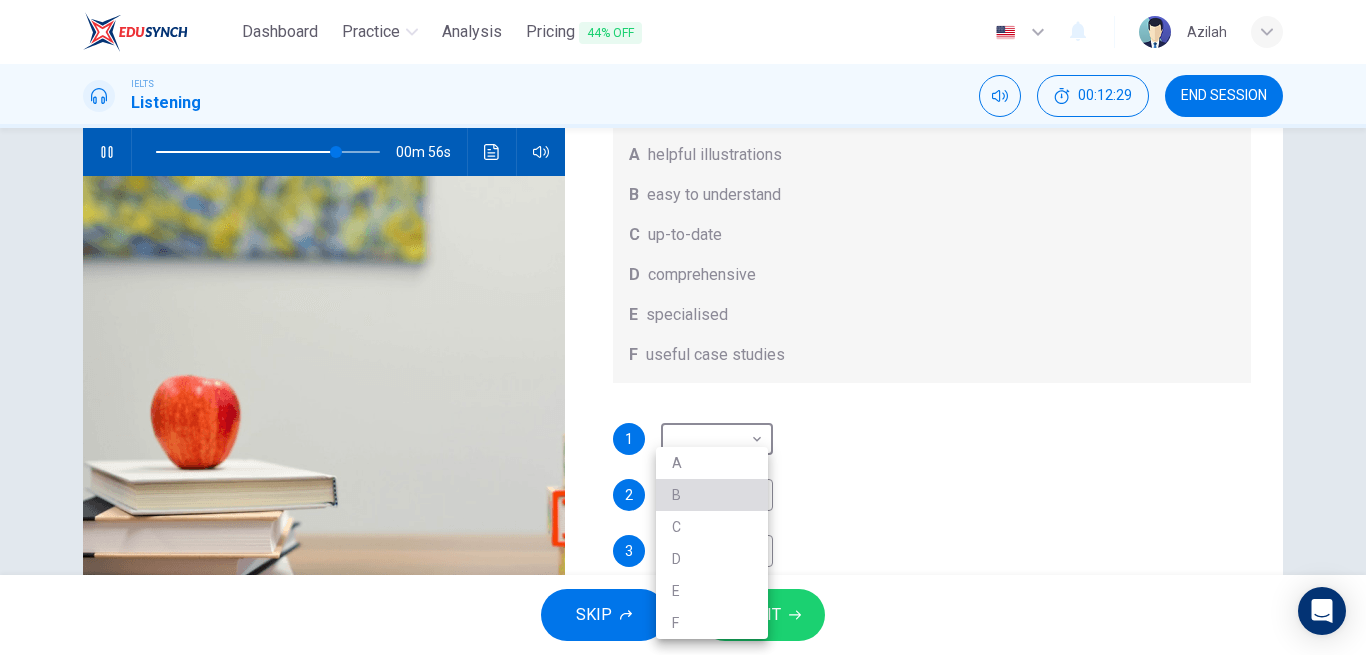 click on "B" at bounding box center (712, 495) 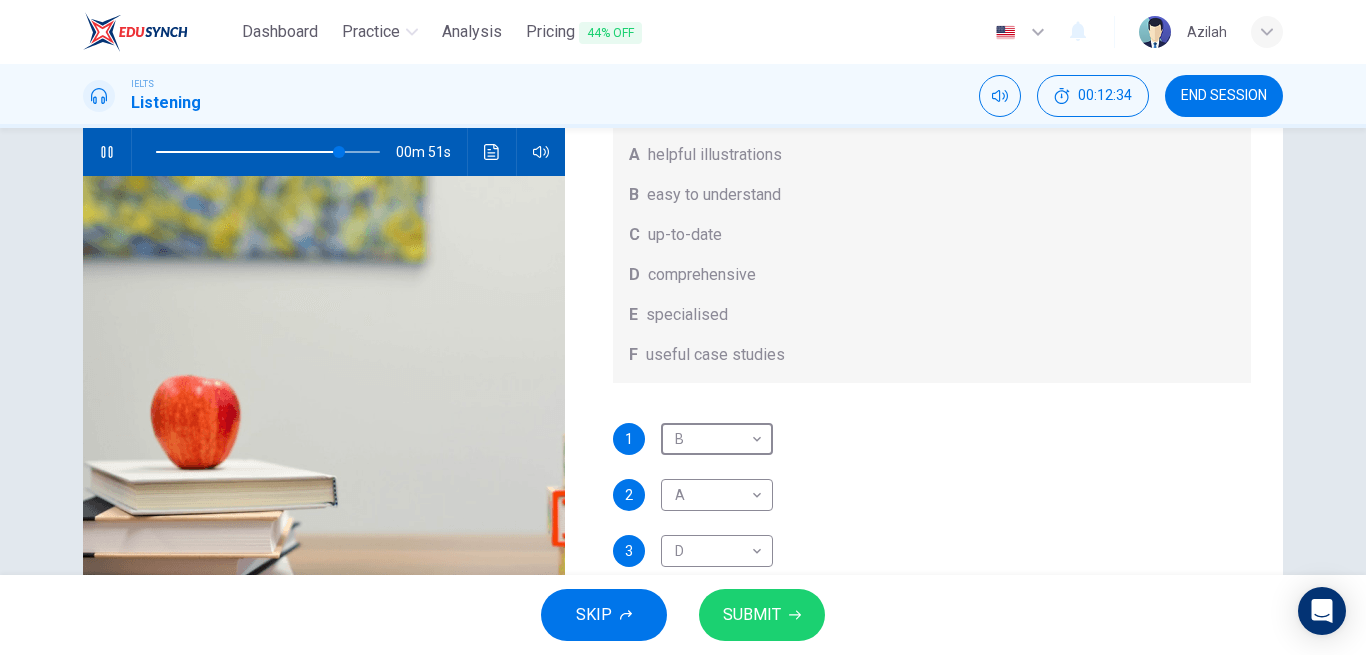 scroll, scrollTop: 113, scrollLeft: 0, axis: vertical 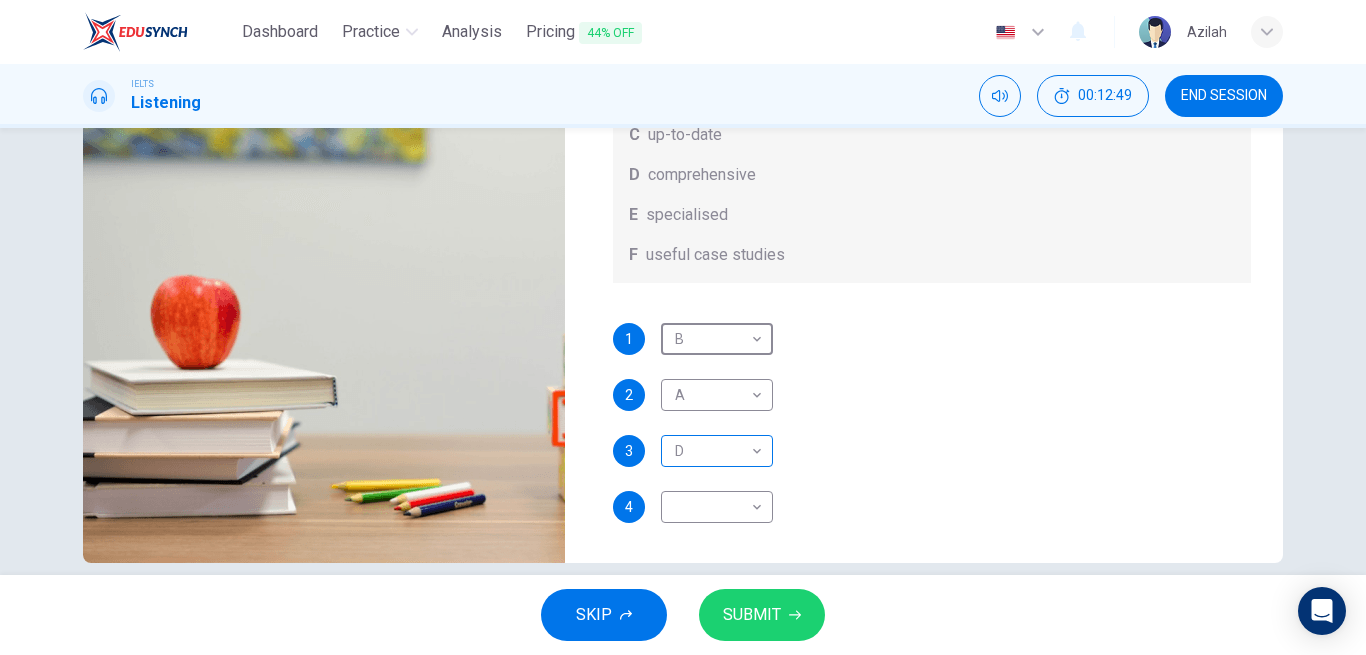 click on "Dashboard Practice Analysis Pricing 44% OFF English en ​ Azilah IELTS Listening 00:12:49 END SESSION Question 17 What does Linda think about the books on Matthew’s reading list? Choose FOUR answers from the box and write the correct letter, A-F, next to the questions.
Opinions A helpful illustrations B easy to understand C up-to-date D comprehensive E specialised F useful case studies 1 B B ​ 2 A A ​ 3 D D ​ 4 ​ ​ Work Placements 00m 36s SKIP SUBMIT EduSynch - Online Language Proficiency Testing
Dashboard Practice Analysis Pricing   44% OFF Notifications © Copyright  2025" at bounding box center [683, 327] 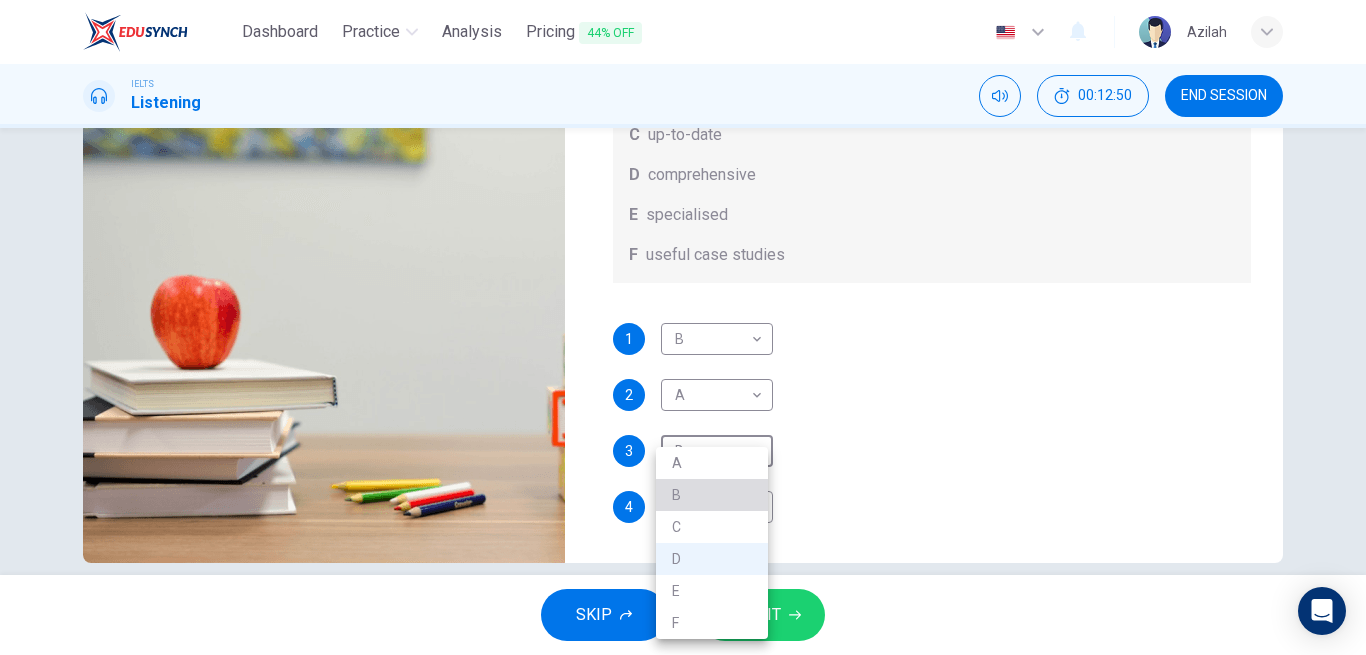 click on "B" at bounding box center [712, 495] 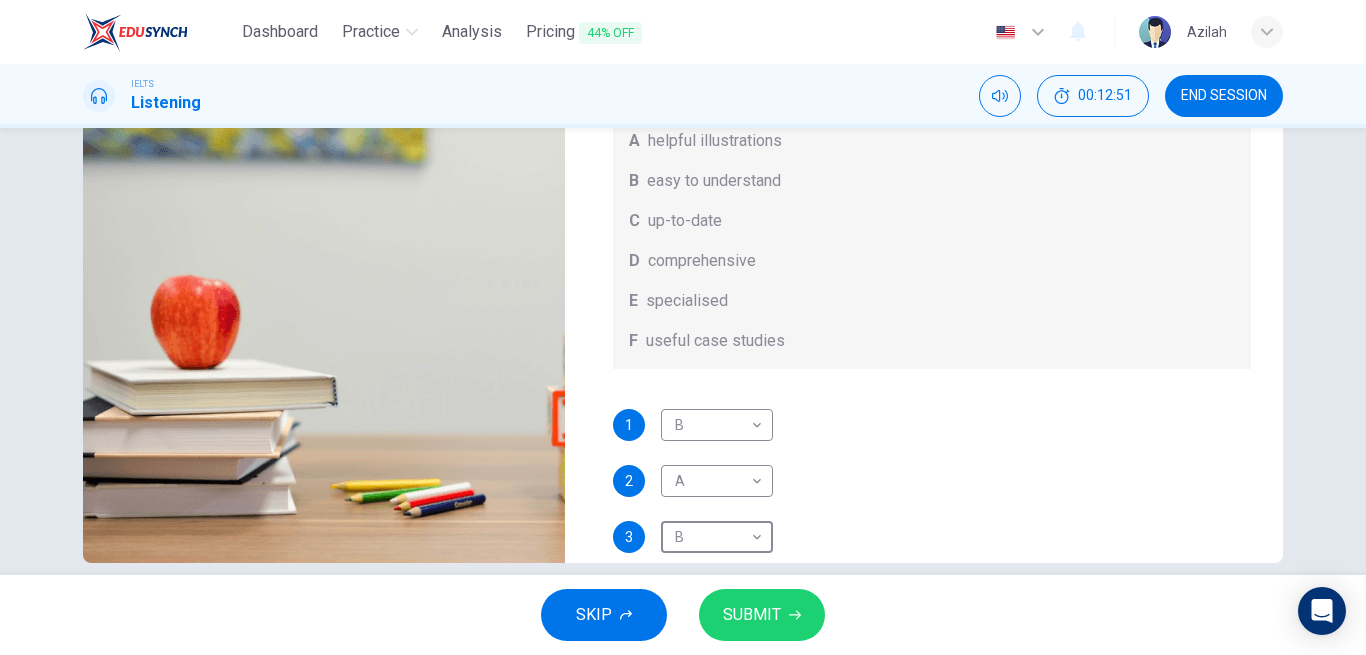 scroll, scrollTop: 0, scrollLeft: 0, axis: both 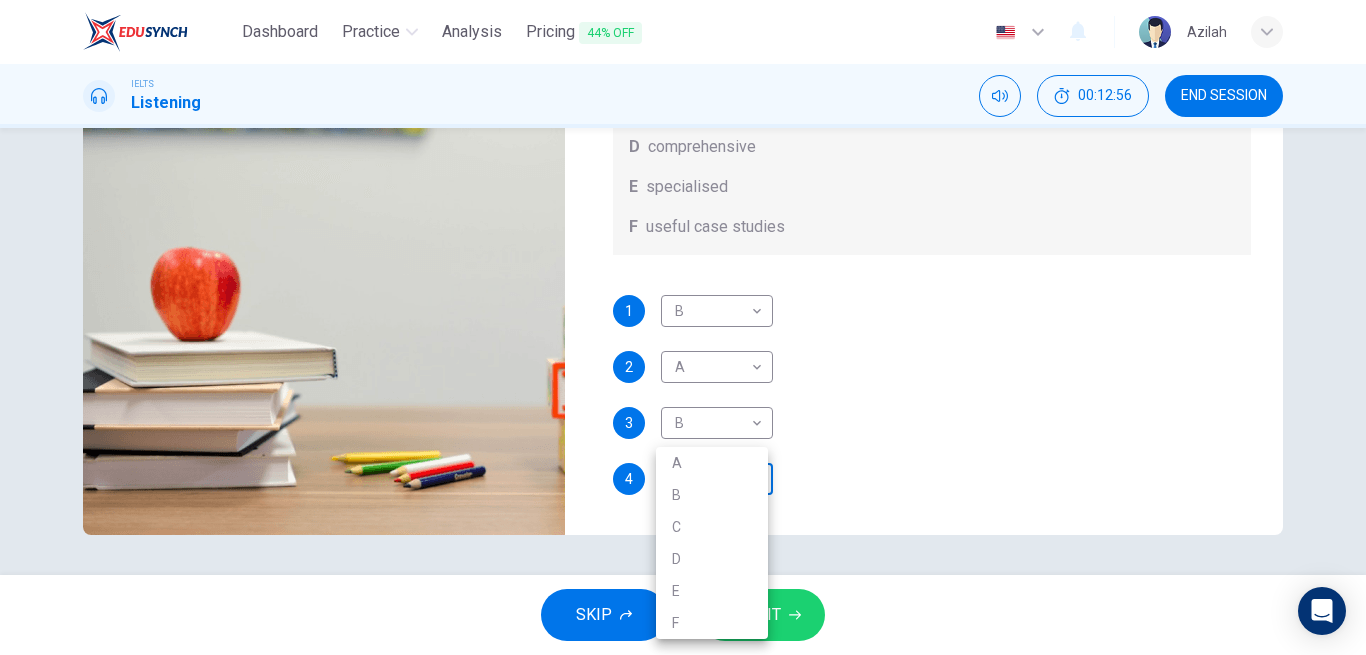 click on "Dashboard Practice Analysis Pricing 44% OFF English en ​ Azilah IELTS Listening 00:12:56 END SESSION Question 17 What does Linda think about the books on Matthew’s reading list? Choose FOUR answers from the box and write the correct letter, A-F, next to the questions.
Opinions A helpful illustrations B easy to understand C up-to-date D comprehensive E specialised F useful case studies 1 B B ​ 2 A A ​ 3 B B ​ 4 ​ ​ Work Placements 00m 29s SKIP SUBMIT EduSynch - Online Language Proficiency Testing
Dashboard Practice Analysis Pricing   44% OFF Notifications © Copyright  2025 A B C D E F" at bounding box center [683, 327] 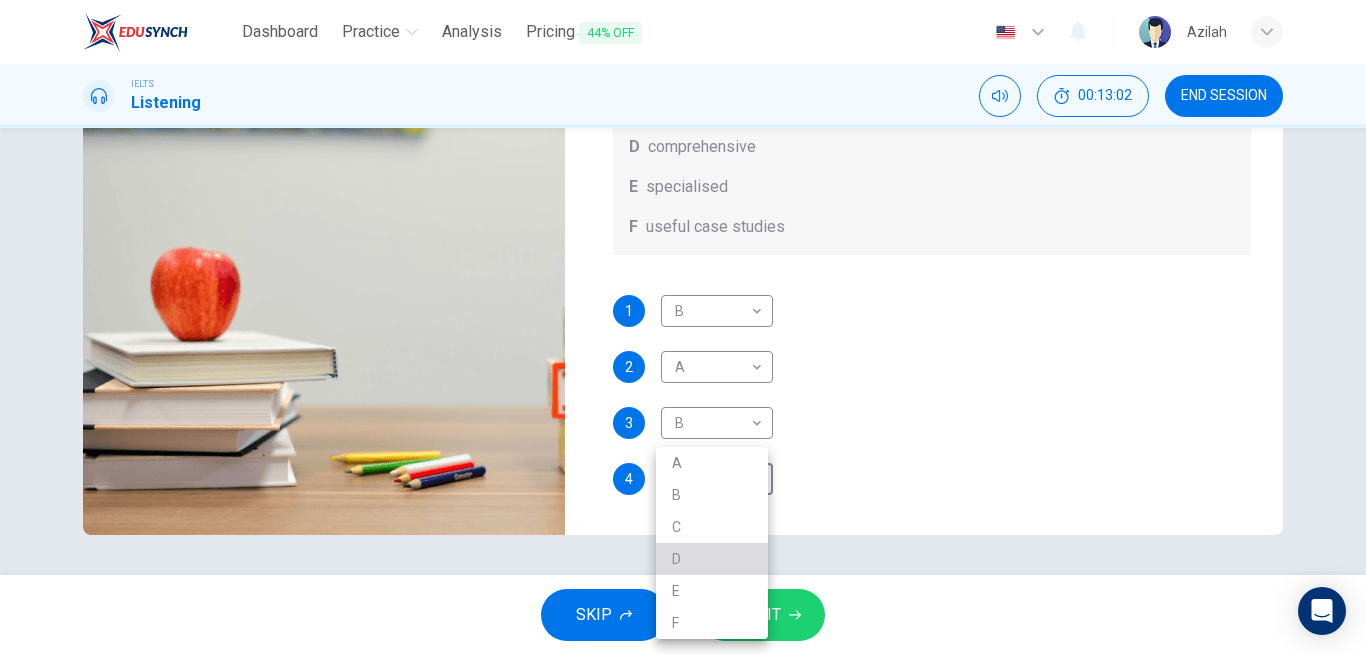 click on "D" at bounding box center (712, 559) 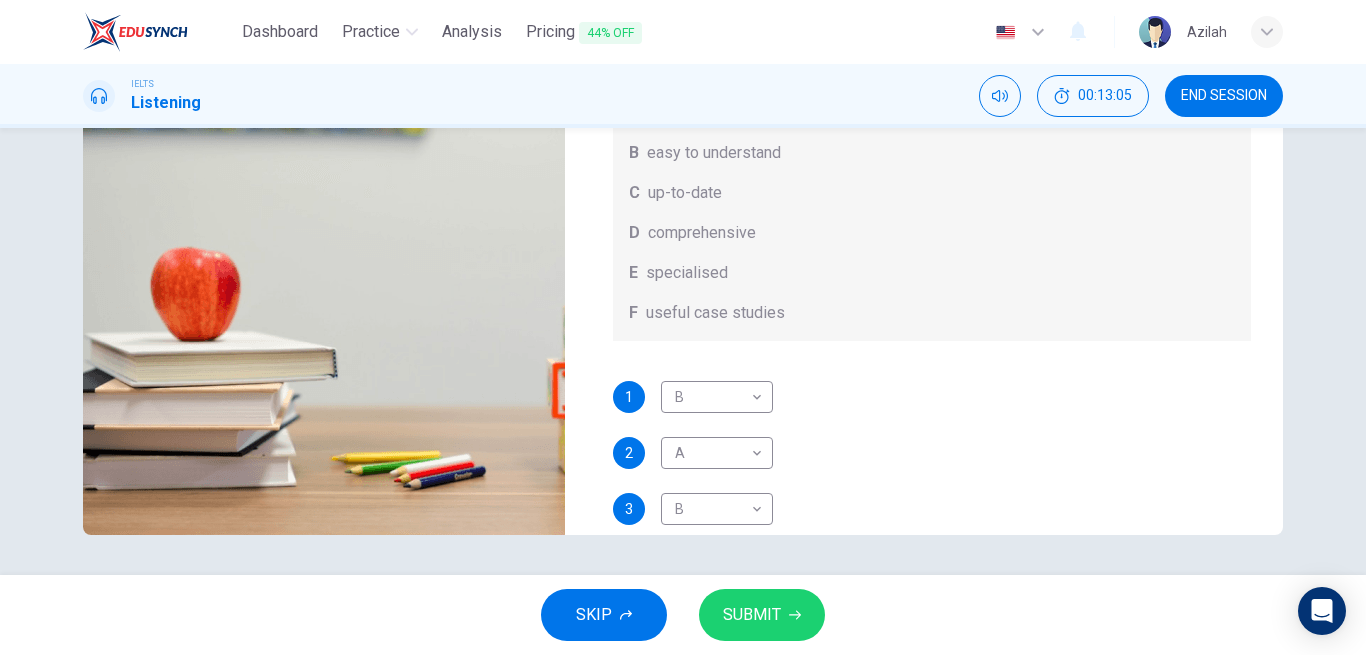 scroll, scrollTop: 0, scrollLeft: 0, axis: both 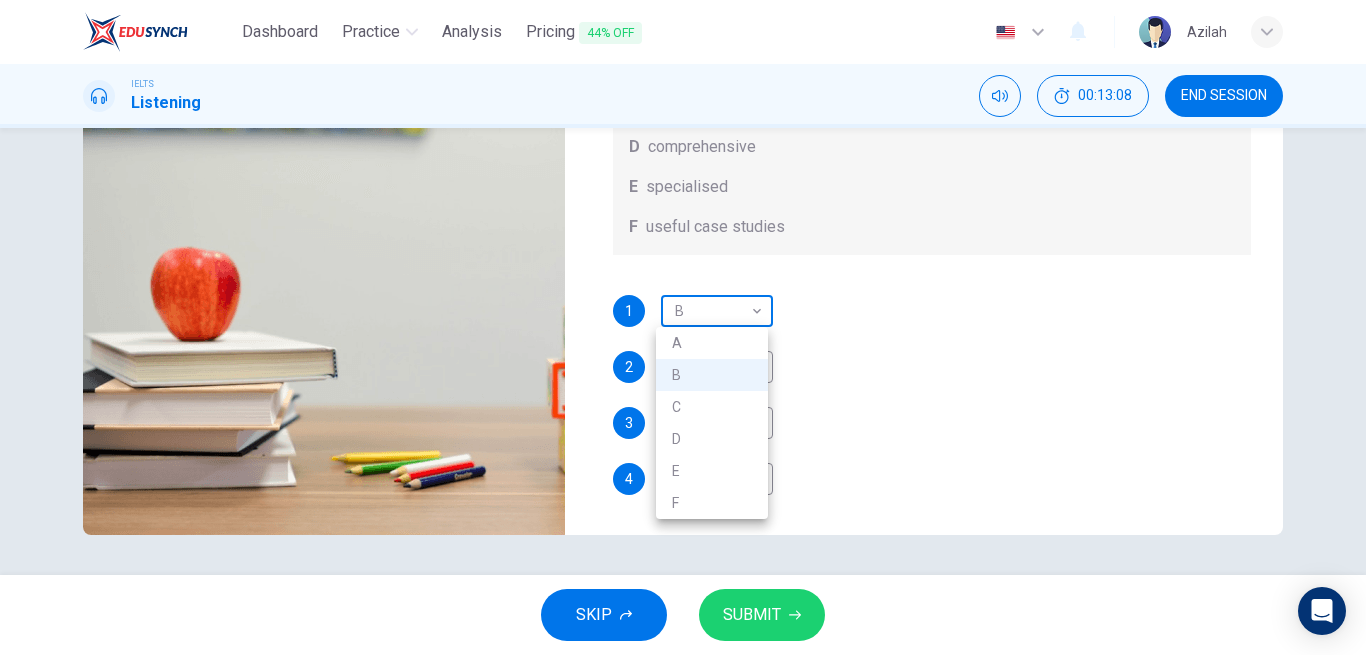 click on "Dashboard Practice Analysis Pricing 44% OFF English en ​ Azilah IELTS Listening 00:13:08 END SESSION Question 17 What does Linda think about the books on Matthew’s reading list? Choose FOUR answers from the box and write the correct letter, A-F, next to the questions.
Opinions A helpful illustrations B easy to understand C up-to-date D comprehensive E specialised F useful case studies 1 B B ​ 2 A A ​ 3 B B ​ 4 D D ​ Work Placements 00m 17s SKIP SUBMIT EduSynch - Online Language Proficiency Testing
Dashboard Practice Analysis Pricing   44% OFF Notifications © Copyright  2025 A B C D E F" at bounding box center (683, 327) 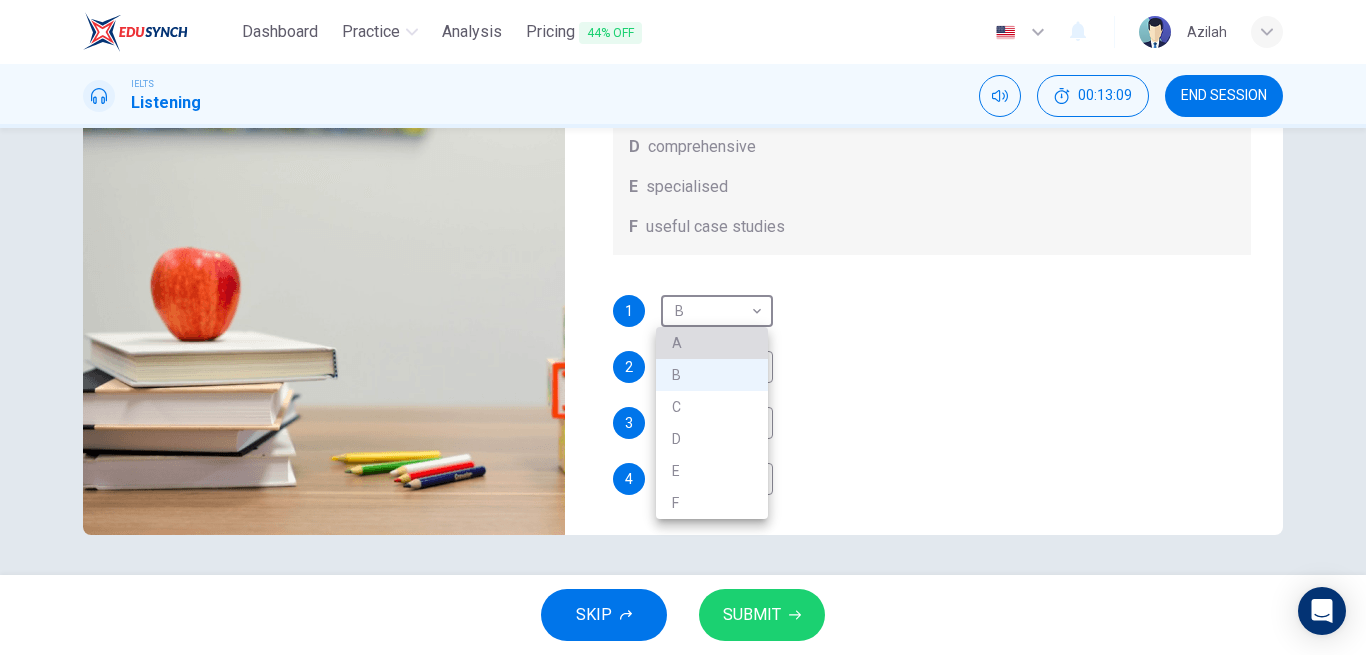 click on "A" at bounding box center [712, 343] 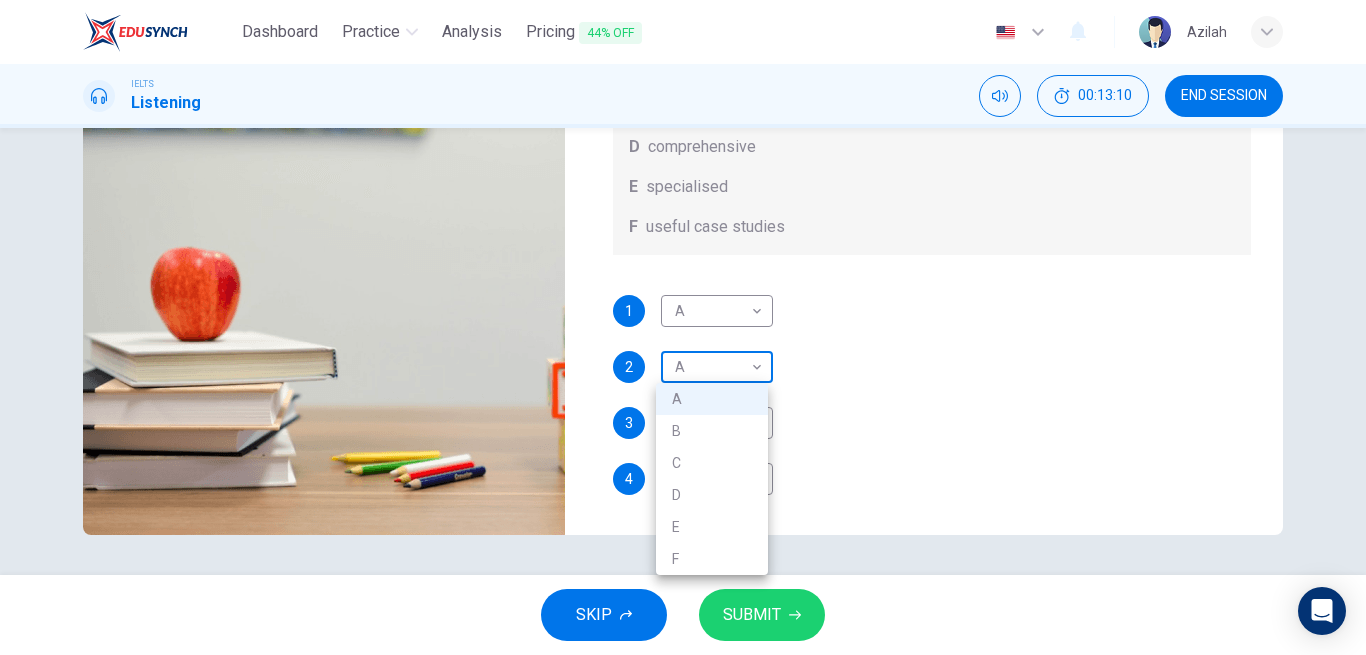 click on "Dashboard Practice Analysis Pricing 44% OFF English en ​ Azilah IELTS Listening 00:13:10 END SESSION Question 17 What does Linda think about the books on Matthew’s reading list? Choose FOUR answers from the box and write the correct letter, A-F, next to the questions.
Opinions A helpful illustrations B easy to understand C up-to-date D comprehensive E specialised F useful case studies 1 A A ​ 2 A A ​ 3 B B ​ 4 D D ​ Work Placements 00m 15s SKIP SUBMIT EduSynch - Online Language Proficiency Testing
Dashboard Practice Analysis Pricing   44% OFF Notifications © Copyright  2025 A B C D E F" at bounding box center [683, 327] 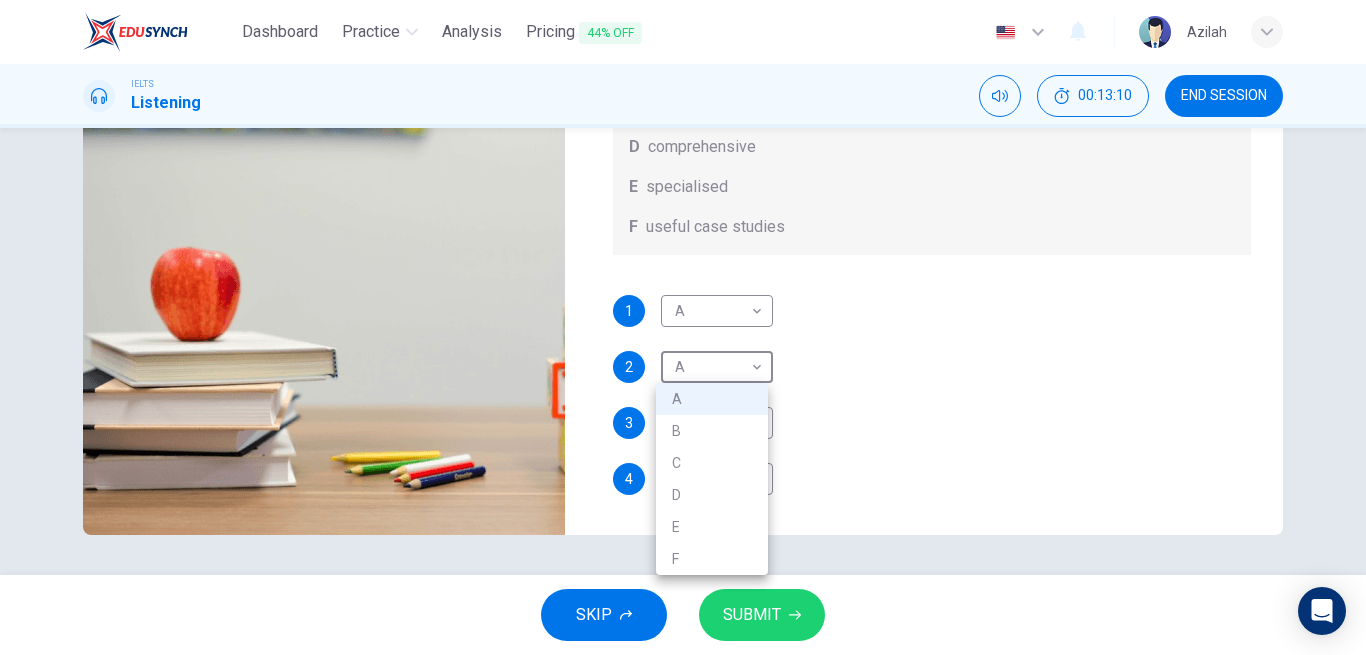 click on "B" at bounding box center [712, 431] 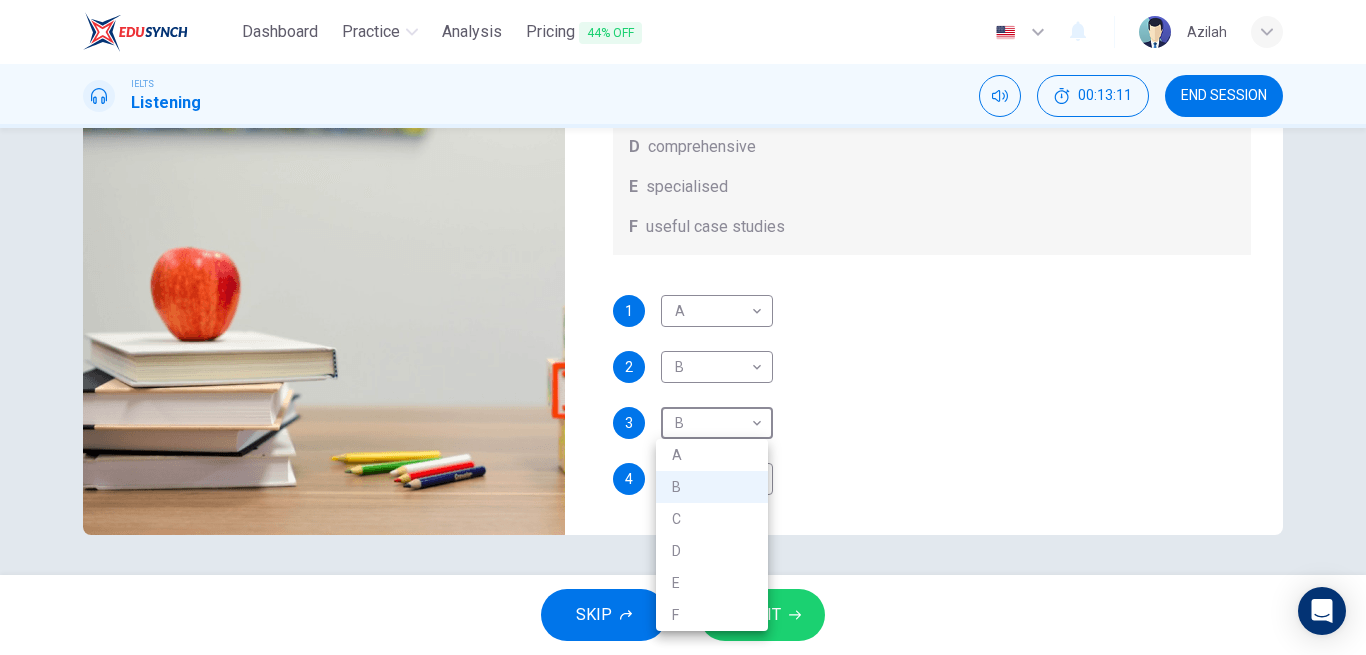 click on "Dashboard Practice Analysis Pricing 44% OFF English en ​ Azilah IELTS Listening 00:13:11 END SESSION Question 17 What does Linda think about the books on Matthew’s reading list? Choose FOUR answers from the box and write the correct letter, A-F, next to the questions.
Opinions A helpful illustrations B easy to understand C up-to-date D comprehensive E specialised F useful case studies 1 A A ​ 2 B B ​ 3 B B ​ 4 D D ​ Work Placements 00m 14s SKIP SUBMIT EduSynch - Online Language Proficiency Testing
Dashboard Practice Analysis Pricing   44% OFF Notifications © Copyright  2025 A B C D E F" at bounding box center (683, 327) 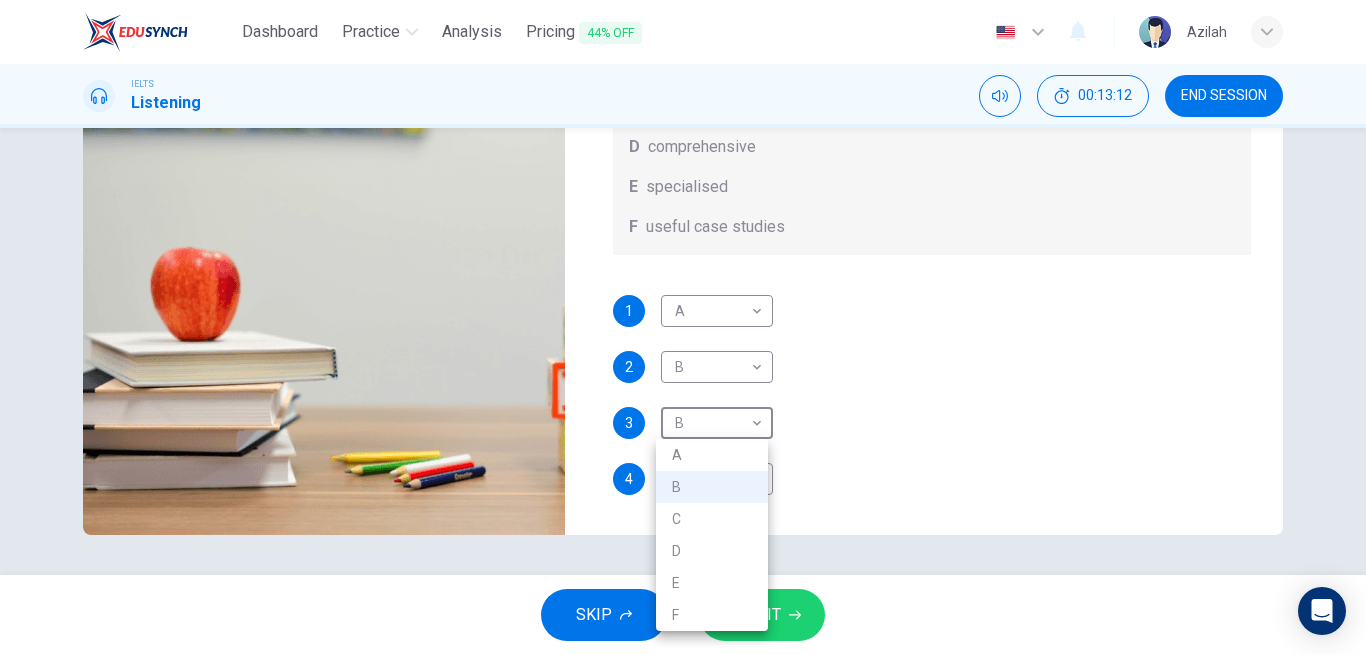 click on "D" at bounding box center (712, 551) 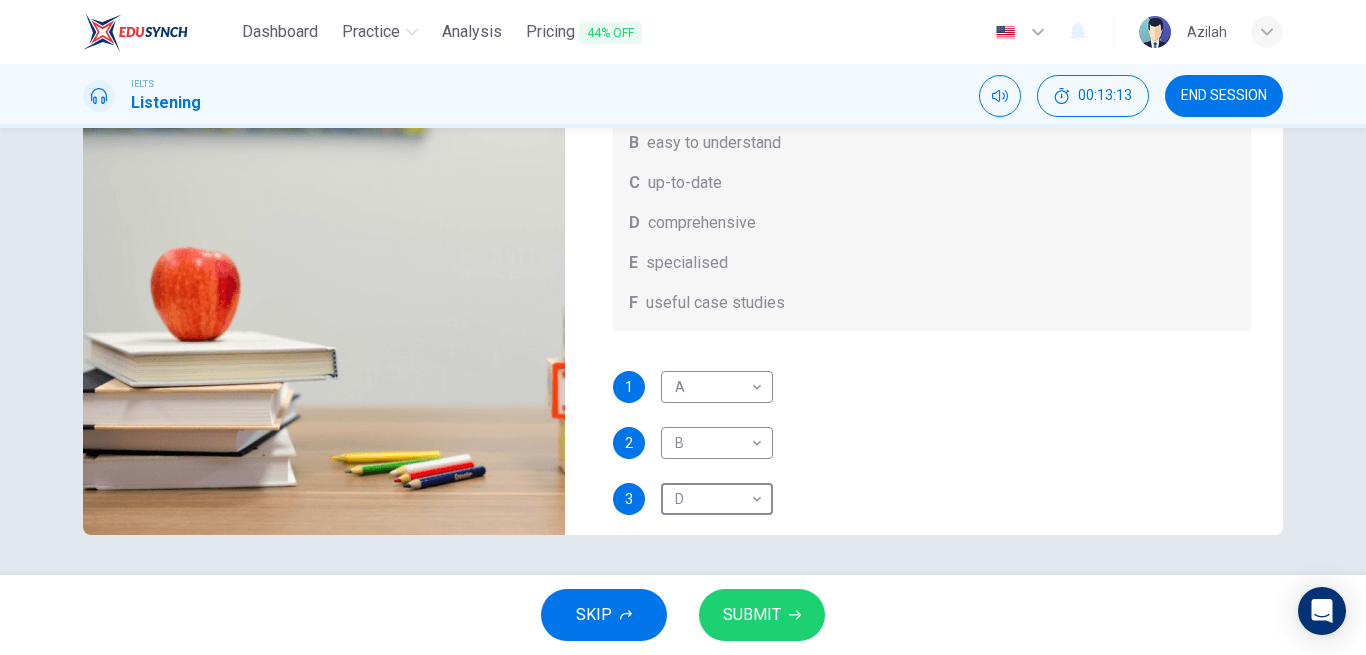 scroll, scrollTop: 0, scrollLeft: 0, axis: both 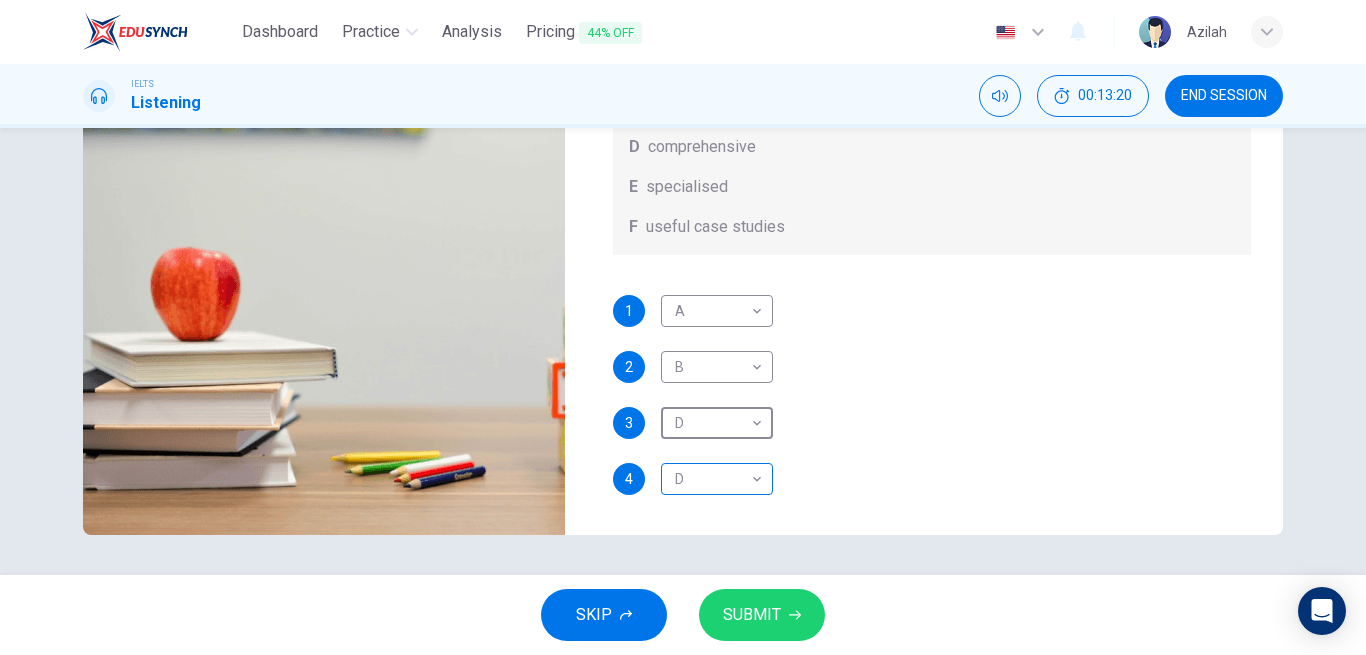 click on "Dashboard Practice Analysis Pricing 44% OFF English en ​ Azilah IELTS Listening 00:13:20 END SESSION Question 17 What does Linda think about the books on Matthew’s reading list? Choose FOUR answers from the box and write the correct letter, A-F, next to the questions.
Opinions A helpful illustrations B easy to understand C up-to-date D comprehensive E specialised F useful case studies 1 A A ​ 2 B B ​ 3 D D ​ 4 D D ​ Work Placements 00m 05s SKIP SUBMIT EduSynch - Online Language Proficiency Testing
Dashboard Practice Analysis Pricing   44% OFF Notifications © Copyright  2025" at bounding box center (683, 327) 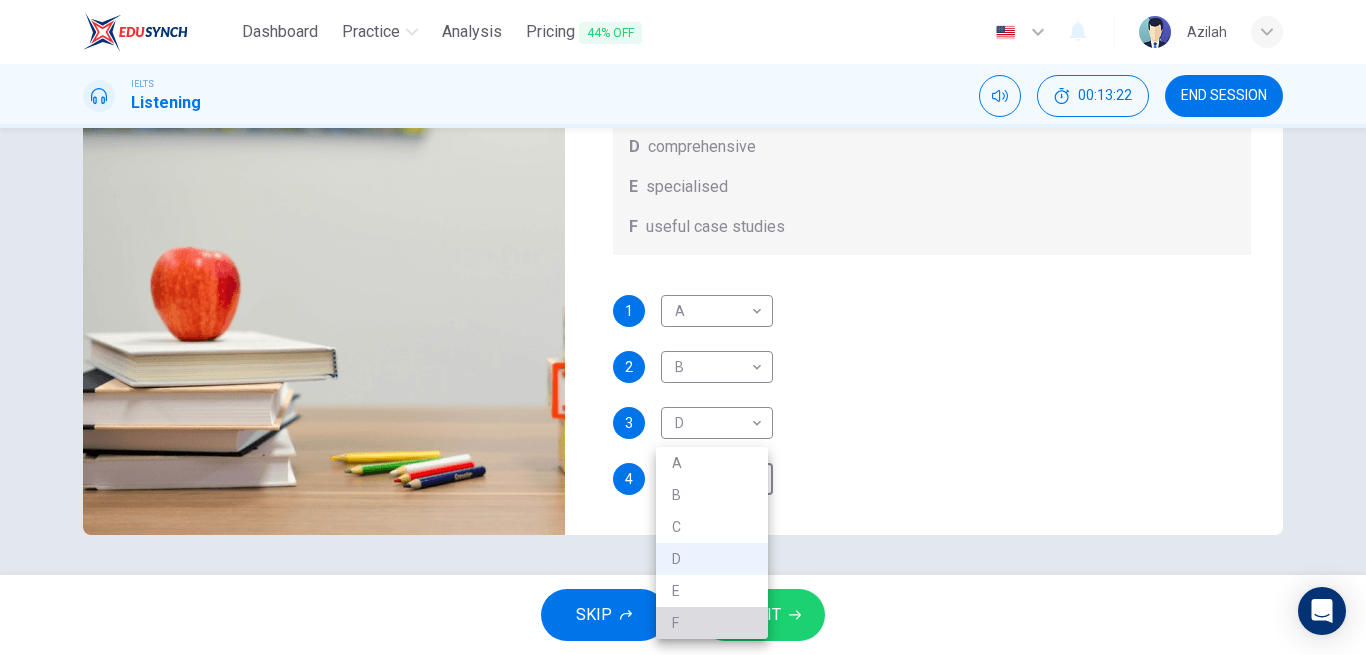drag, startPoint x: 689, startPoint y: 620, endPoint x: 711, endPoint y: 609, distance: 24.596748 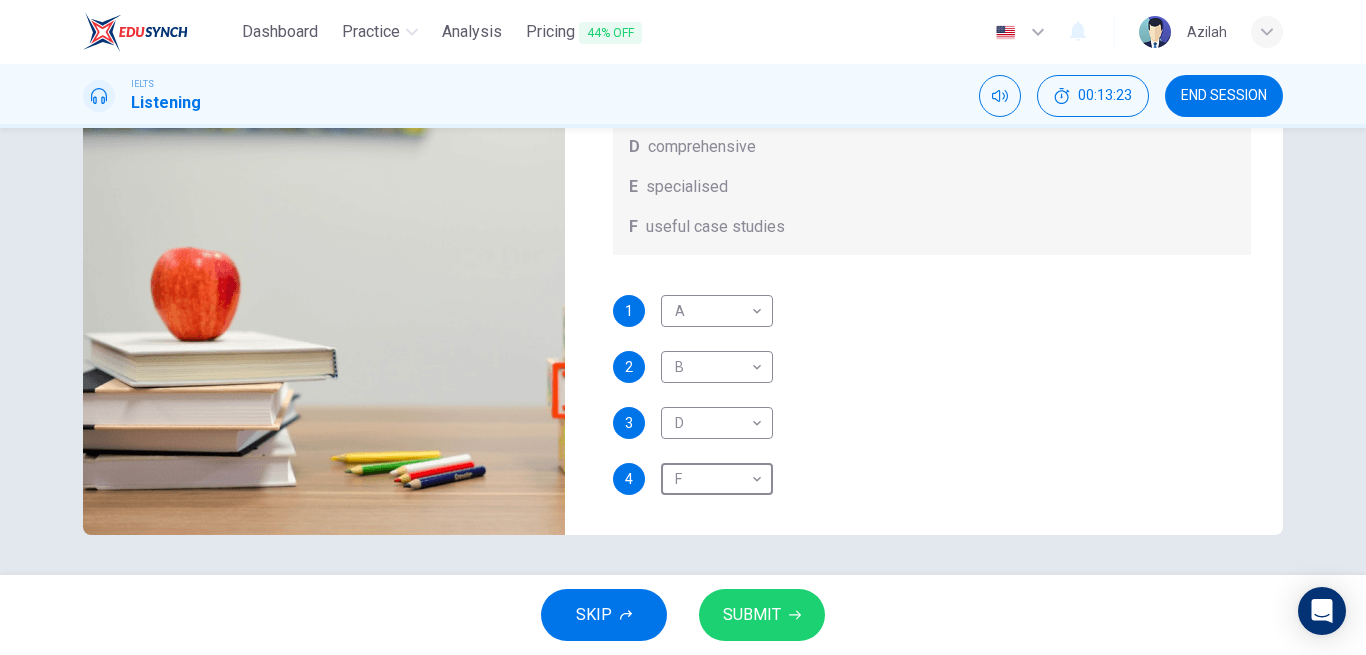 click on "SUBMIT" at bounding box center (752, 615) 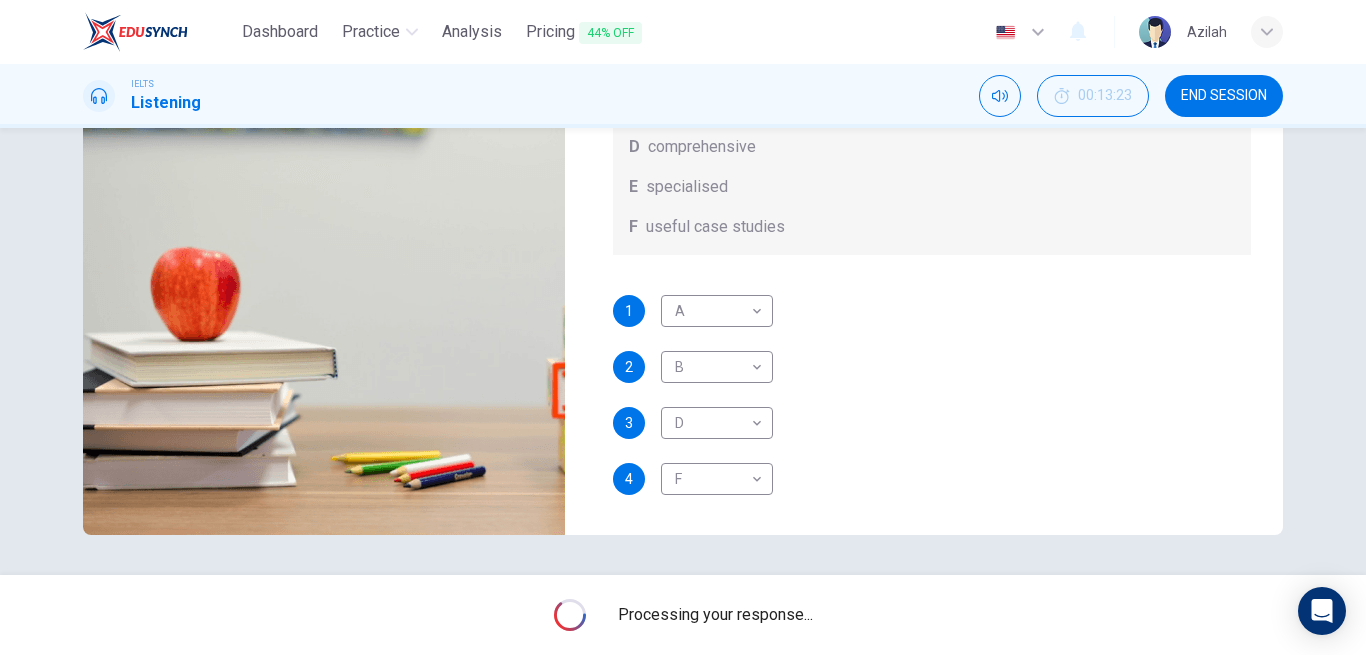 type on "0" 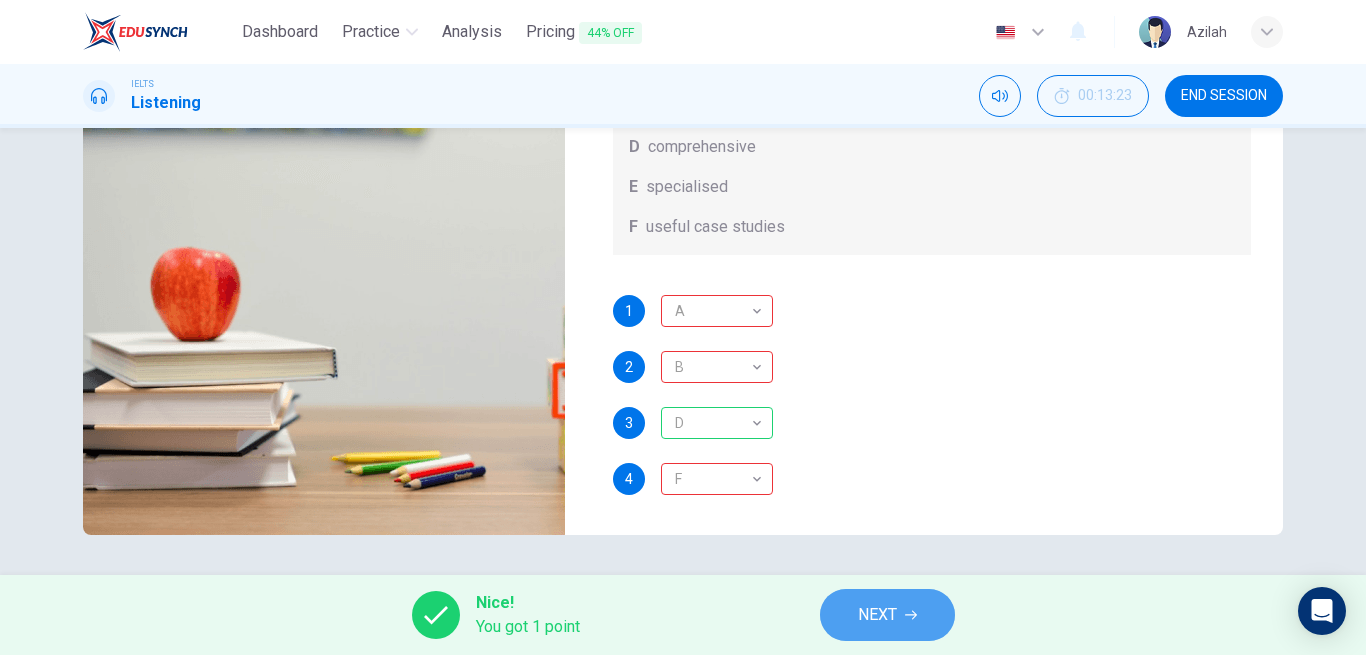 click on "NEXT" at bounding box center (887, 615) 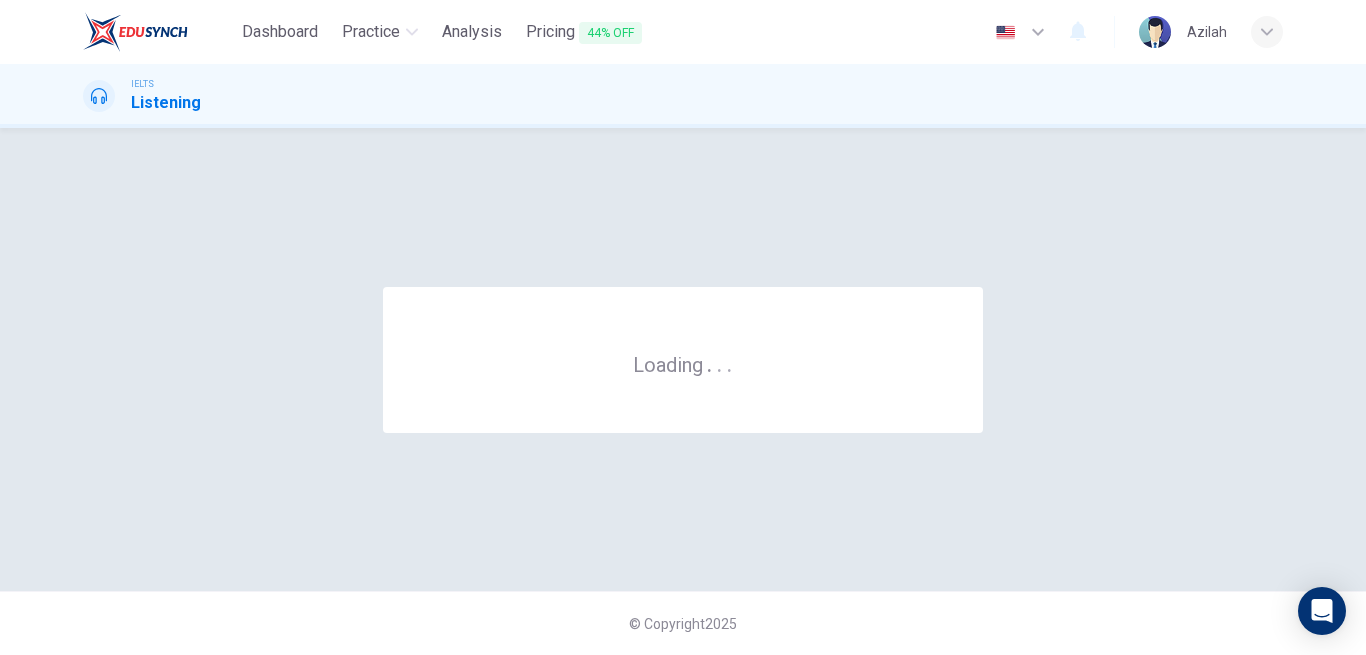scroll, scrollTop: 0, scrollLeft: 0, axis: both 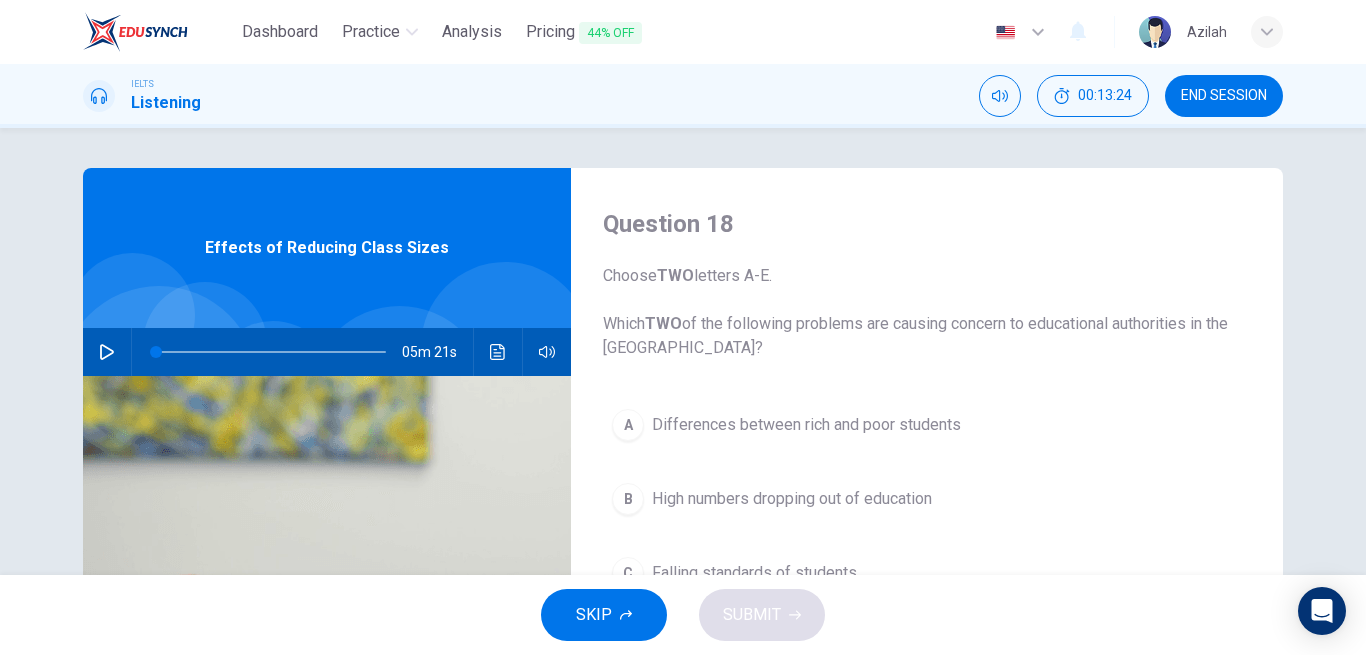click on "END SESSION" at bounding box center (1224, 96) 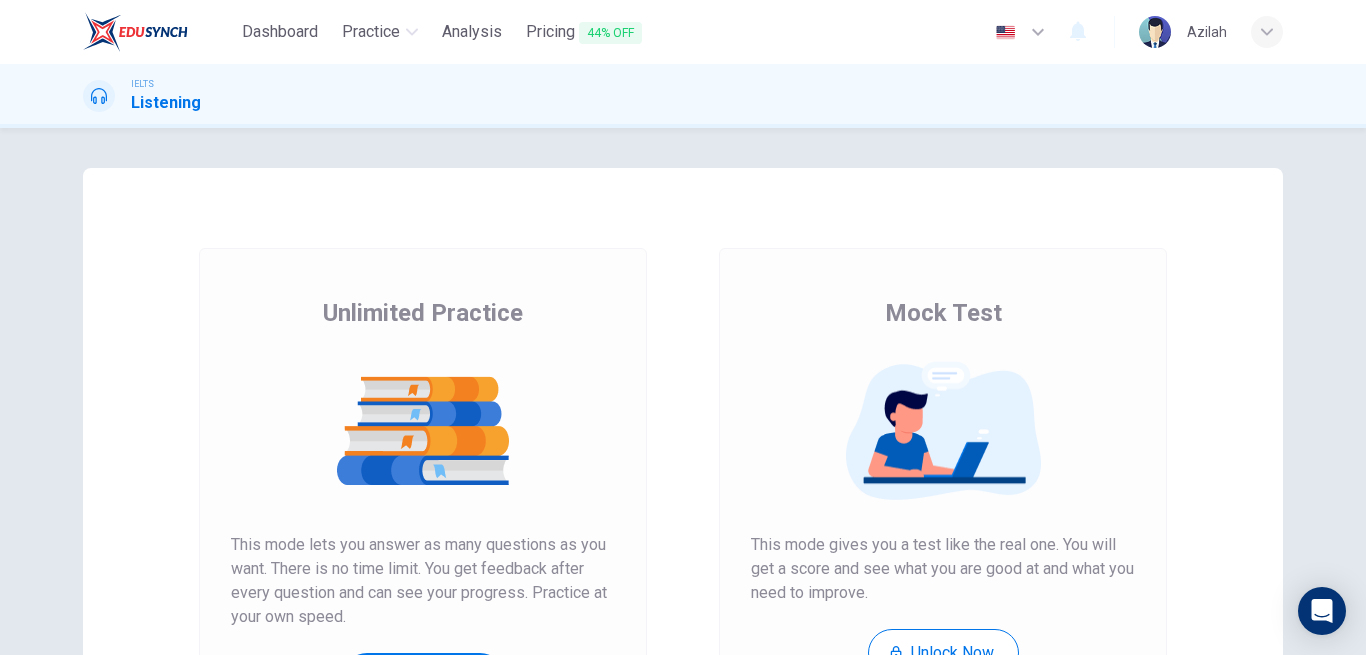 scroll, scrollTop: 0, scrollLeft: 0, axis: both 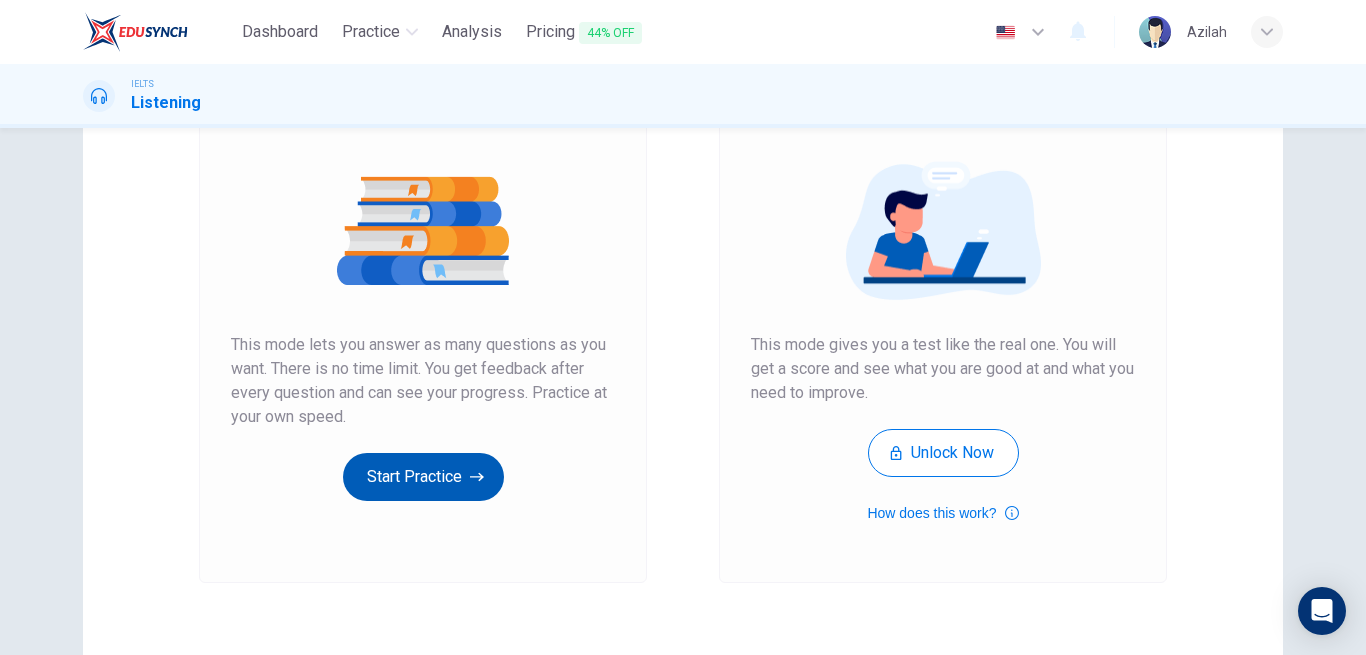 click on "Start Practice" at bounding box center (423, 477) 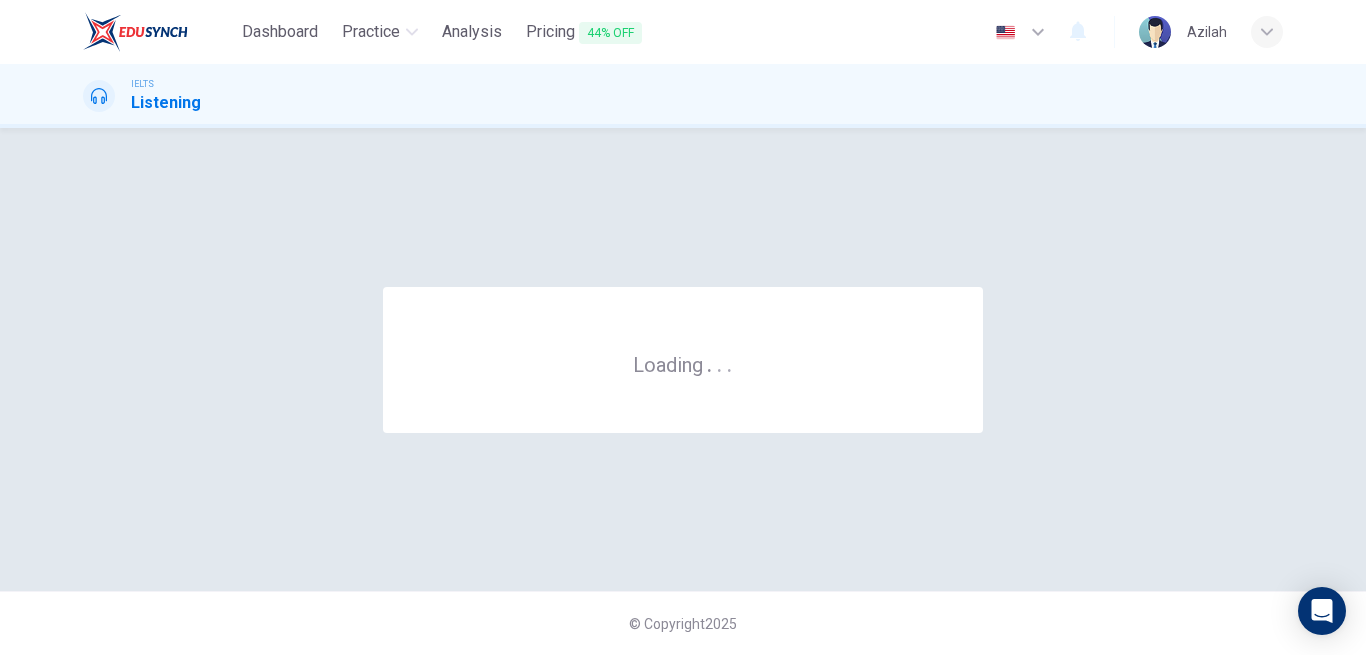 scroll, scrollTop: 0, scrollLeft: 0, axis: both 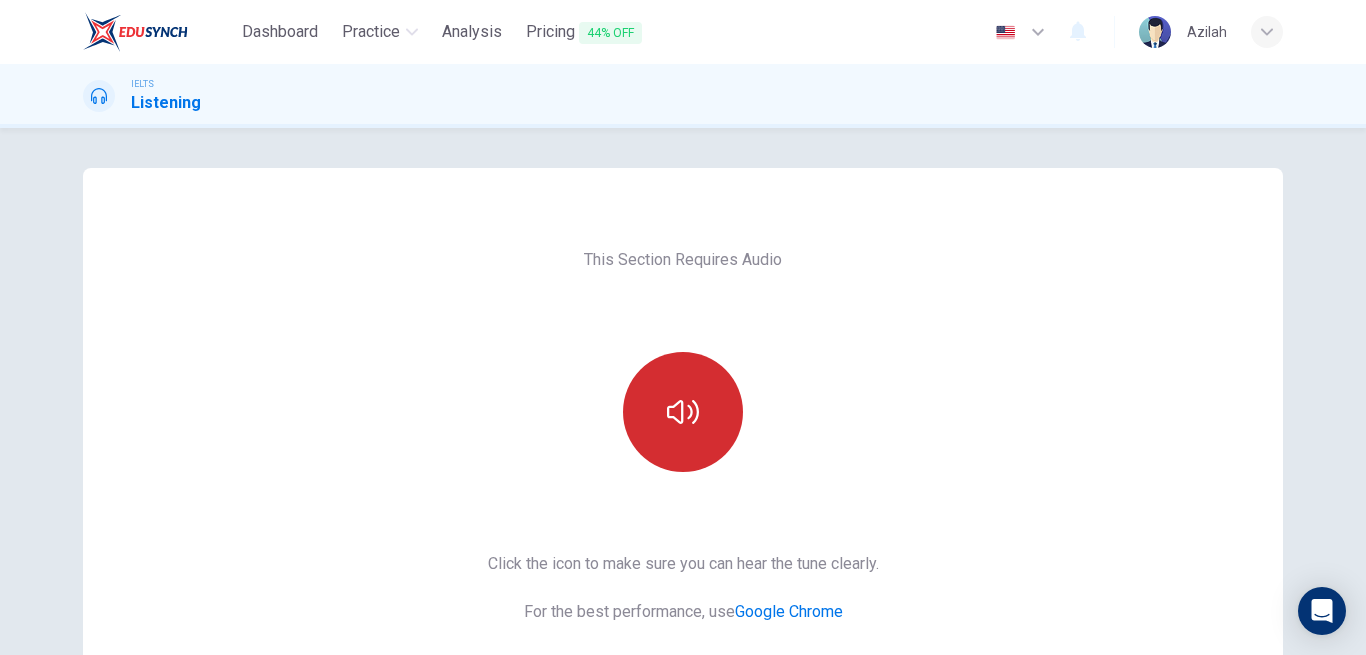 click at bounding box center [683, 412] 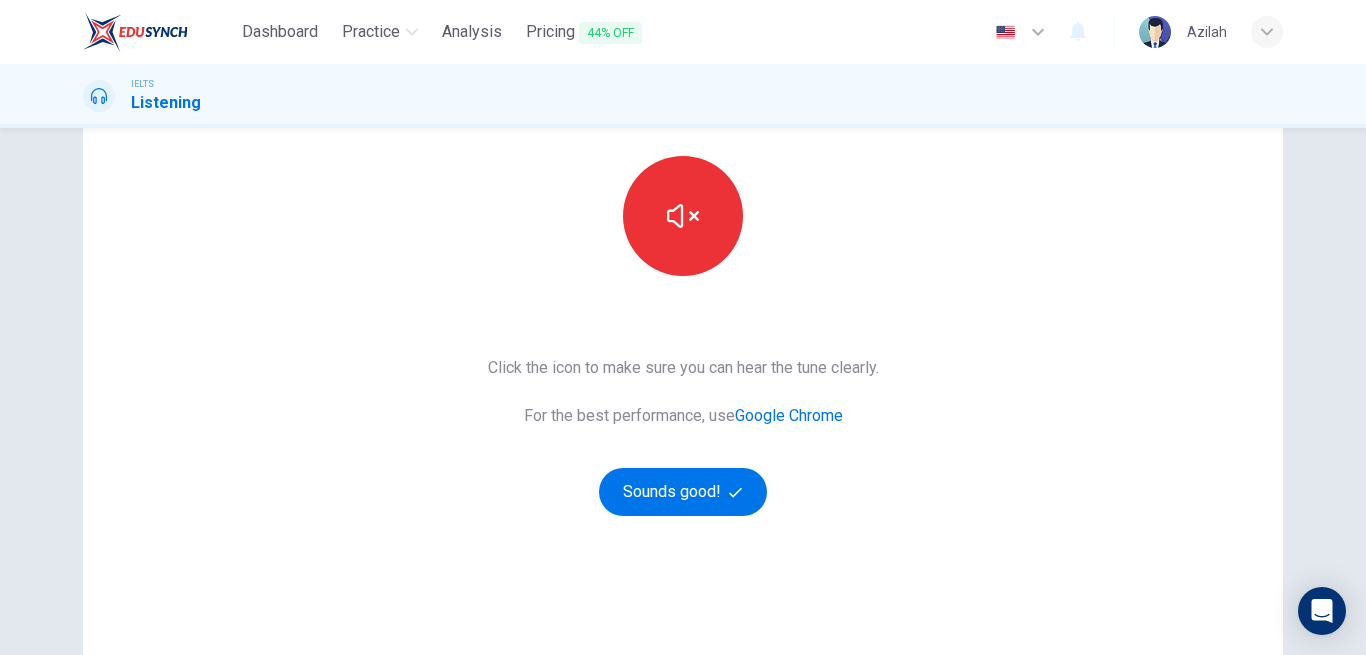 scroll, scrollTop: 200, scrollLeft: 0, axis: vertical 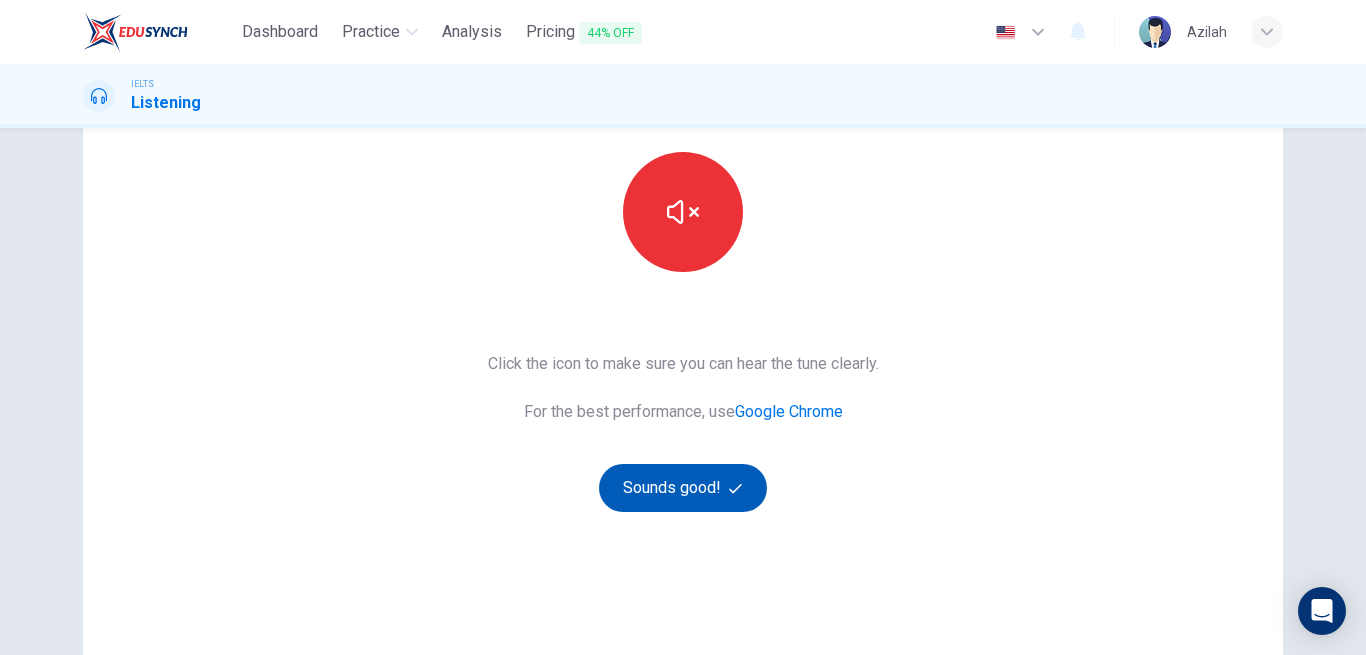 click on "Sounds good!" at bounding box center [683, 488] 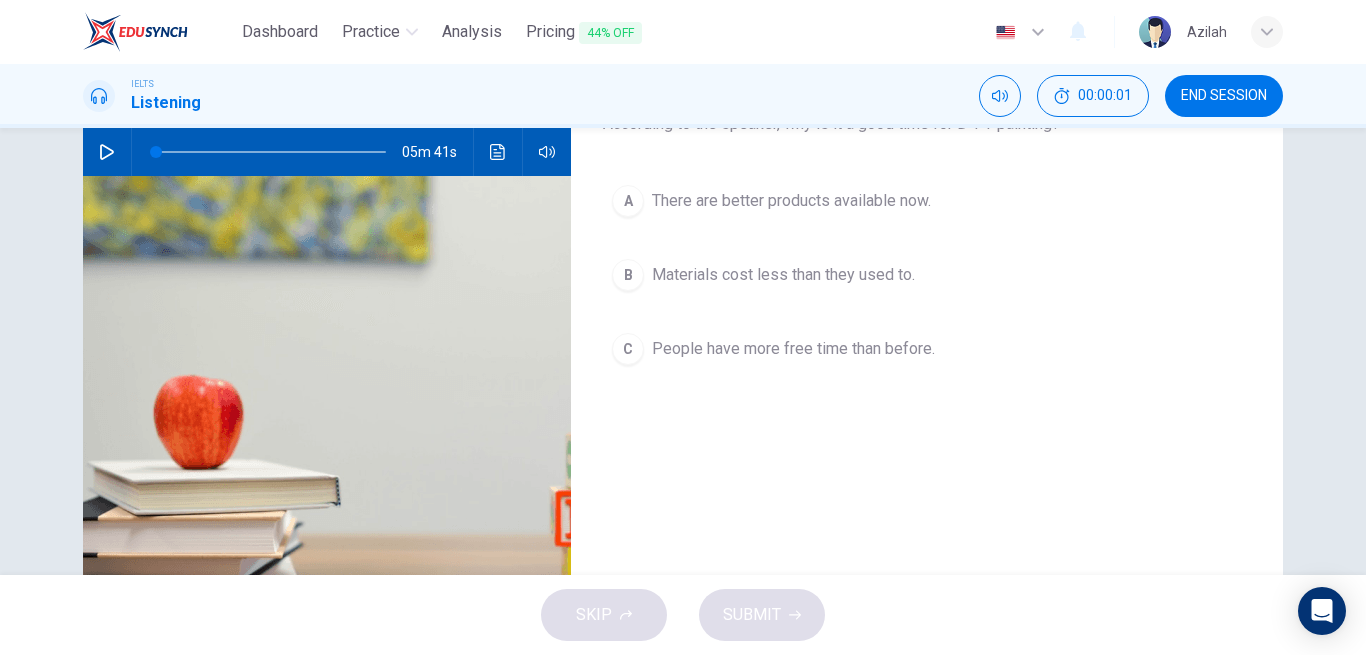 scroll, scrollTop: 100, scrollLeft: 0, axis: vertical 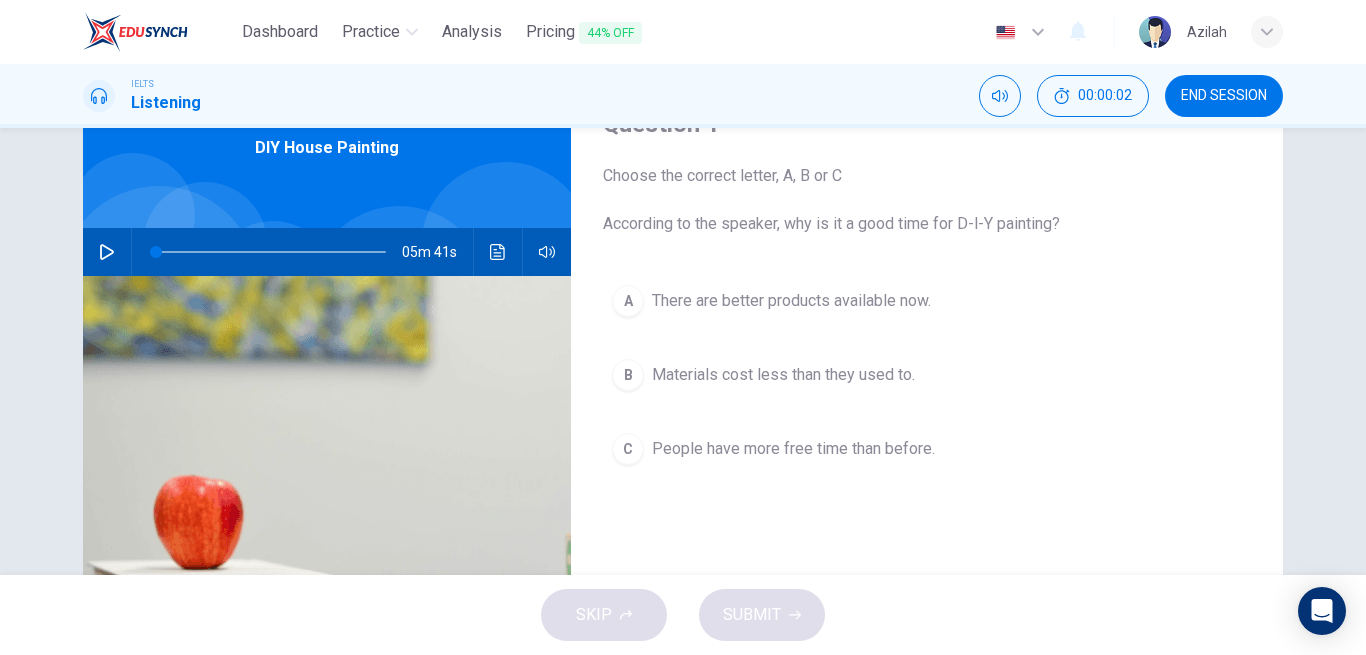 click 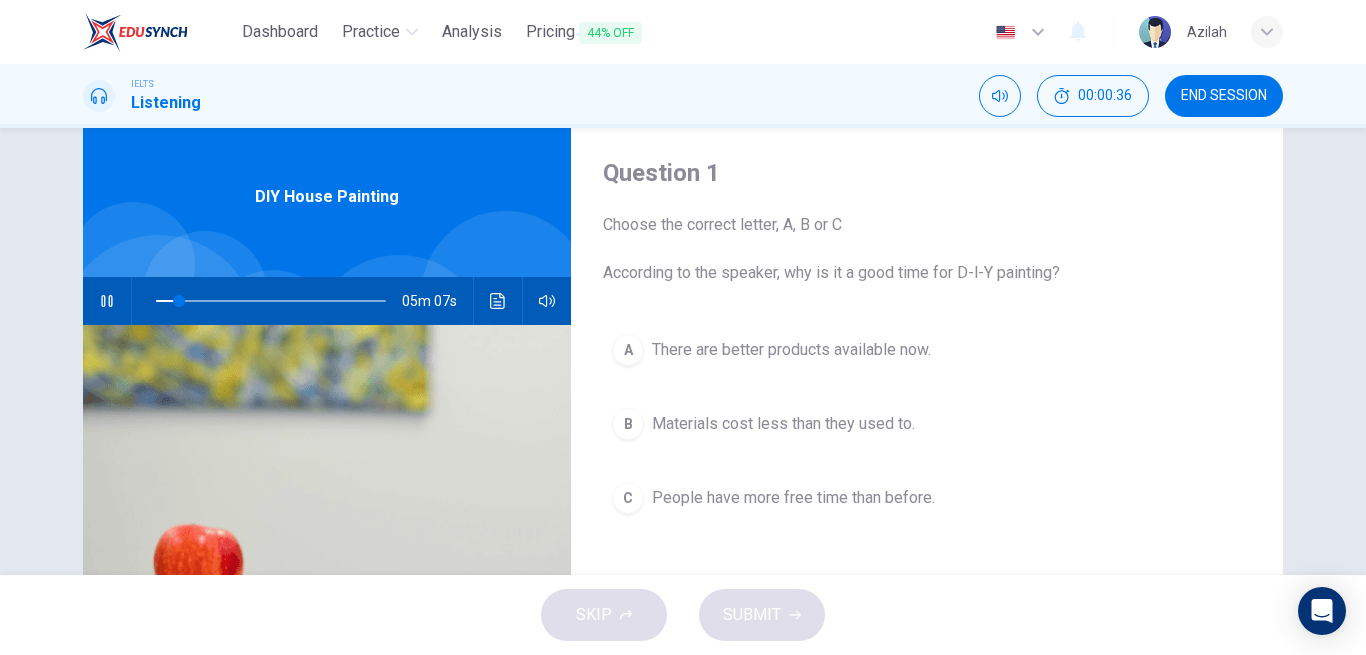 scroll, scrollTop: 100, scrollLeft: 0, axis: vertical 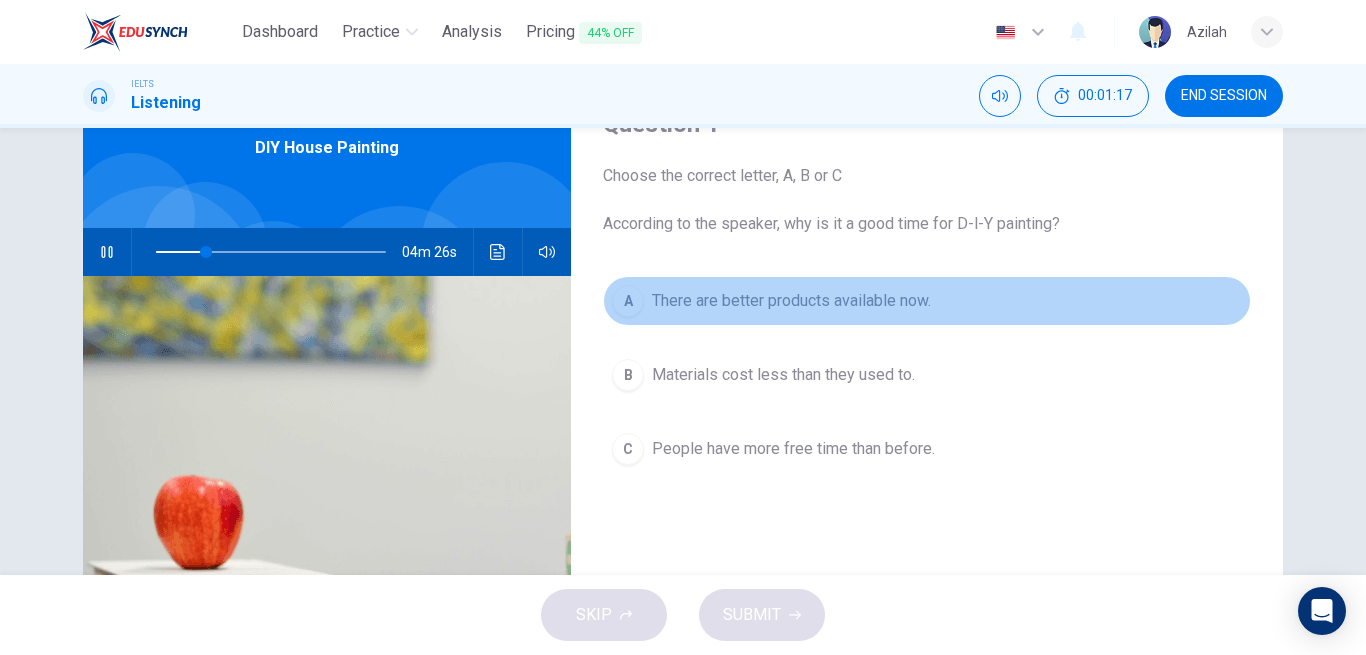 click on "A There are better products available now." at bounding box center [927, 301] 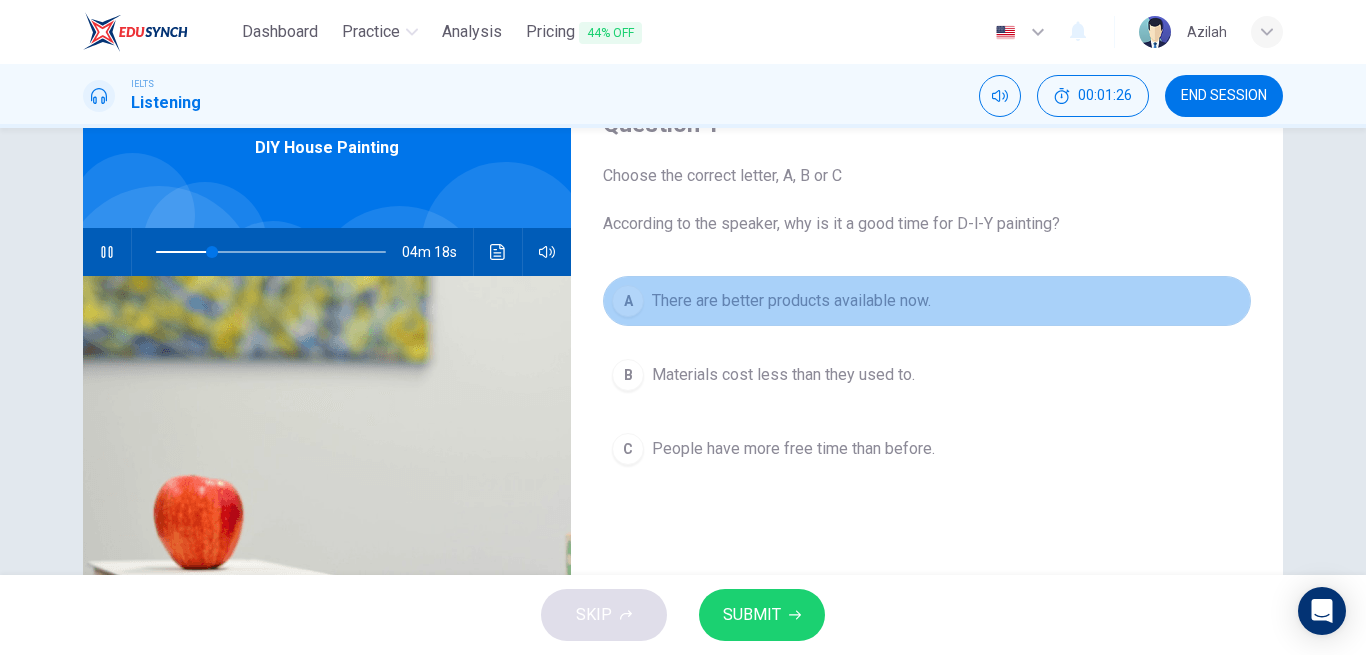 click on "A There are better products available now." at bounding box center [927, 301] 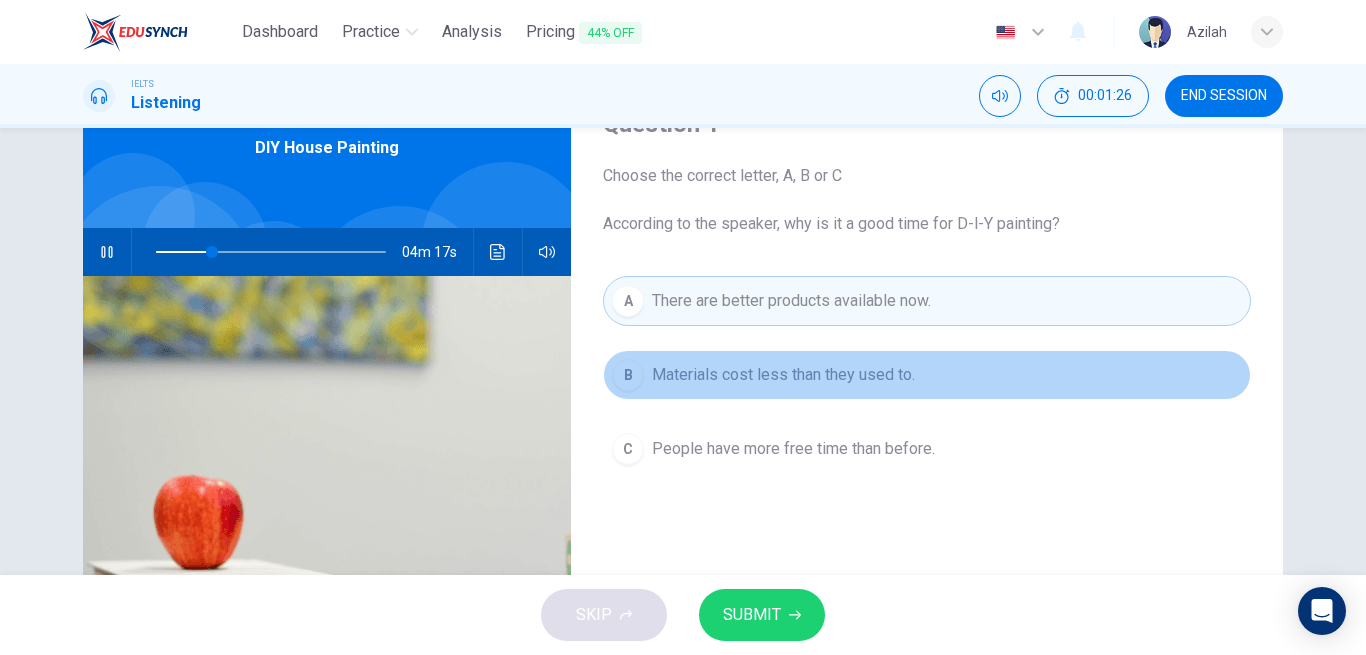 click on "B Materials cost less than they used to." at bounding box center [927, 375] 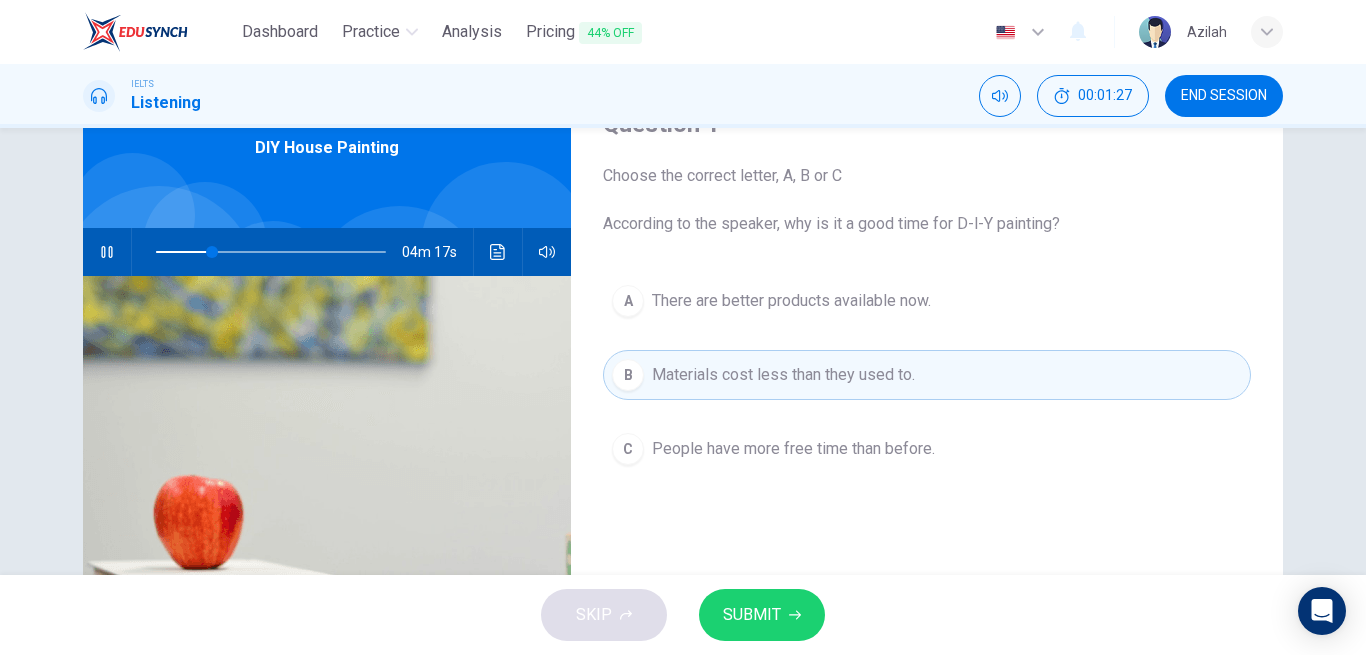 click on "C People have more free time than before." at bounding box center [927, 449] 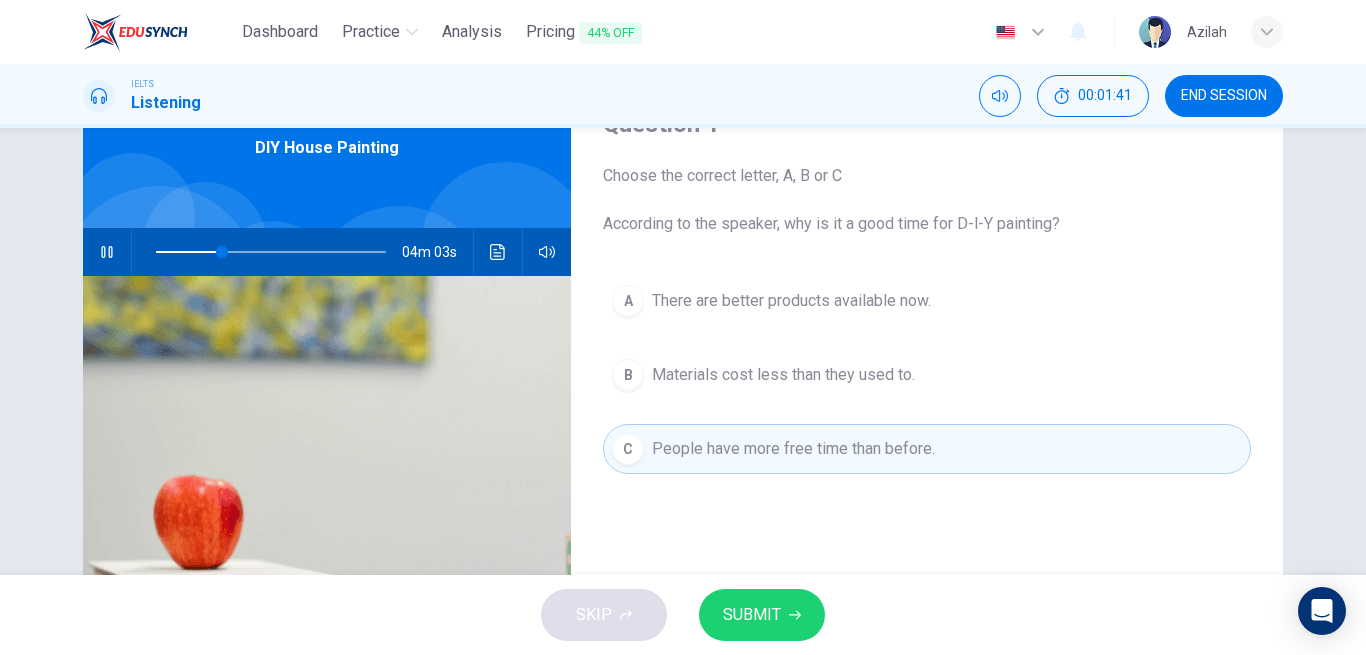 click at bounding box center [271, 252] 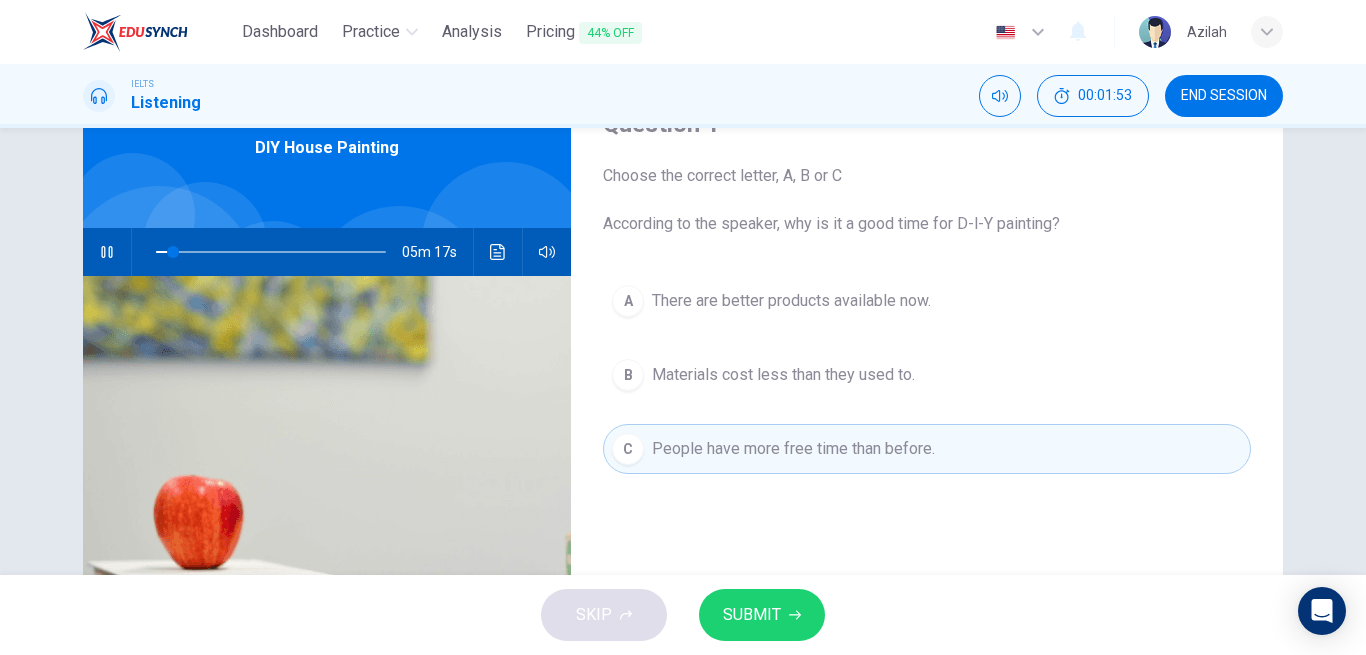 click on "There are better products available now." at bounding box center (791, 301) 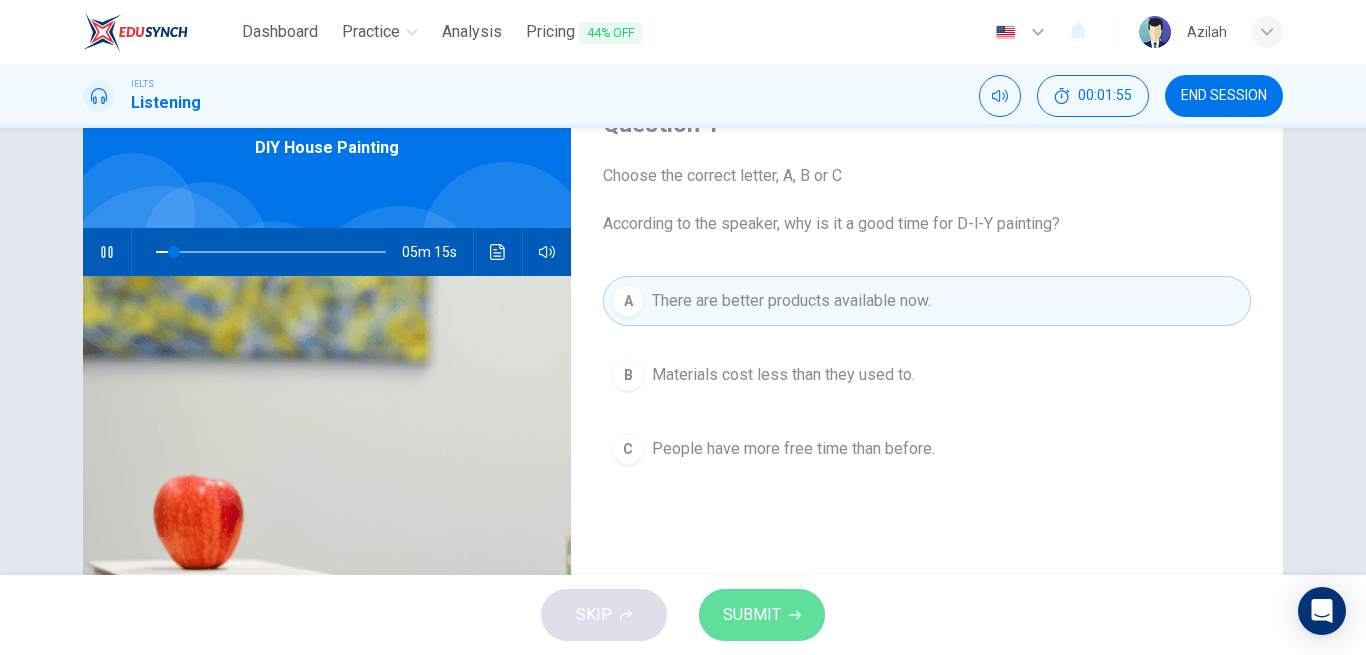 click on "SUBMIT" at bounding box center (752, 615) 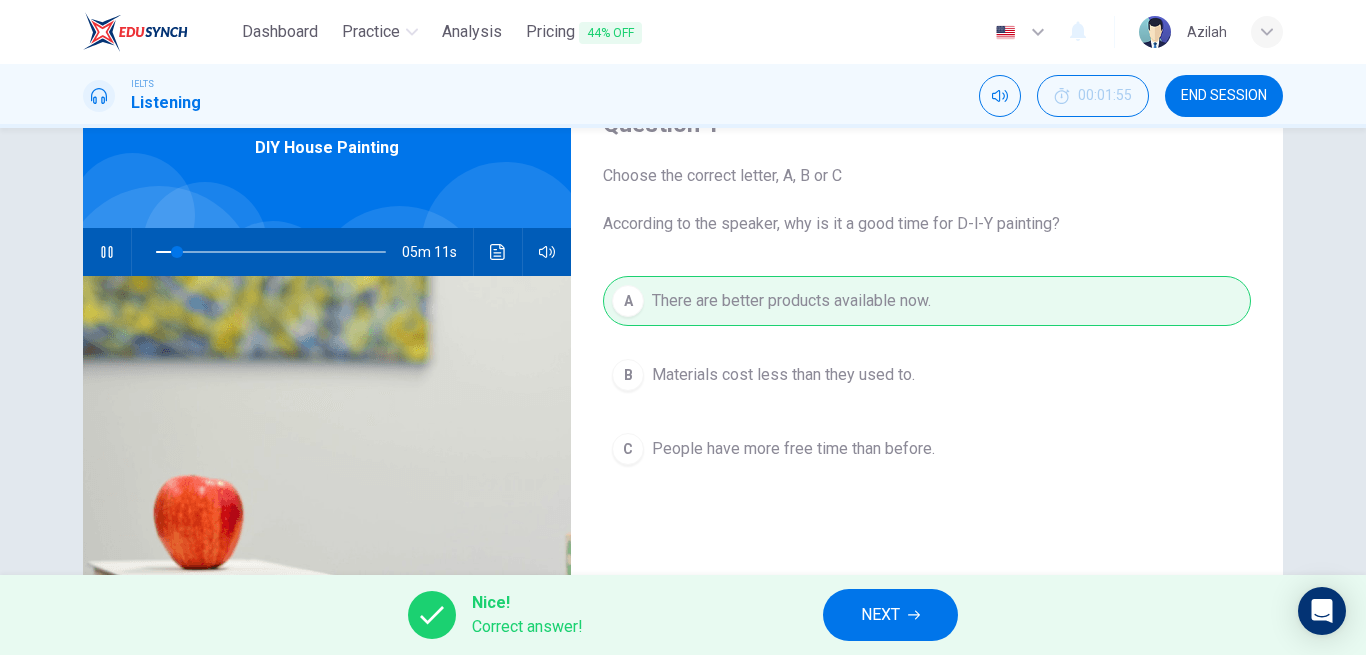click on "NEXT" at bounding box center [890, 615] 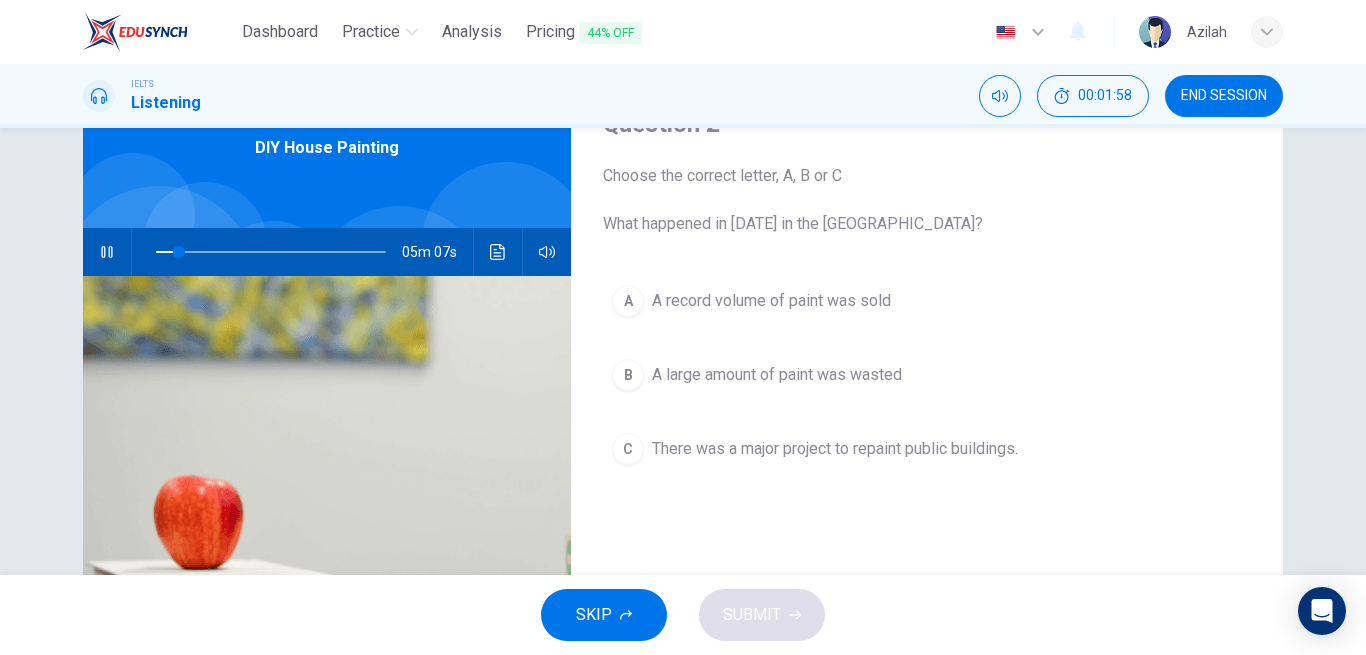 click on "A large amount of paint was wasted" at bounding box center [777, 375] 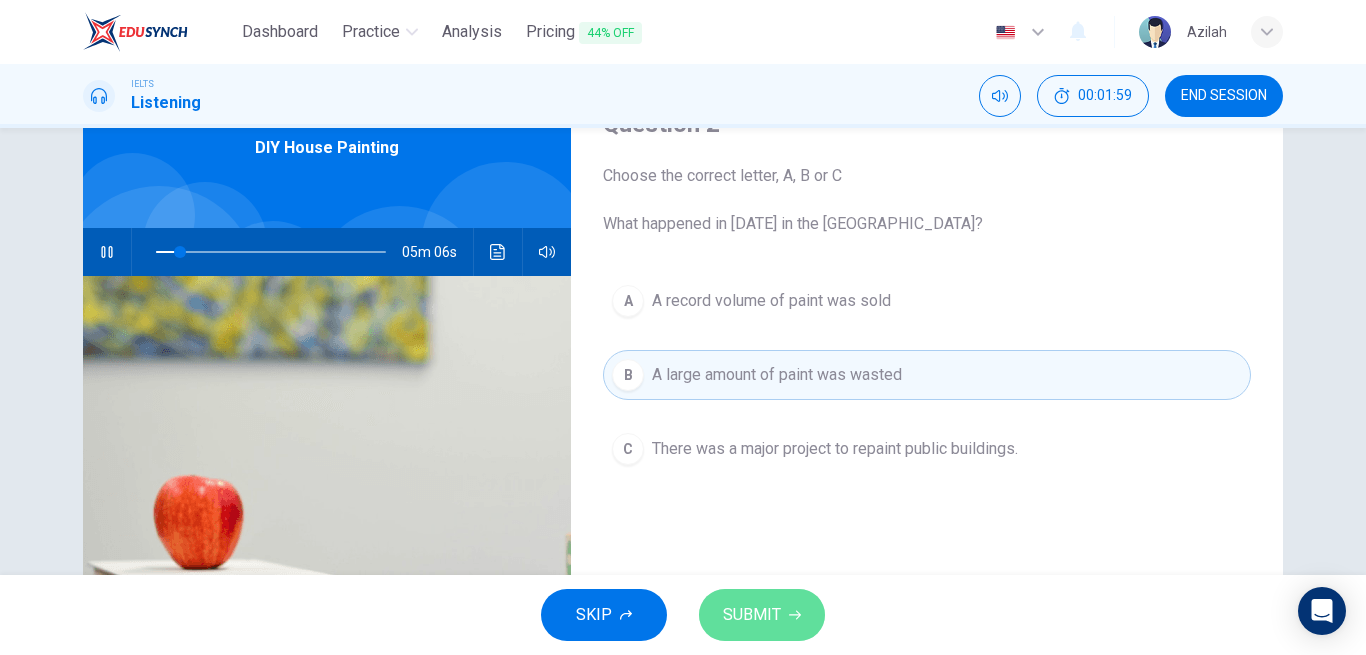 click on "SUBMIT" at bounding box center [752, 615] 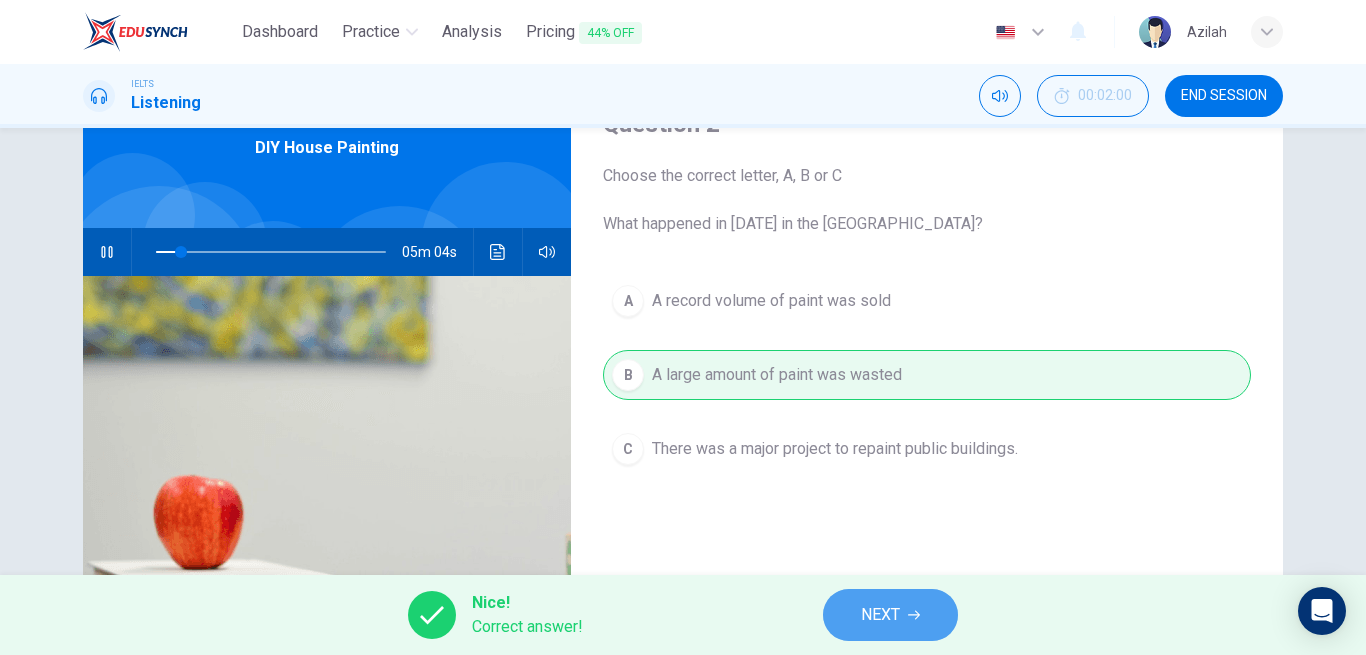click on "NEXT" at bounding box center [890, 615] 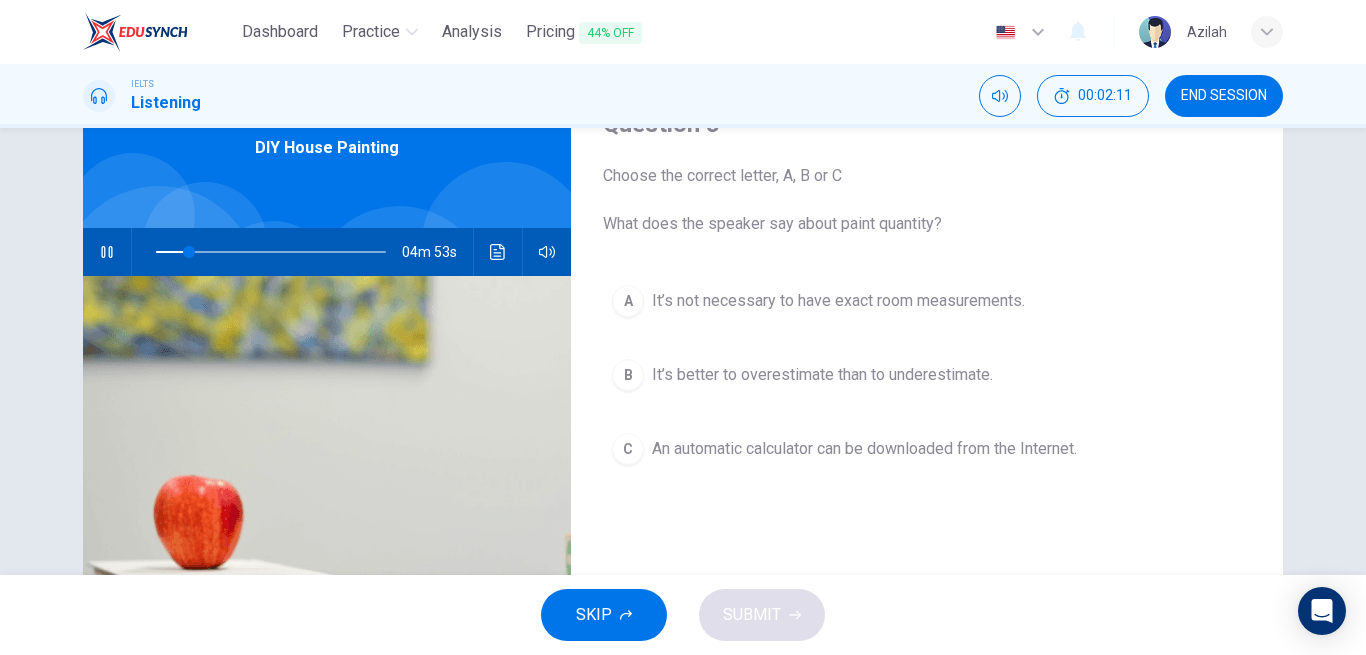 click on "An automatic calculator can be downloaded from the Internet." at bounding box center (864, 449) 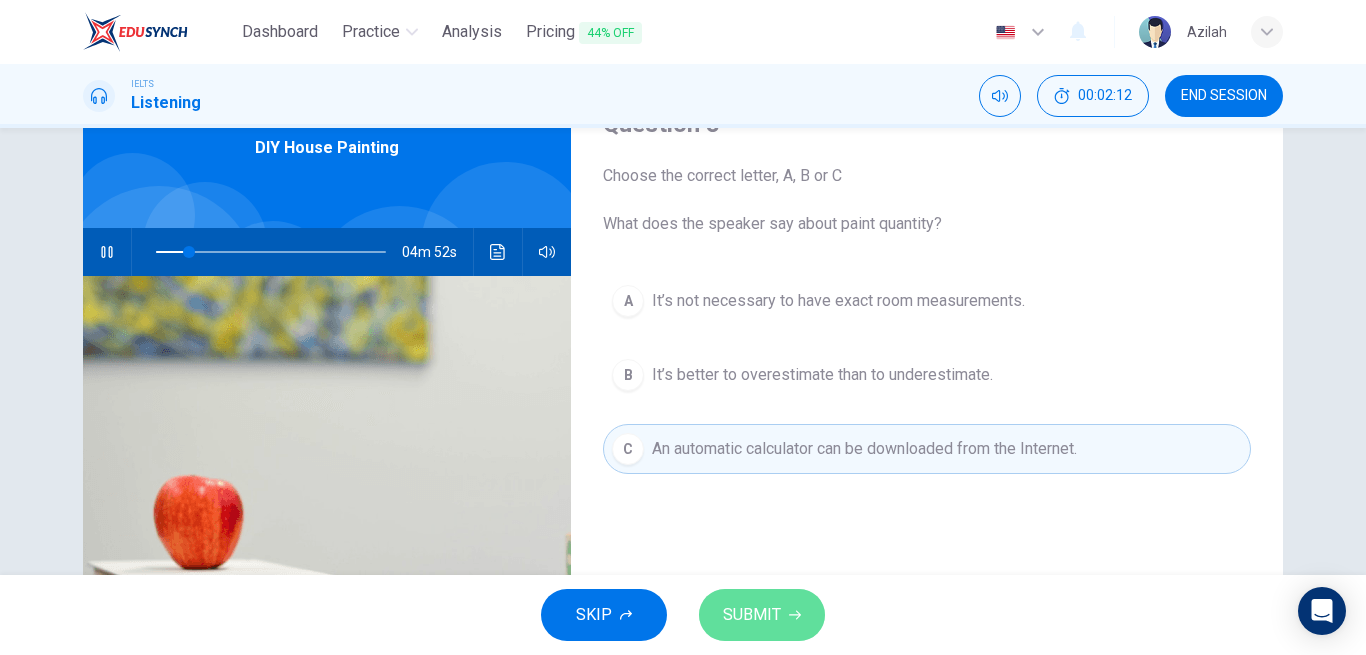 click on "SUBMIT" at bounding box center (752, 615) 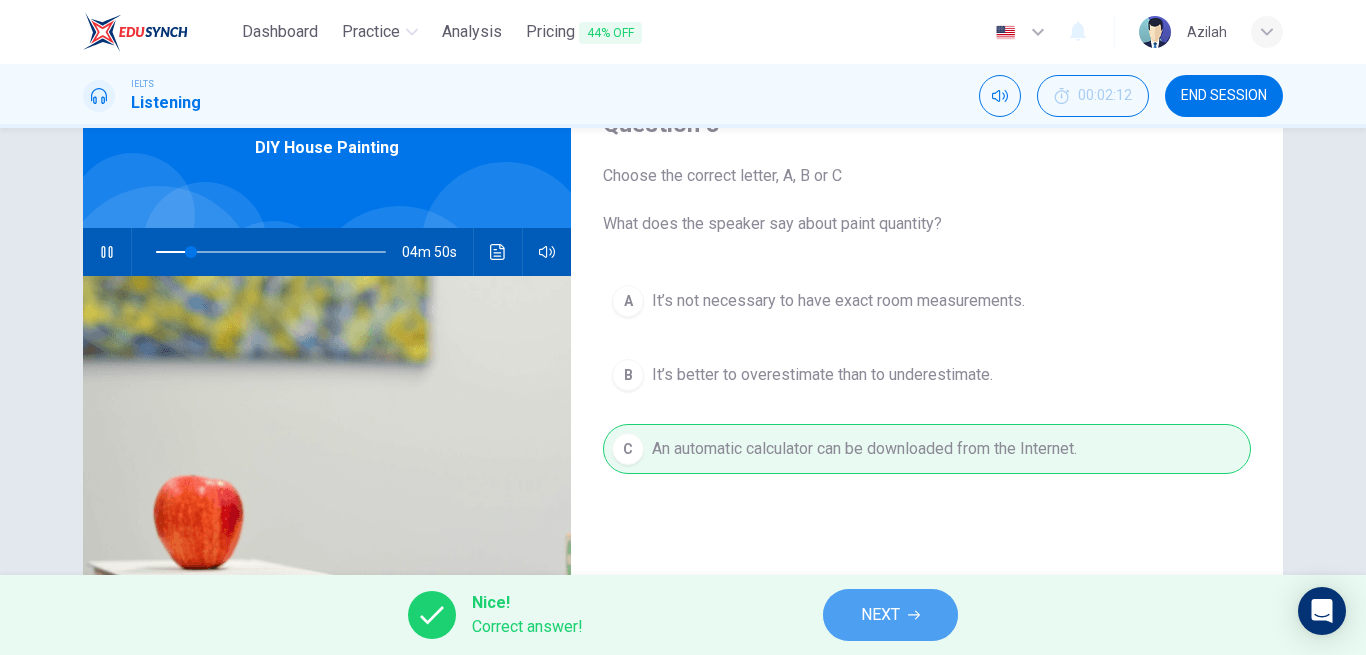click on "NEXT" at bounding box center (890, 615) 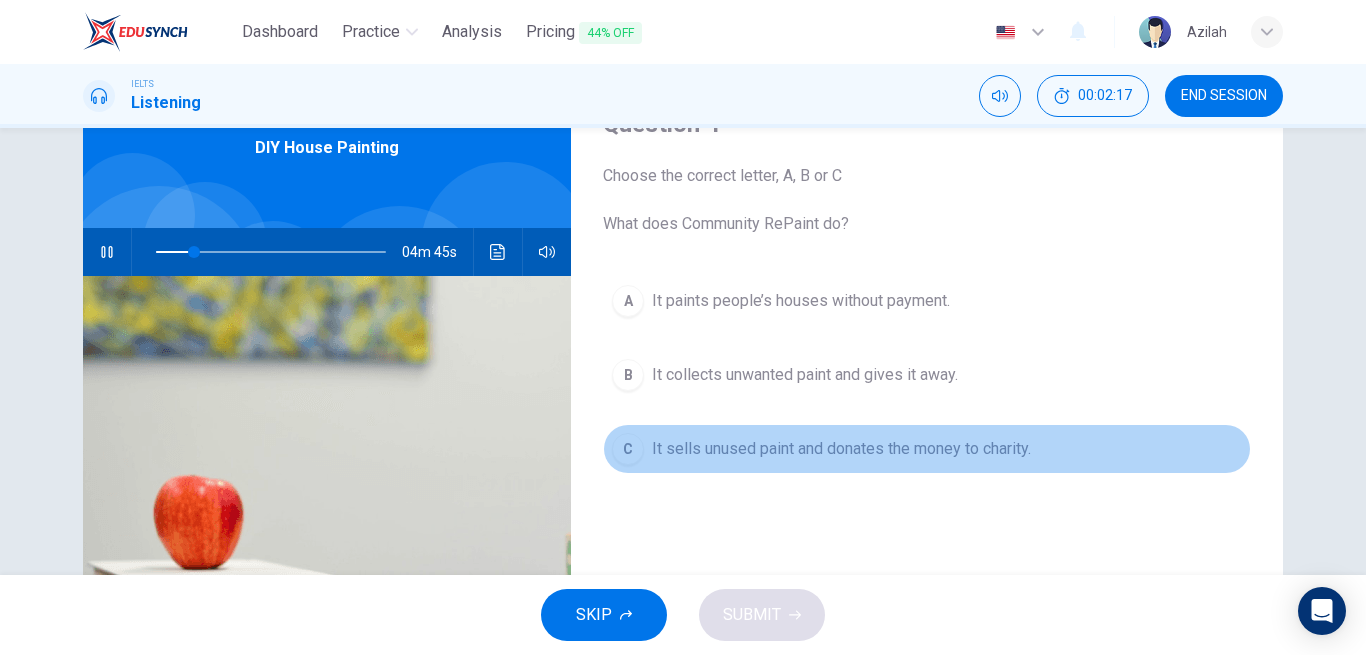 click on "It sells unused paint and donates the money to charity." at bounding box center (841, 449) 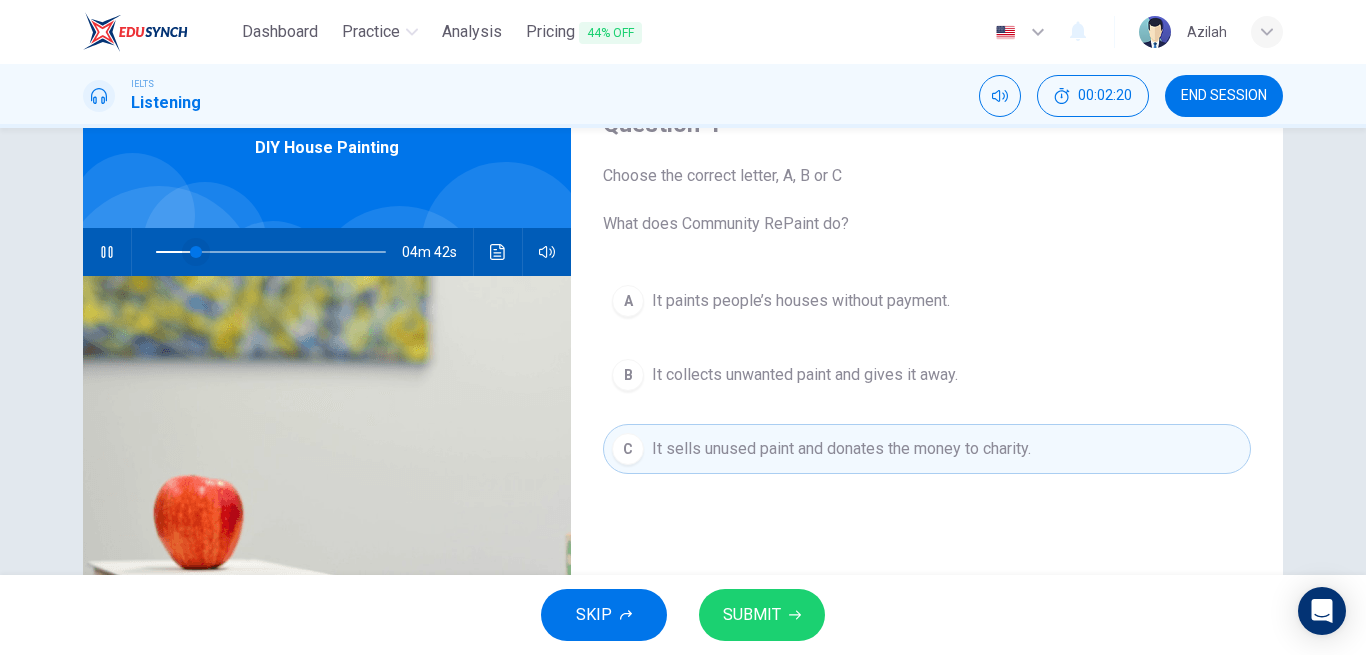 click at bounding box center [196, 252] 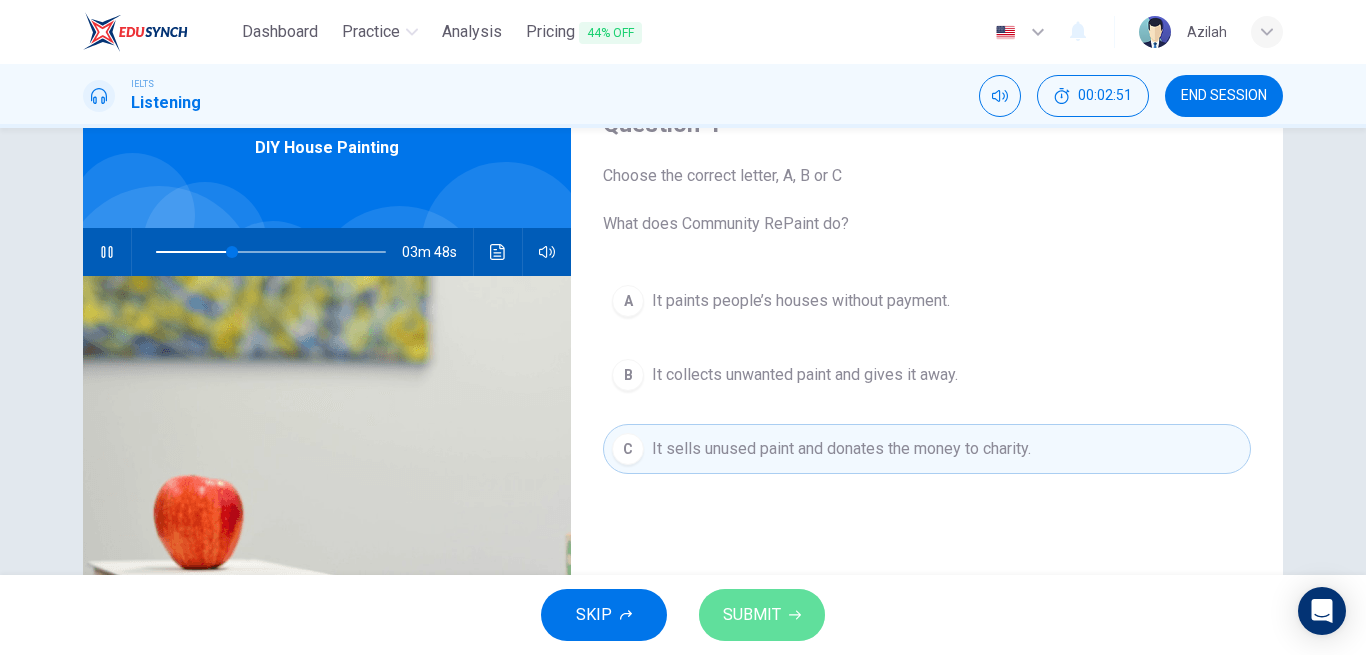 drag, startPoint x: 778, startPoint y: 619, endPoint x: 828, endPoint y: 497, distance: 131.8484 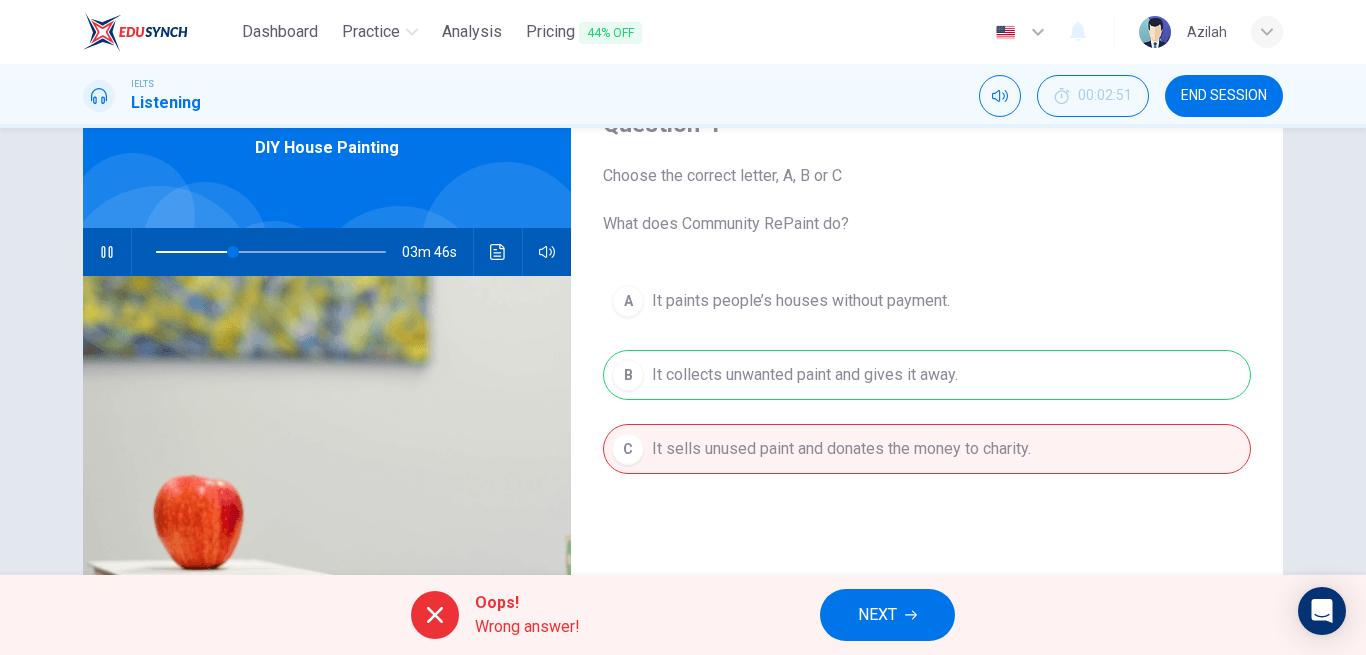 click on "A It paints people’s houses without payment. B It collects unwanted paint and gives it away. C It sells unused paint and donates the money to charity." at bounding box center (927, 395) 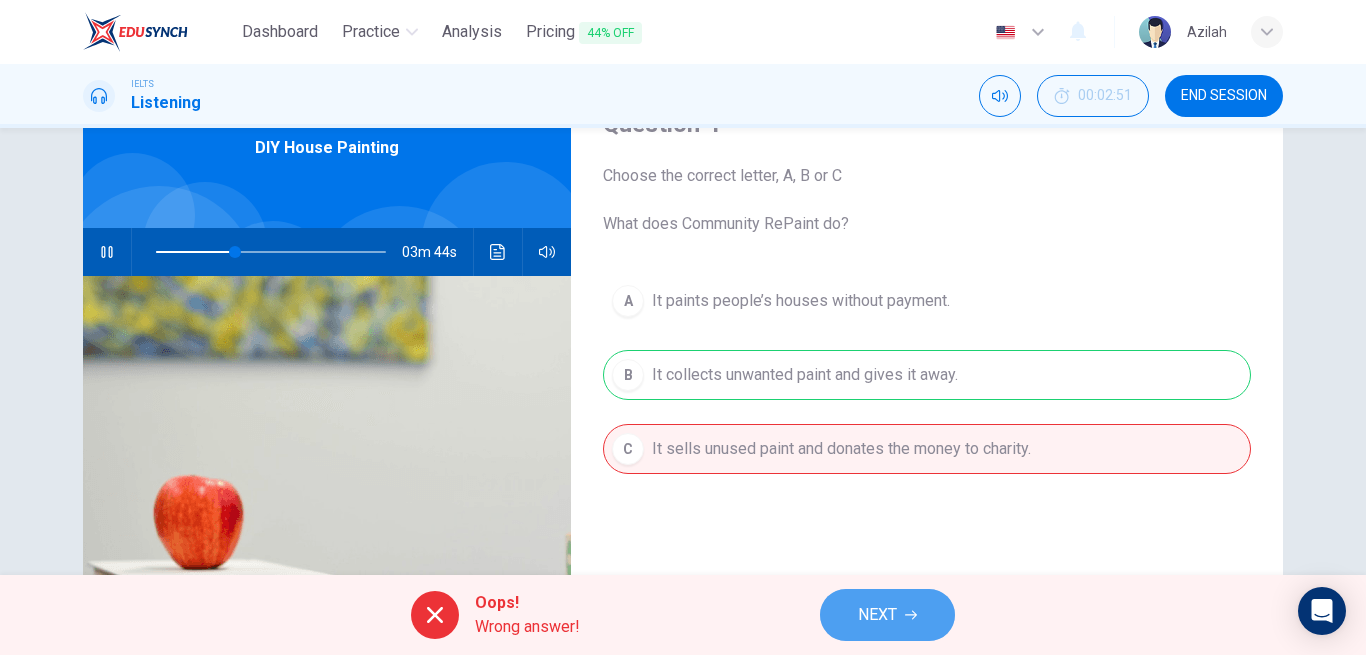 click on "NEXT" at bounding box center (877, 615) 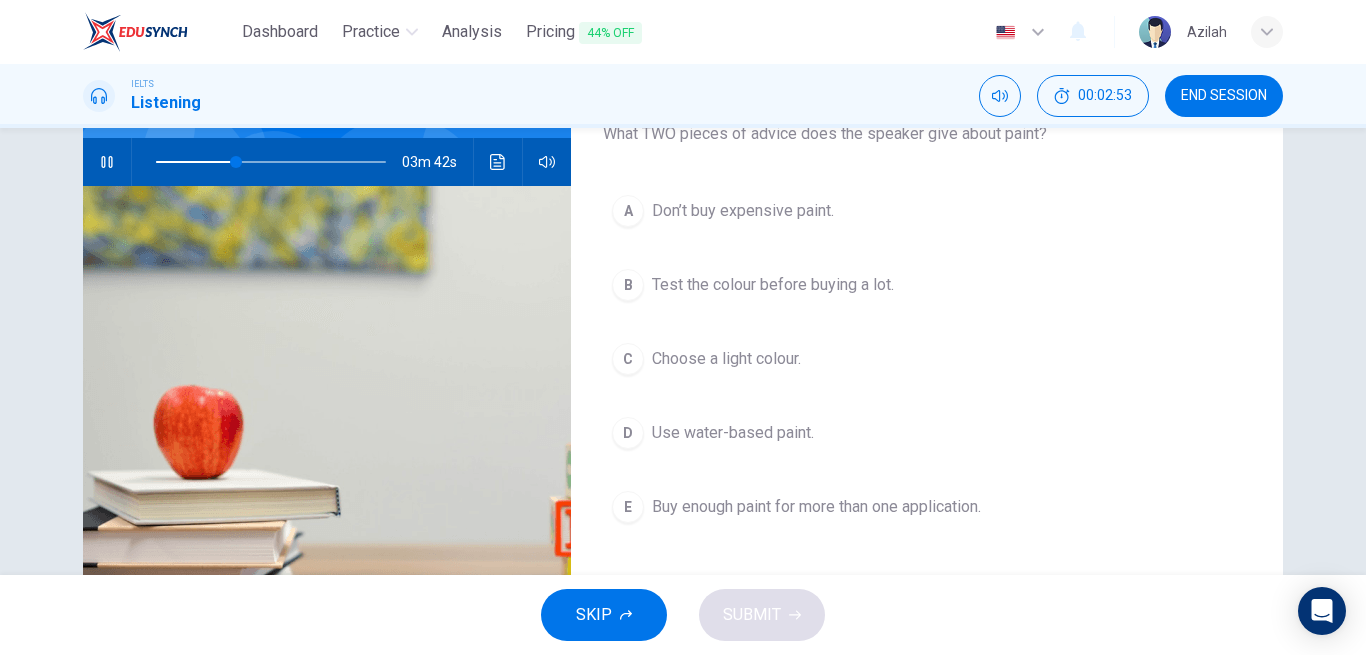 scroll, scrollTop: 200, scrollLeft: 0, axis: vertical 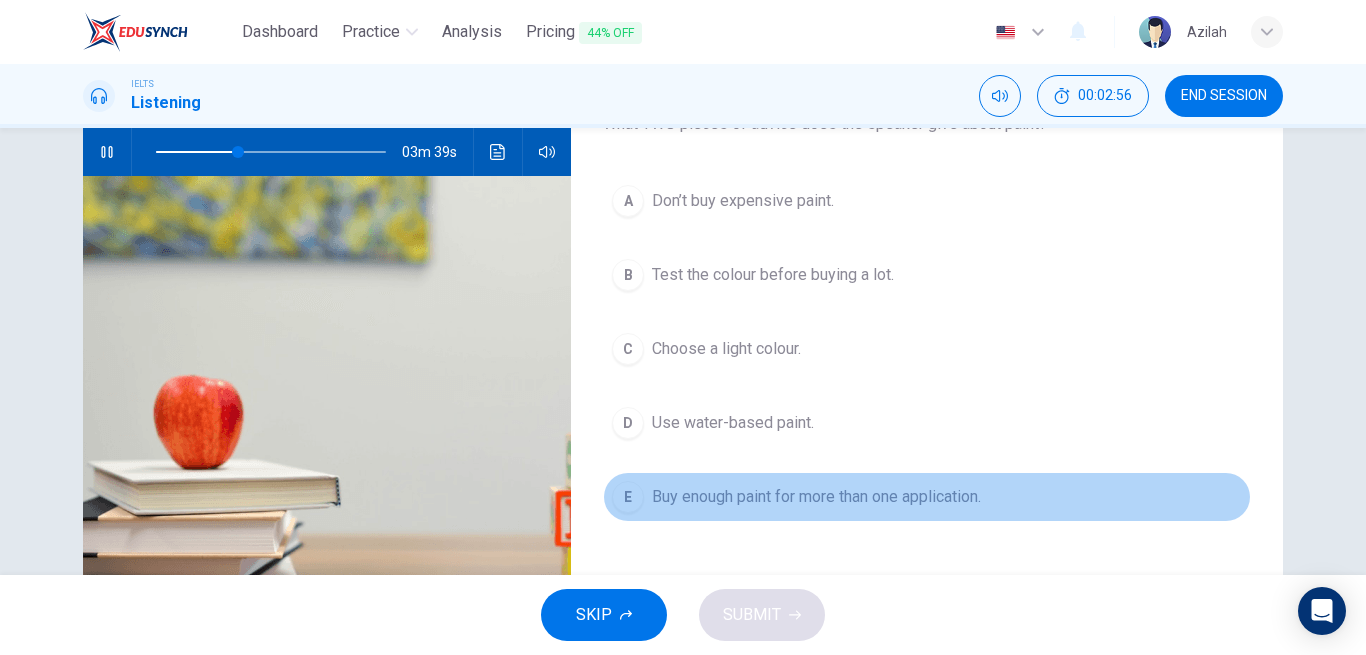 click on "Buy enough paint for more than one application." at bounding box center (816, 497) 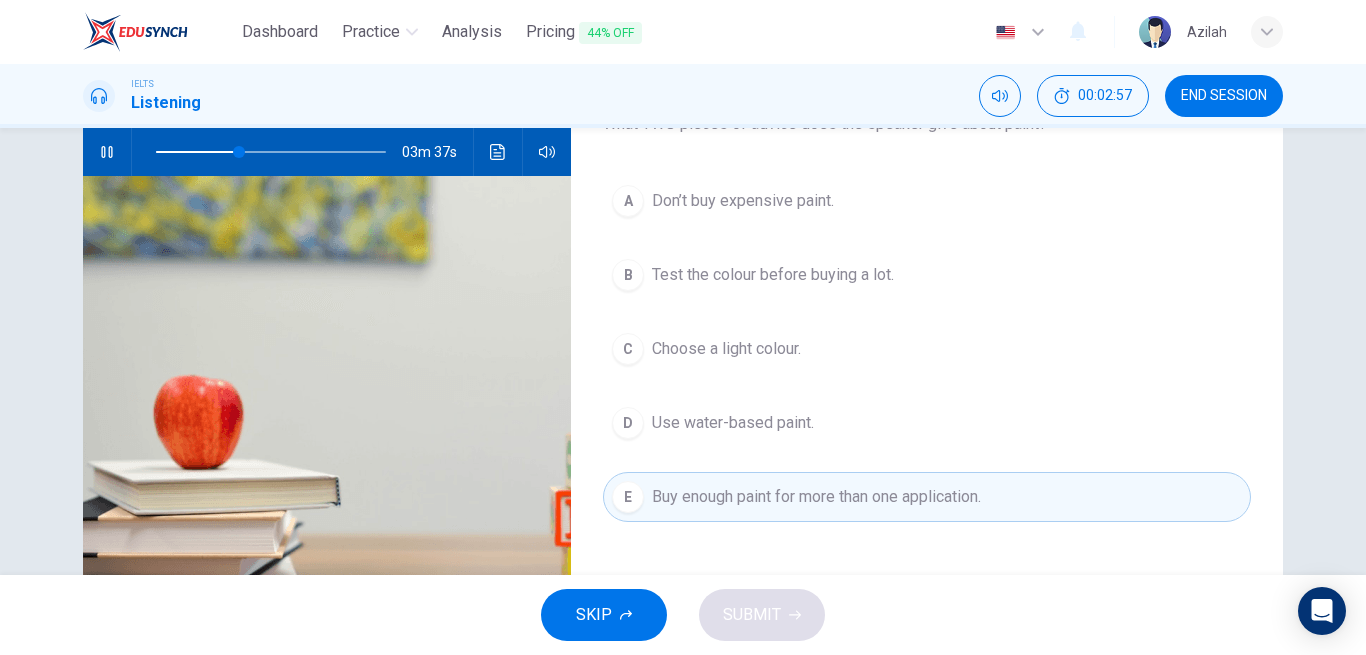 click on "Use water-based paint." at bounding box center (733, 423) 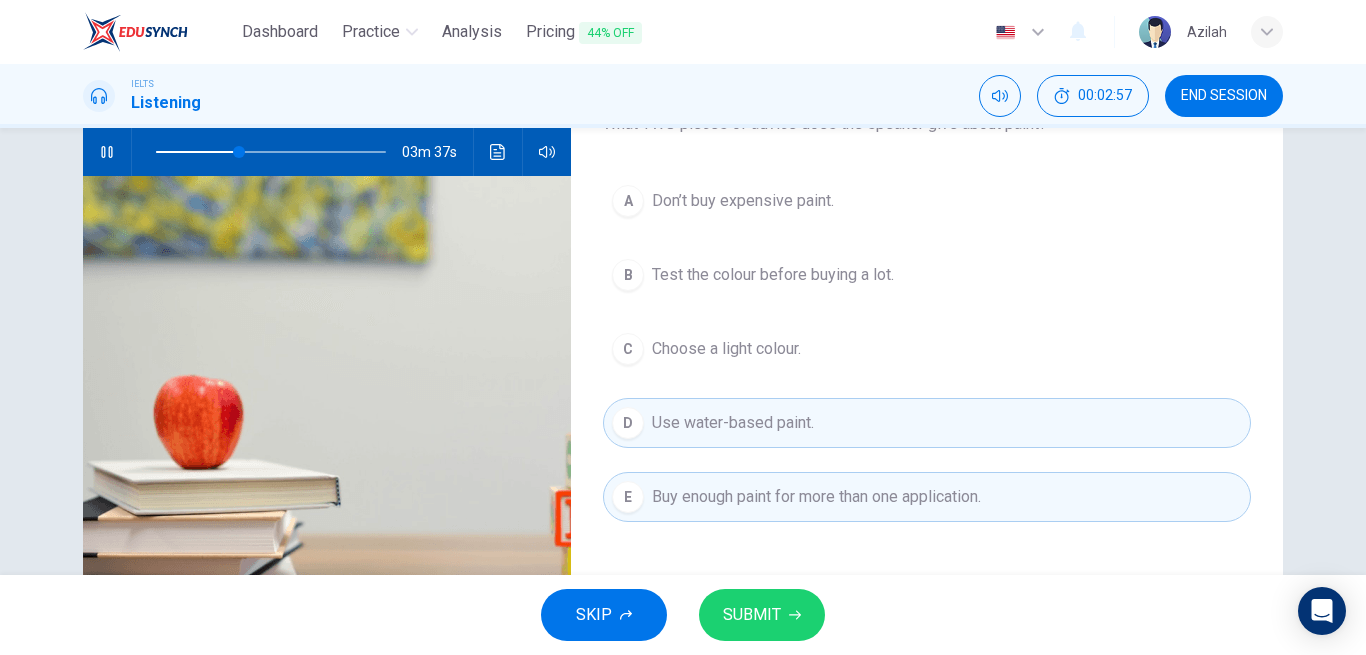 click on "Choose a light colour." at bounding box center [726, 349] 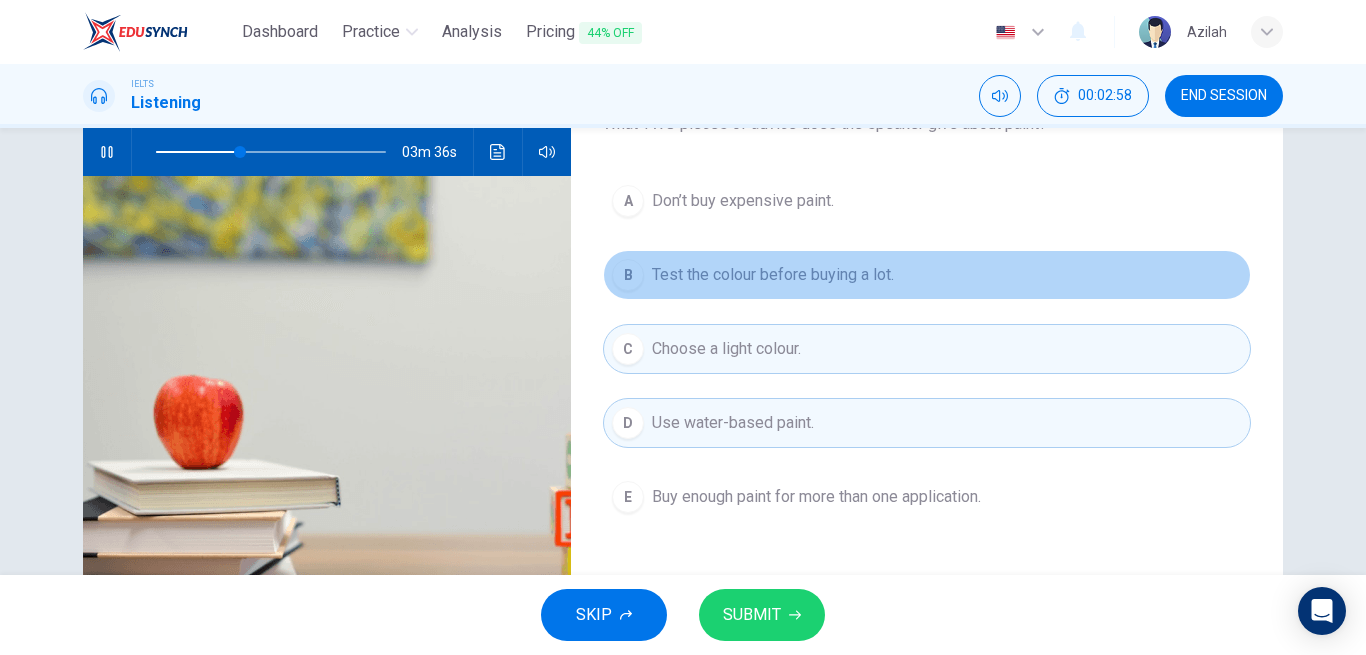 click on "Test the colour before buying a lot." at bounding box center [773, 275] 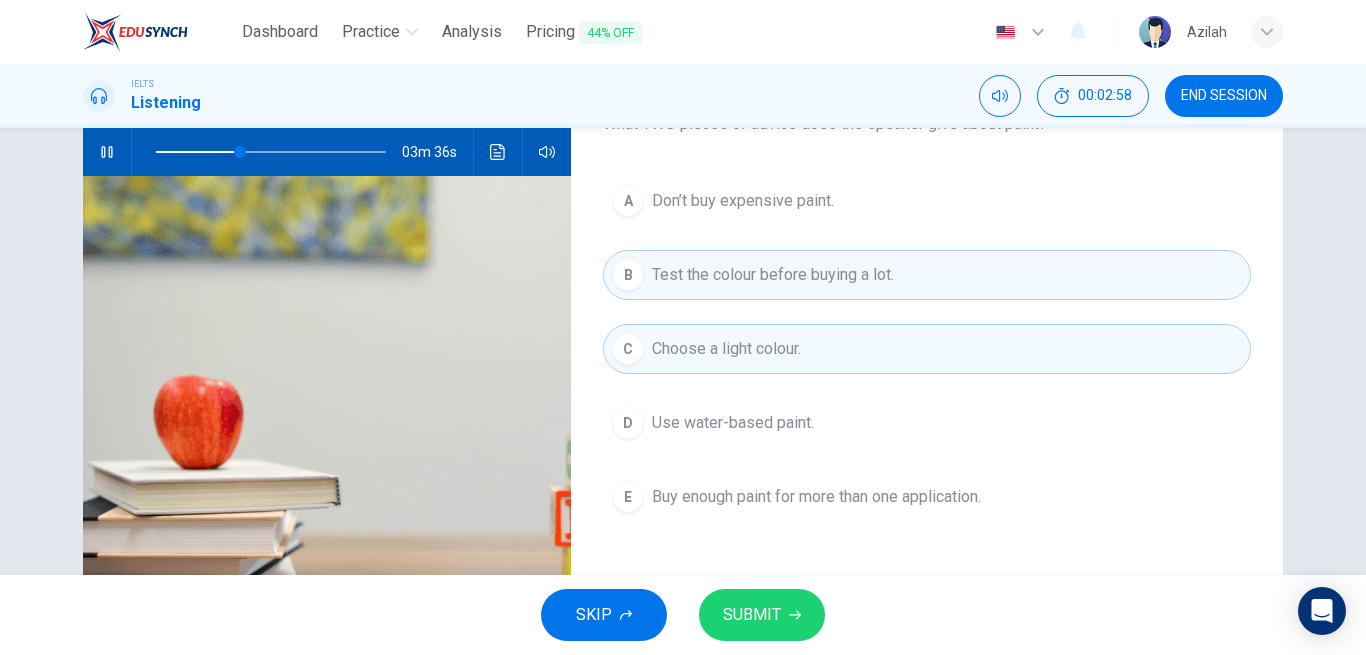 scroll, scrollTop: 100, scrollLeft: 0, axis: vertical 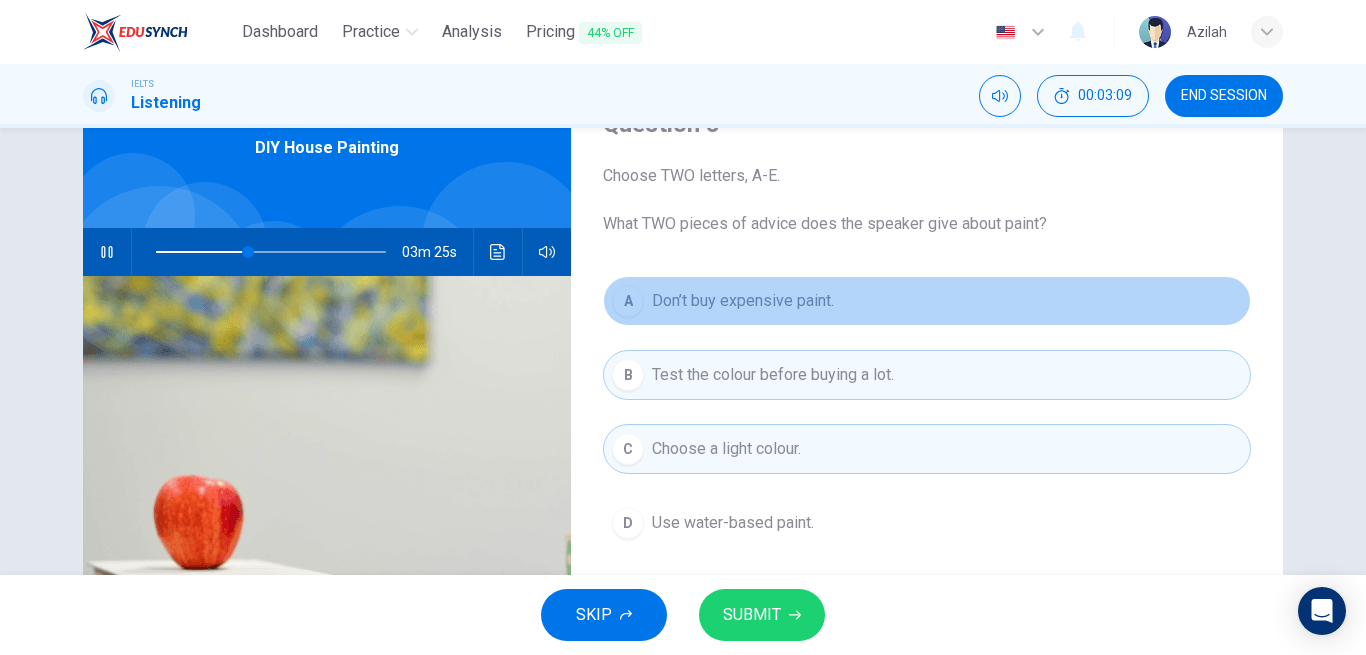 click on "A Don’t buy expensive paint." at bounding box center (927, 301) 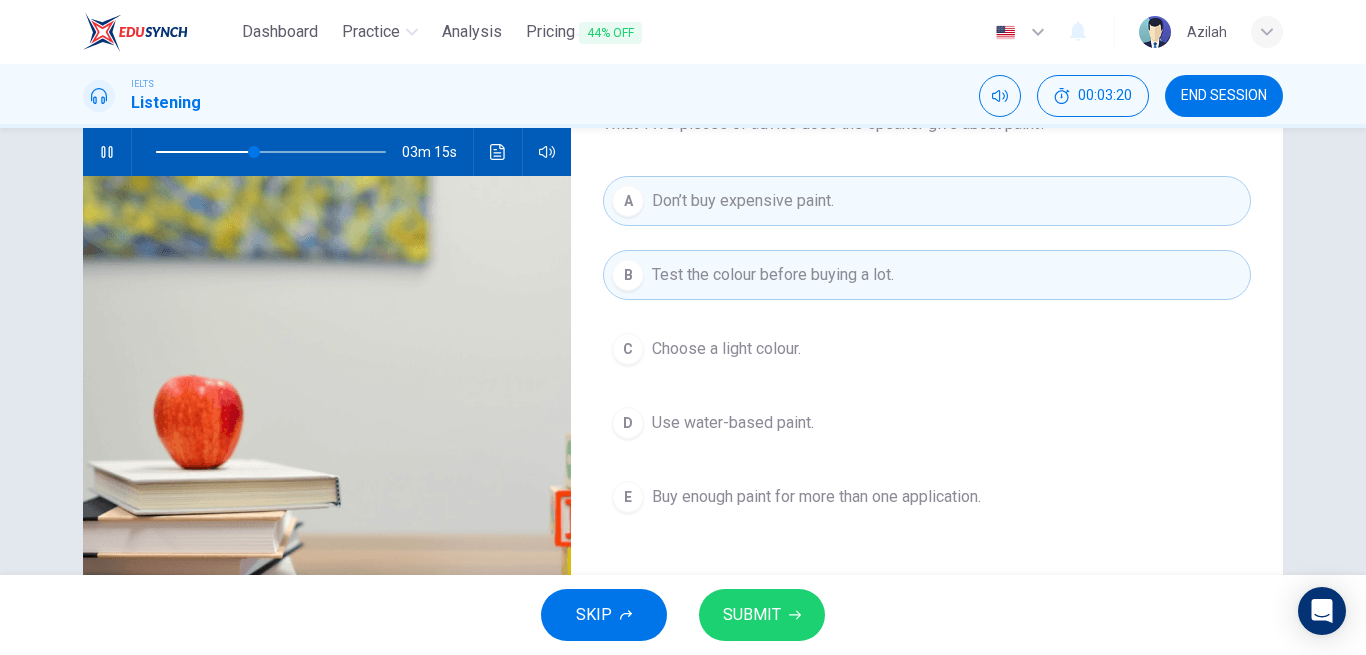 scroll, scrollTop: 100, scrollLeft: 0, axis: vertical 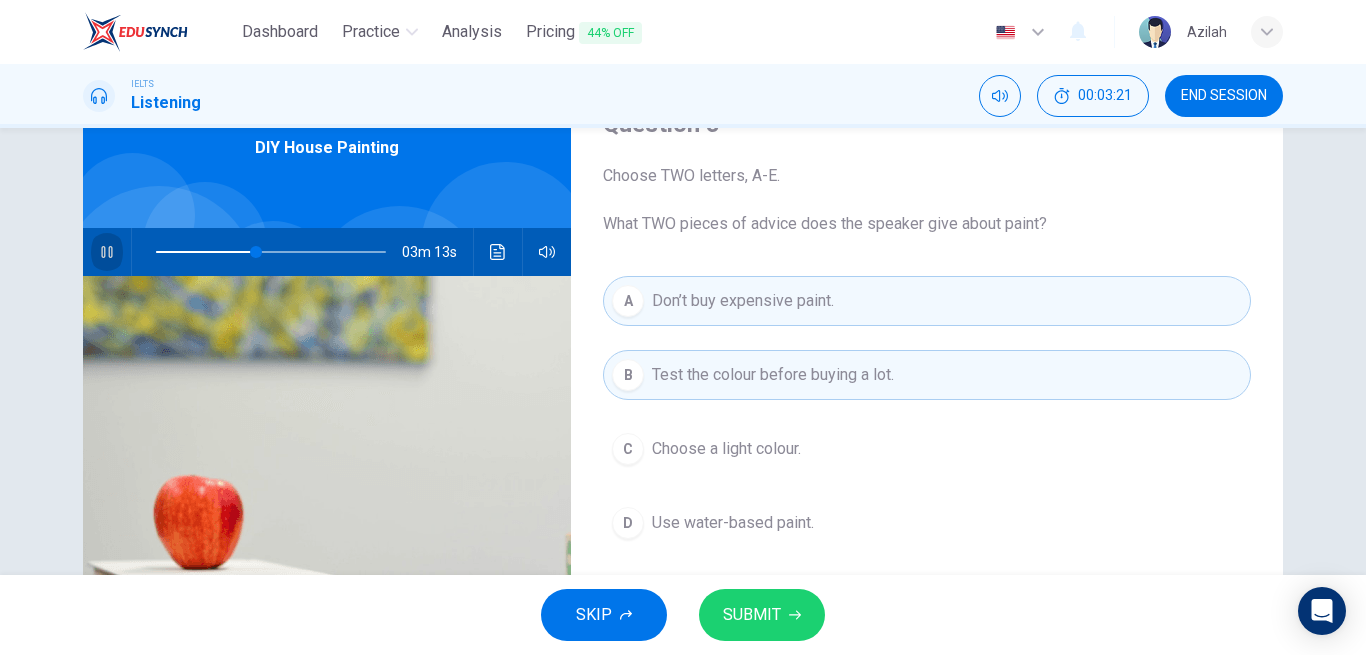 click 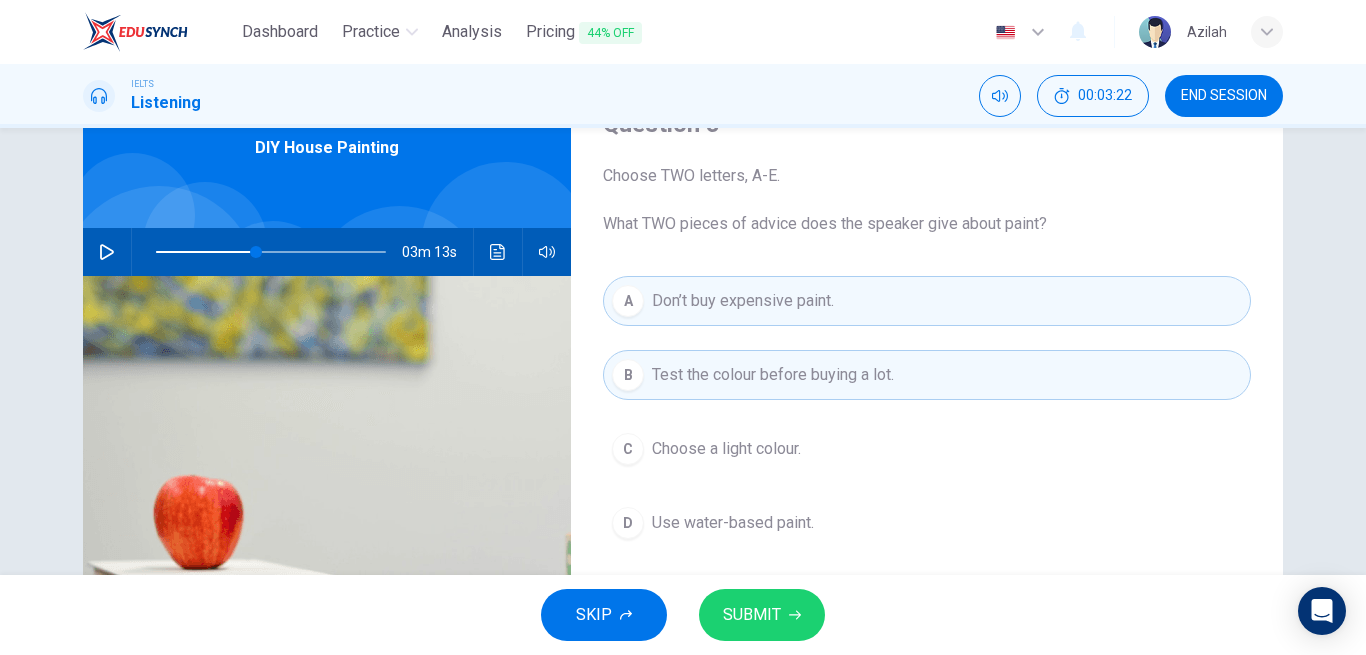 click on "END SESSION" at bounding box center [1224, 96] 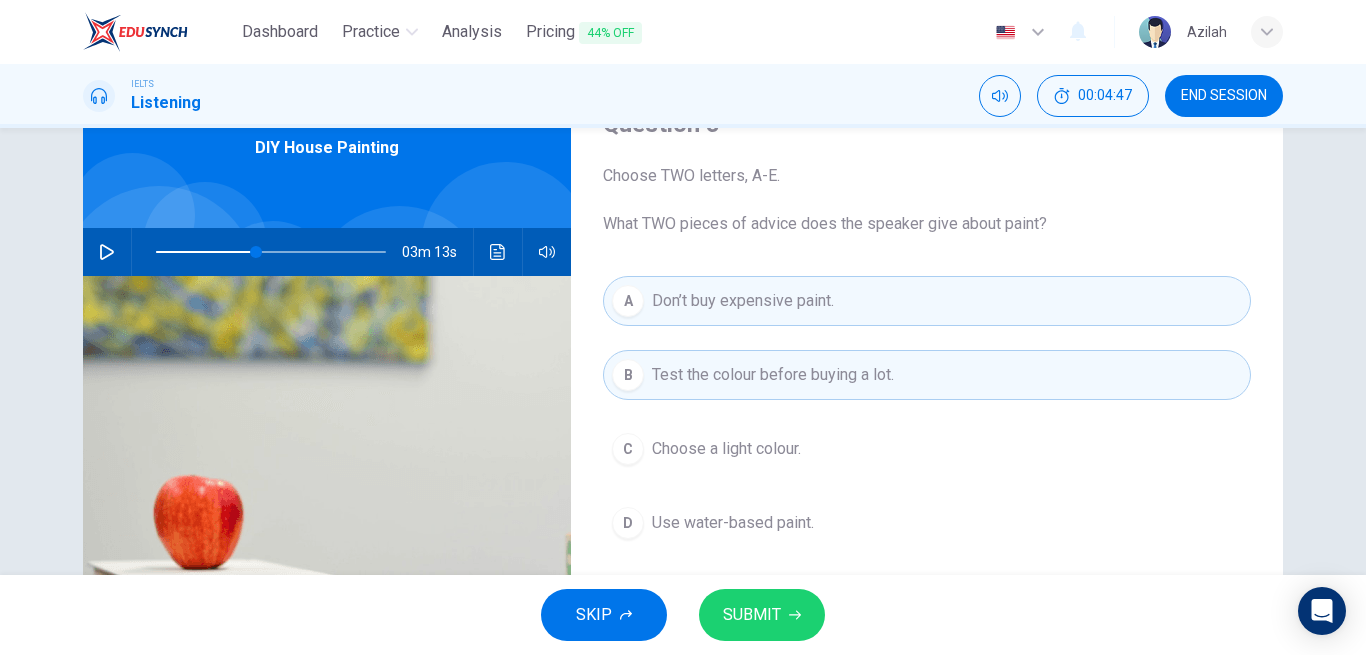 click 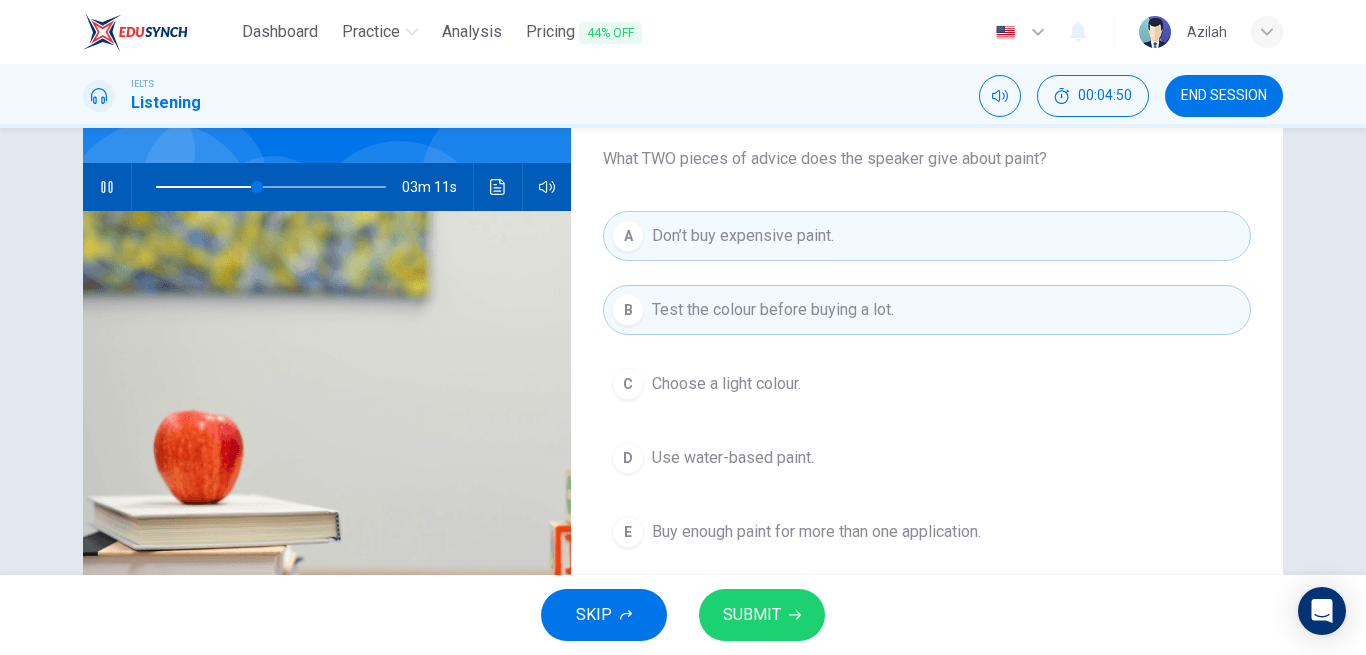 scroll, scrollTop: 200, scrollLeft: 0, axis: vertical 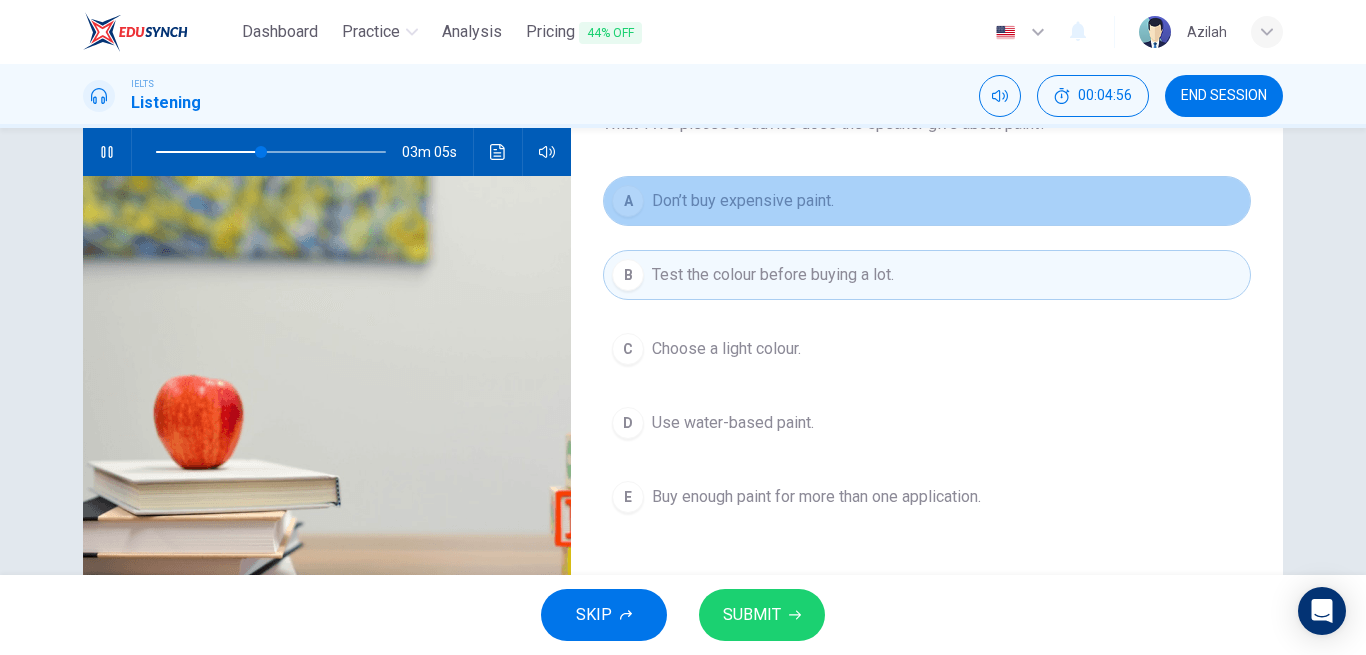 click on "Don’t buy expensive paint." at bounding box center [743, 201] 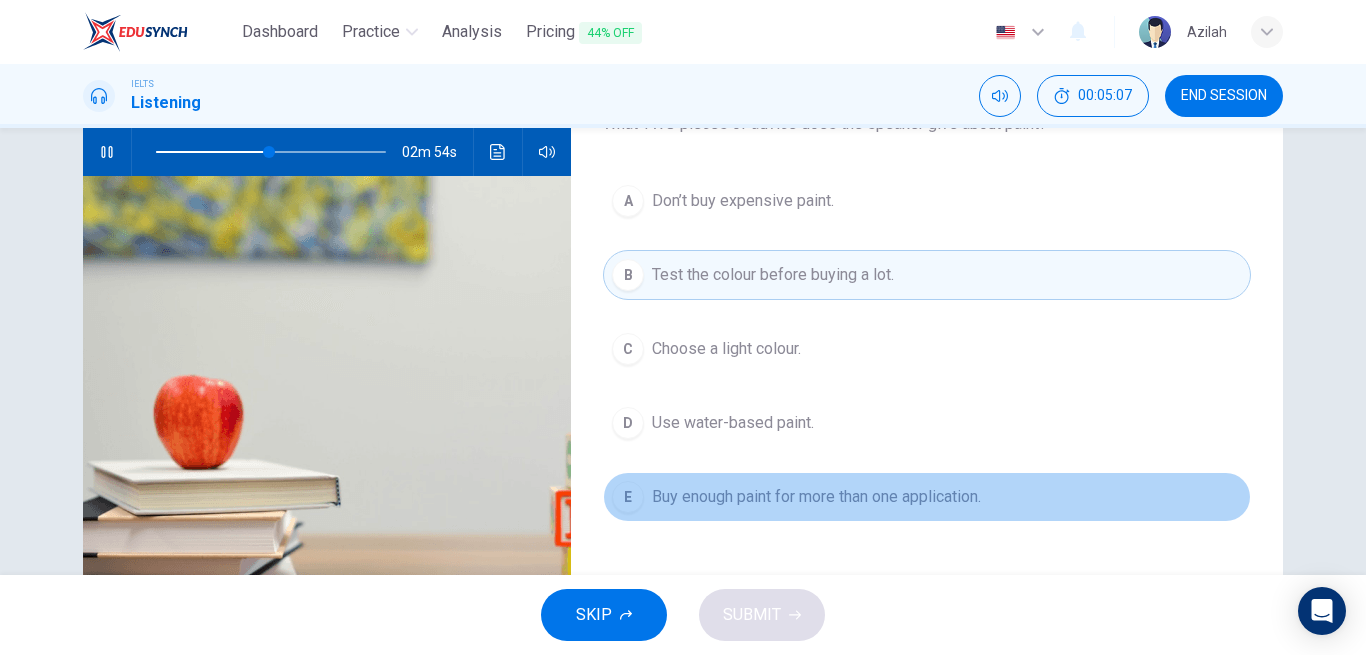 click on "Buy enough paint for more than one application." at bounding box center (816, 497) 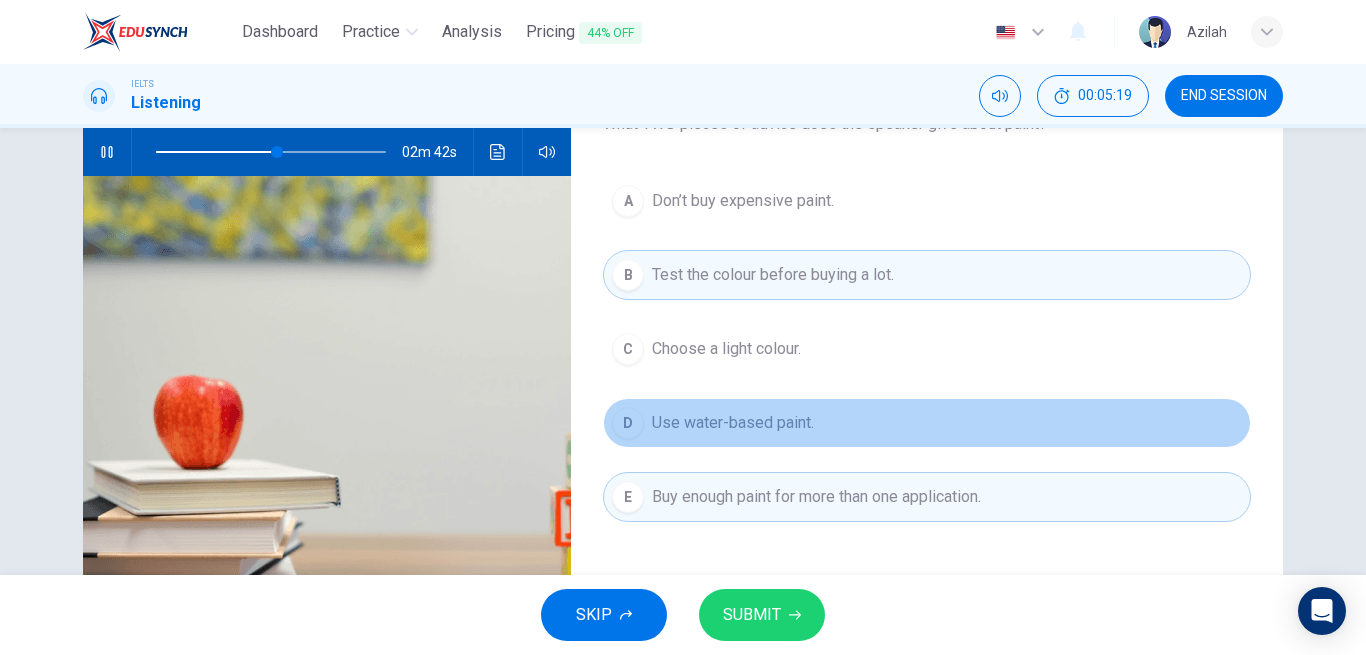 click on "Use water-based paint." at bounding box center (733, 423) 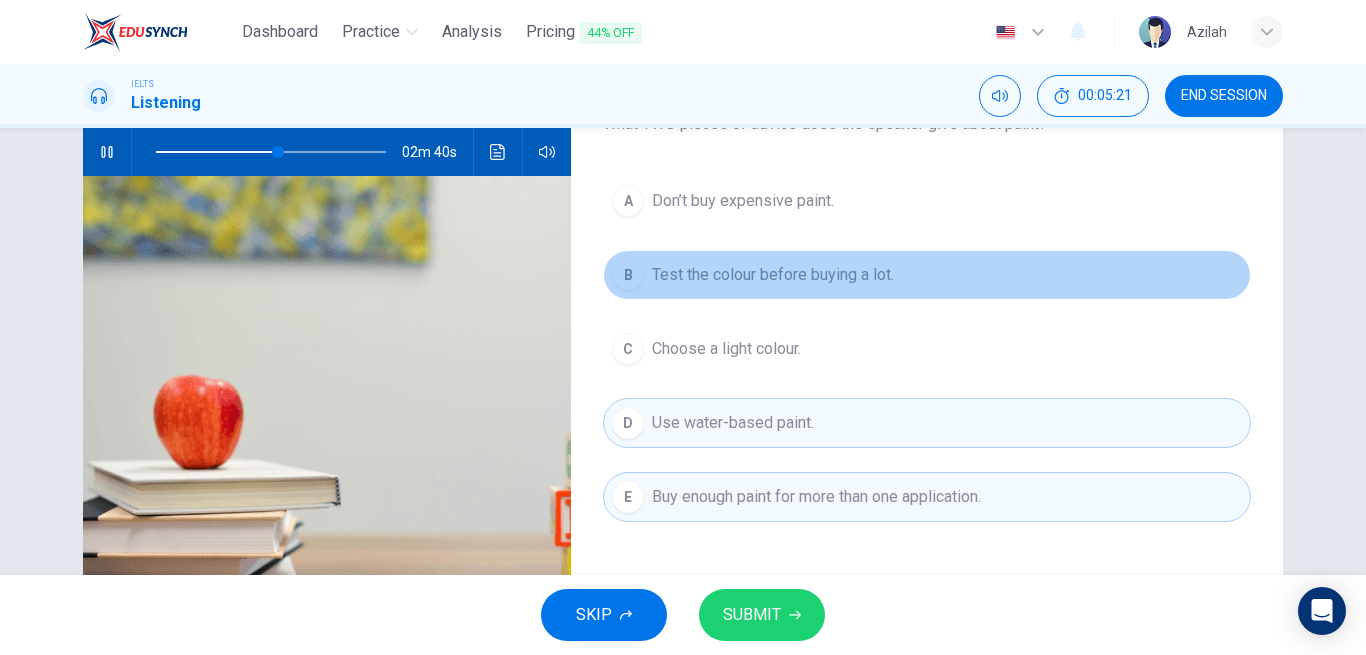 click on "Test the colour before buying a lot." at bounding box center (773, 275) 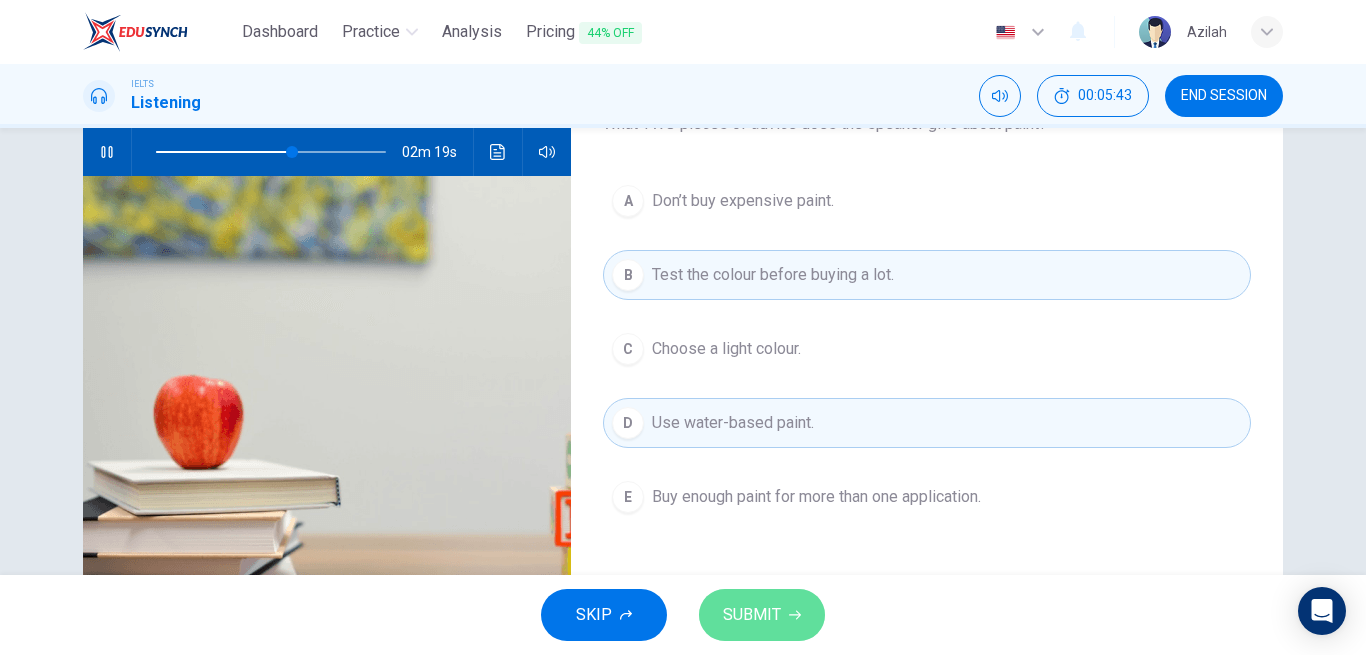 click on "SUBMIT" at bounding box center (752, 615) 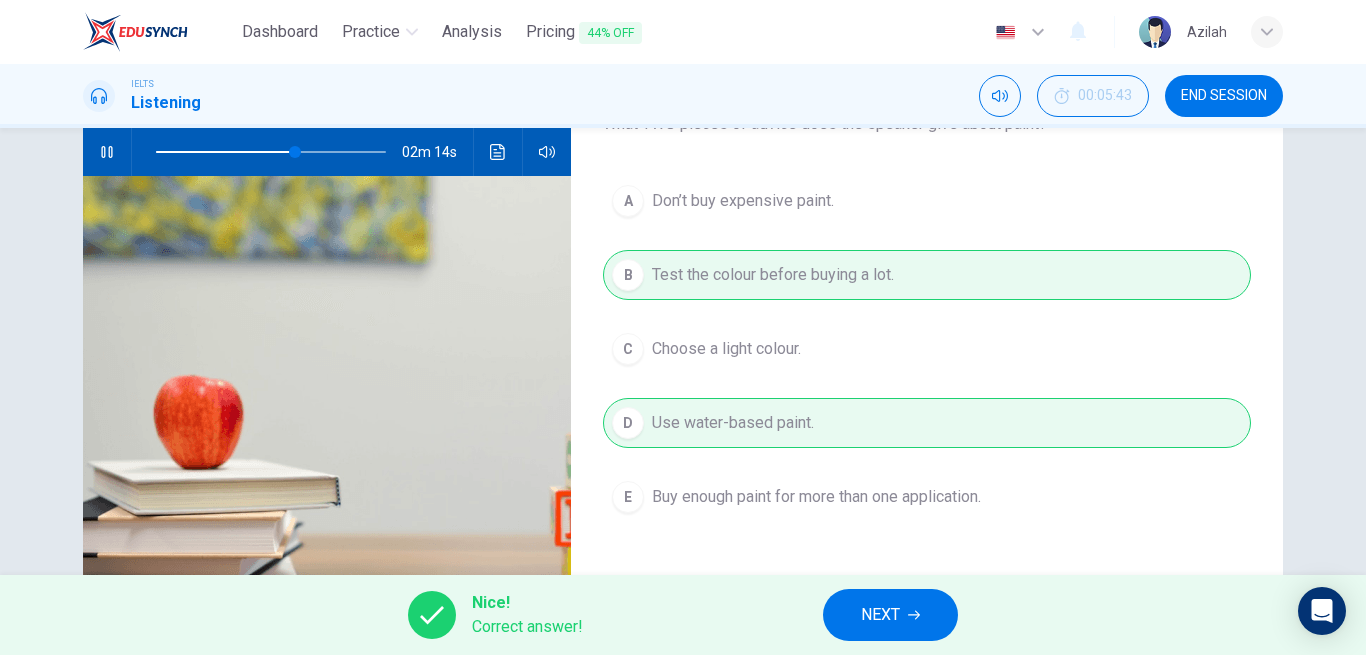 click on "NEXT" at bounding box center [890, 615] 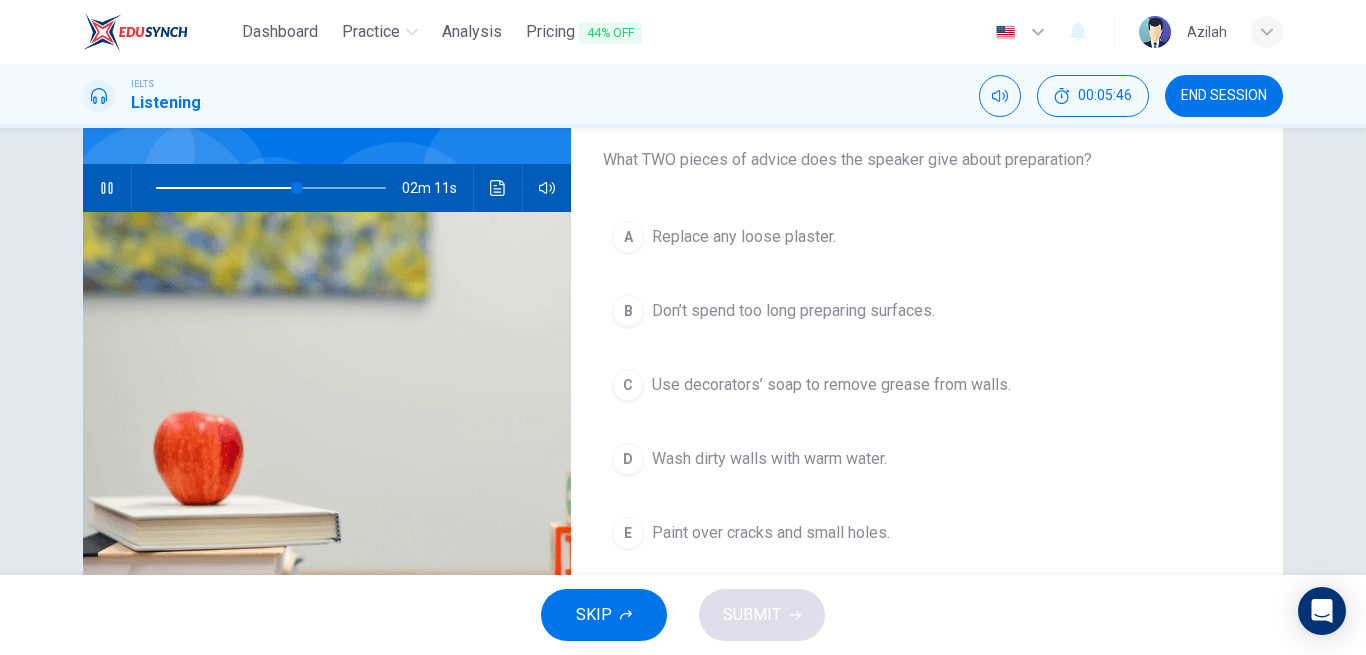 scroll, scrollTop: 200, scrollLeft: 0, axis: vertical 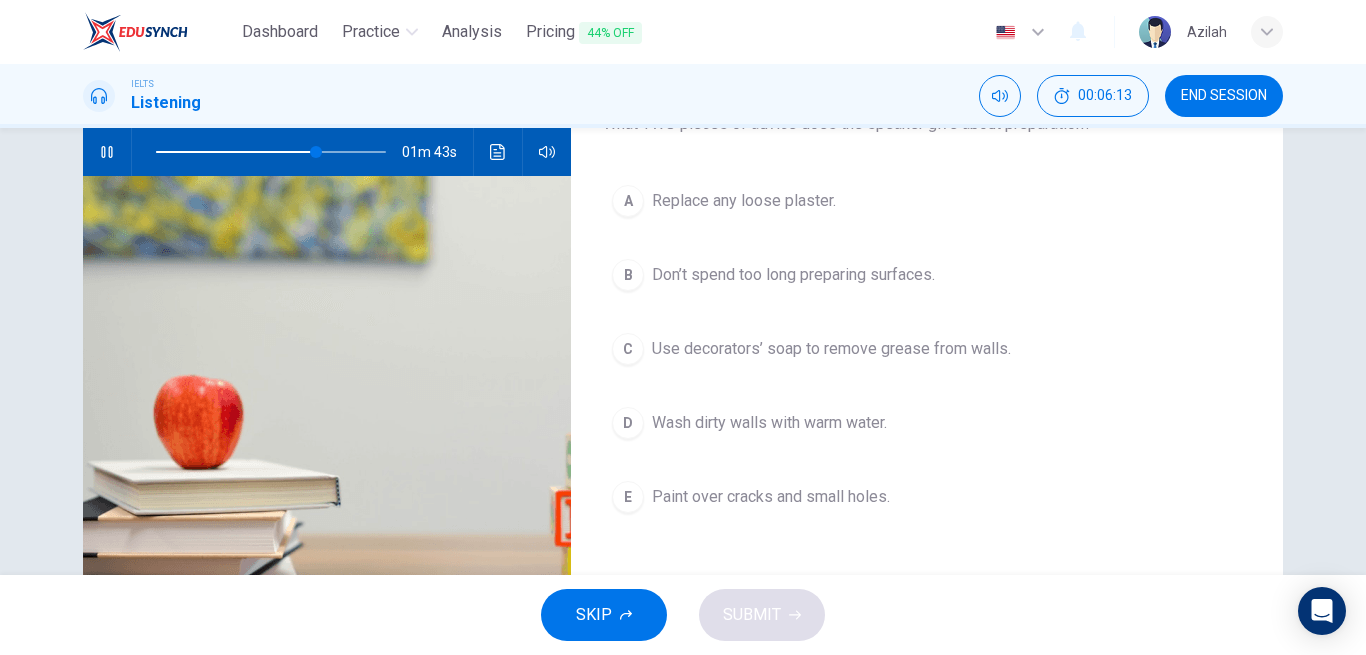 click on "D Wash dirty walls with warm water." at bounding box center (927, 423) 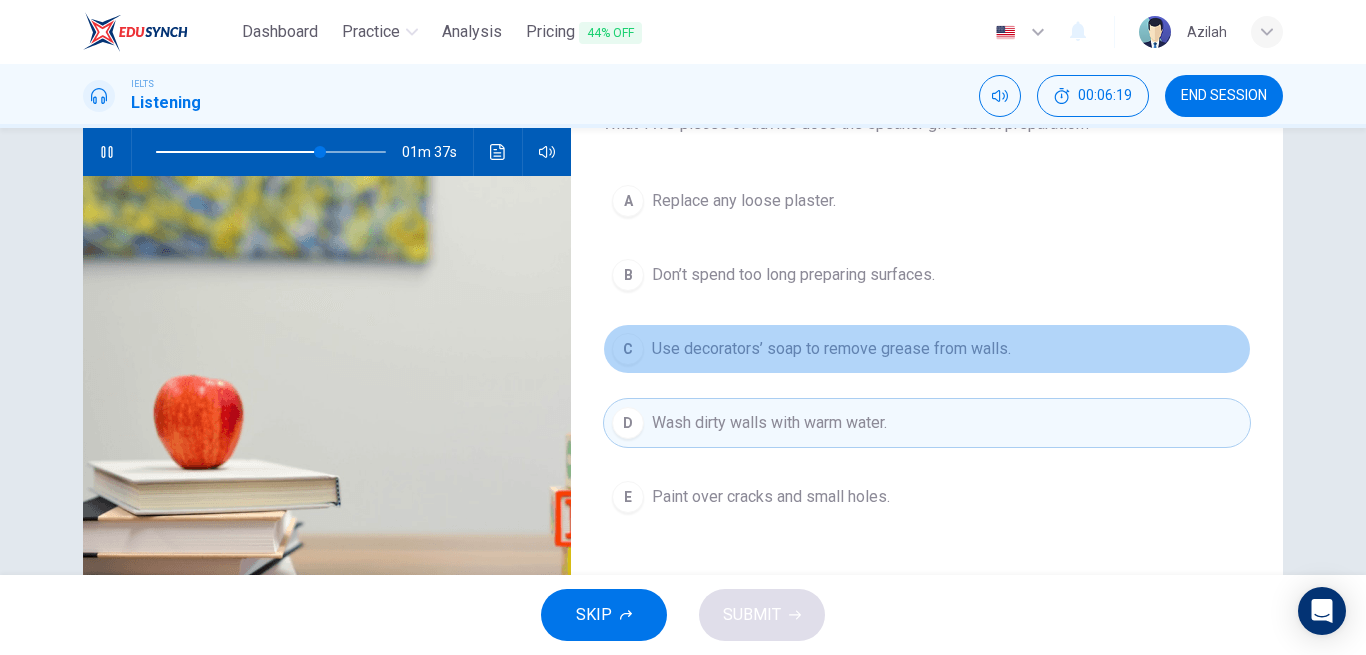 click on "Use decorators’ soap to remove grease from walls." at bounding box center (831, 349) 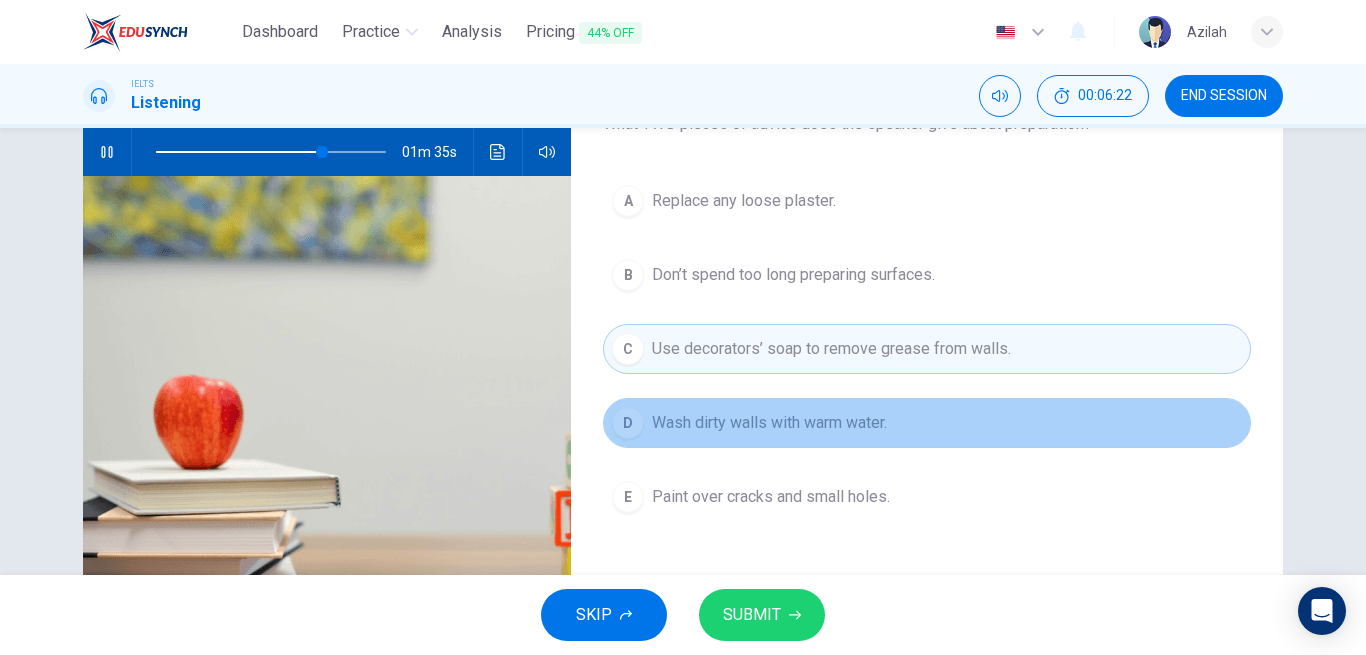 click on "D Wash dirty walls with warm water." at bounding box center [927, 423] 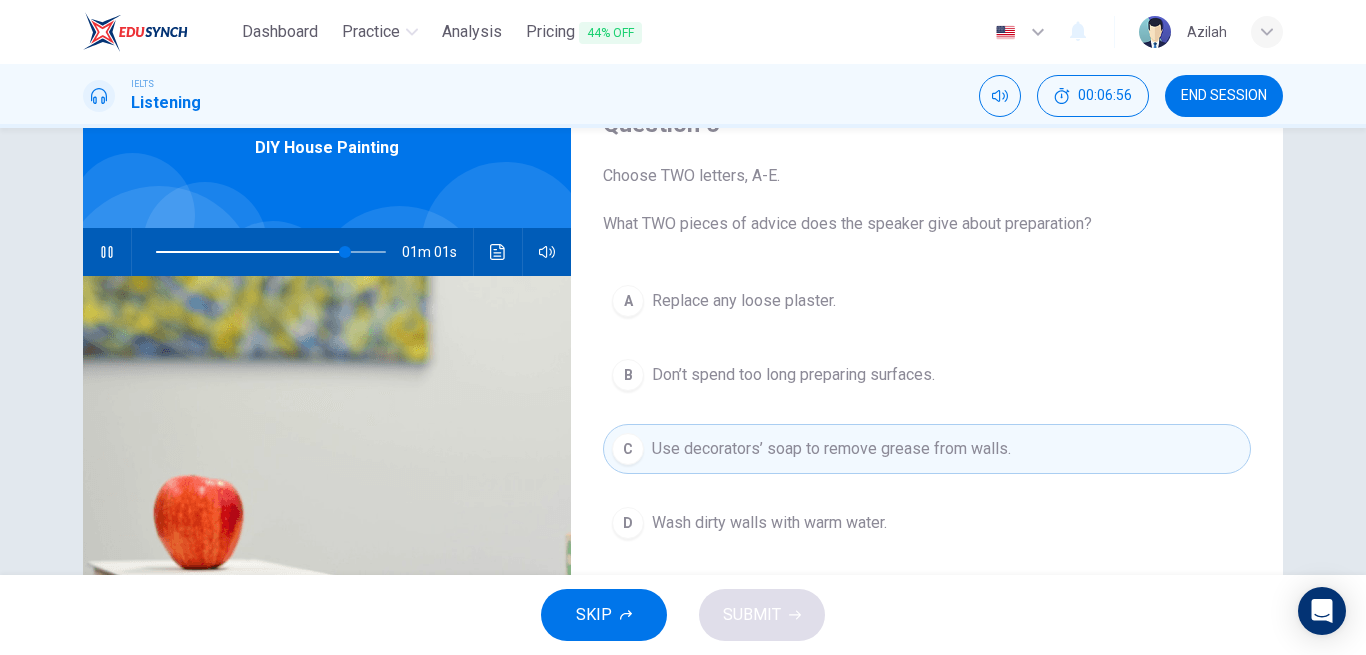 scroll, scrollTop: 200, scrollLeft: 0, axis: vertical 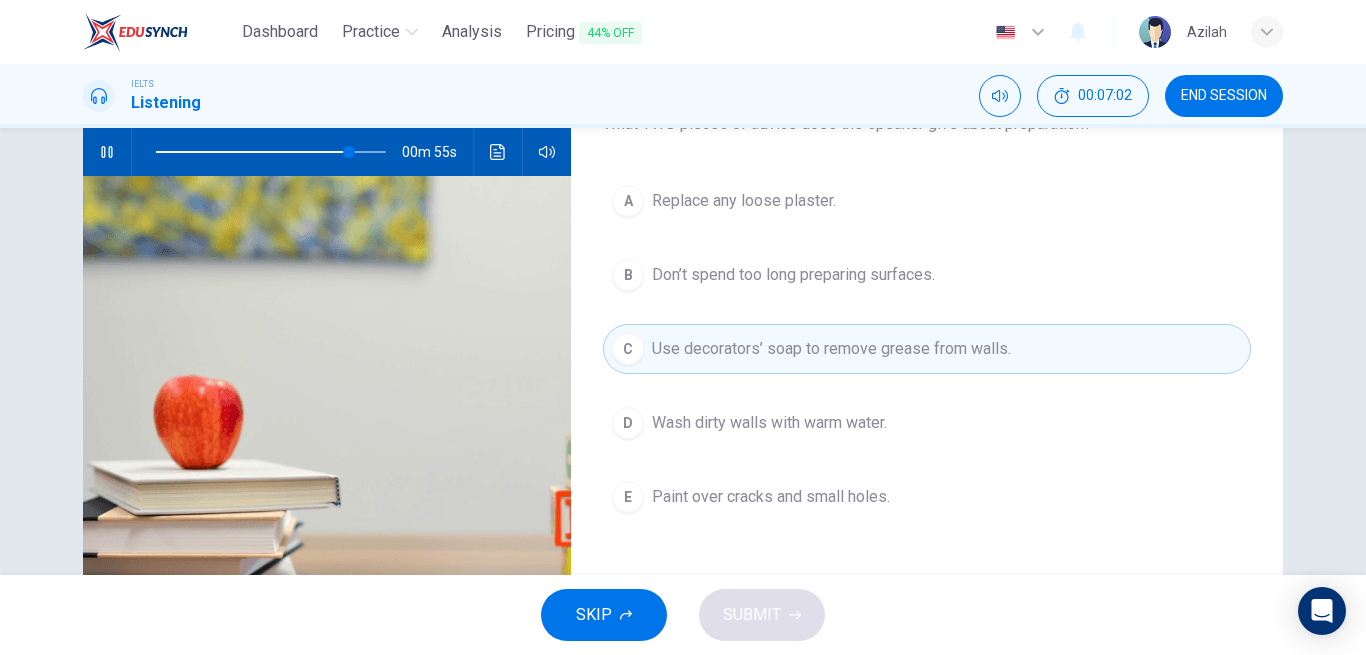 click on "A Replace any loose plaster." at bounding box center [927, 201] 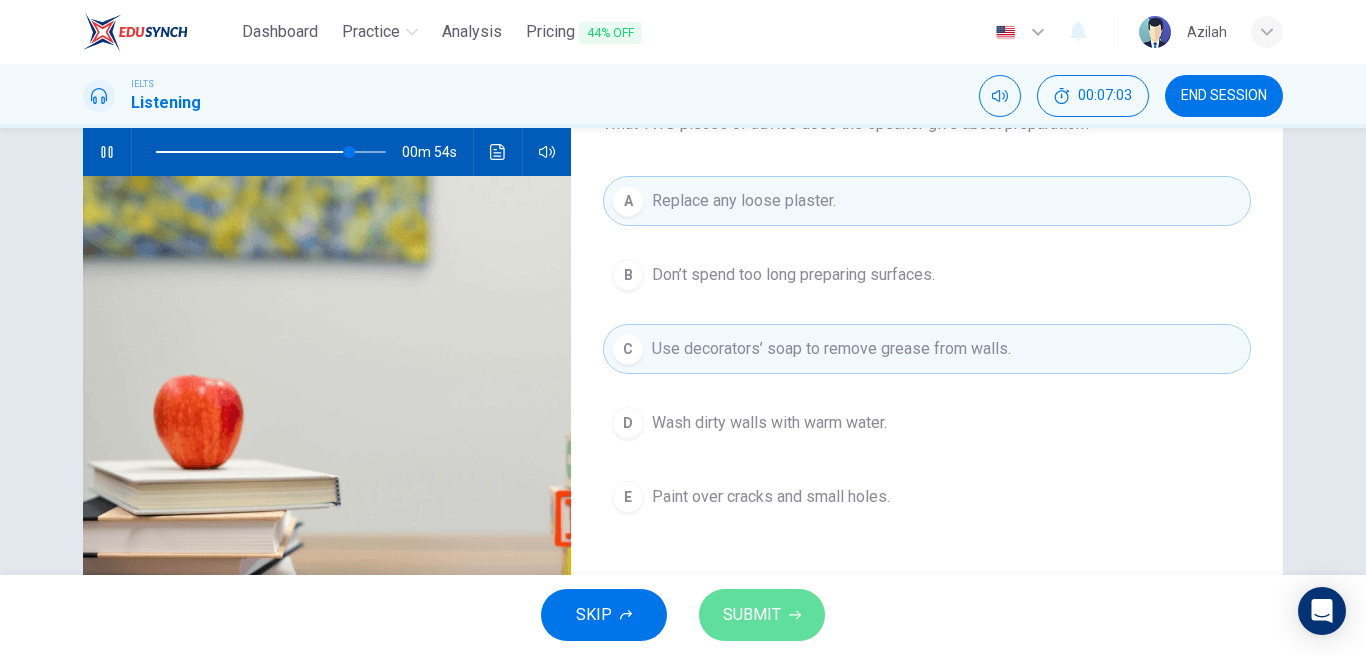 click on "SUBMIT" at bounding box center [752, 615] 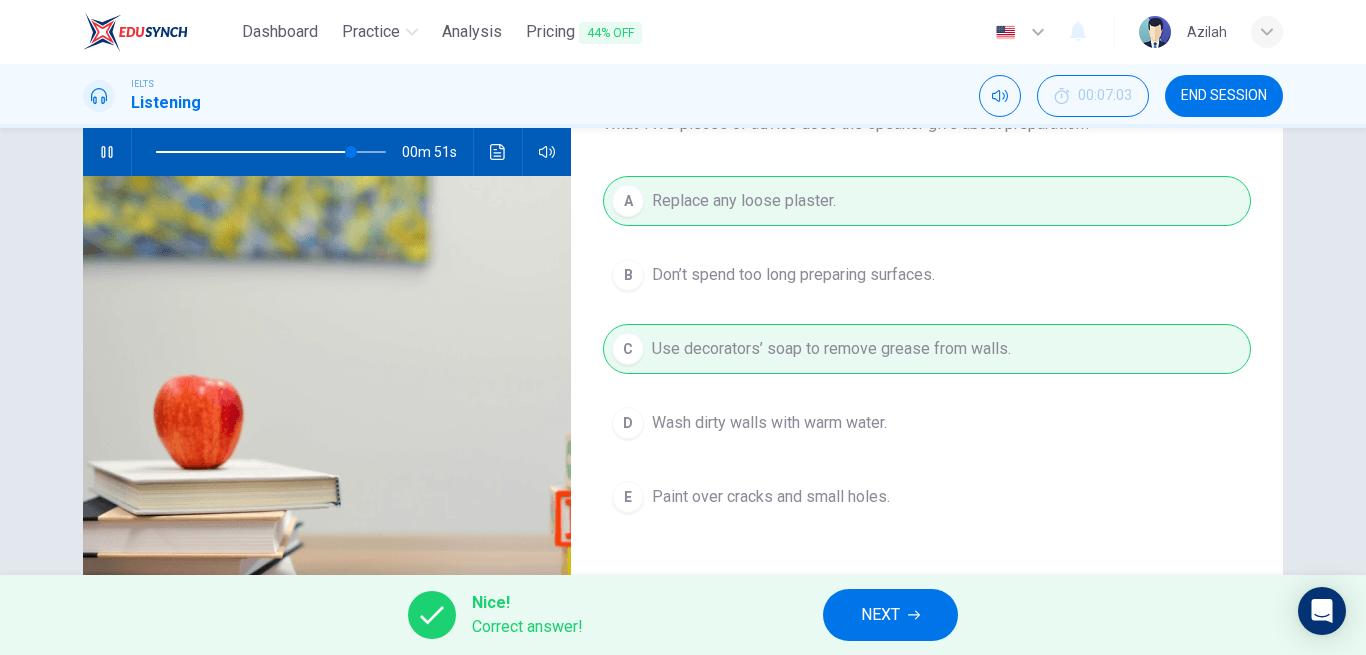 click on "NEXT" at bounding box center [890, 615] 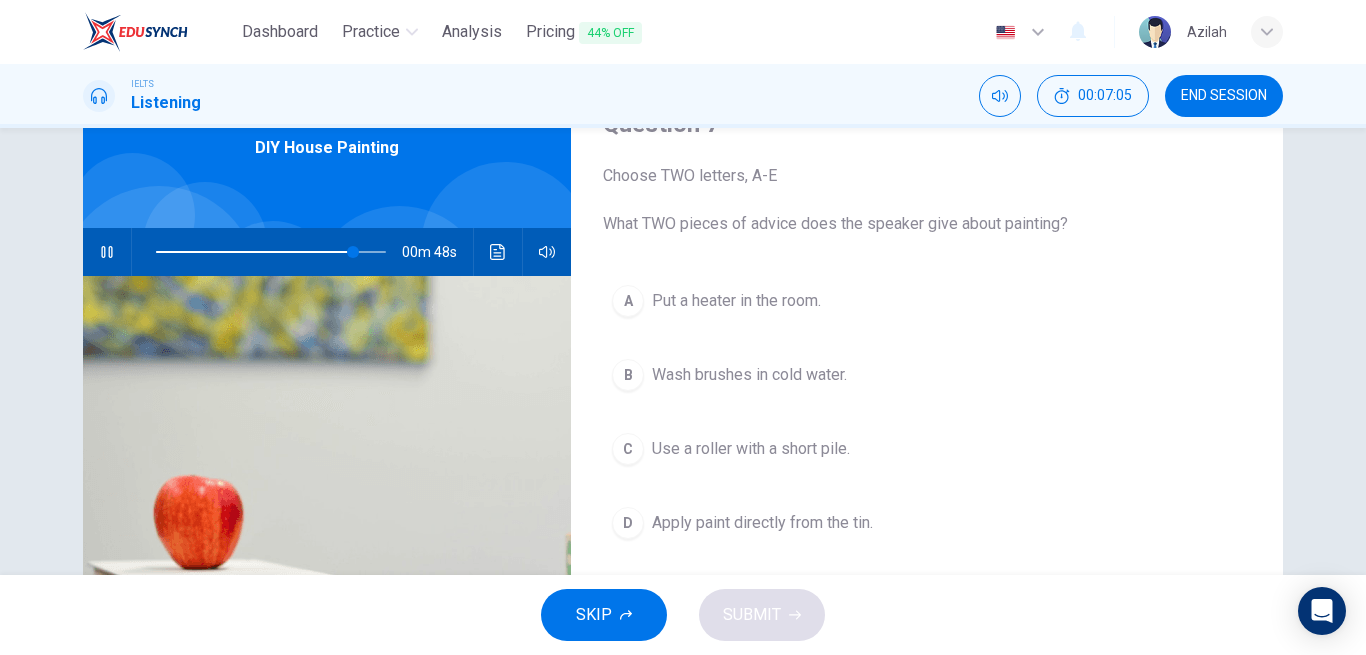 scroll, scrollTop: 200, scrollLeft: 0, axis: vertical 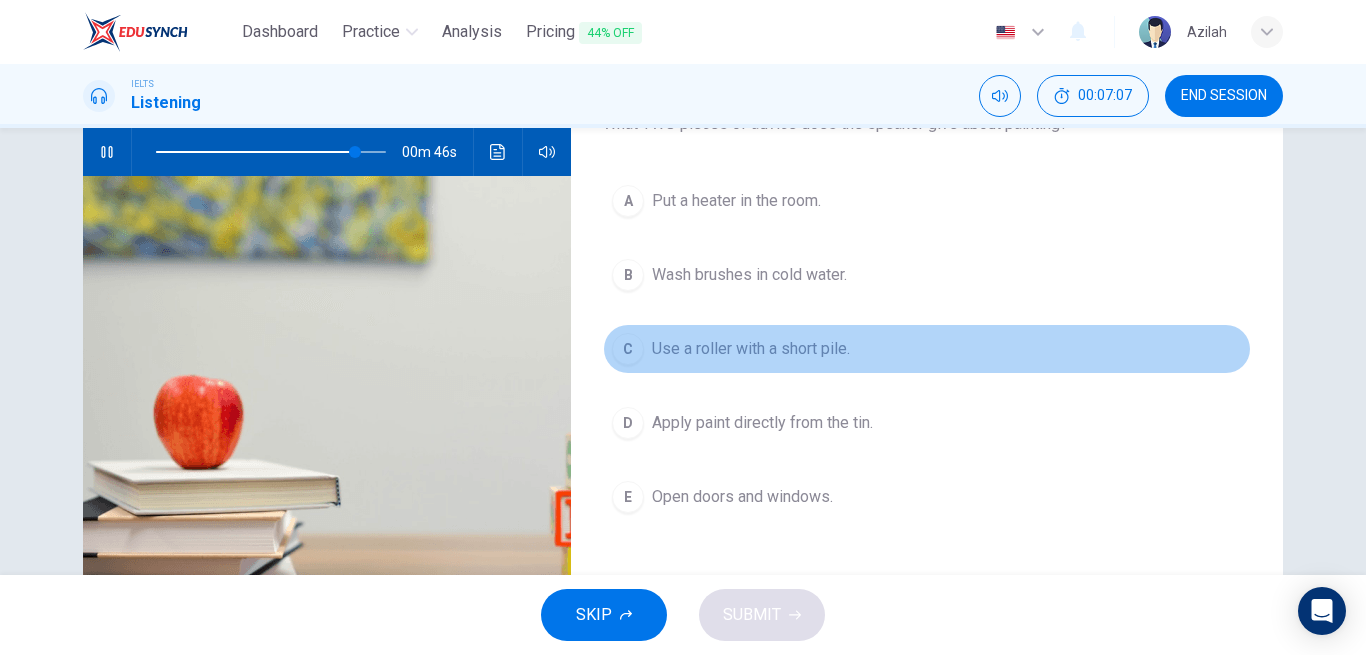click on "Use a roller with a short pile." at bounding box center [751, 349] 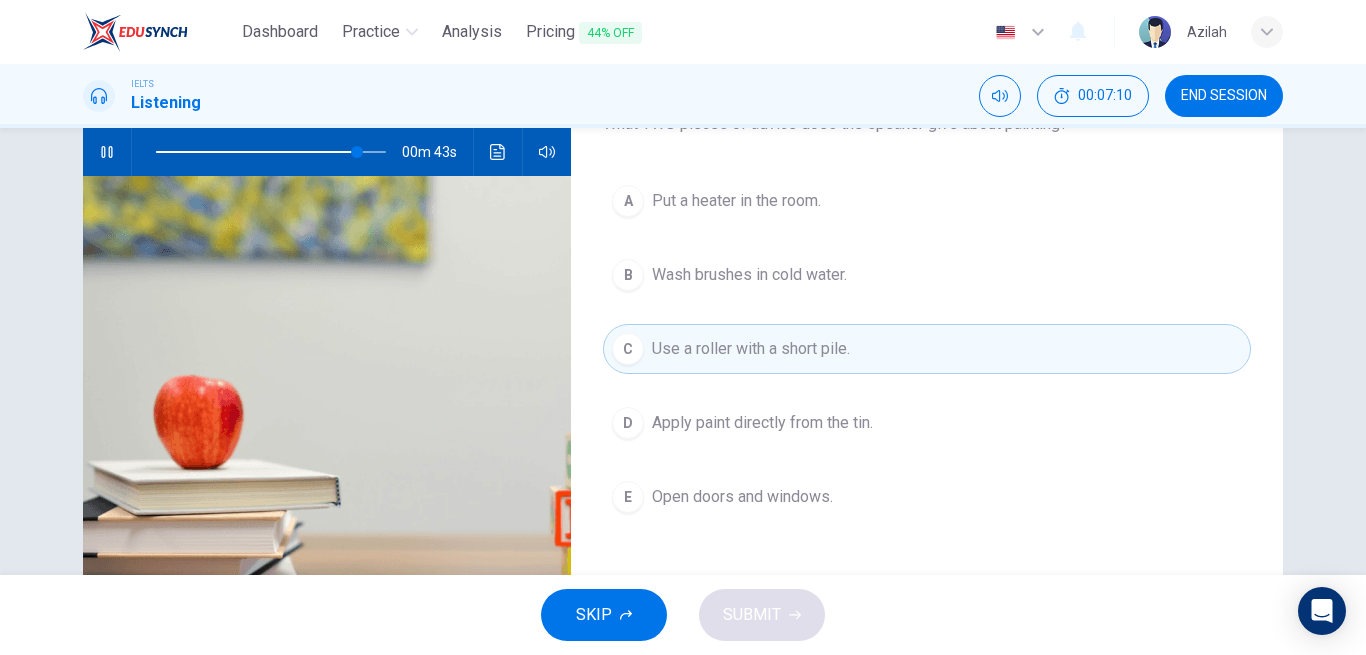 click at bounding box center (271, 152) 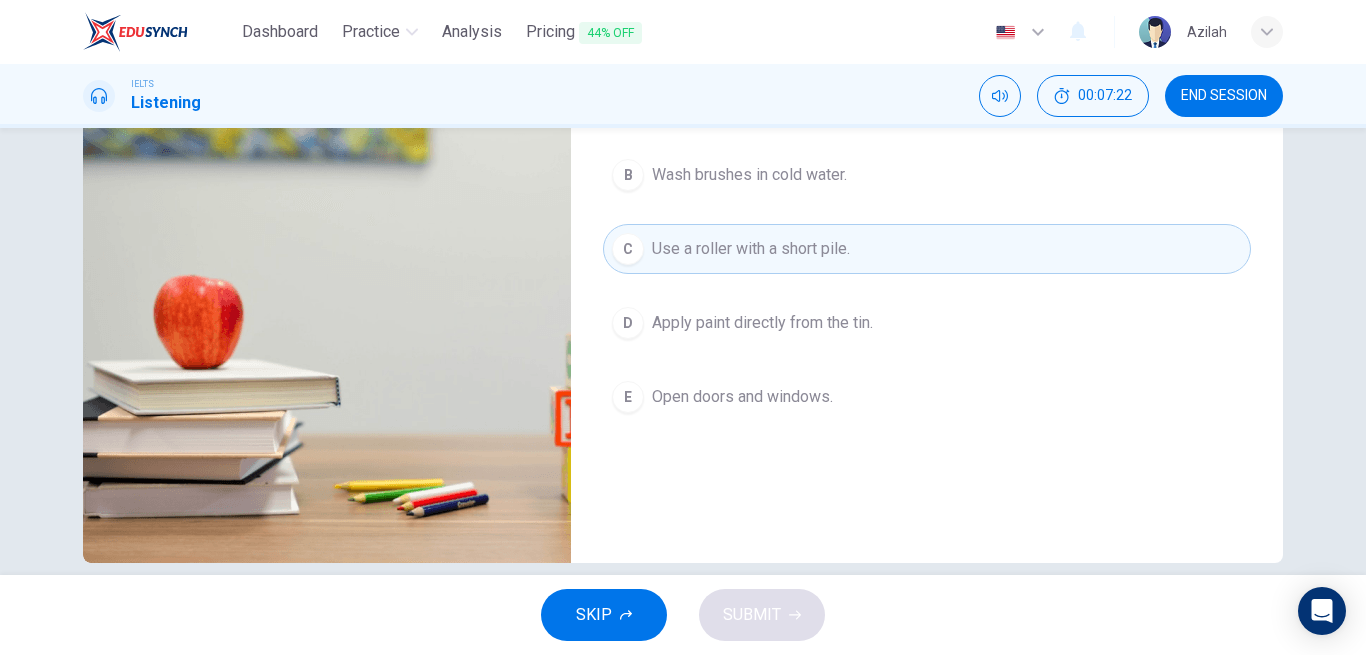 scroll, scrollTop: 200, scrollLeft: 0, axis: vertical 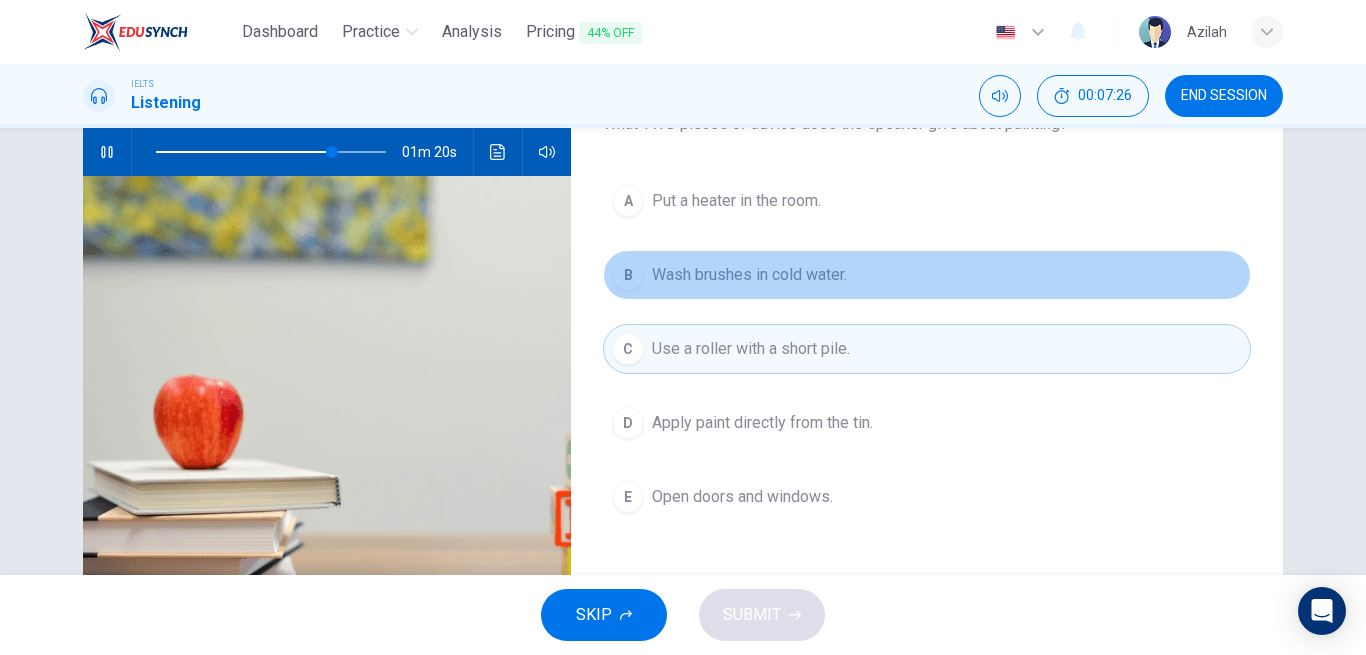 click on "Wash brushes in cold water." at bounding box center (749, 275) 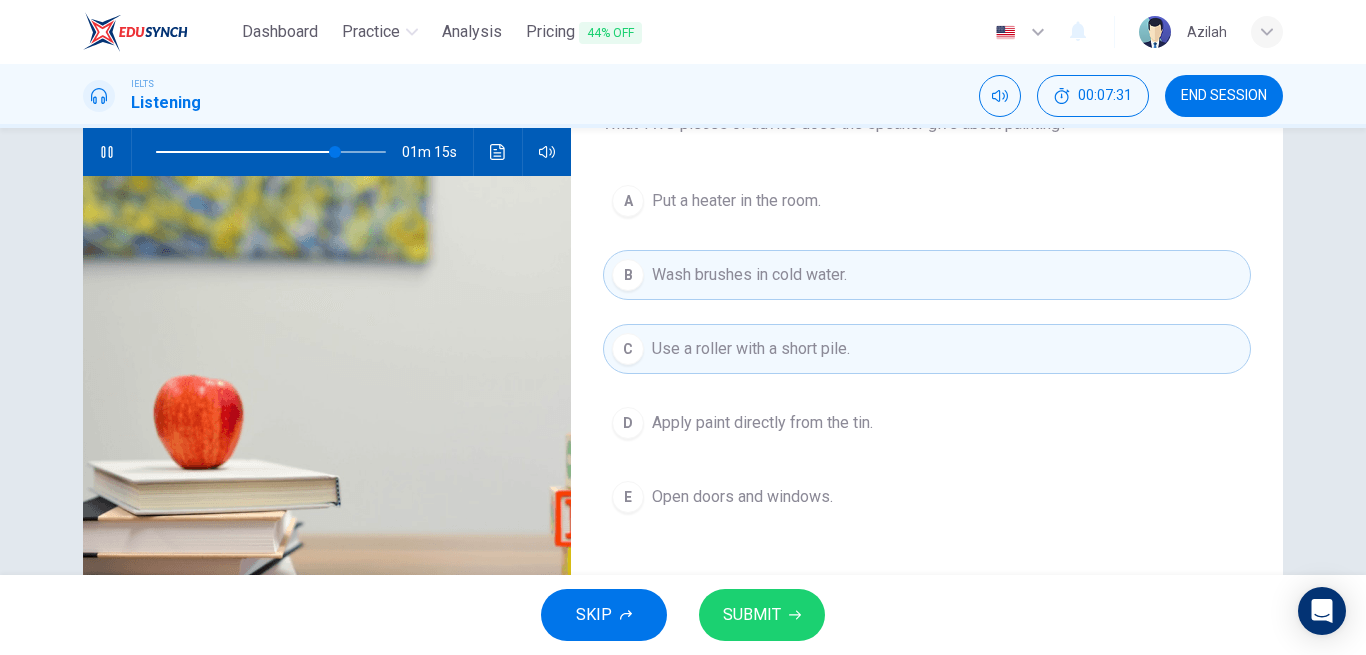 click on "B Wash brushes in cold water." at bounding box center (927, 275) 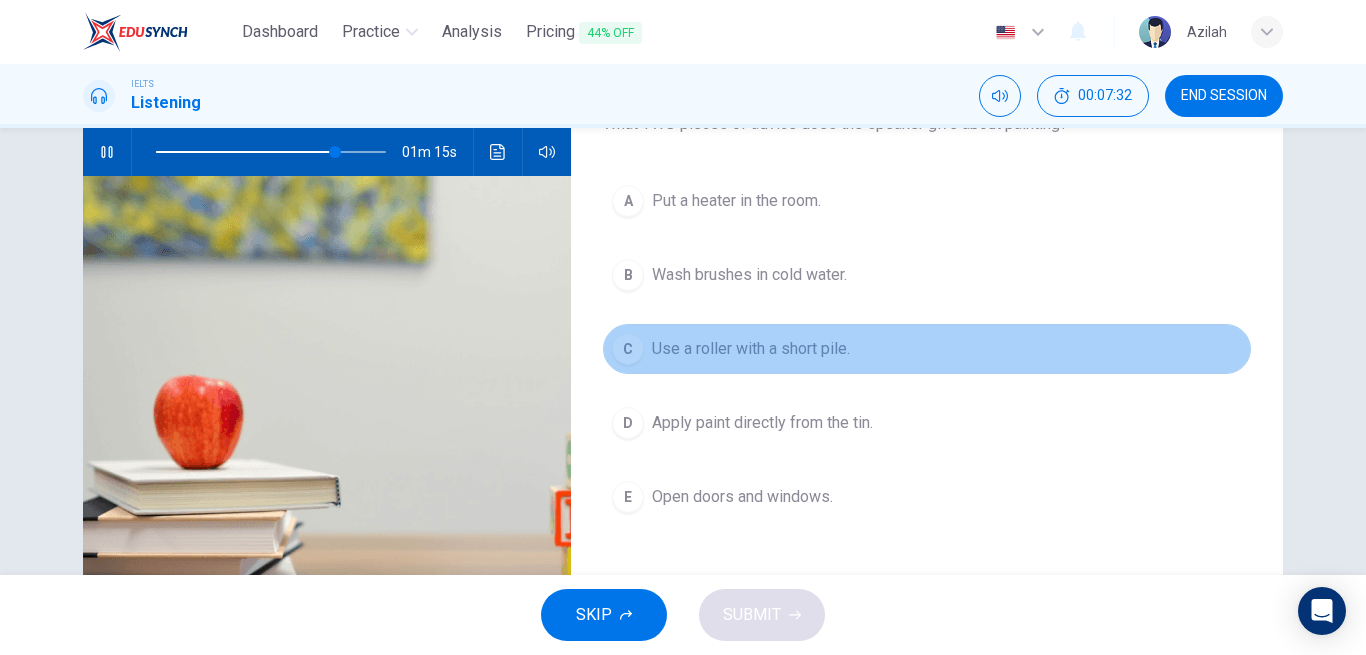 click on "Use a roller with a short pile." at bounding box center [751, 349] 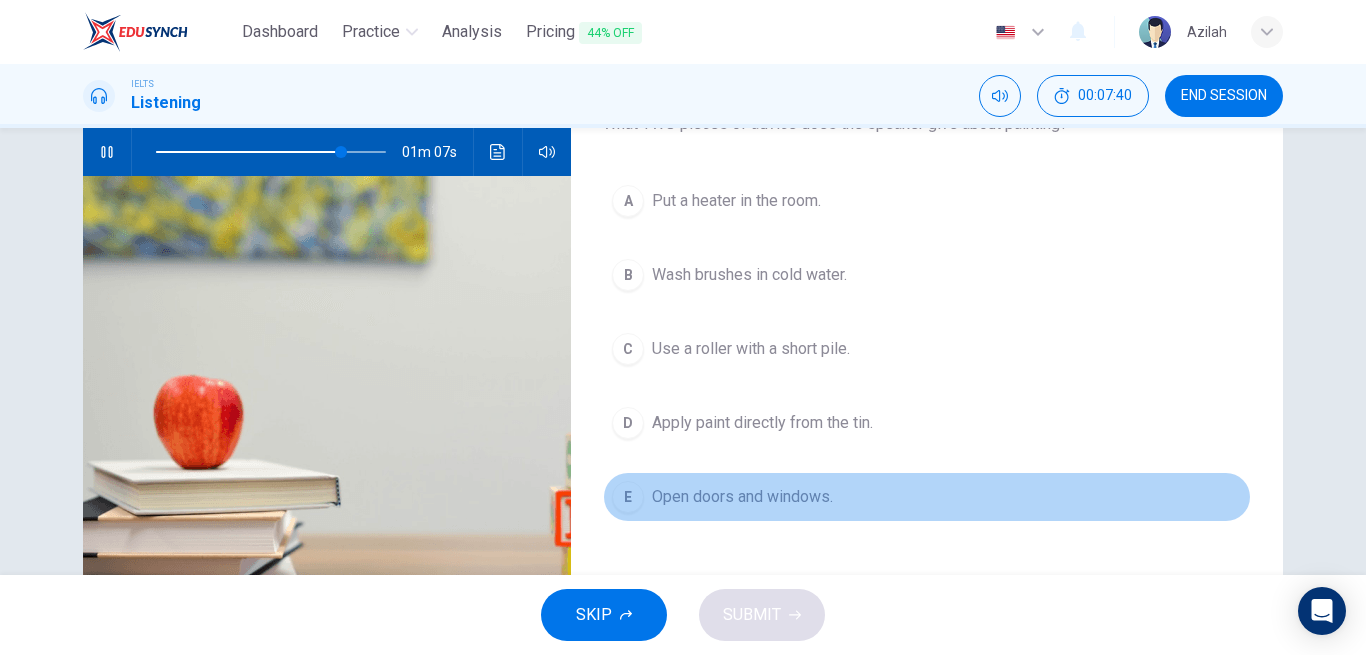 click on "E Open doors and windows." at bounding box center [927, 497] 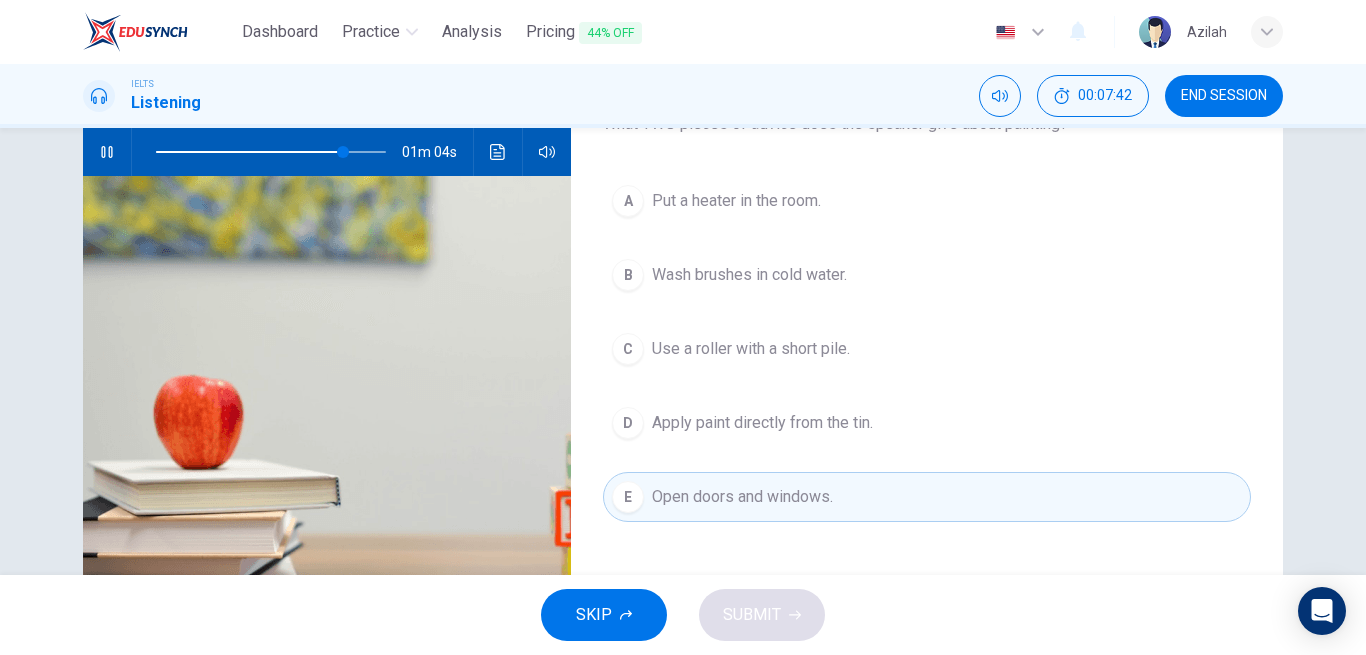 click on "Wash brushes in cold water." at bounding box center (749, 275) 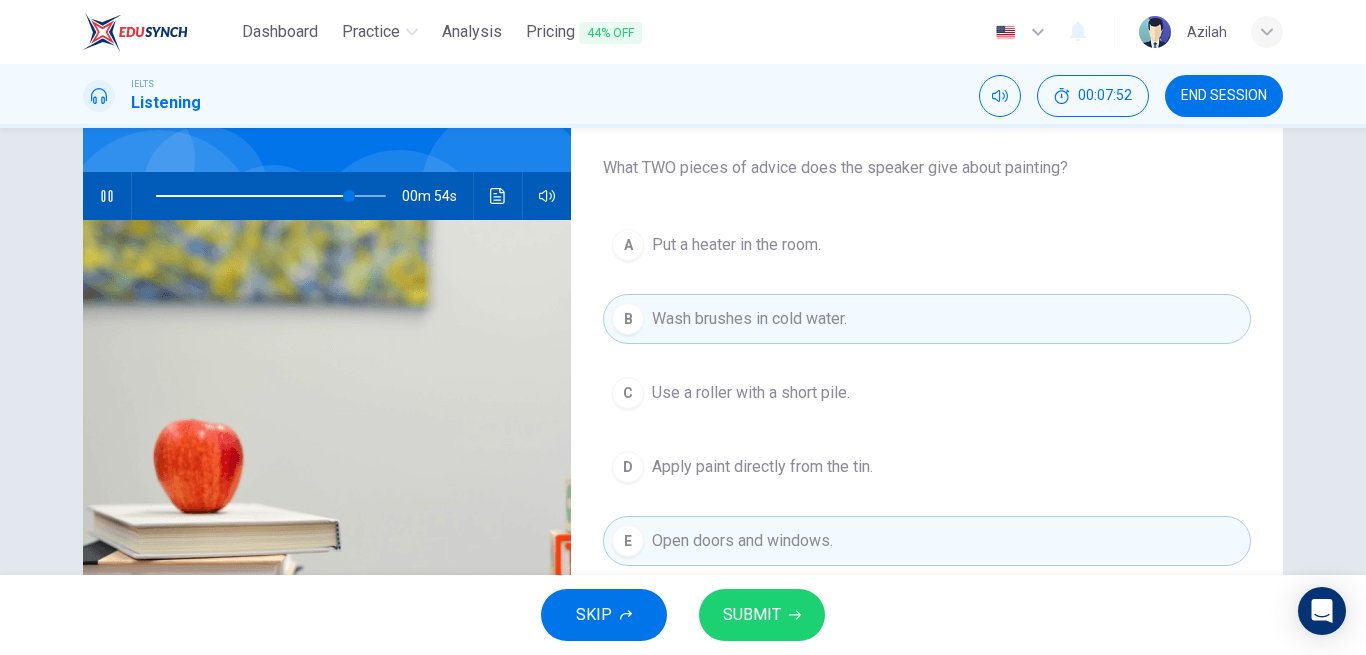 scroll, scrollTop: 200, scrollLeft: 0, axis: vertical 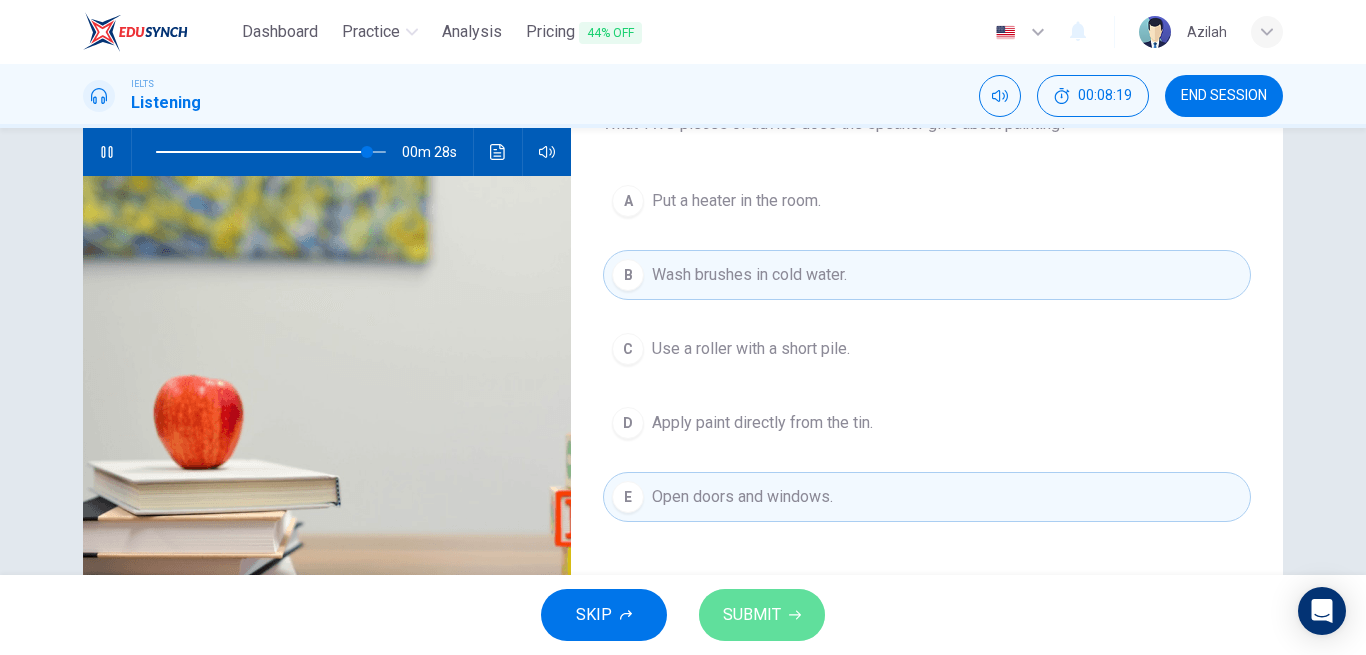 click on "SUBMIT" at bounding box center (752, 615) 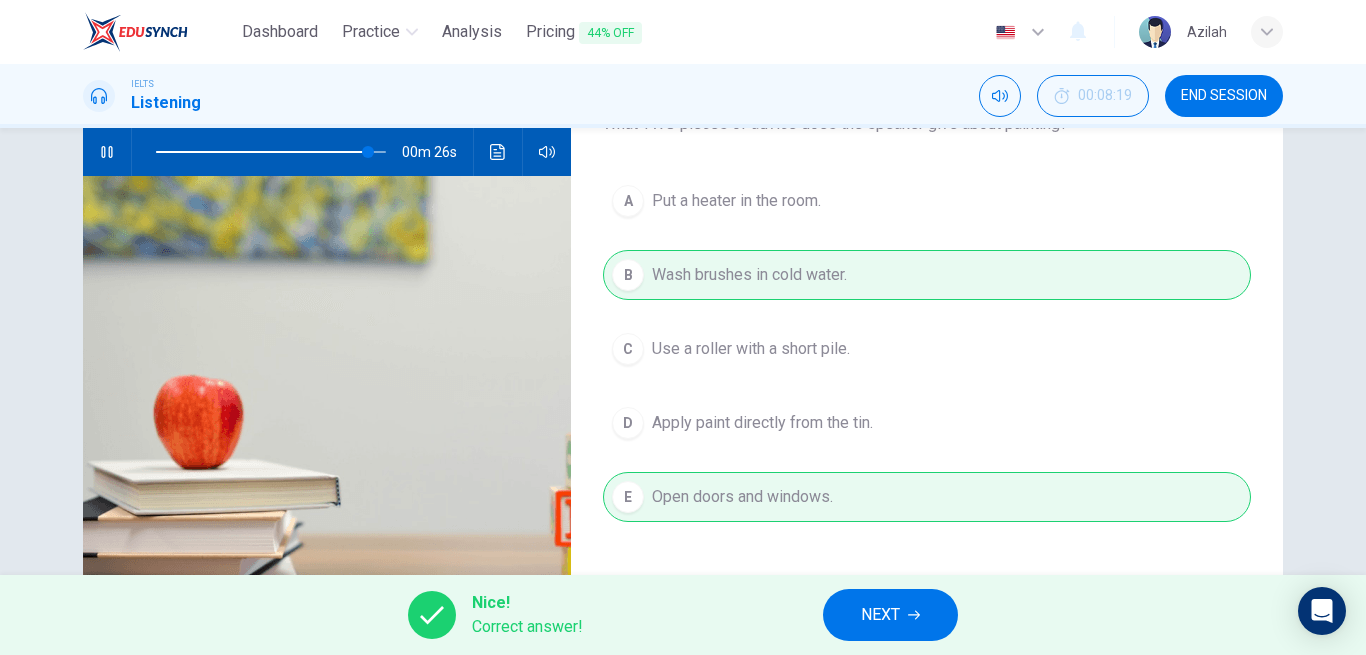 type on "93" 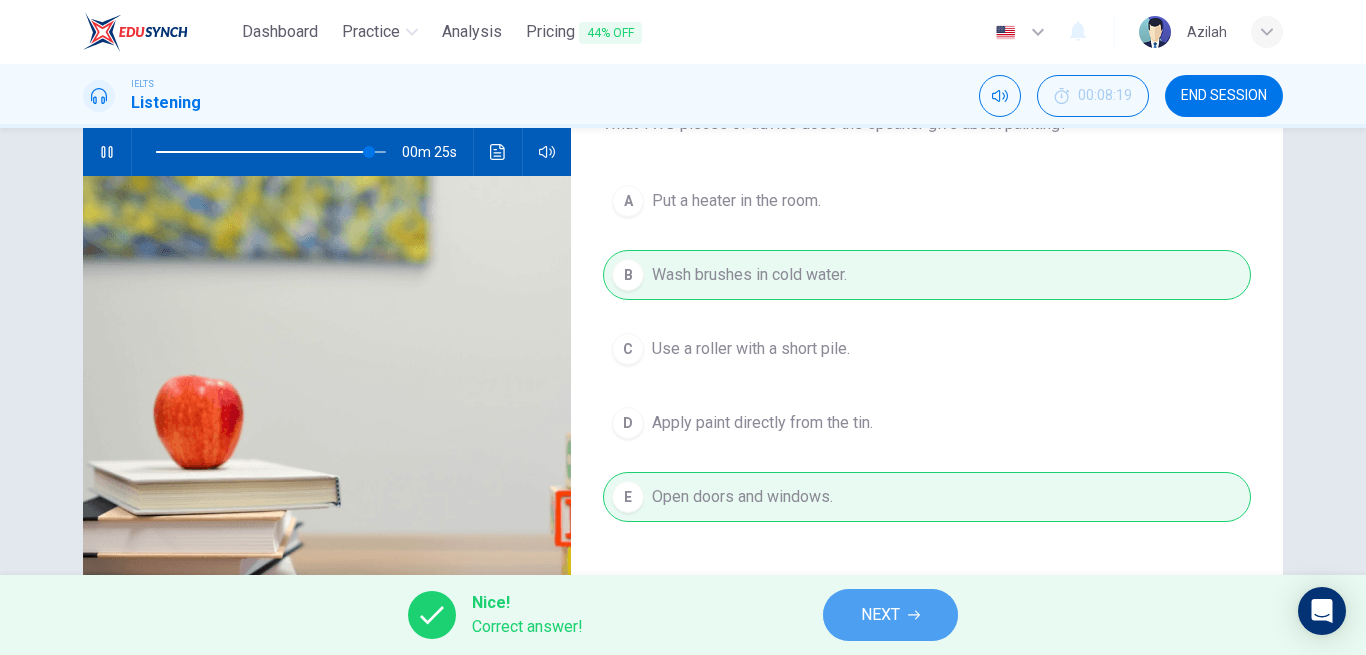 click on "NEXT" at bounding box center [880, 615] 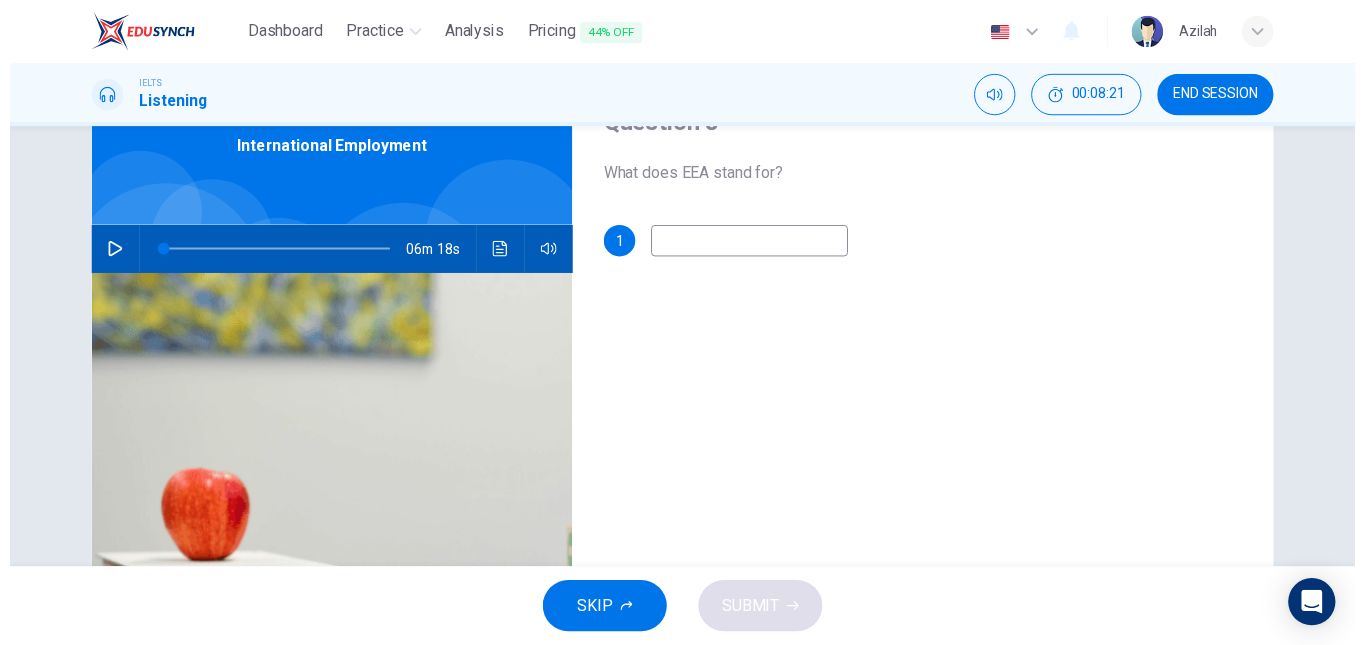 scroll, scrollTop: 0, scrollLeft: 0, axis: both 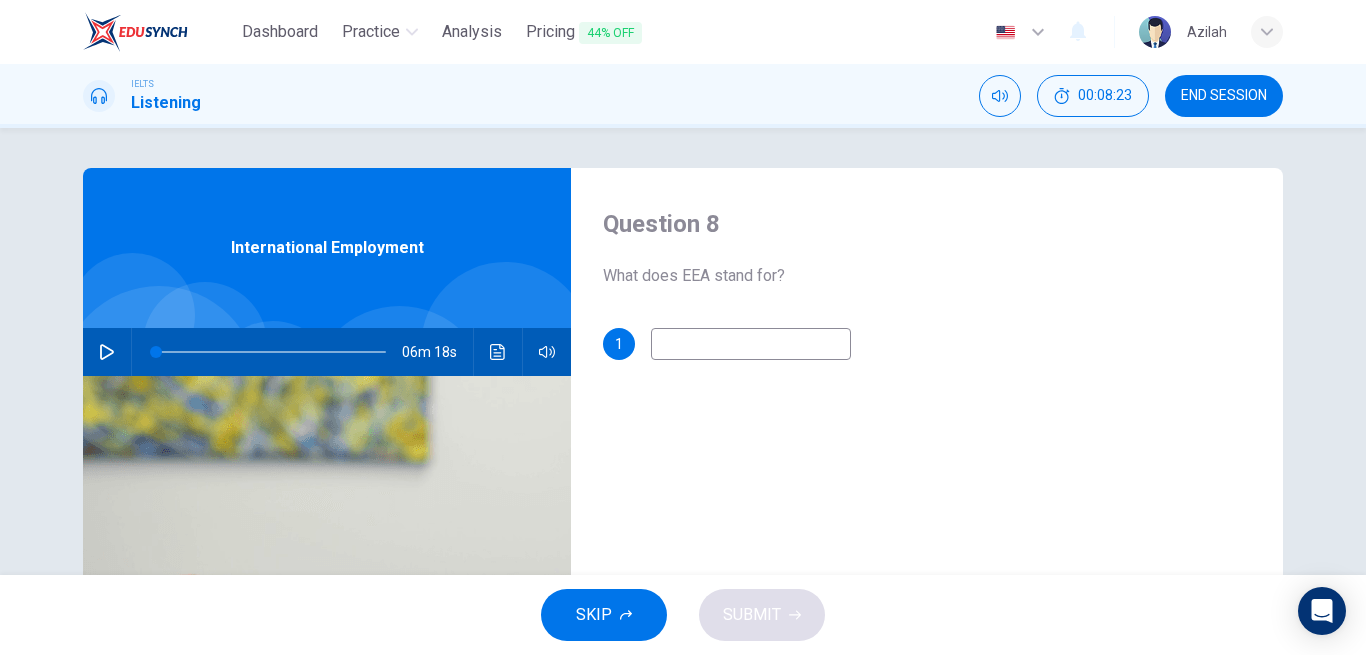 click at bounding box center [107, 352] 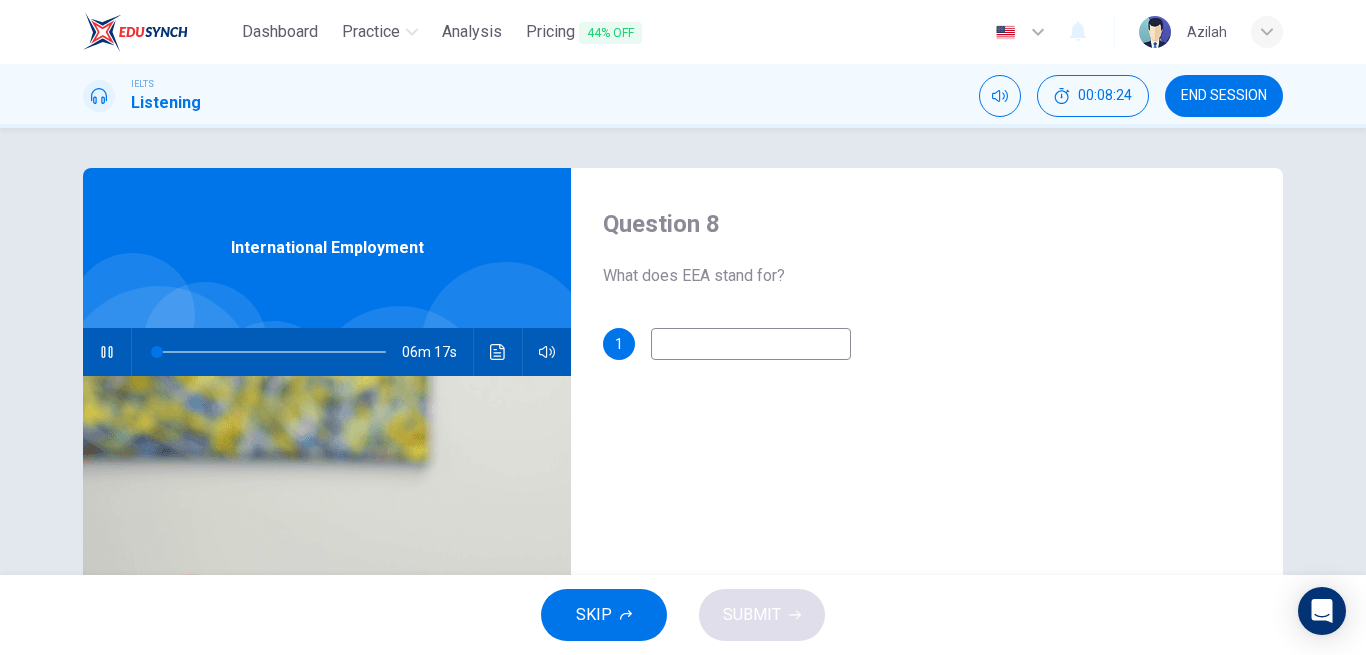click at bounding box center [751, 344] 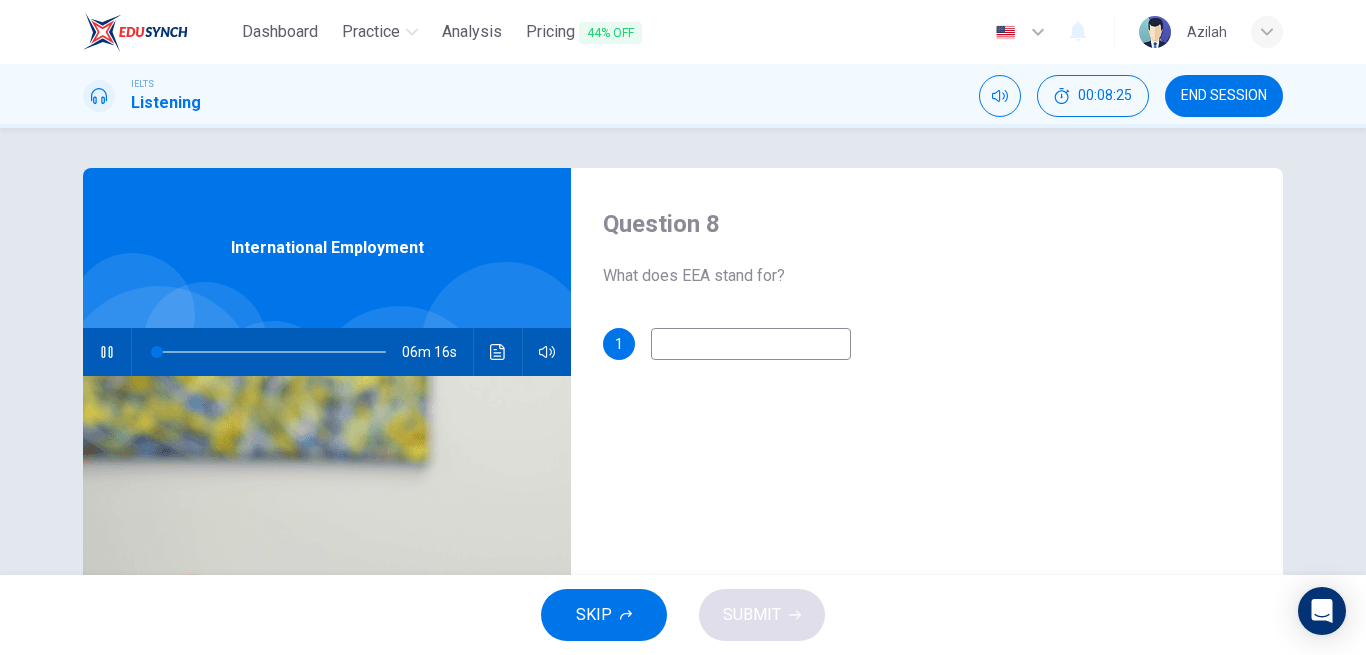 type on "1" 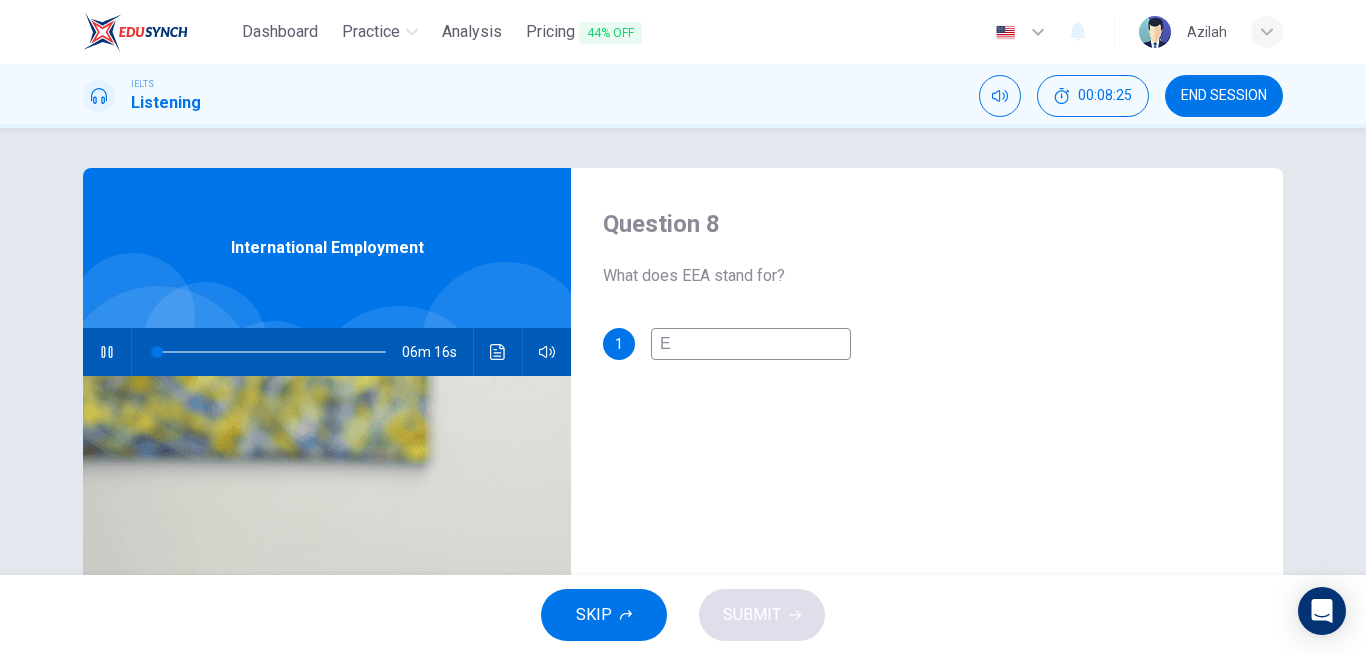 type on "1" 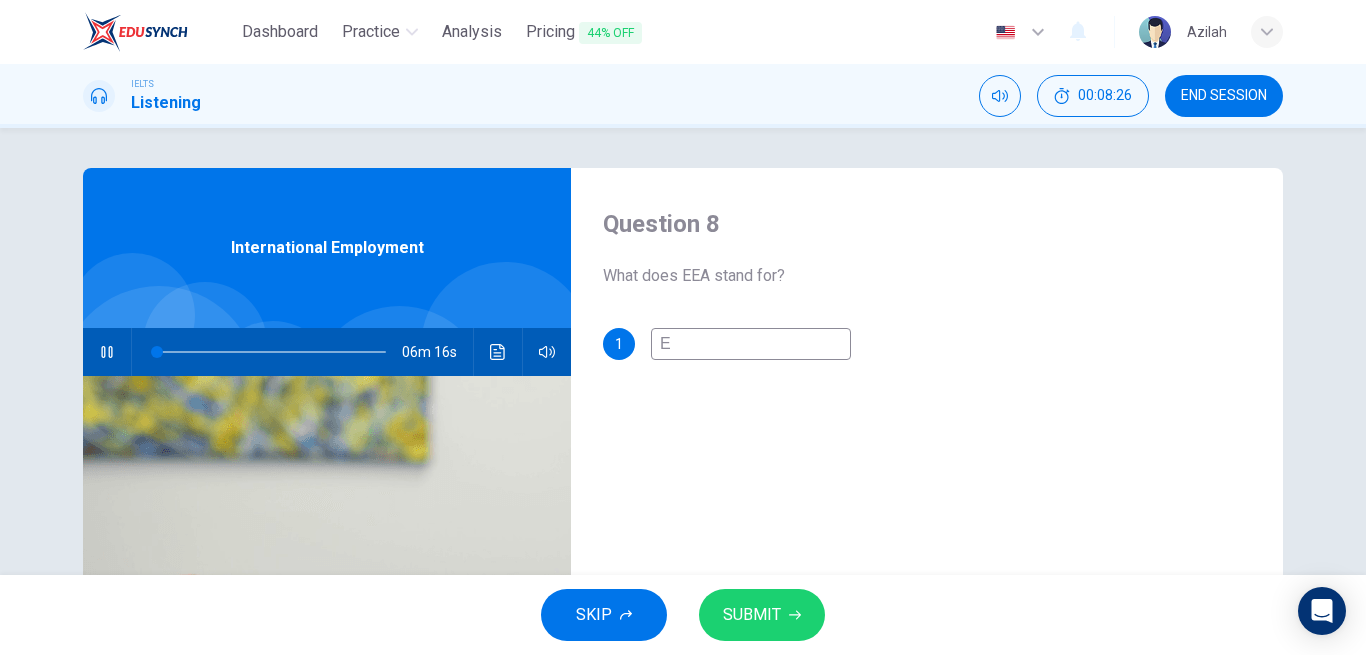 type on "Eu" 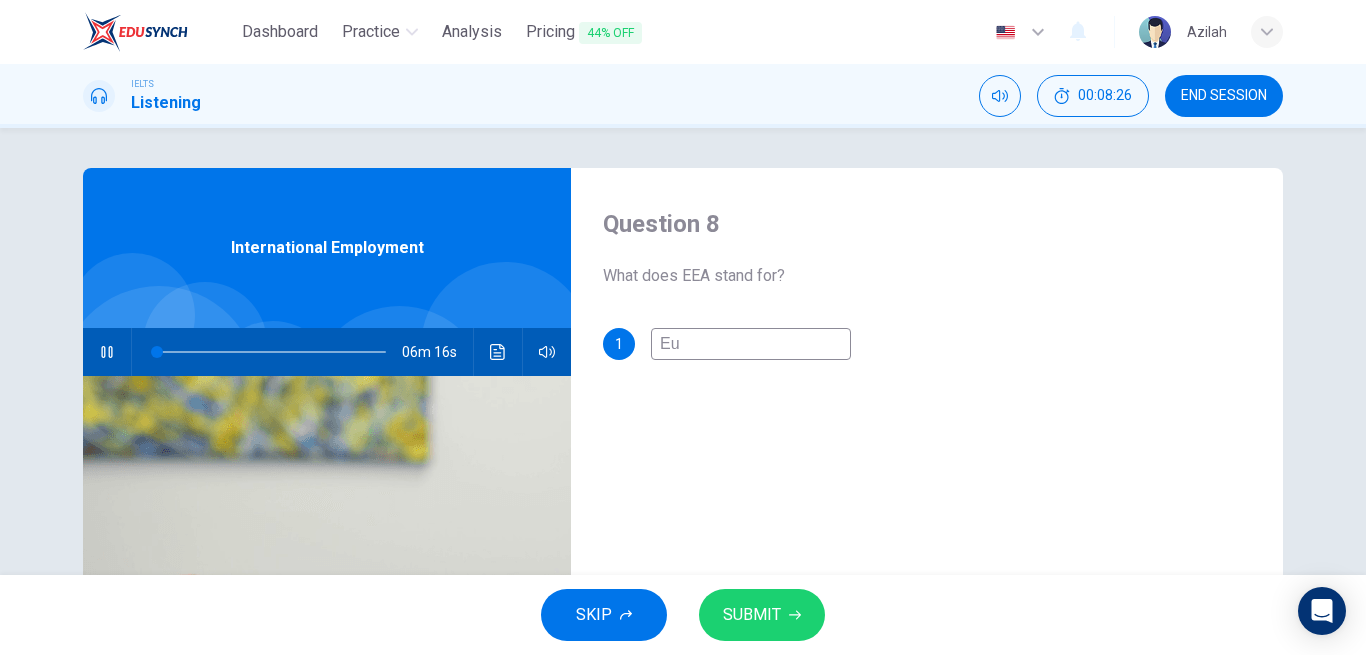 type on "1" 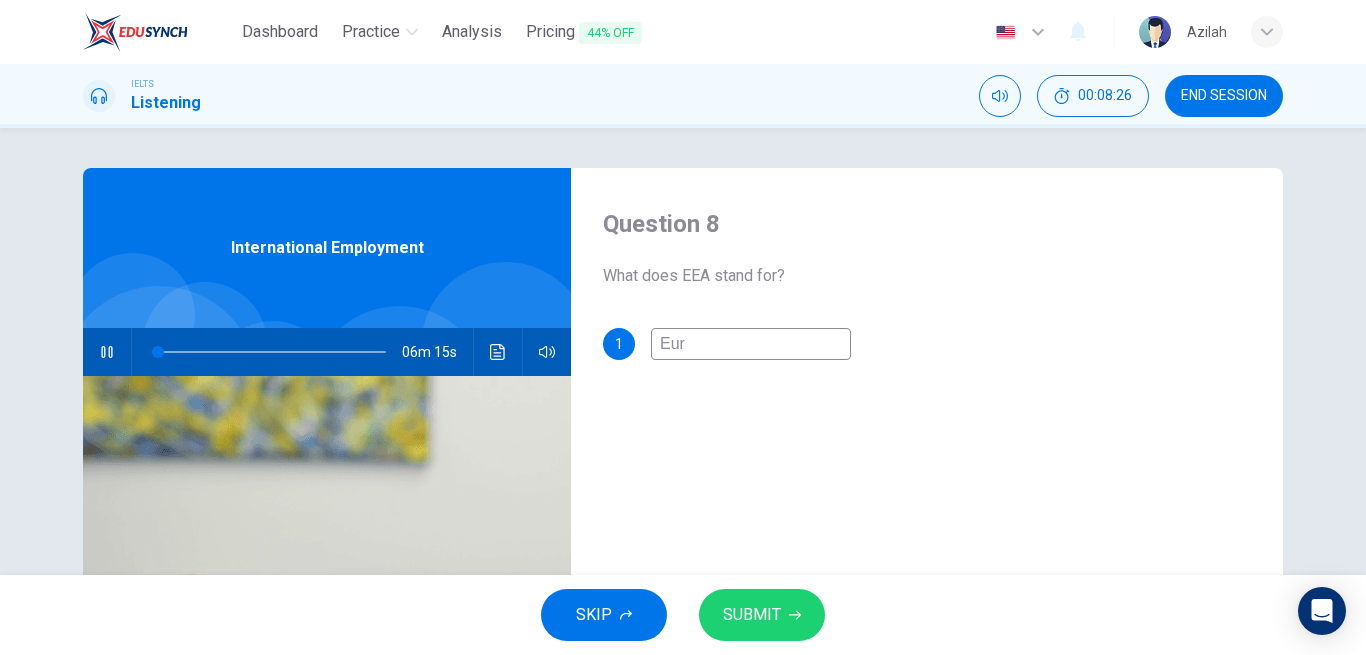 type on "1" 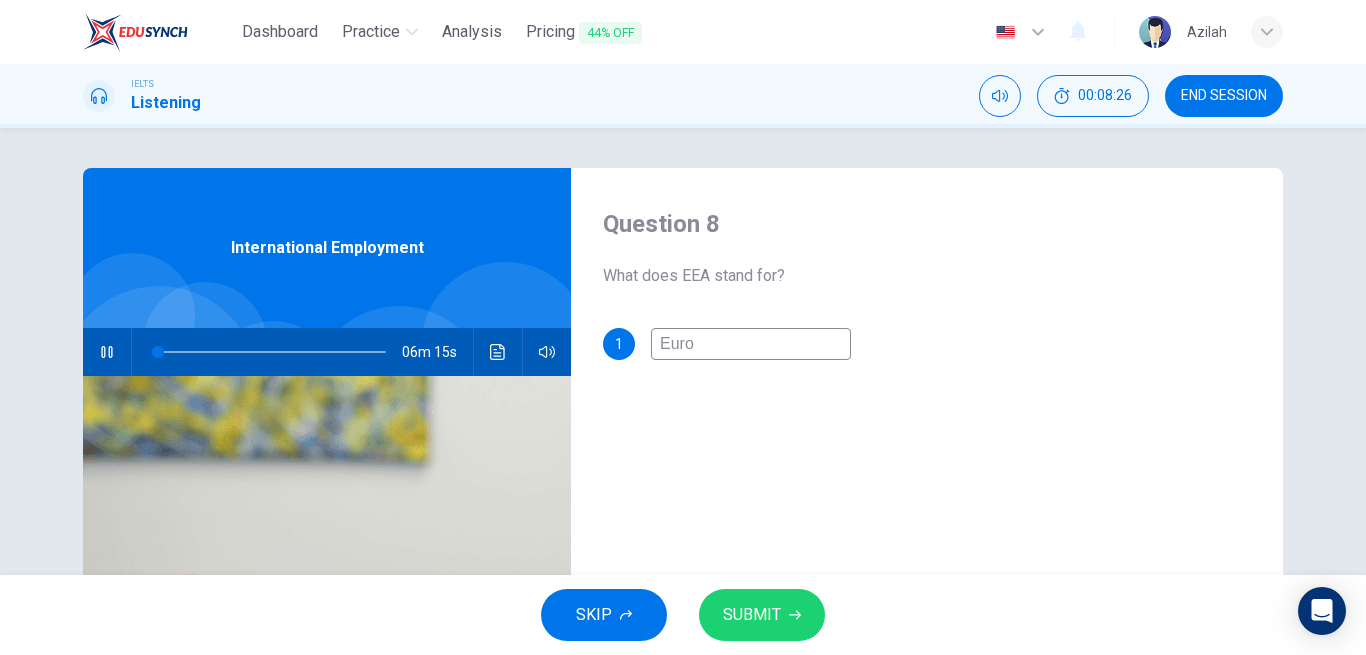 type on "1" 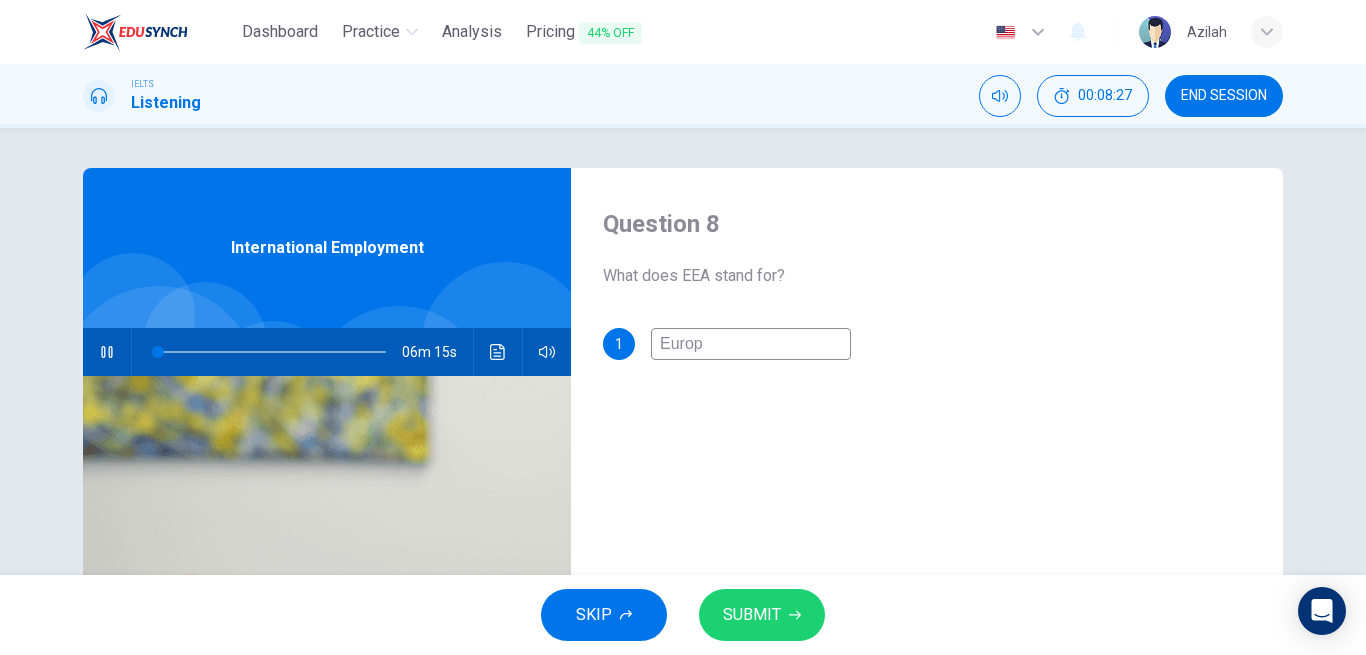 type on "Europh" 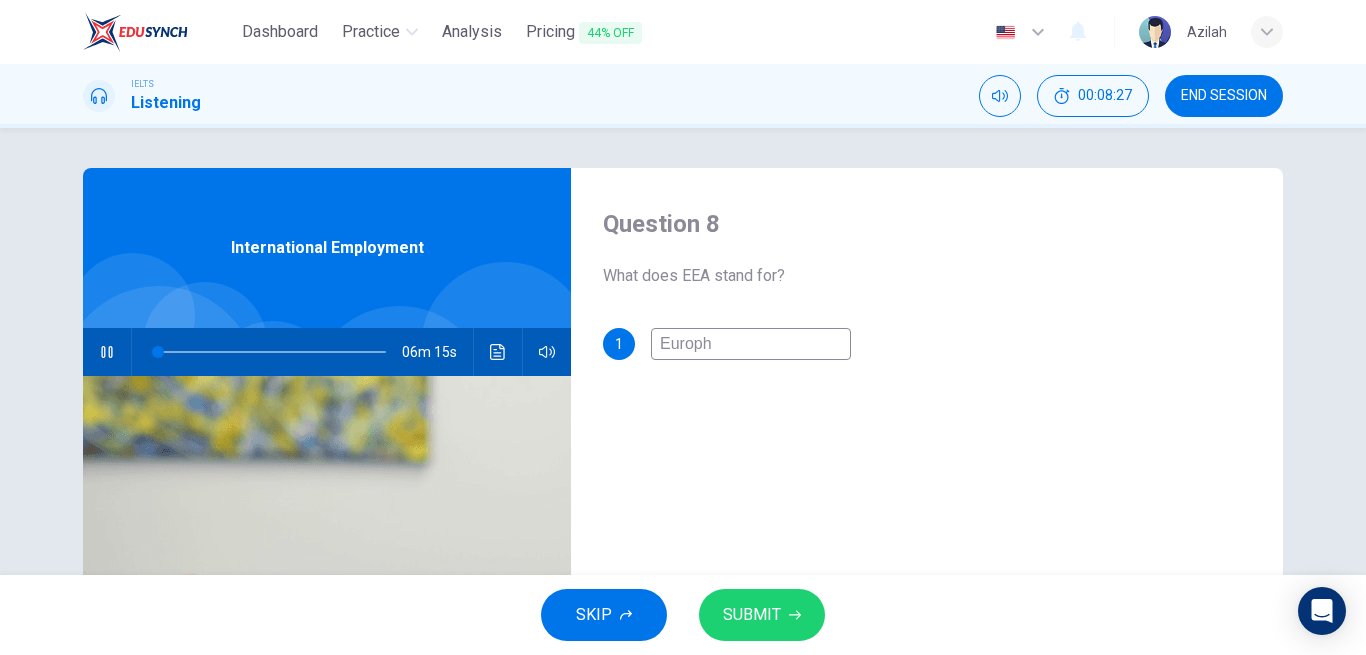 type on "1" 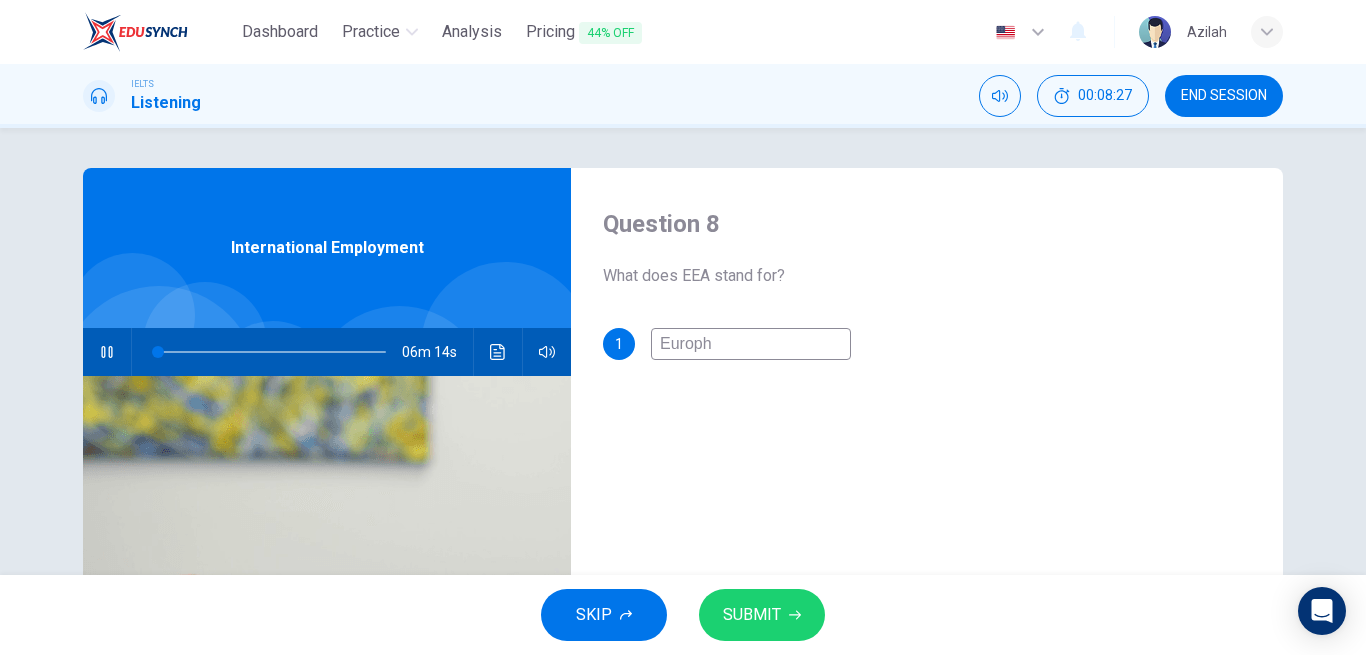 type on "Europhe" 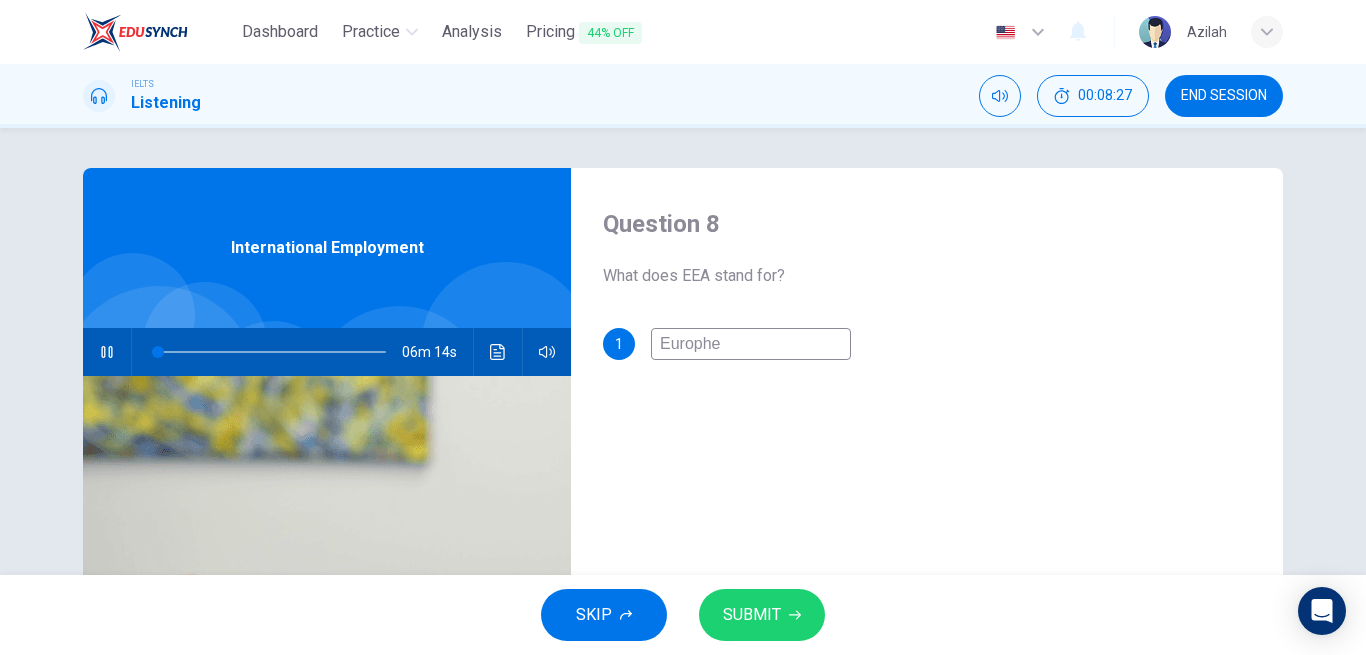 type on "1" 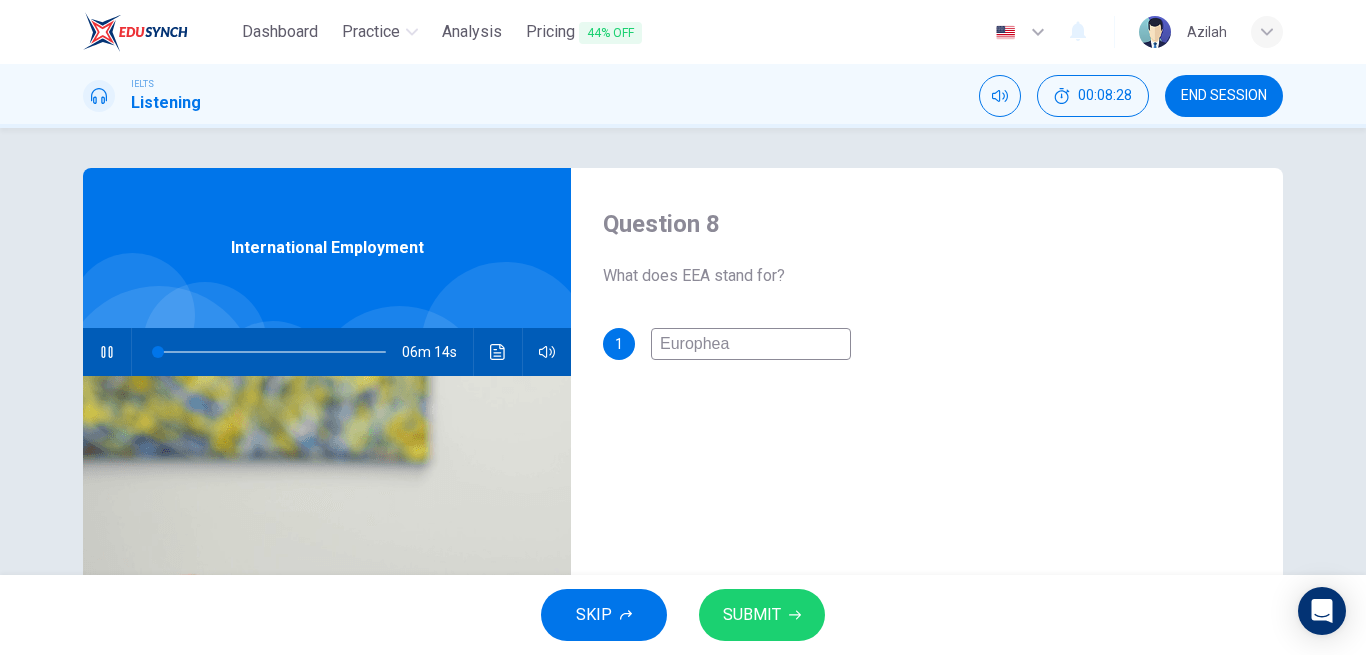 type on "Europhean" 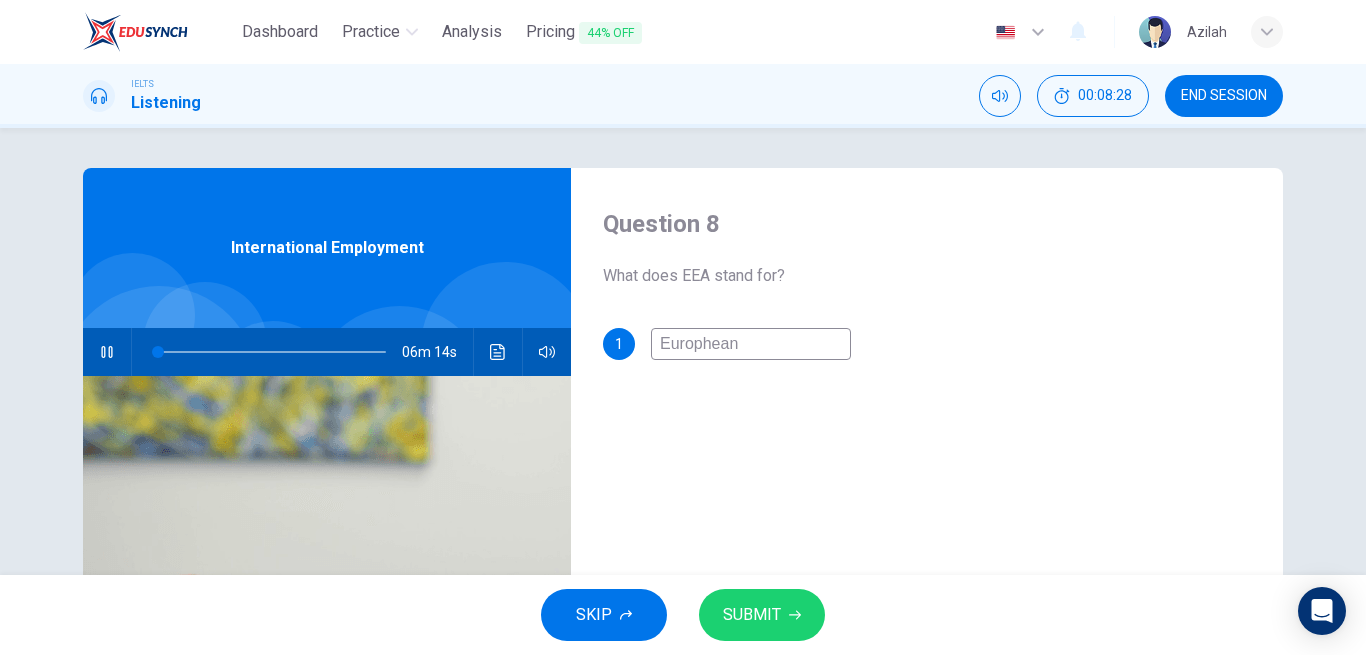 type on "1" 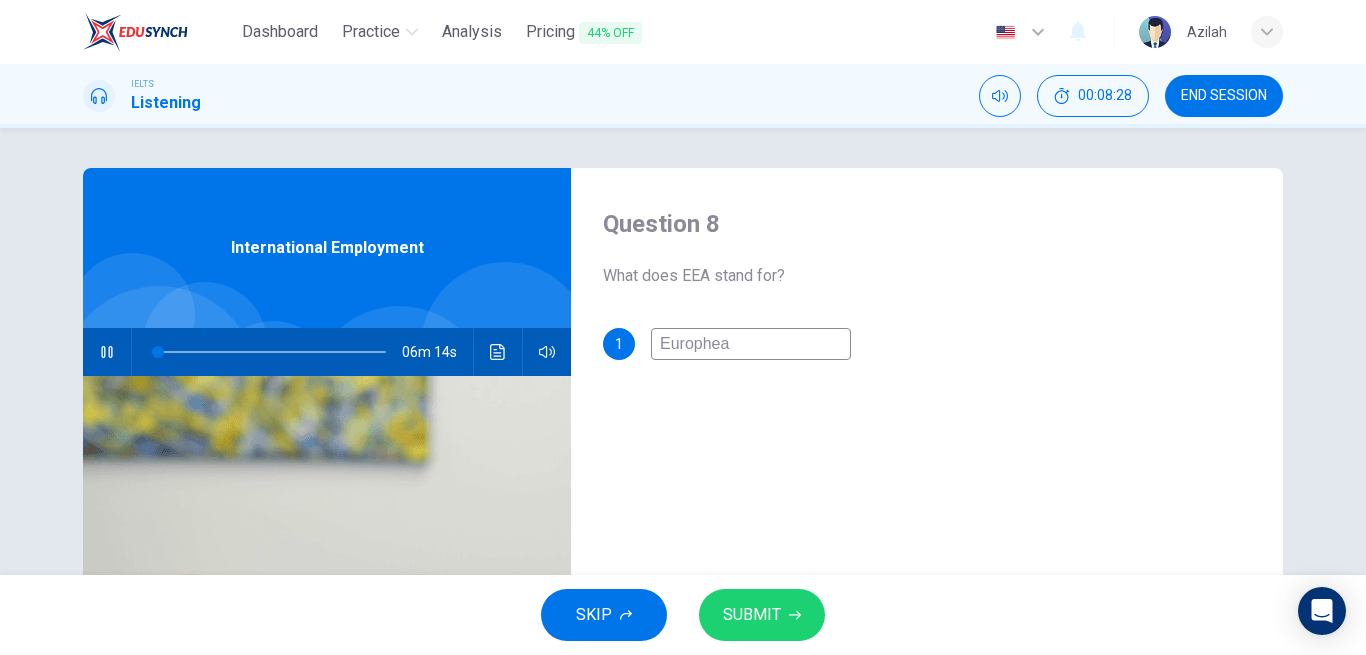 type on "1" 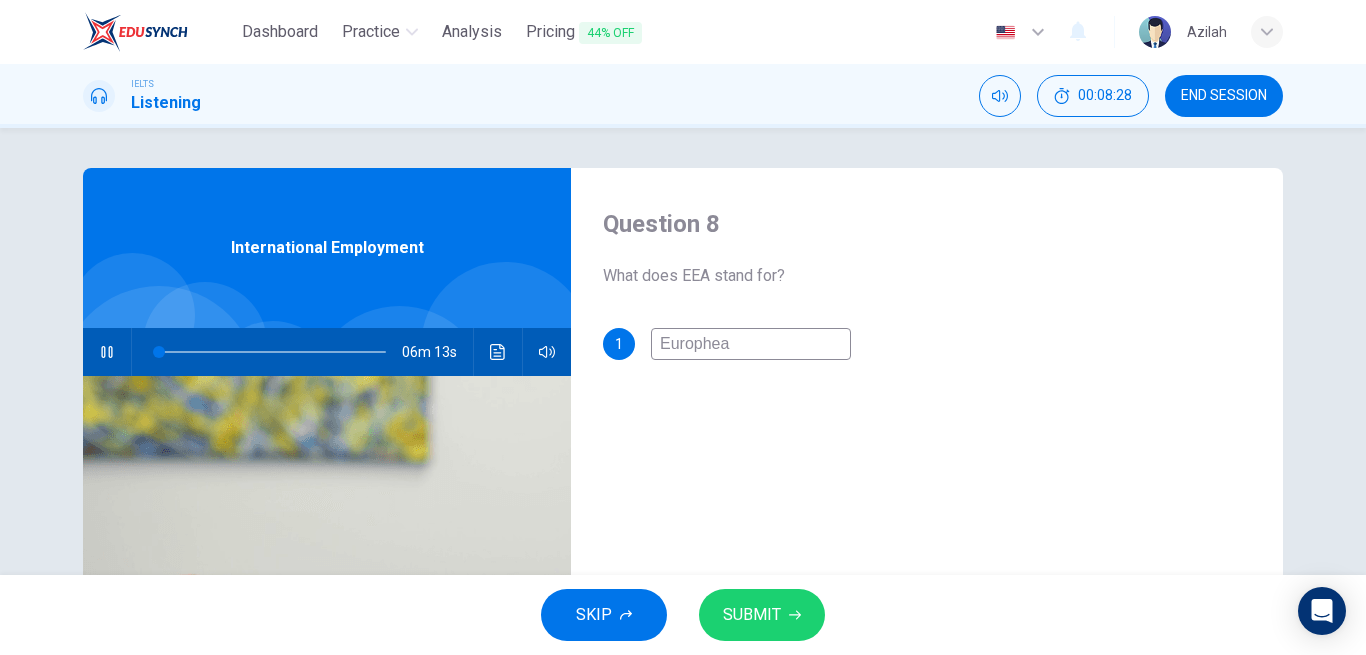 type on "Europhe" 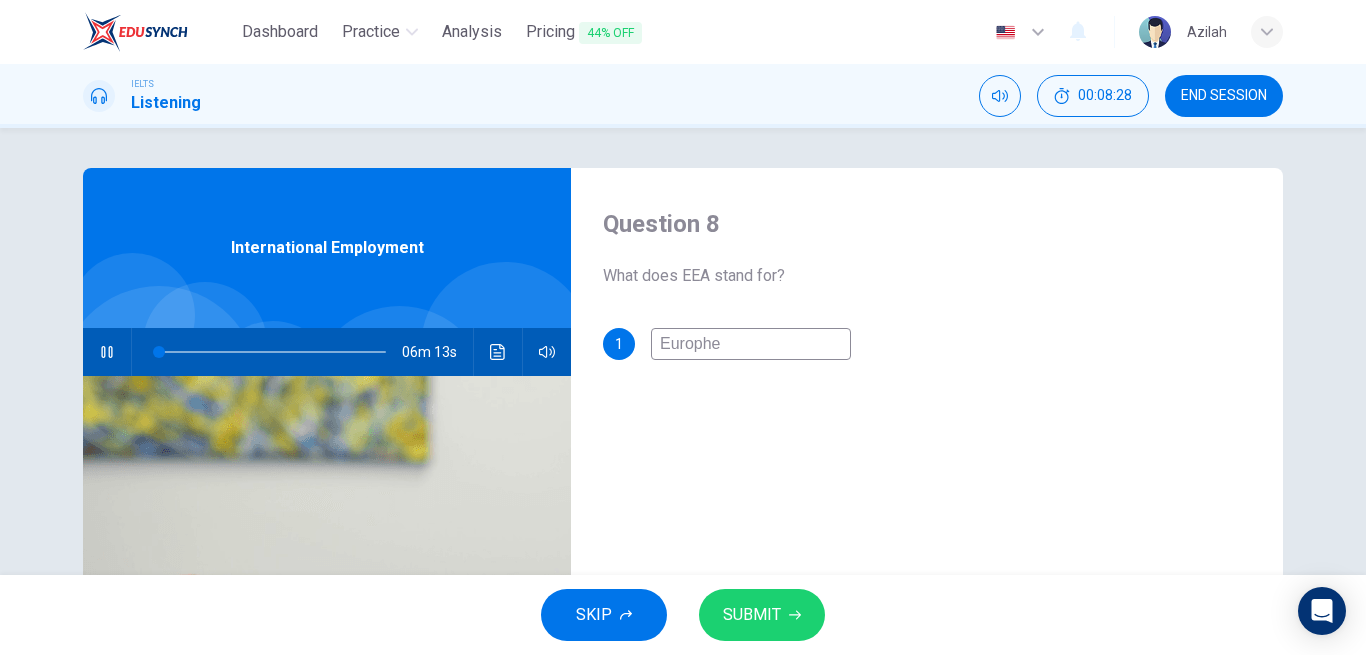 type on "1" 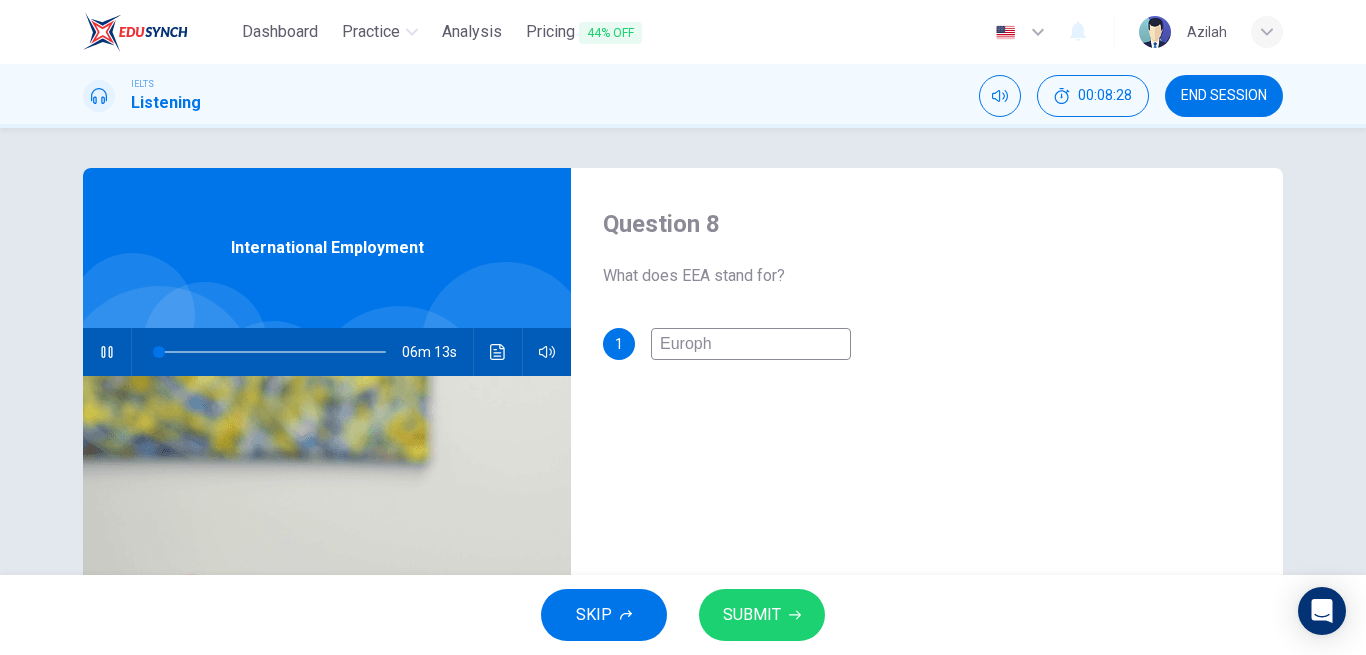 type on "1" 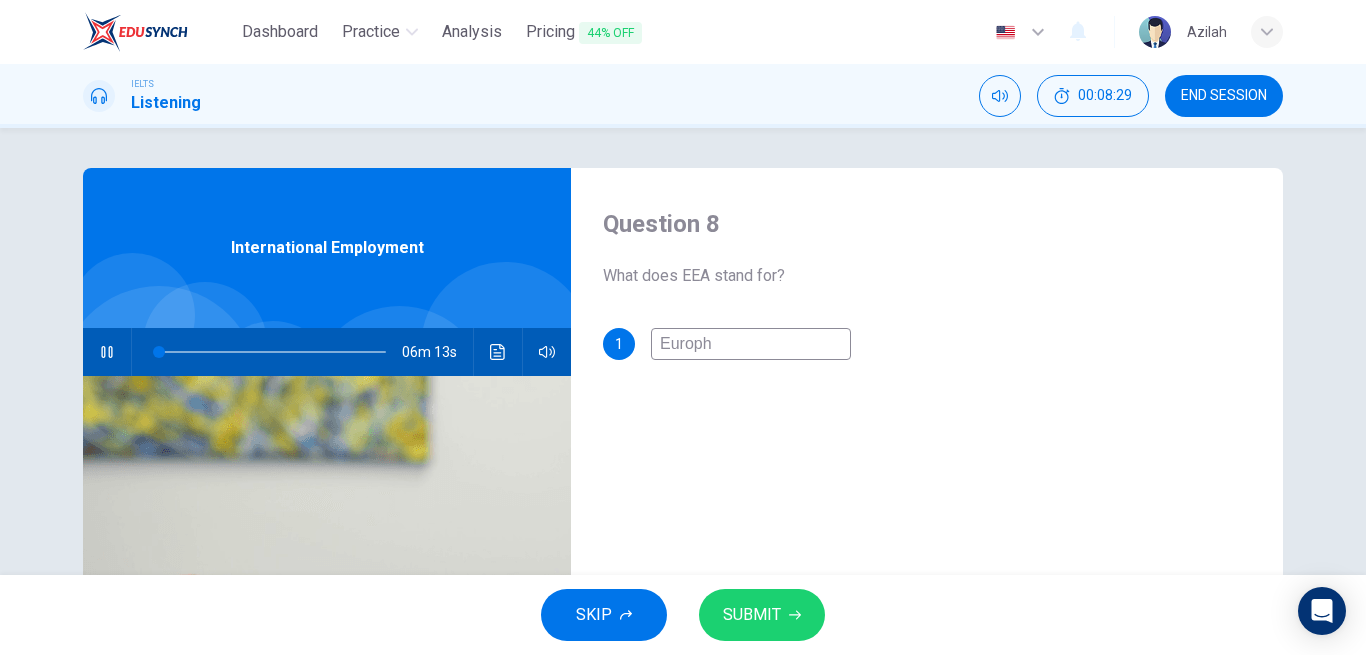 type on "Europ" 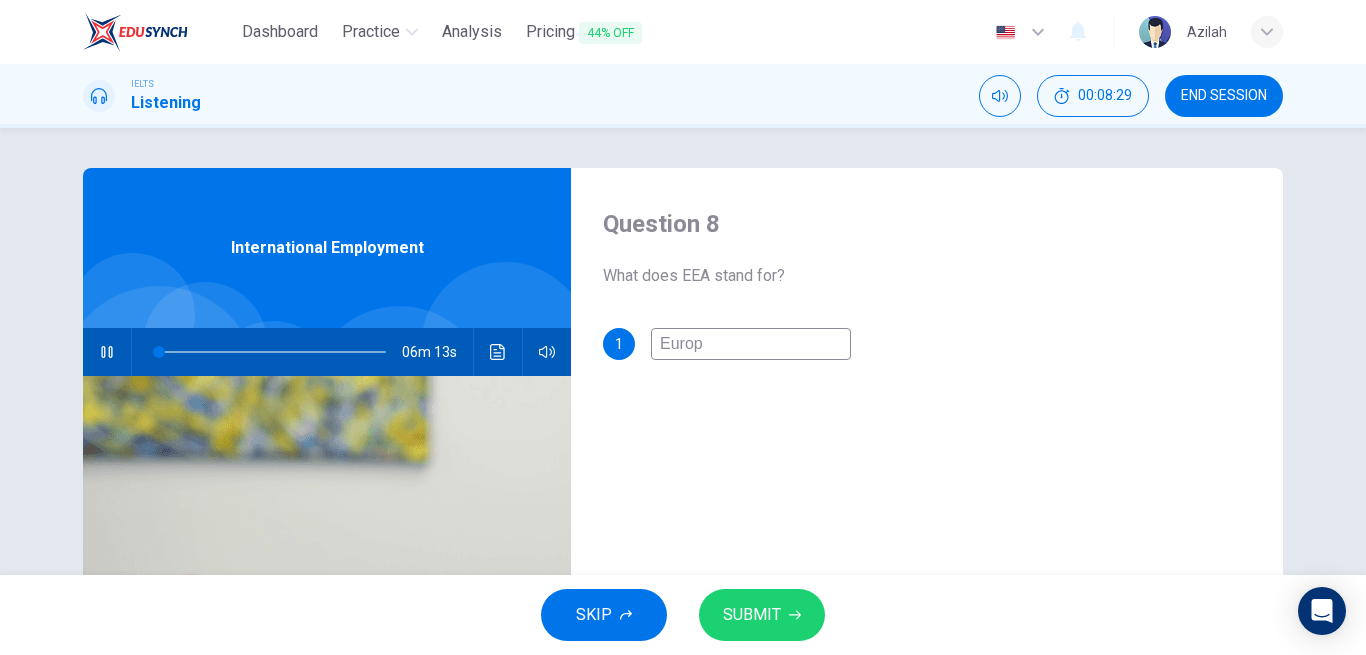 type on "1" 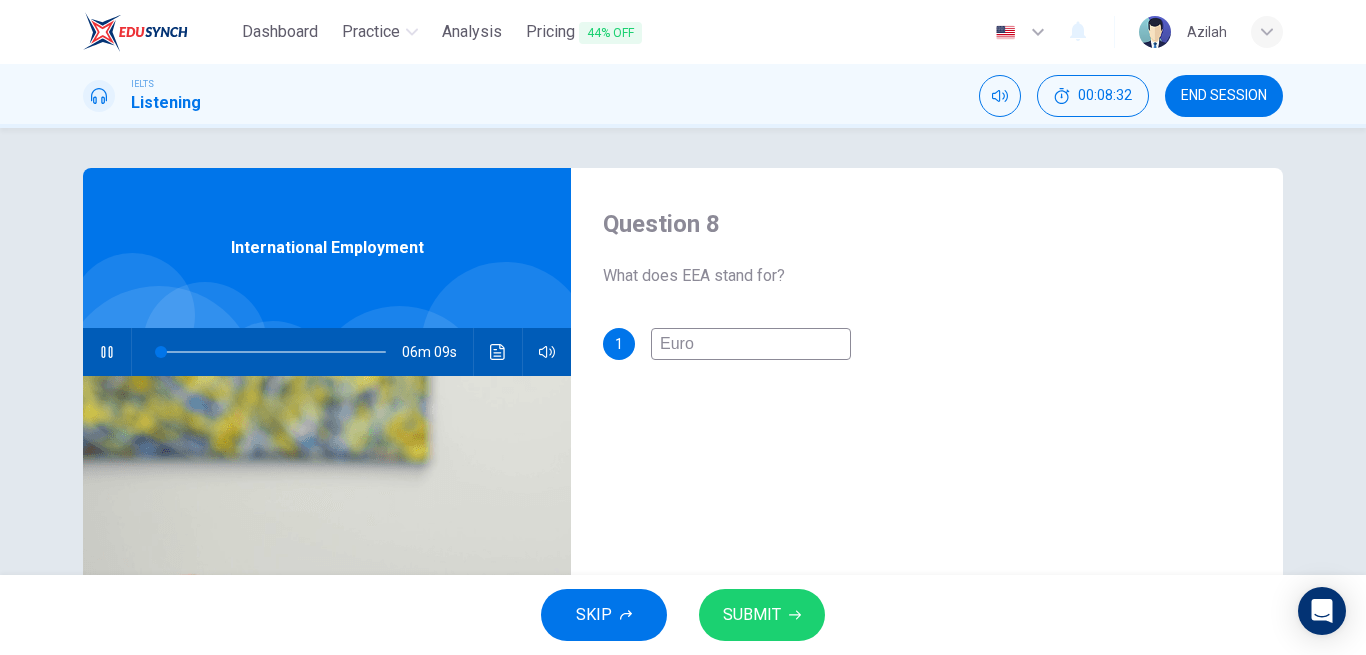 type on "2" 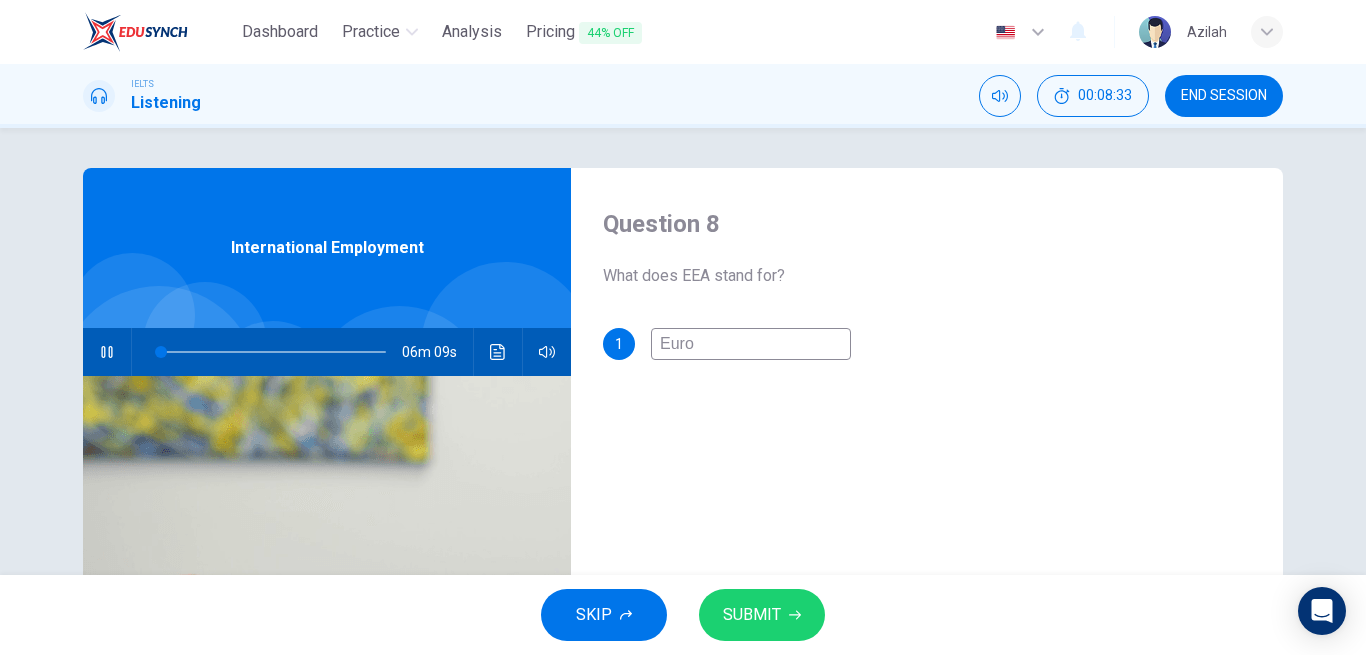 type on "Eur" 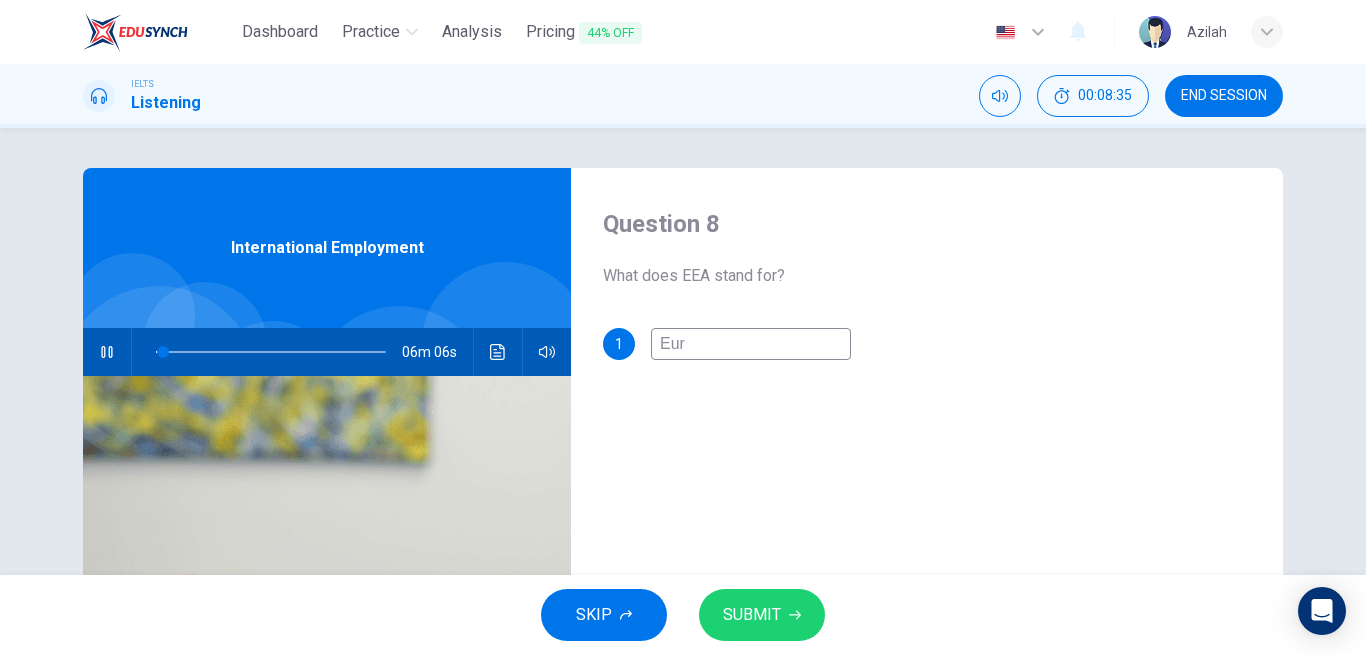type on "3" 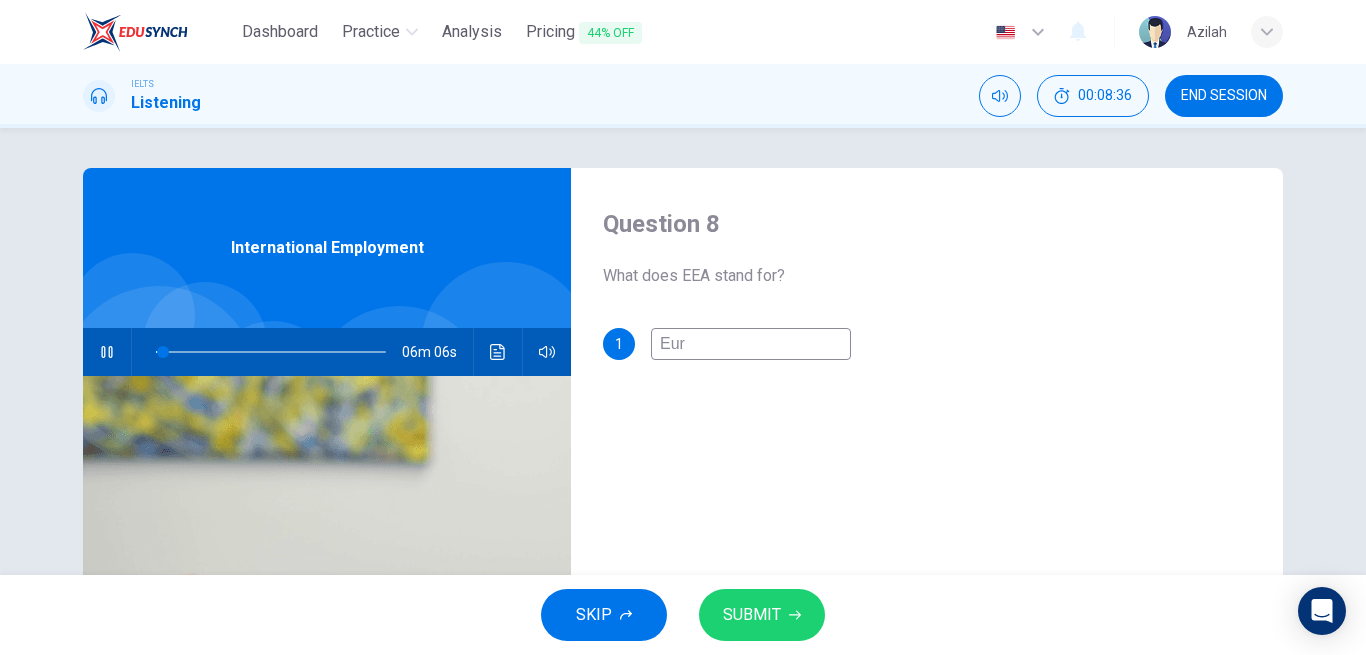type on "Euro" 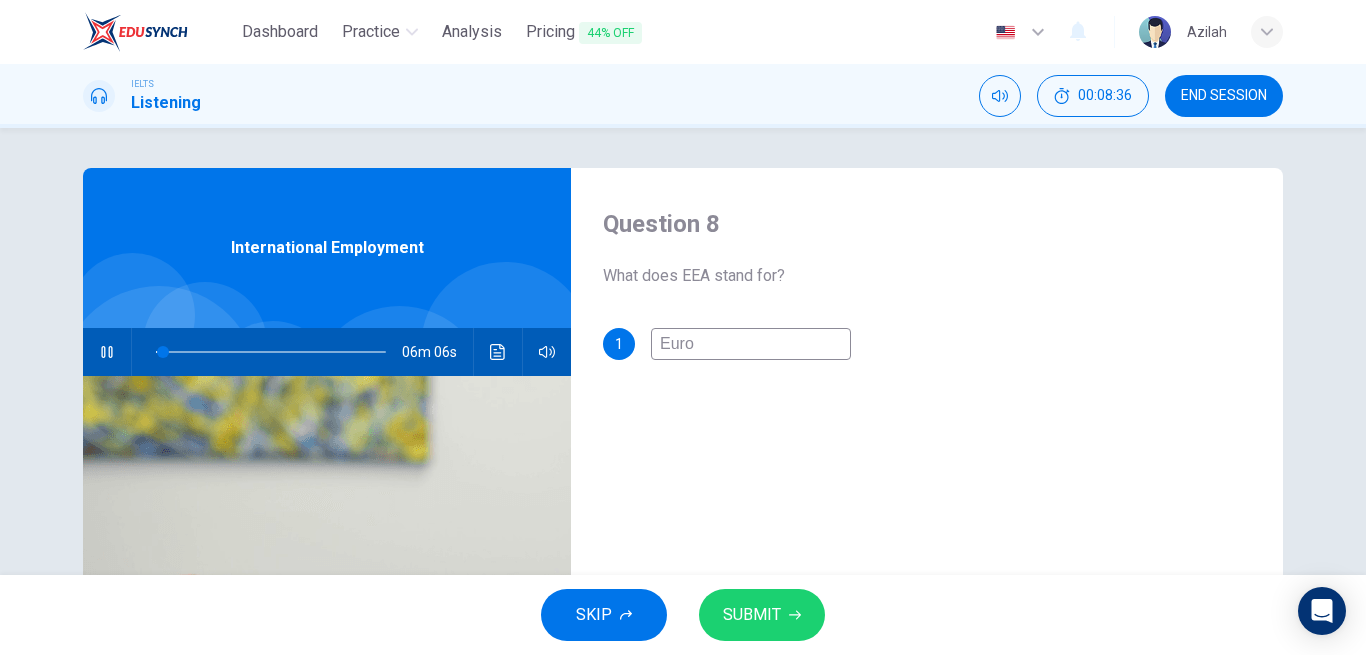 type on "Europ" 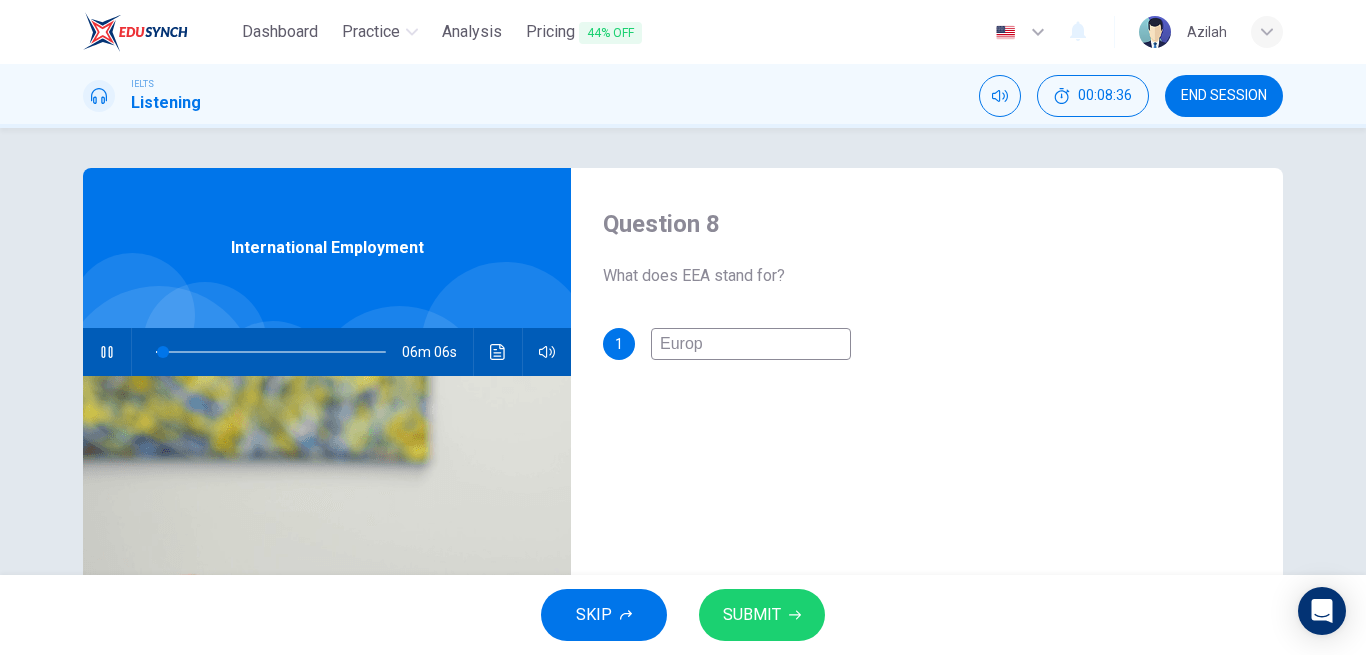 type on "3" 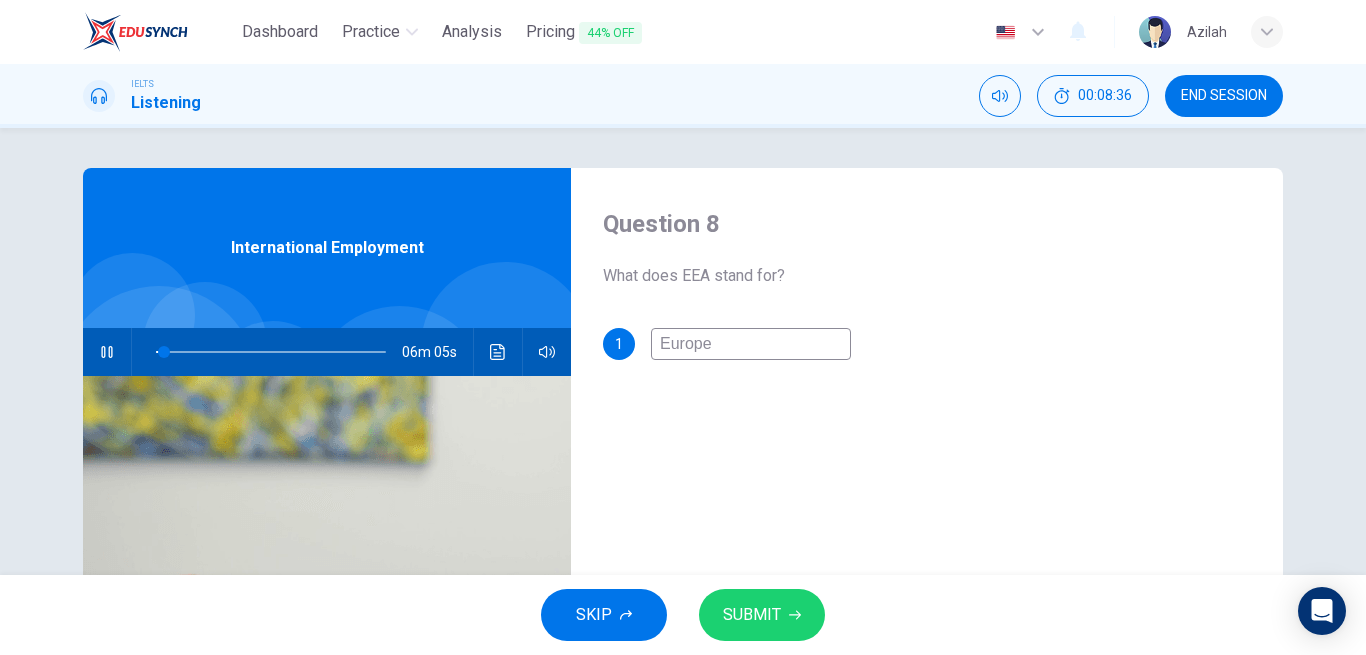 type on "3" 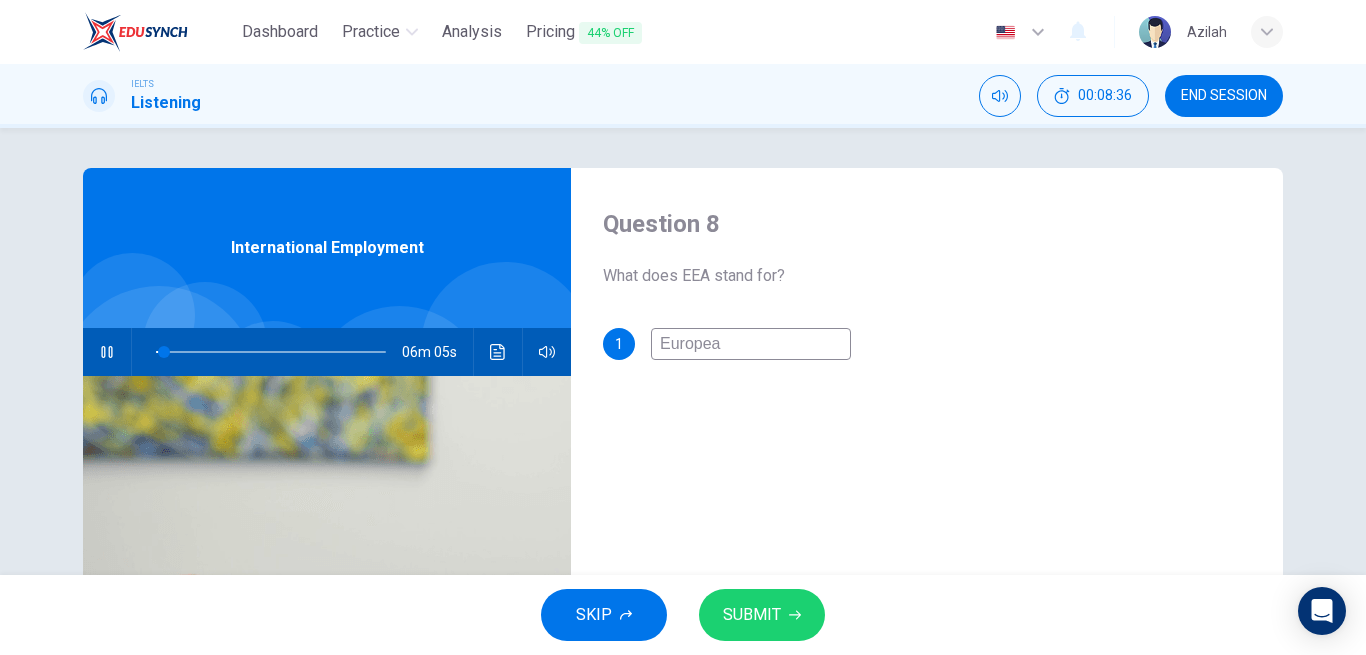 type on "3" 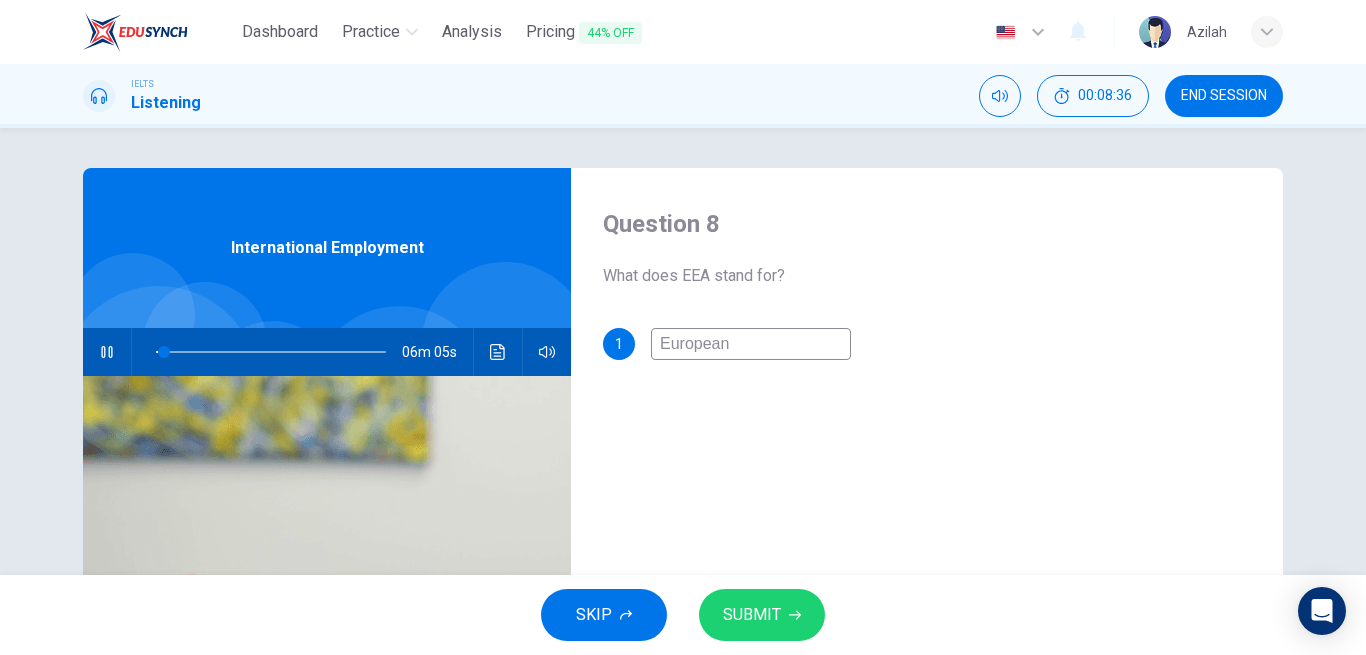 type on "3" 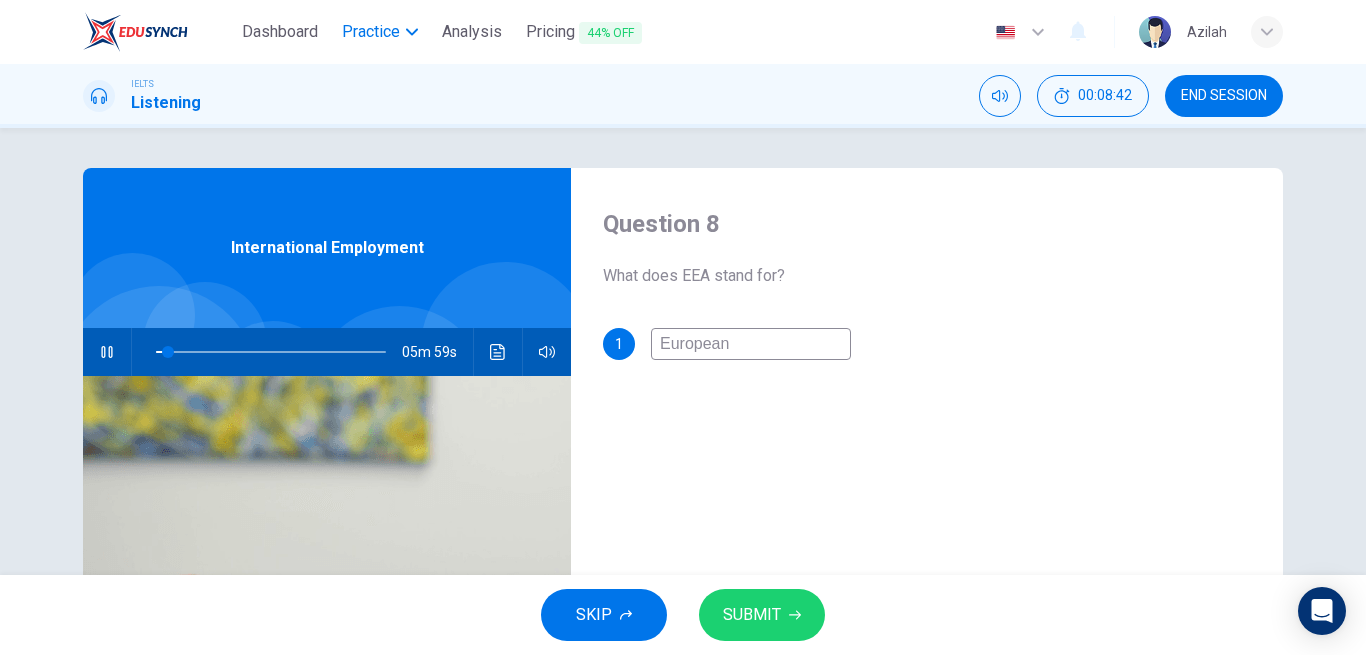 type on "5" 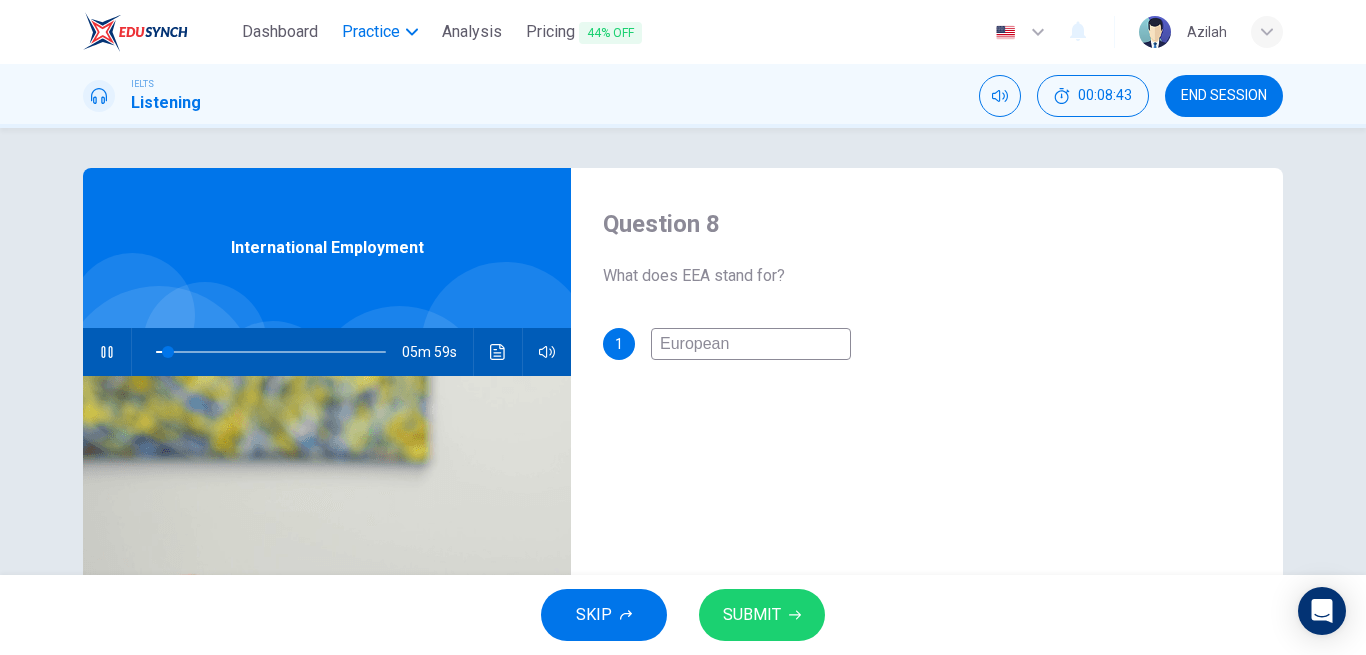 type on "European" 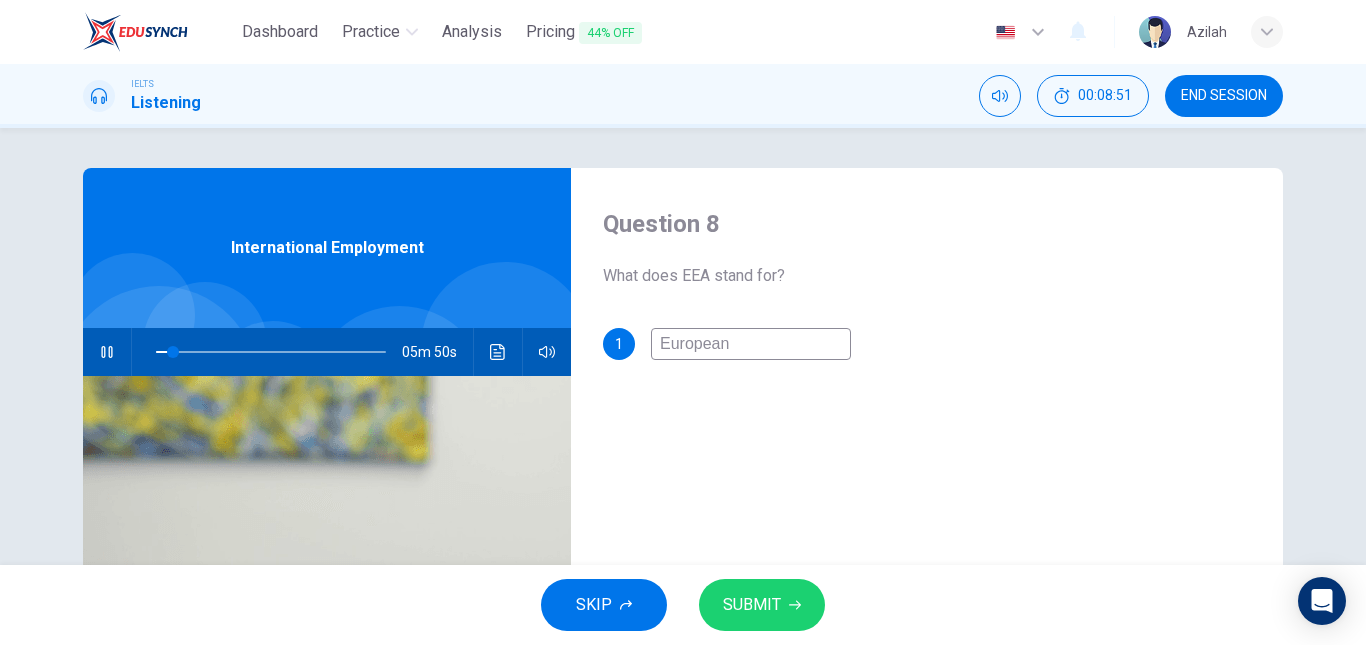 type on "7" 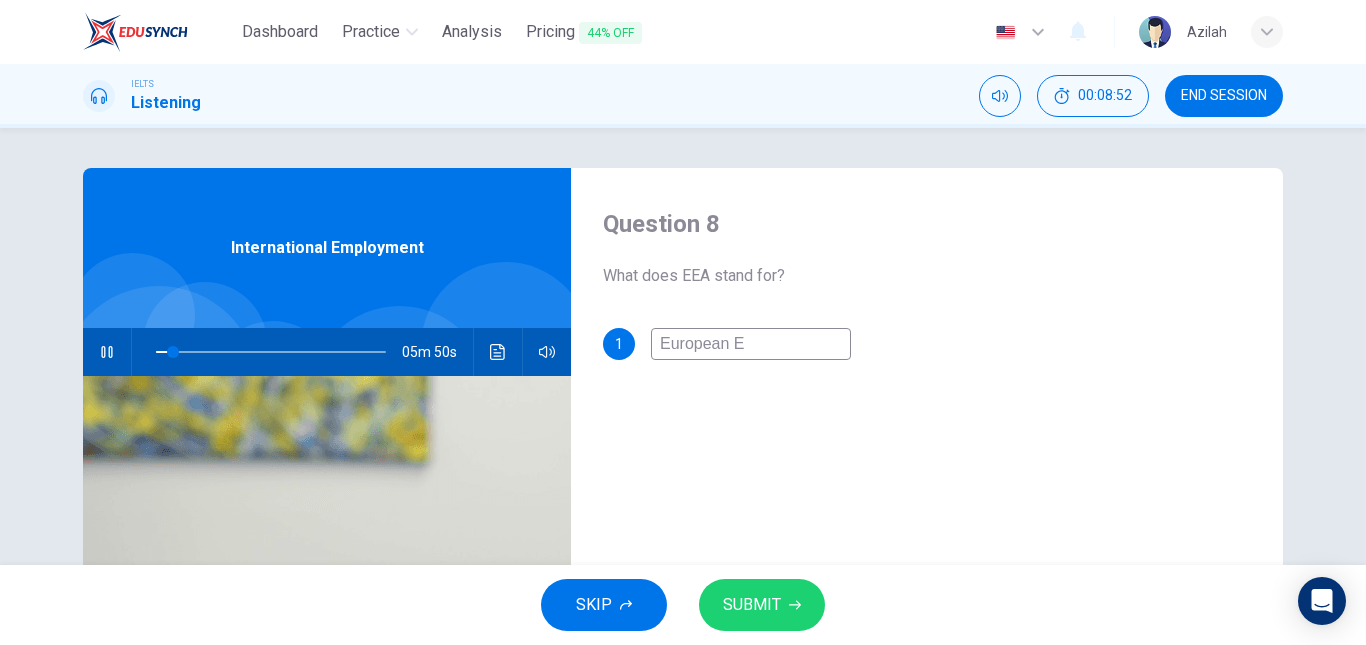 type on "European Ec" 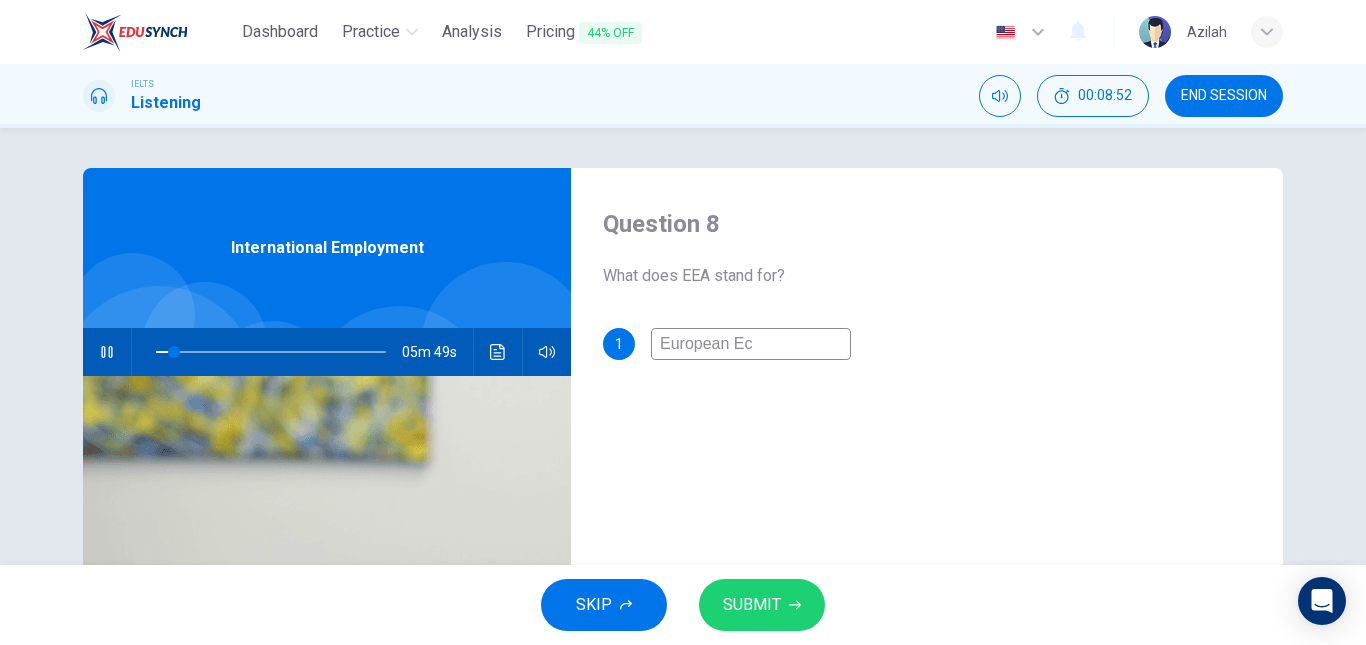 type on "8" 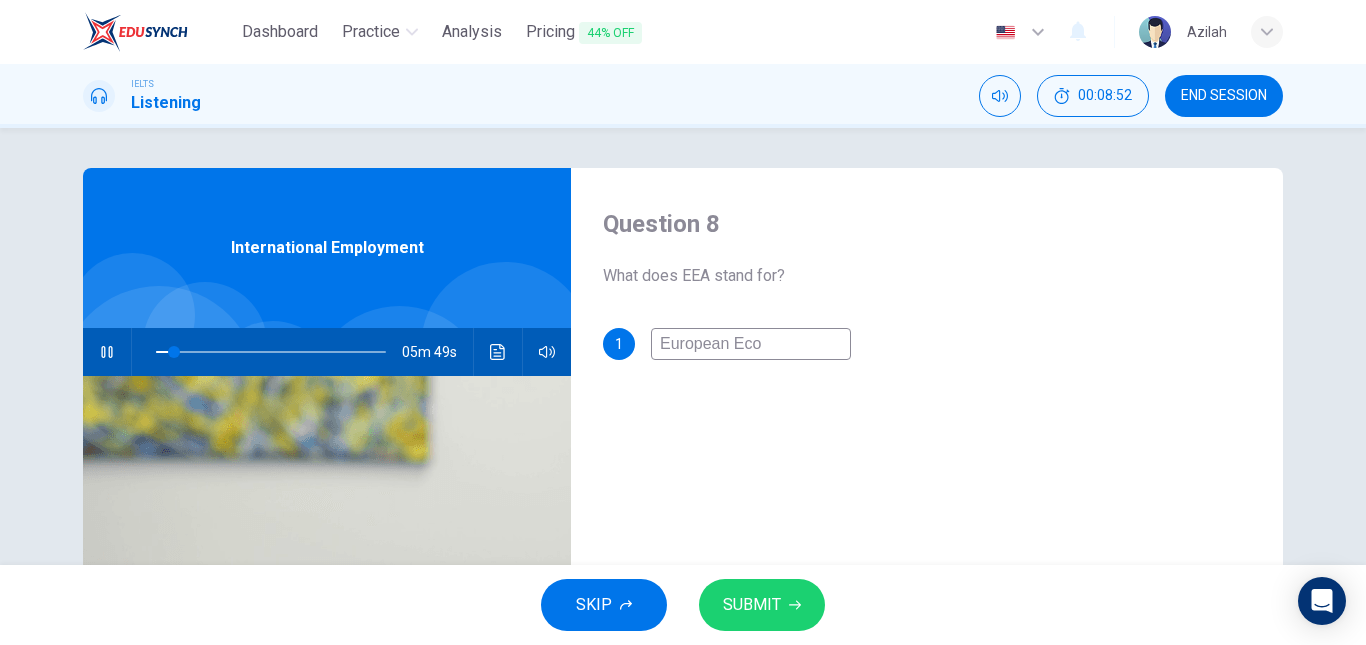 type on "8" 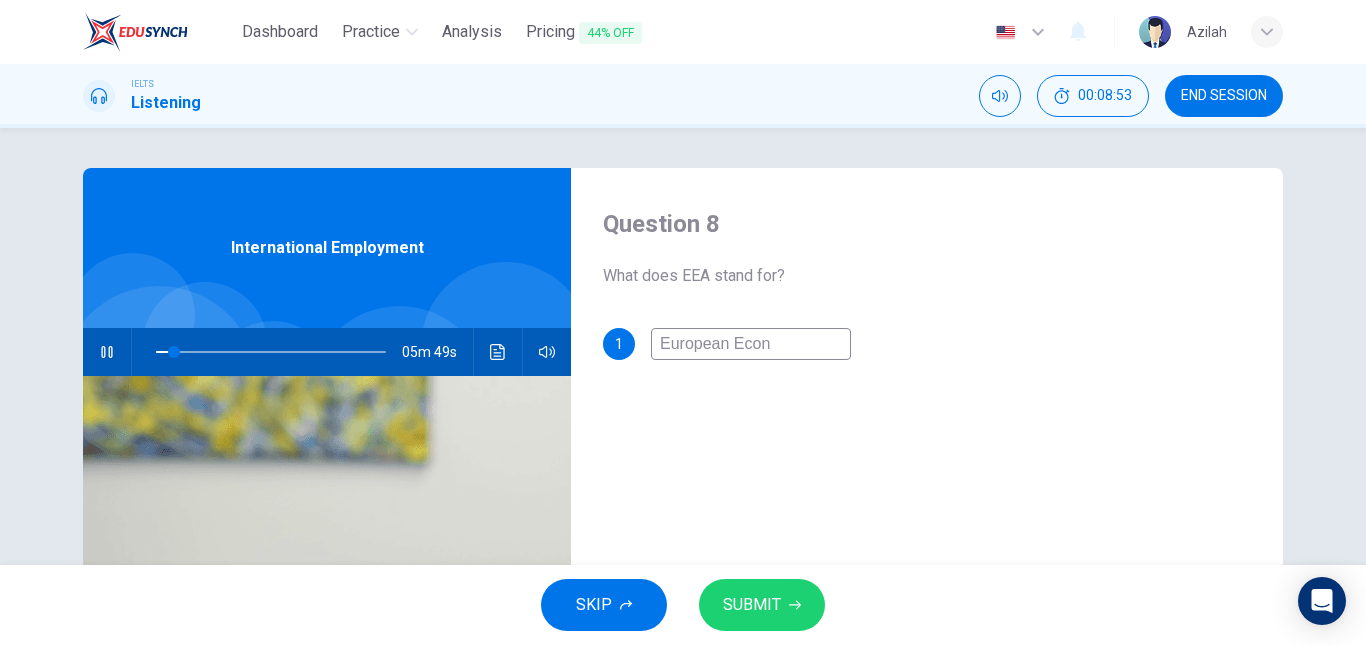 type on "European Econo" 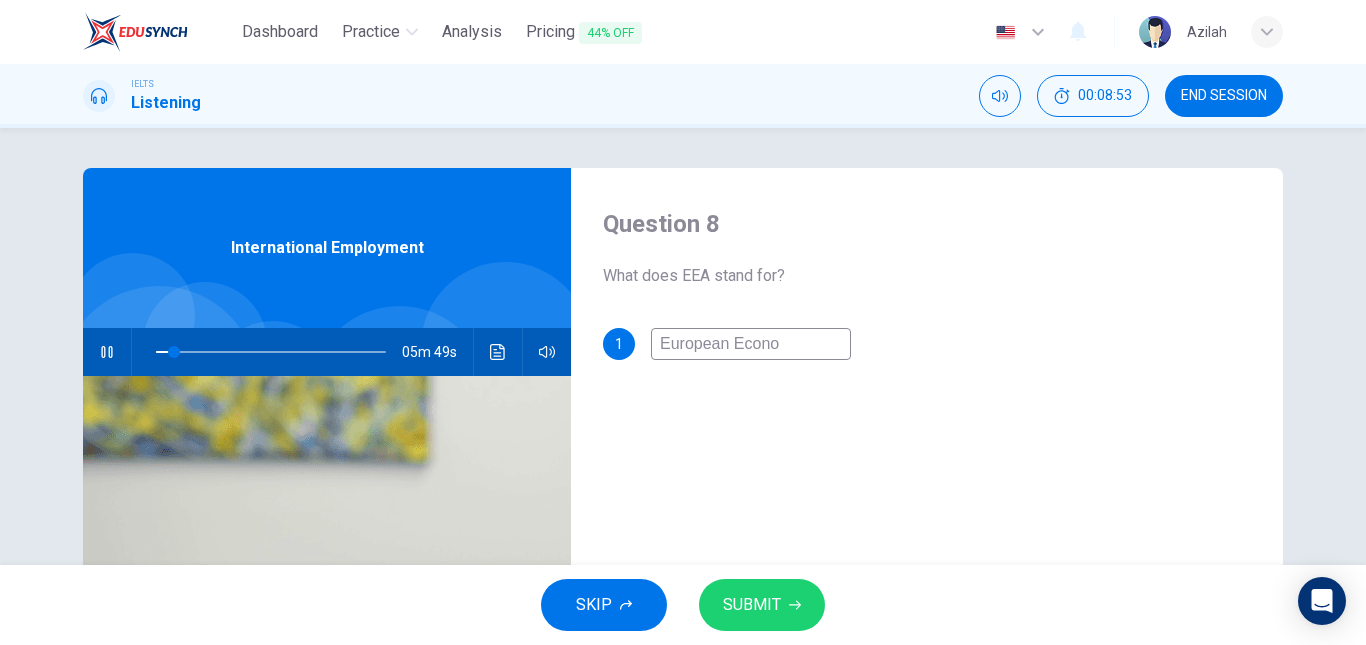 type on "8" 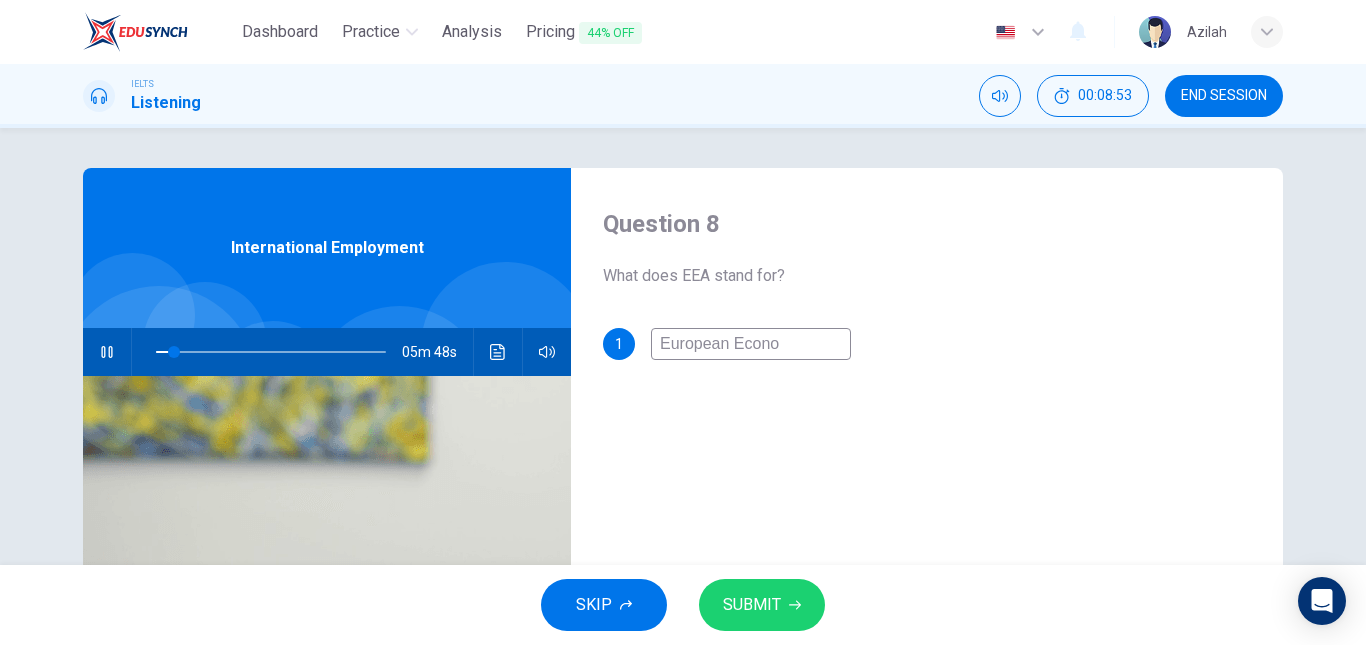type on "European Econom" 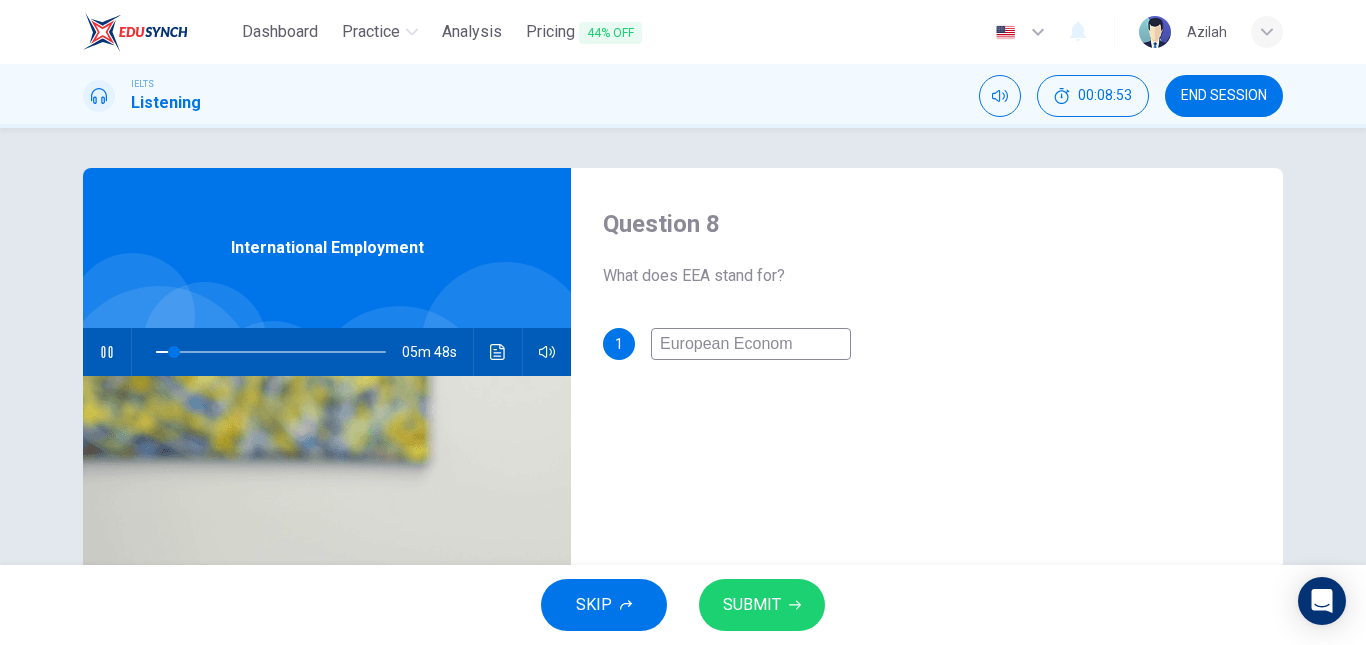 type on "8" 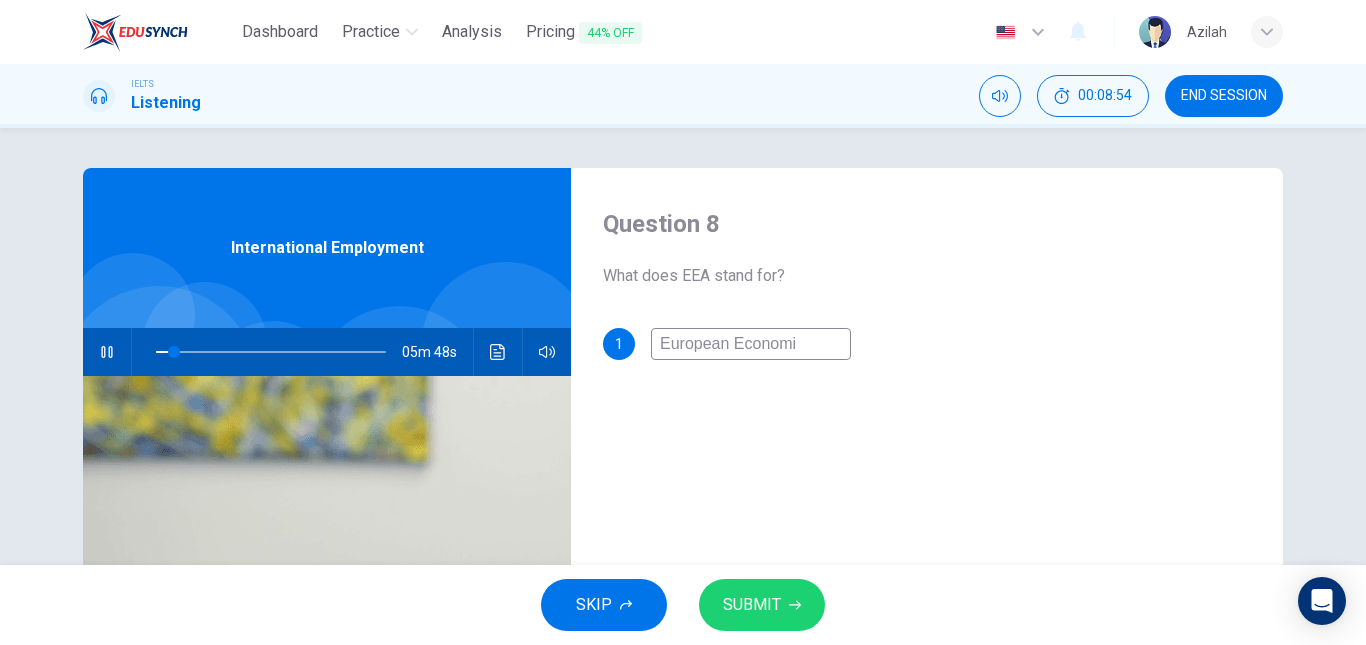 type on "European Economic" 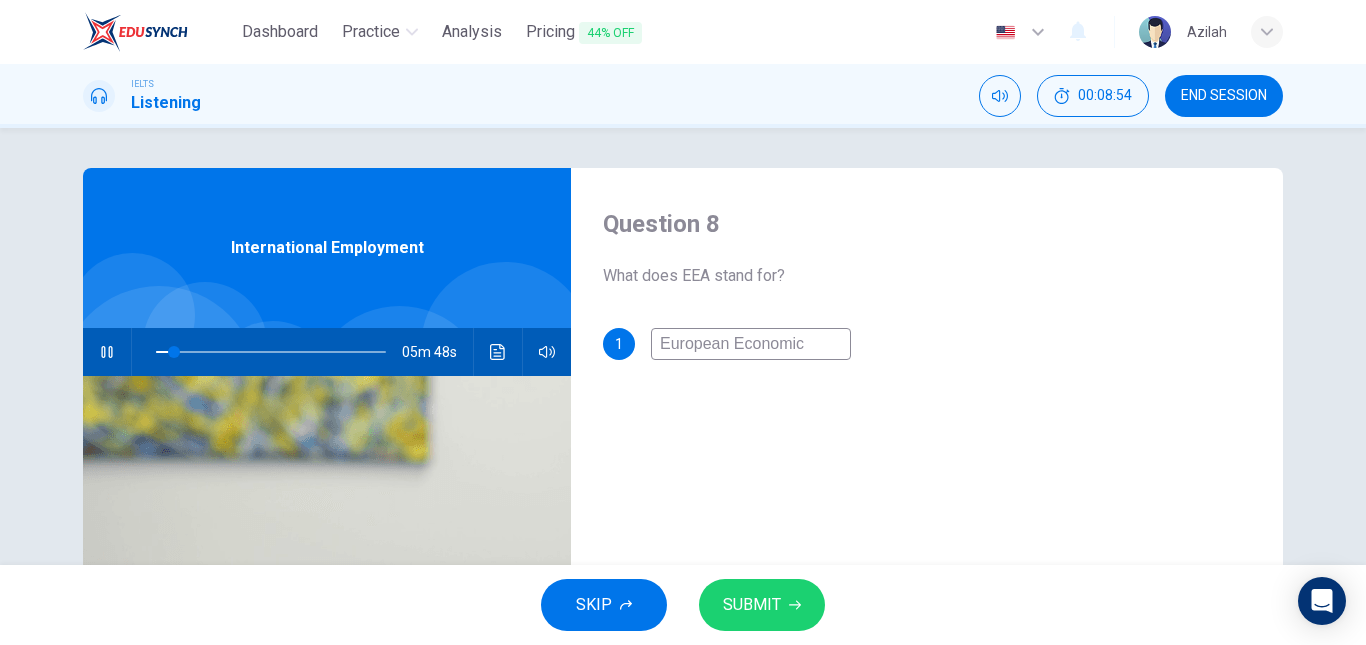 type on "8" 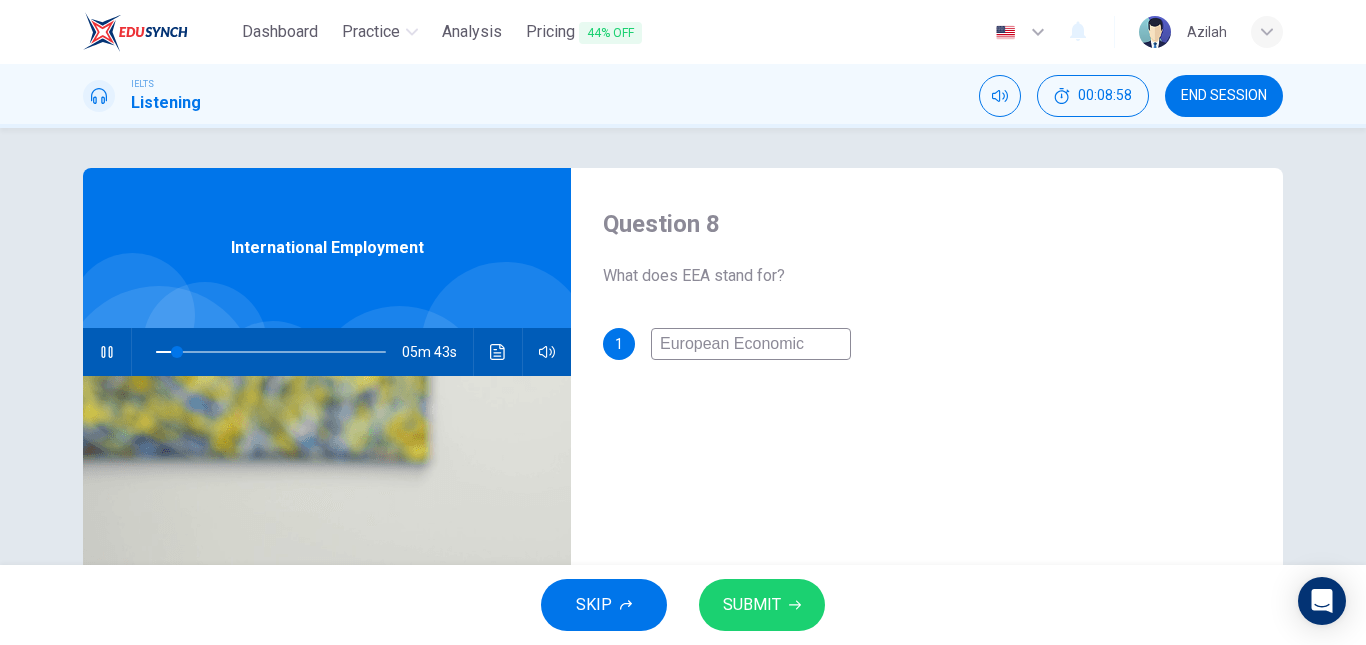 type on "9" 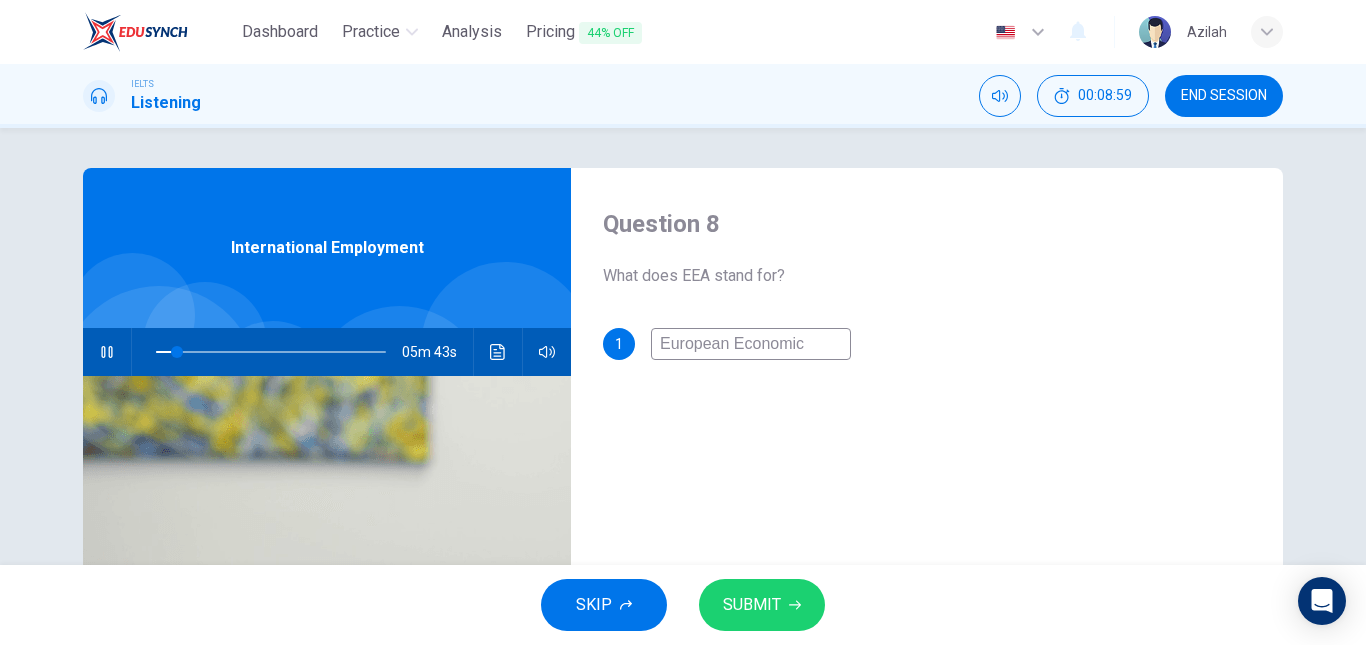 type on "European Economic A" 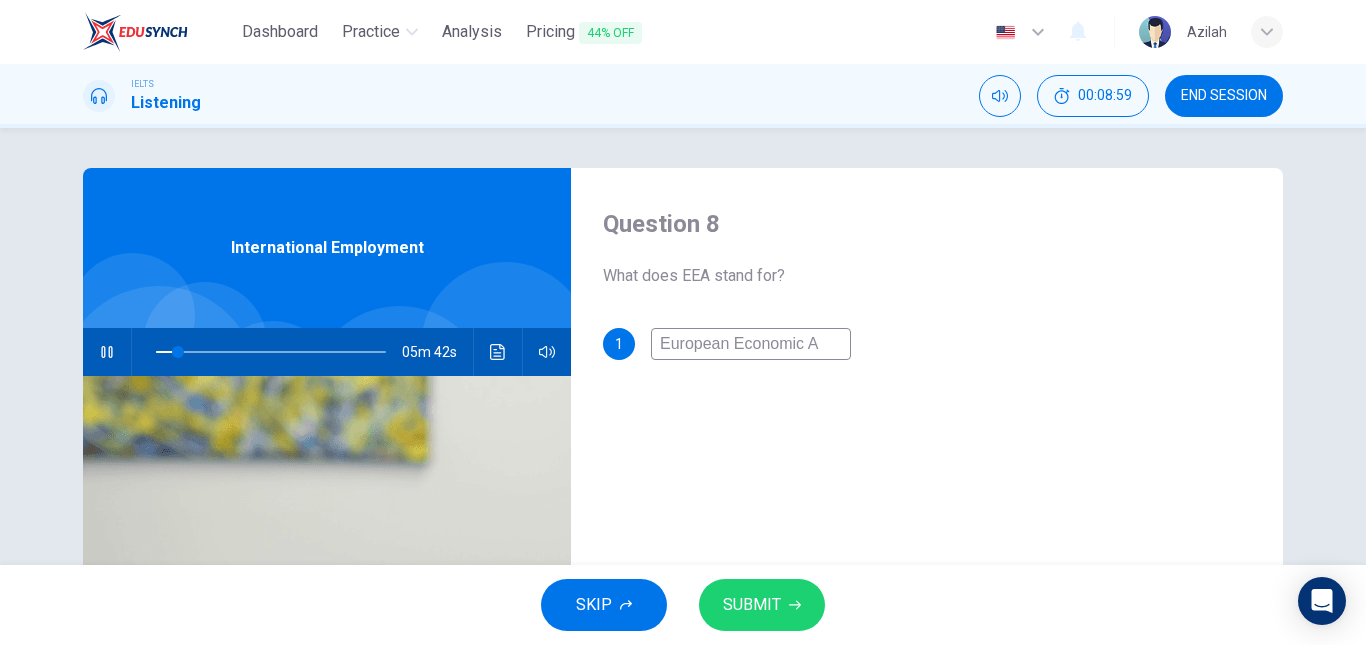 type on "10" 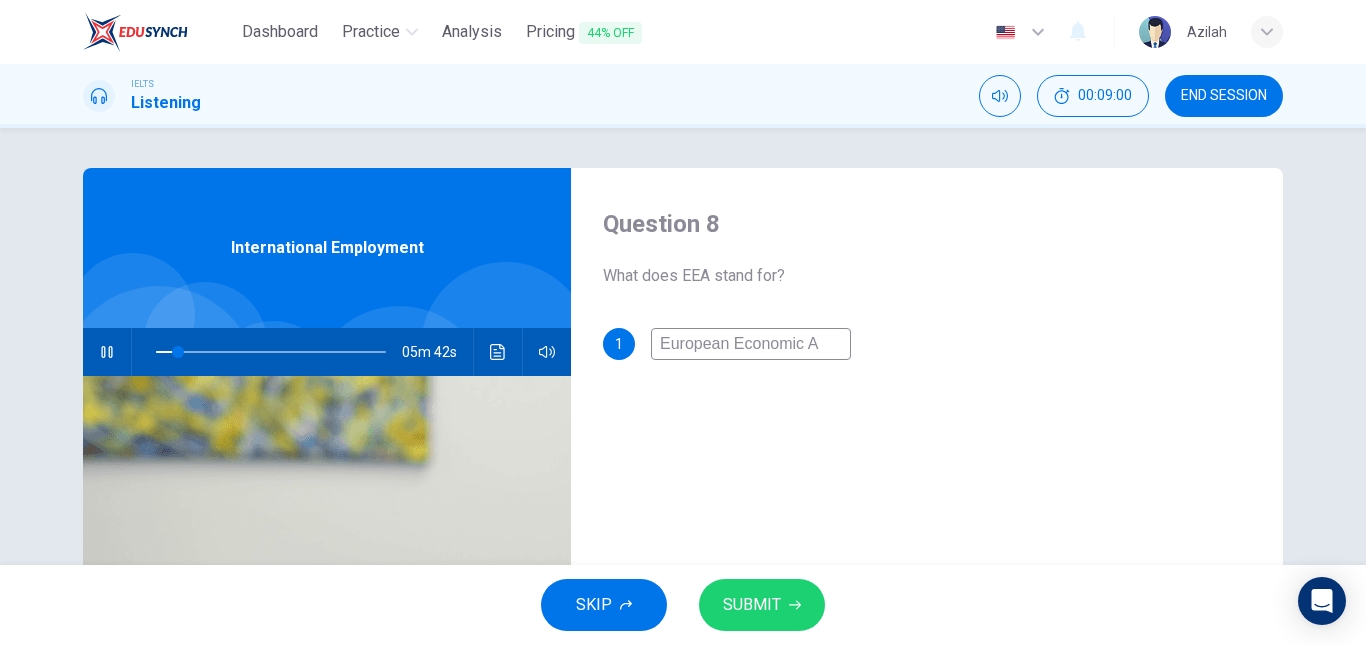 type on "European Economic Ar" 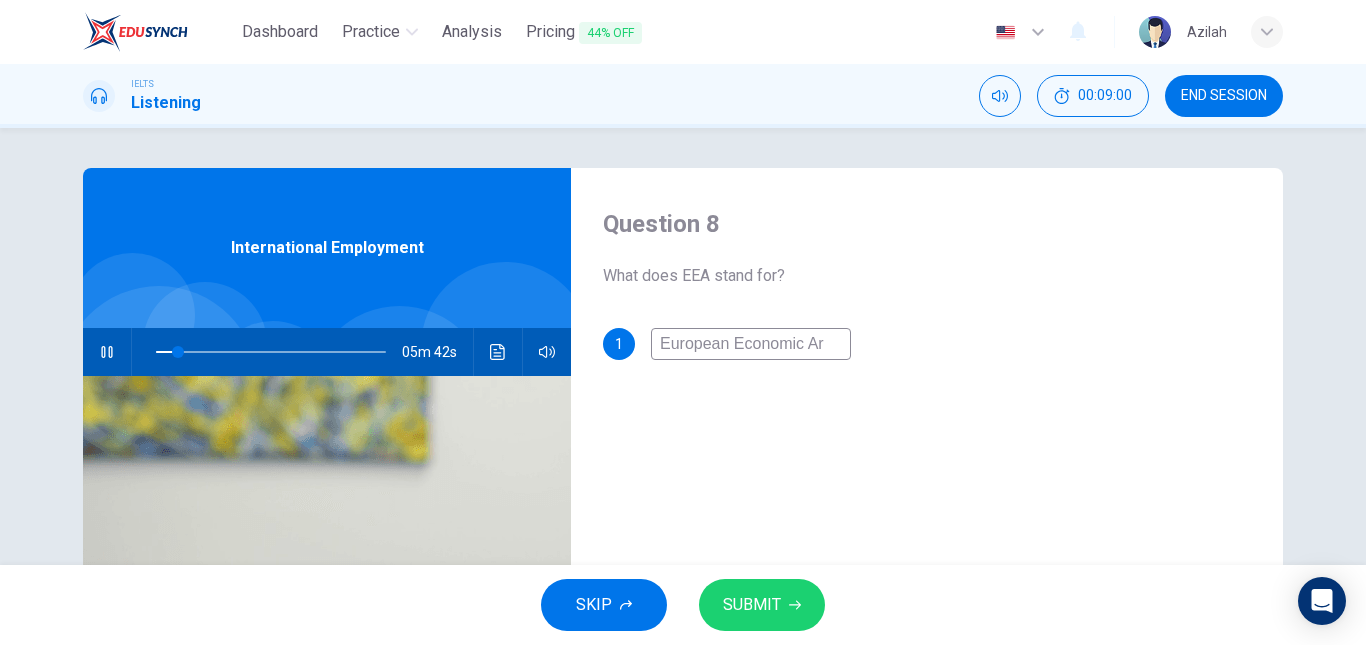 type on "European Economic Are" 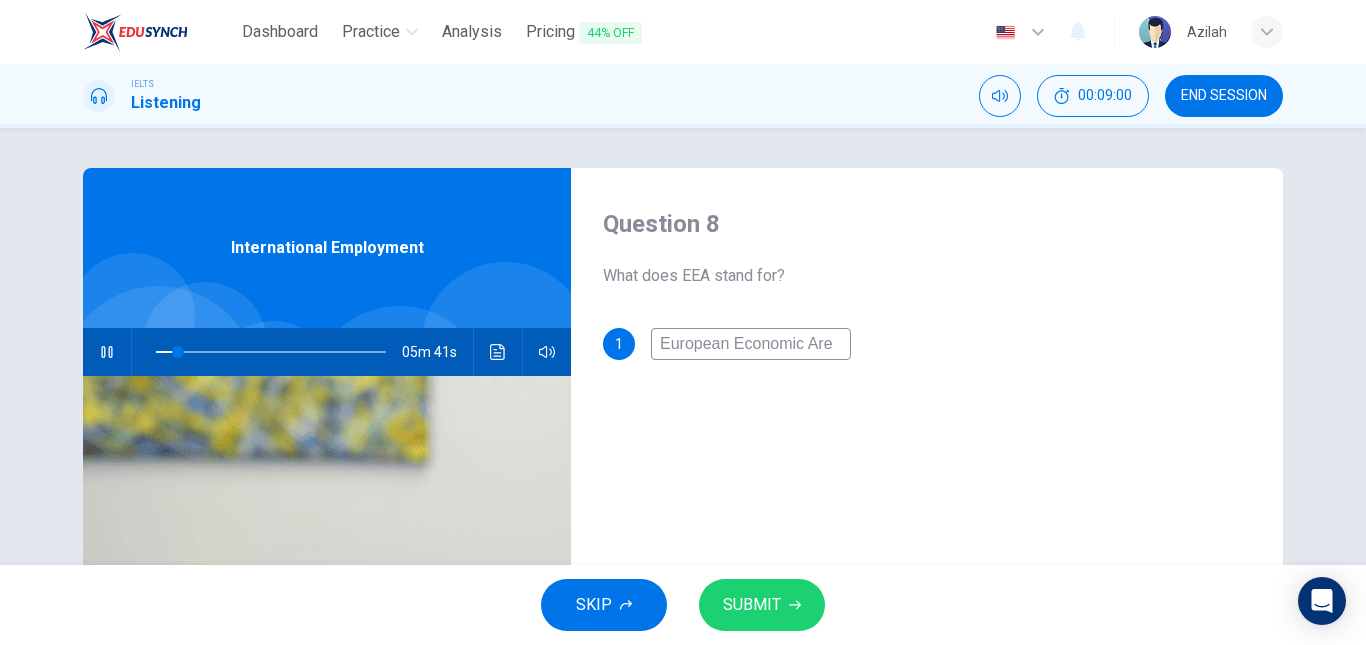 type on "10" 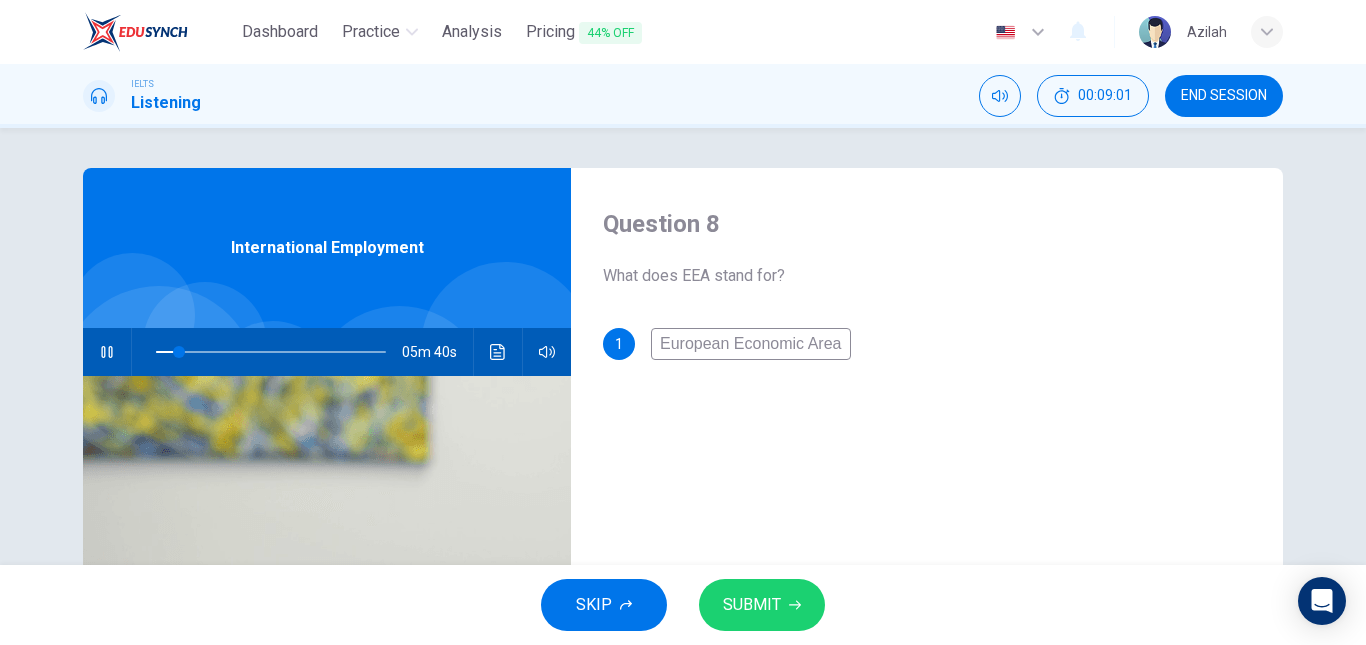 type on "10" 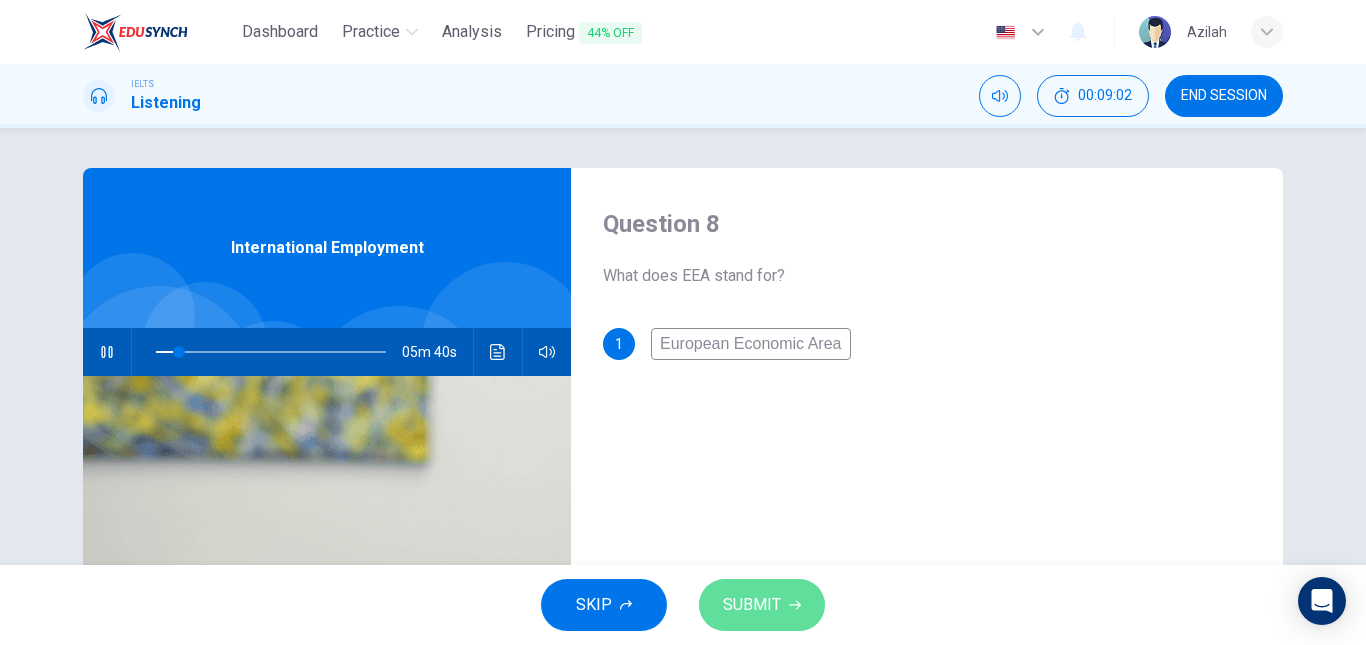click on "SUBMIT" at bounding box center [762, 605] 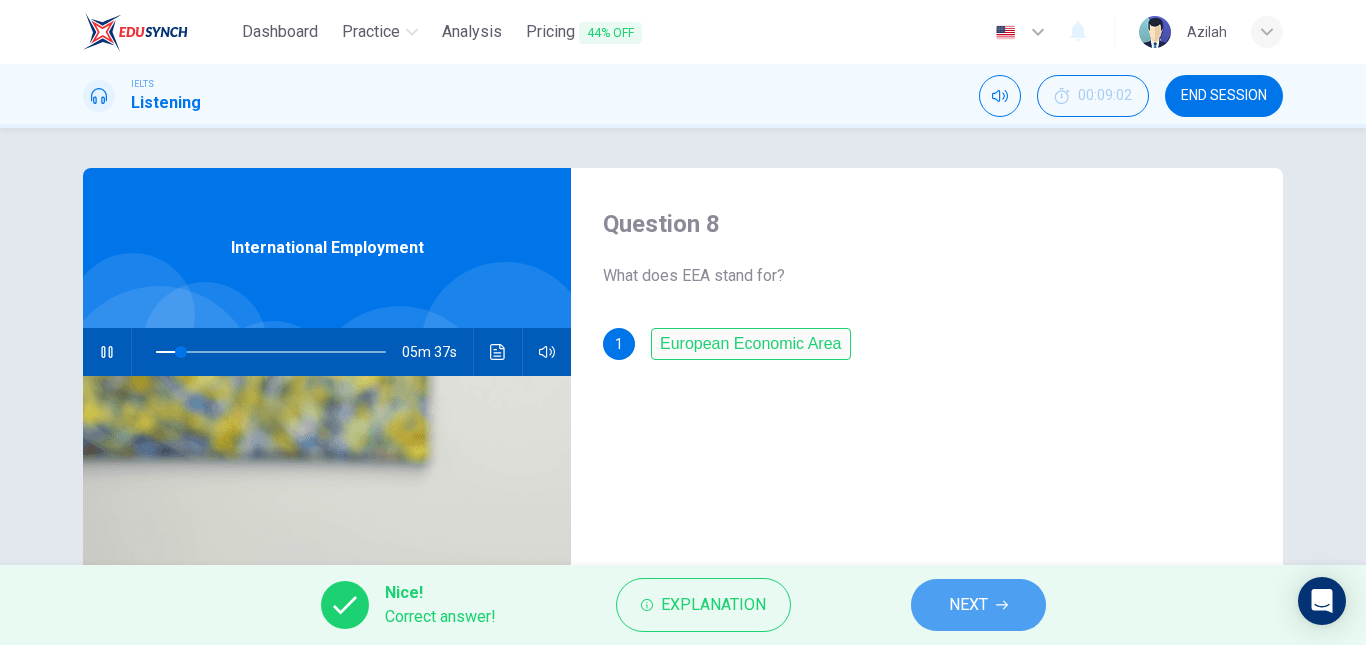 click on "NEXT" at bounding box center (978, 605) 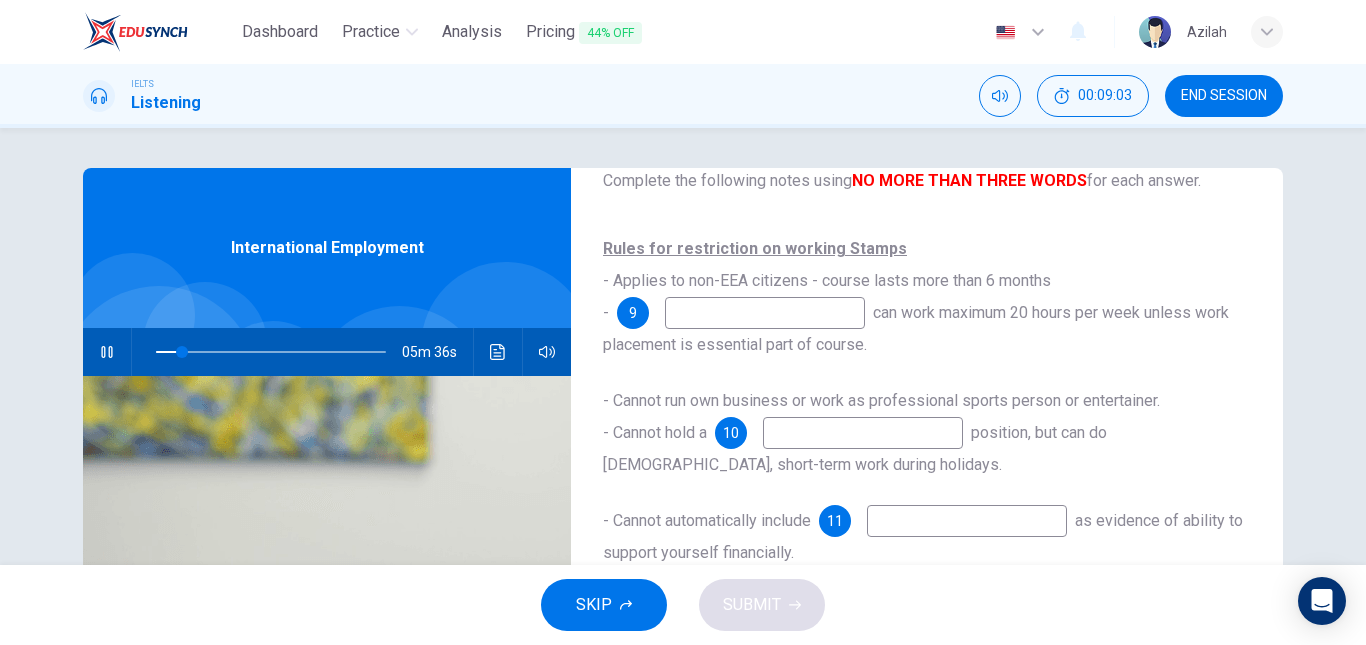 scroll, scrollTop: 100, scrollLeft: 0, axis: vertical 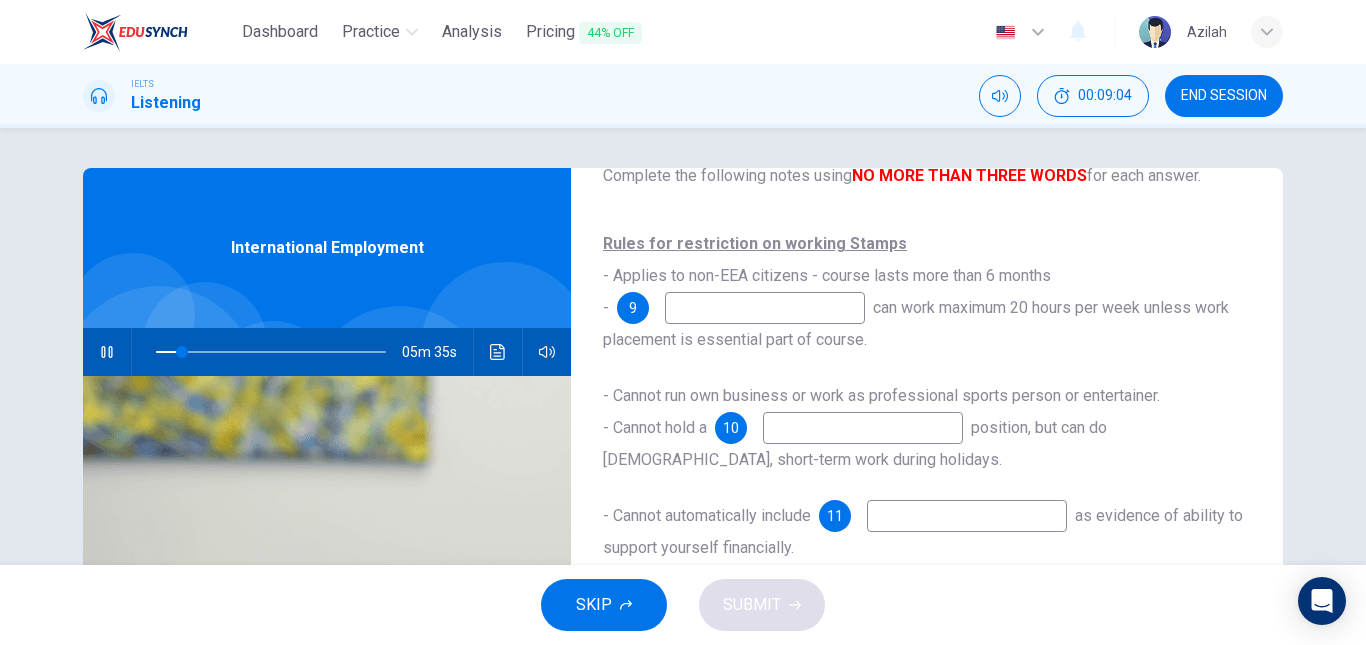 click at bounding box center [765, 308] 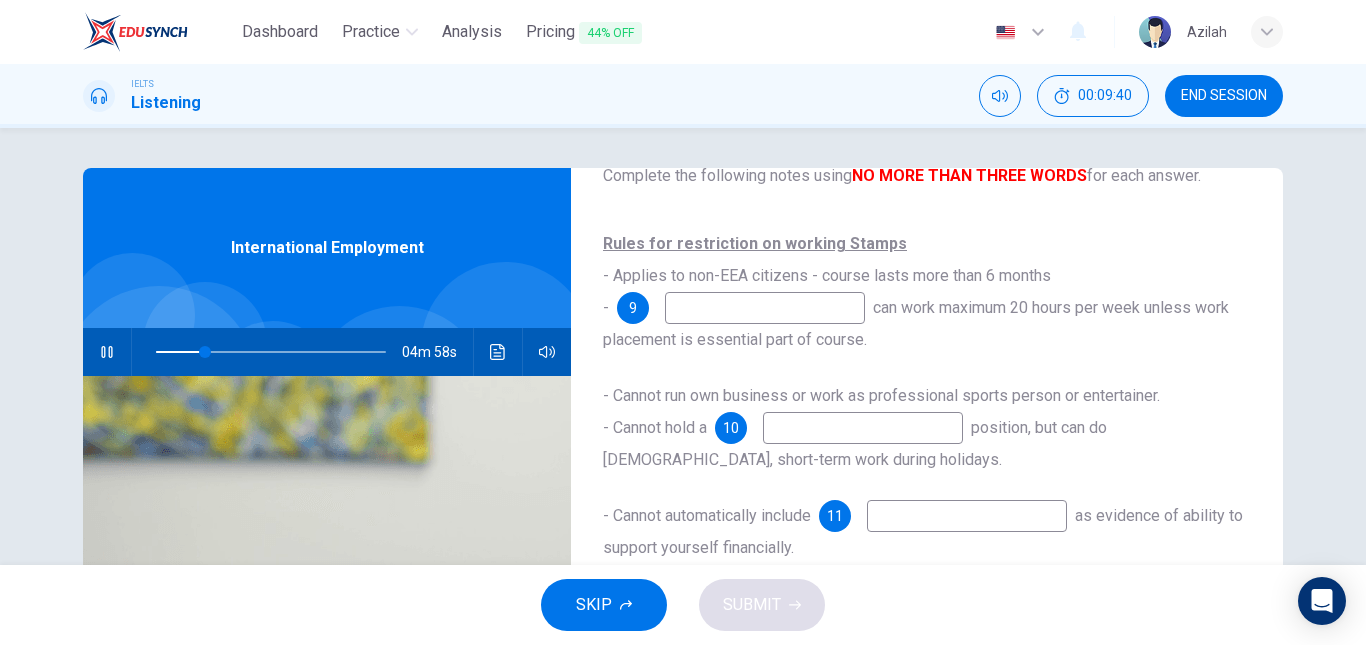 type on "21" 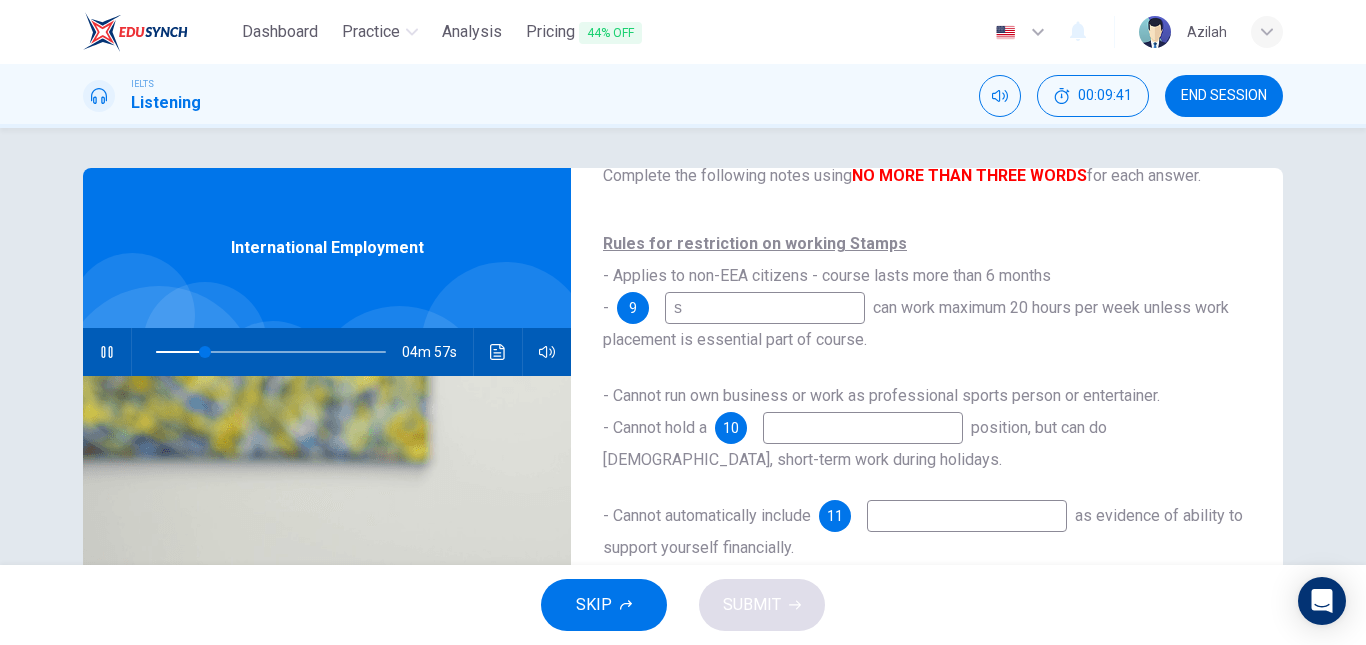 type on "21" 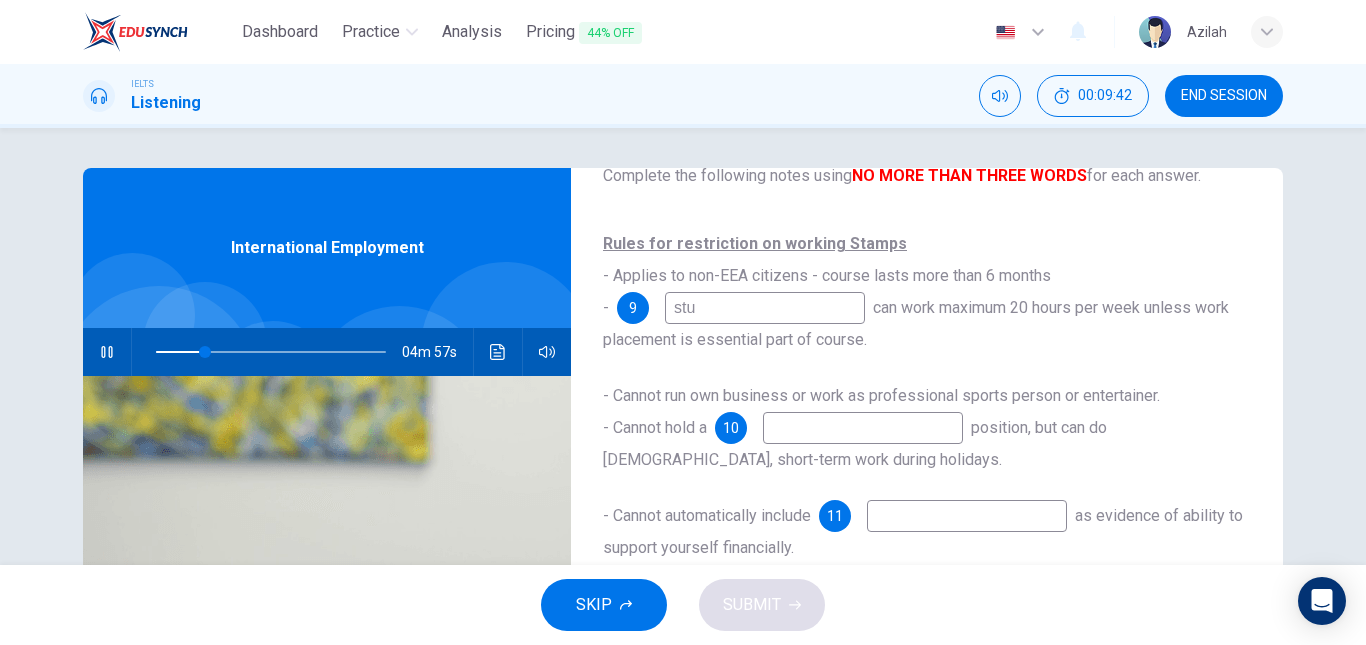 type on "stud" 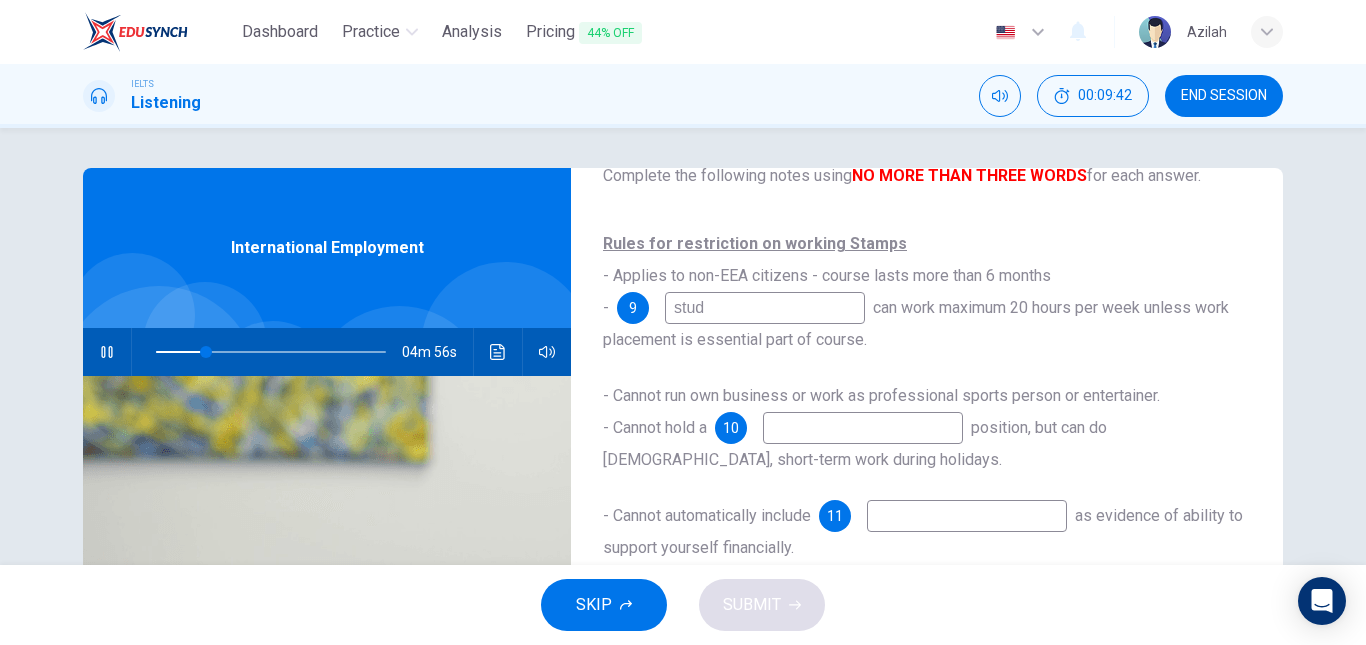 type on "22" 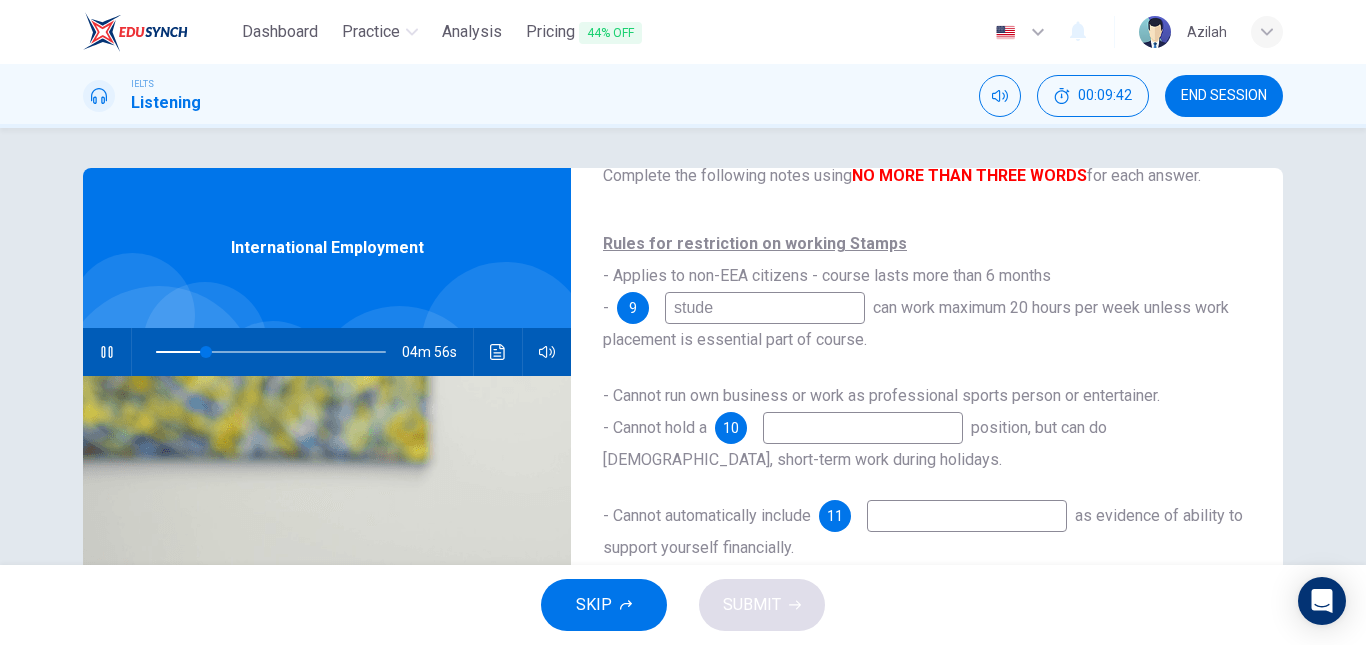 type on "studeb" 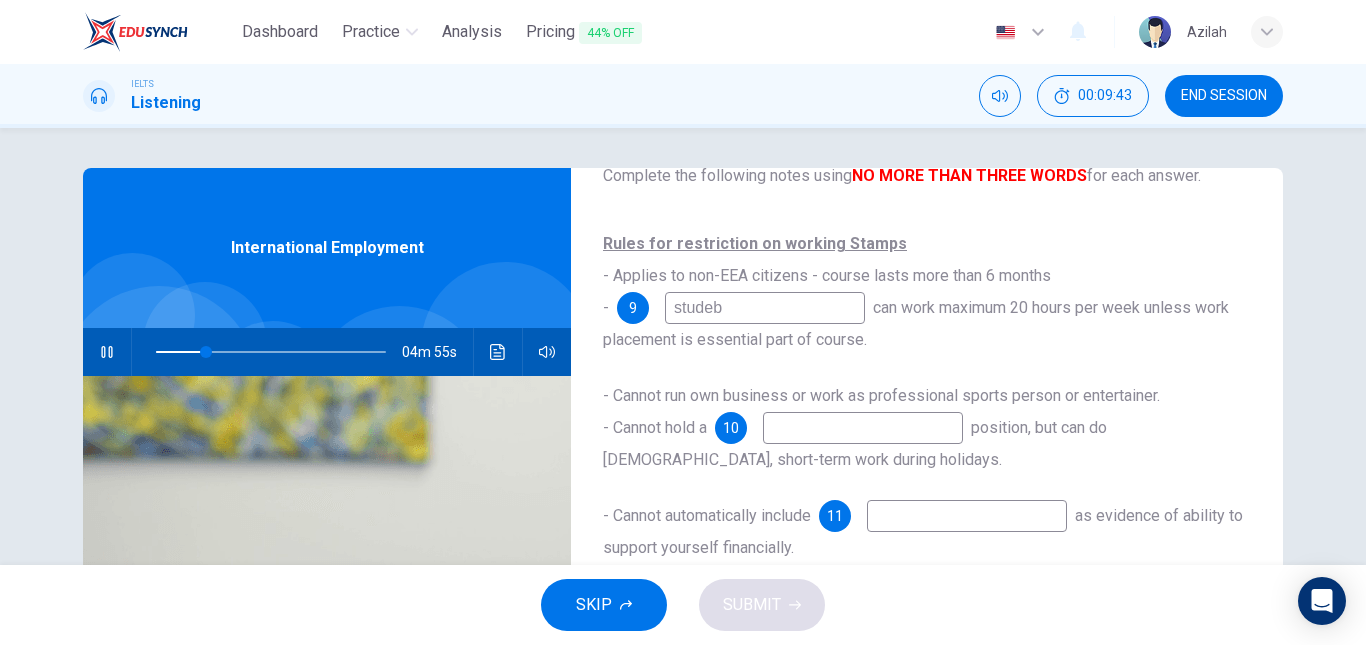 type on "22" 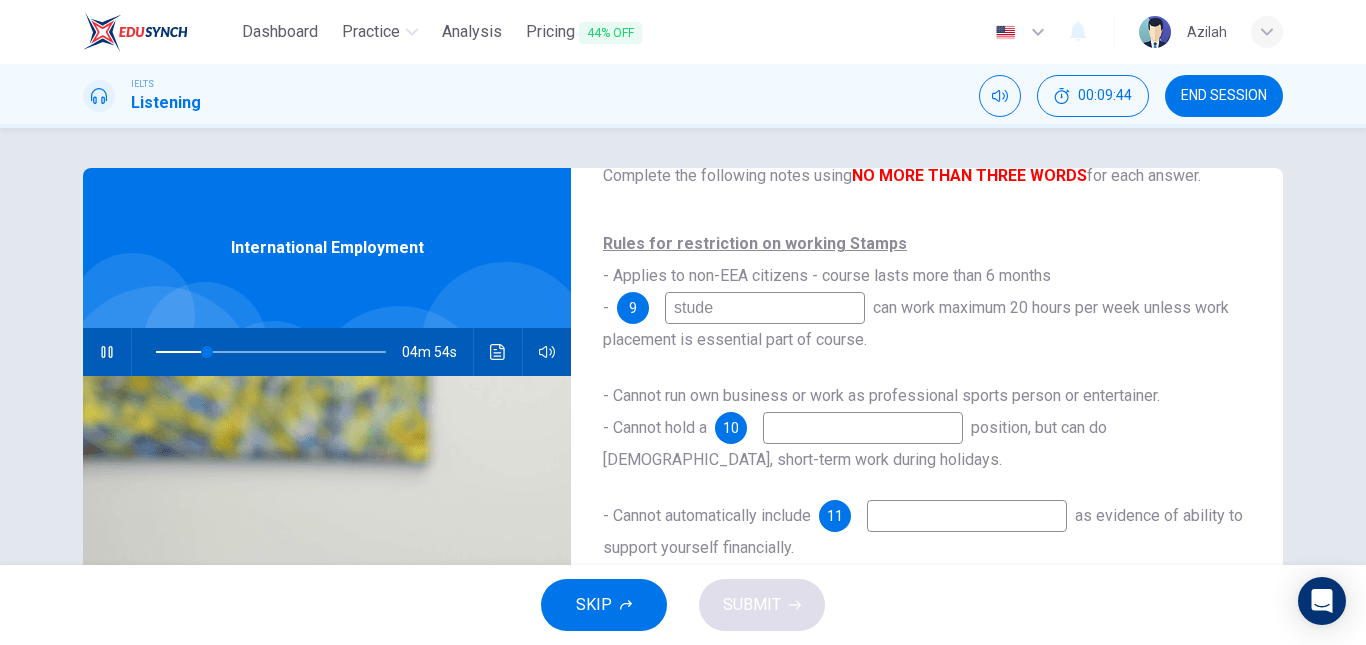 type on "22" 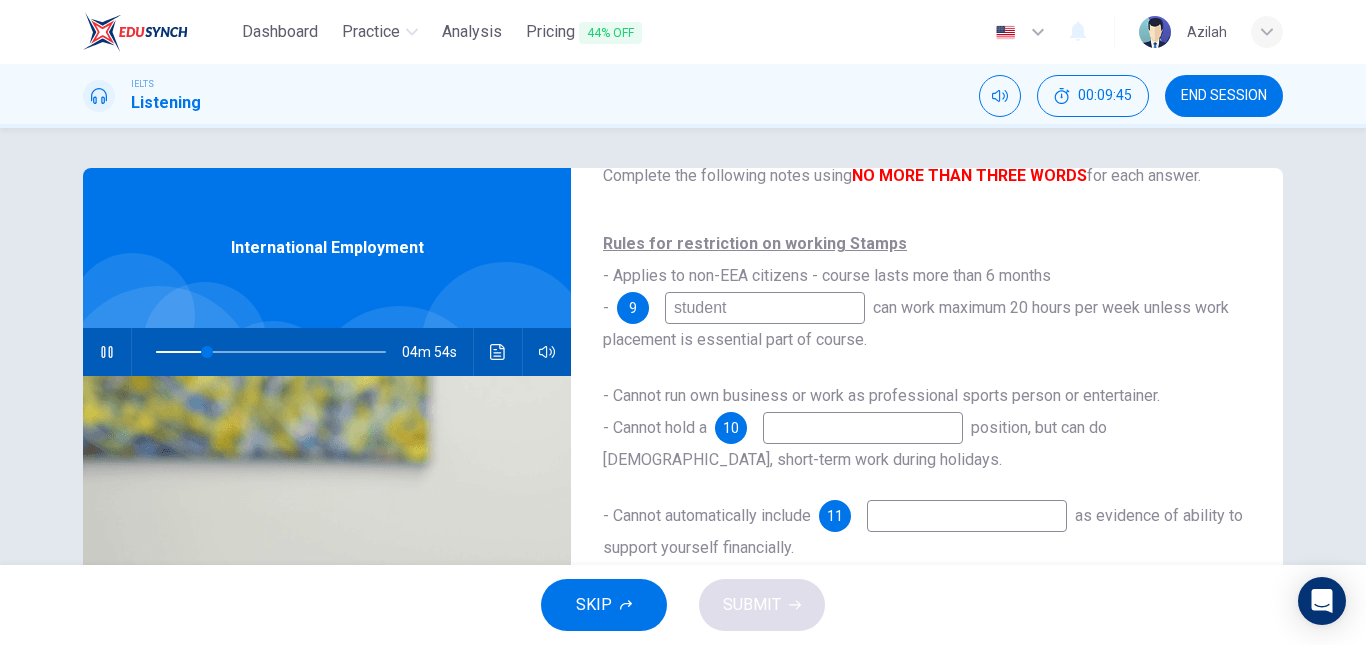 type on "students" 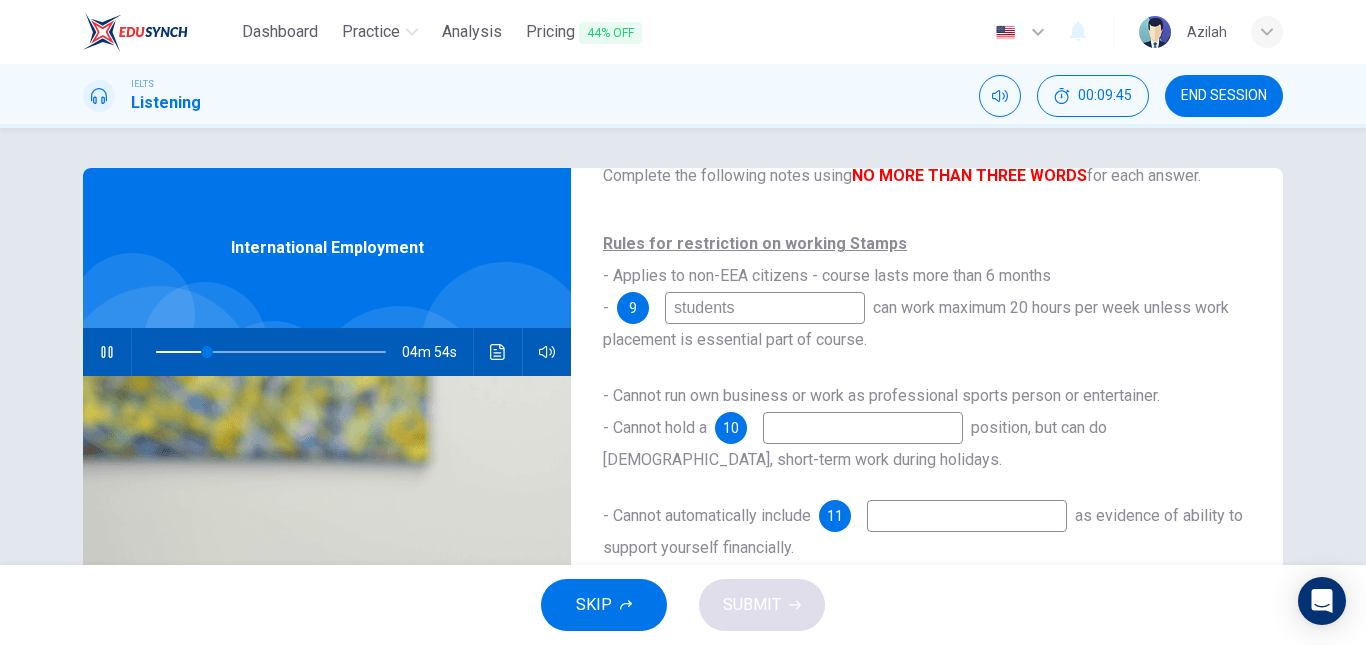 type on "22" 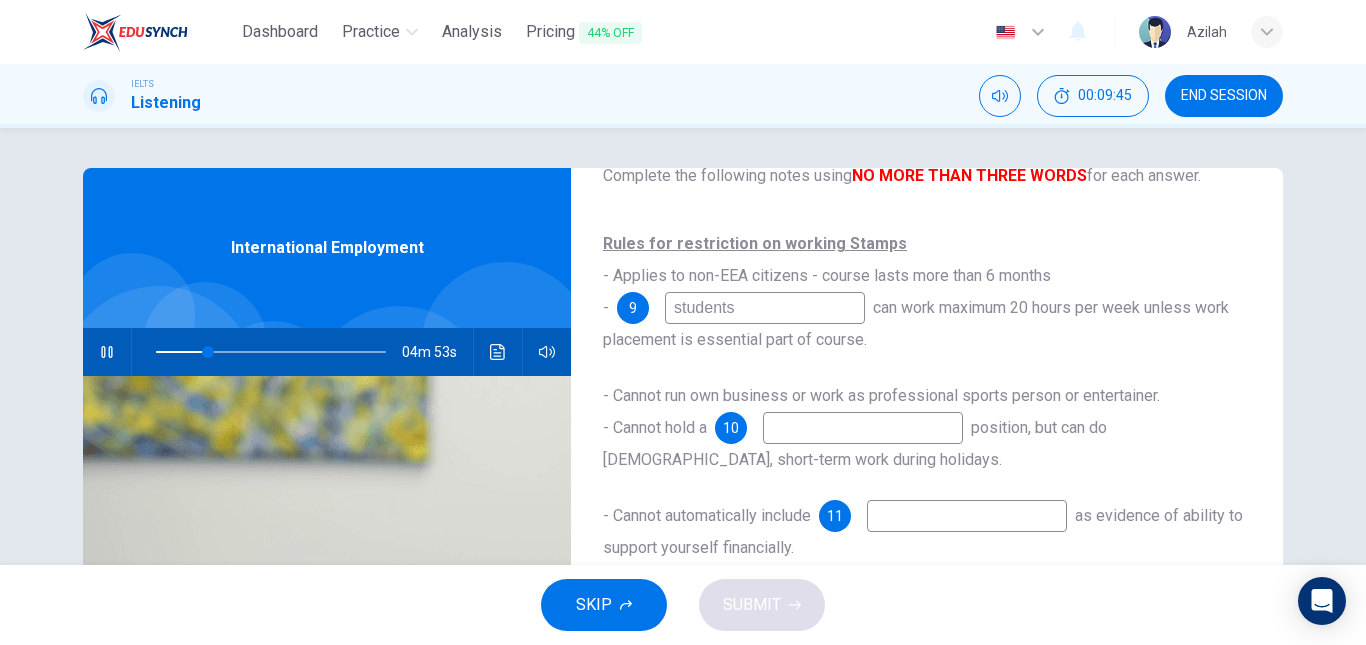 type on "students" 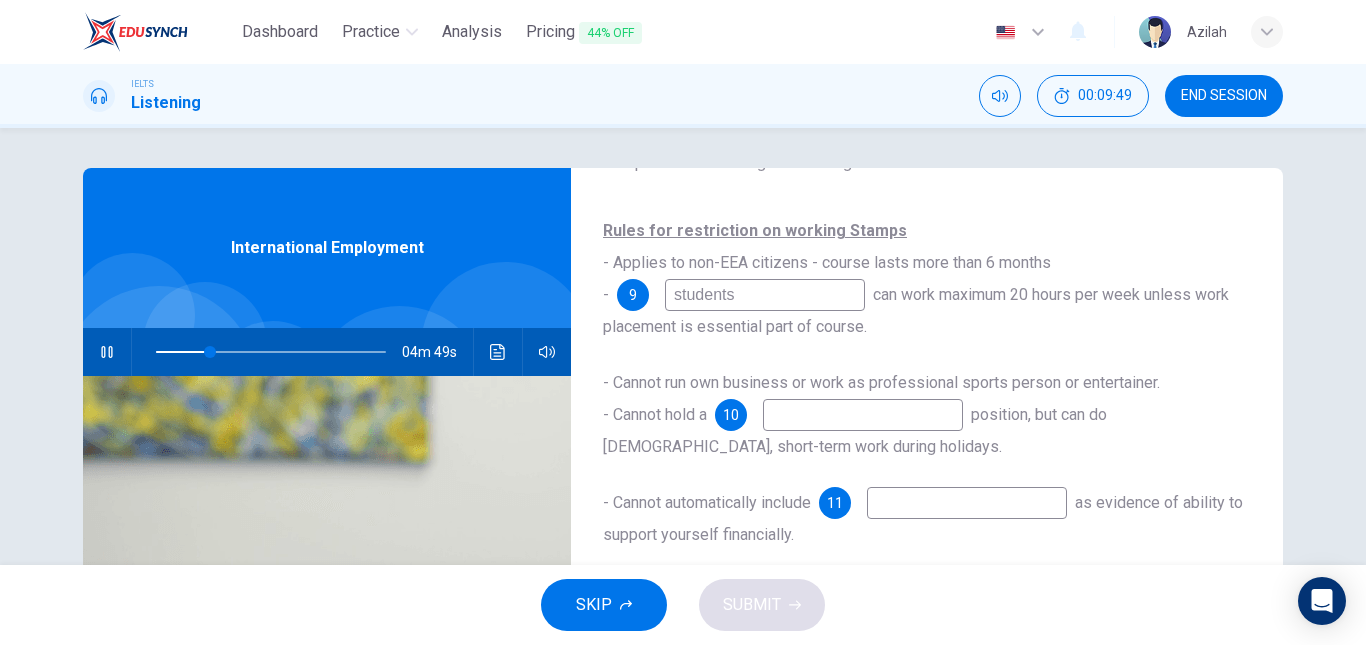 scroll, scrollTop: 118, scrollLeft: 0, axis: vertical 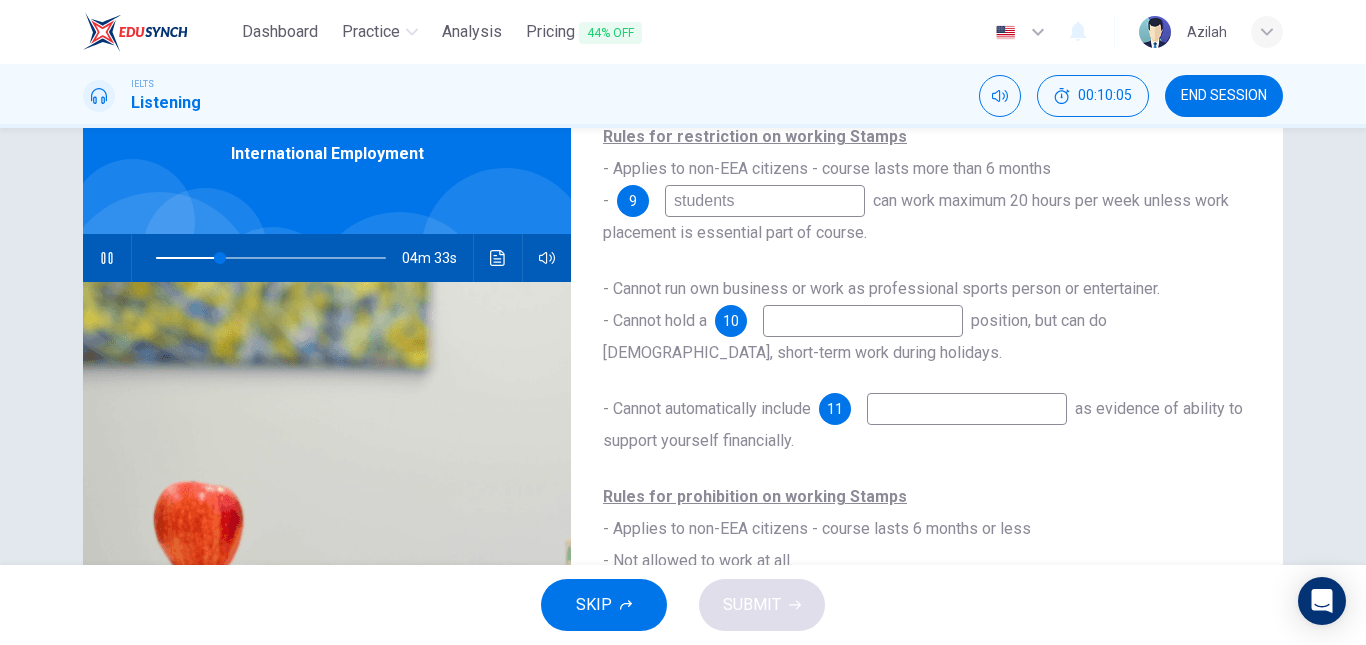 type on "28" 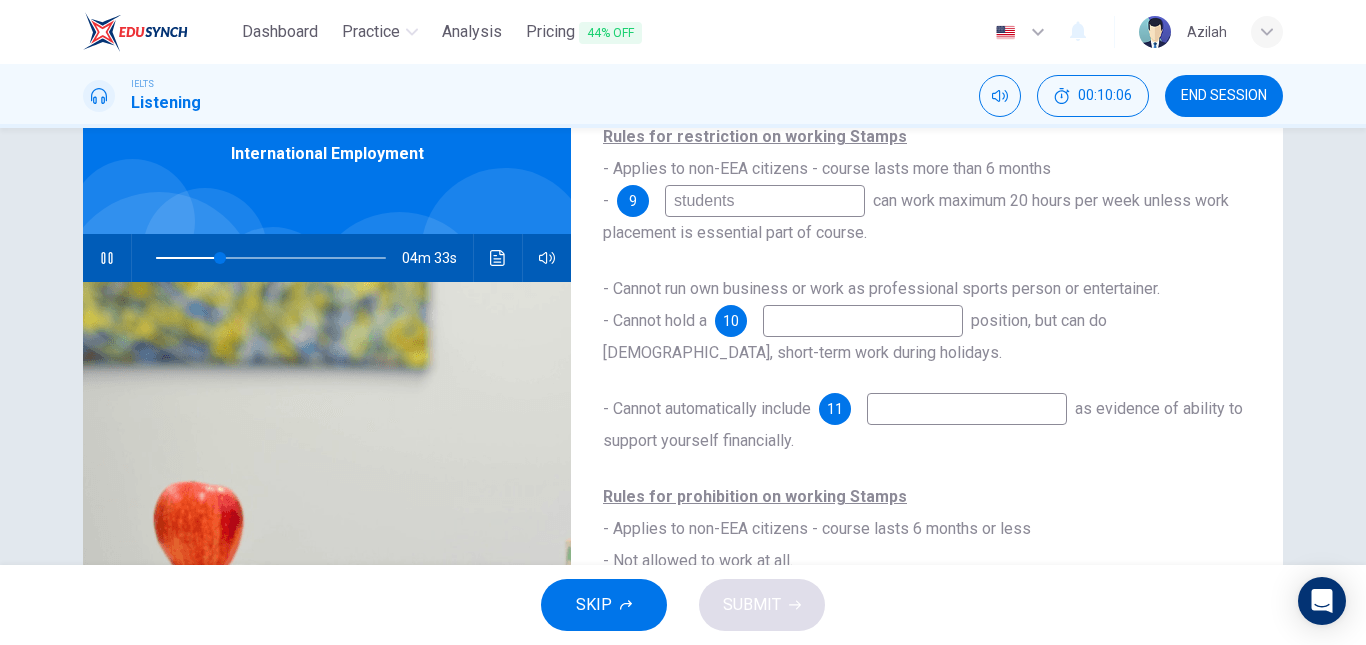 click at bounding box center [863, 321] 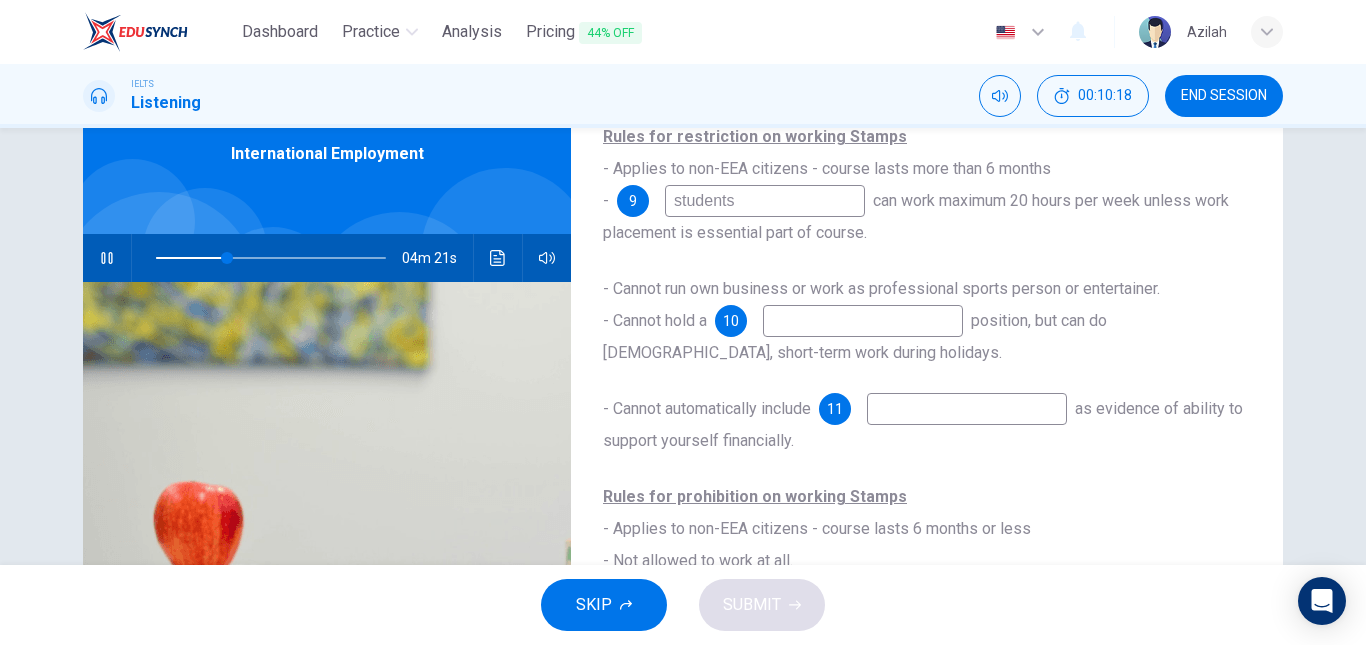 click at bounding box center [863, 321] 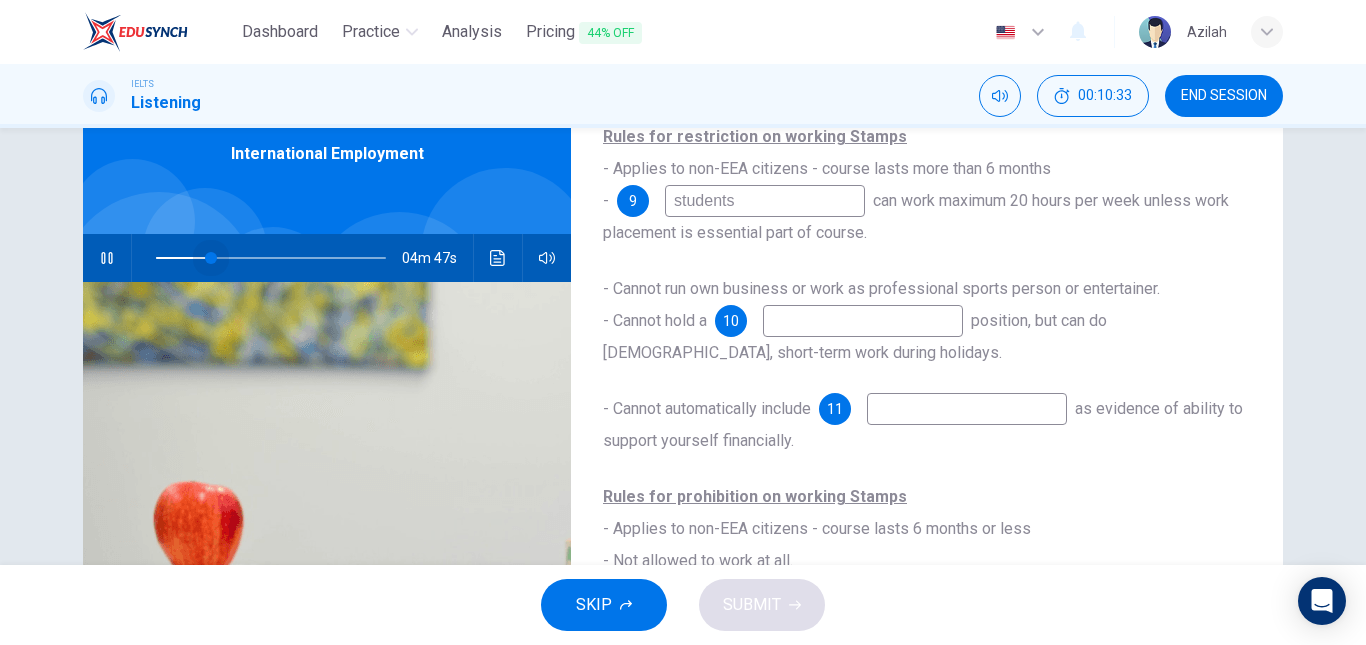 click at bounding box center [271, 258] 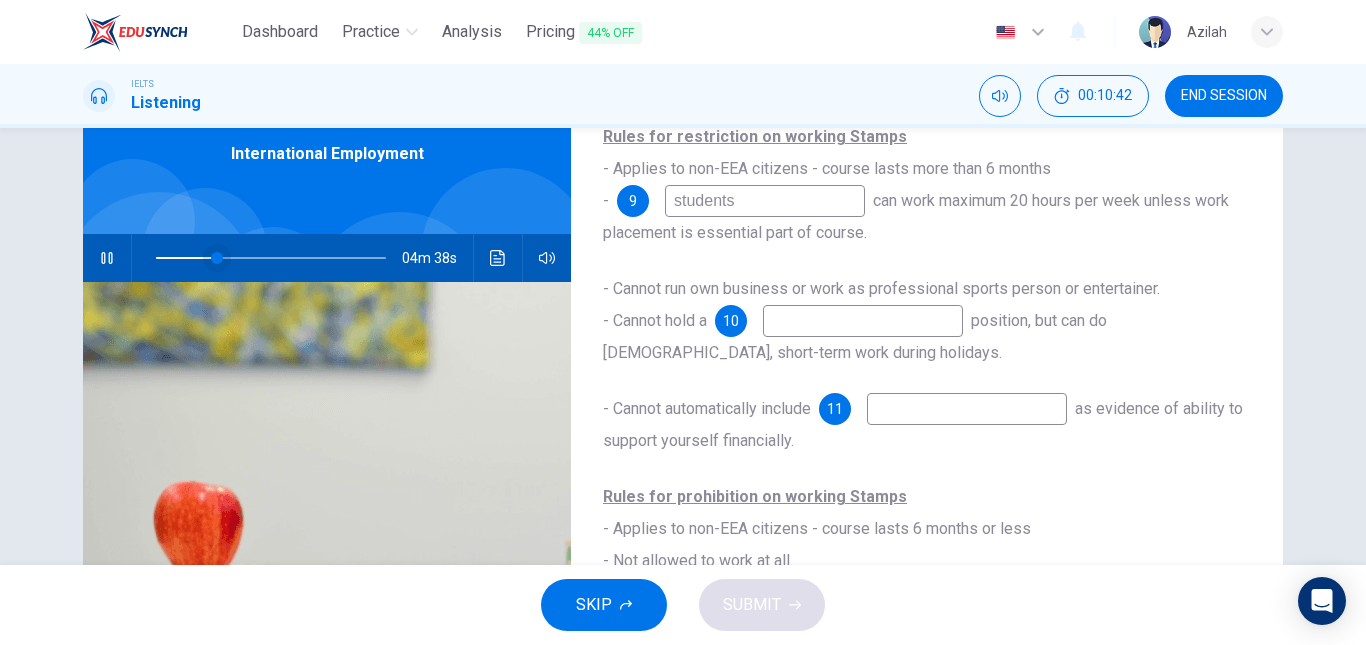 click at bounding box center [217, 258] 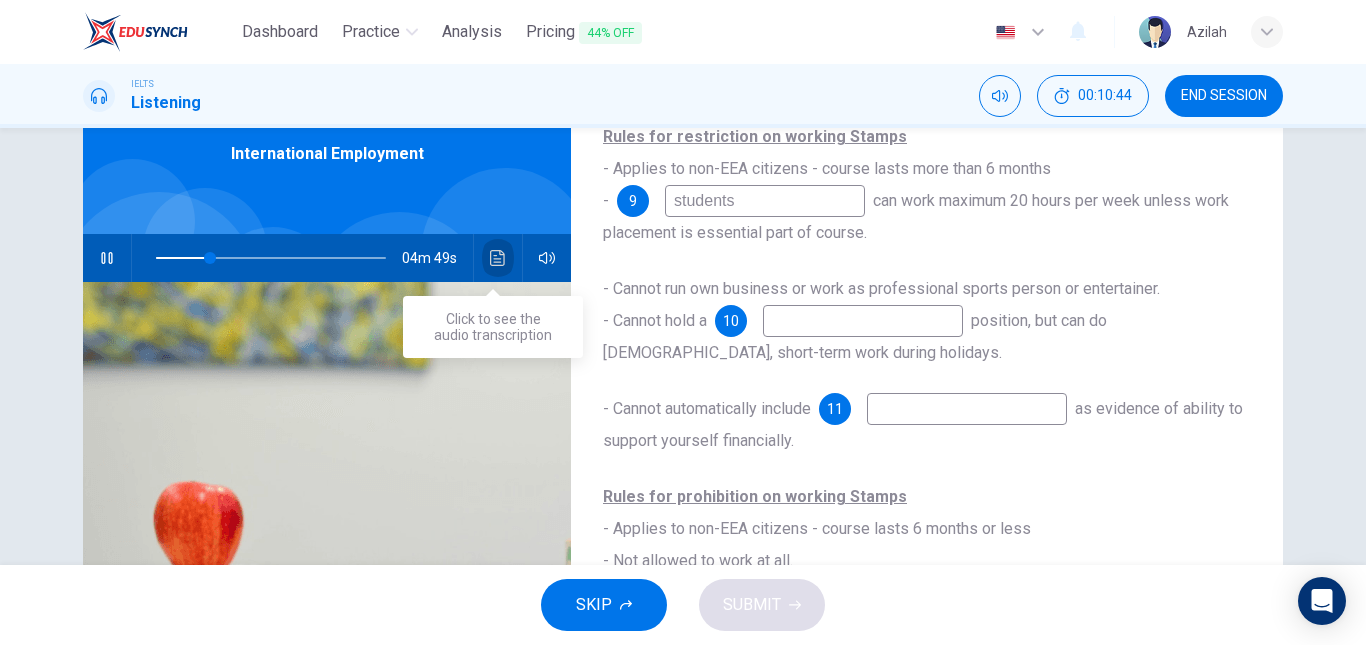 click at bounding box center (498, 258) 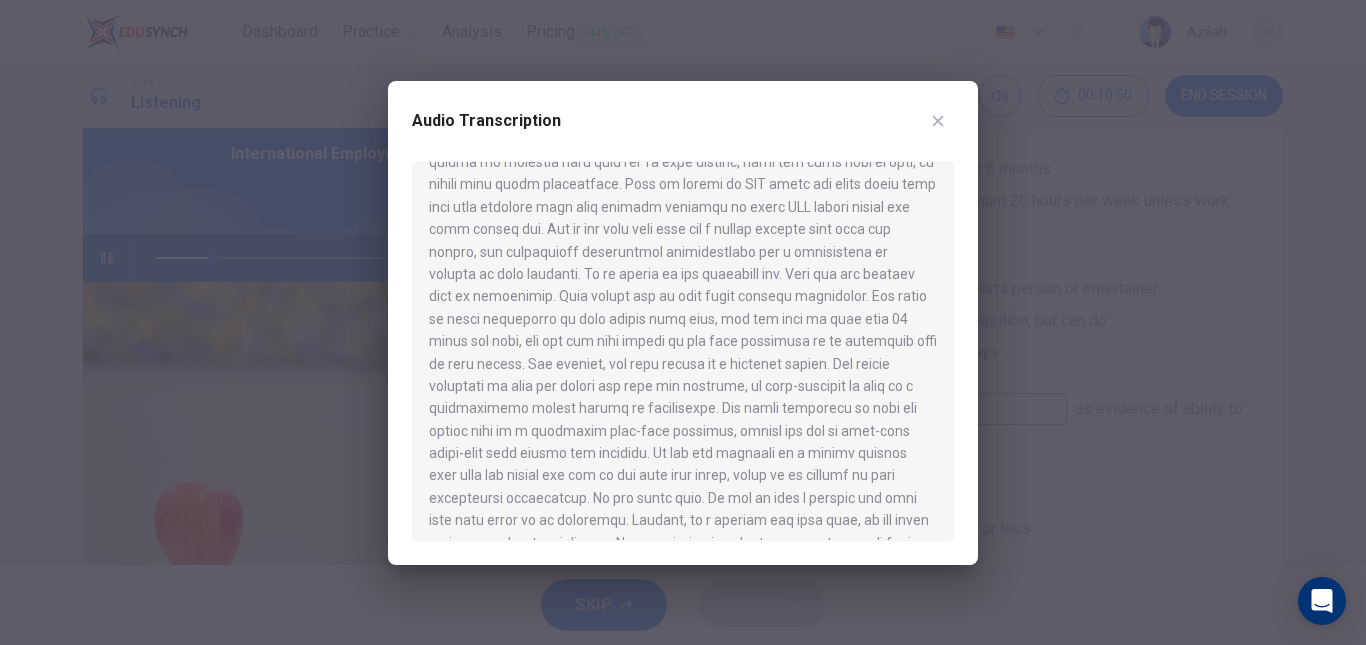 scroll, scrollTop: 233, scrollLeft: 0, axis: vertical 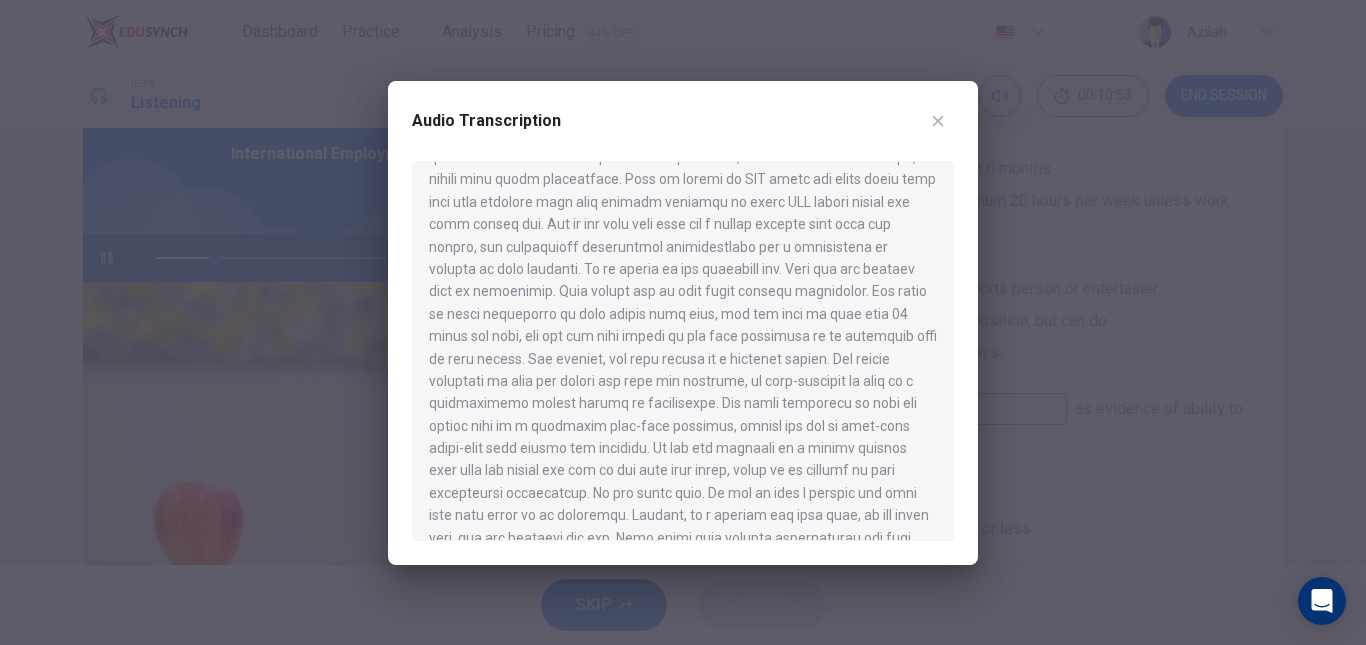 click at bounding box center (683, 322) 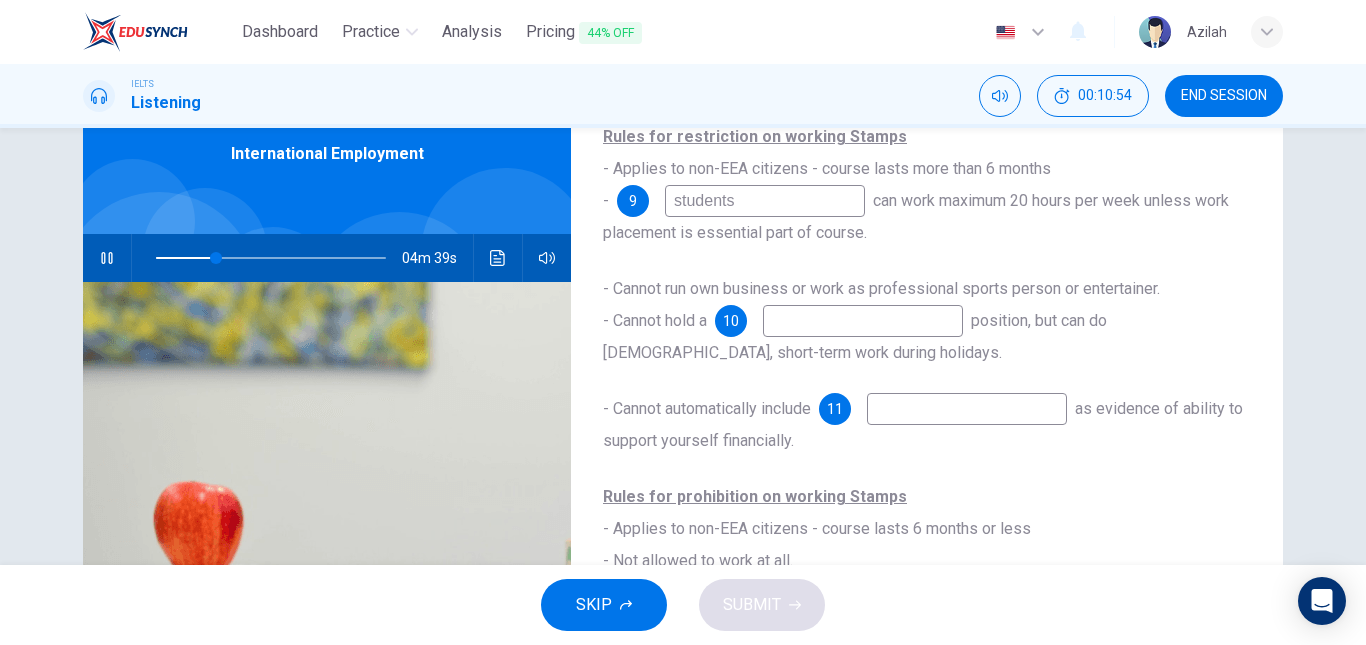 click on "students" at bounding box center [765, 201] 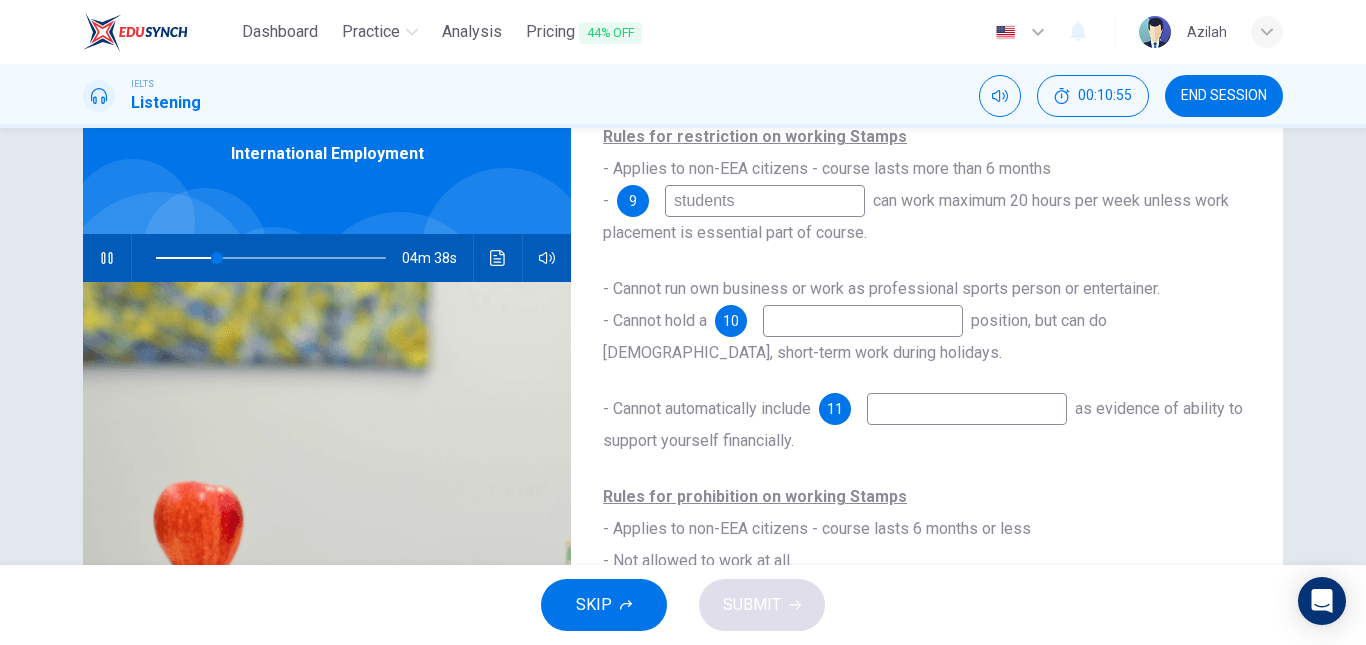 click on "students" at bounding box center (765, 201) 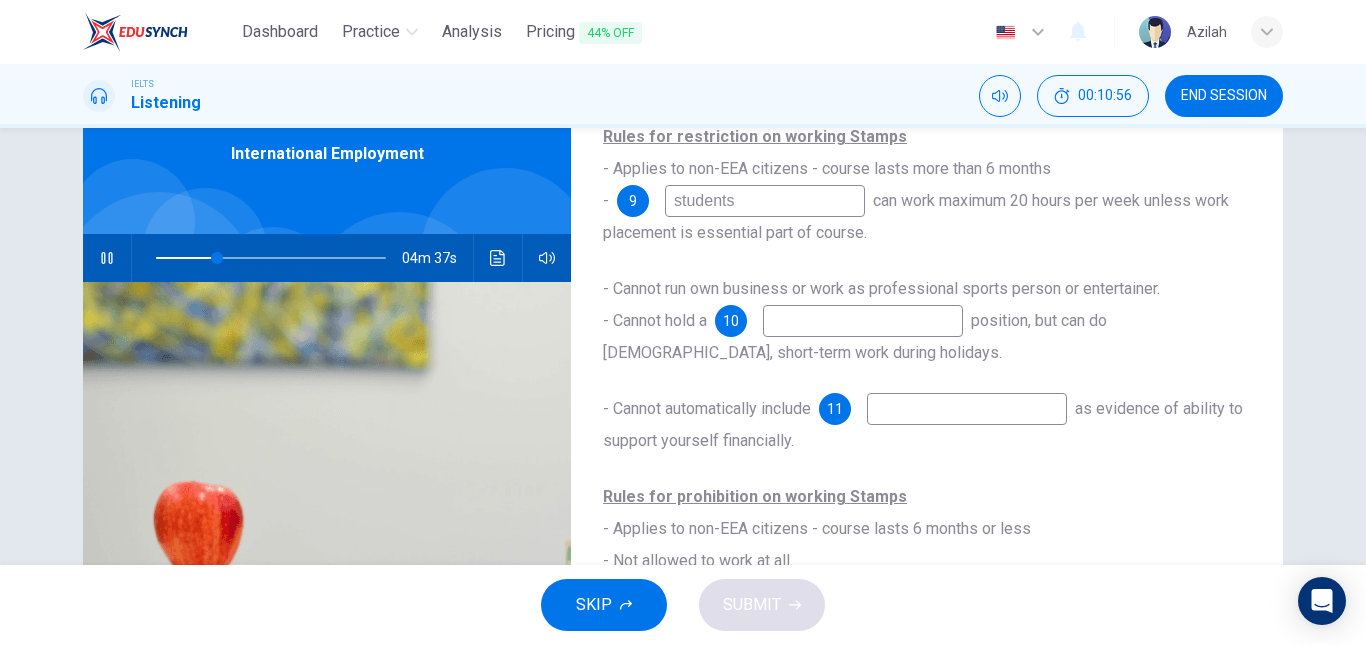 click on "students" at bounding box center (765, 201) 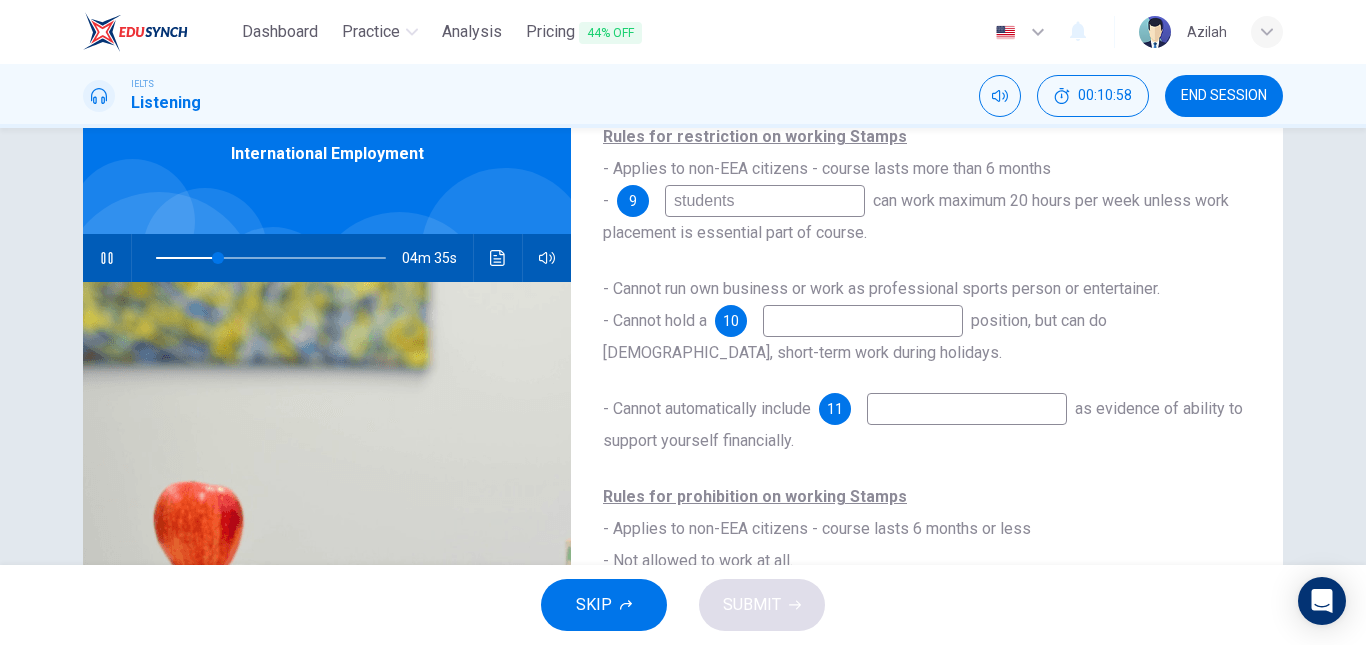 click on "students" at bounding box center (765, 201) 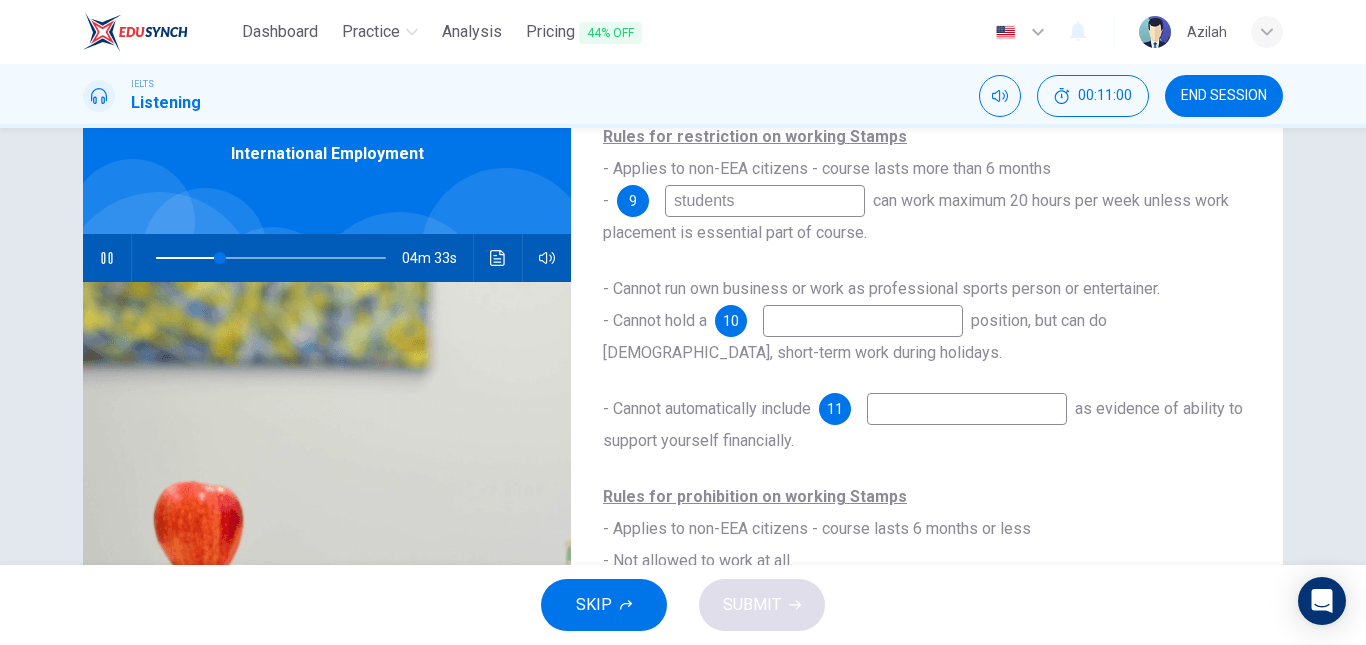 click at bounding box center (863, 321) 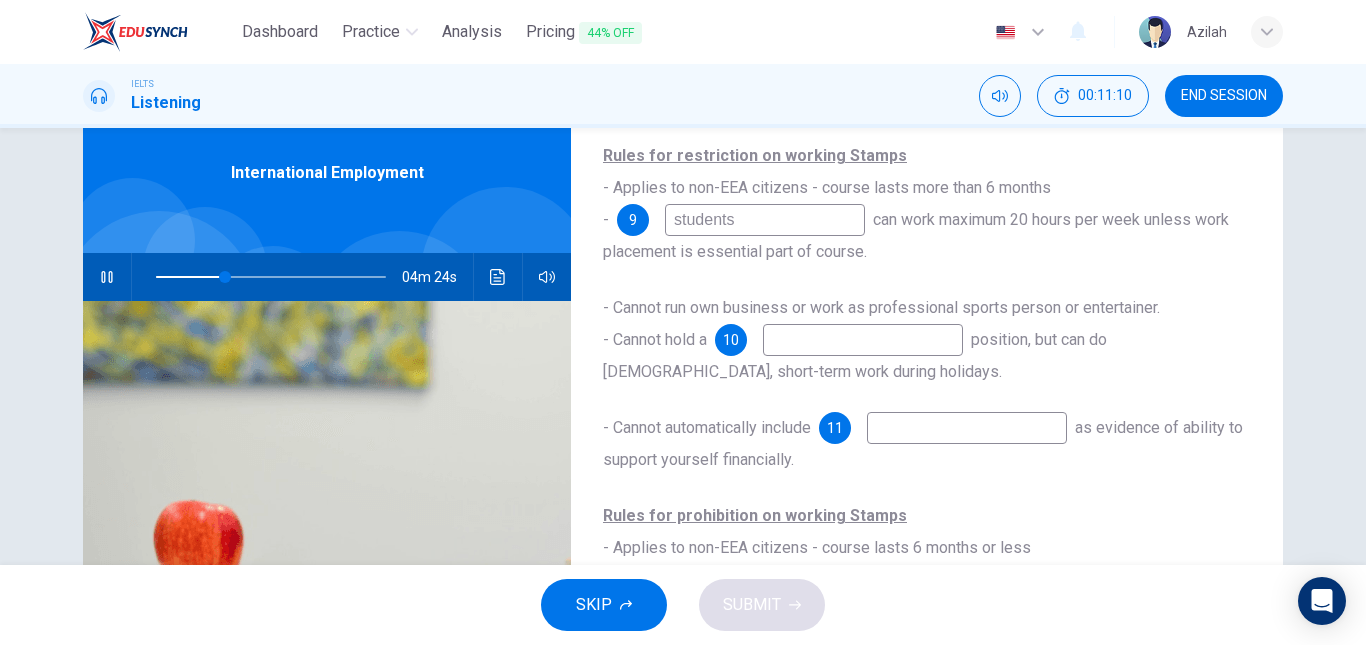 scroll, scrollTop: 73, scrollLeft: 0, axis: vertical 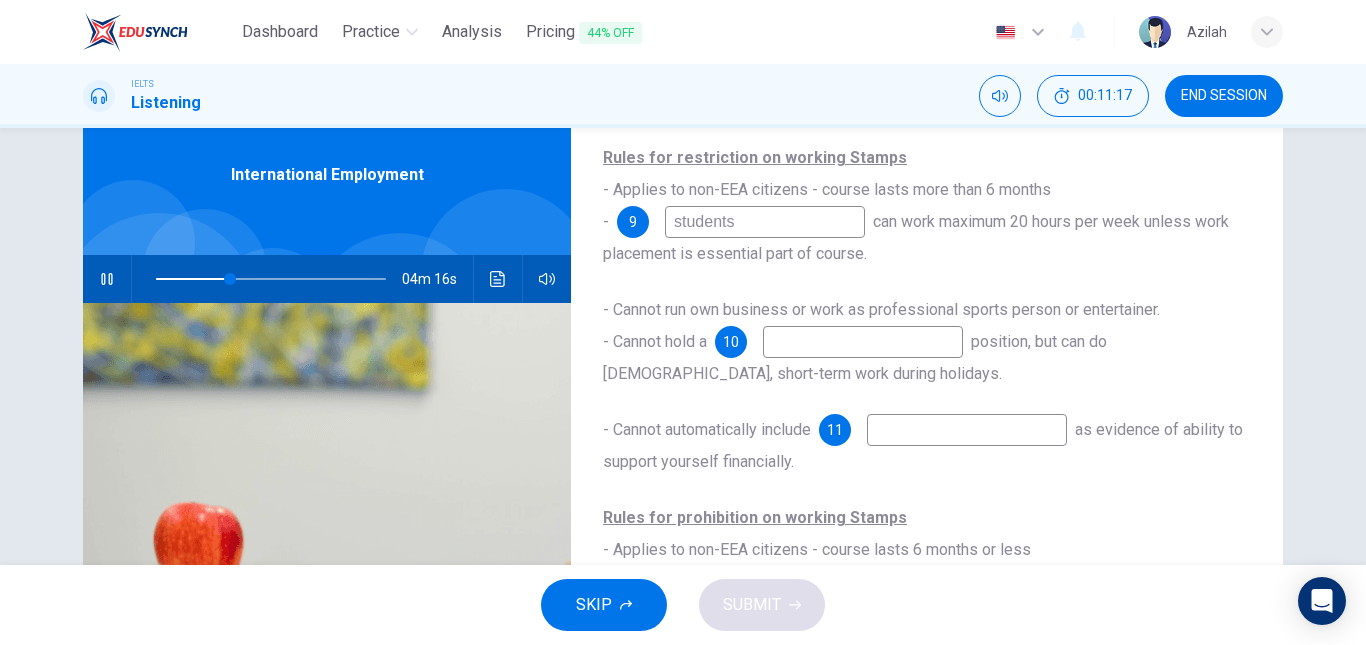 type on "32" 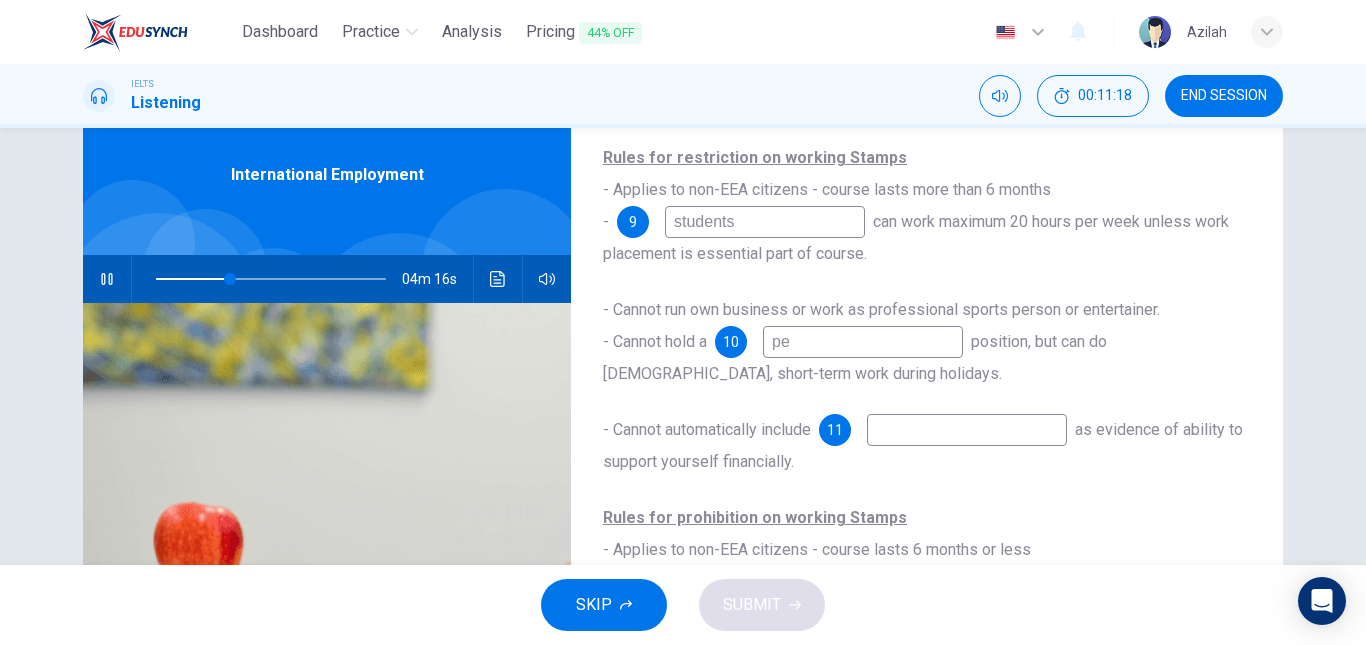 type on "per" 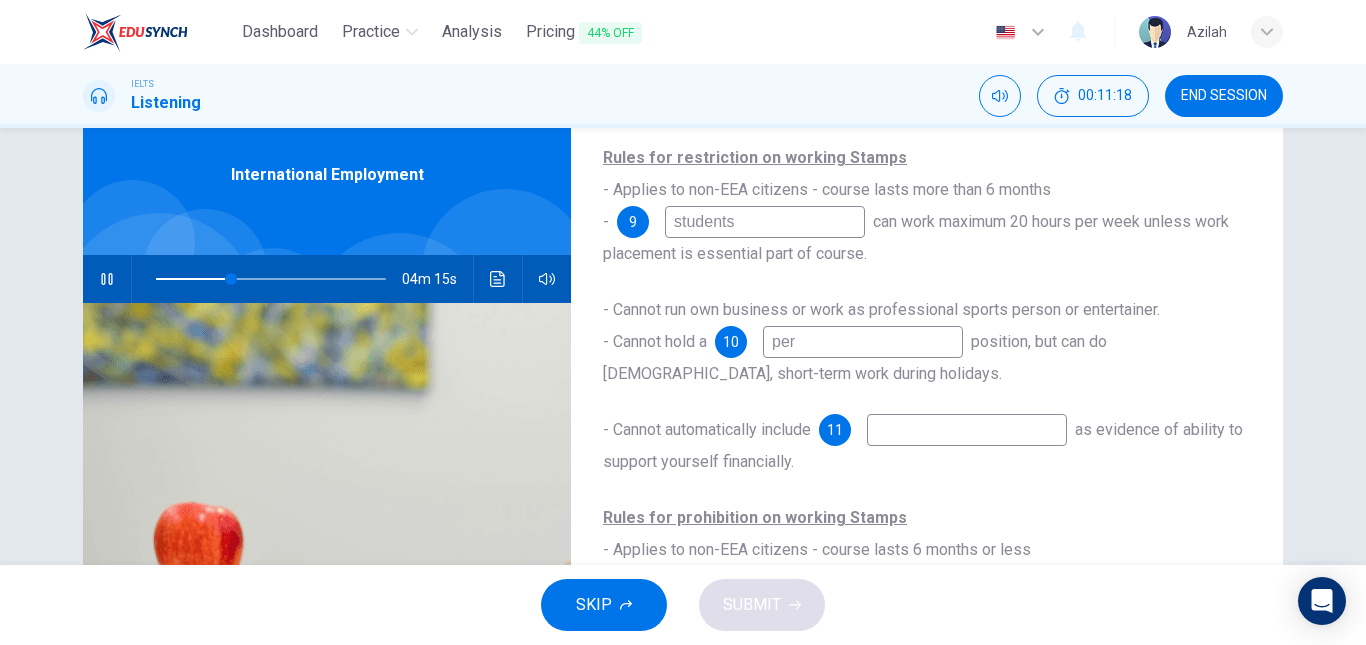 type on "32" 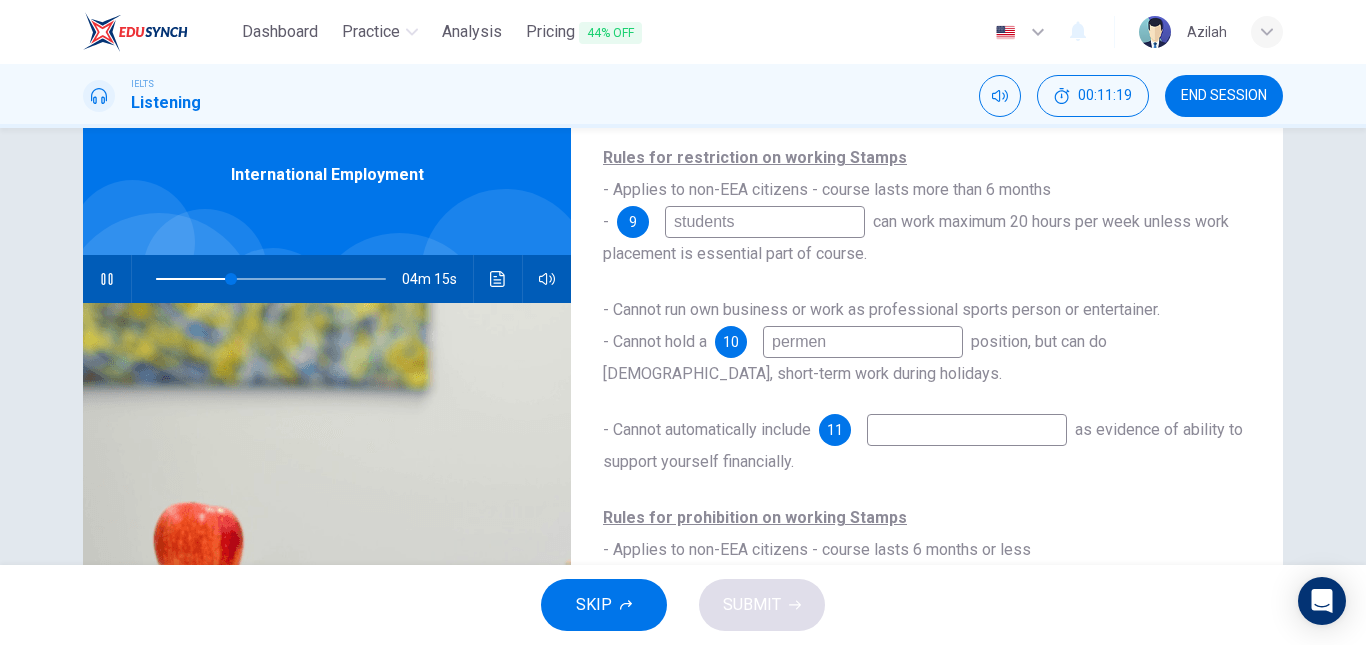 type on "permena" 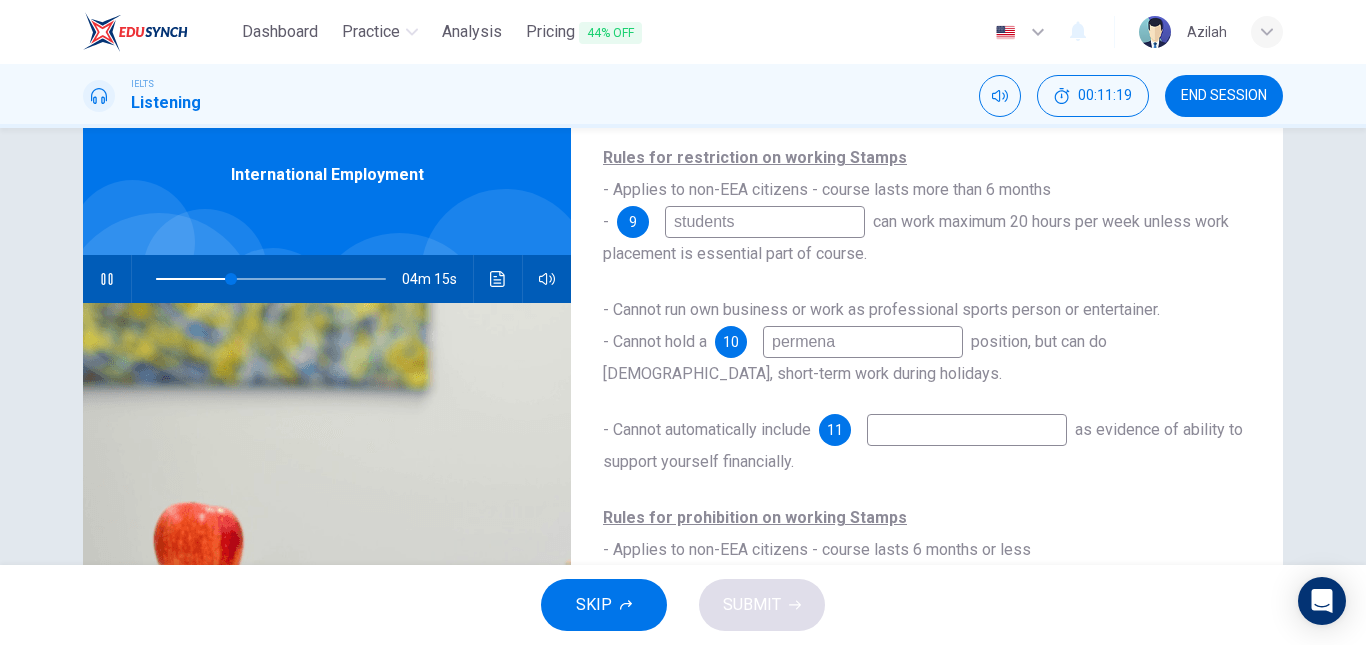 type on "33" 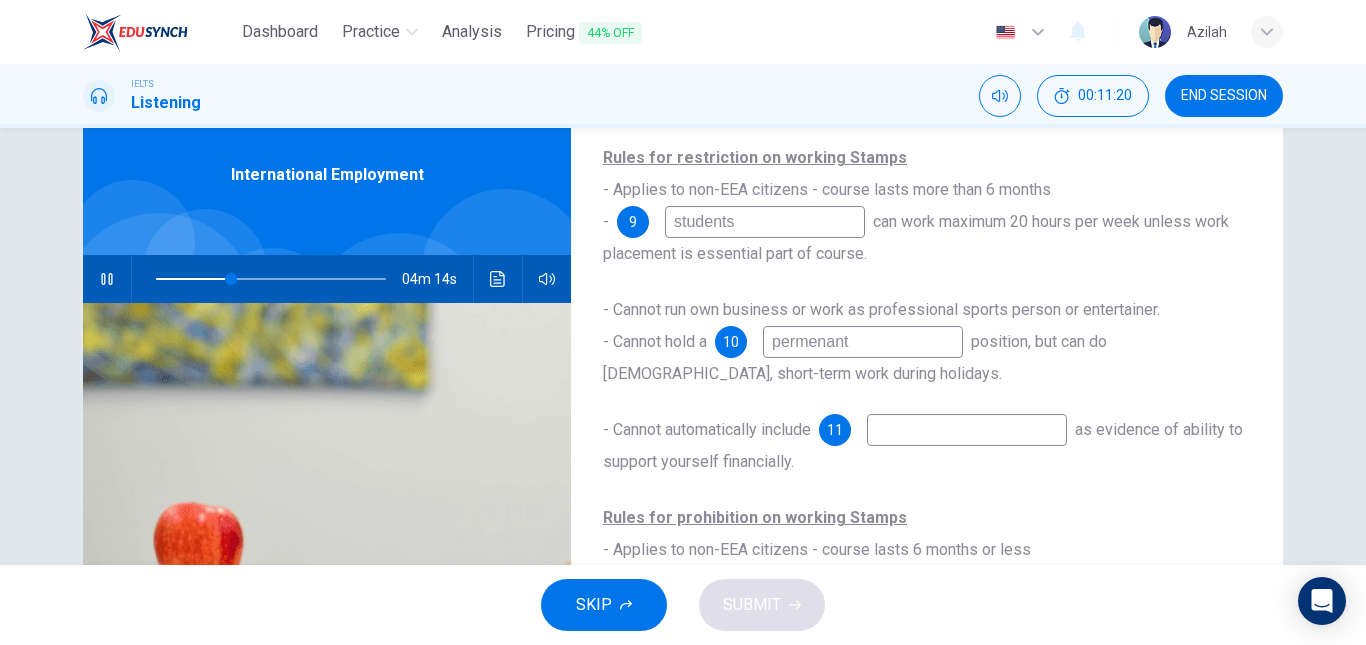 type on "permenant" 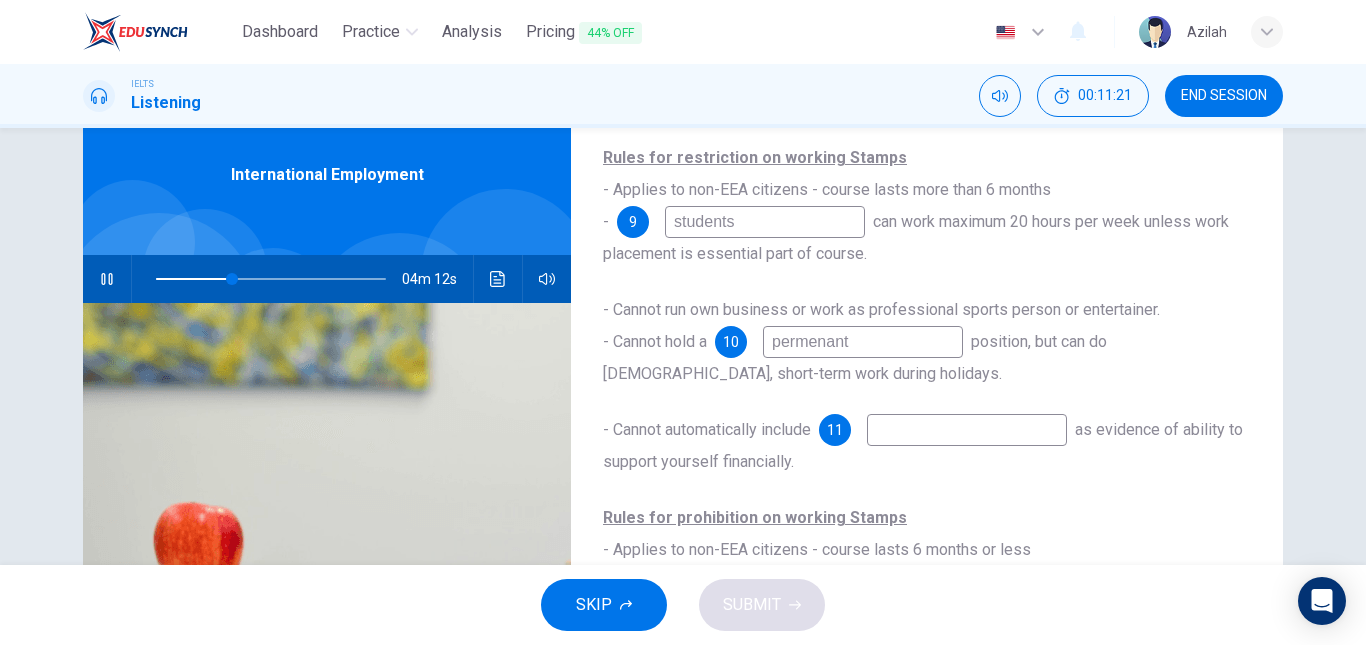 type on "33" 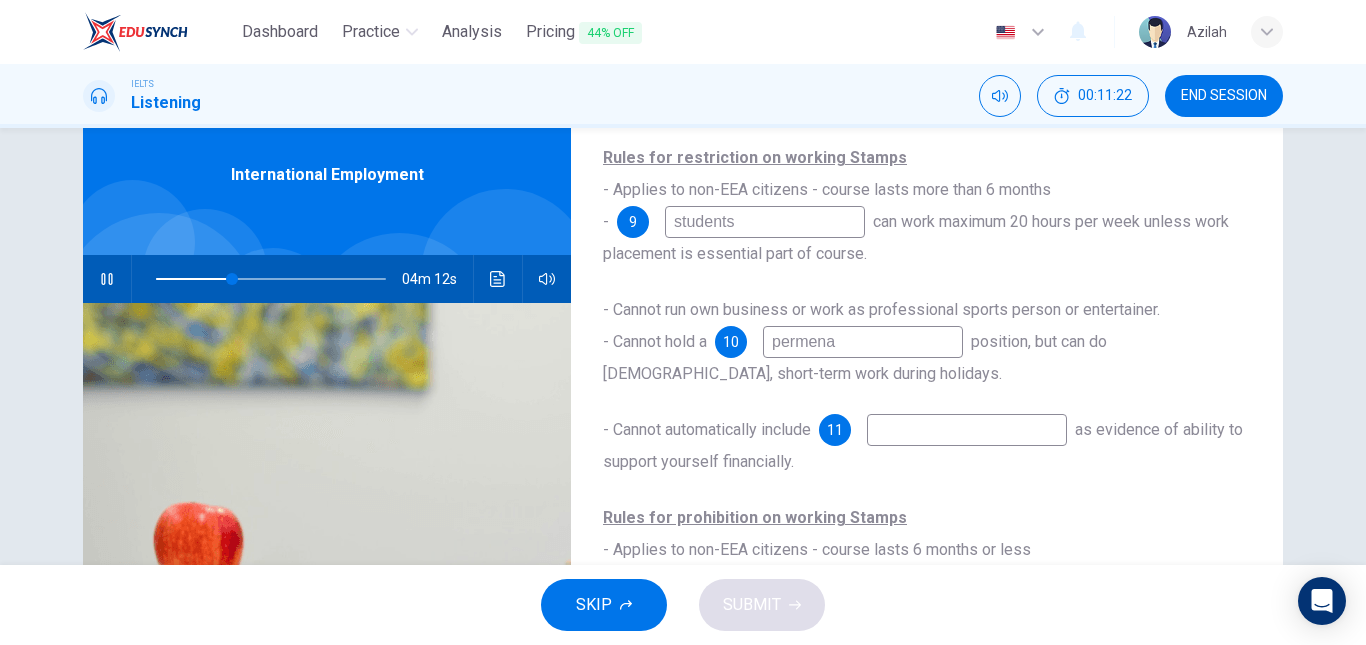 type on "permen" 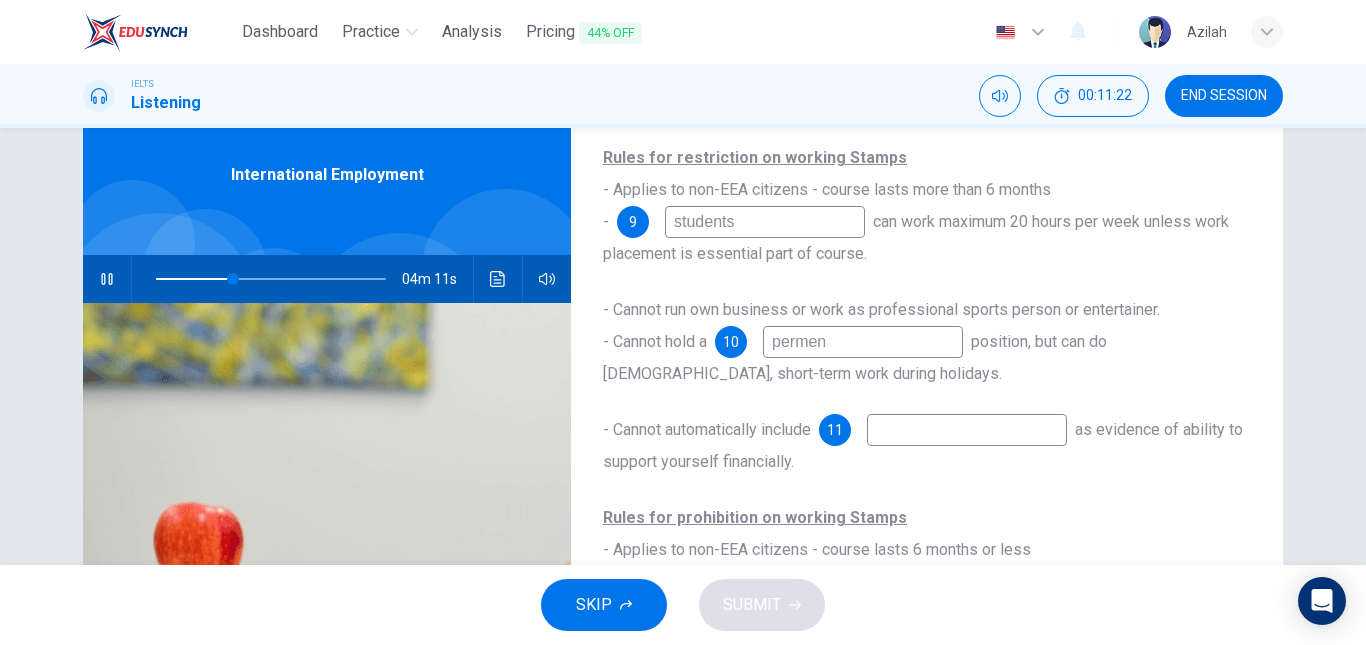 type on "33" 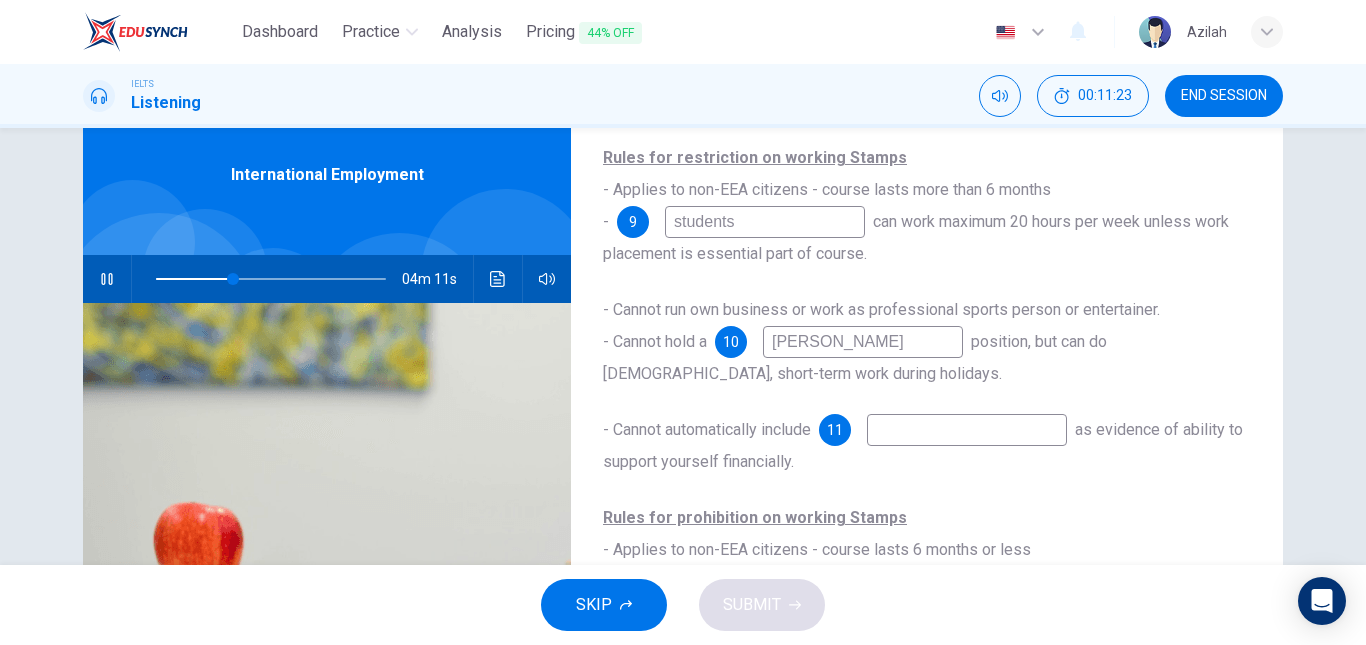 type on "permane" 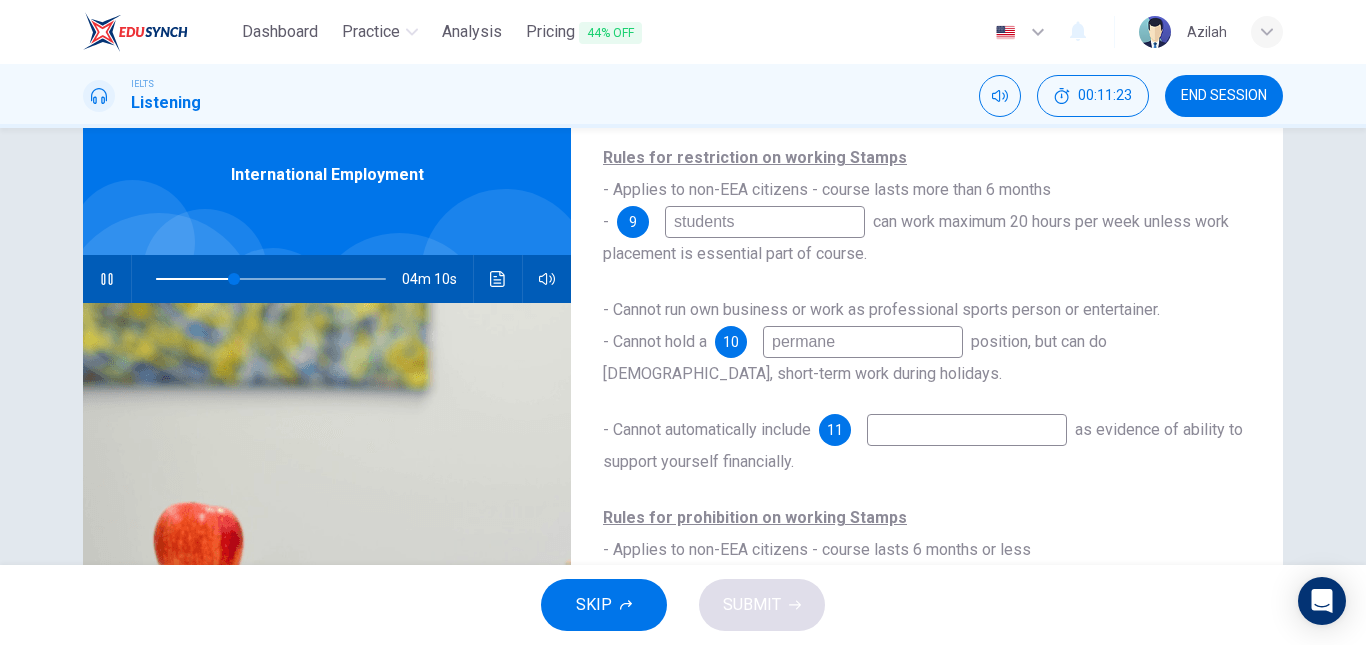 type on "34" 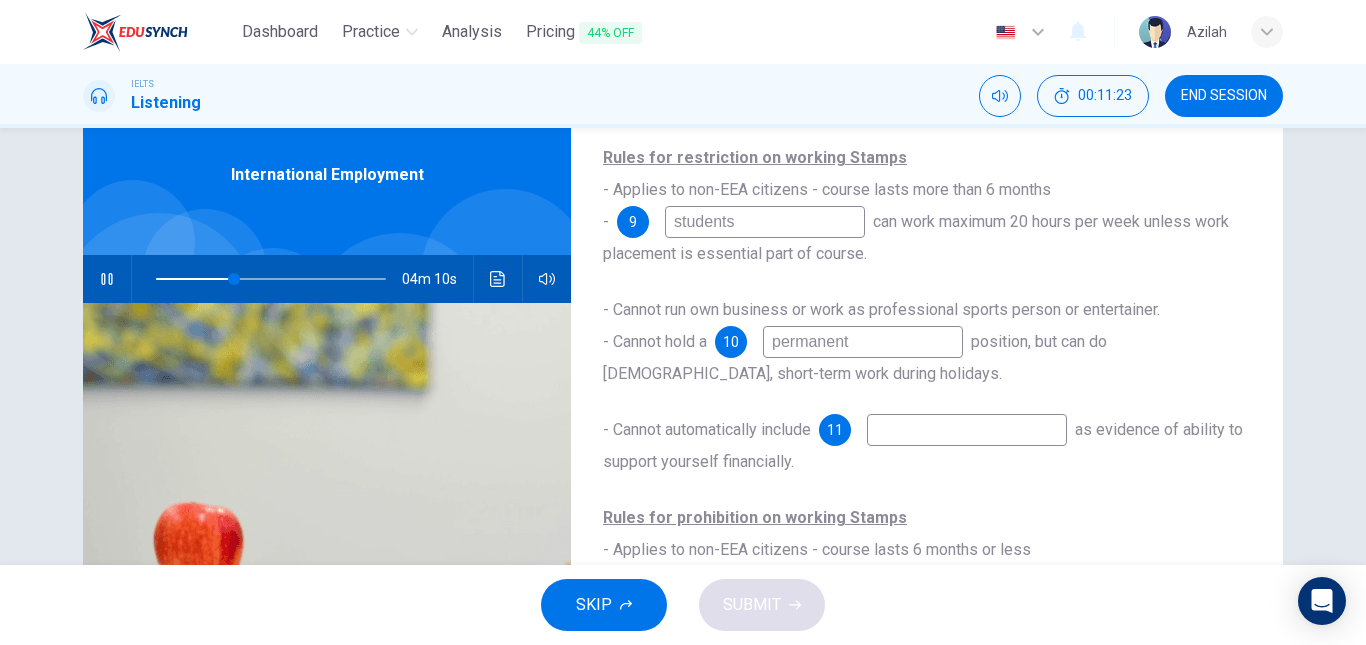 type on "permanent" 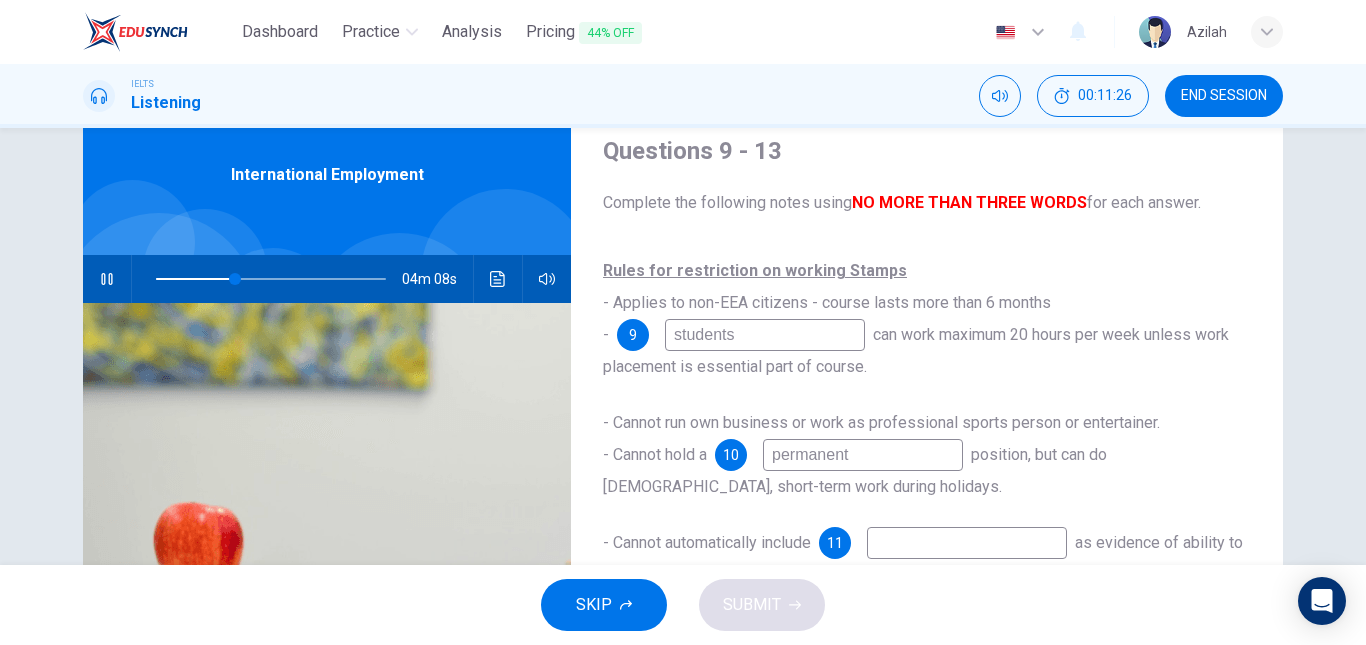 scroll, scrollTop: 118, scrollLeft: 0, axis: vertical 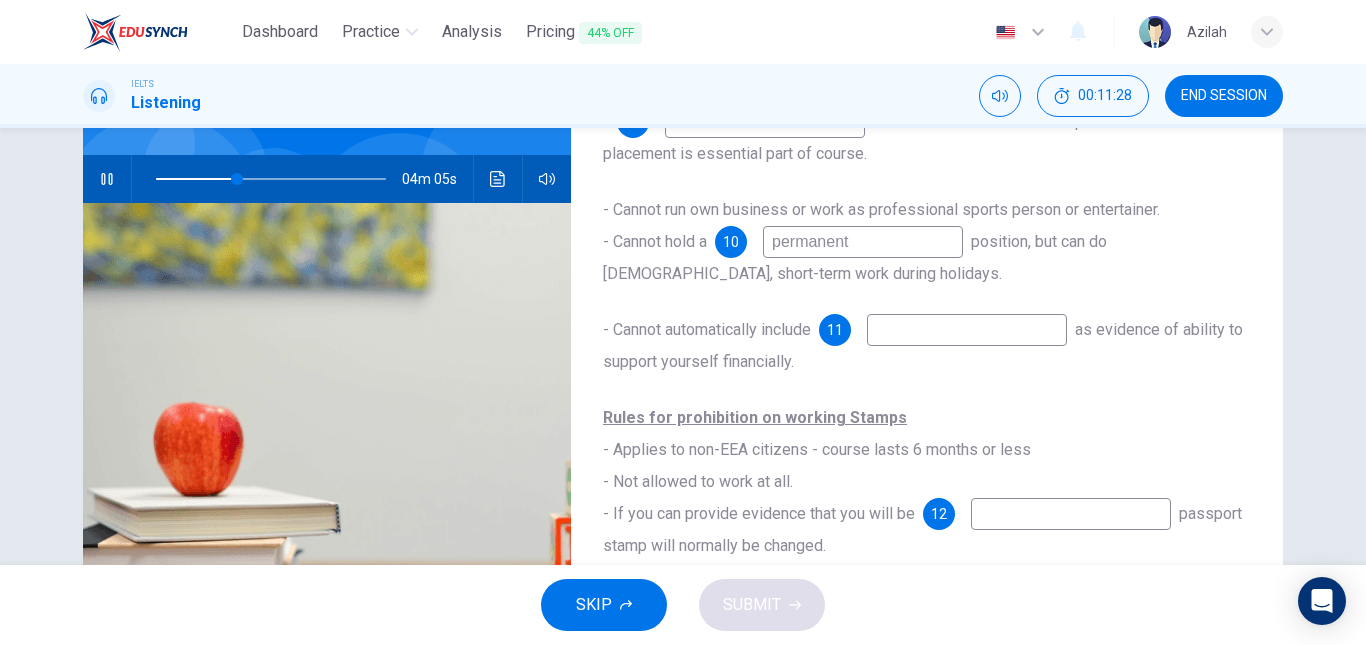 type on "35" 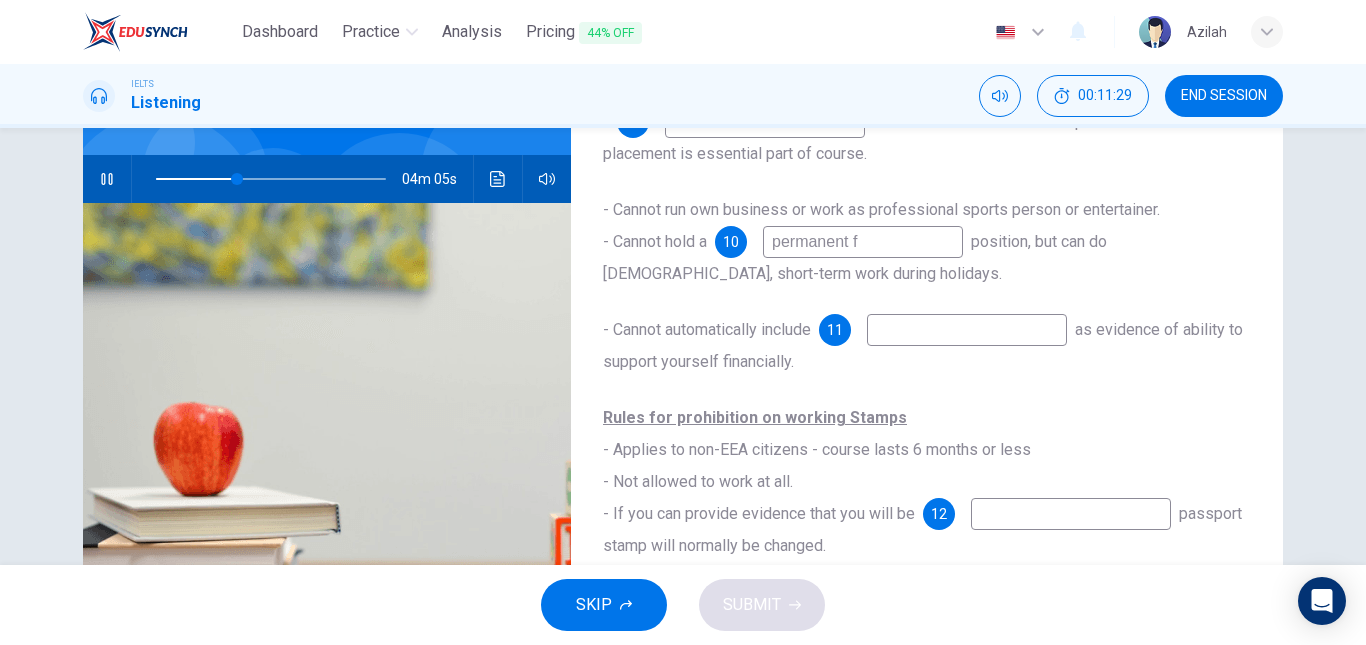 type on "permanent fu" 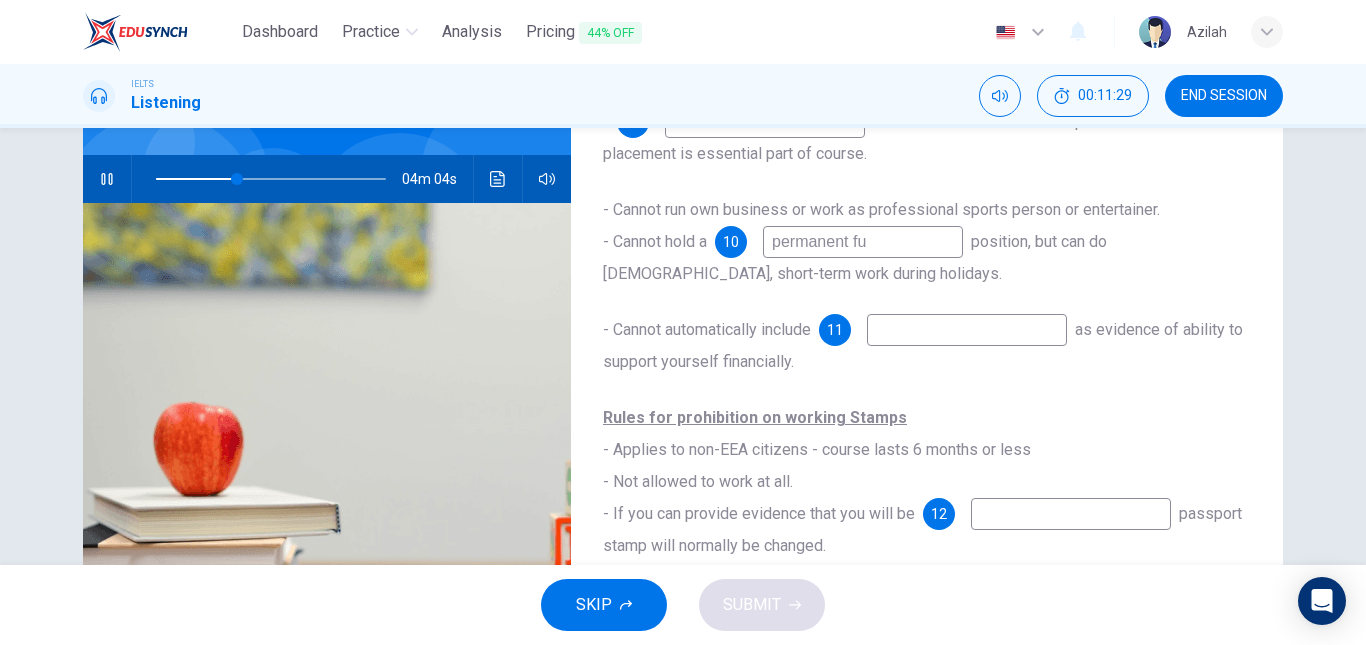type on "35" 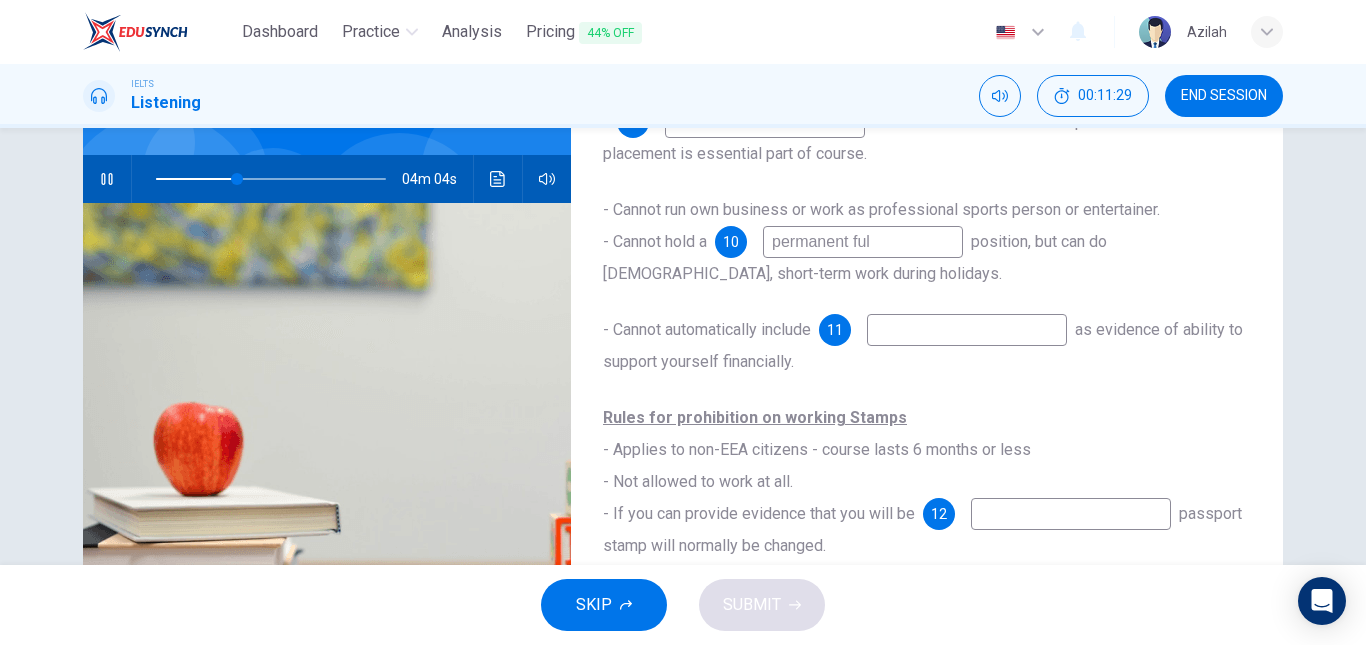 type on "permanent full" 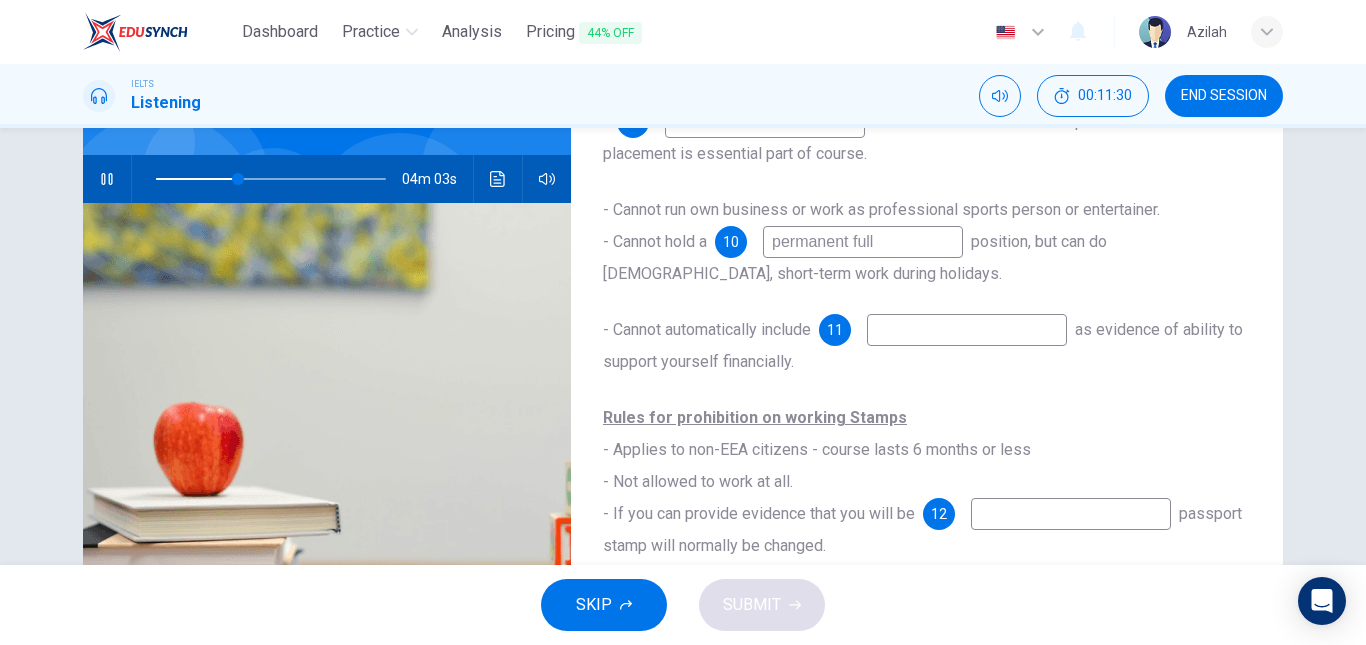 type on "36" 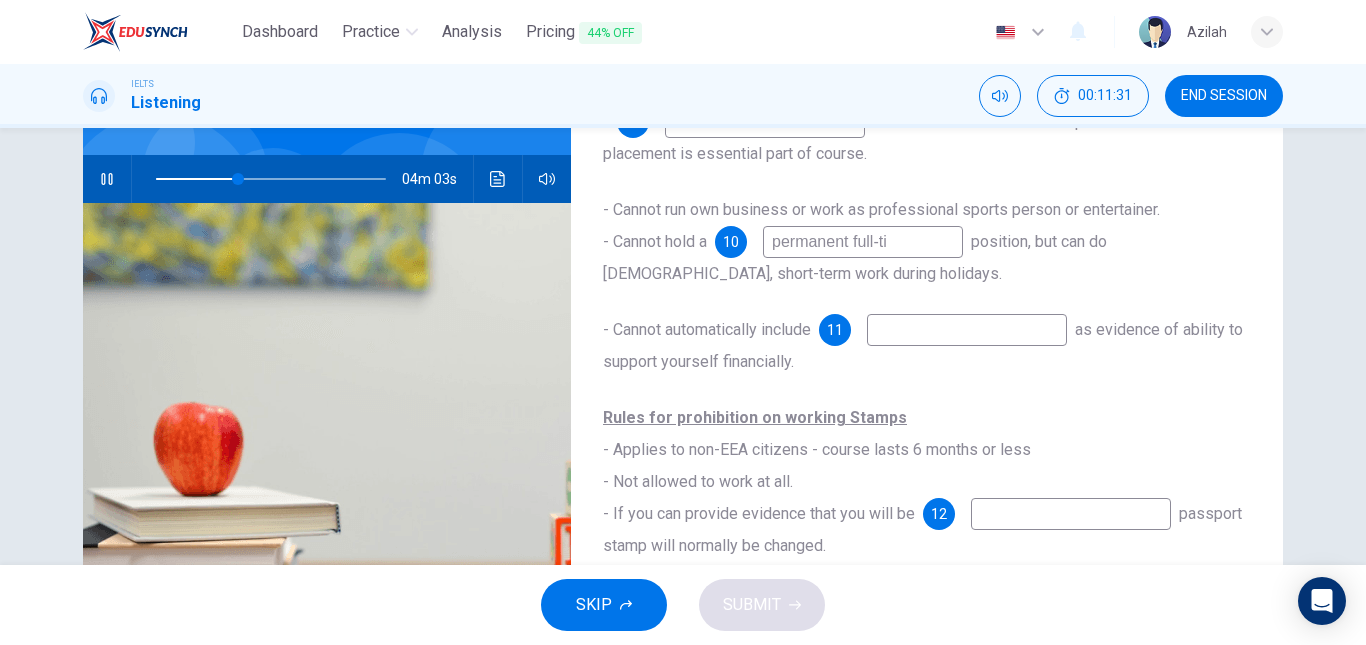 type on "permanent full-tim" 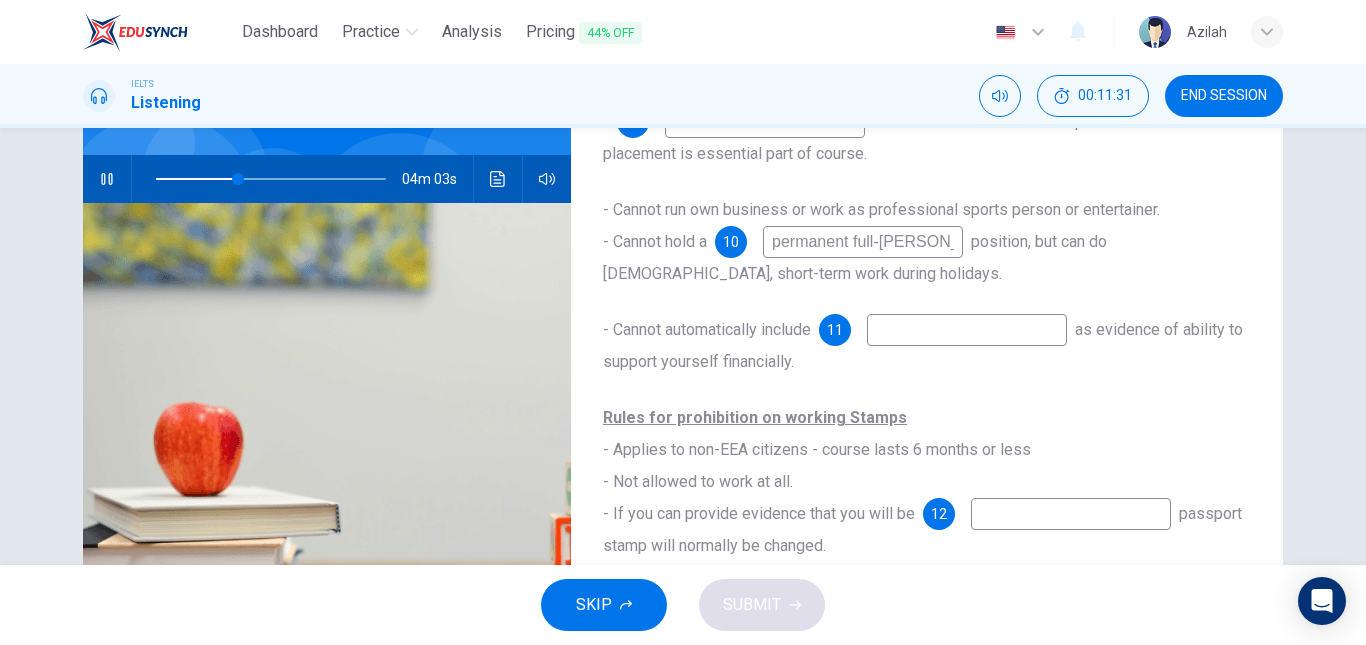 type on "36" 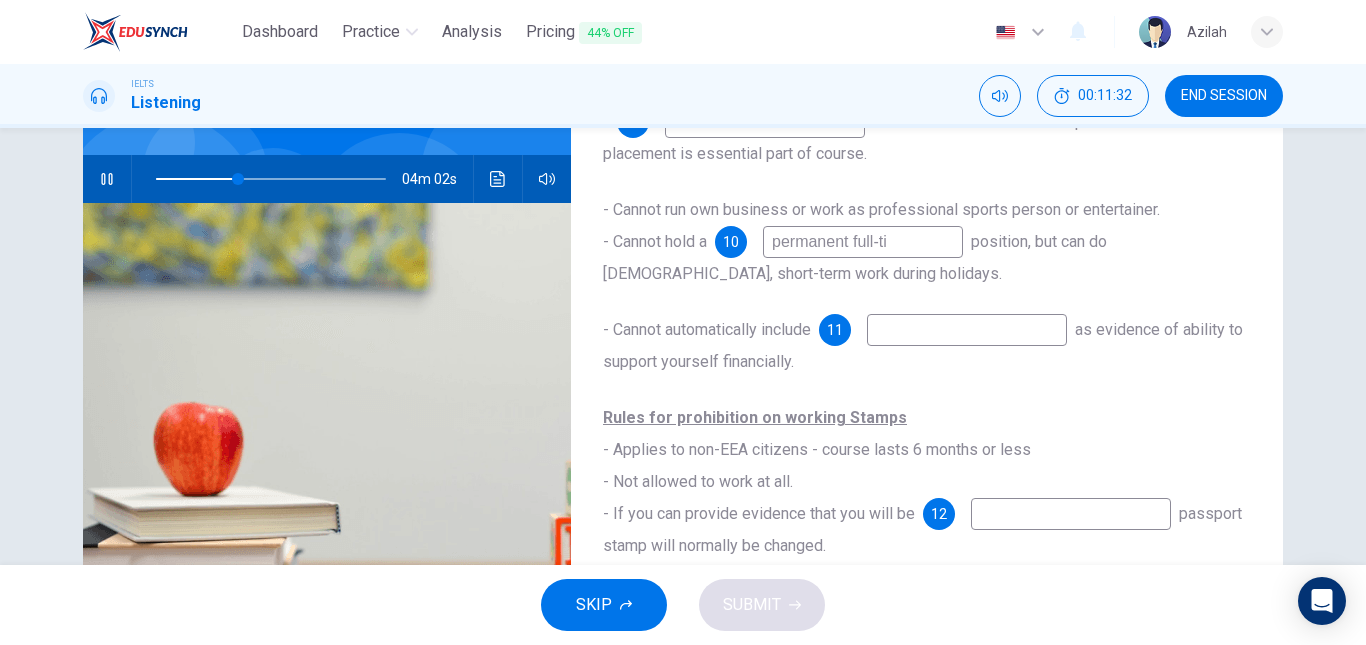type on "permanent full-t" 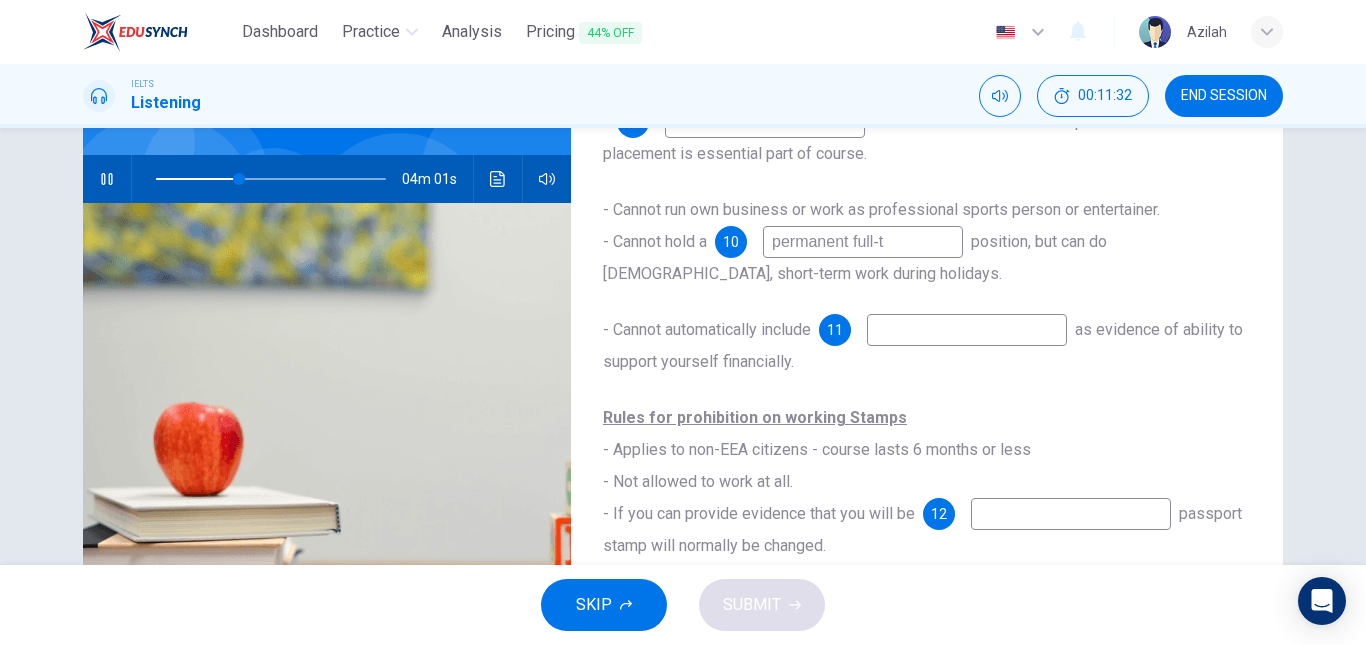 type on "36" 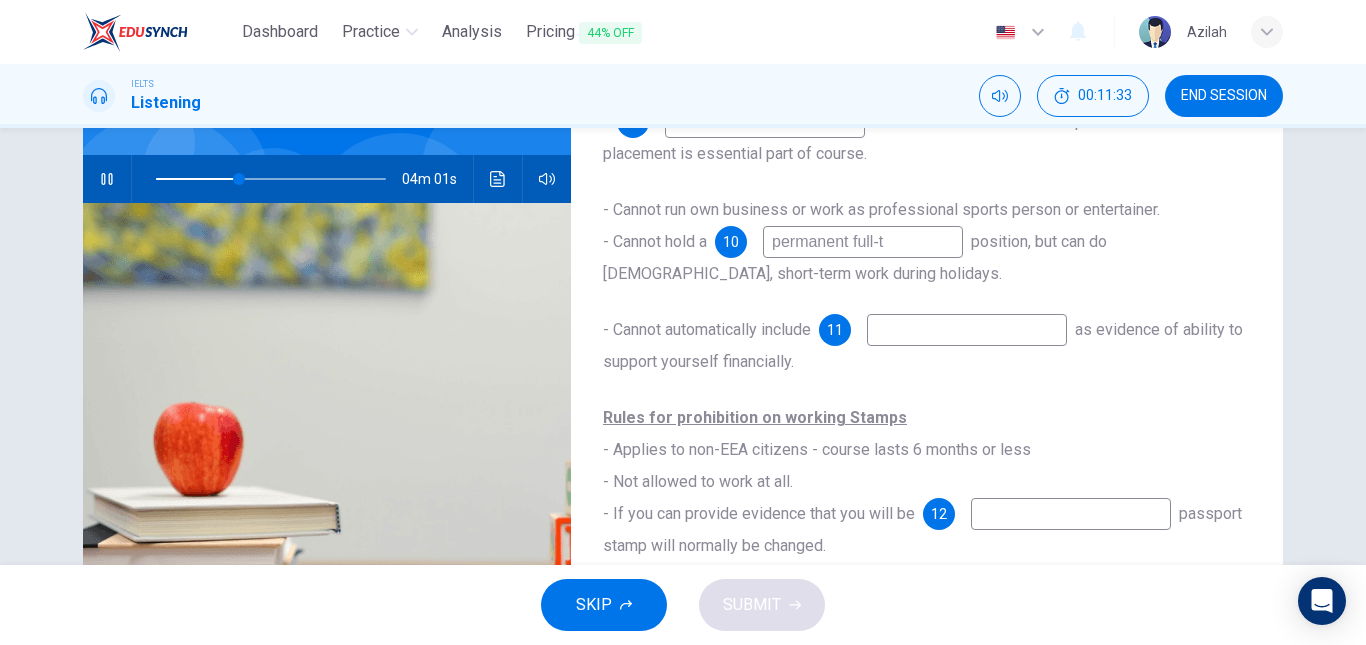 type on "permanent full-" 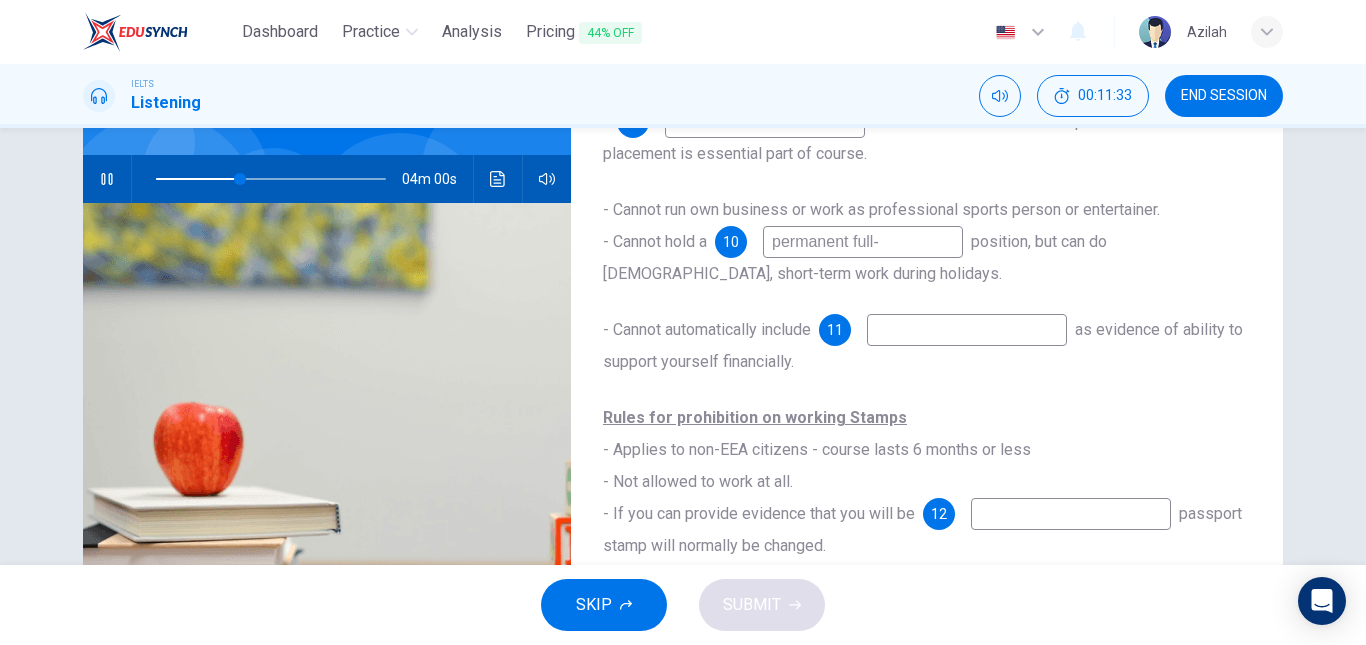 type on "36" 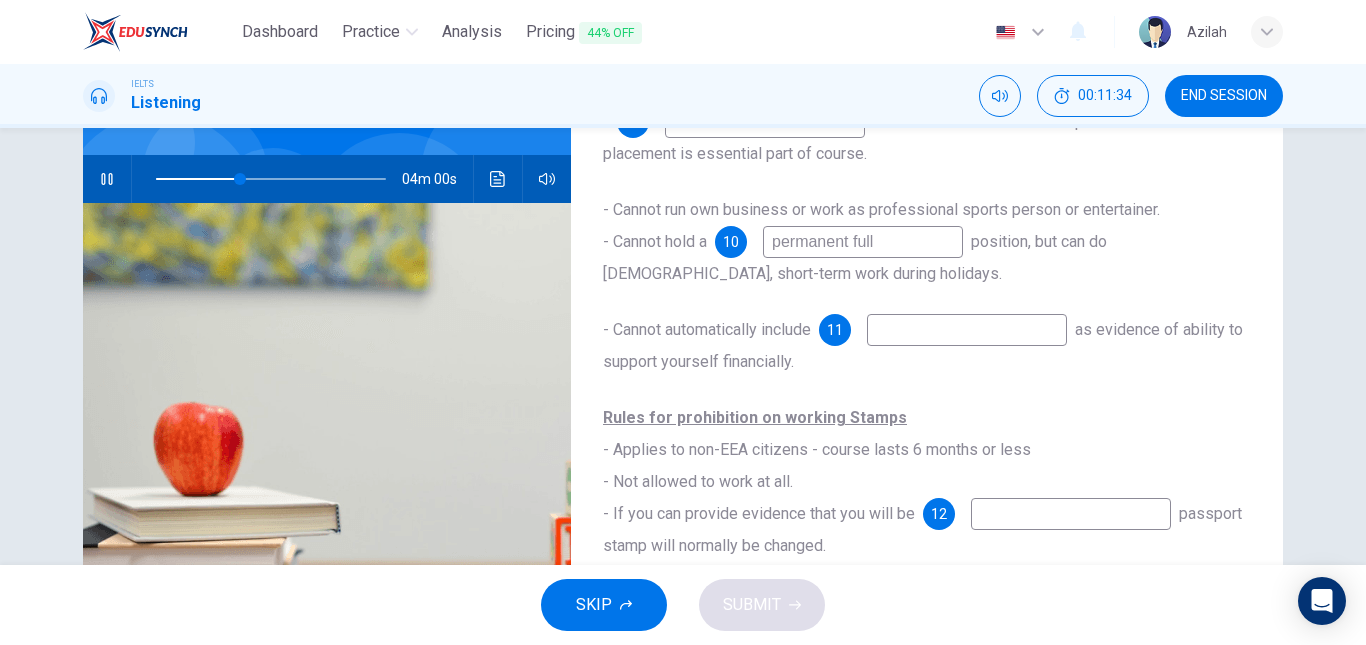 type on "permanent full" 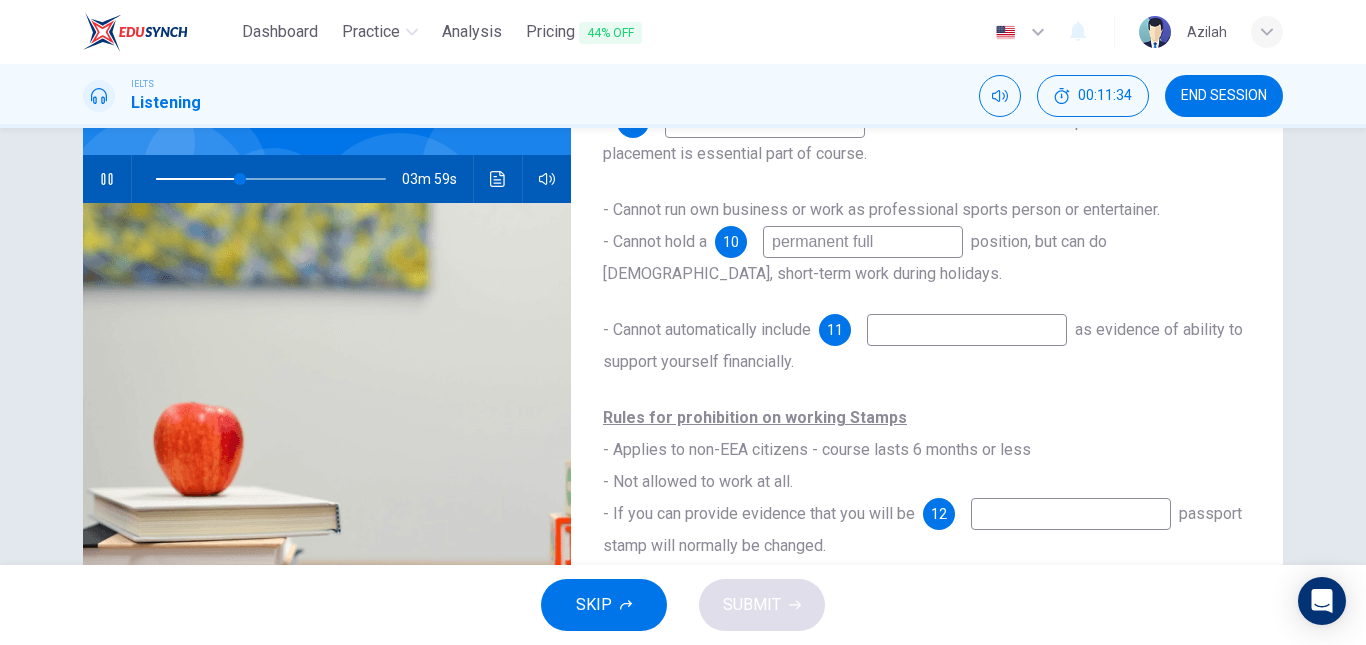 type on "37" 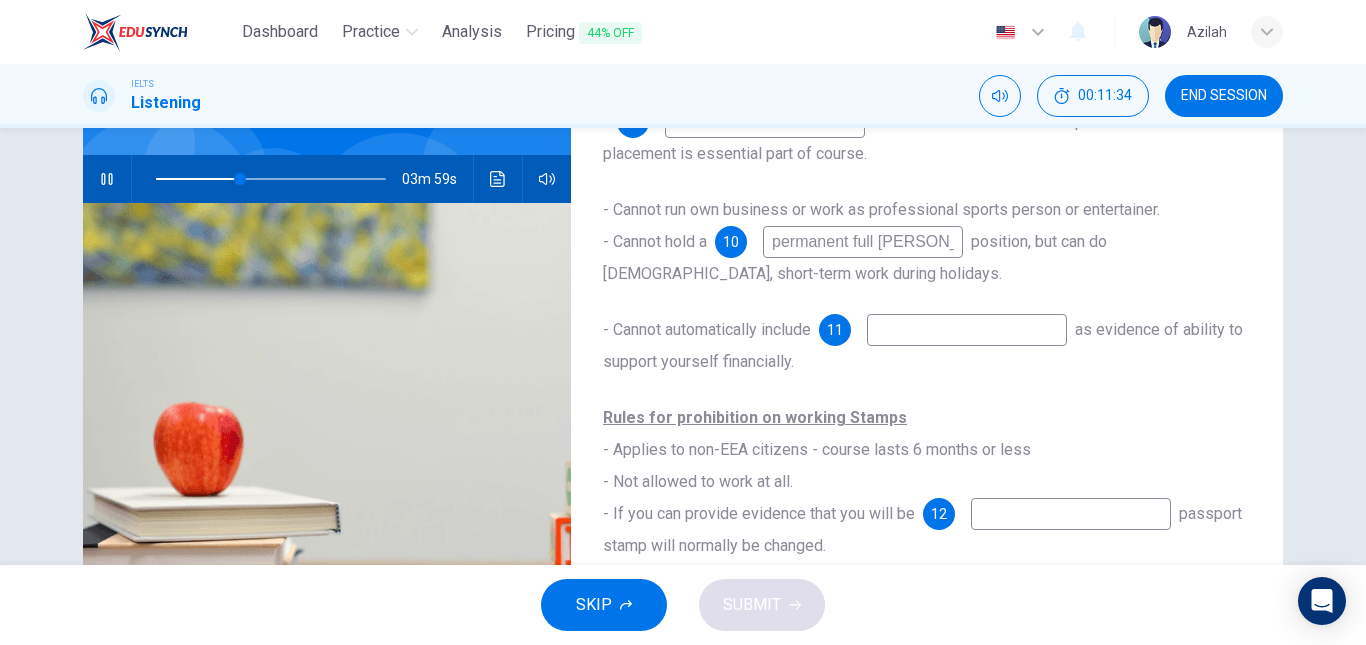type on "permanent full time" 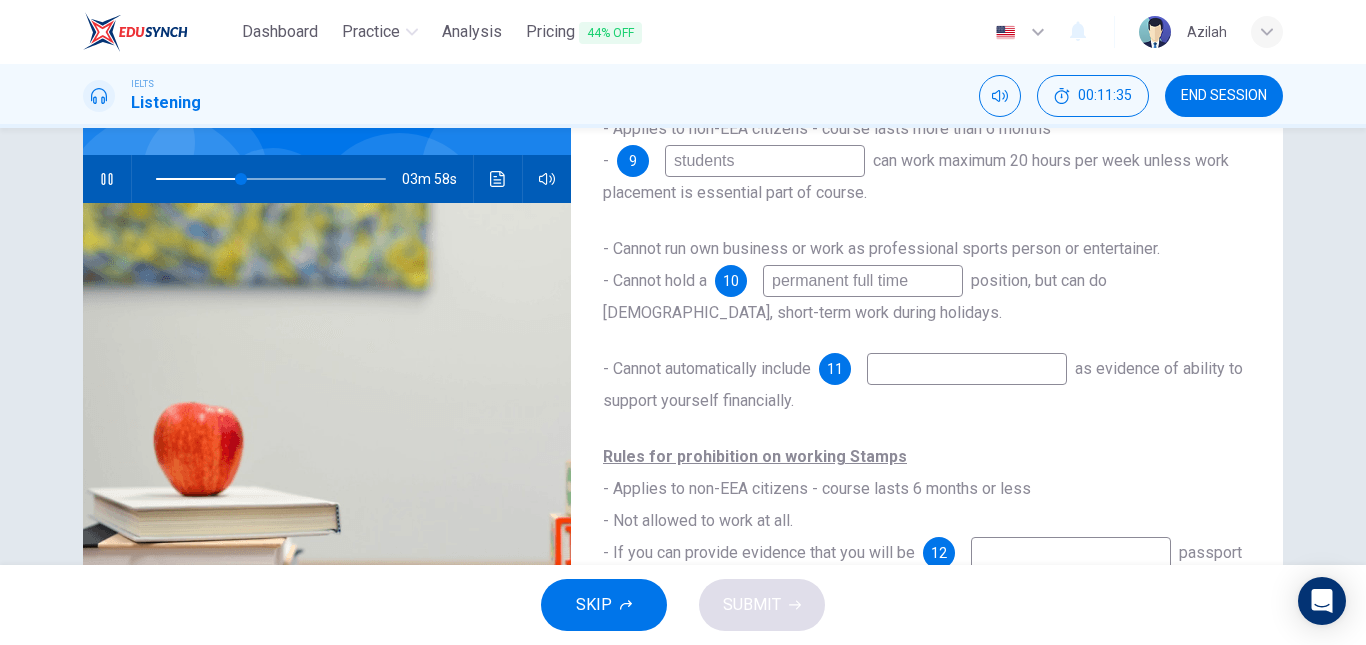 scroll, scrollTop: 0, scrollLeft: 0, axis: both 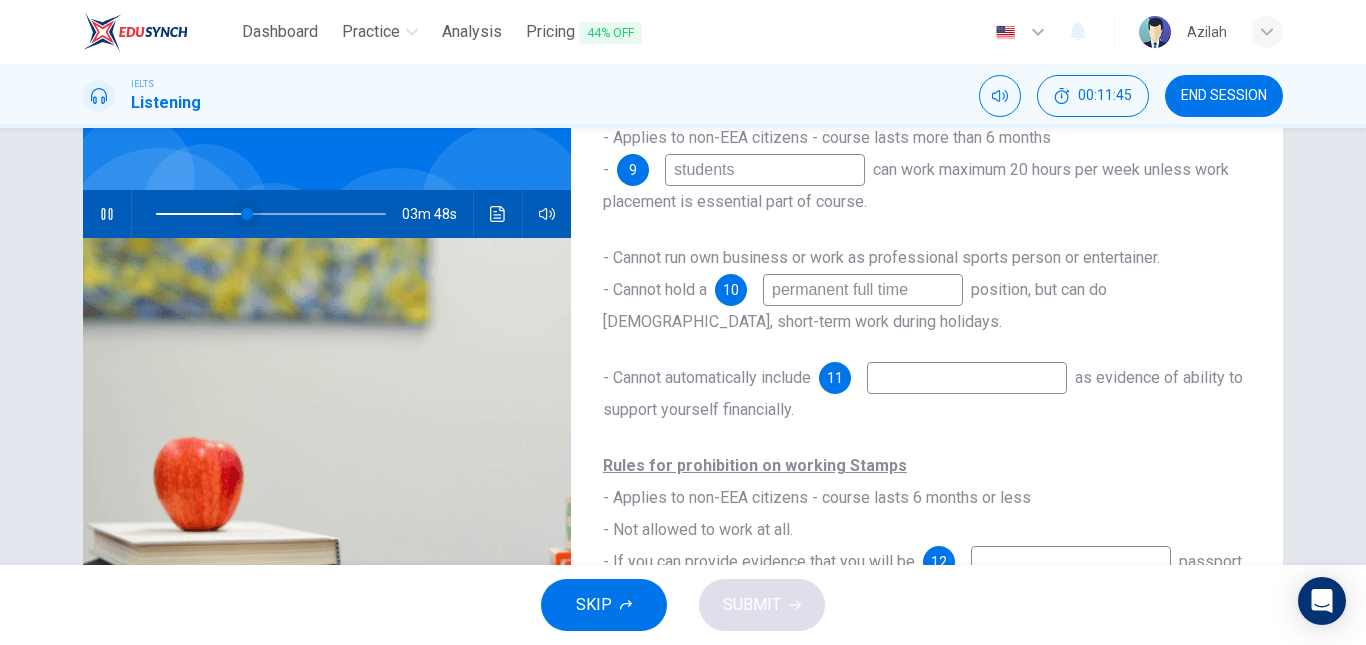 type on "40" 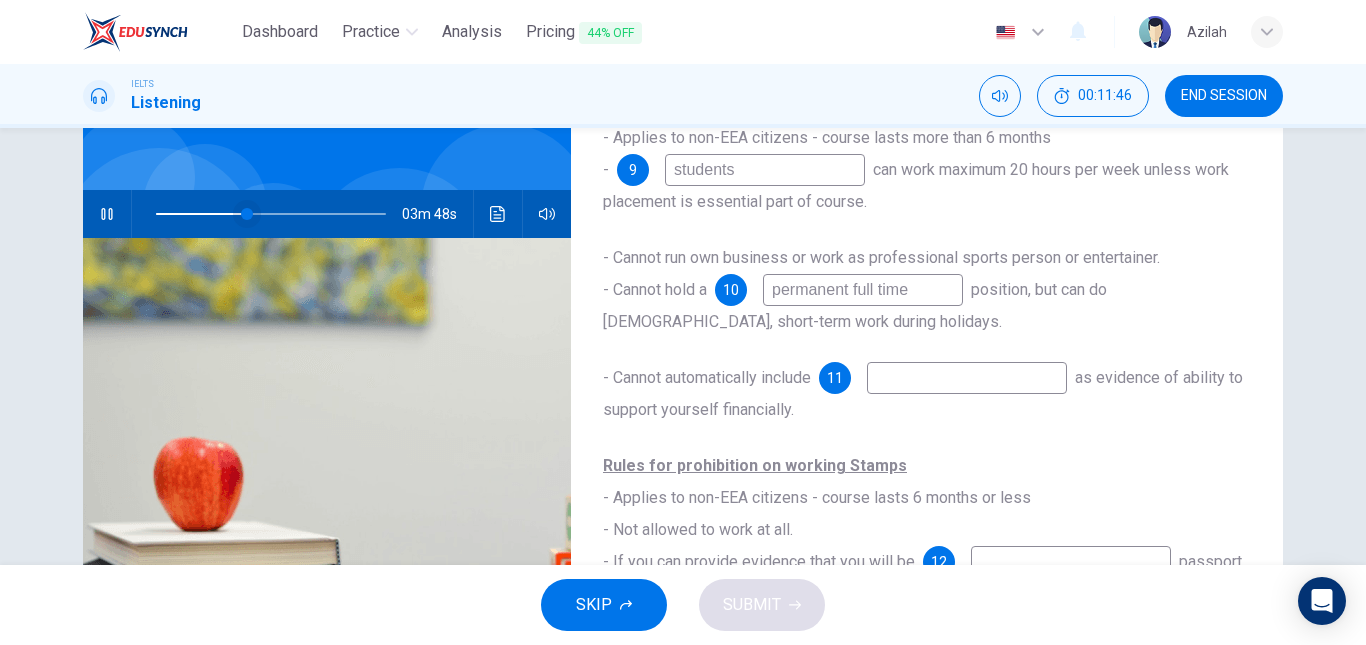 type on "permanent full time" 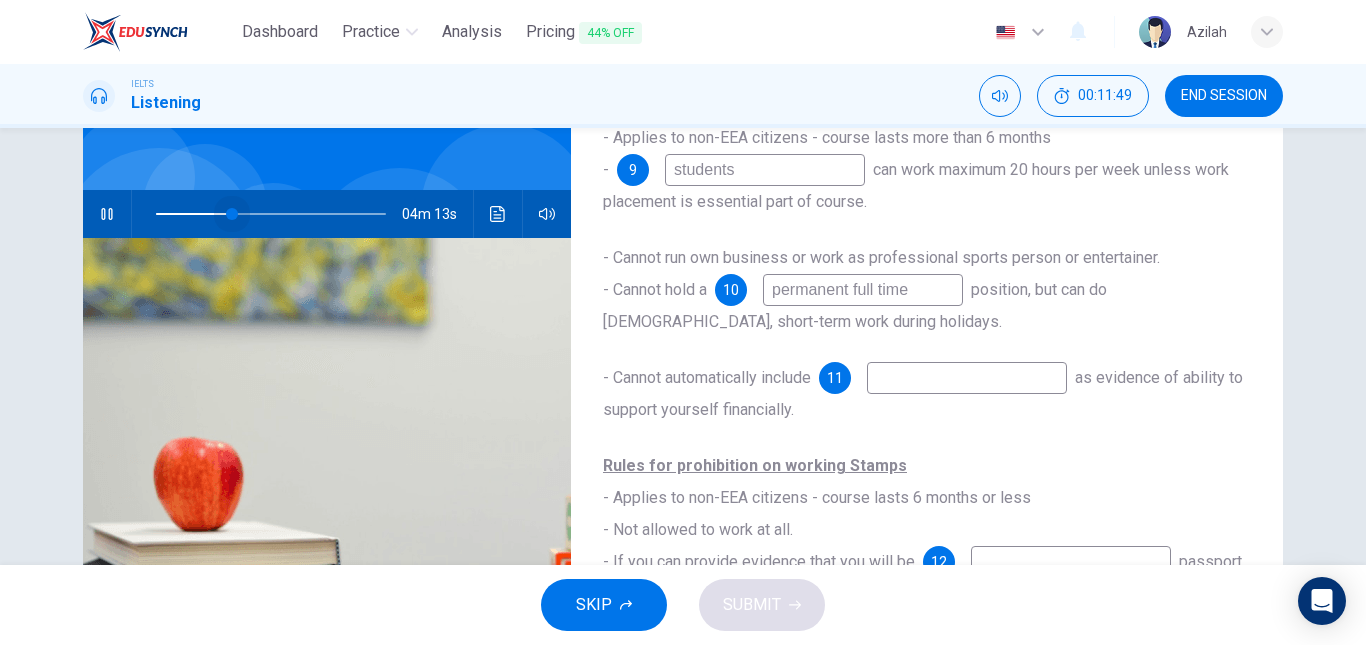 click at bounding box center (232, 214) 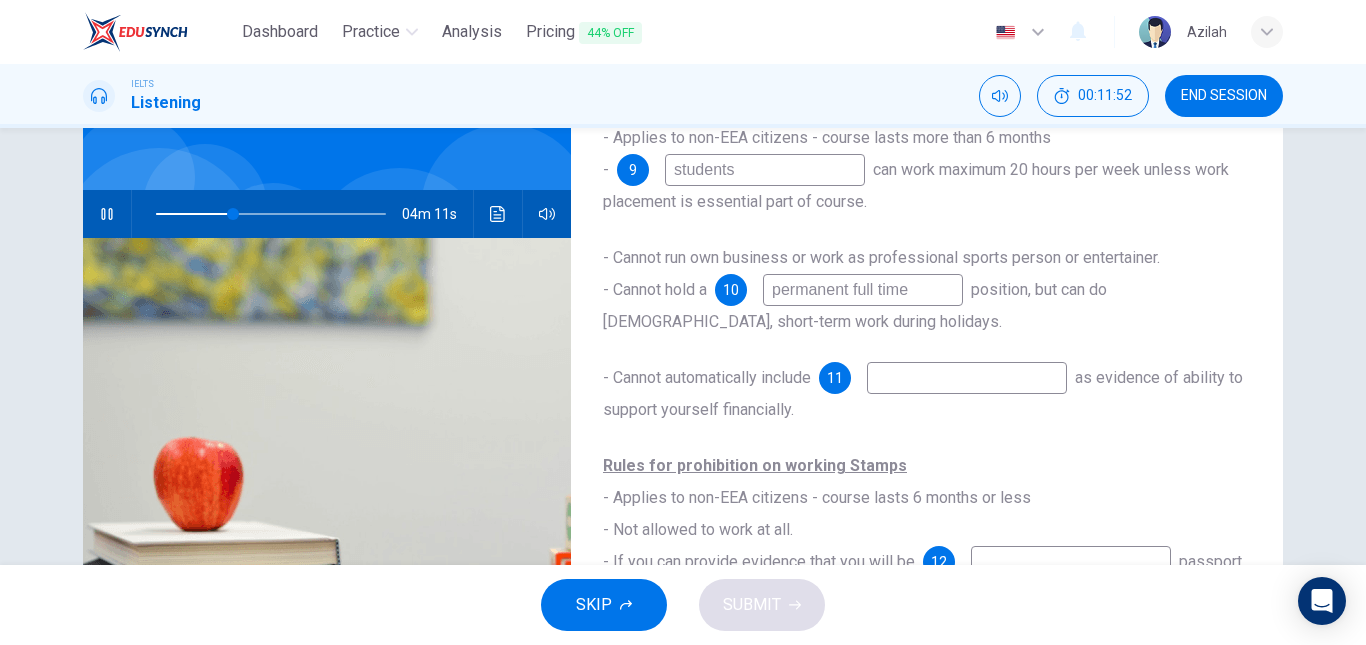 click at bounding box center (967, 378) 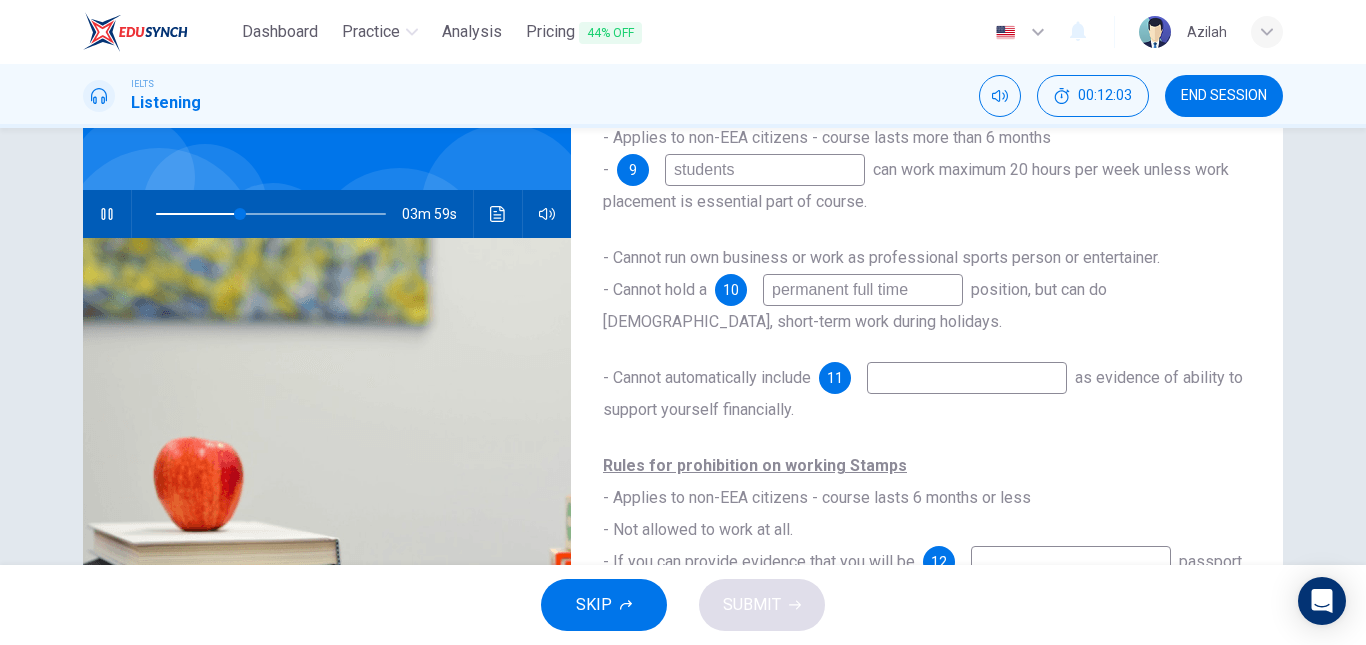 scroll, scrollTop: 118, scrollLeft: 0, axis: vertical 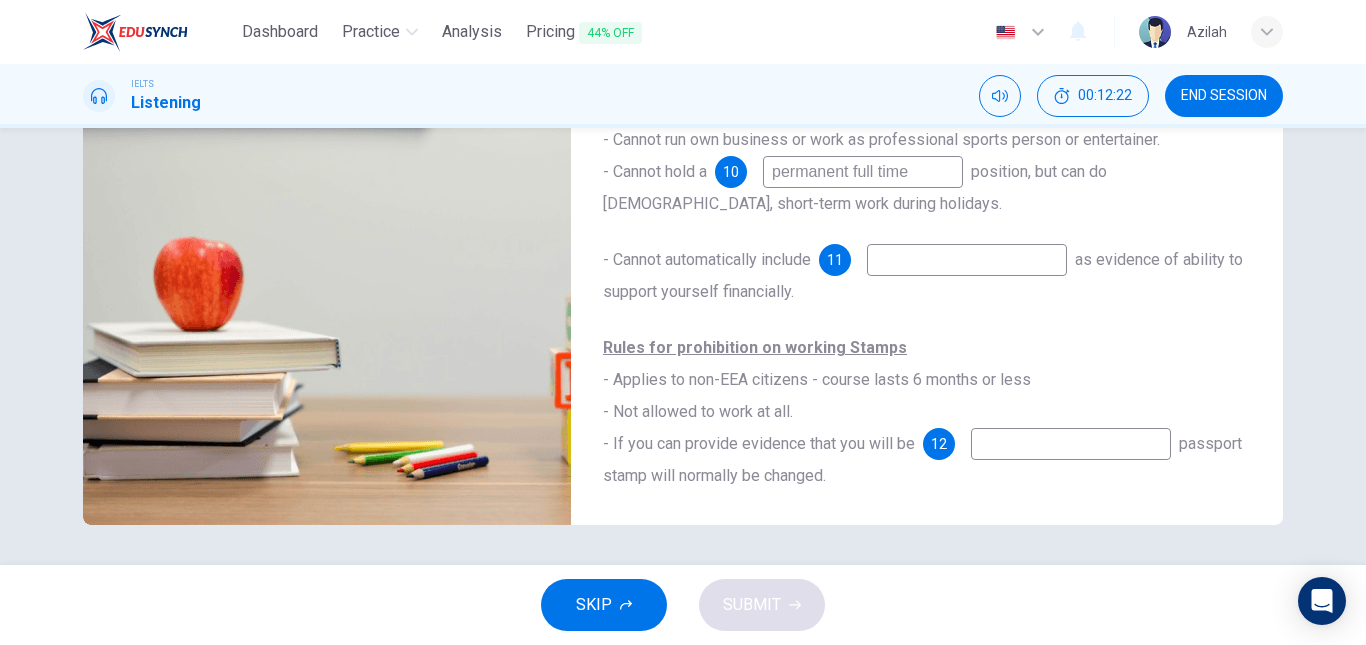 click at bounding box center [967, 260] 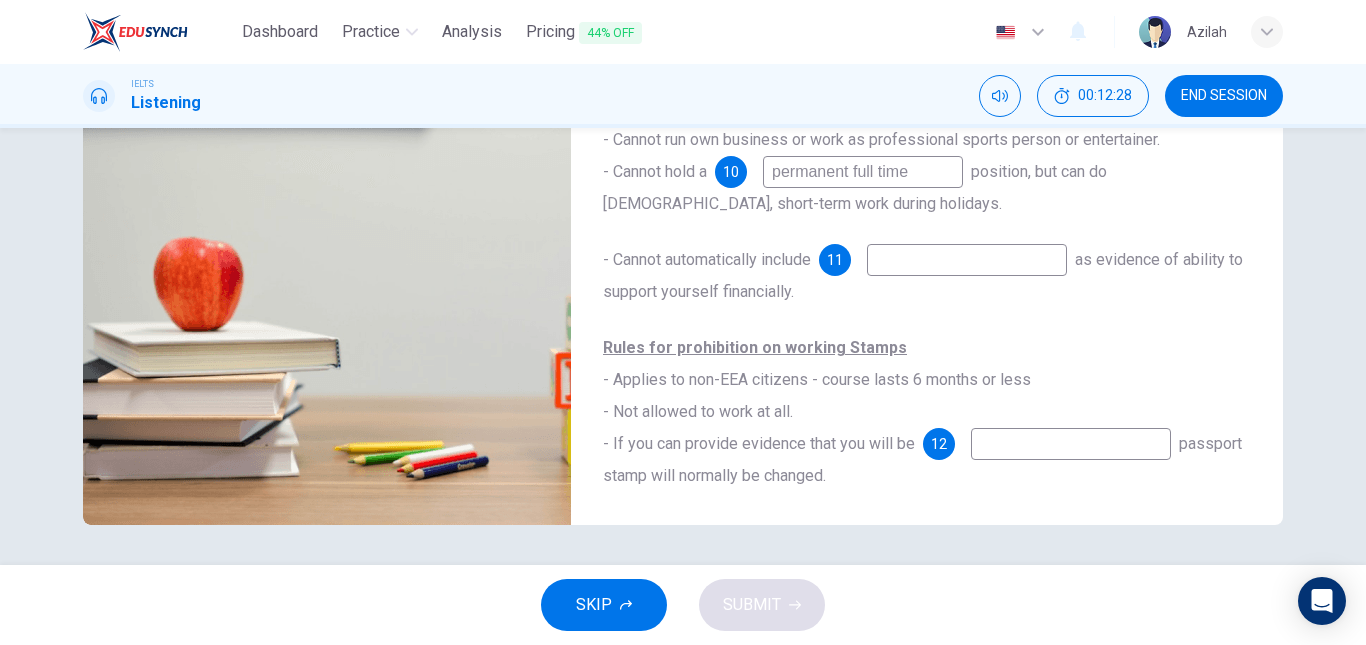 type on "43" 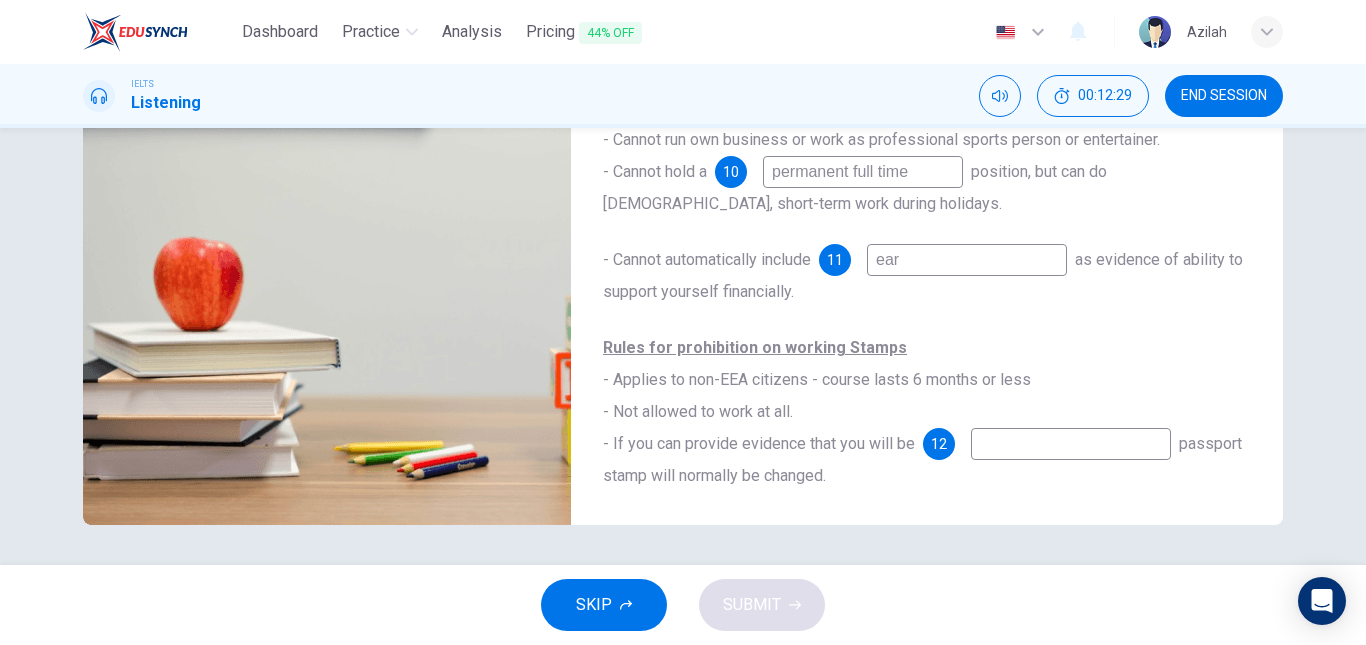 type on "earn" 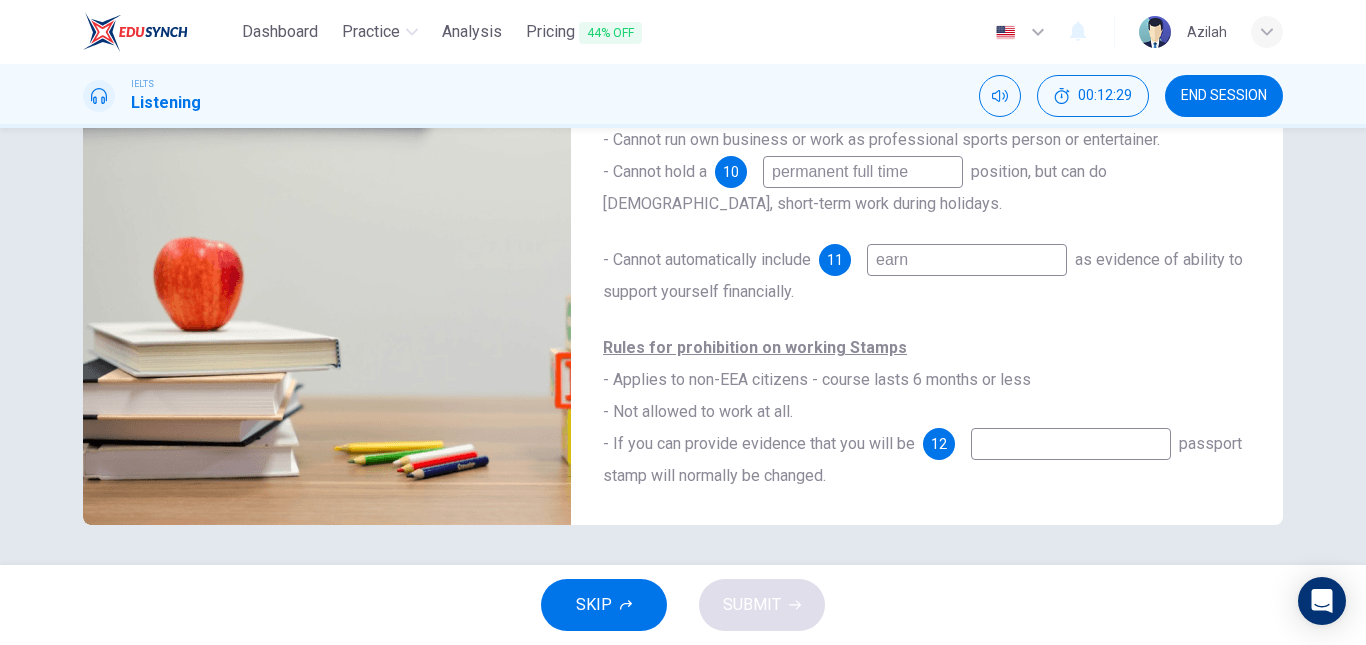type on "44" 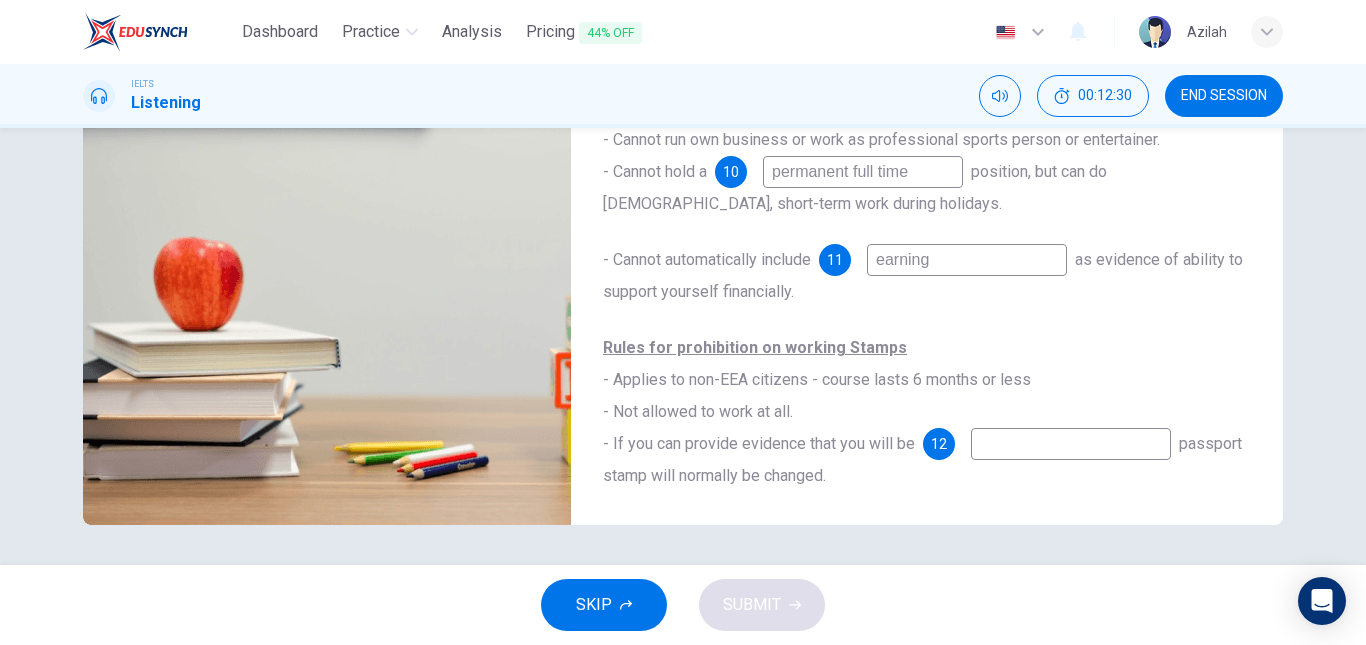 type on "earning" 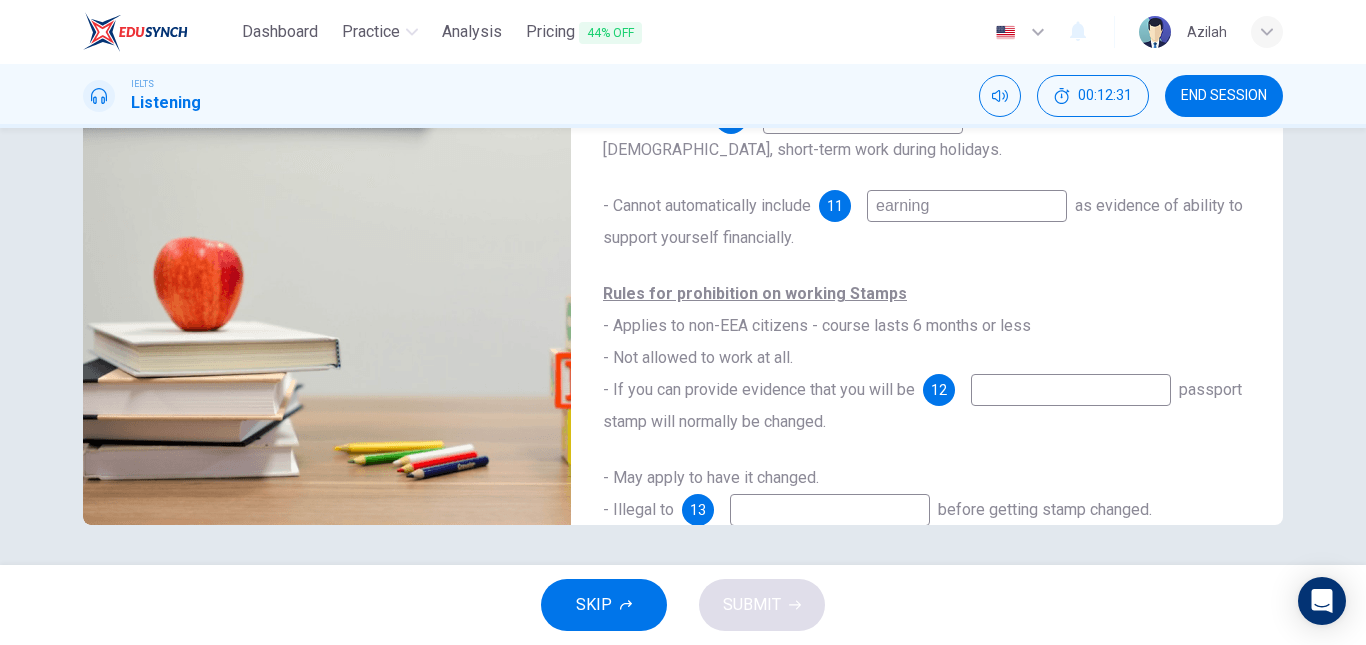 scroll, scrollTop: 118, scrollLeft: 0, axis: vertical 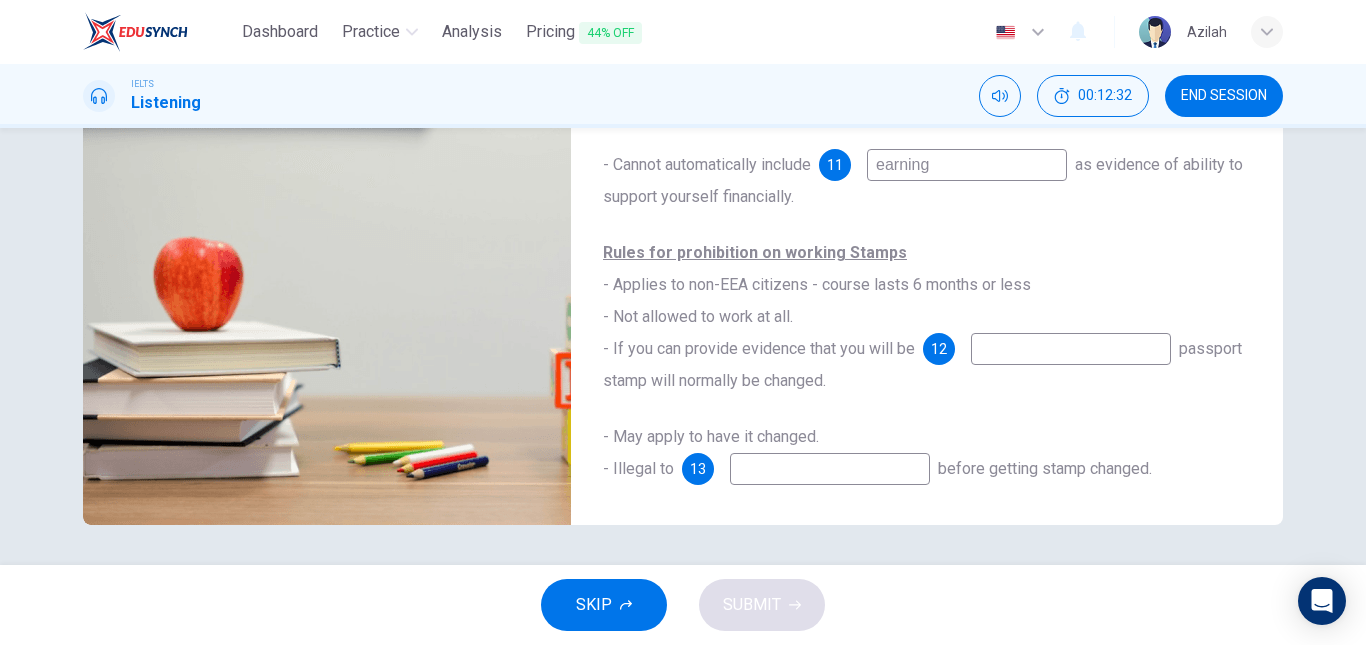 type on "44" 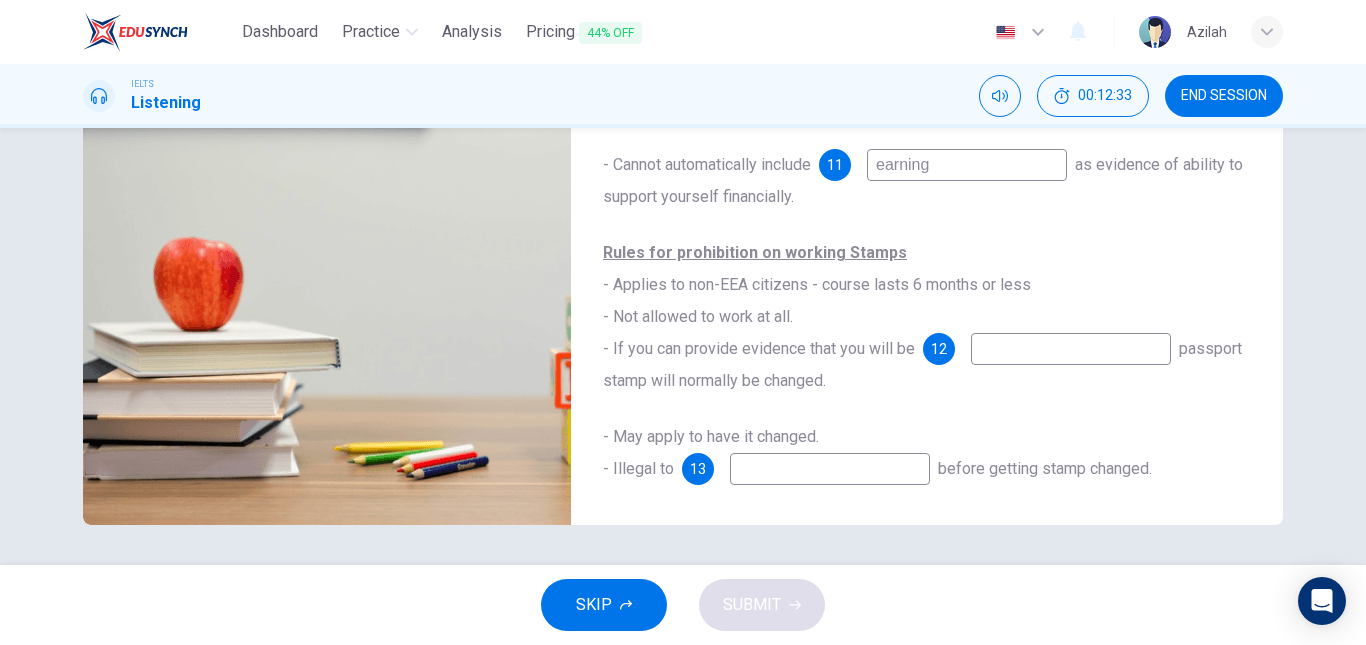 type on "earning" 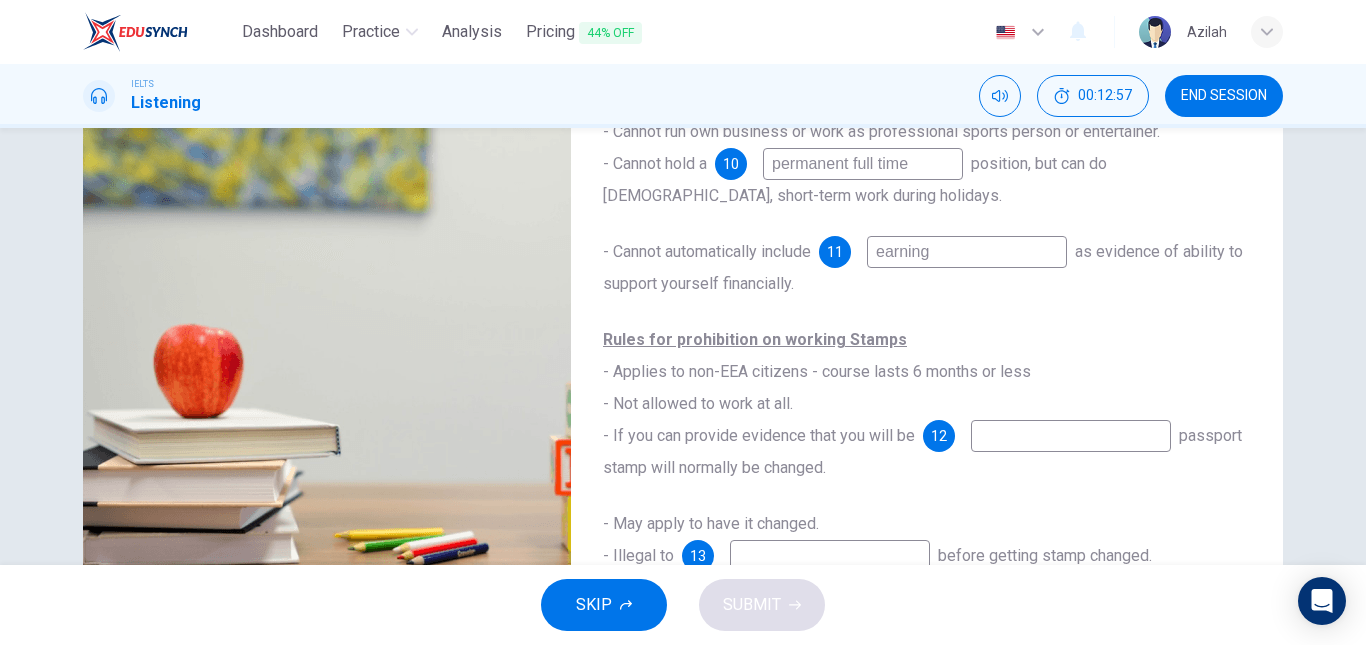scroll, scrollTop: 338, scrollLeft: 0, axis: vertical 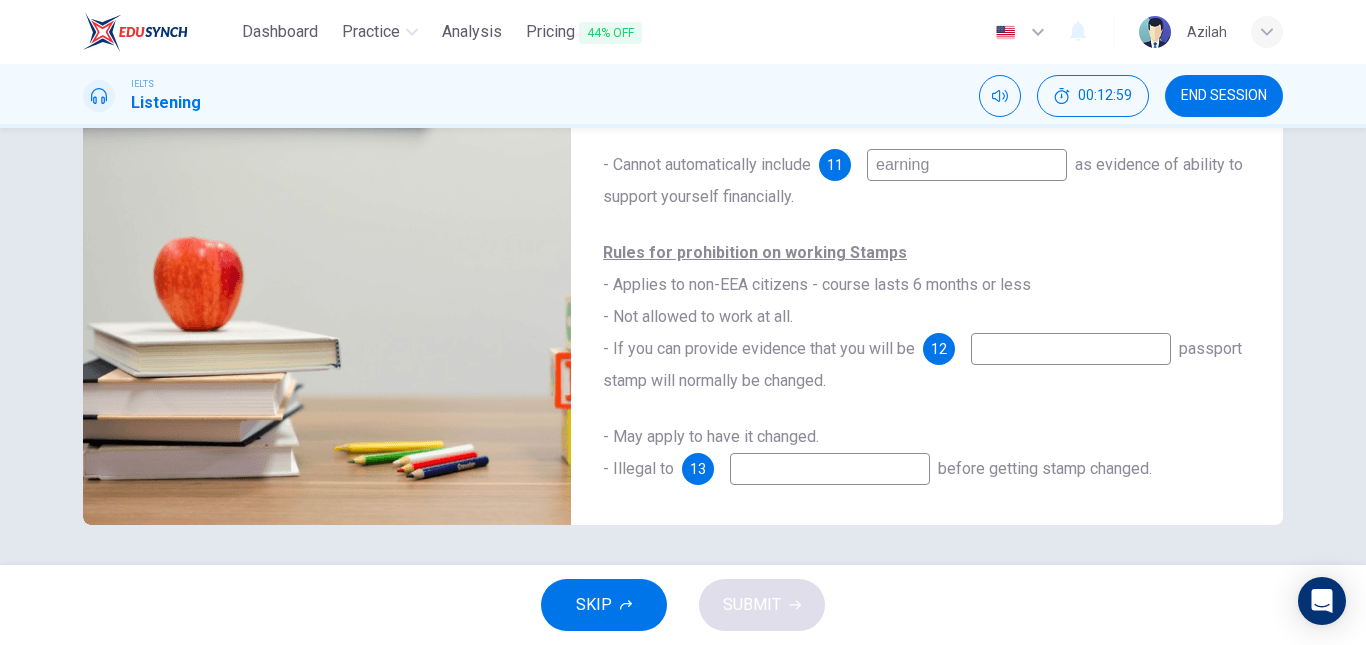 click at bounding box center (1071, 349) 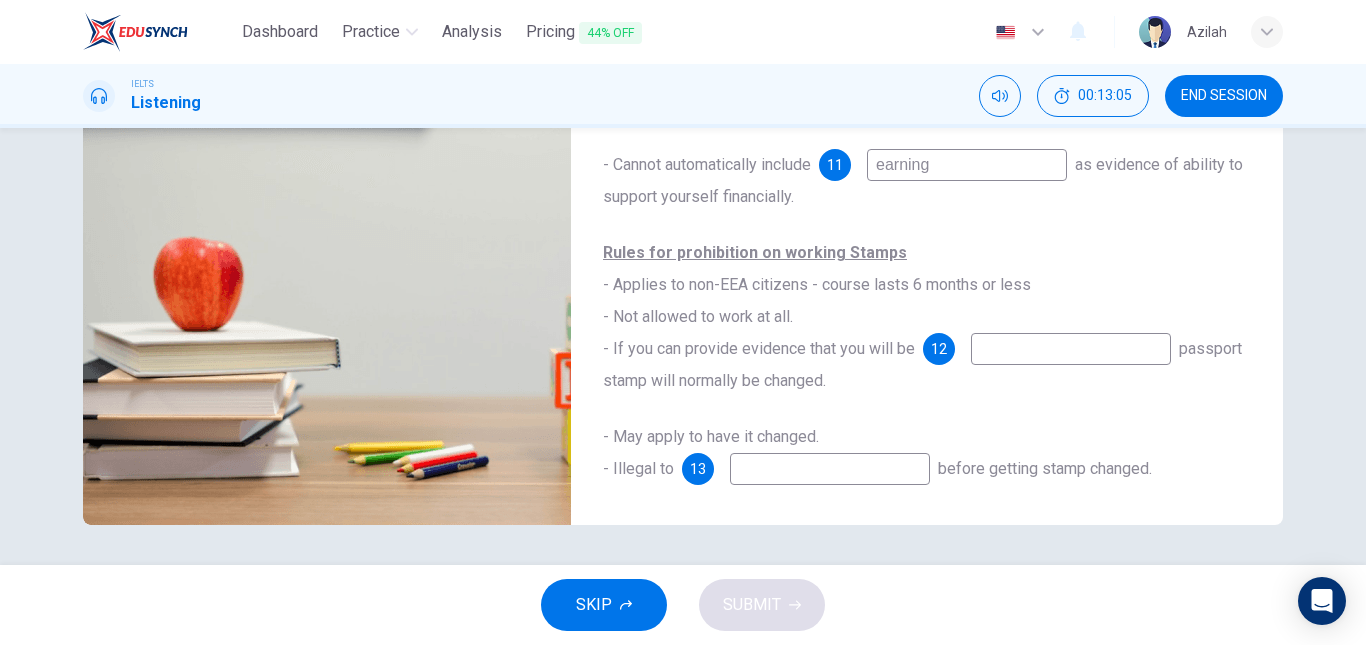 click at bounding box center [1071, 349] 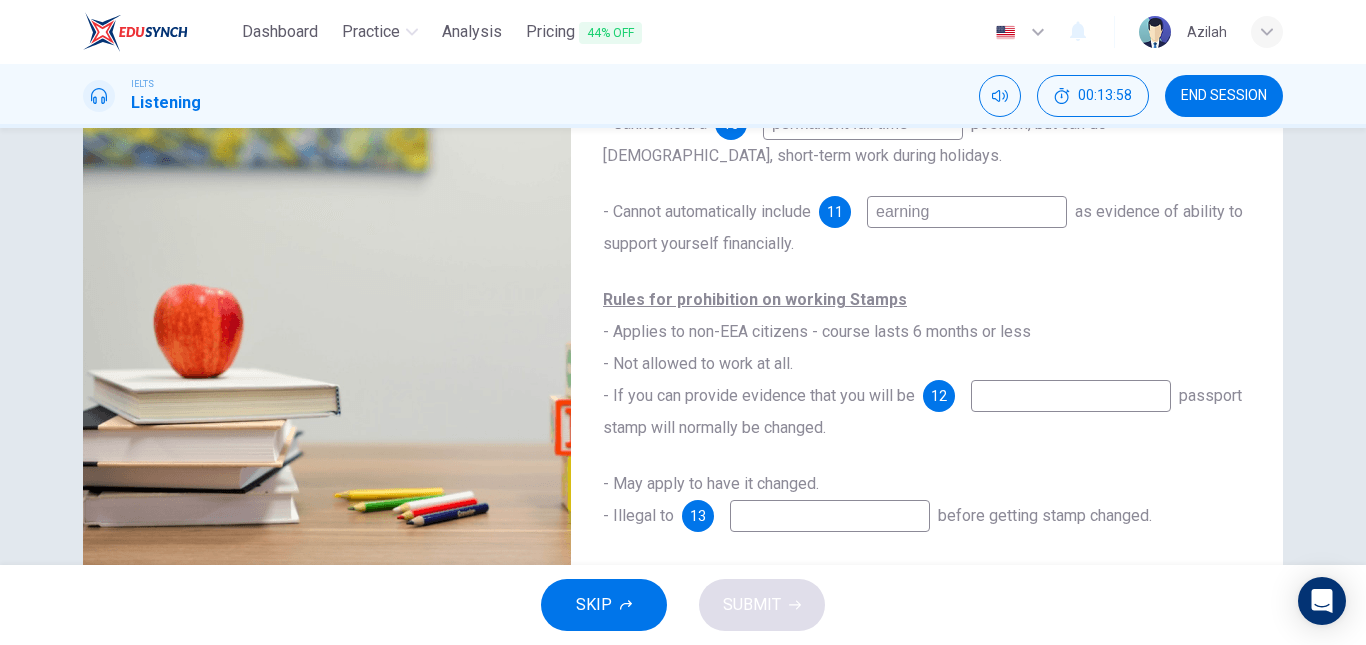 scroll, scrollTop: 265, scrollLeft: 0, axis: vertical 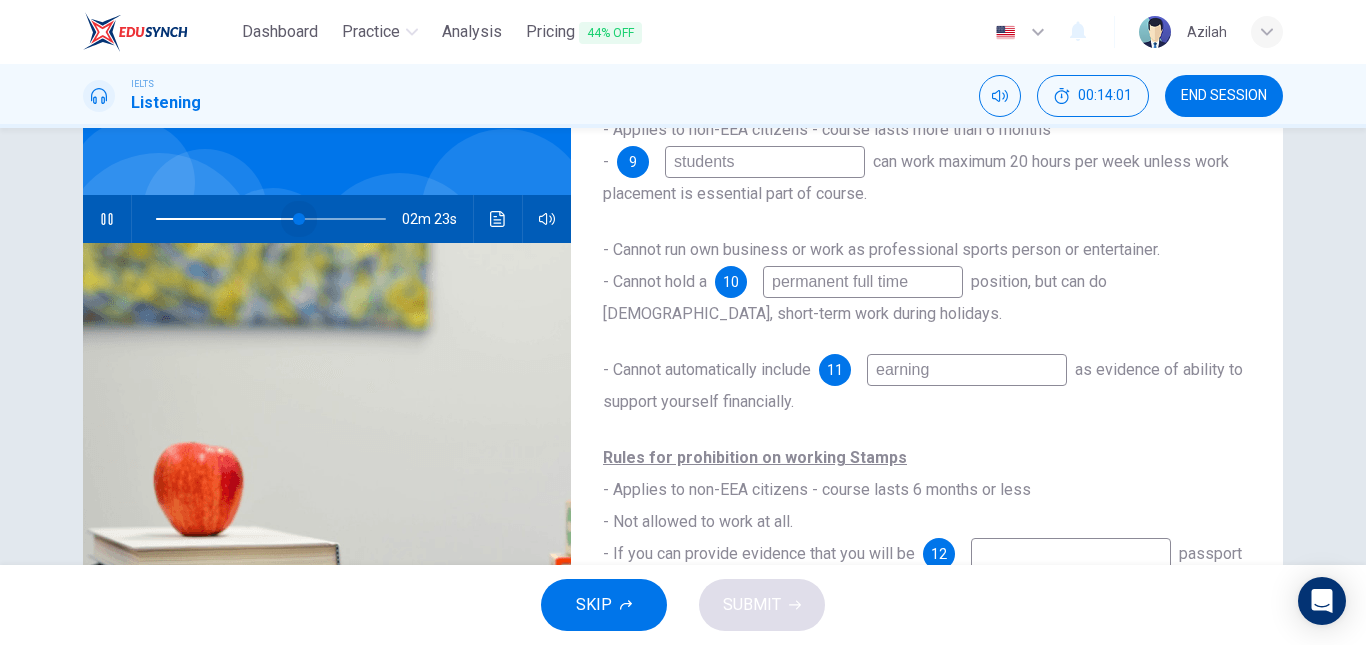 click at bounding box center (299, 219) 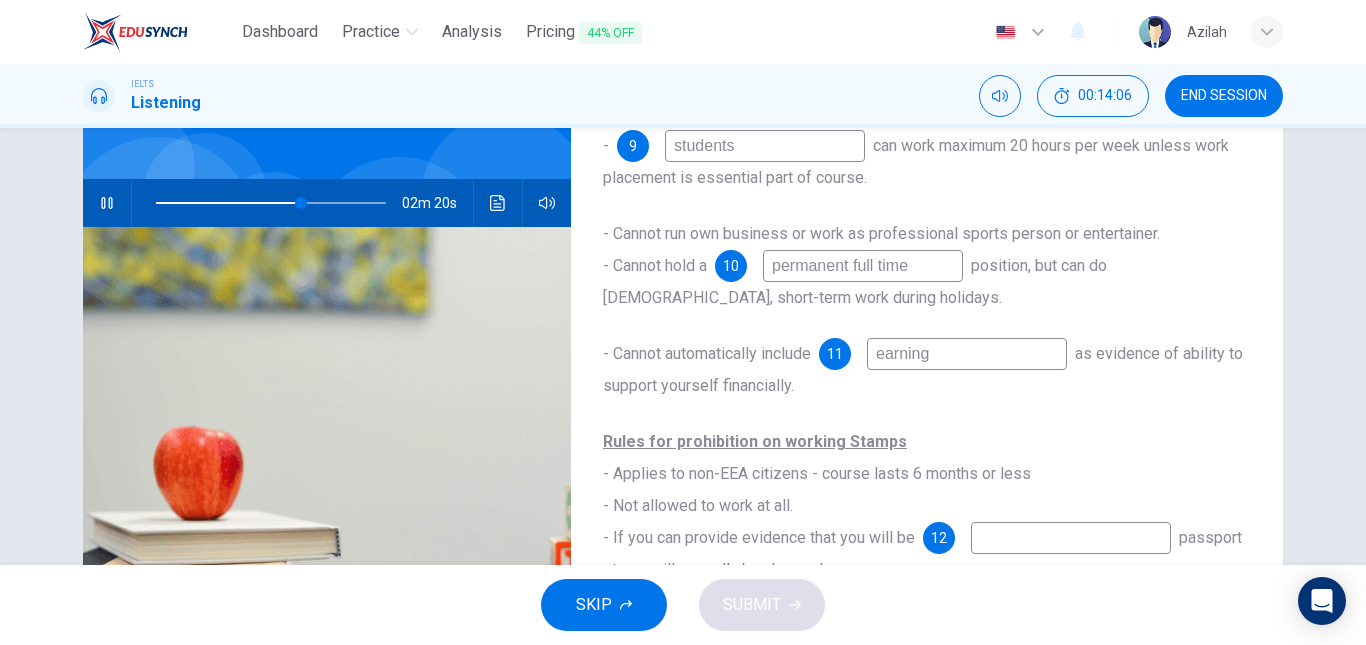 scroll, scrollTop: 138, scrollLeft: 0, axis: vertical 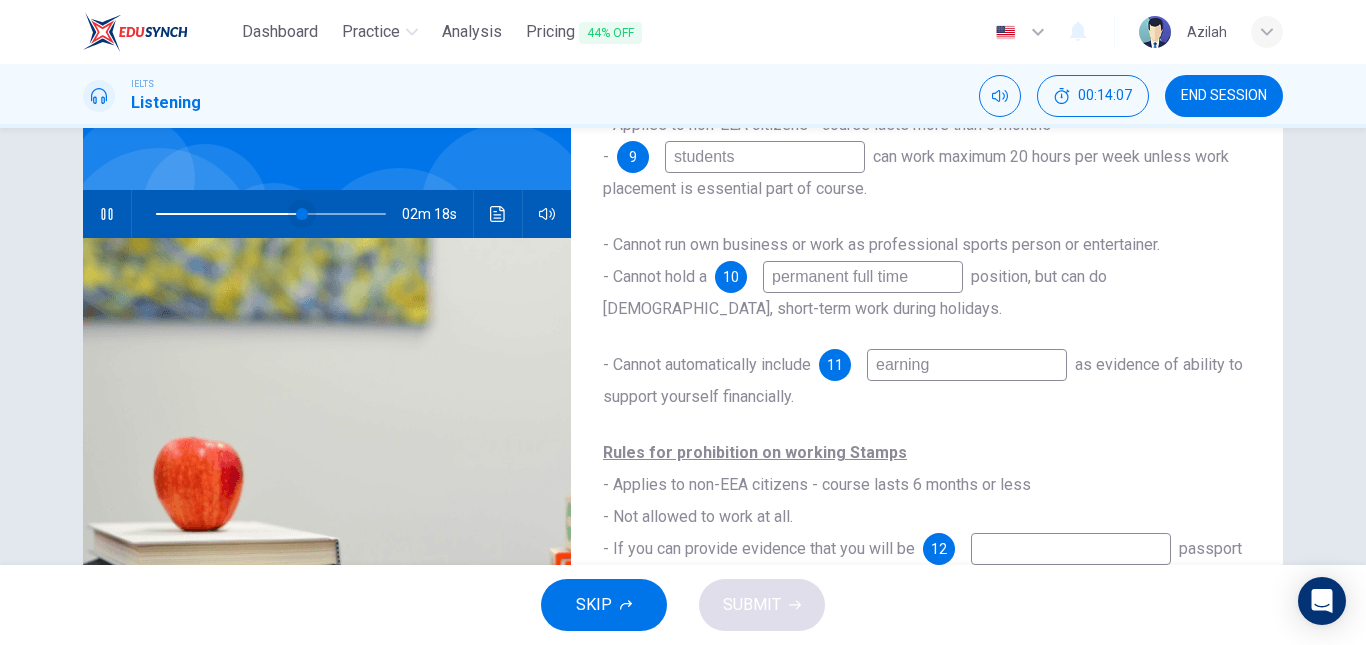 click at bounding box center [302, 214] 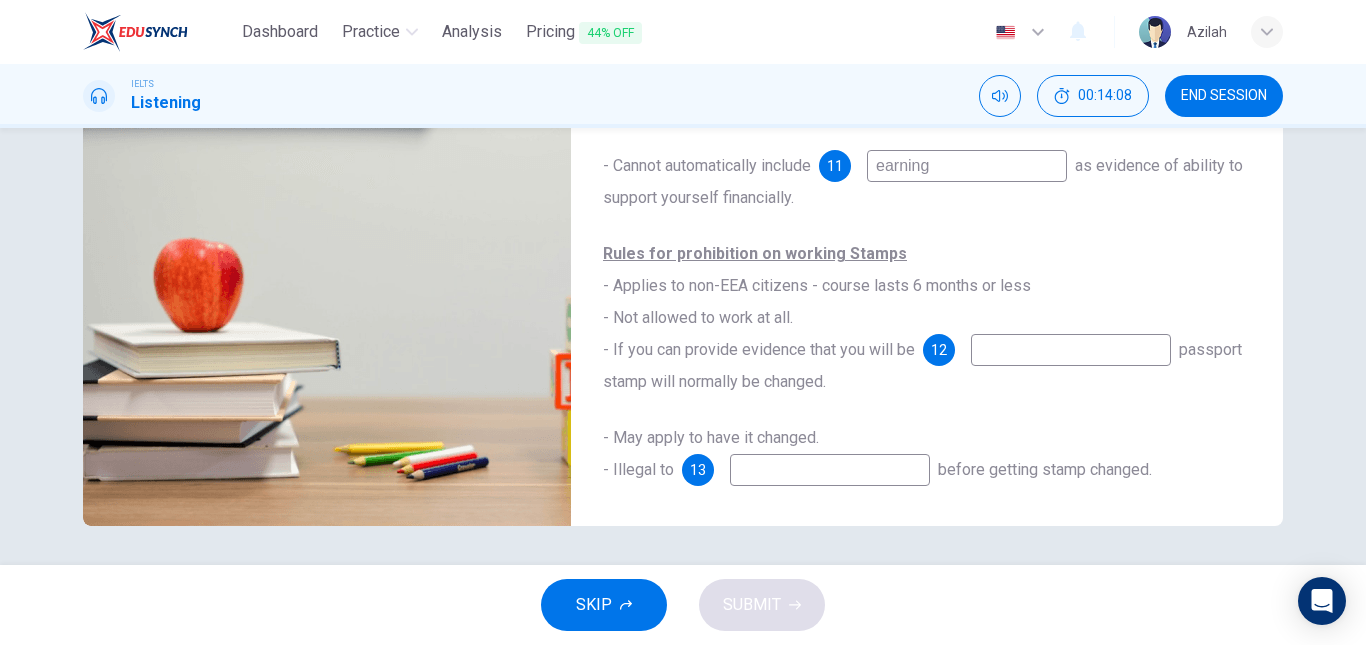 scroll, scrollTop: 338, scrollLeft: 0, axis: vertical 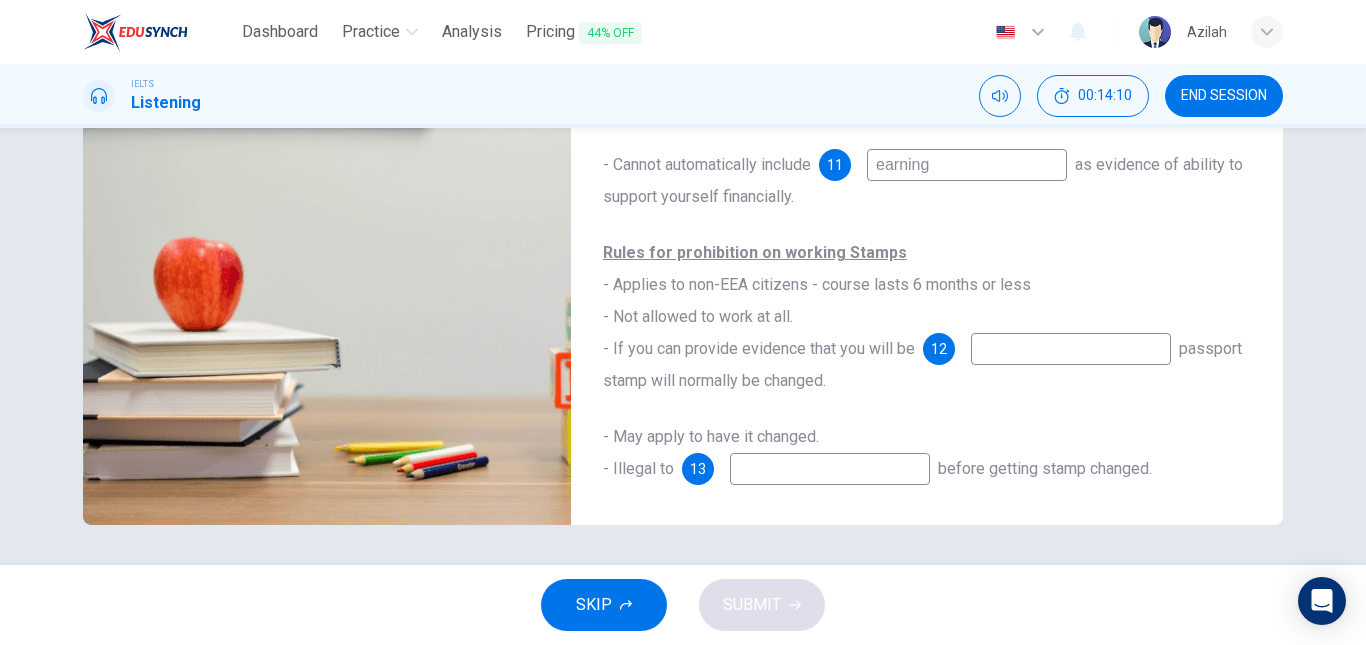 click at bounding box center [1071, 349] 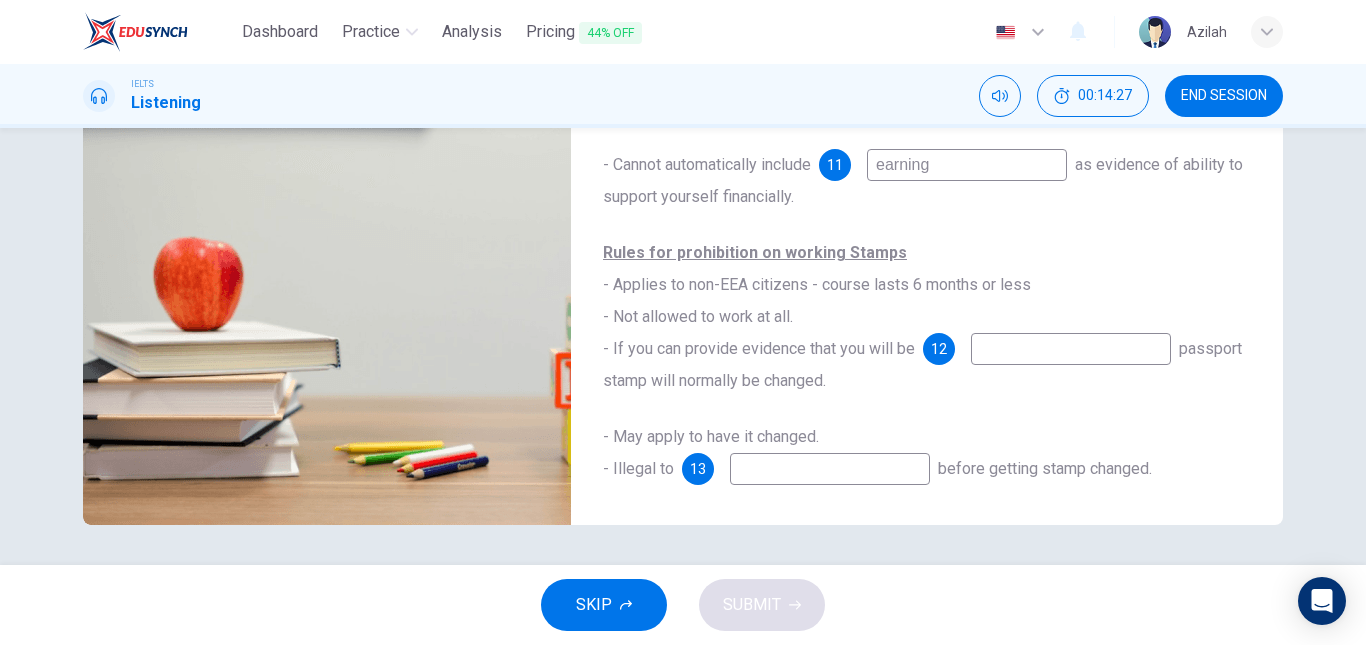 type on "64" 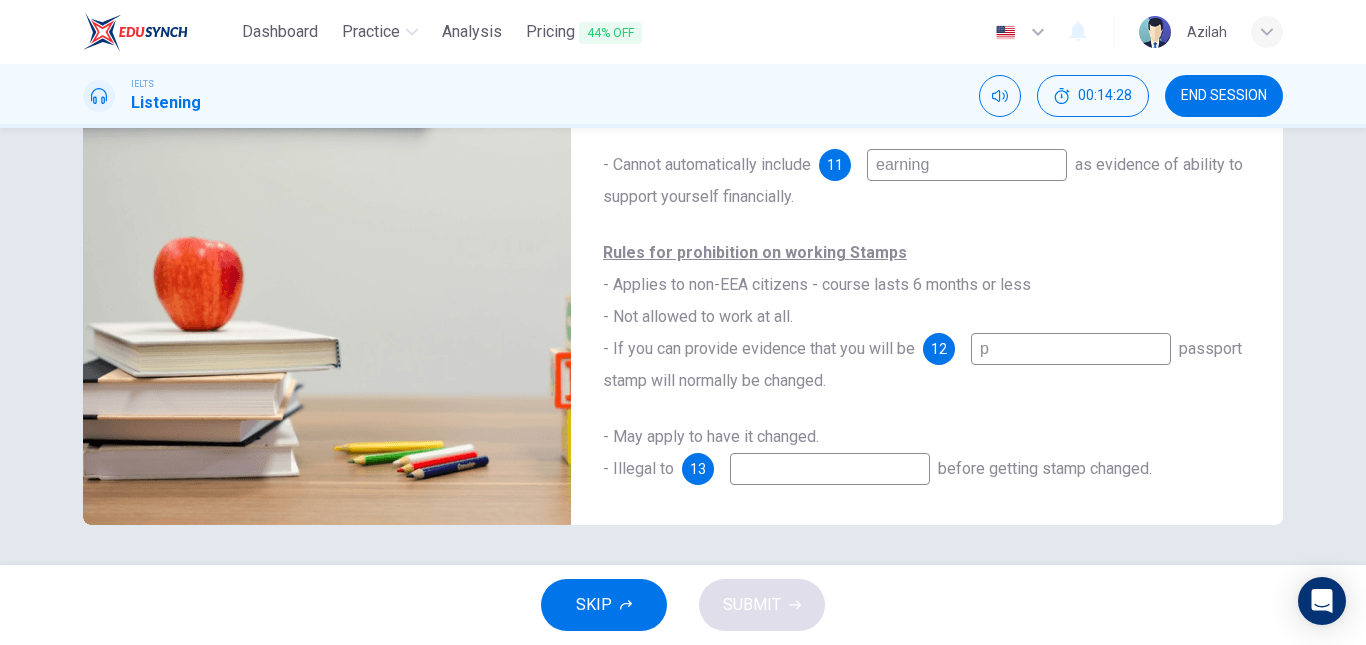 type on "pr" 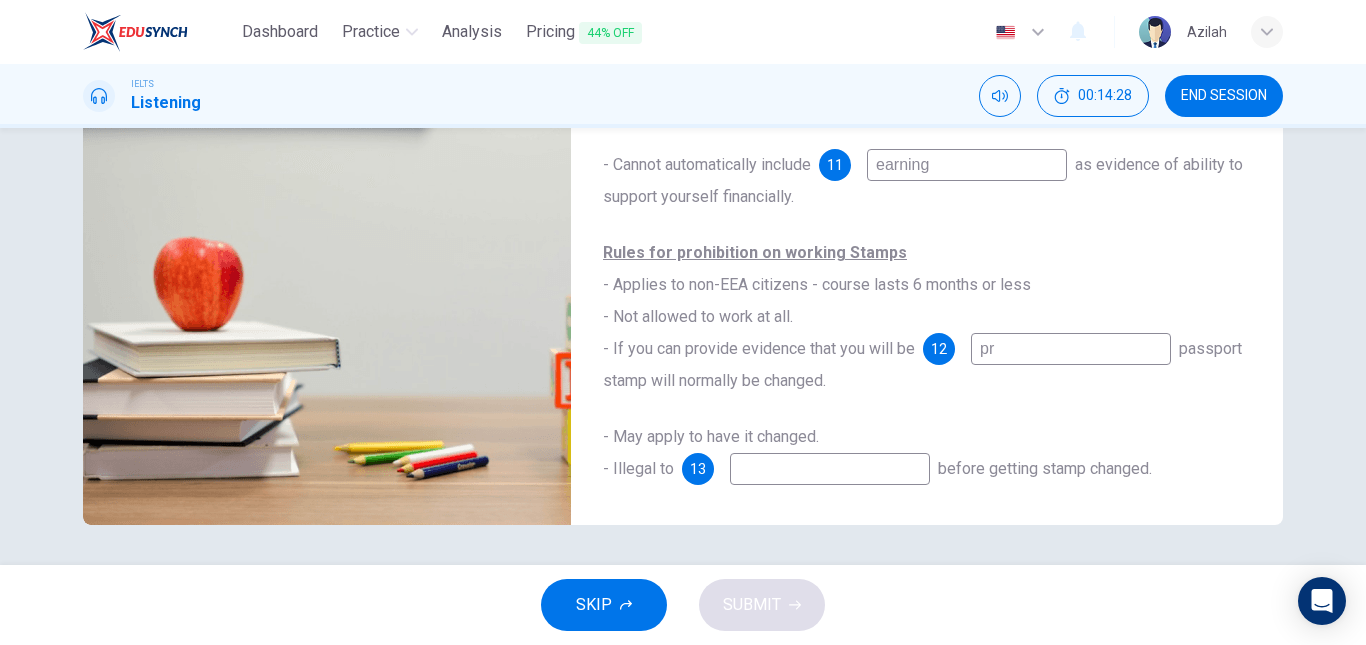 type on "64" 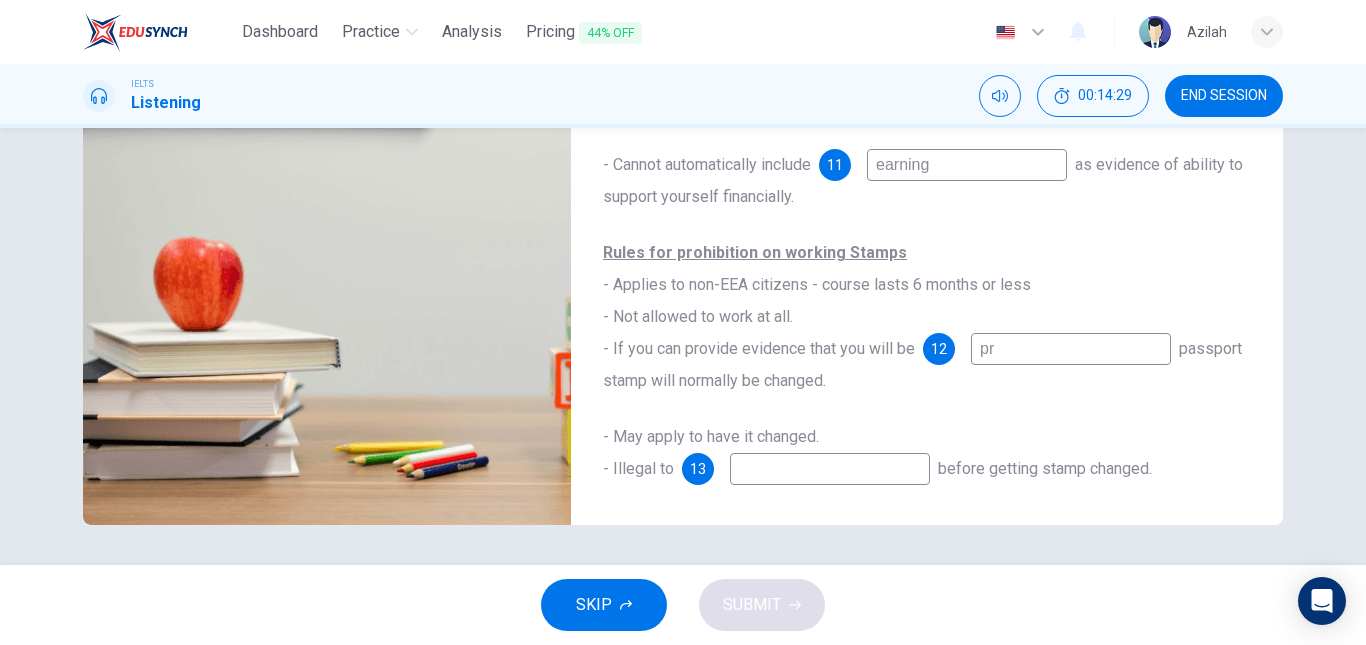 type on "pro" 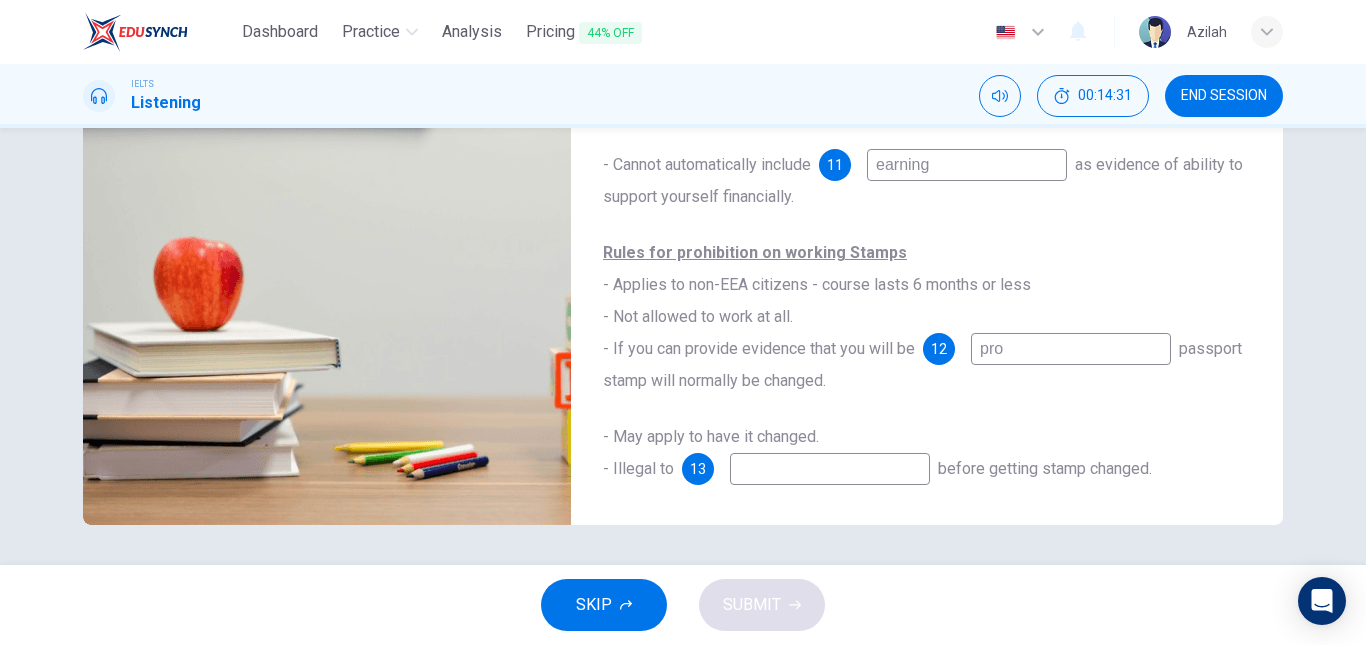 type on "65" 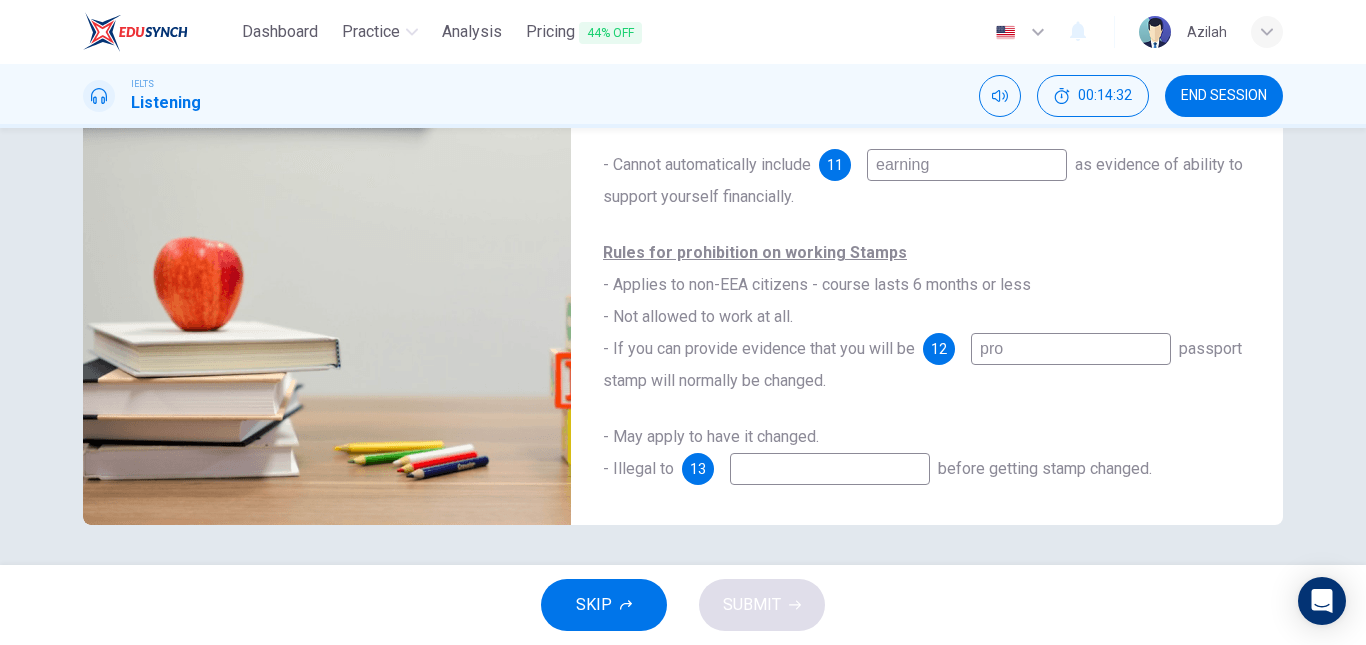 type on "prov" 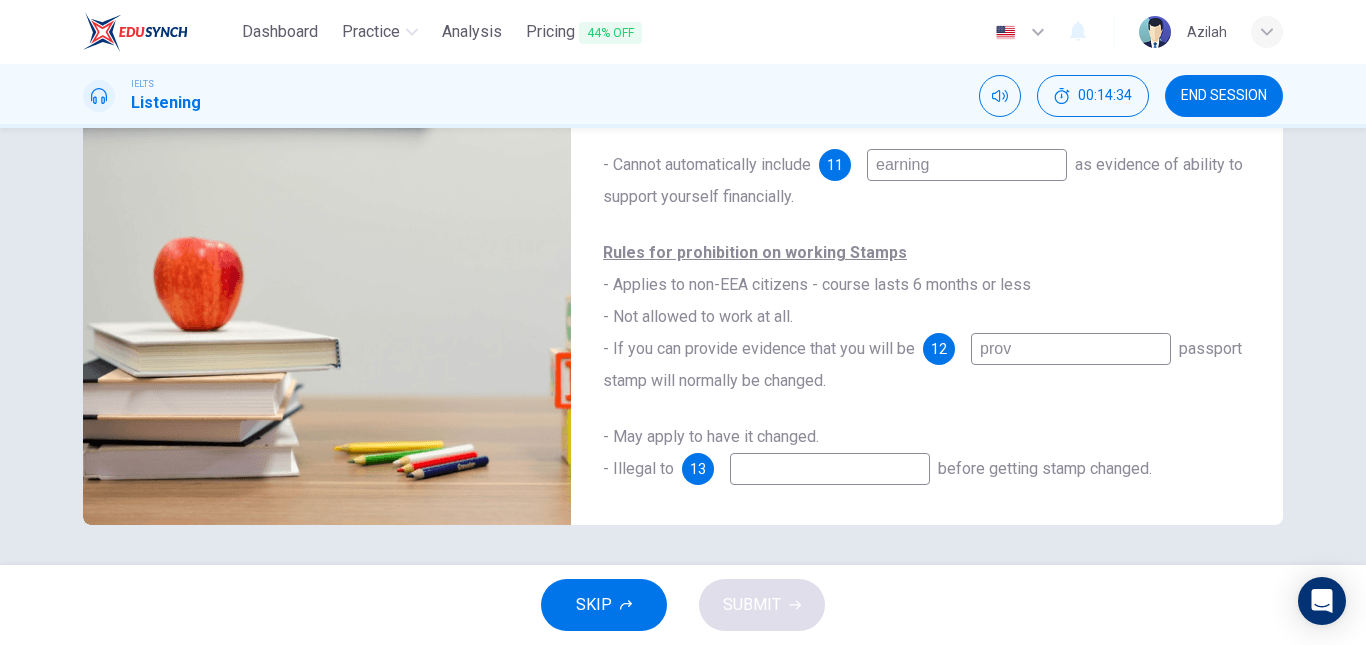 type on "66" 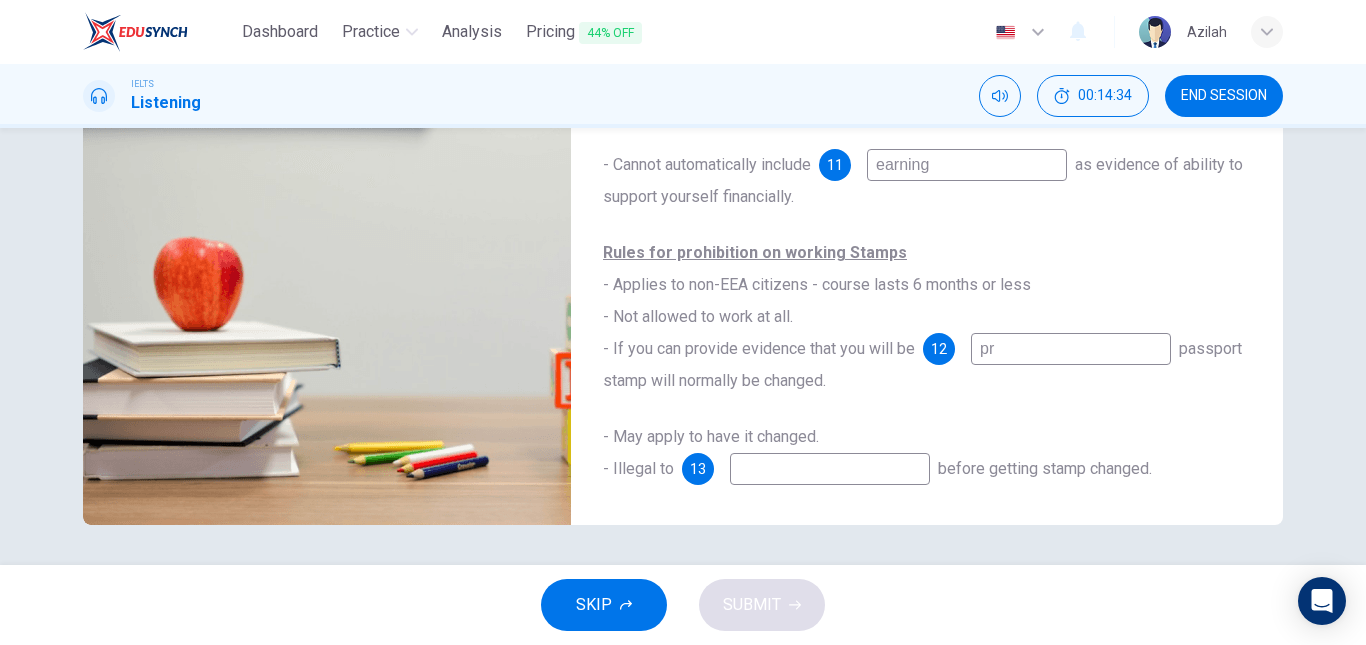type on "p" 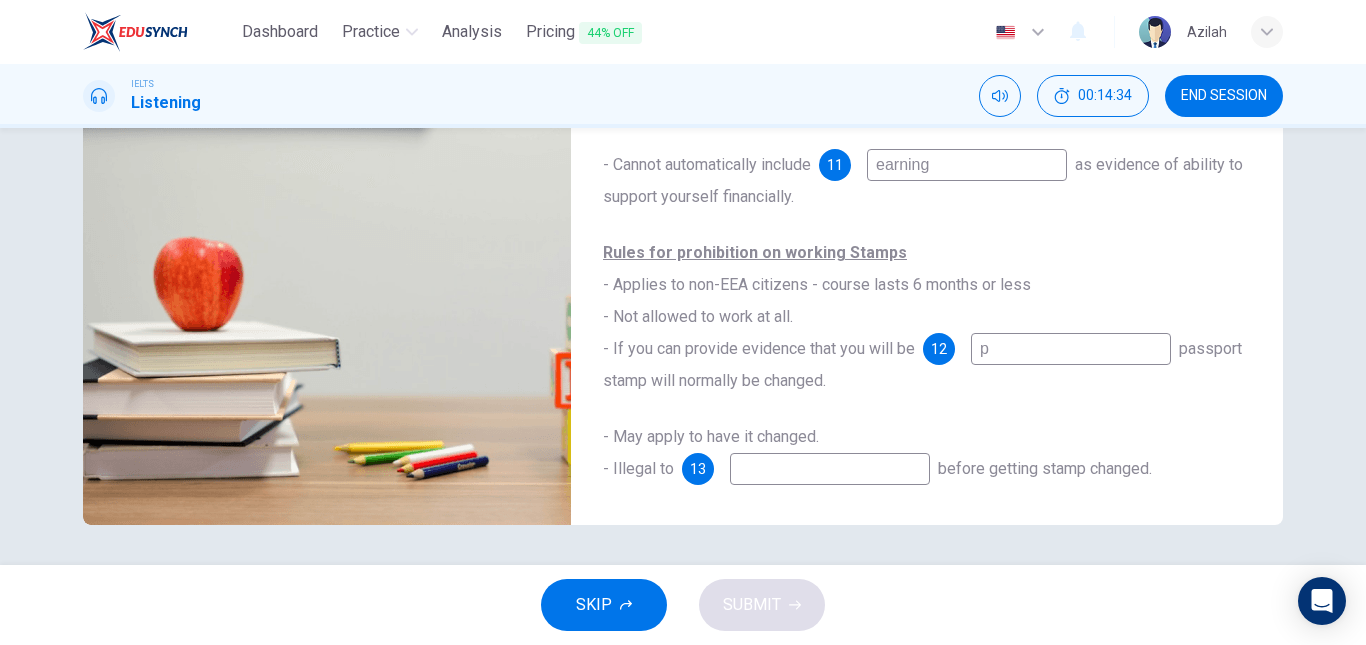 type 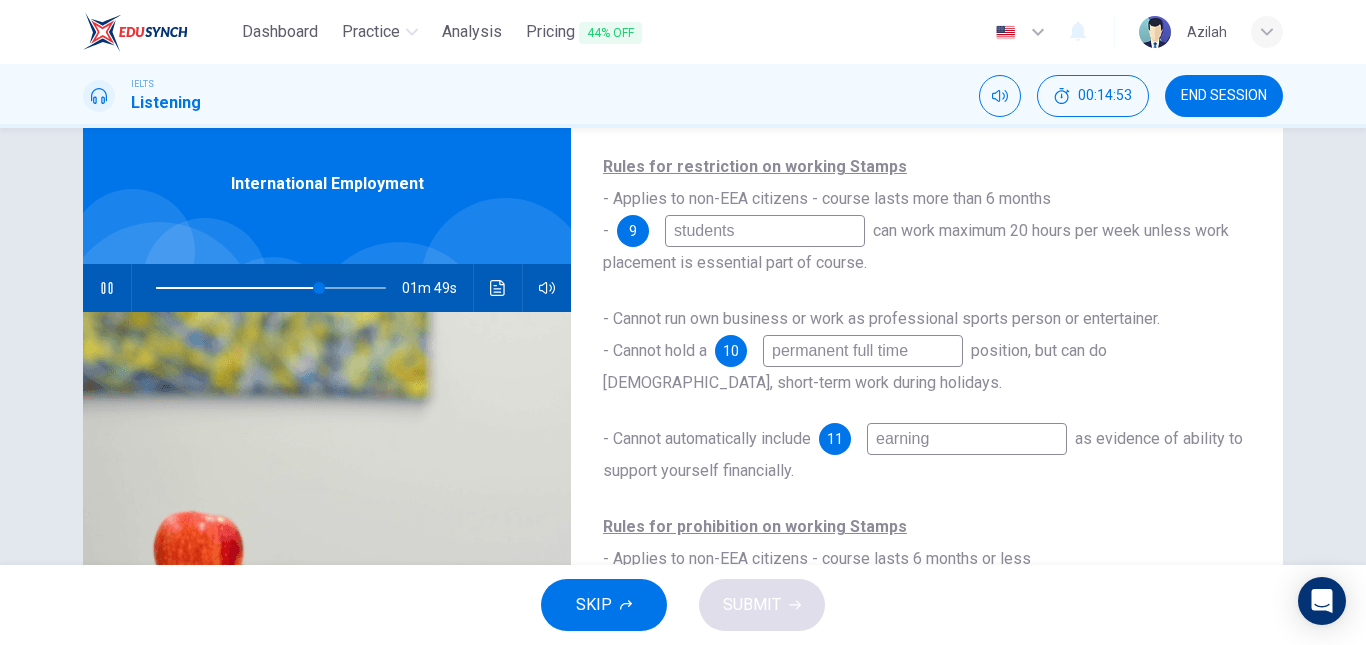 scroll, scrollTop: 38, scrollLeft: 0, axis: vertical 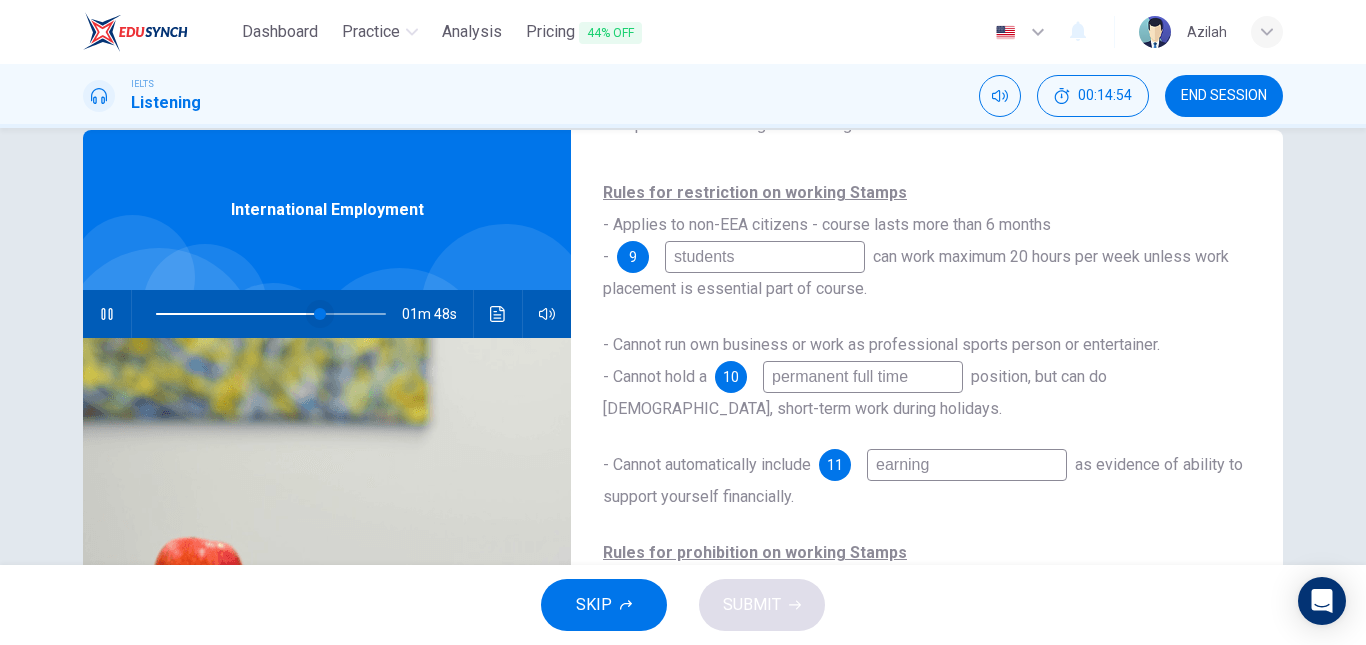 click at bounding box center [320, 314] 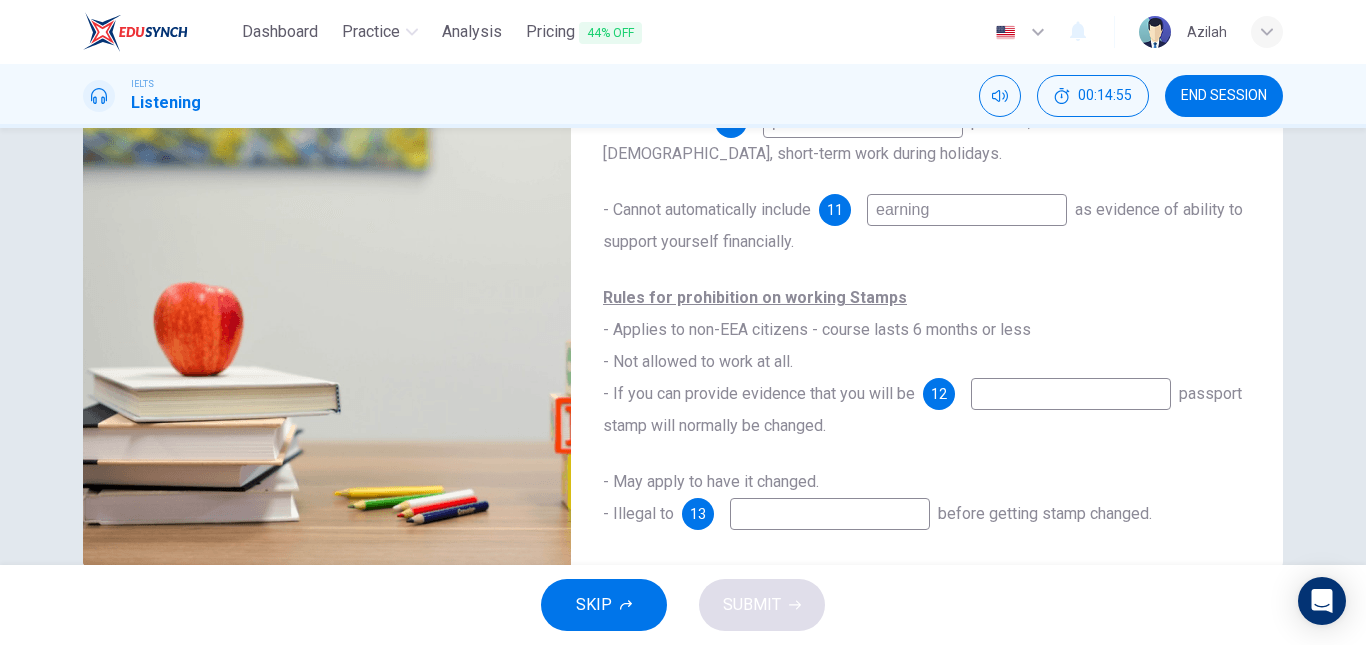 scroll, scrollTop: 338, scrollLeft: 0, axis: vertical 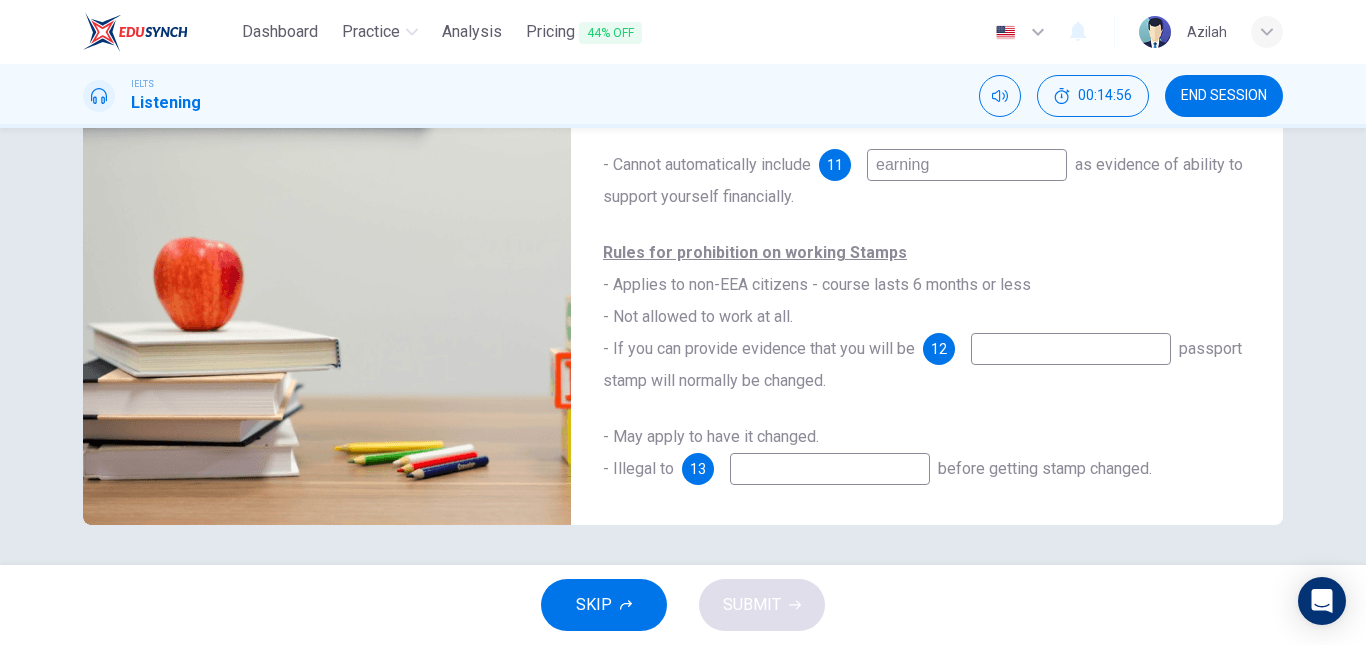 click at bounding box center [1071, 349] 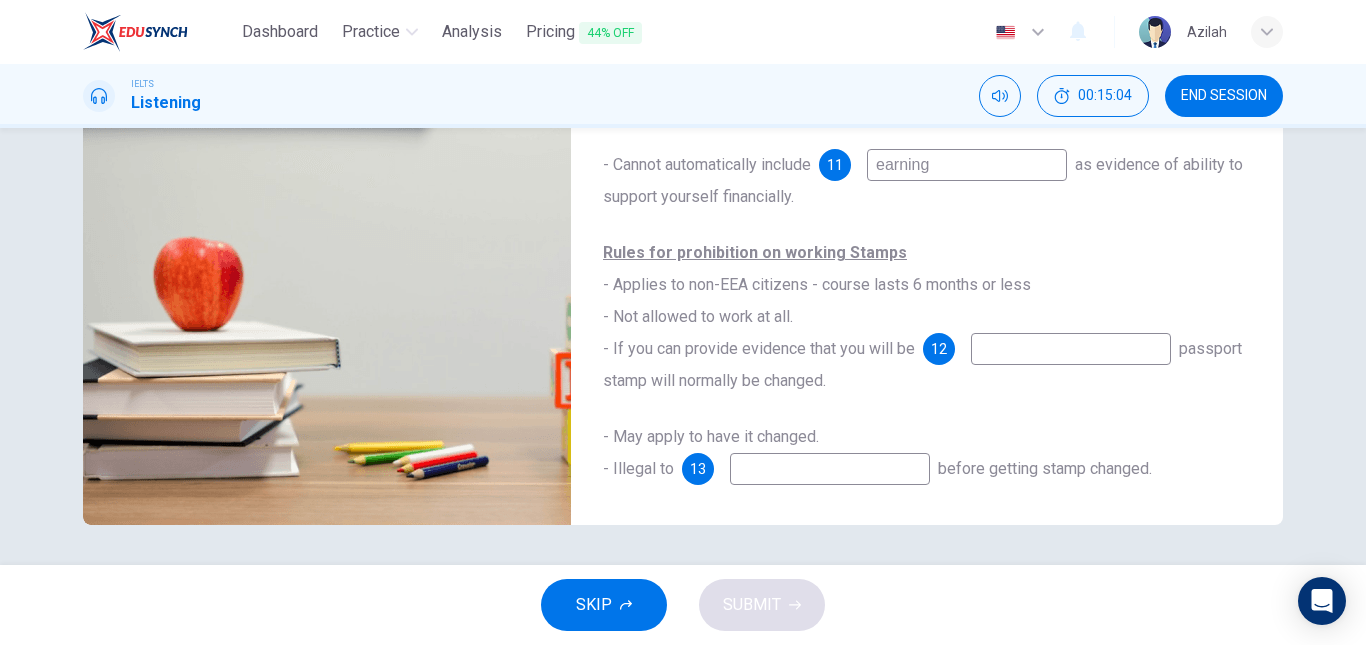 type on "70" 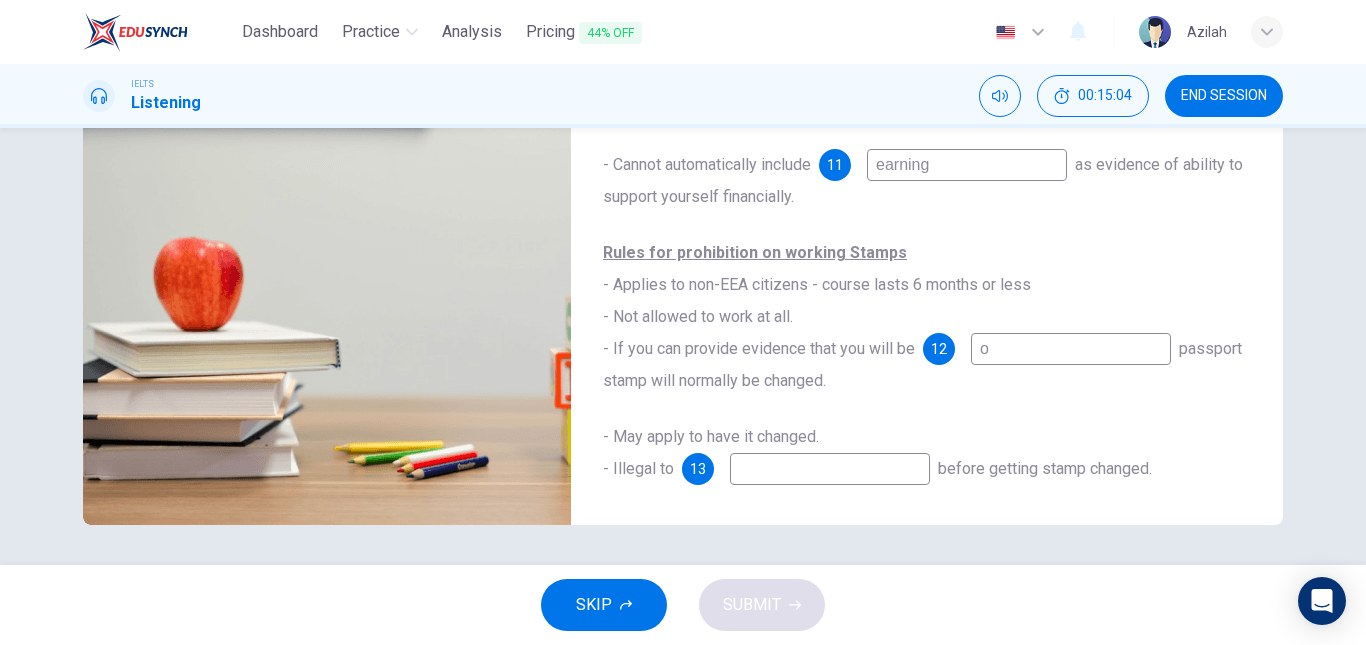 type on "on" 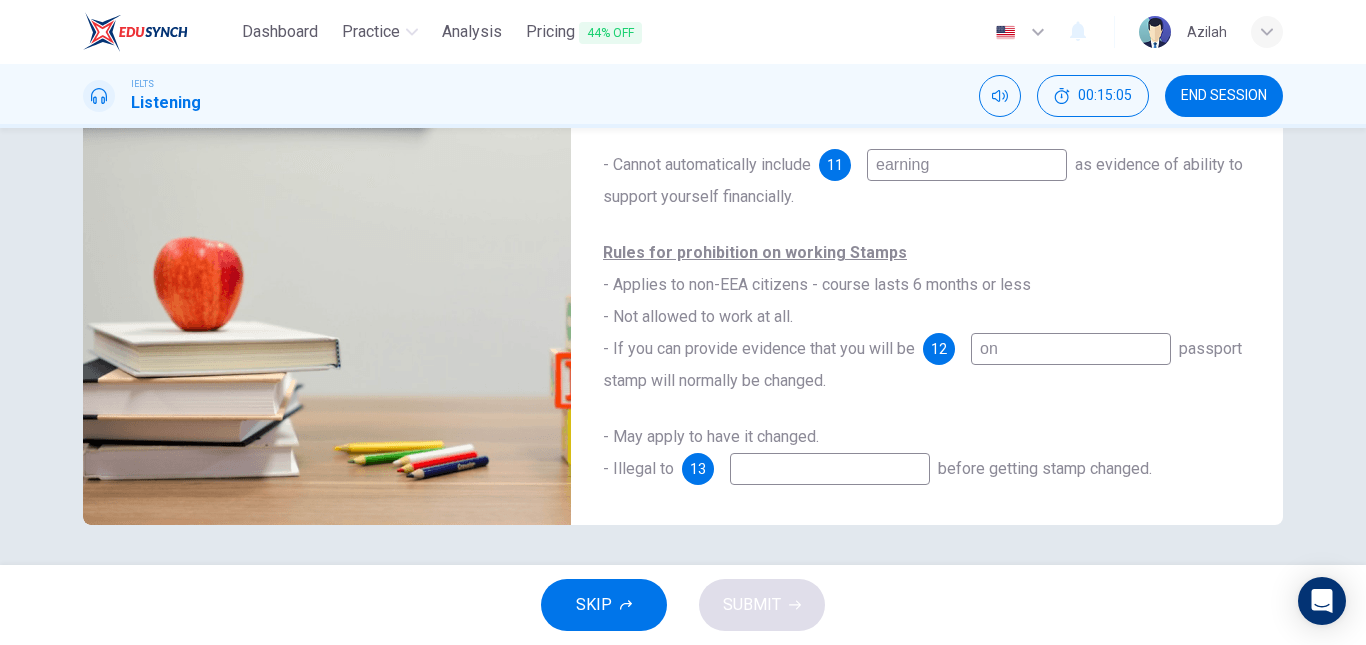type on "70" 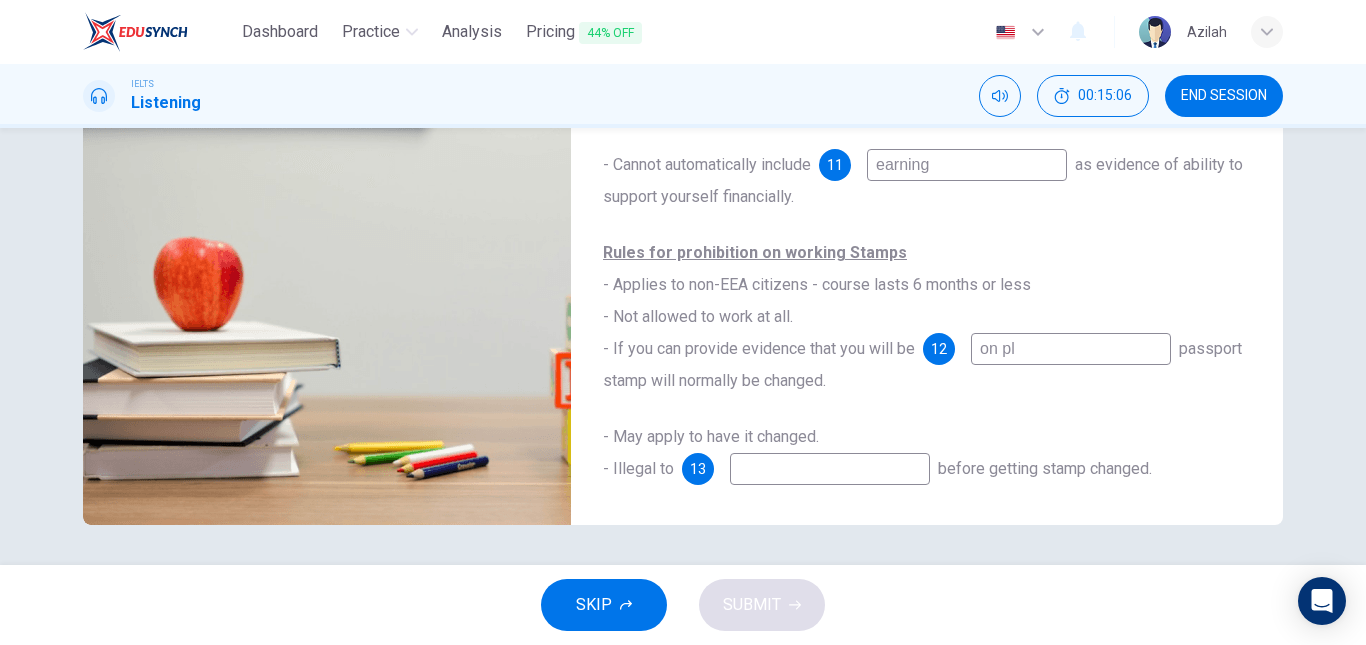 type on "on pla" 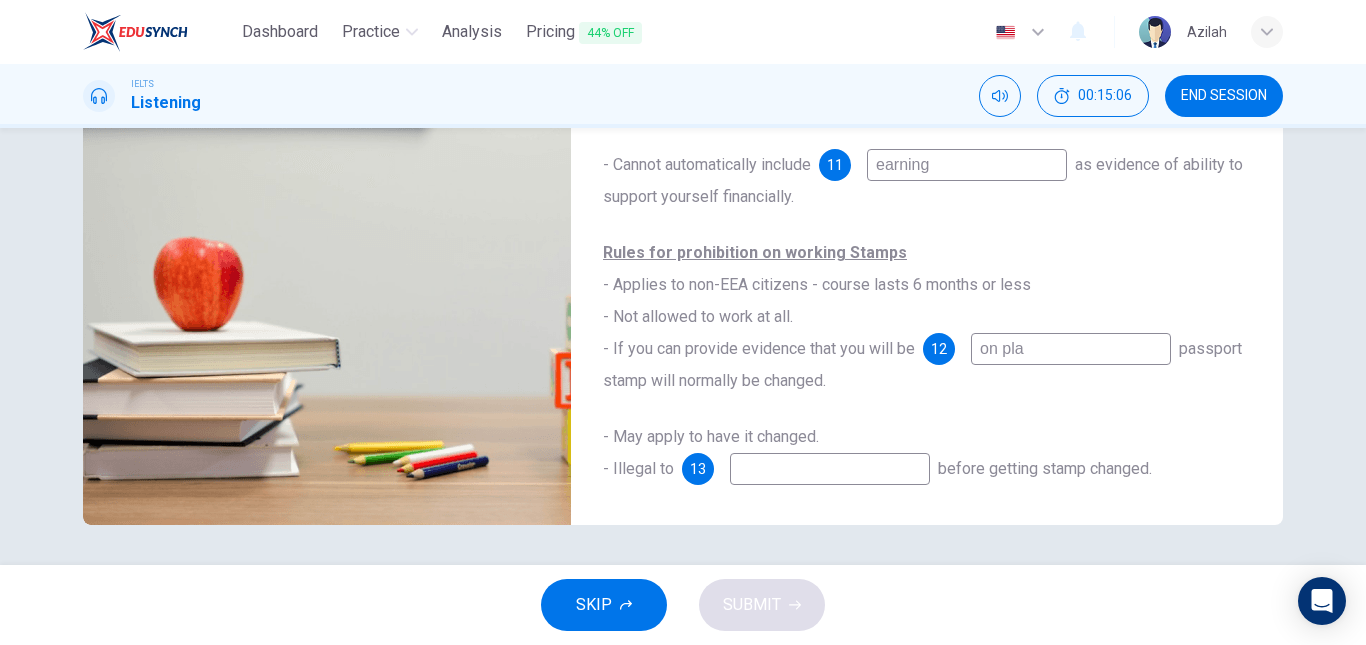 type on "70" 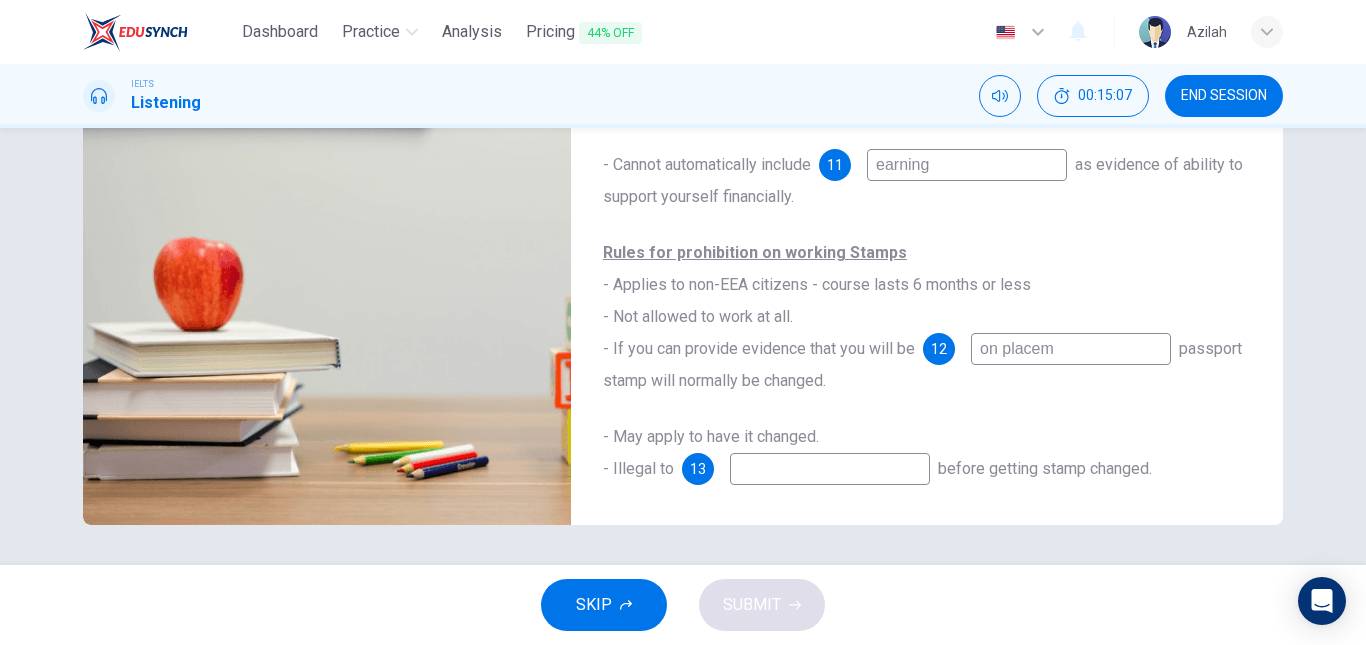 type on "on placeme" 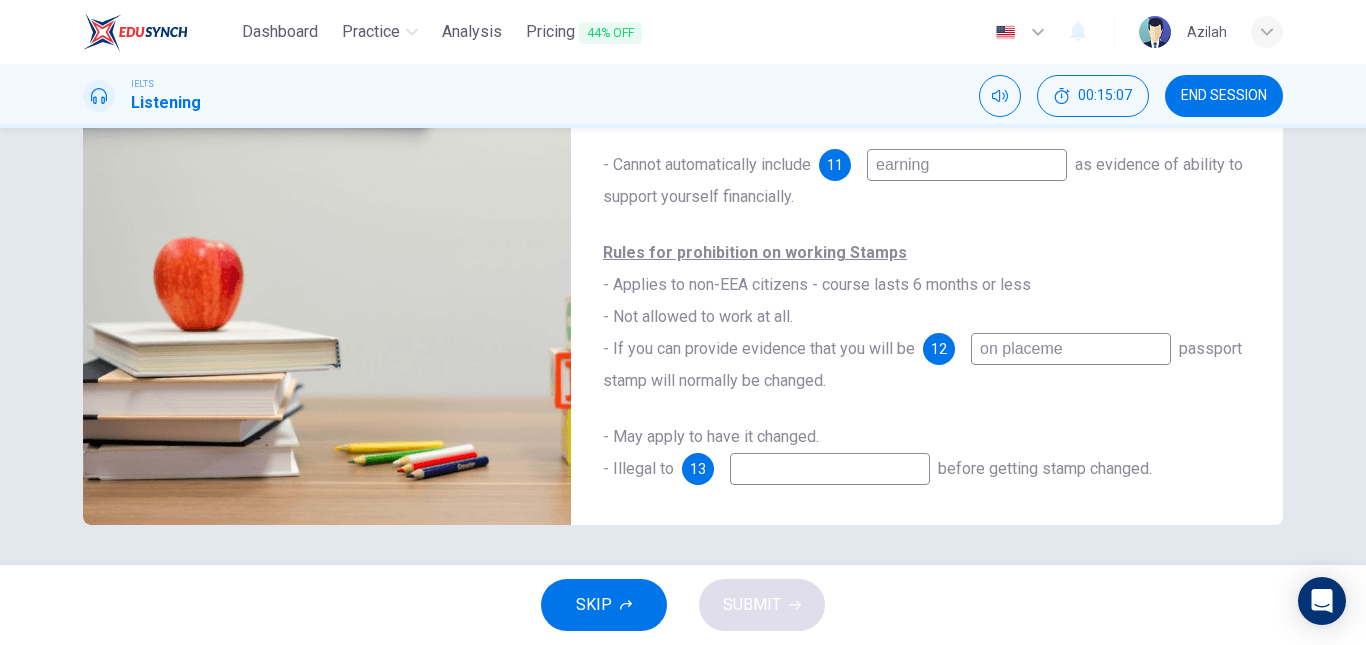 type on "70" 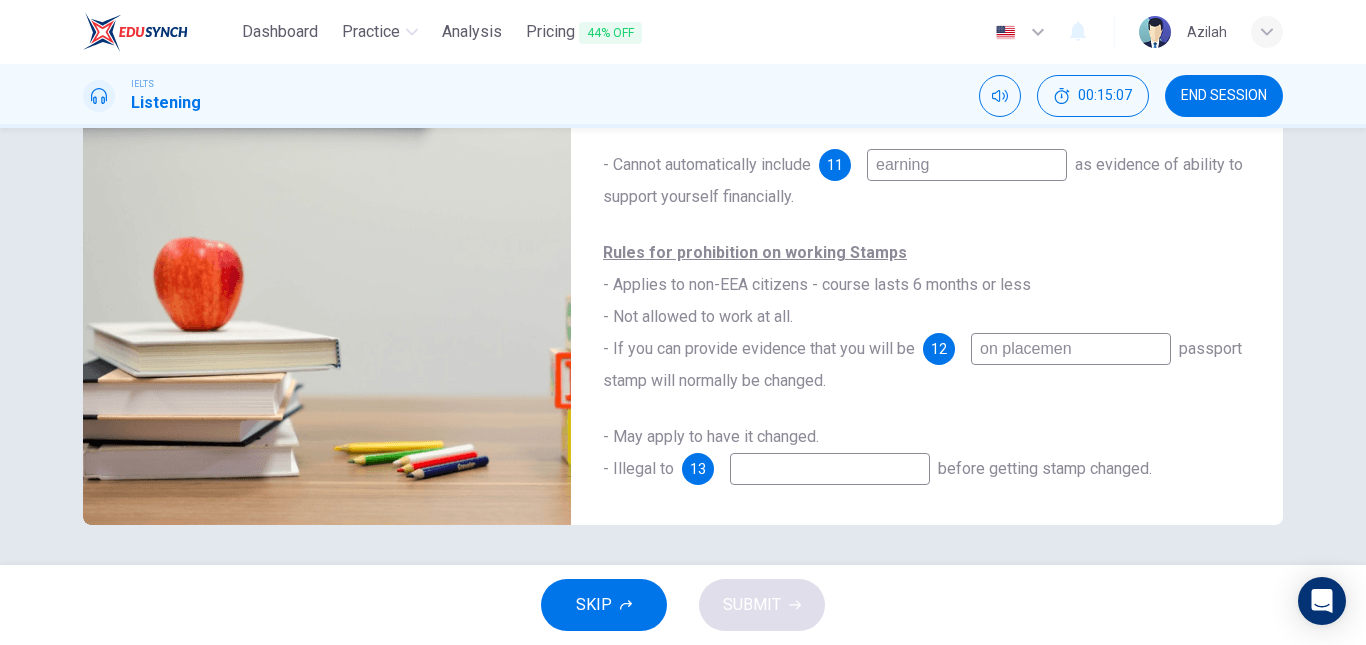 type on "on placement" 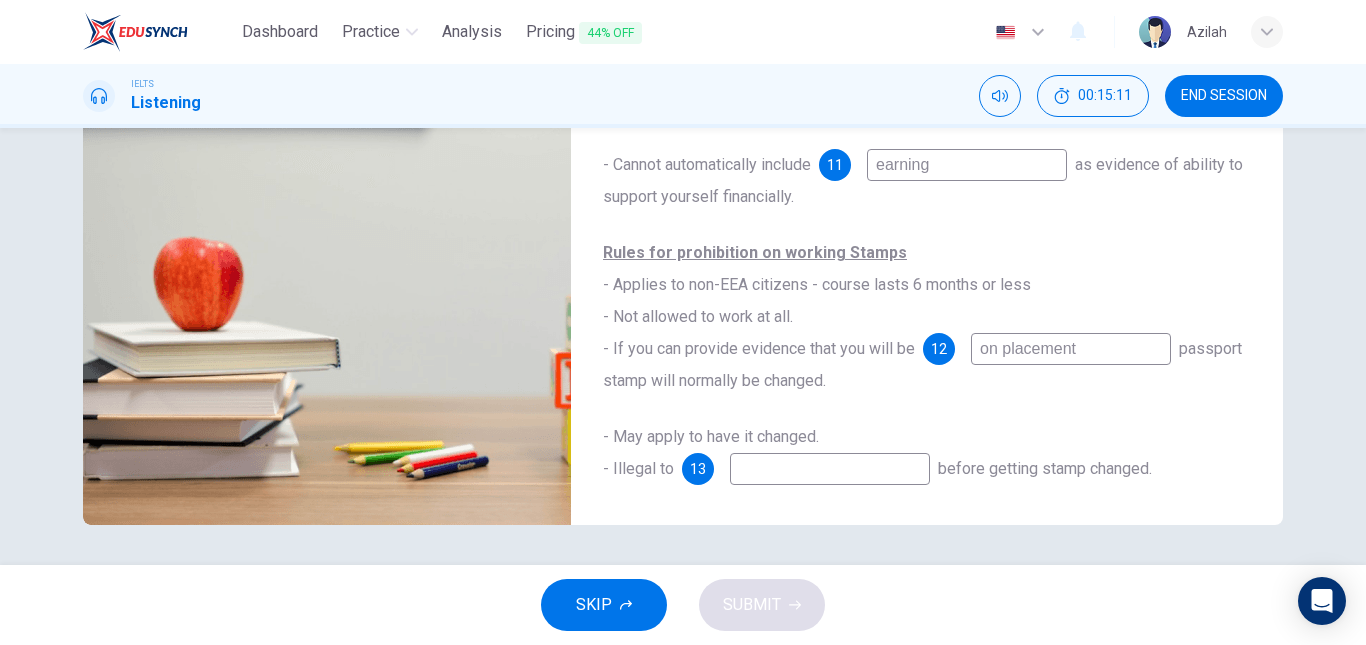 type on "71" 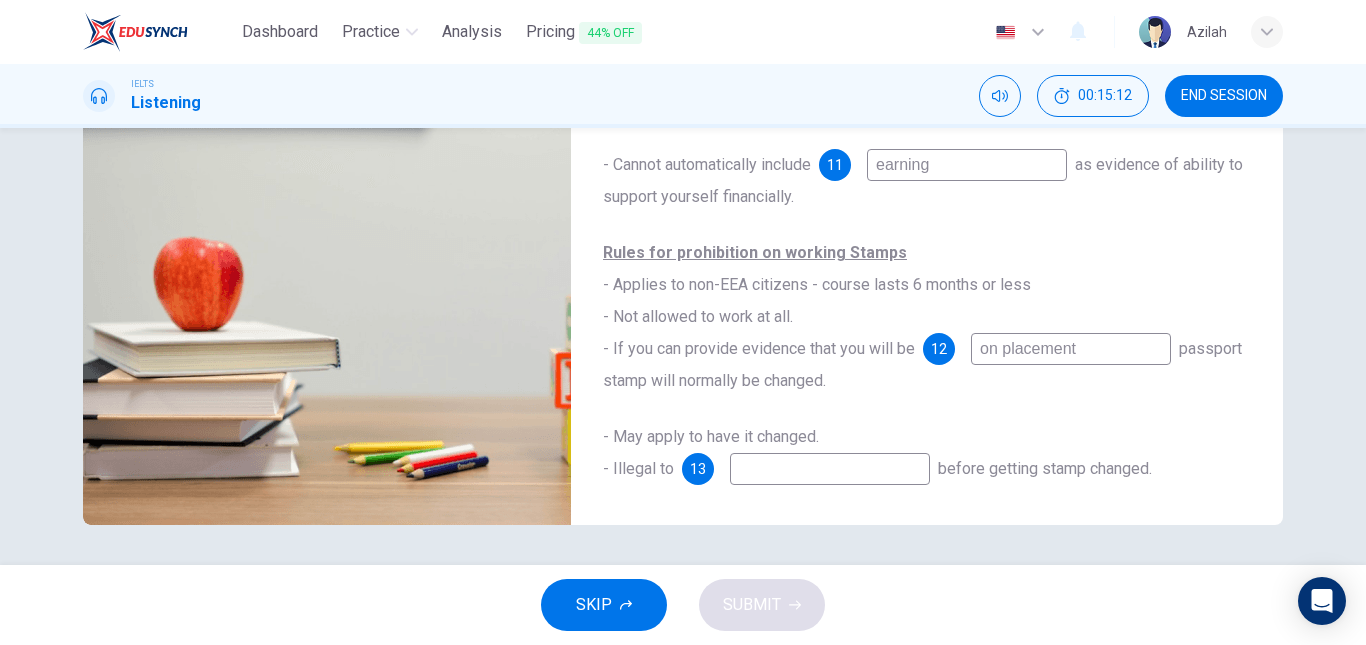 click at bounding box center [830, 469] 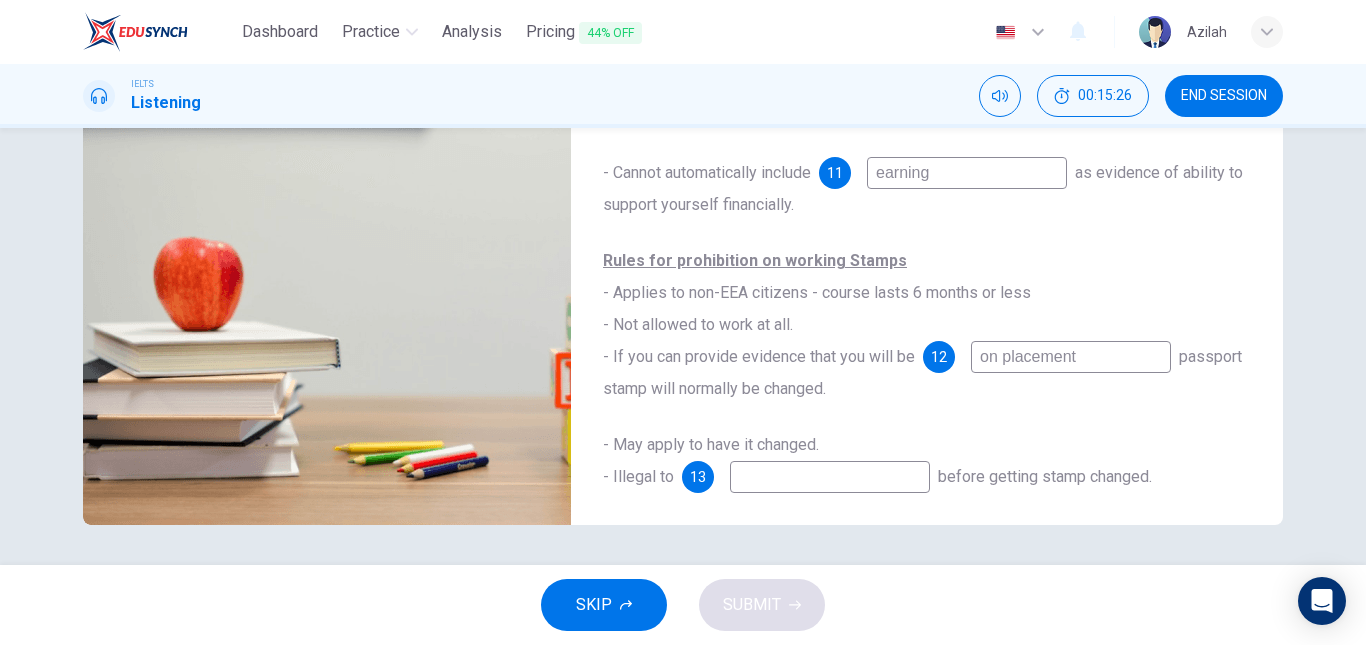scroll, scrollTop: 118, scrollLeft: 0, axis: vertical 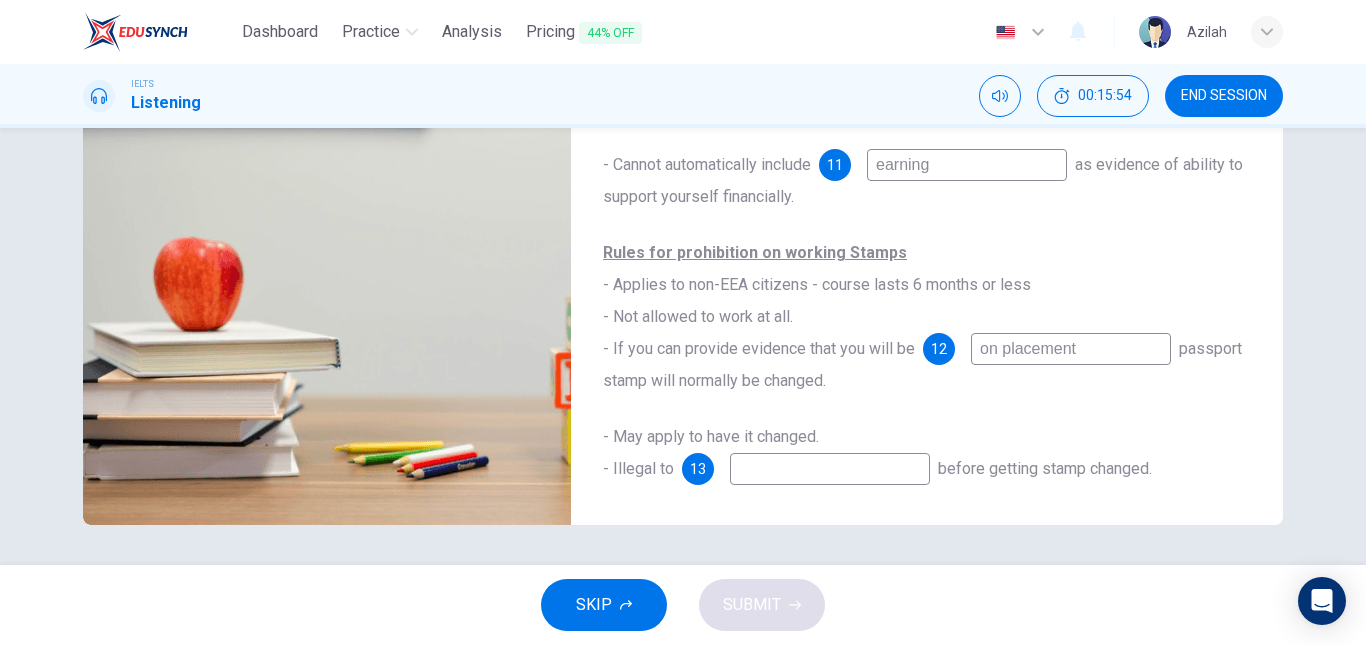 click at bounding box center [830, 469] 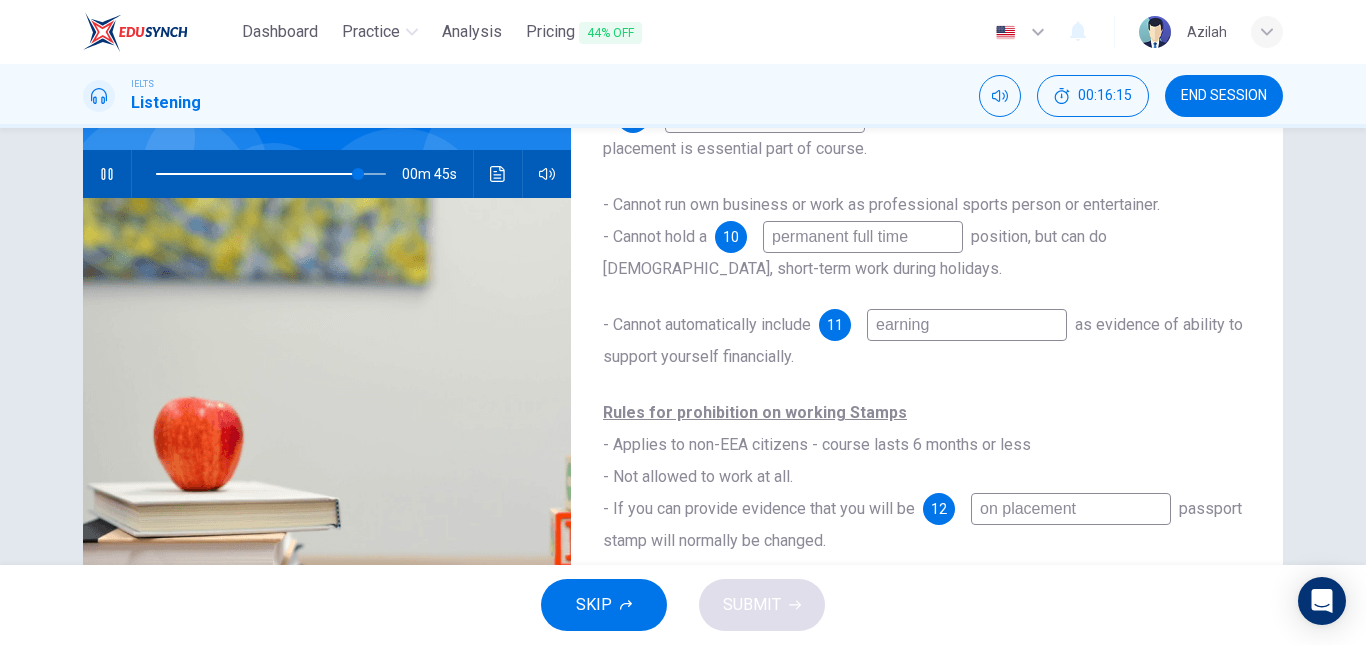 scroll, scrollTop: 138, scrollLeft: 0, axis: vertical 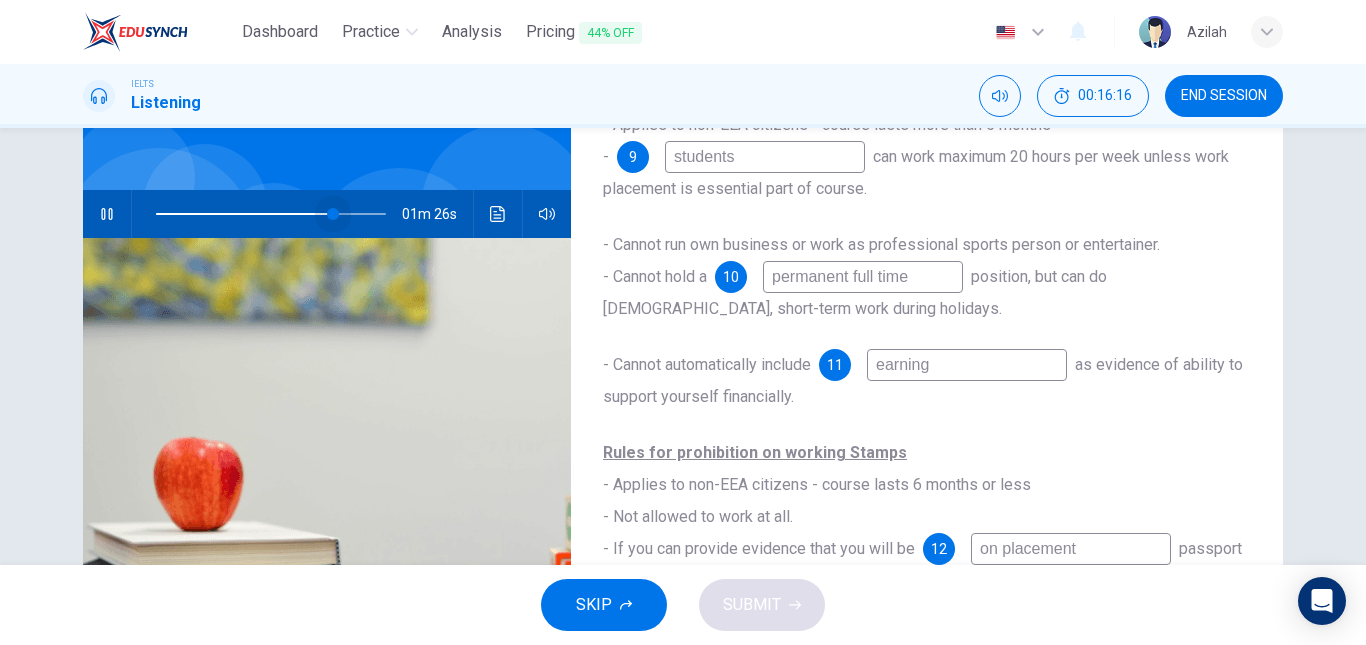 click at bounding box center [271, 214] 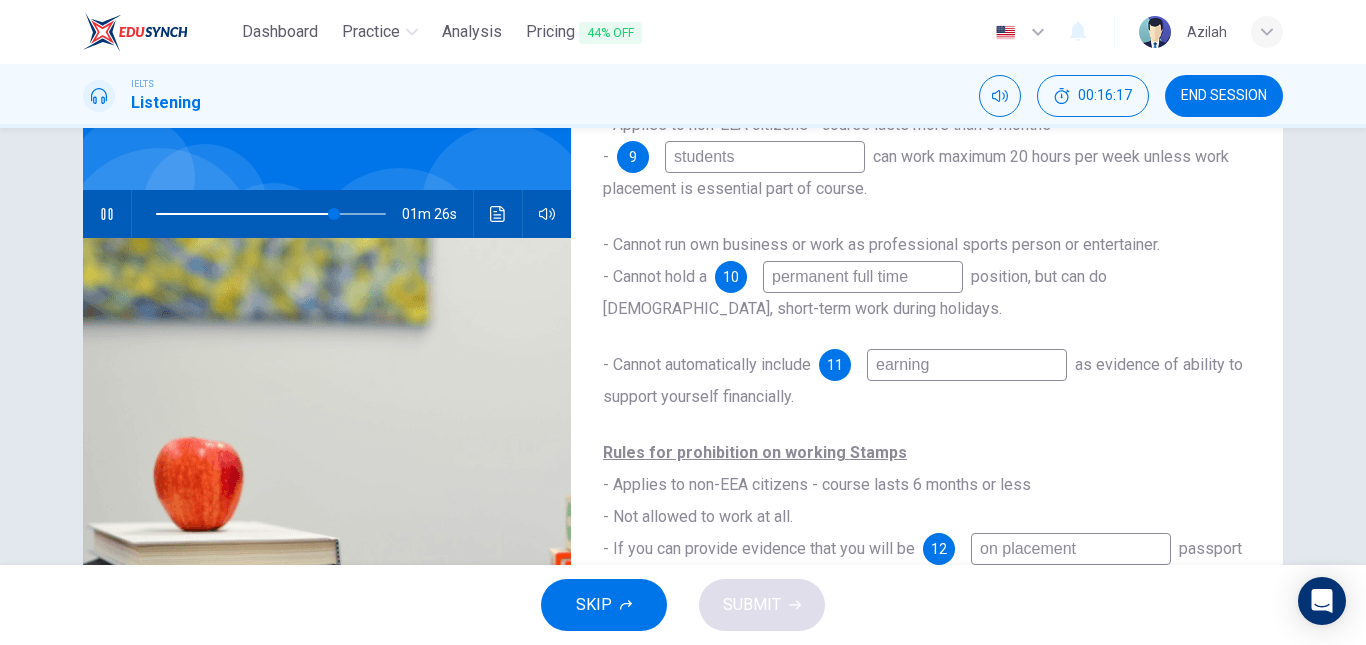 click at bounding box center (107, 214) 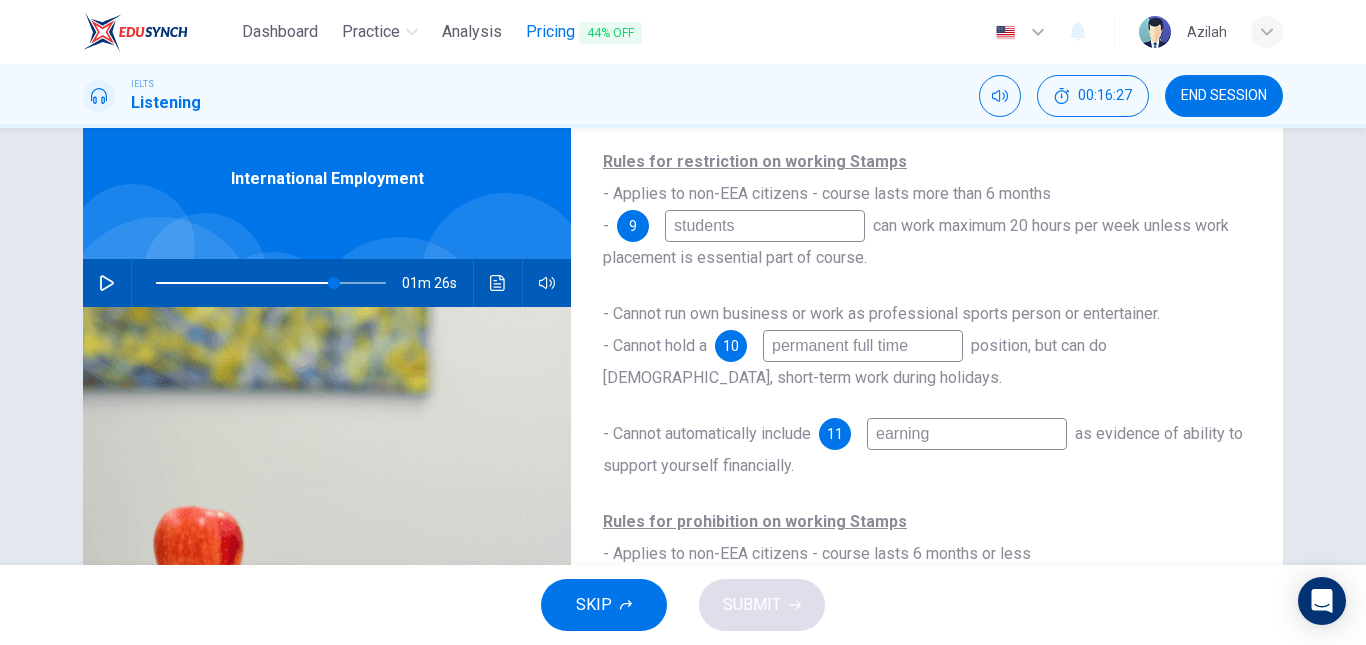scroll, scrollTop: 38, scrollLeft: 0, axis: vertical 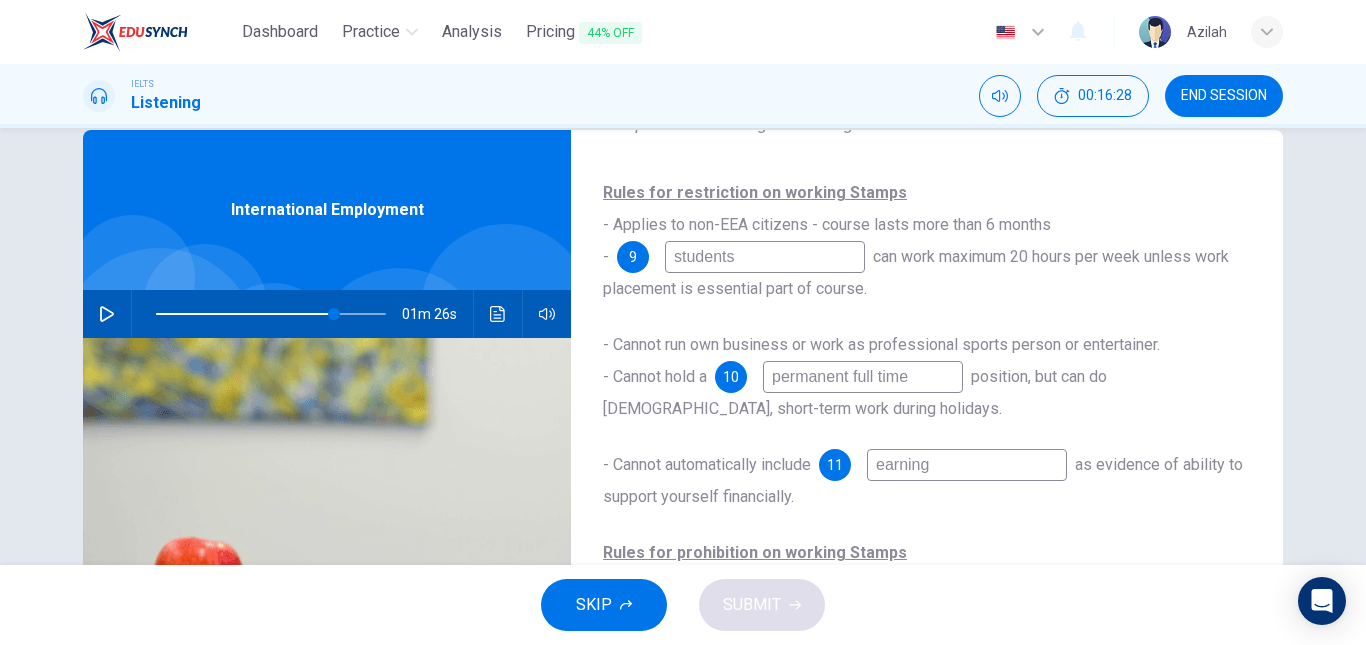 click on "END SESSION" at bounding box center [1224, 96] 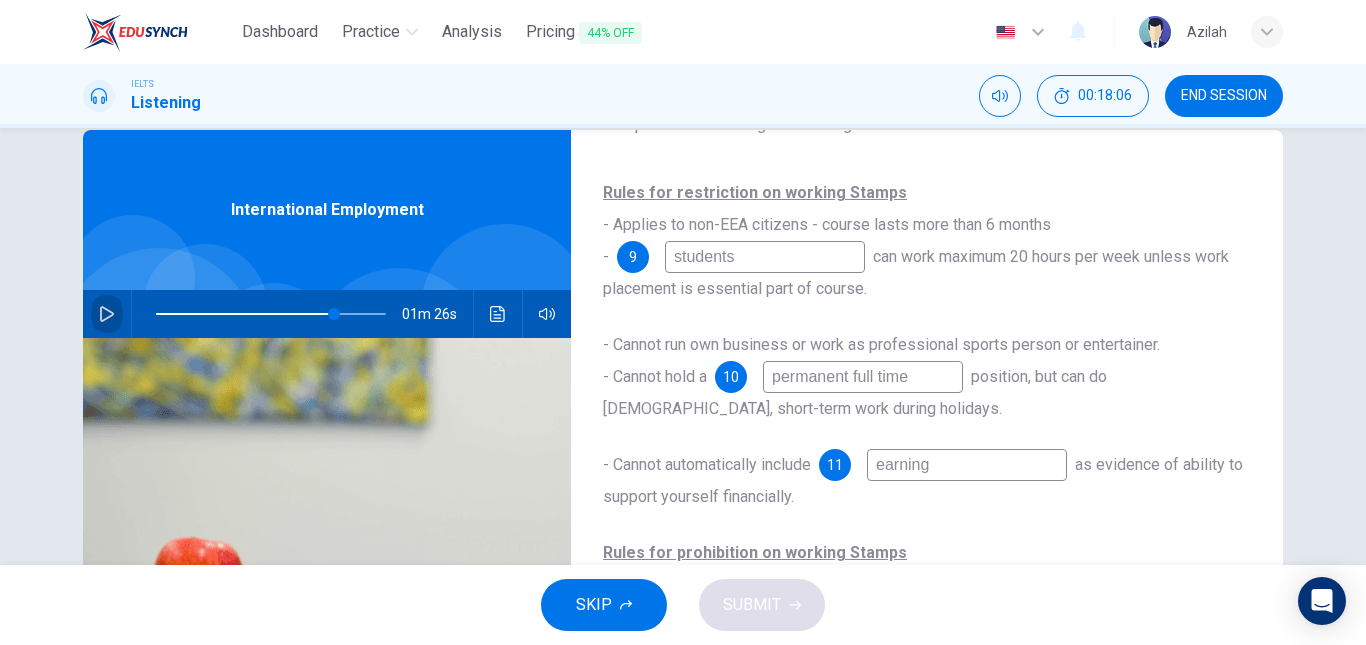 click at bounding box center [107, 314] 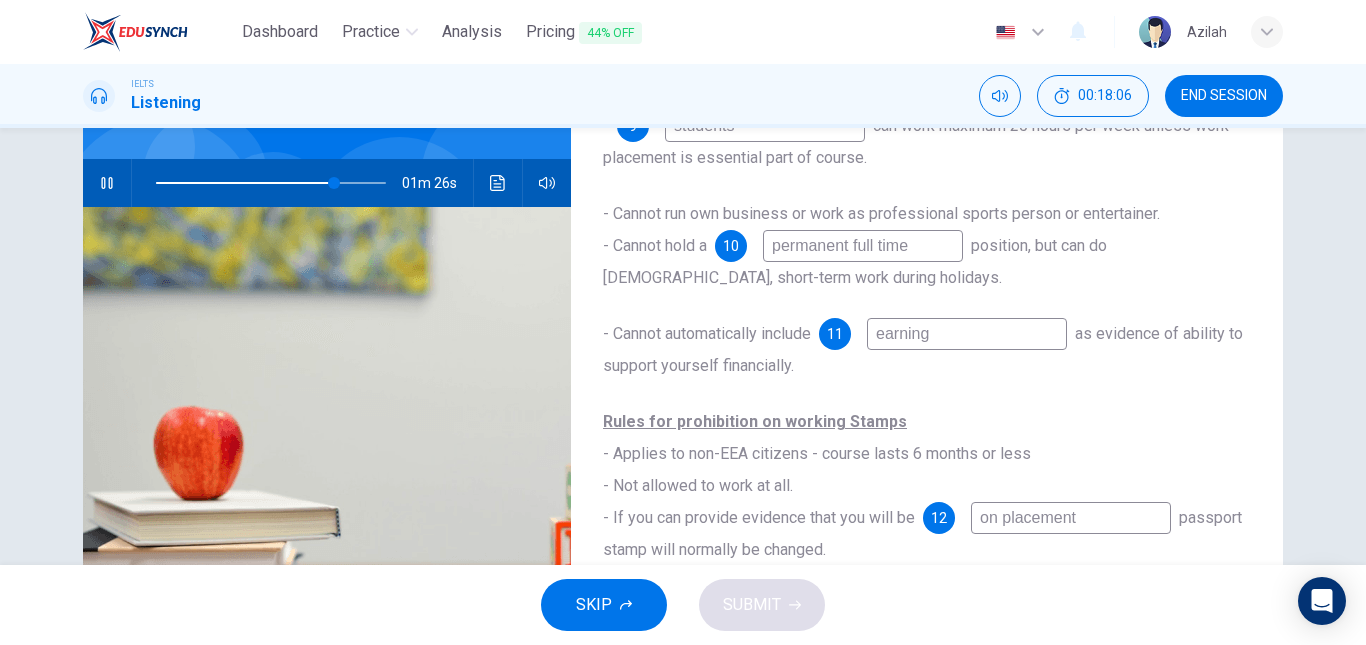 scroll, scrollTop: 238, scrollLeft: 0, axis: vertical 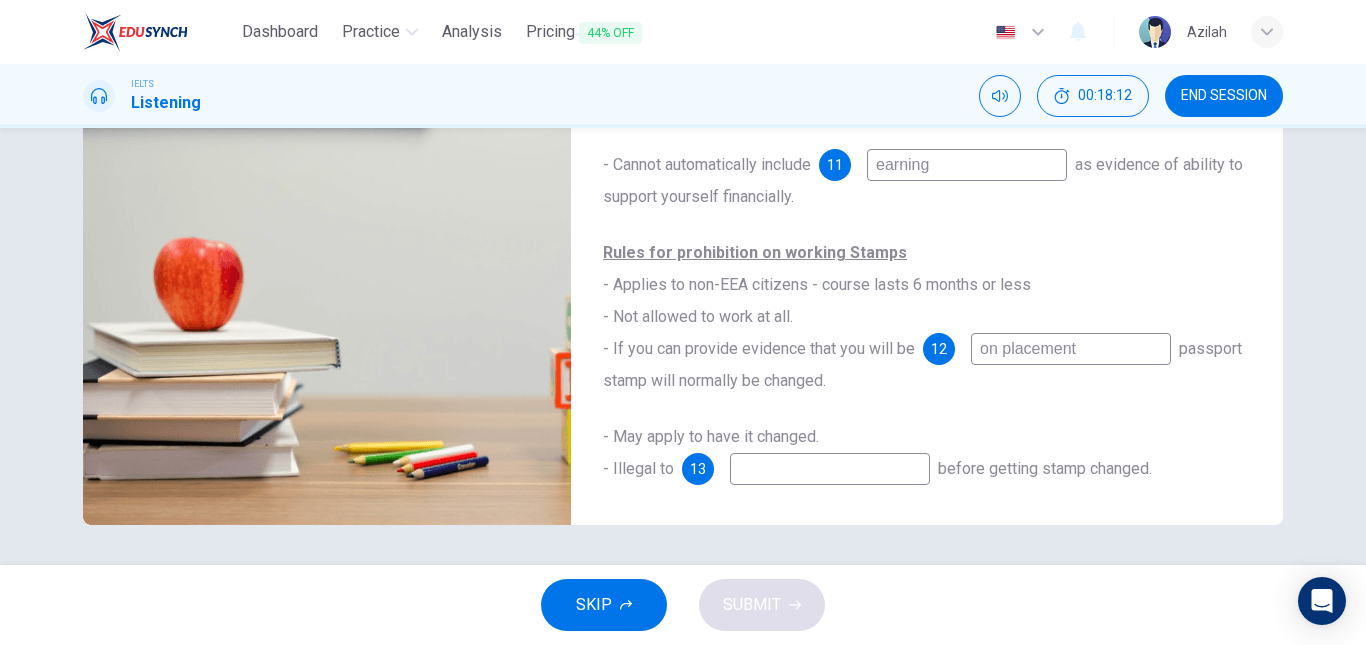 click at bounding box center (830, 469) 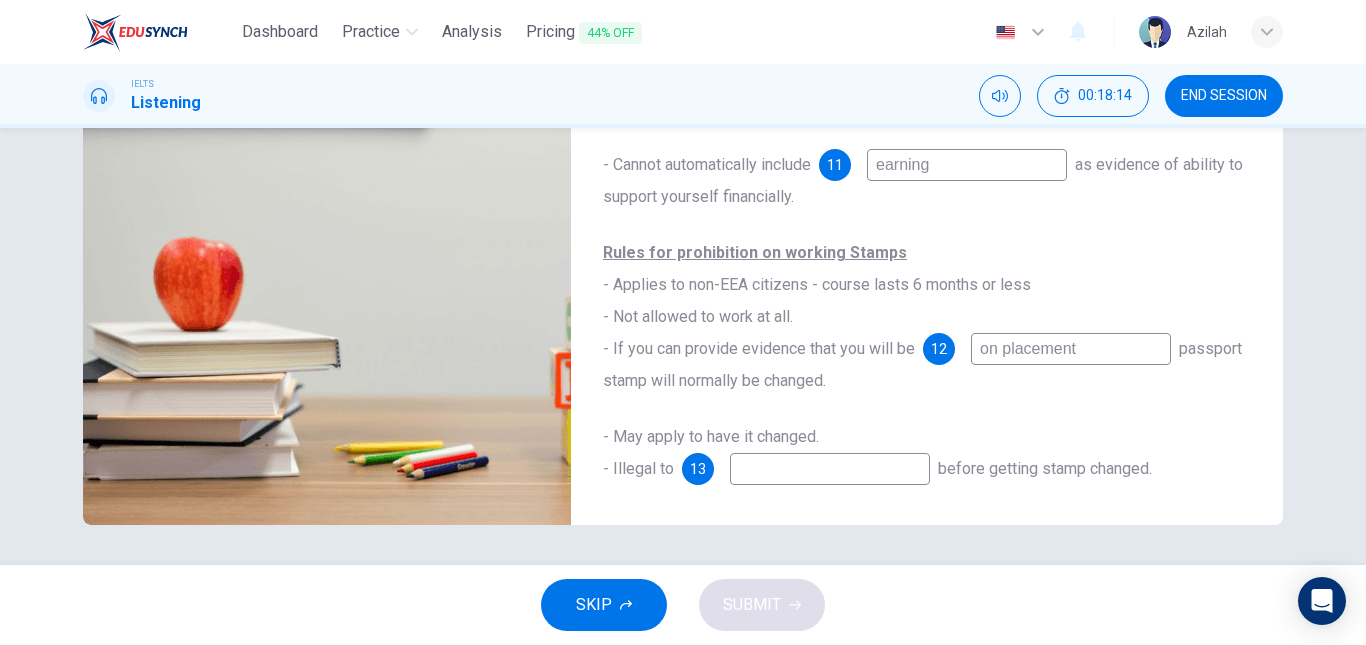 type on "79" 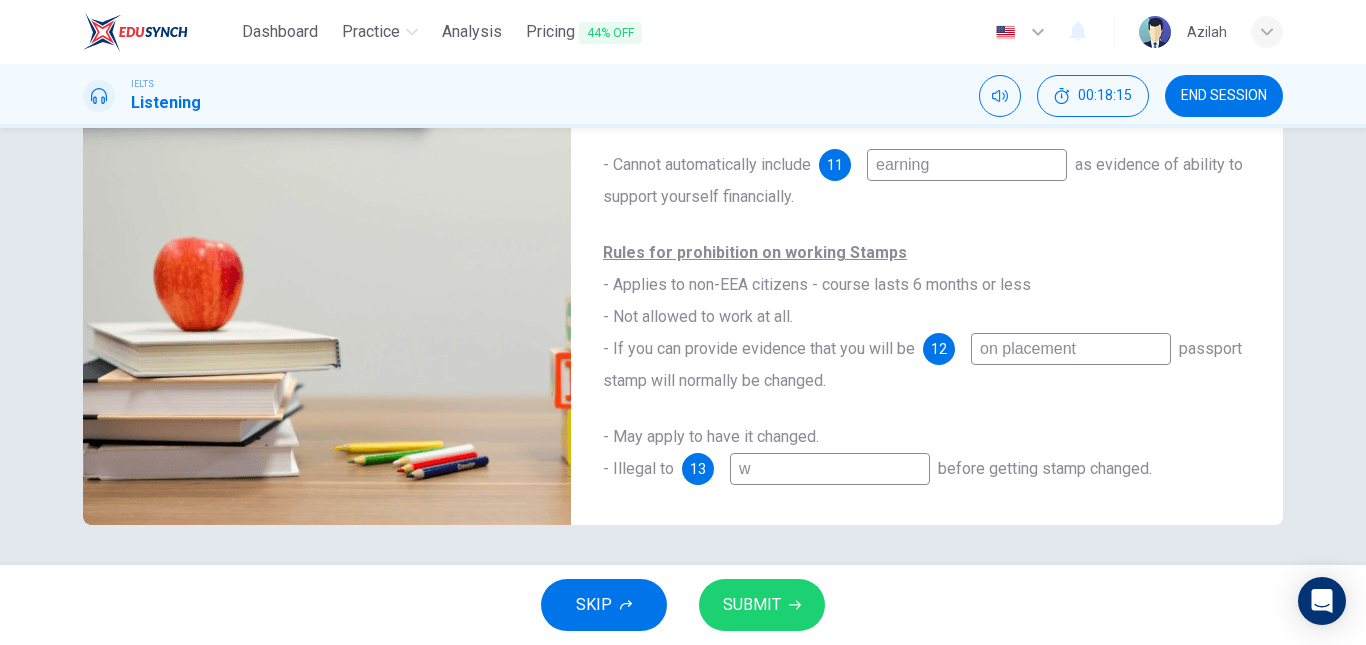 type on "wo" 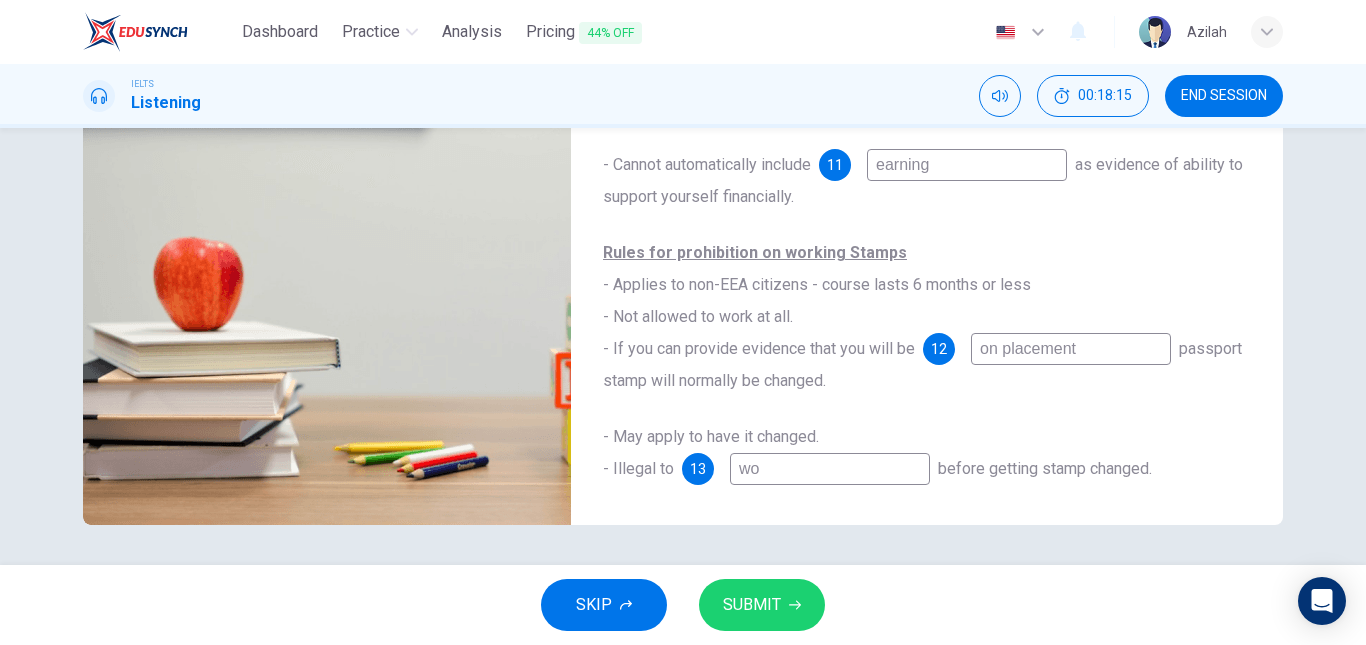 type on "80" 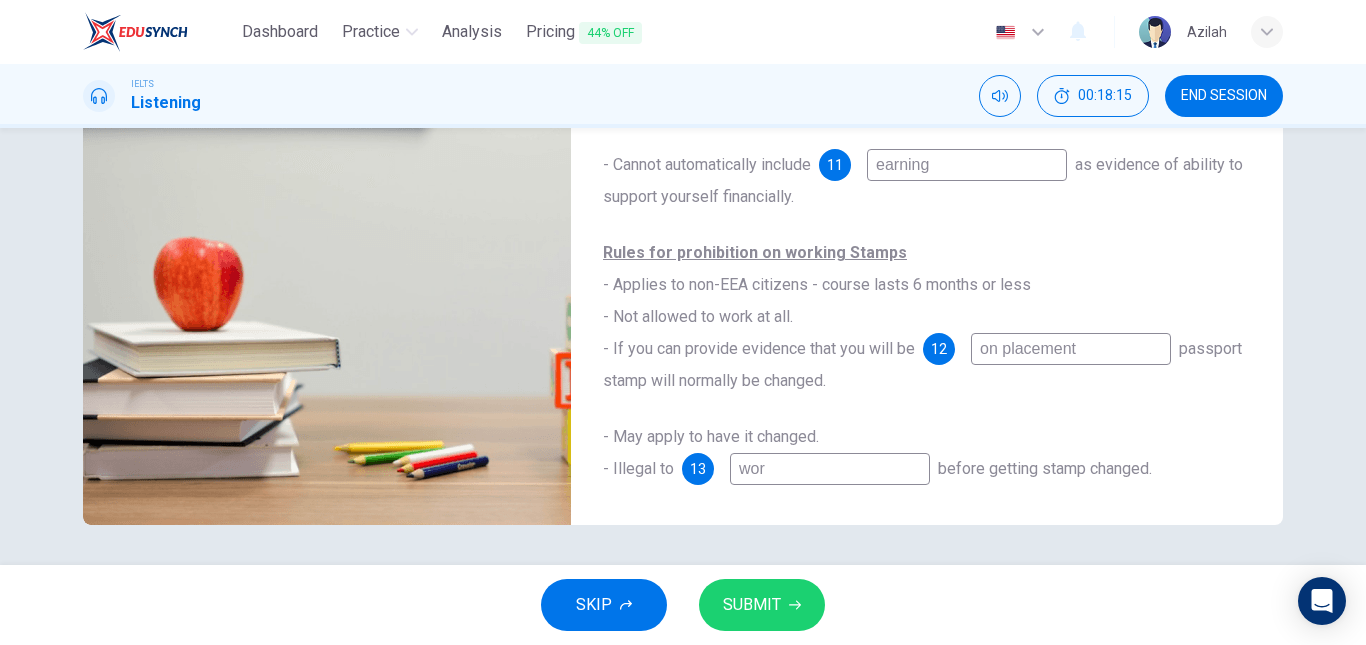 type on "80" 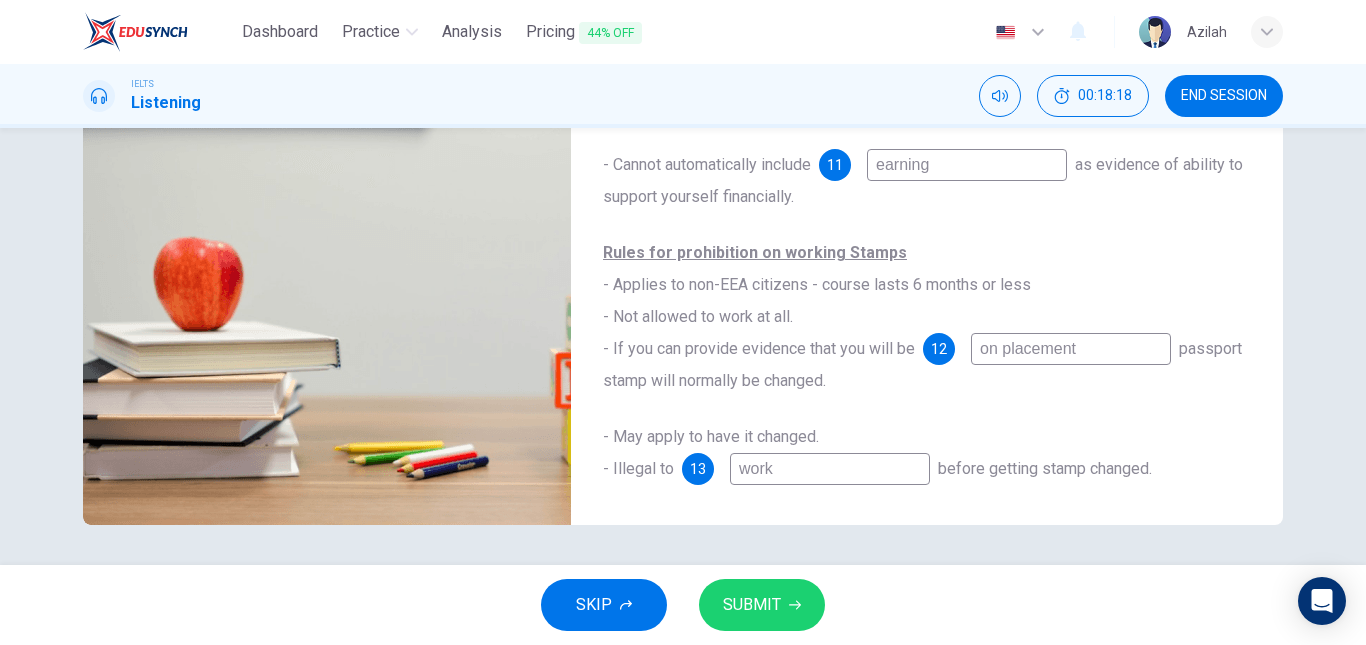 type on "80" 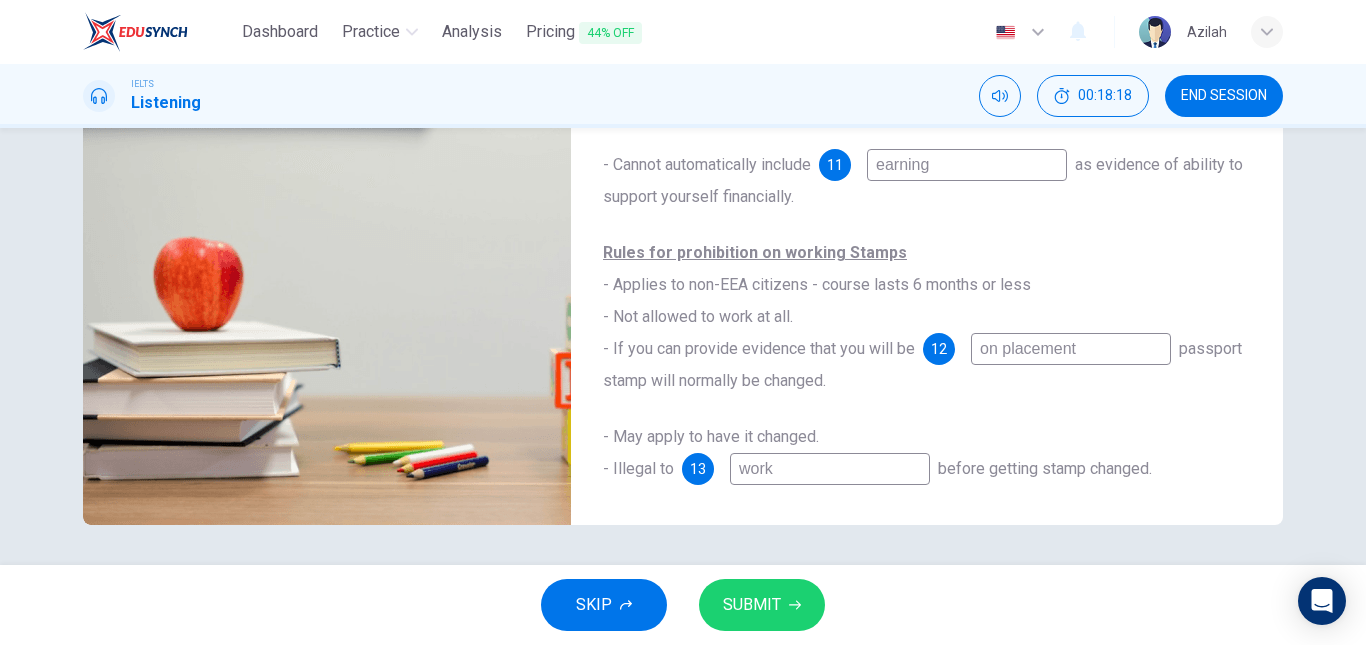 type on "work" 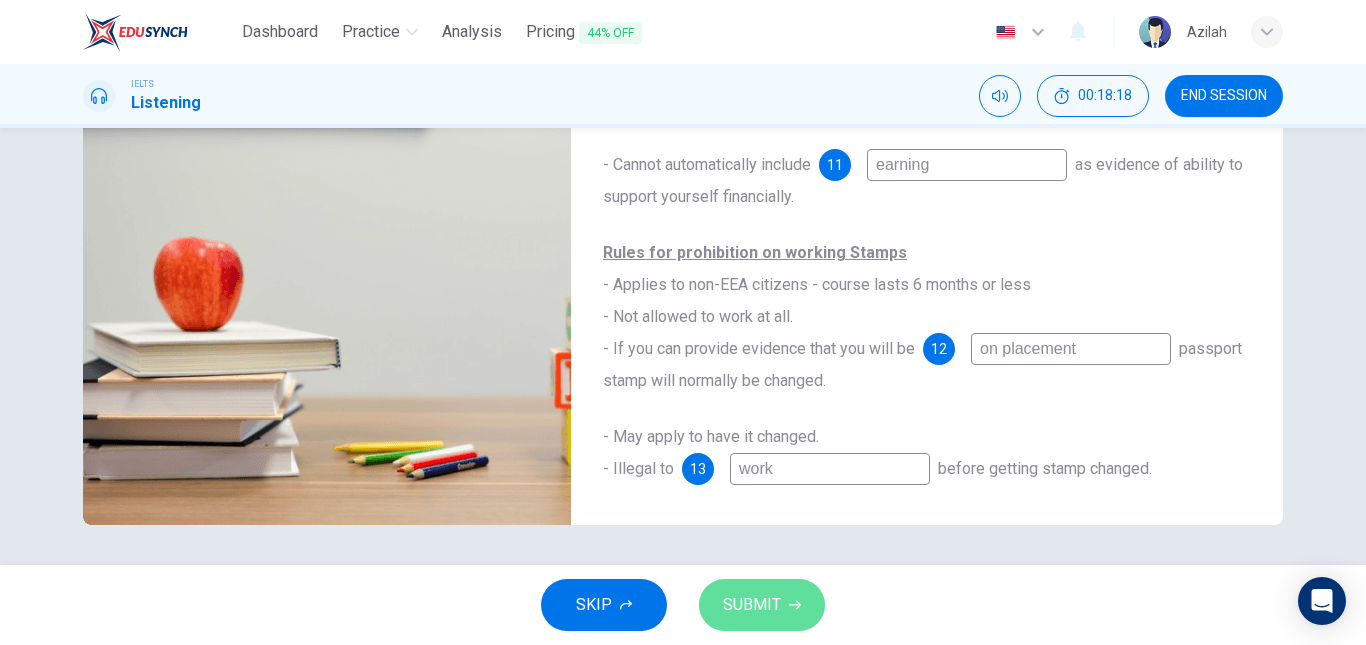click on "SUBMIT" at bounding box center [762, 605] 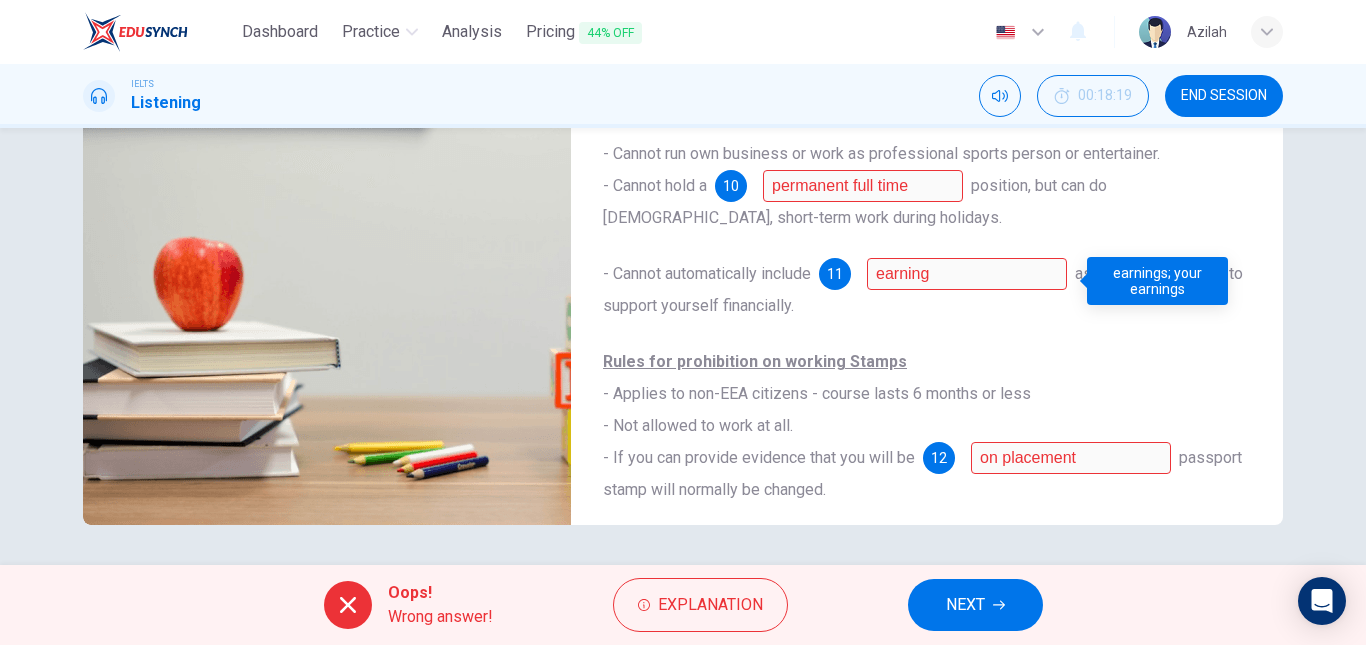 scroll, scrollTop: 0, scrollLeft: 0, axis: both 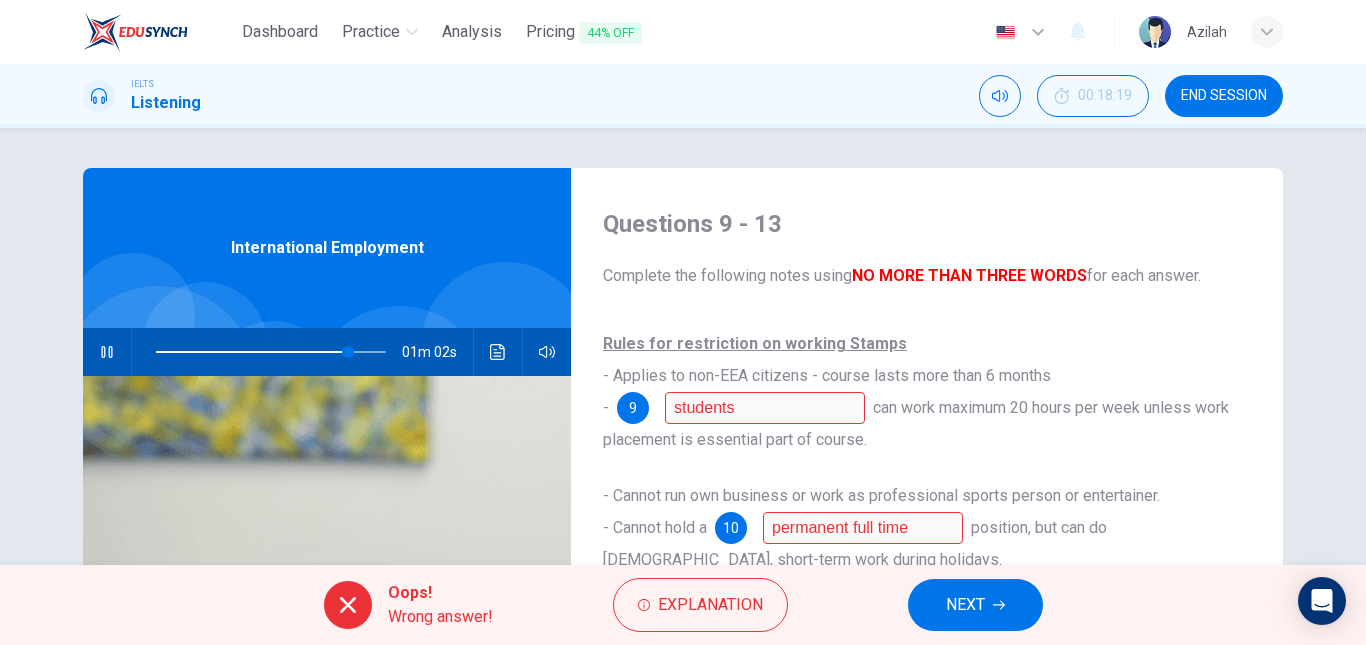 click on "NEXT" at bounding box center (965, 605) 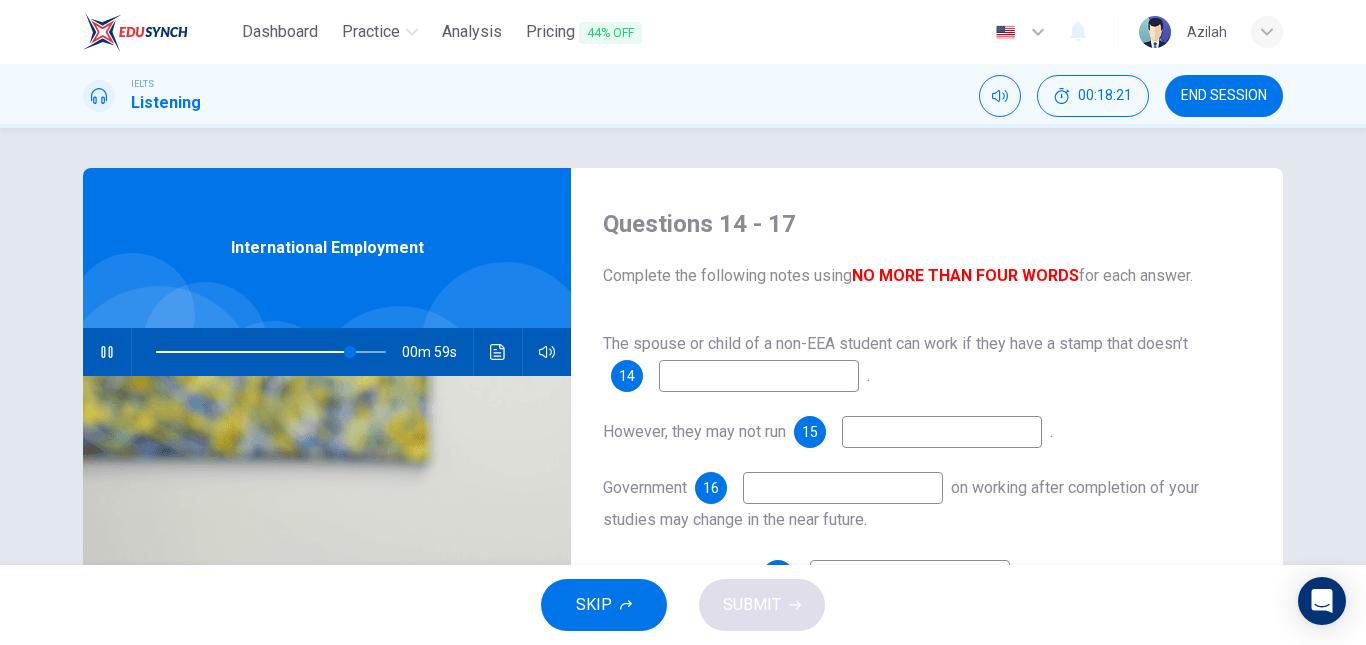 type on "84" 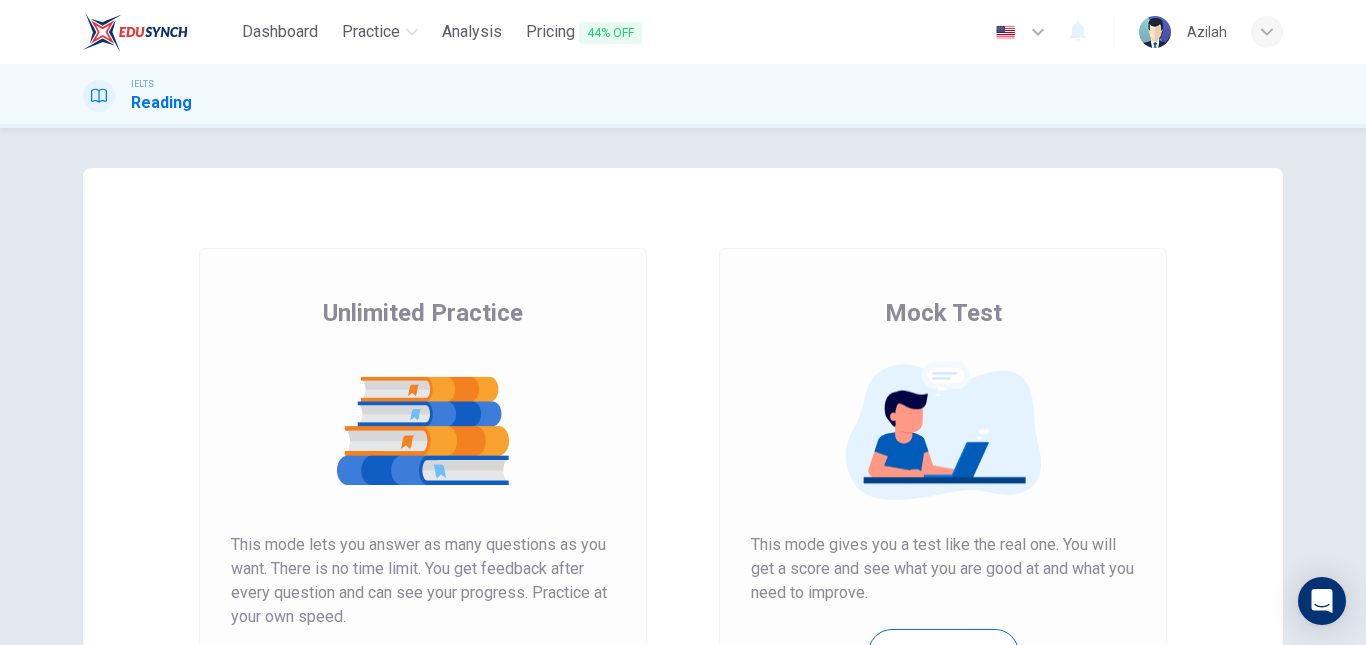 scroll, scrollTop: 0, scrollLeft: 0, axis: both 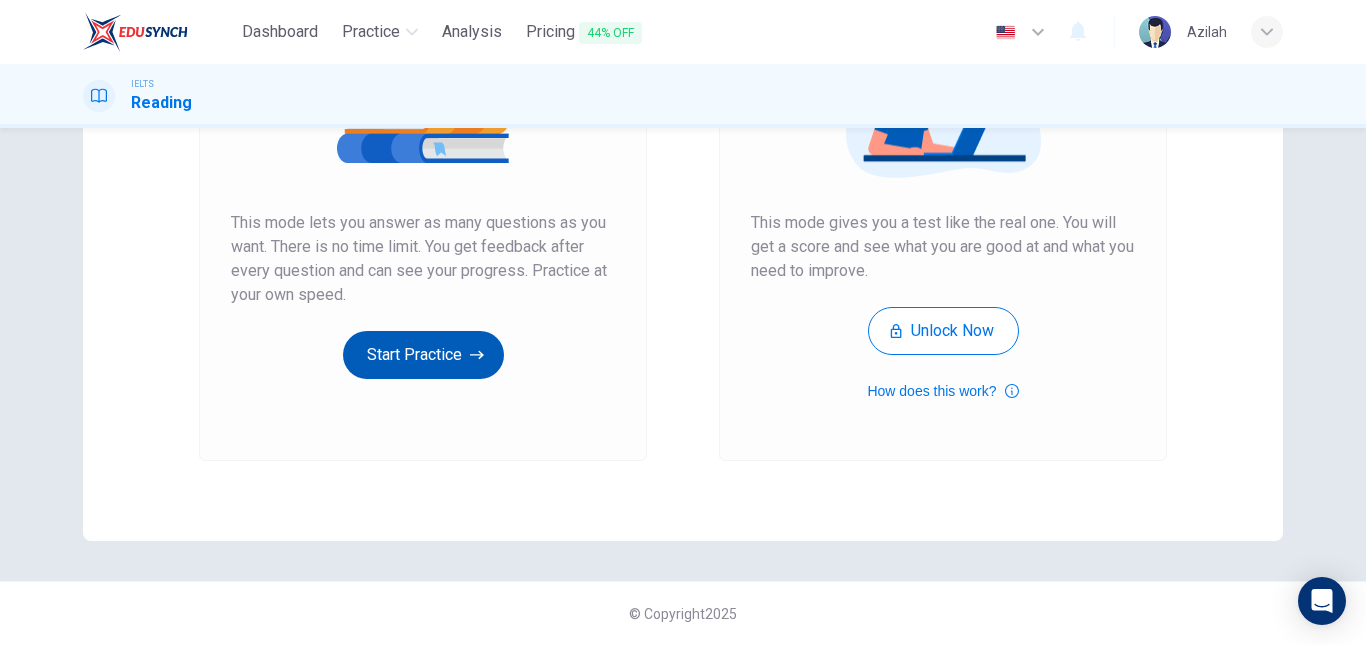 click on "Start Practice" at bounding box center (423, 355) 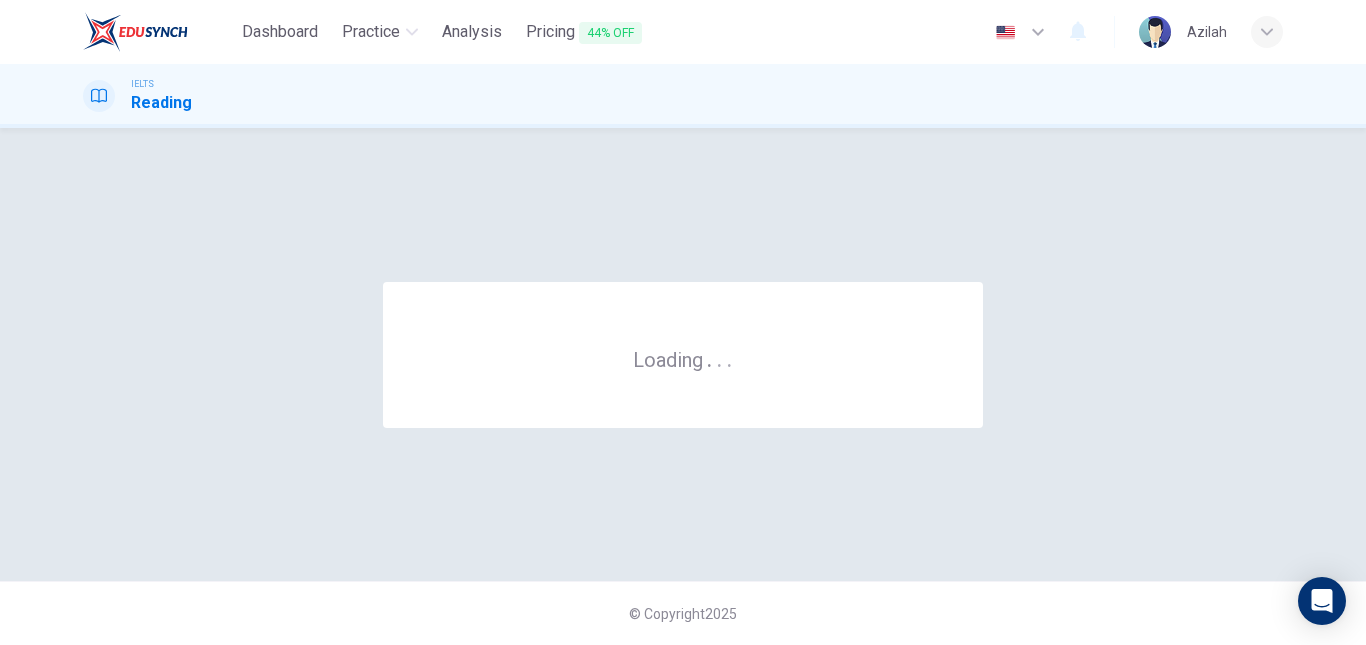 scroll, scrollTop: 0, scrollLeft: 0, axis: both 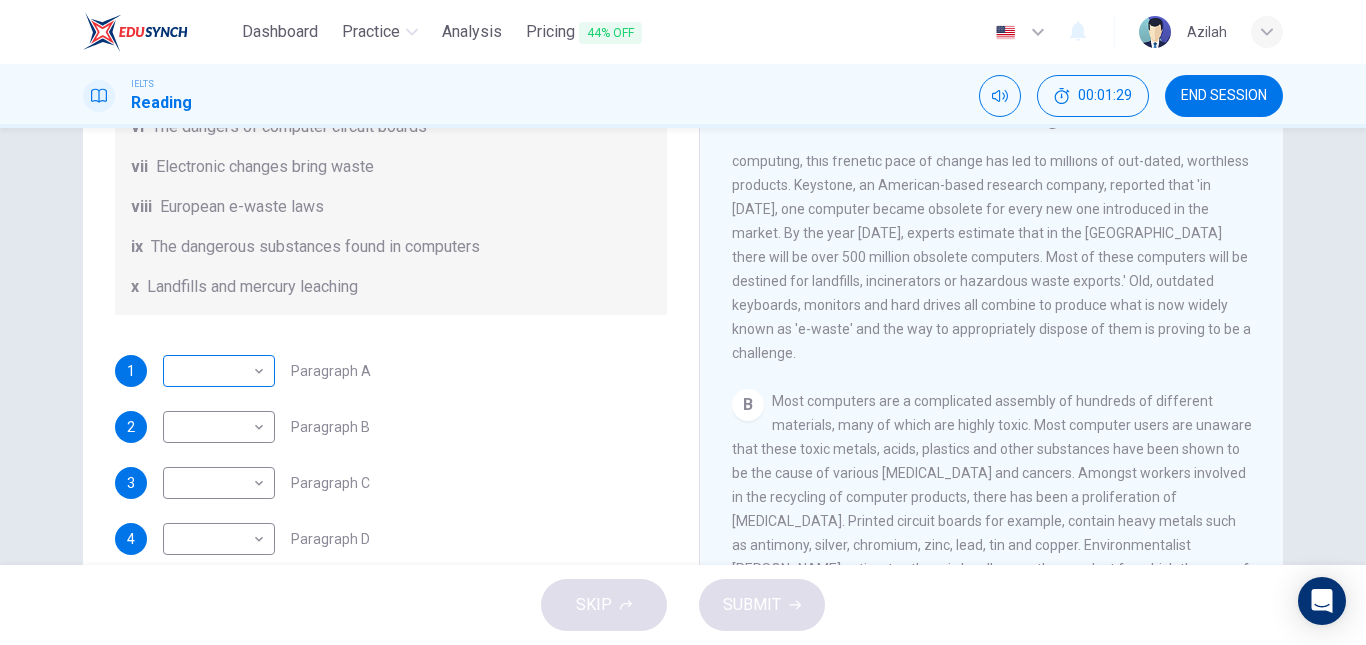 click on "Dashboard Practice Analysis Pricing 44% OFF English en ​ Azilah IELTS Reading 00:01:29 END SESSION Questions 1 - 7 The Reading Passage has 7 paragraphs,  A-G .
Choose the correct heading for each paragraph from the list of headings below.
Write the correct number,  i-x , in the boxes below. List of Headings i Exporting e-waste ii The hazards of burning computer junk iii Blame developed countries for e-waste iv Landfills are not satisfactory v Producer’s legal responsibility vi The dangers of computer circuit boards vii Electronic changes bring waste viii European e-waste laws ix The dangerous substances found in computers x Landfills and mercury leaching 1 ​ ​ Paragraph A 2 ​ ​ Paragraph B 3 ​ ​ Paragraph C 4 ​ ​ Paragraph D 5 ​ ​ Paragraph E 6 ​ ​ Paragraph F 7 ​ ​ Paragraph G The Intense Rate of Change in the World CLICK TO ZOOM Click to Zoom A B C D E F G SKIP SUBMIT EduSynch - Online Language Proficiency Testing
Dashboard Practice Analysis Pricing   44% OFF 2025" at bounding box center [683, 322] 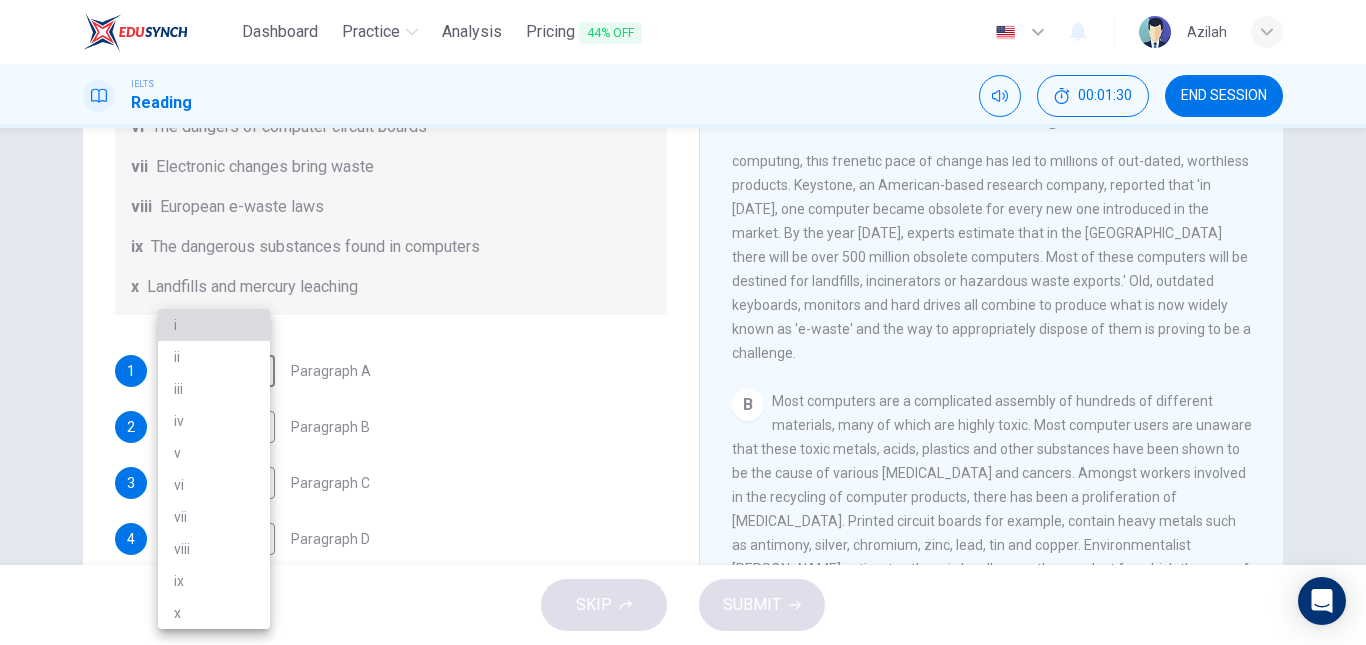 click on "i" at bounding box center (214, 325) 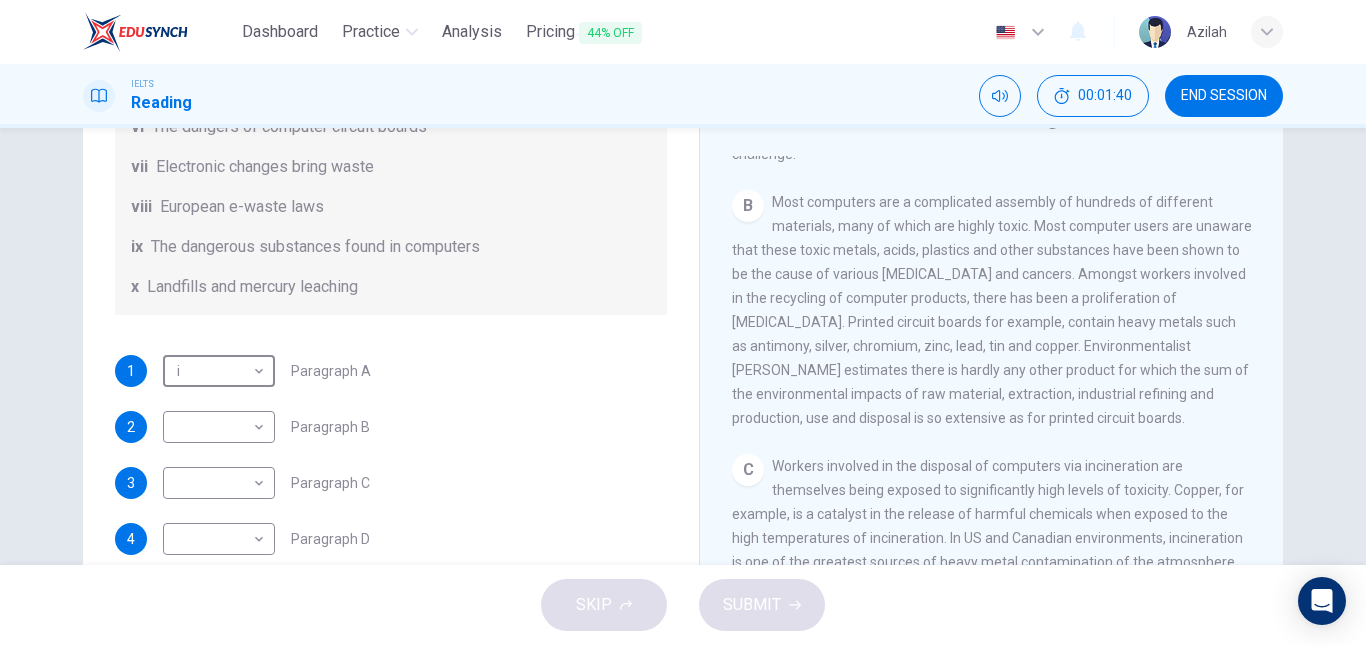 scroll, scrollTop: 700, scrollLeft: 0, axis: vertical 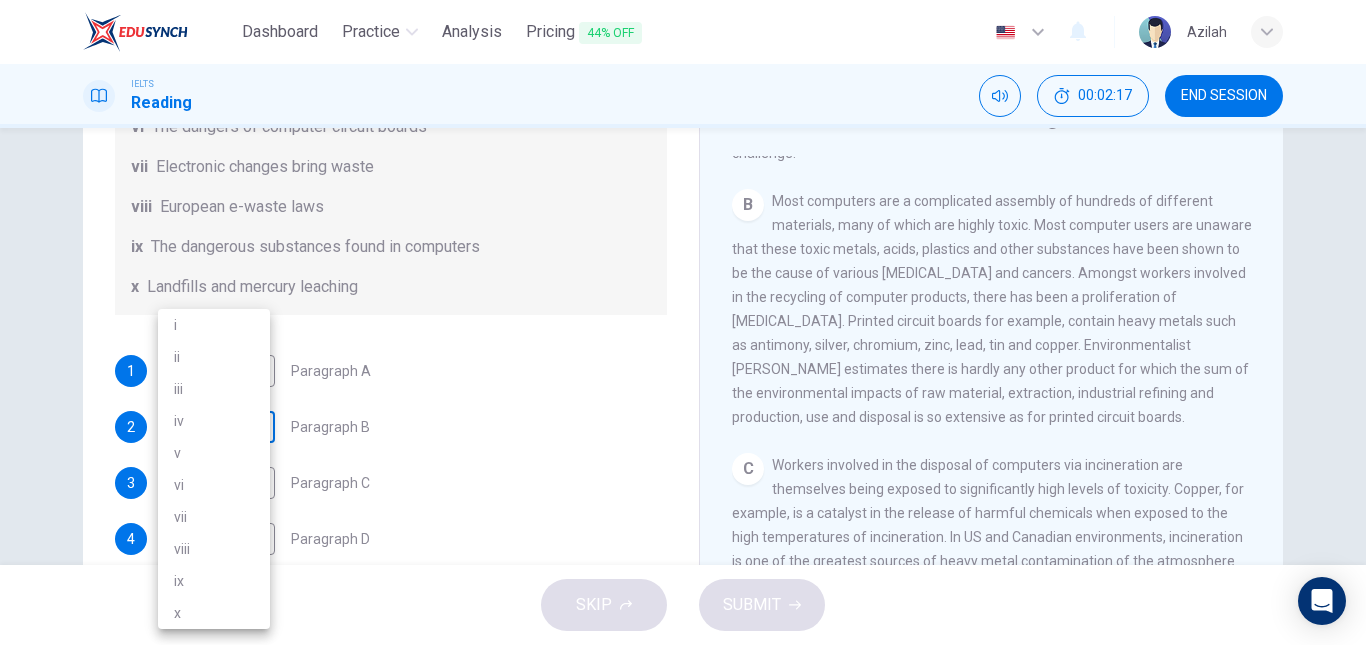 click on "Dashboard Practice Analysis Pricing 44% OFF English en ​ Azilah IELTS Reading 00:02:17 END SESSION Questions 1 - 7 The Reading Passage has 7 paragraphs,  A-G .
Choose the correct heading for each paragraph from the list of headings below.
Write the correct number,  i-x , in the boxes below. List of Headings i Exporting e-waste ii The hazards of burning computer junk iii Blame developed countries for e-waste iv Landfills are not satisfactory v Producer’s legal responsibility vi The dangers of computer circuit boards vii Electronic changes bring waste viii European e-waste laws ix The dangerous substances found in computers x Landfills and mercury leaching 1 i i ​ Paragraph A 2 ​ ​ Paragraph B 3 ​ ​ Paragraph C 4 ​ ​ Paragraph D 5 ​ ​ Paragraph E 6 ​ ​ Paragraph F 7 ​ ​ Paragraph G The Intense Rate of Change in the World CLICK TO ZOOM Click to Zoom A B C D E F G SKIP SUBMIT EduSynch - Online Language Proficiency Testing
Dashboard Practice Analysis Pricing   44% OFF 2025 i" at bounding box center (683, 322) 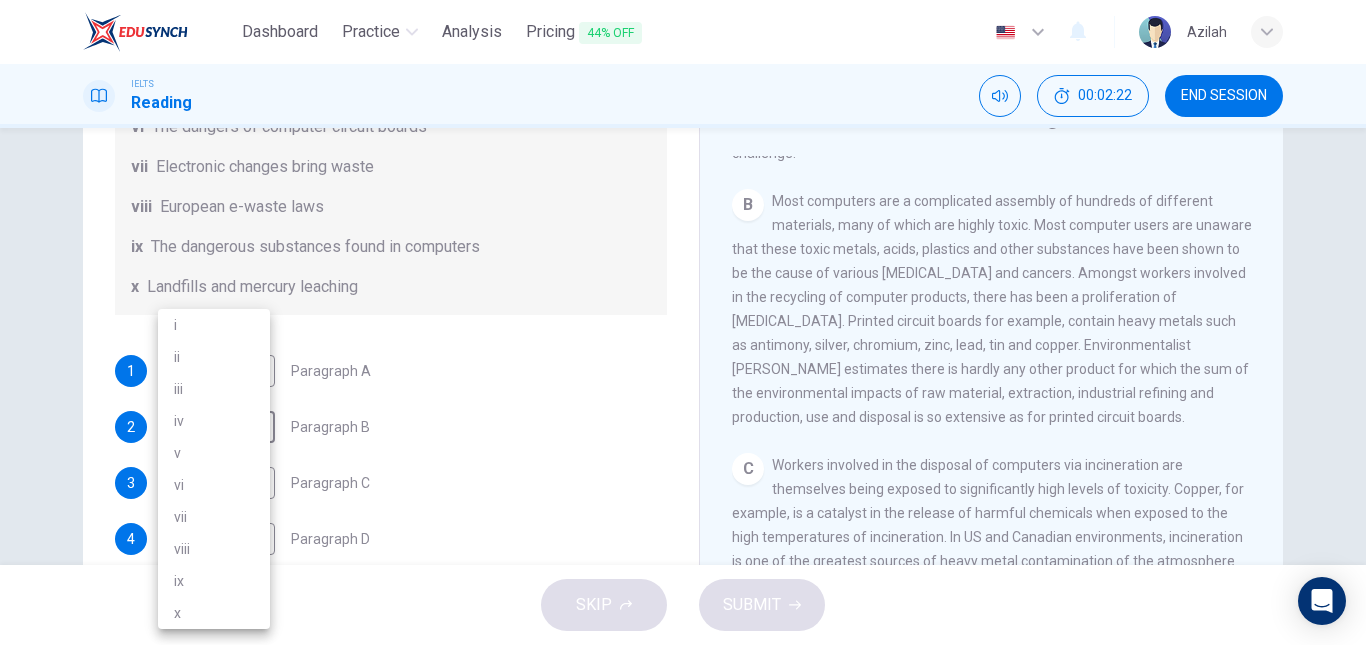 drag, startPoint x: 221, startPoint y: 579, endPoint x: 245, endPoint y: 560, distance: 30.610456 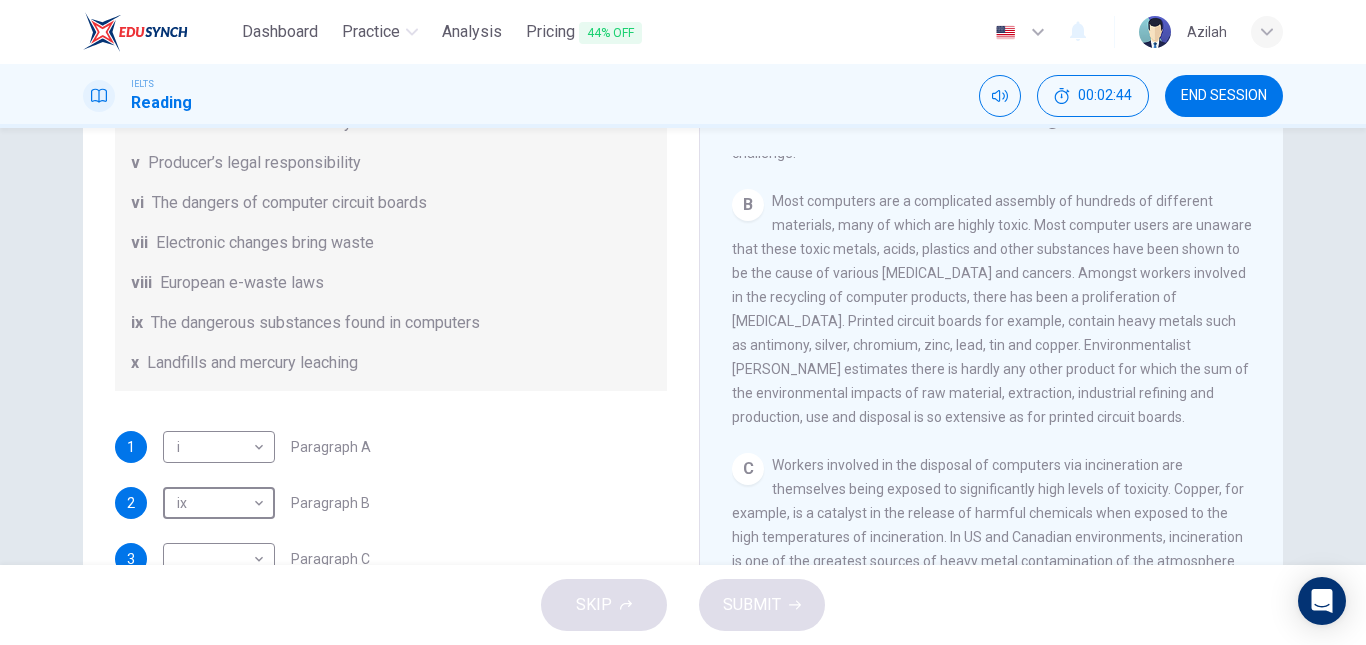 scroll, scrollTop: 489, scrollLeft: 0, axis: vertical 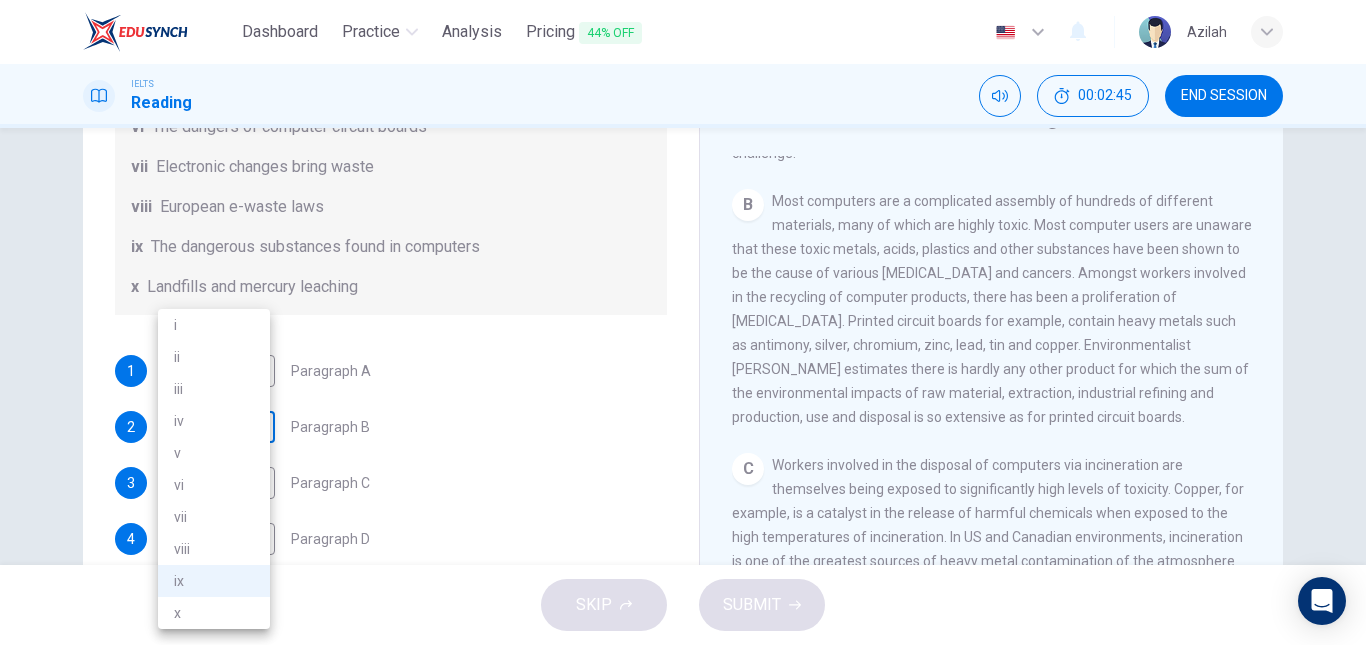 click on "Dashboard Practice Analysis Pricing 44% OFF English en ​ Azilah IELTS Reading 00:02:45 END SESSION Questions 1 - 7 The Reading Passage has 7 paragraphs,  A-G .
Choose the correct heading for each paragraph from the list of headings below.
Write the correct number,  i-x , in the boxes below. List of Headings i Exporting e-waste ii The hazards of burning computer junk iii Blame developed countries for e-waste iv Landfills are not satisfactory v Producer’s legal responsibility vi The dangers of computer circuit boards vii Electronic changes bring waste viii European e-waste laws ix The dangerous substances found in computers x Landfills and mercury leaching 1 i i ​ Paragraph A 2 ix ix ​ Paragraph B 3 ​ ​ Paragraph C 4 ​ ​ Paragraph D 5 ​ ​ Paragraph E 6 ​ ​ Paragraph F 7 ​ ​ Paragraph G The Intense Rate of Change in the World CLICK TO ZOOM Click to Zoom A B C D E F G SKIP SUBMIT EduSynch - Online Language Proficiency Testing
Dashboard Practice Analysis Pricing   44% OFF 2025" at bounding box center (683, 322) 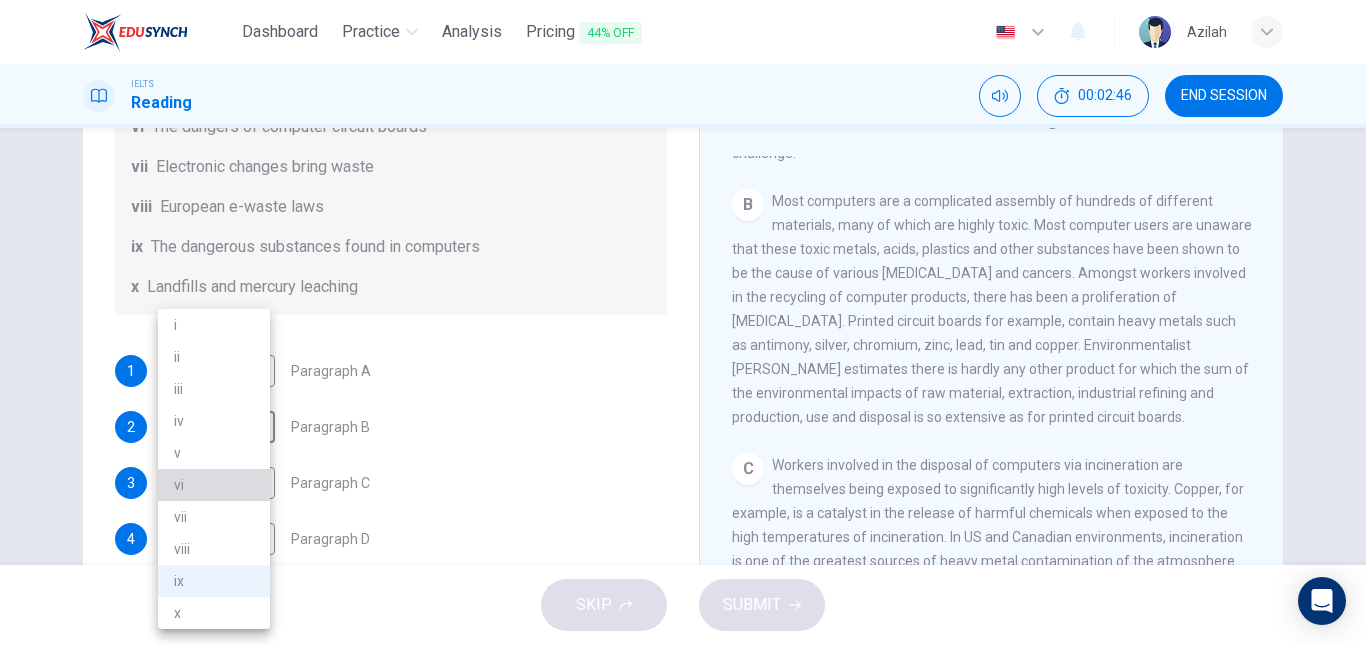 click on "vi" at bounding box center (214, 485) 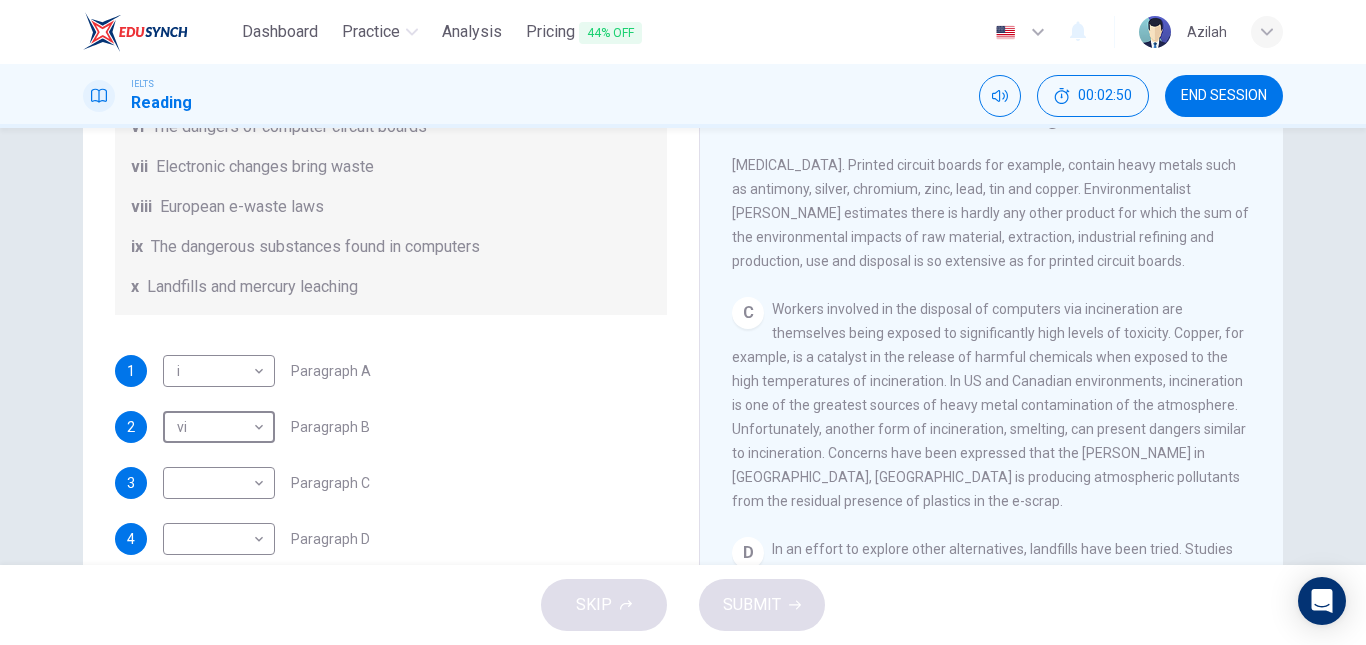 scroll, scrollTop: 900, scrollLeft: 0, axis: vertical 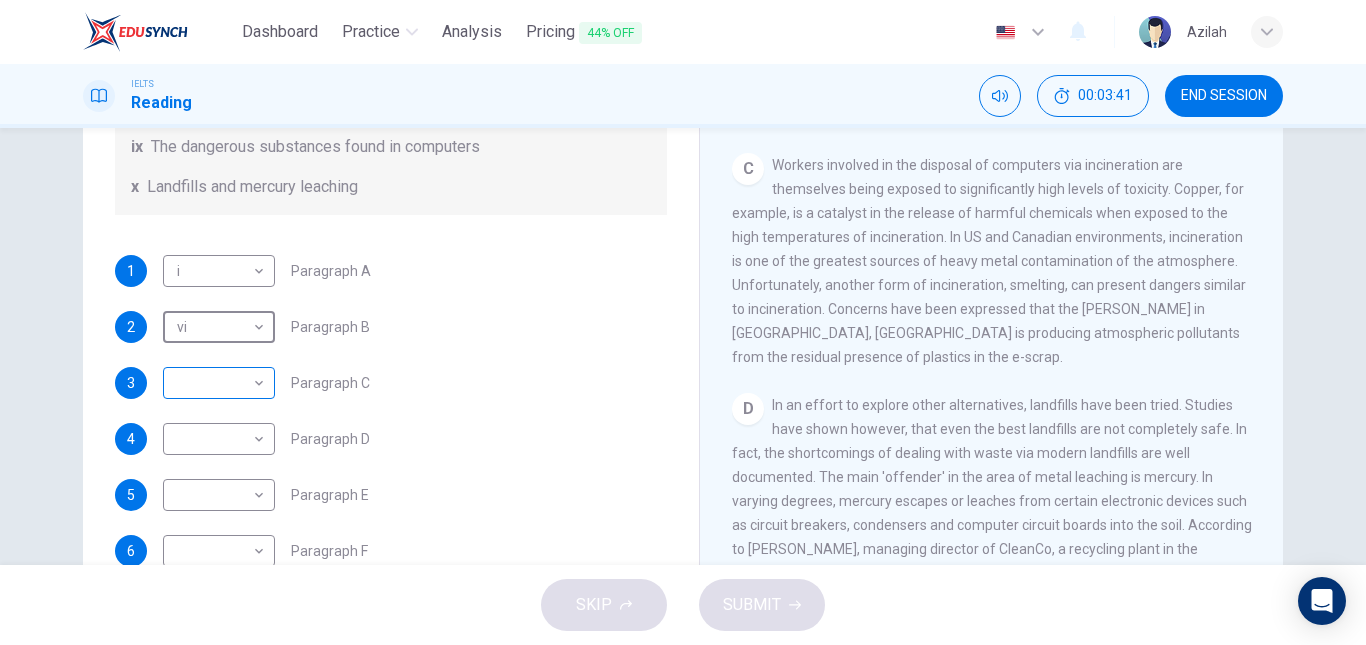 click on "Dashboard Practice Analysis Pricing 44% OFF English en ​ Azilah IELTS Reading 00:03:41 END SESSION Questions 1 - 7 The Reading Passage has 7 paragraphs,  A-G .
Choose the correct heading for each paragraph from the list of headings below.
Write the correct number,  i-x , in the boxes below. List of Headings i Exporting e-waste ii The hazards of burning computer junk iii Blame developed countries for e-waste iv Landfills are not satisfactory v Producer’s legal responsibility vi The dangers of computer circuit boards vii Electronic changes bring waste viii European e-waste laws ix The dangerous substances found in computers x Landfills and mercury leaching 1 i i ​ Paragraph A 2 vi vi ​ Paragraph B 3 ​ ​ Paragraph C 4 ​ ​ Paragraph D 5 ​ ​ Paragraph E 6 ​ ​ Paragraph F 7 ​ ​ Paragraph G The Intense Rate of Change in the World CLICK TO ZOOM Click to Zoom A B C D E F G SKIP SUBMIT EduSynch - Online Language Proficiency Testing
Dashboard Practice Analysis Pricing   44% OFF 2025" at bounding box center (683, 322) 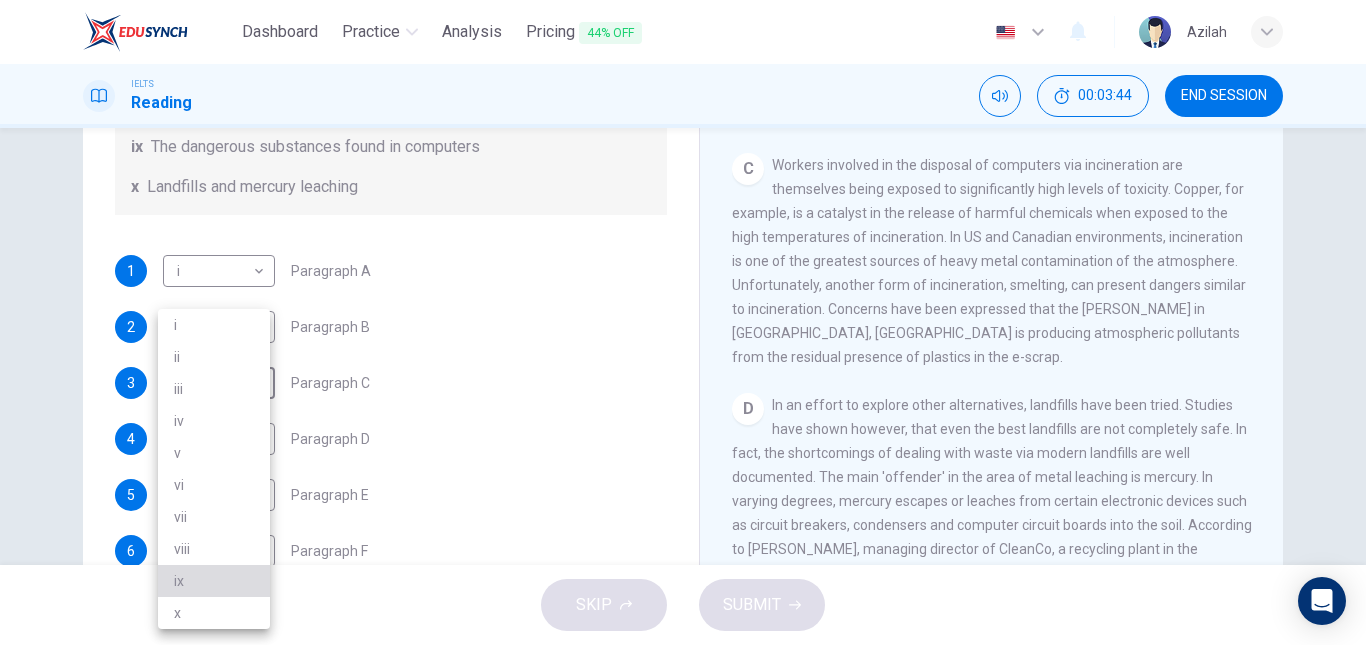 click on "ix" at bounding box center (214, 581) 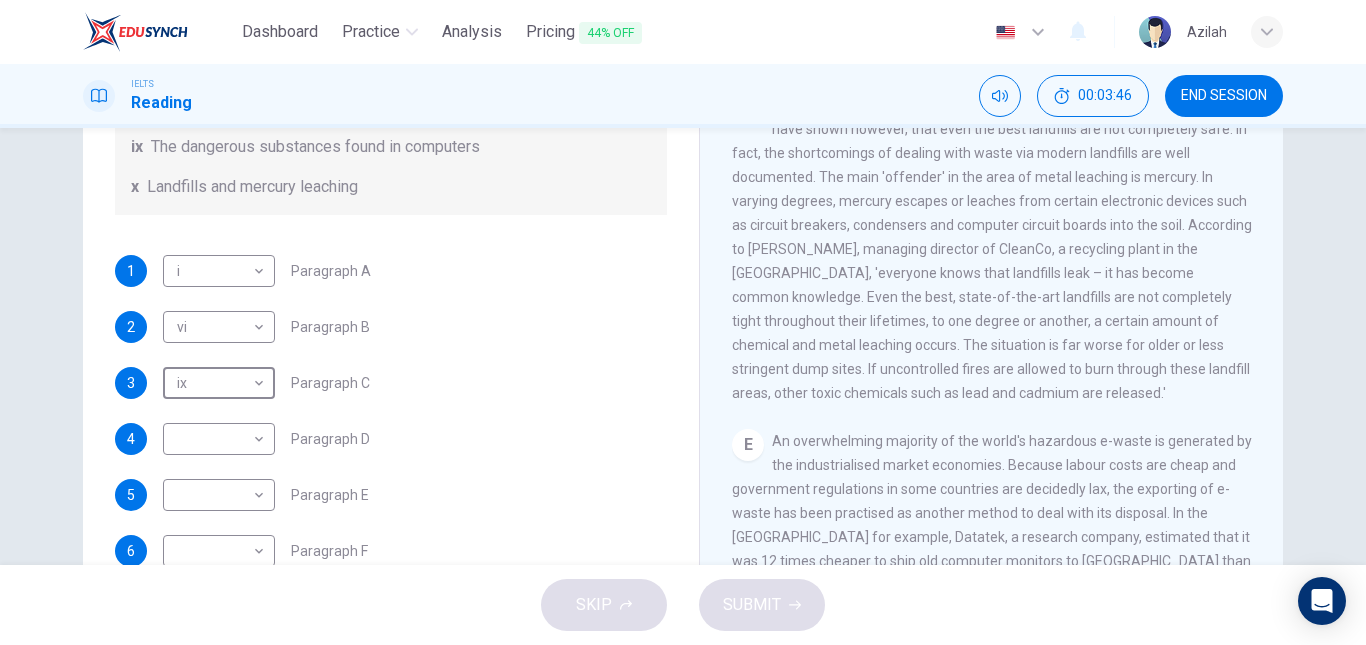 scroll, scrollTop: 1100, scrollLeft: 0, axis: vertical 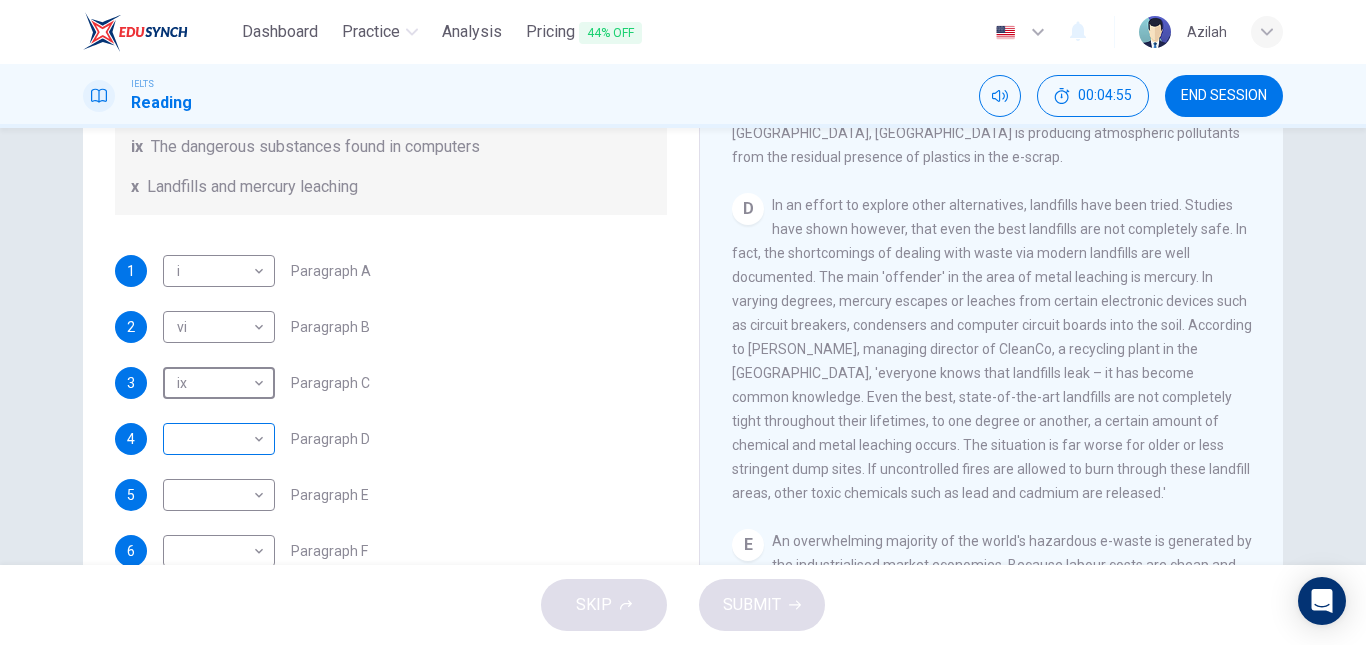 click on "Dashboard Practice Analysis Pricing 44% OFF English en ​ Azilah IELTS Reading 00:04:55 END SESSION Questions 1 - 7 The Reading Passage has 7 paragraphs,  A-G .
Choose the correct heading for each paragraph from the list of headings below.
Write the correct number,  i-x , in the boxes below. List of Headings i Exporting e-waste ii The hazards of burning computer junk iii Blame developed countries for e-waste iv Landfills are not satisfactory v Producer’s legal responsibility vi The dangers of computer circuit boards vii Electronic changes bring waste viii European e-waste laws ix The dangerous substances found in computers x Landfills and mercury leaching 1 i i ​ Paragraph A 2 vi vi ​ Paragraph B 3 ix ix ​ Paragraph C 4 ​ ​ Paragraph D 5 ​ ​ Paragraph E 6 ​ ​ Paragraph F 7 ​ ​ Paragraph G The Intense Rate of Change in the World CLICK TO ZOOM Click to Zoom A B C D E F G SKIP SUBMIT EduSynch - Online Language Proficiency Testing
Dashboard Practice Analysis Pricing   44% OFF" at bounding box center (683, 322) 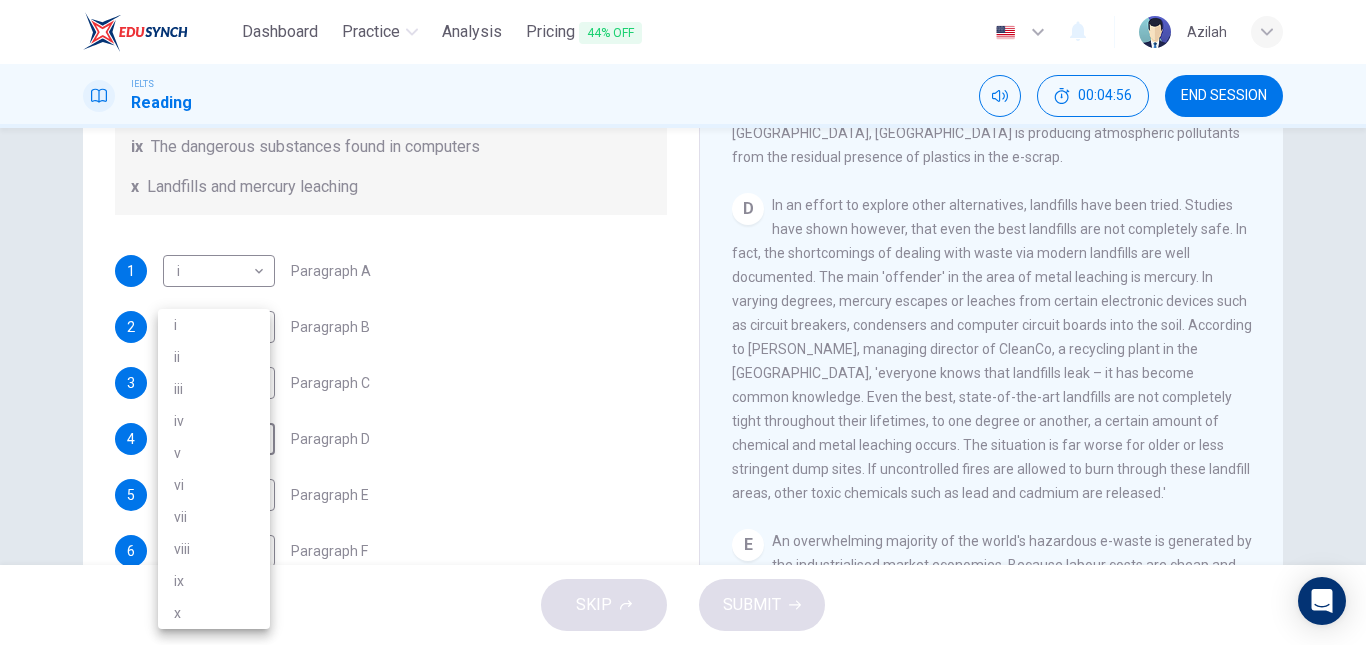 click on "iv" at bounding box center (214, 421) 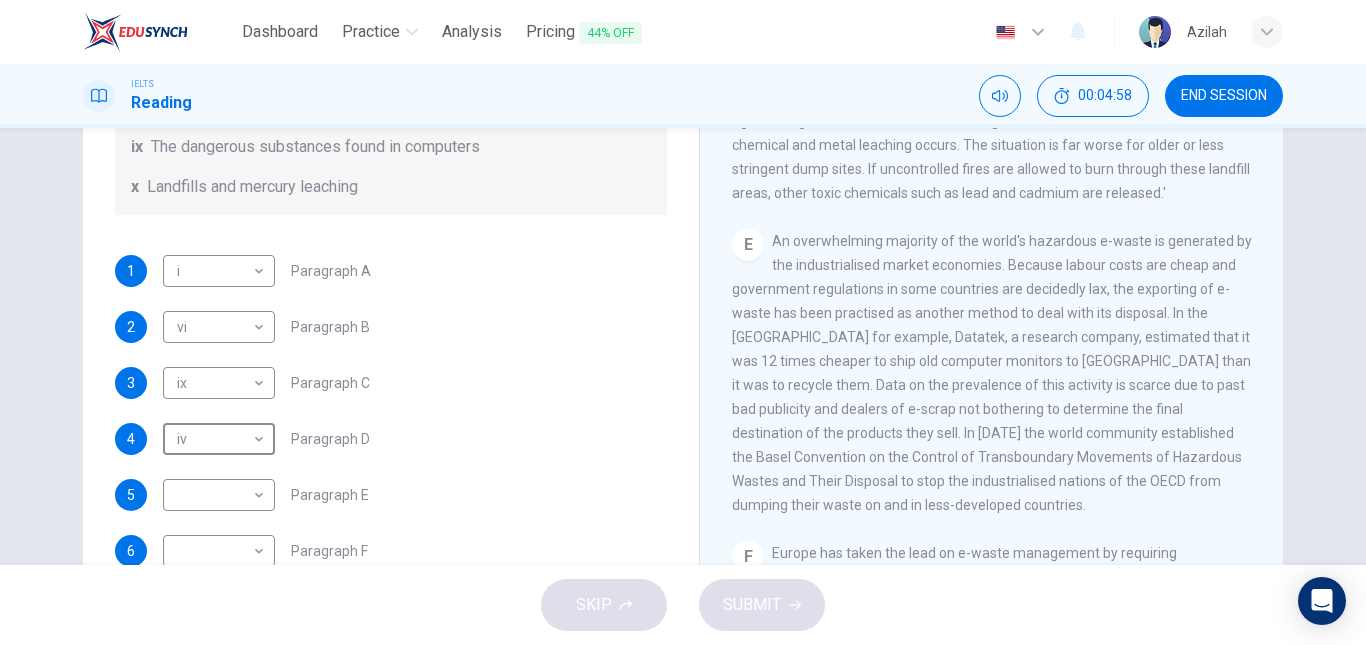 scroll, scrollTop: 1500, scrollLeft: 0, axis: vertical 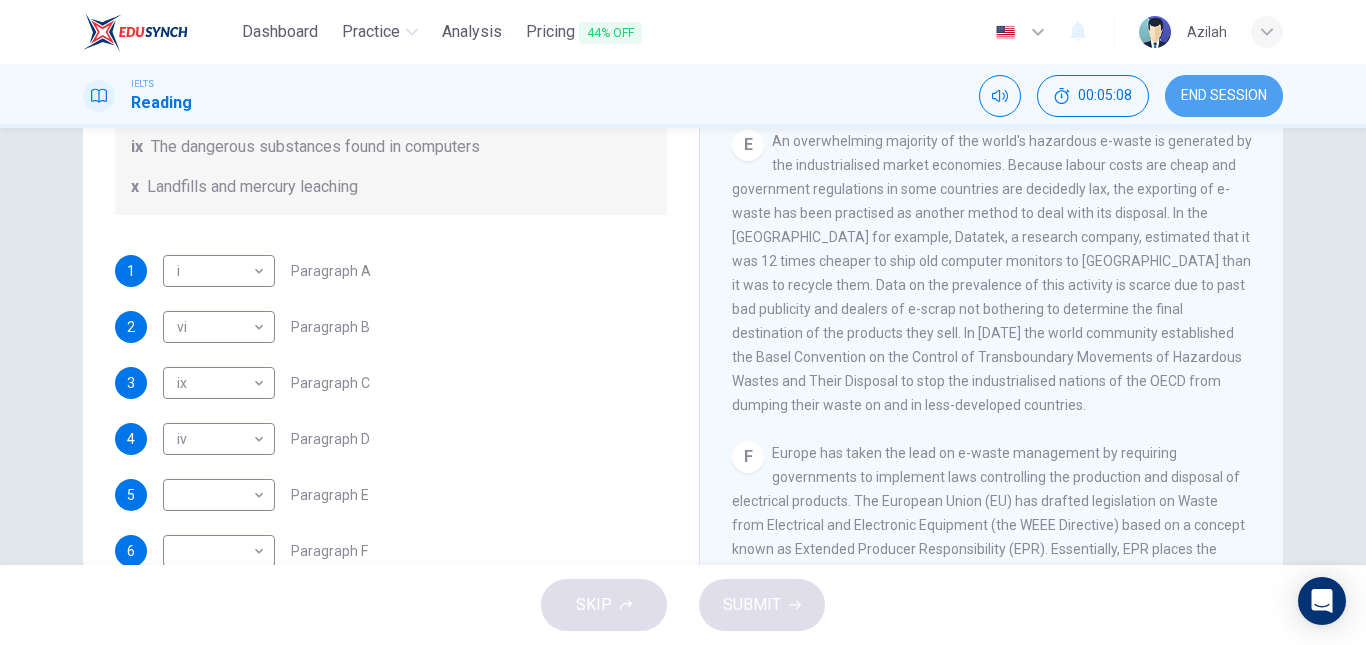 click on "END SESSION" at bounding box center [1224, 96] 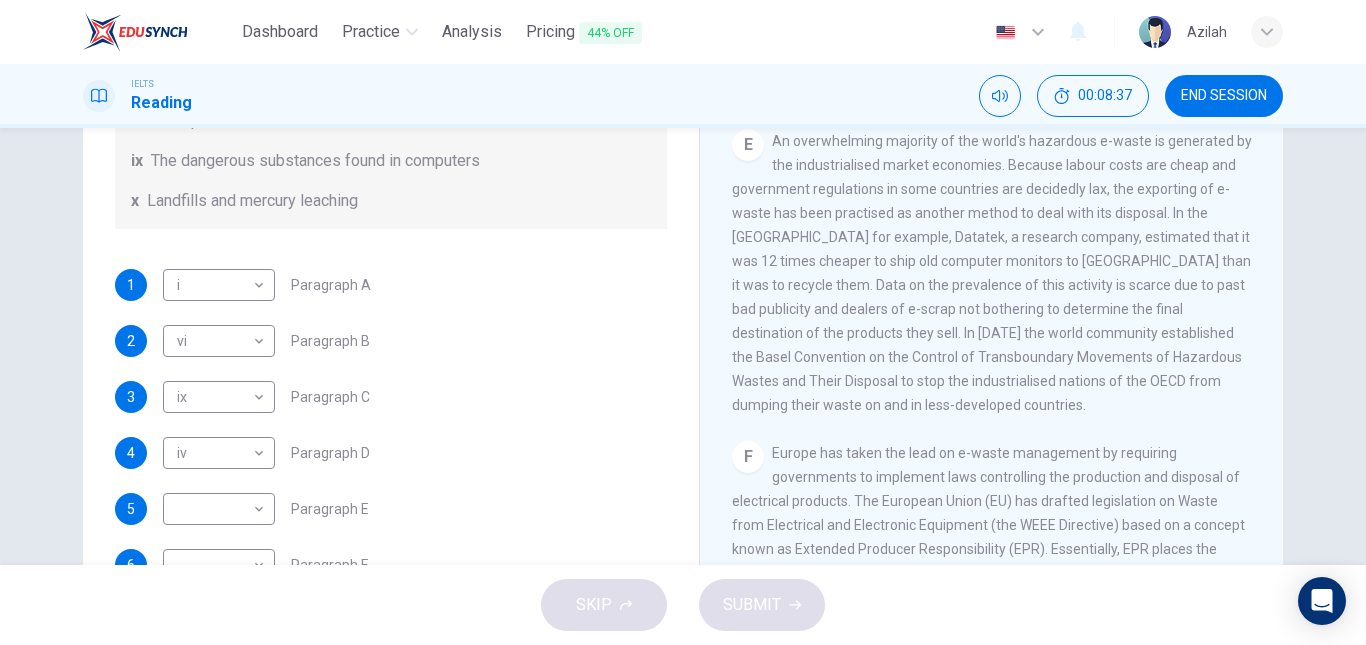 scroll, scrollTop: 489, scrollLeft: 0, axis: vertical 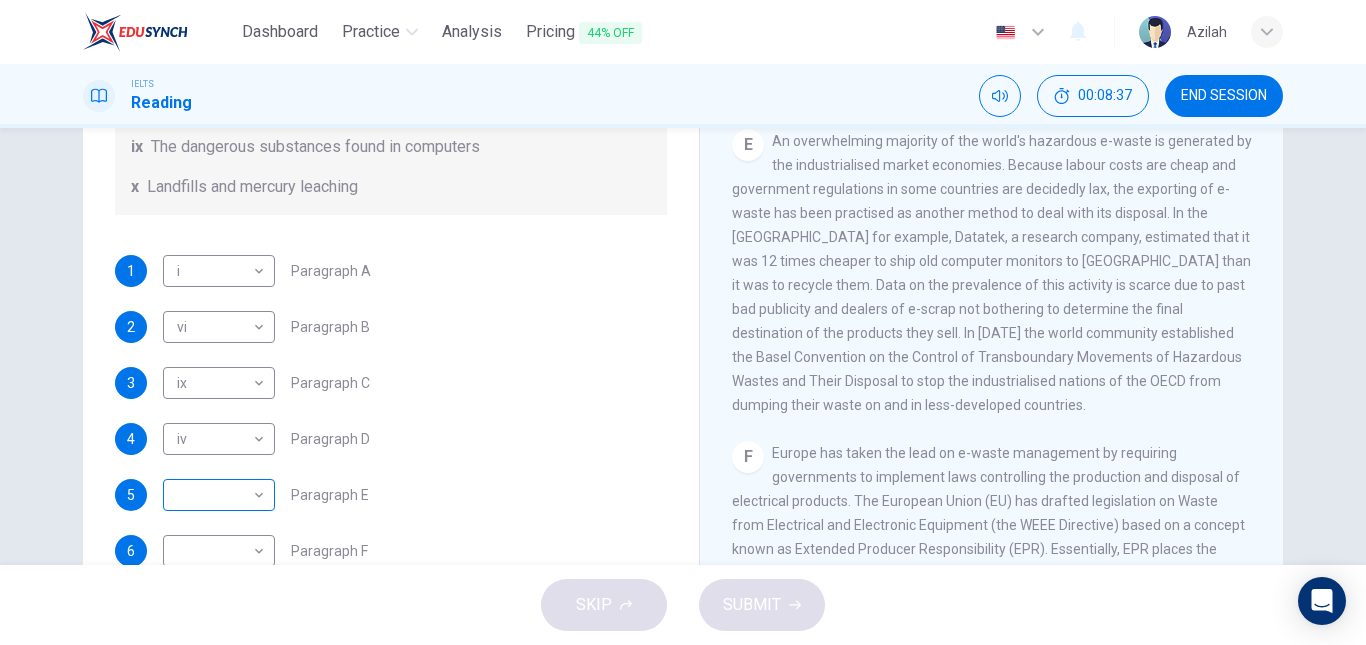 click on "Dashboard Practice Analysis Pricing 44% OFF English en ​ Azilah IELTS Reading 00:08:37 END SESSION Questions 1 - 7 The Reading Passage has 7 paragraphs,  A-G .
Choose the correct heading for each paragraph from the list of headings below.
Write the correct number,  i-x , in the boxes below. List of Headings i Exporting e-waste ii The hazards of burning computer junk iii Blame developed countries for e-waste iv Landfills are not satisfactory v Producer’s legal responsibility vi The dangers of computer circuit boards vii Electronic changes bring waste viii European e-waste laws ix The dangerous substances found in computers x Landfills and mercury leaching 1 i i ​ Paragraph A 2 vi vi ​ Paragraph B 3 ix ix ​ Paragraph C 4 iv iv ​ Paragraph D 5 ​ ​ Paragraph E 6 ​ ​ Paragraph F 7 ​ ​ Paragraph G The Intense Rate of Change in the World CLICK TO ZOOM Click to Zoom A B C D E F G SKIP SUBMIT EduSynch - Online Language Proficiency Testing
Dashboard Practice Analysis Pricing   44% OFF" at bounding box center [683, 322] 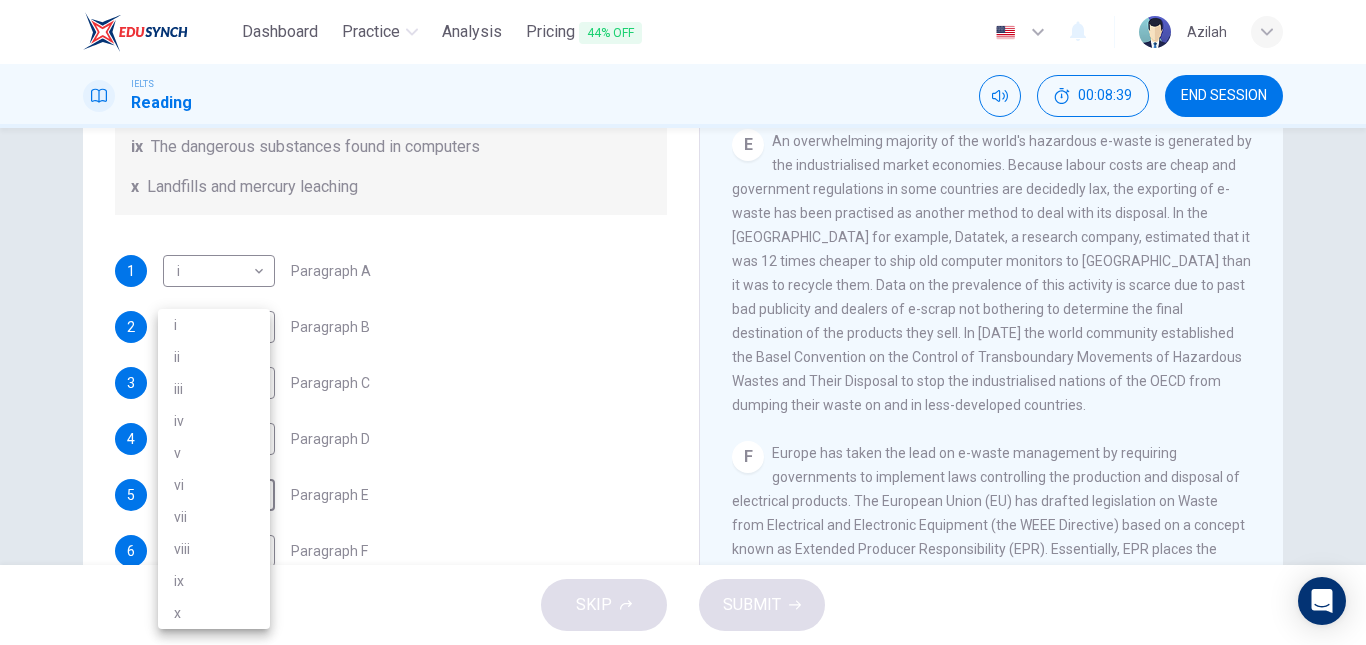 click on "viii" at bounding box center (214, 549) 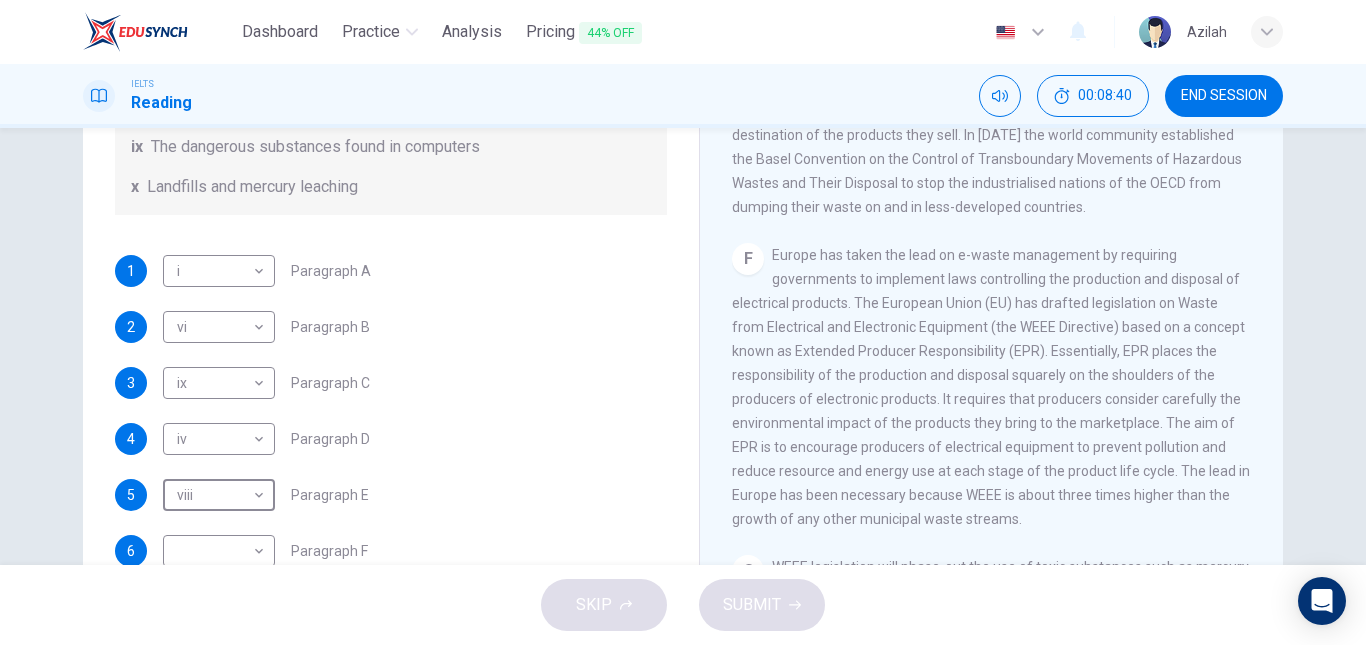 scroll, scrollTop: 1800, scrollLeft: 0, axis: vertical 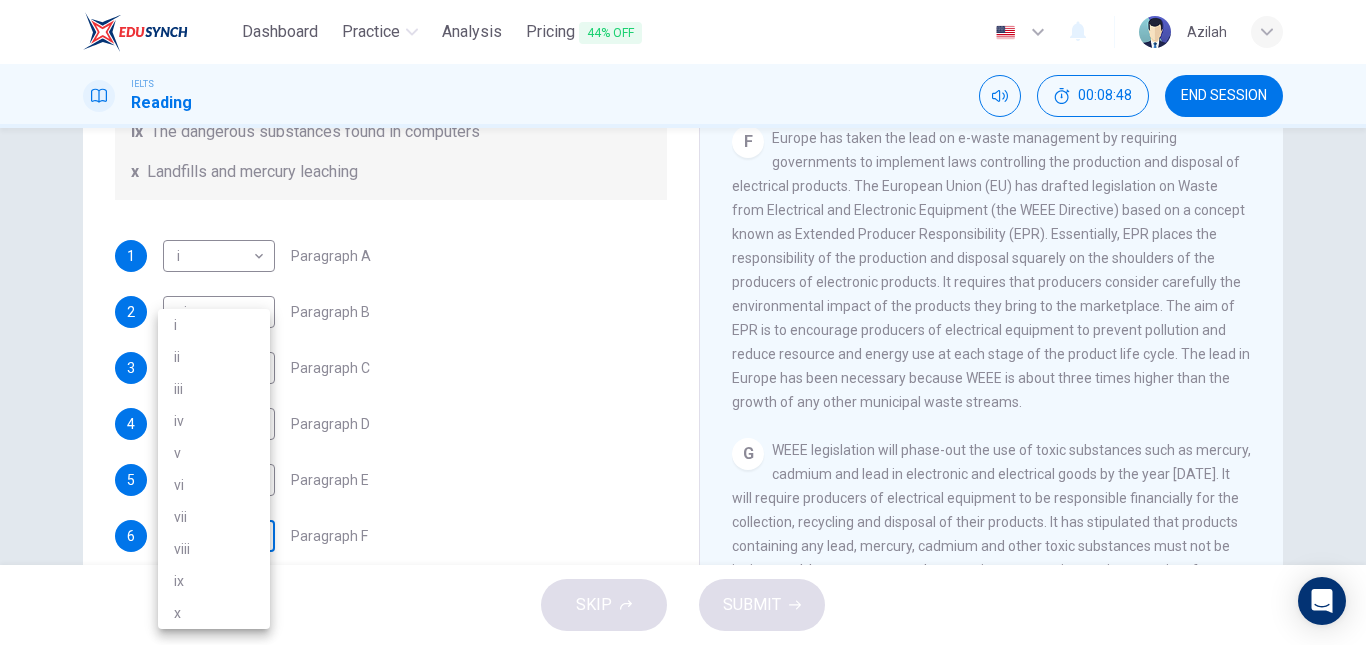 click on "Dashboard Practice Analysis Pricing 44% OFF English en ​ Azilah IELTS Reading 00:08:48 END SESSION Questions 1 - 7 The Reading Passage has 7 paragraphs,  A-G .
Choose the correct heading for each paragraph from the list of headings below.
Write the correct number,  i-x , in the boxes below. List of Headings i Exporting e-waste ii The hazards of burning computer junk iii Blame developed countries for e-waste iv Landfills are not satisfactory v Producer’s legal responsibility vi The dangers of computer circuit boards vii Electronic changes bring waste viii European e-waste laws ix The dangerous substances found in computers x Landfills and mercury leaching 1 i i ​ Paragraph A 2 vi vi ​ Paragraph B 3 ix ix ​ Paragraph C 4 iv iv ​ Paragraph D 5 viii viii ​ Paragraph E 6 ​ ​ Paragraph F 7 ​ ​ Paragraph G The Intense Rate of Change in the World CLICK TO ZOOM Click to Zoom A B C D E F G SKIP SUBMIT EduSynch - Online Language Proficiency Testing
Dashboard Practice Analysis Pricing   i" at bounding box center [683, 322] 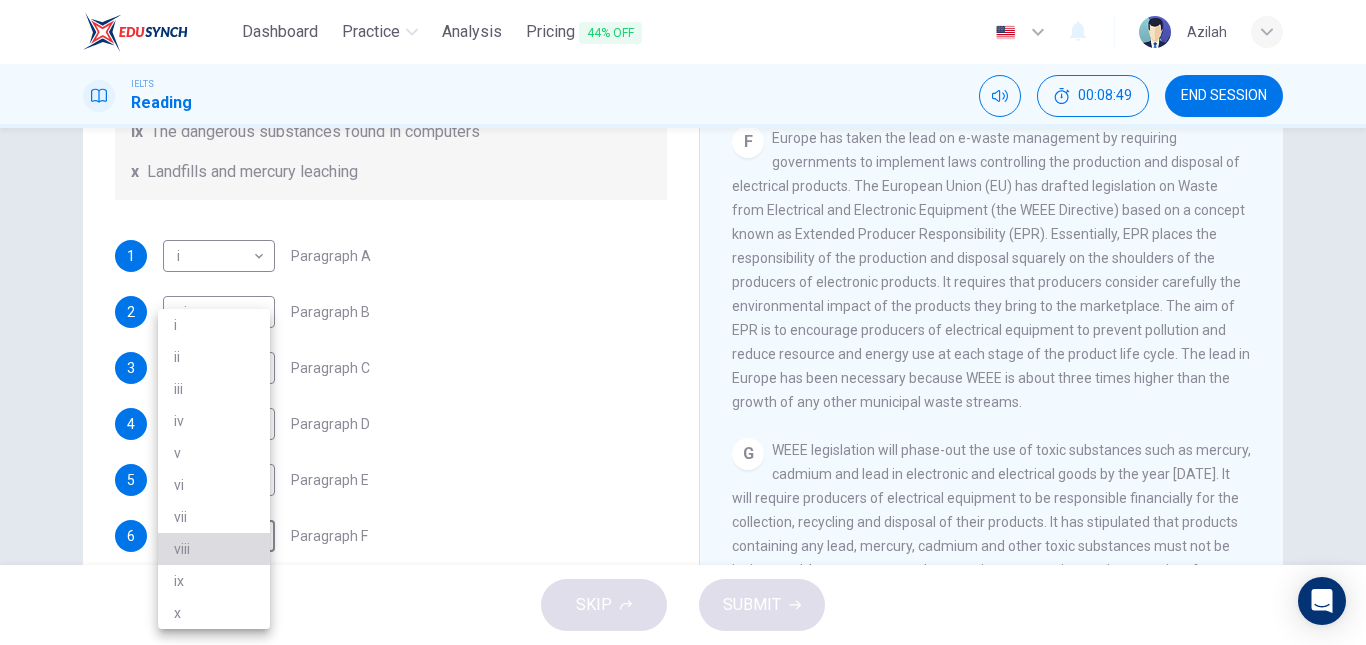 click on "viii" at bounding box center (214, 549) 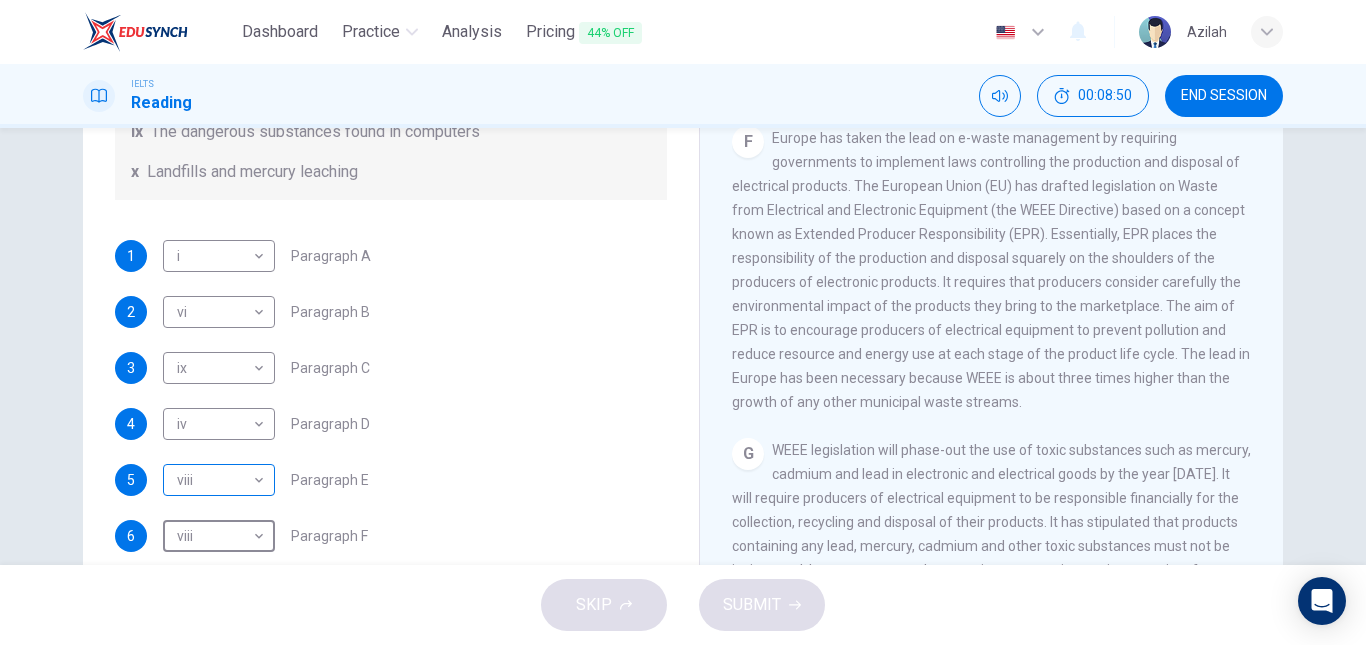 click on "Dashboard Practice Analysis Pricing 44% OFF English en ​ Azilah IELTS Reading 00:08:50 END SESSION Questions 1 - 7 The Reading Passage has 7 paragraphs,  A-G .
Choose the correct heading for each paragraph from the list of headings below.
Write the correct number,  i-x , in the boxes below. List of Headings i Exporting e-waste ii The hazards of burning computer junk iii Blame developed countries for e-waste iv Landfills are not satisfactory v Producer’s legal responsibility vi The dangers of computer circuit boards vii Electronic changes bring waste viii European e-waste laws ix The dangerous substances found in computers x Landfills and mercury leaching 1 i i ​ Paragraph A 2 vi vi ​ Paragraph B 3 ix ix ​ Paragraph C 4 iv iv ​ Paragraph D 5 viii viii ​ Paragraph E 6 viii viii ​ Paragraph F 7 ​ ​ Paragraph G The Intense Rate of Change in the World CLICK TO ZOOM Click to Zoom A B C D E F G SKIP SUBMIT EduSynch - Online Language Proficiency Testing
Dashboard Practice Analysis   2025" at bounding box center (683, 322) 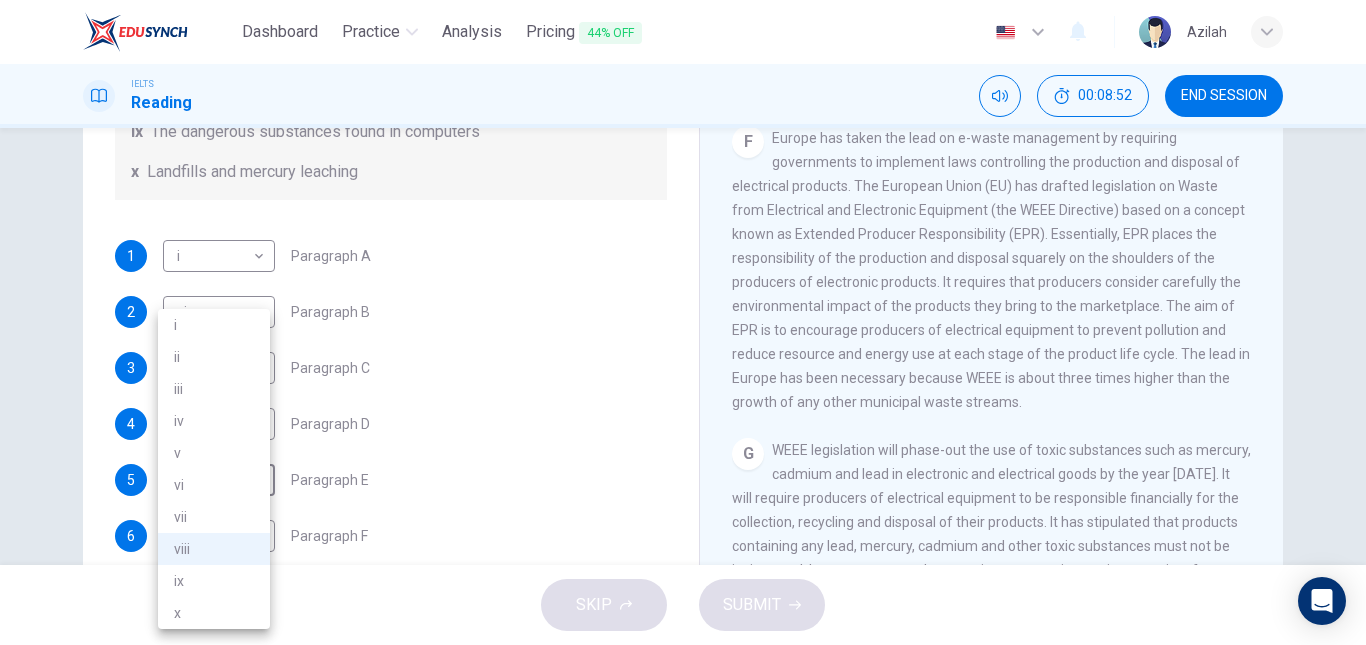 click at bounding box center (683, 322) 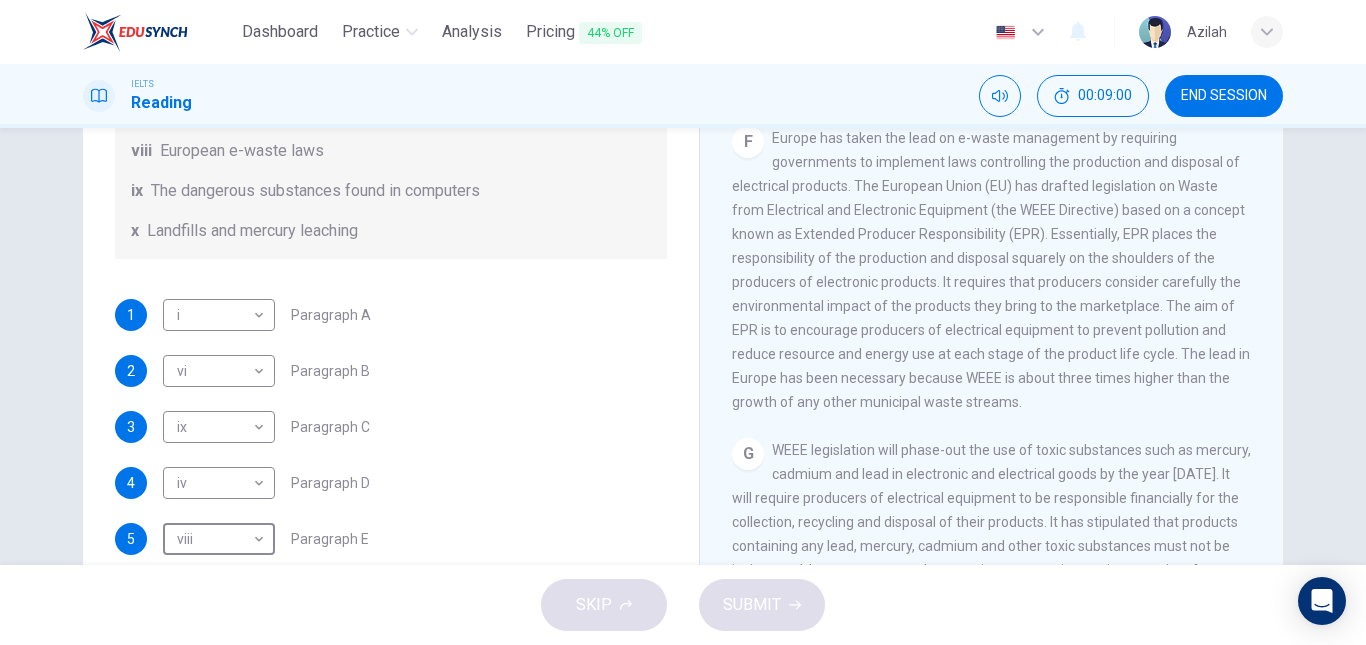 scroll, scrollTop: 489, scrollLeft: 0, axis: vertical 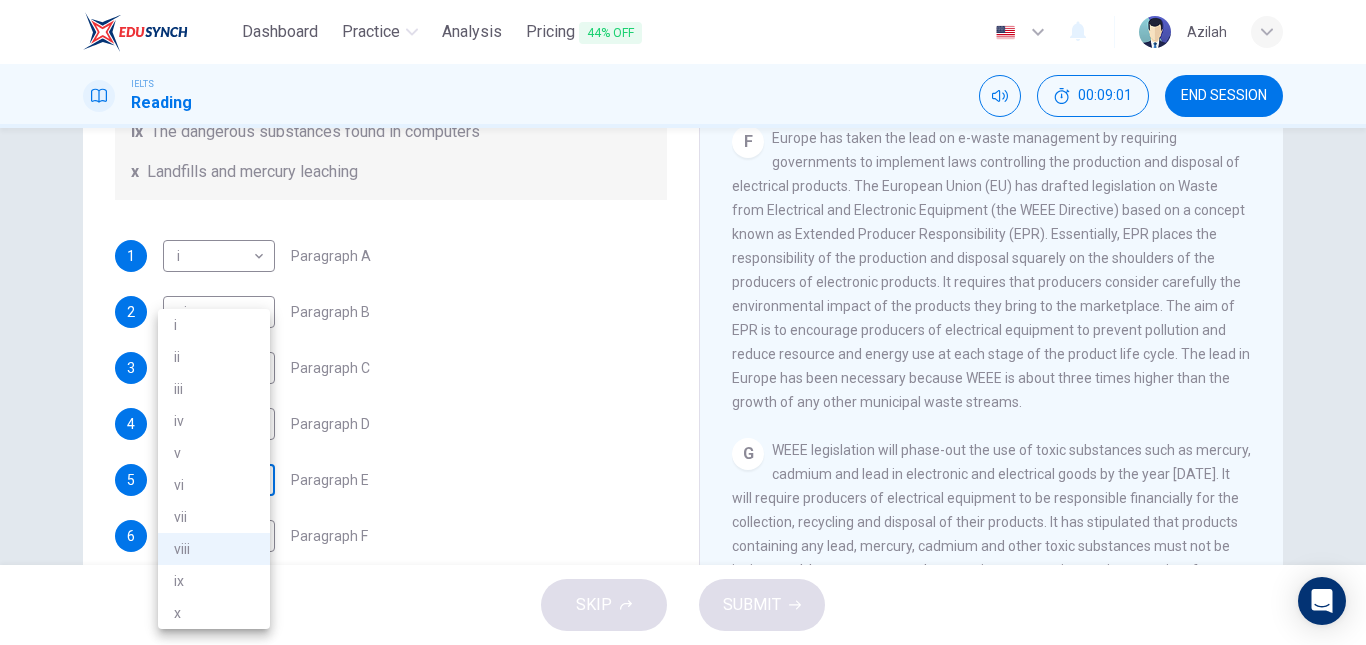 click on "Dashboard Practice Analysis Pricing 44% OFF English en ​ Azilah IELTS Reading 00:09:01 END SESSION Questions 1 - 7 The Reading Passage has 7 paragraphs,  A-G .
Choose the correct heading for each paragraph from the list of headings below.
Write the correct number,  i-x , in the boxes below. List of Headings i Exporting e-waste ii The hazards of burning computer junk iii Blame developed countries for e-waste iv Landfills are not satisfactory v Producer’s legal responsibility vi The dangers of computer circuit boards vii Electronic changes bring waste viii European e-waste laws ix The dangerous substances found in computers x Landfills and mercury leaching 1 i i ​ Paragraph A 2 vi vi ​ Paragraph B 3 ix ix ​ Paragraph C 4 iv iv ​ Paragraph D 5 viii viii ​ Paragraph E 6 viii viii ​ Paragraph F 7 ​ ​ Paragraph G The Intense Rate of Change in the World CLICK TO ZOOM Click to Zoom A B C D E F G SKIP SUBMIT EduSynch - Online Language Proficiency Testing
Dashboard Practice Analysis   2025" at bounding box center [683, 322] 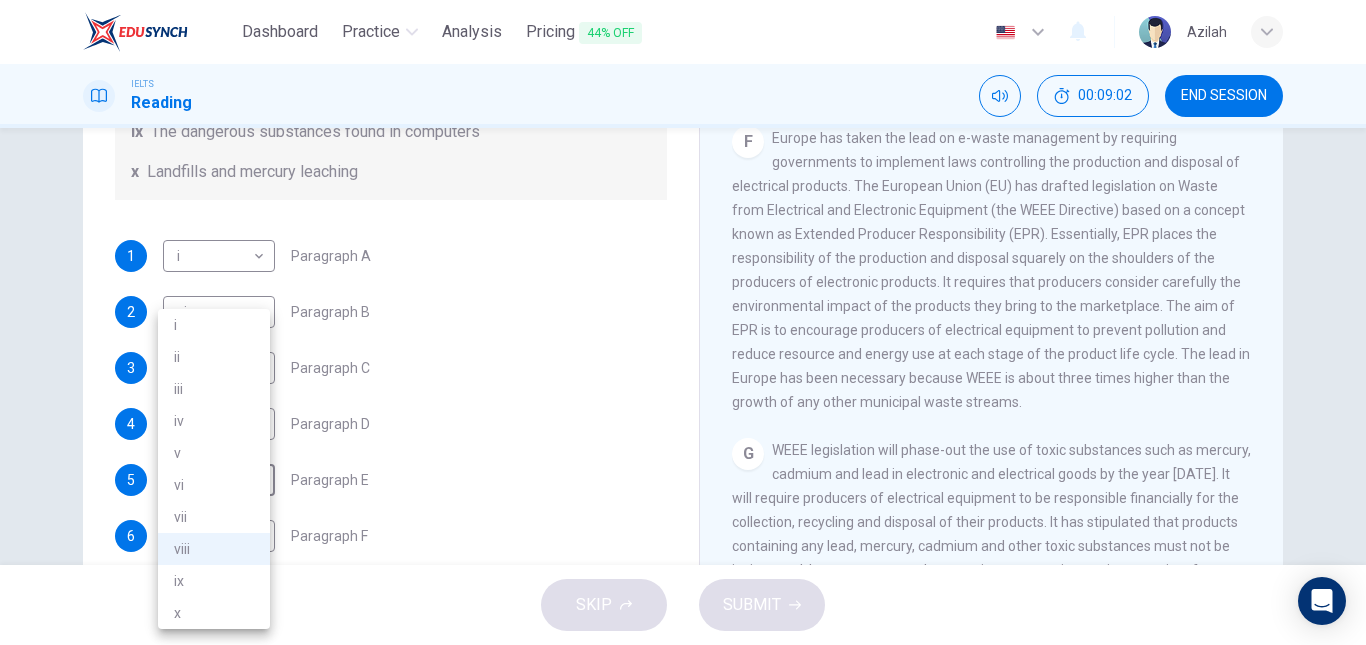 click on "iii" at bounding box center (214, 389) 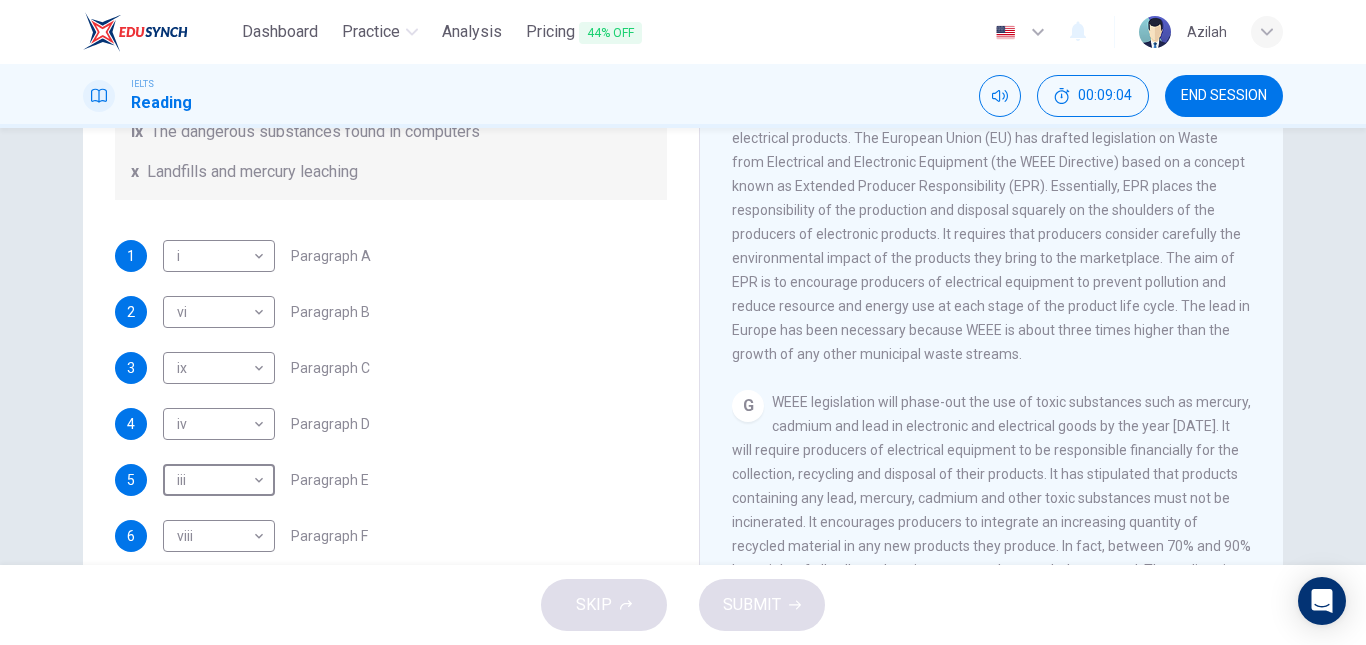 scroll, scrollTop: 1800, scrollLeft: 0, axis: vertical 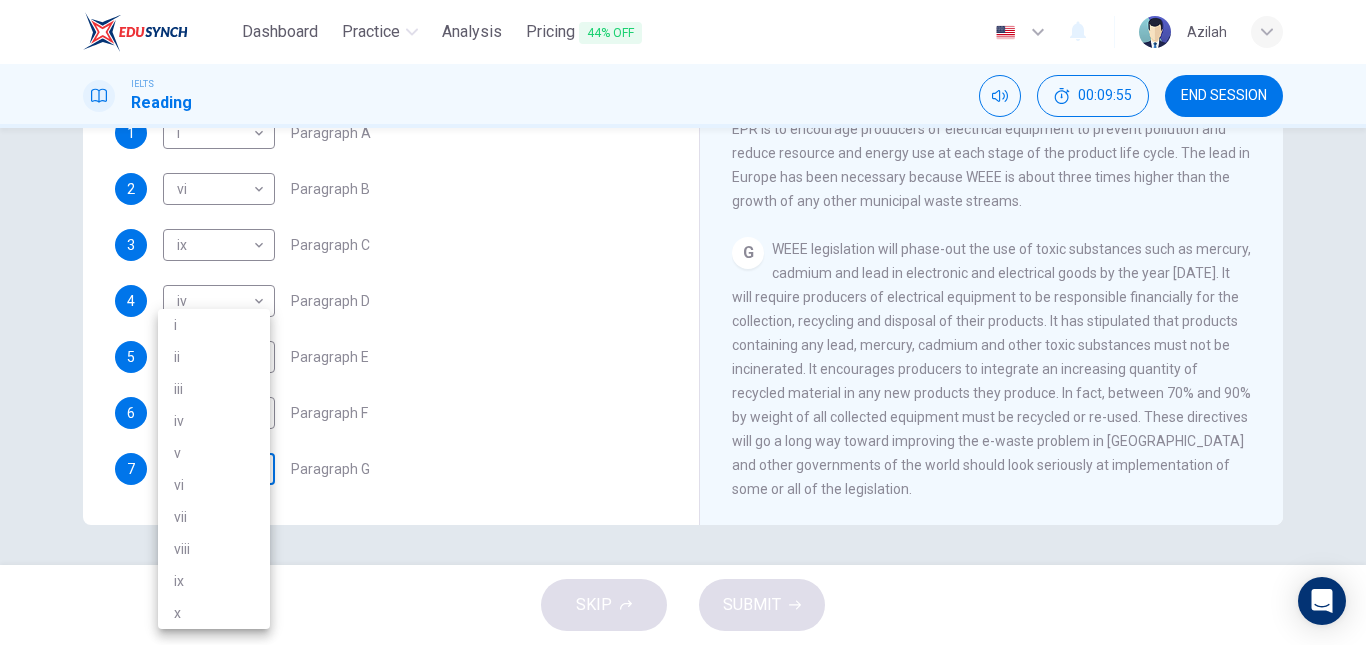 click on "Dashboard Practice Analysis Pricing 44% OFF English en ​ Azilah IELTS Reading 00:09:55 END SESSION Questions 1 - 7 The Reading Passage has 7 paragraphs,  A-G .
Choose the correct heading for each paragraph from the list of headings below.
Write the correct number,  i-x , in the boxes below. List of Headings i Exporting e-waste ii The hazards of burning computer junk iii Blame developed countries for e-waste iv Landfills are not satisfactory v Producer’s legal responsibility vi The dangers of computer circuit boards vii Electronic changes bring waste viii European e-waste laws ix The dangerous substances found in computers x Landfills and mercury leaching 1 i i ​ Paragraph A 2 vi vi ​ Paragraph B 3 ix ix ​ Paragraph C 4 iv iv ​ Paragraph D 5 iii iii ​ Paragraph E 6 viii viii ​ Paragraph F 7 ​ ​ Paragraph G The Intense Rate of Change in the World CLICK TO ZOOM Click to Zoom A B C D E F G SKIP SUBMIT EduSynch - Online Language Proficiency Testing
Dashboard Practice Analysis Pricing" at bounding box center [683, 322] 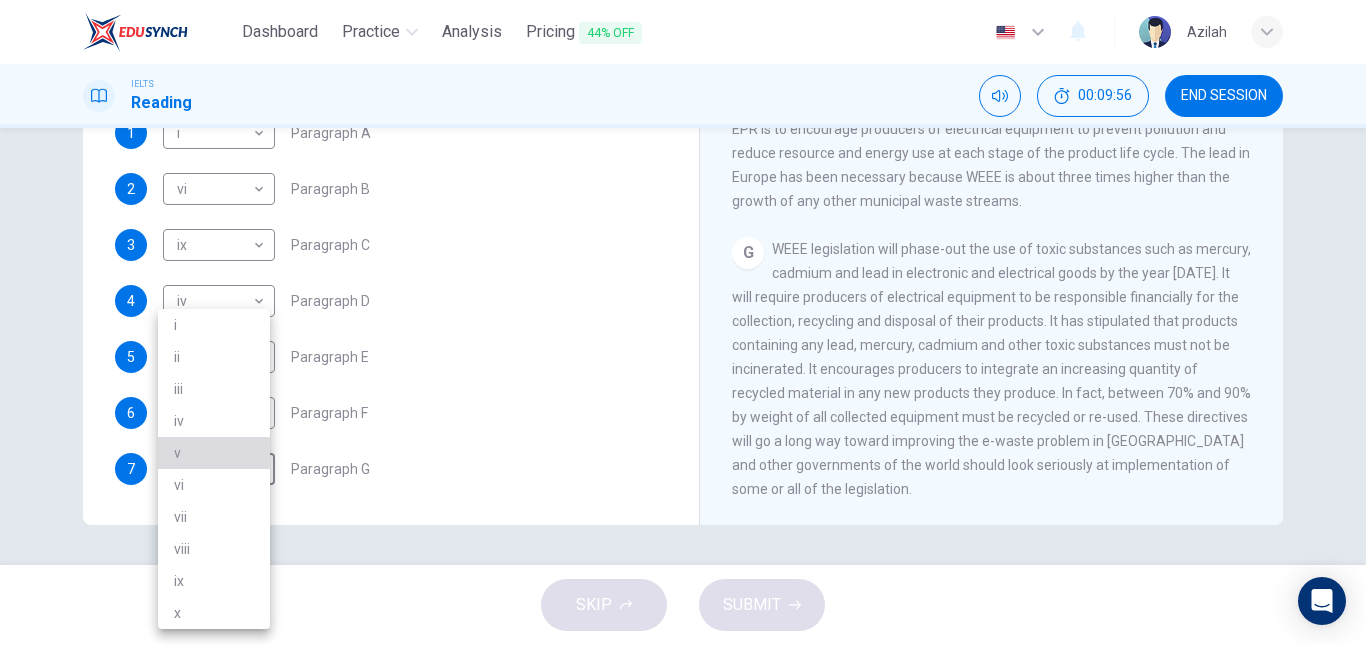 drag, startPoint x: 216, startPoint y: 455, endPoint x: 350, endPoint y: 499, distance: 141.039 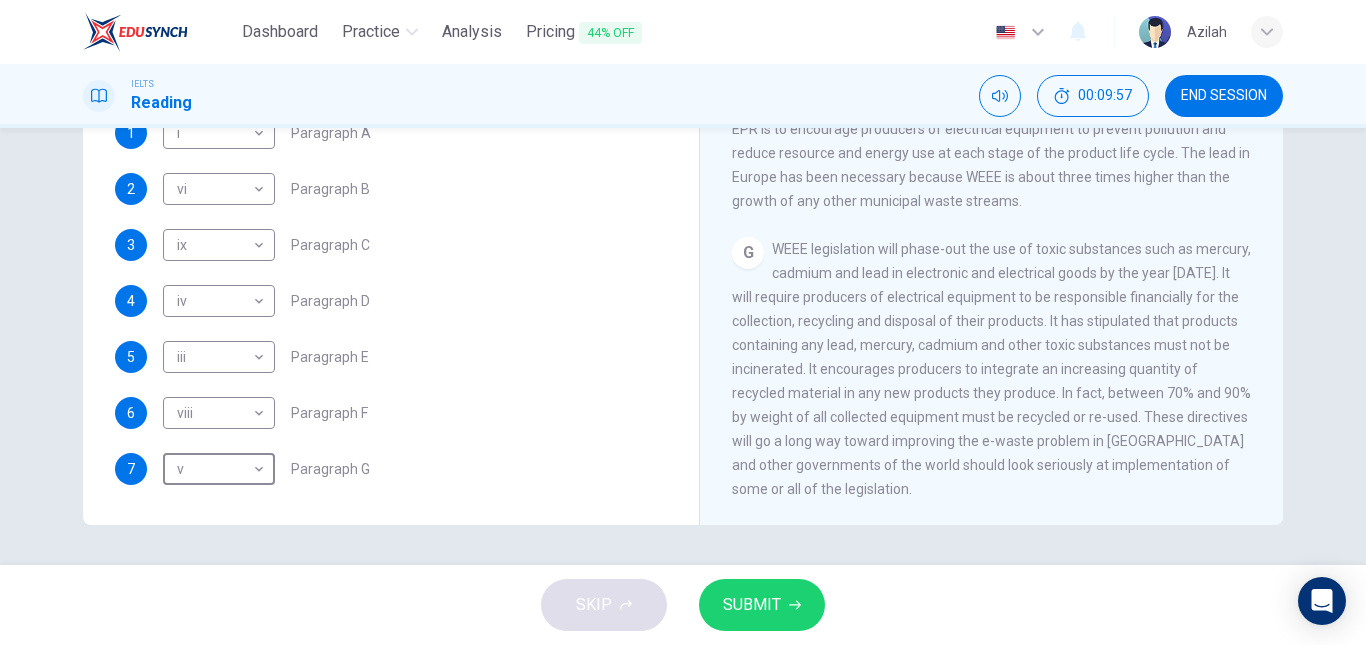 click on "SUBMIT" at bounding box center [762, 605] 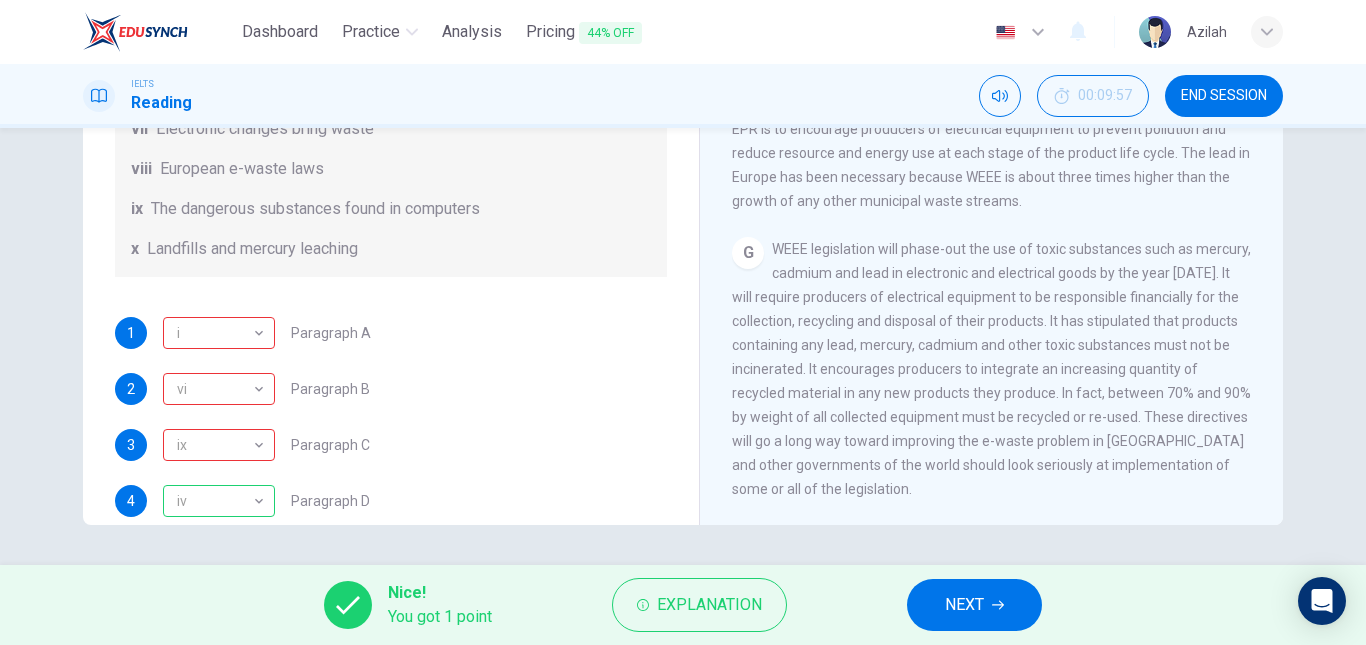 scroll, scrollTop: 189, scrollLeft: 0, axis: vertical 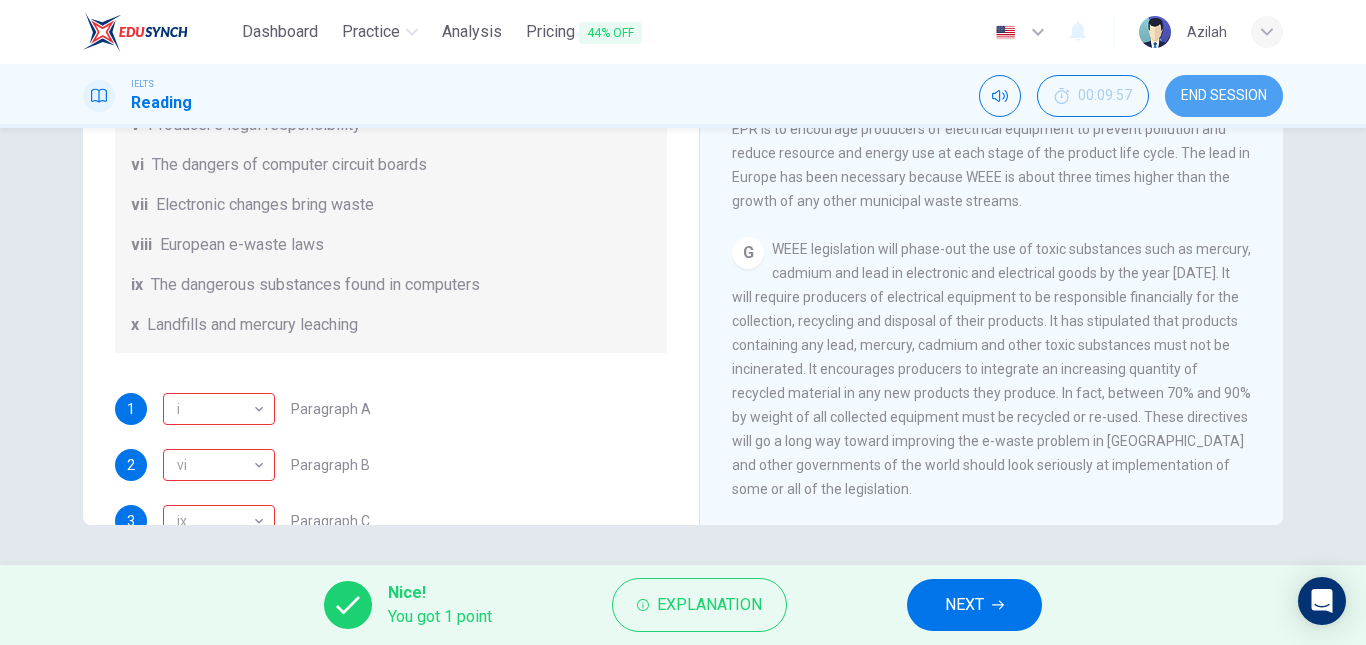 click on "END SESSION" at bounding box center [1224, 96] 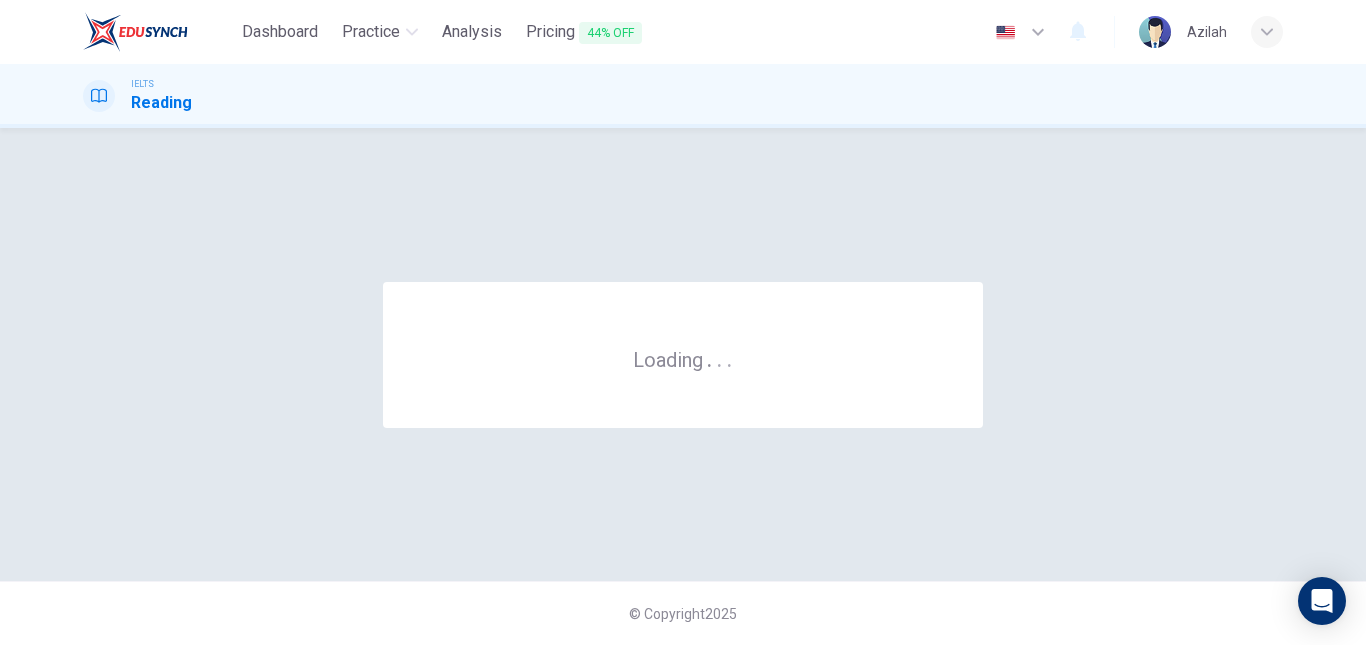 scroll, scrollTop: 0, scrollLeft: 0, axis: both 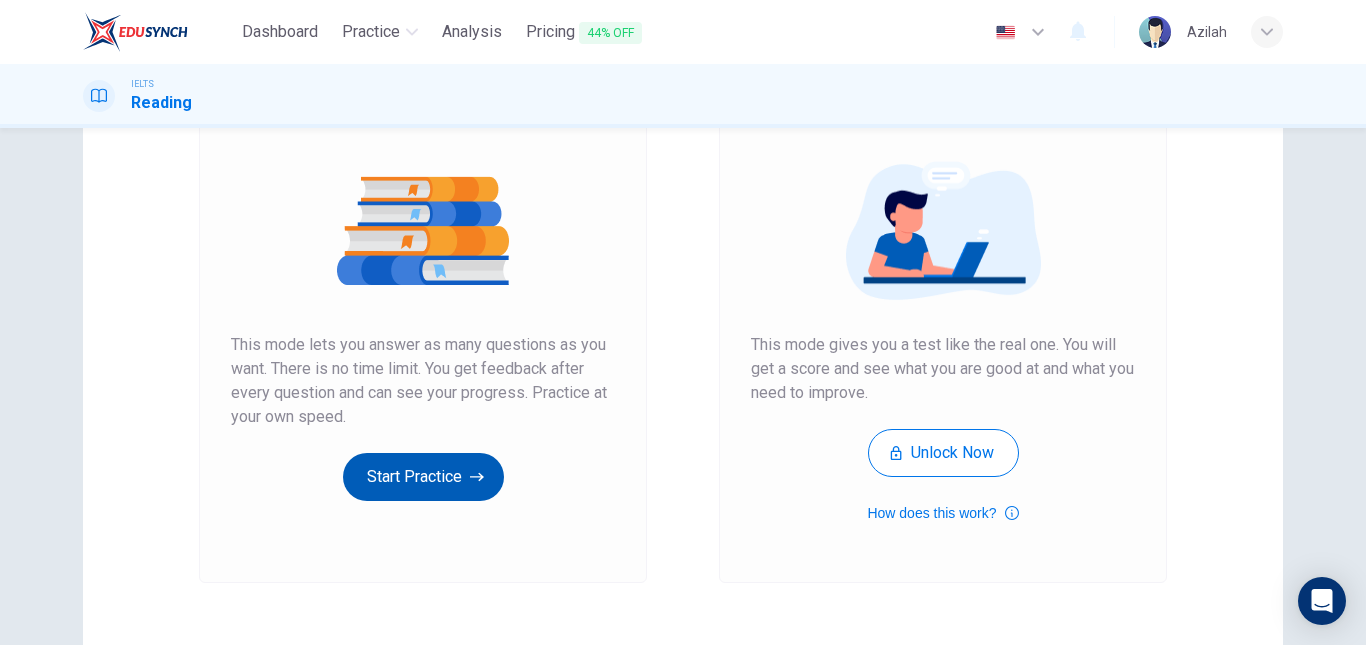 click on "Start Practice" at bounding box center [423, 477] 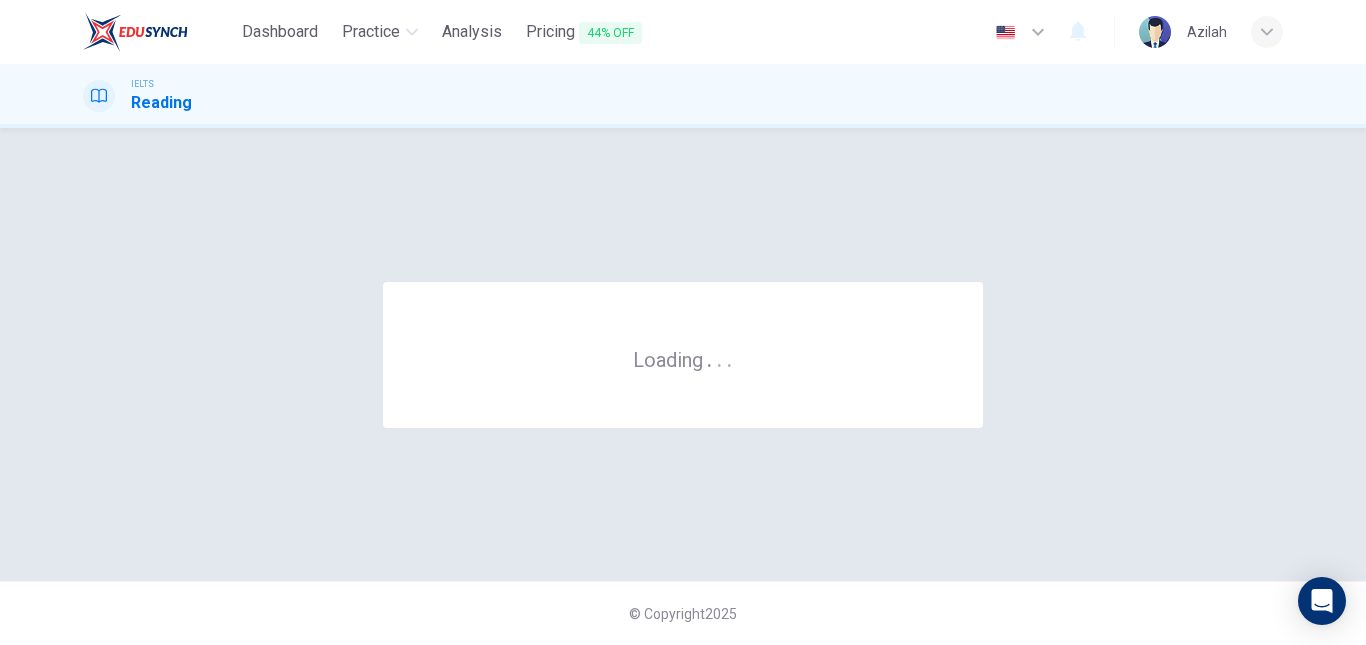 scroll, scrollTop: 0, scrollLeft: 0, axis: both 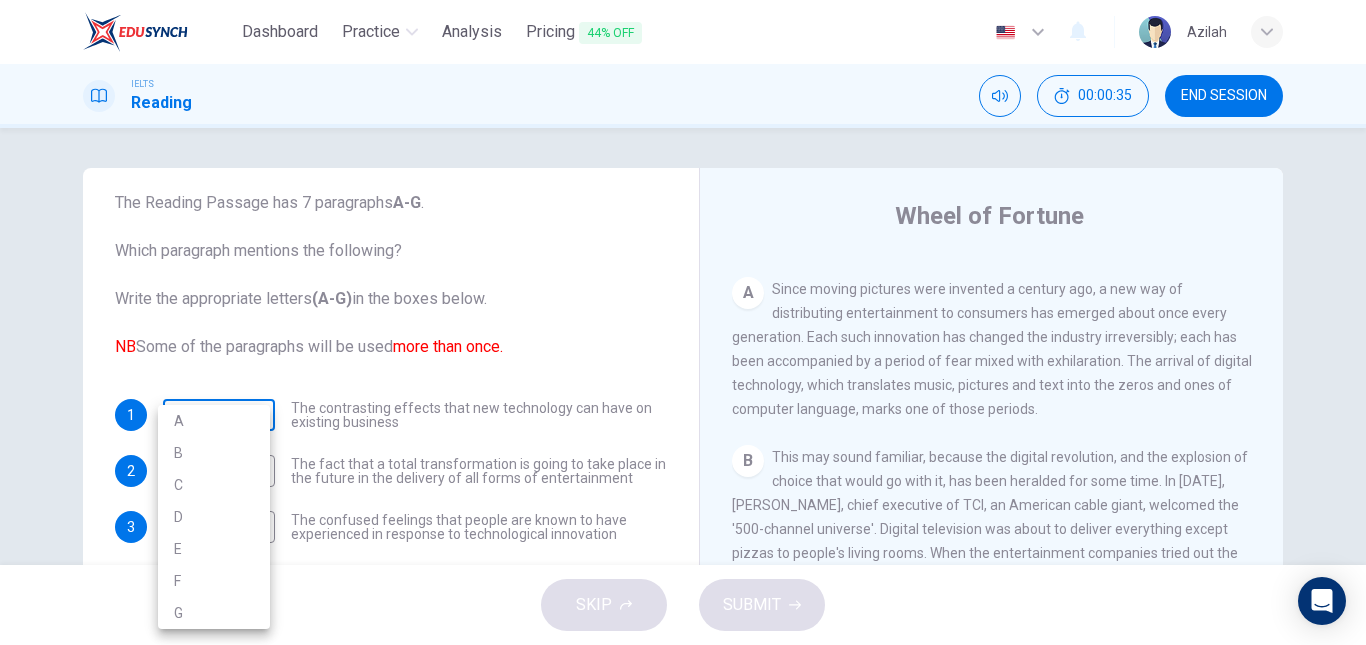 click on "Dashboard Practice Analysis Pricing 44% OFF English en ​ Azilah IELTS Reading 00:00:35 END SESSION Questions 1 - 8 The Reading Passage has 7 paragraphs  A-G .
Which paragraph mentions the following?
Write the appropriate letters  (A-G)  in the boxes below.
NB  Some of the paragraphs will be used  more than once. 1 ​ ​ The contrasting effects that new technology can have on existing business 2 ​ ​ The fact that a total transformation is going to take place in the future in the delivery of all forms of entertainment 3 ​ ​ The confused feelings that people are known to have experienced in response to technological innovation 4 ​ ​ The fact that some companies have learnt from the mistakes of others 5 ​ ​ The high cost to the consumer of new ways of distributing entertainment 6 ​ ​ Uncertainty regarding the financial impact of wider media access 7 ​ ​ The fact that some companies were the victims of strict government policy 8 ​ ​ Wheel of Fortune CLICK TO ZOOM Click to Zoom A" at bounding box center [683, 322] 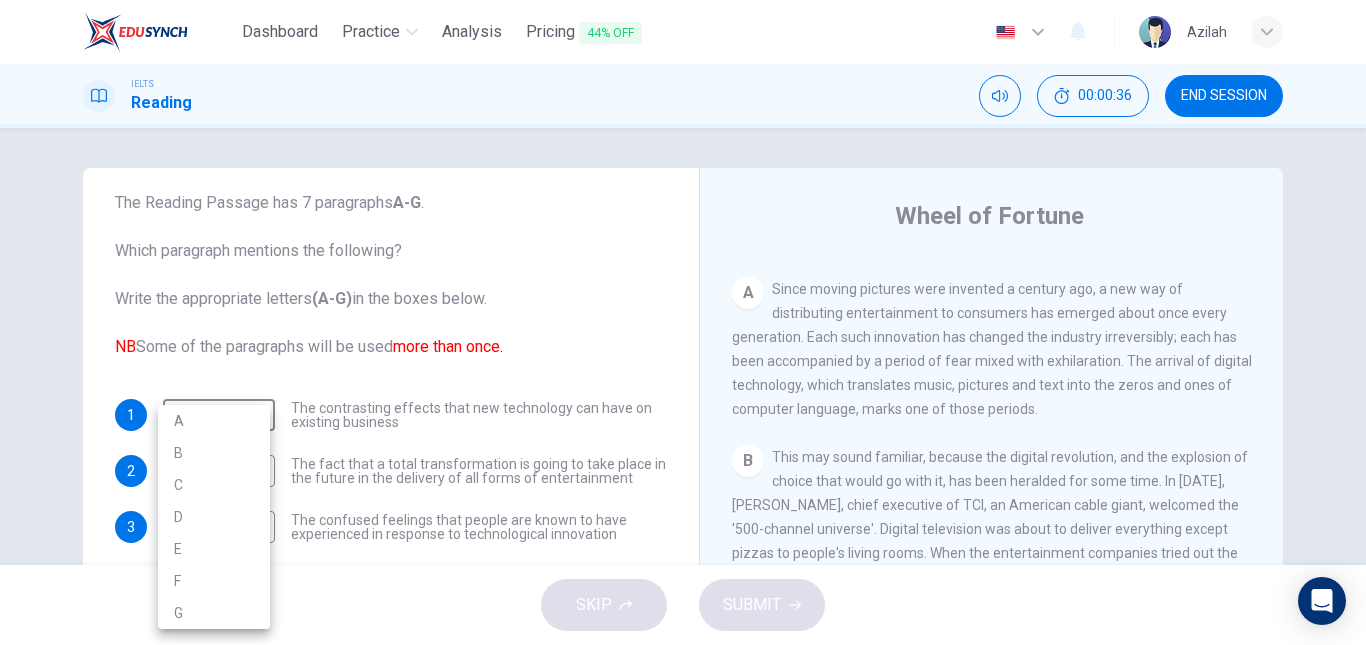 click at bounding box center [683, 322] 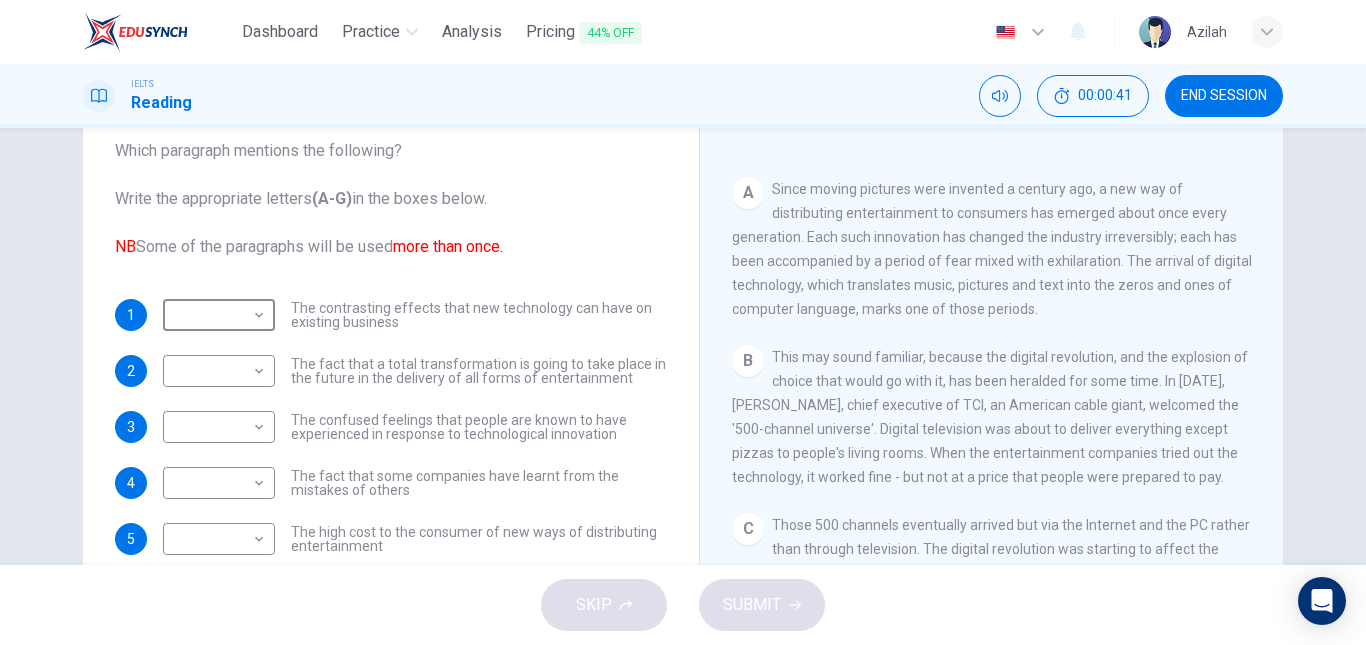 scroll, scrollTop: 200, scrollLeft: 0, axis: vertical 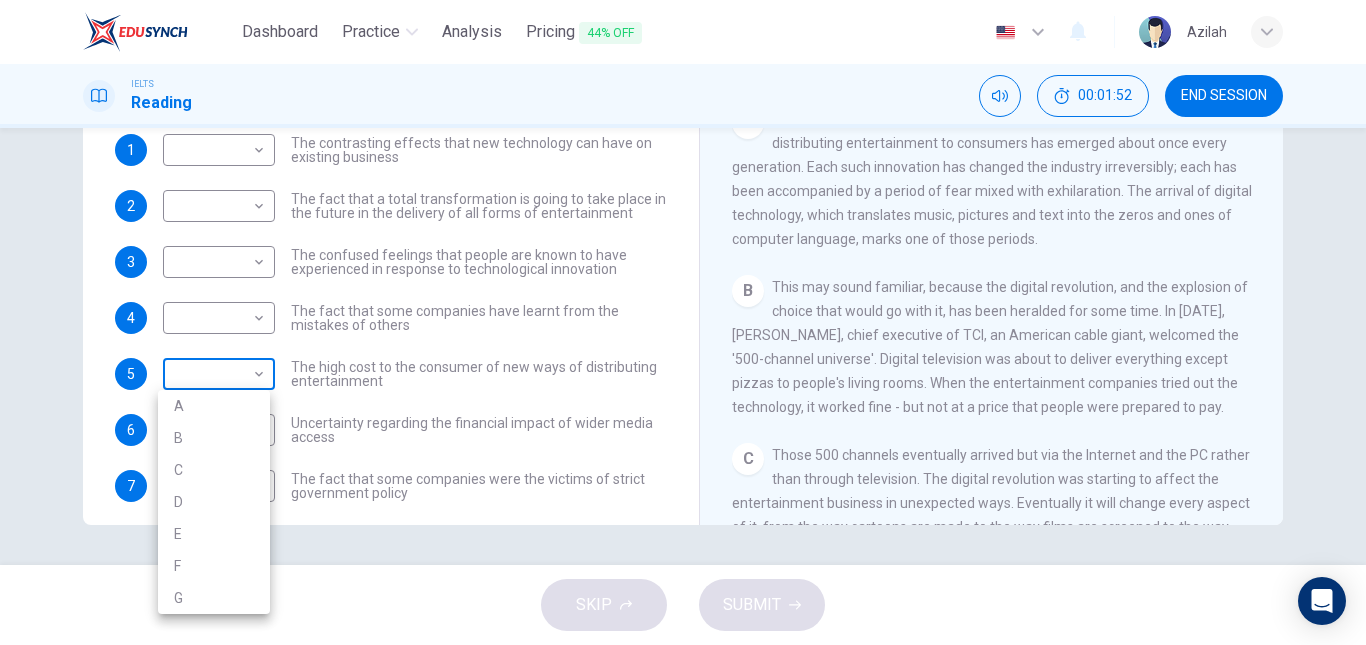 click on "Dashboard Practice Analysis Pricing 44% OFF English en ​ Azilah IELTS Reading 00:01:52 END SESSION Questions 1 - 8 The Reading Passage has 7 paragraphs  A-G .
Which paragraph mentions the following?
Write the appropriate letters  (A-G)  in the boxes below.
NB  Some of the paragraphs will be used  more than once. 1 ​ ​ The contrasting effects that new technology can have on existing business 2 ​ ​ The fact that a total transformation is going to take place in the future in the delivery of all forms of entertainment 3 ​ ​ The confused feelings that people are known to have experienced in response to technological innovation 4 ​ ​ The fact that some companies have learnt from the mistakes of others 5 ​ ​ The high cost to the consumer of new ways of distributing entertainment 6 ​ ​ Uncertainty regarding the financial impact of wider media access 7 ​ ​ The fact that some companies were the victims of strict government policy 8 ​ ​ Wheel of Fortune CLICK TO ZOOM Click to Zoom A" at bounding box center (683, 322) 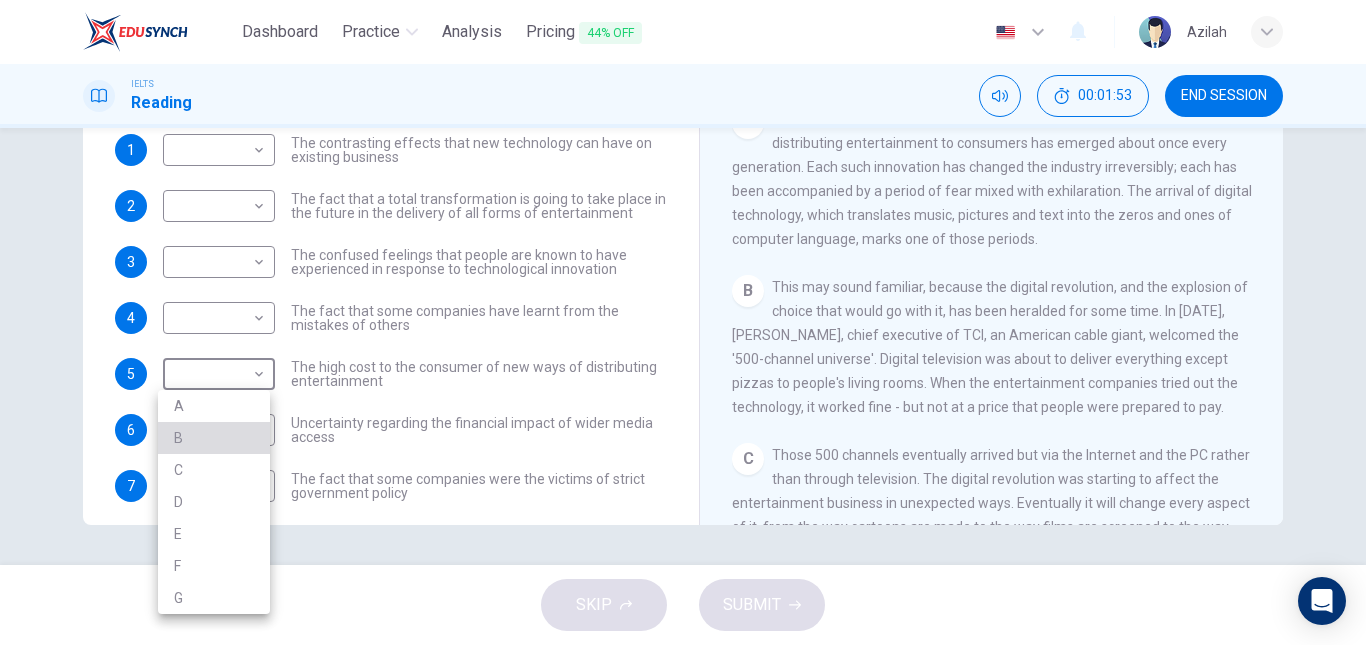 click on "B" at bounding box center [214, 438] 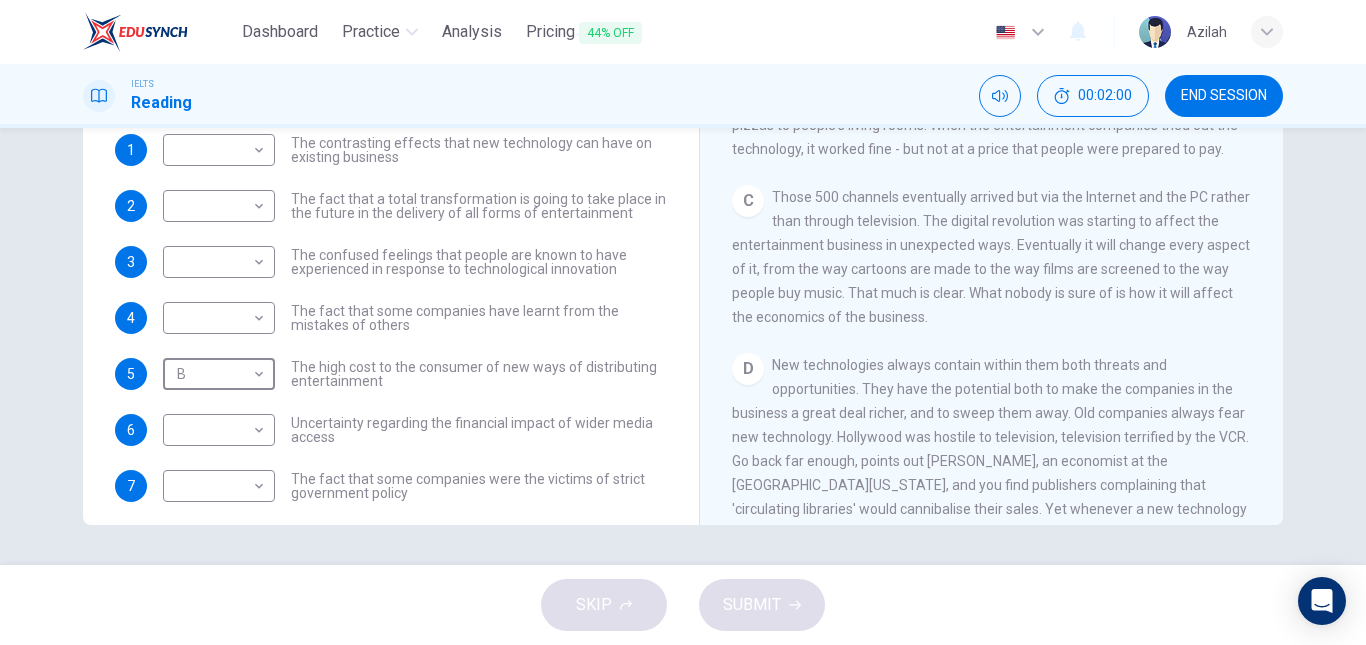 scroll, scrollTop: 432, scrollLeft: 0, axis: vertical 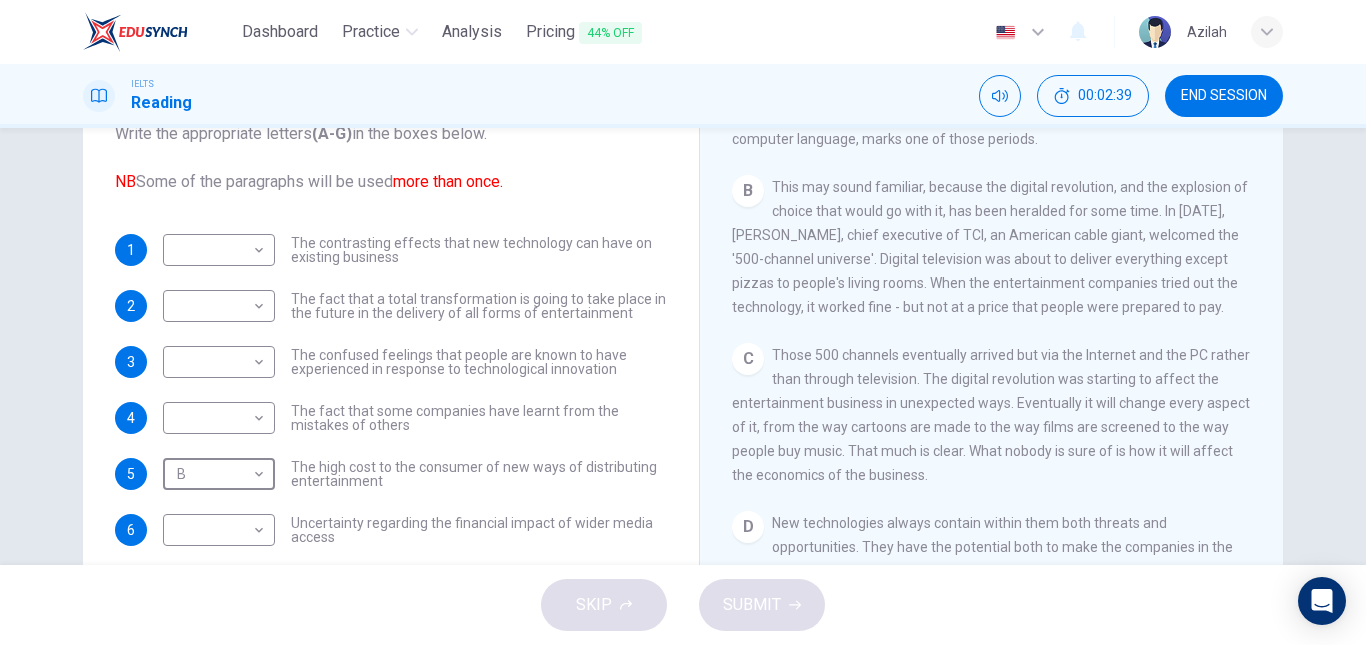 drag, startPoint x: 1197, startPoint y: 89, endPoint x: 784, endPoint y: 90, distance: 413.00122 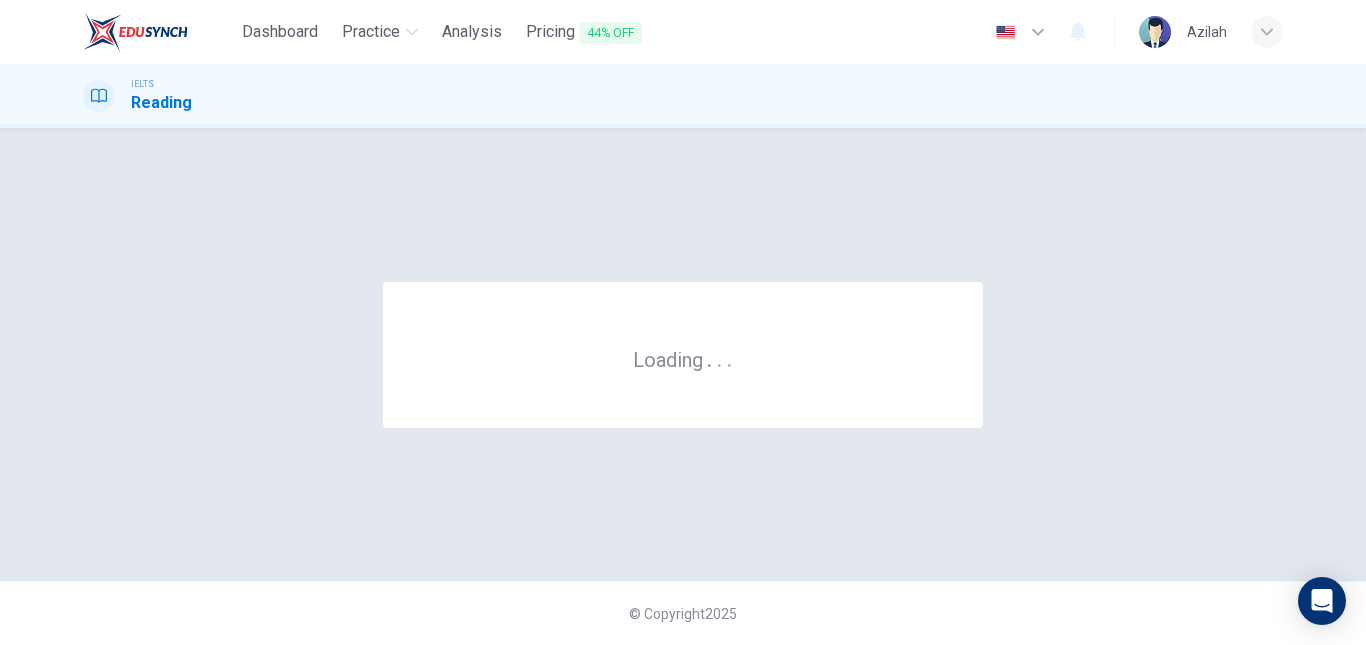 scroll, scrollTop: 0, scrollLeft: 0, axis: both 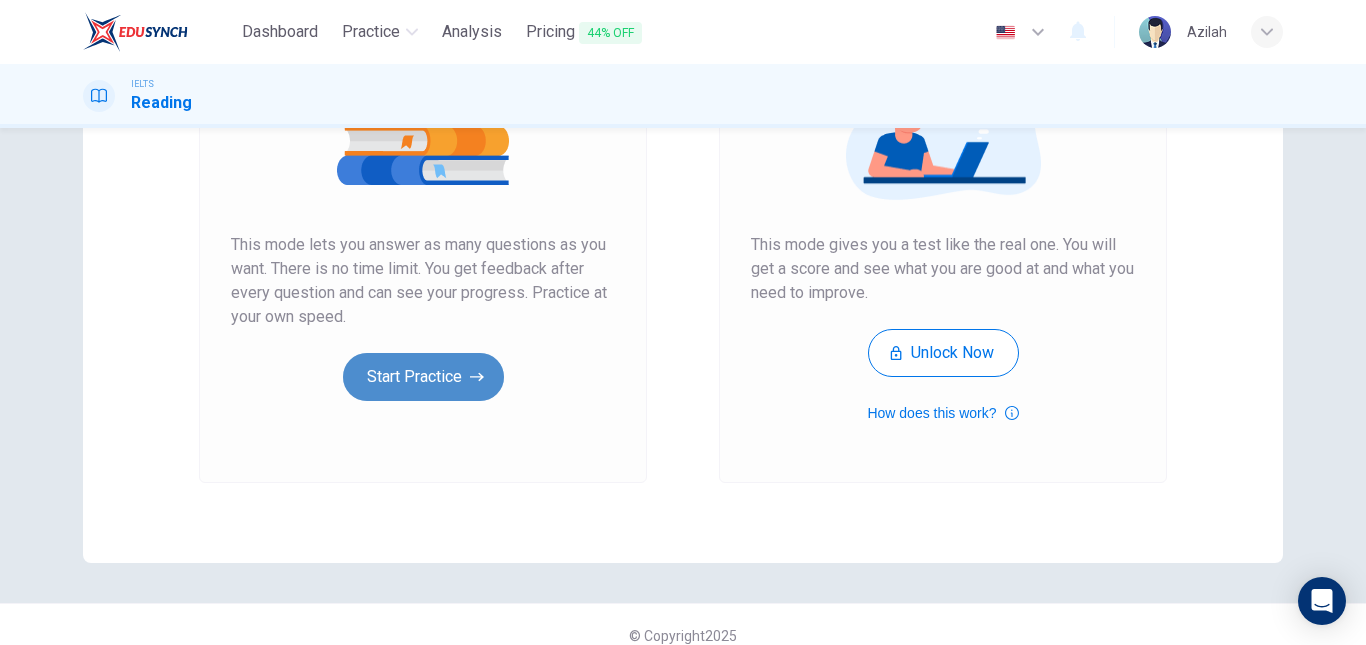 click on "Start Practice" at bounding box center (423, 377) 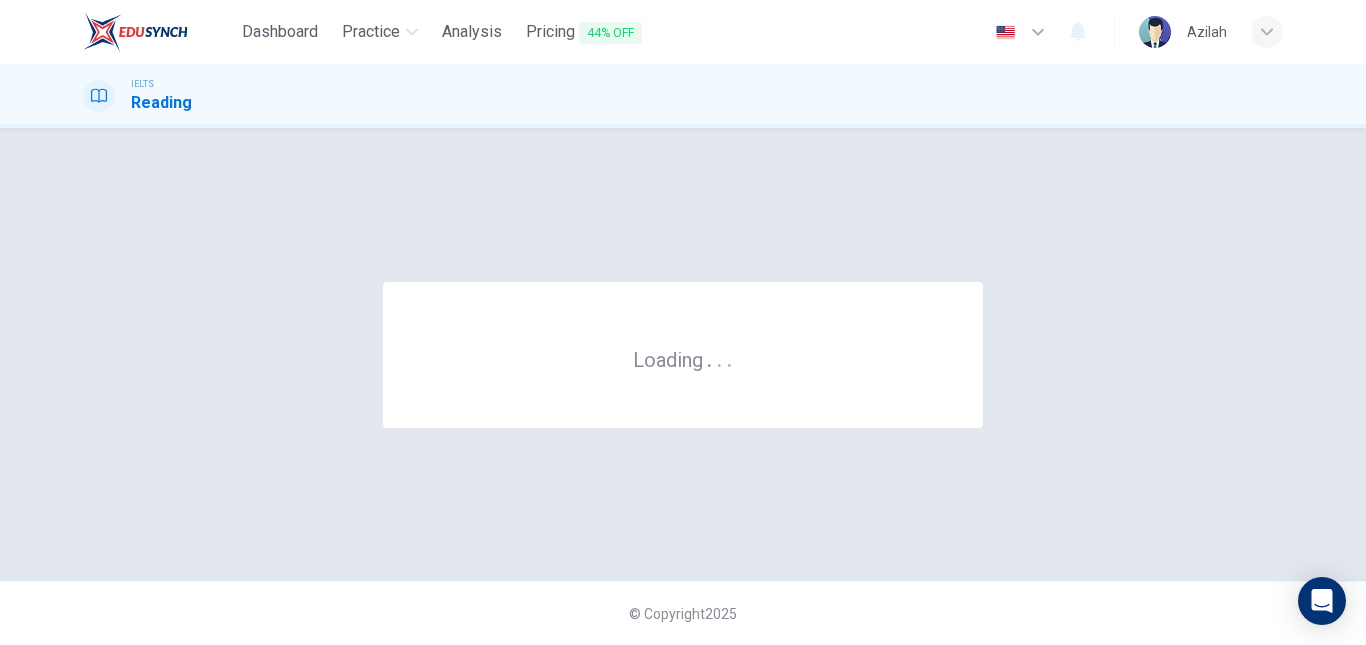 scroll, scrollTop: 0, scrollLeft: 0, axis: both 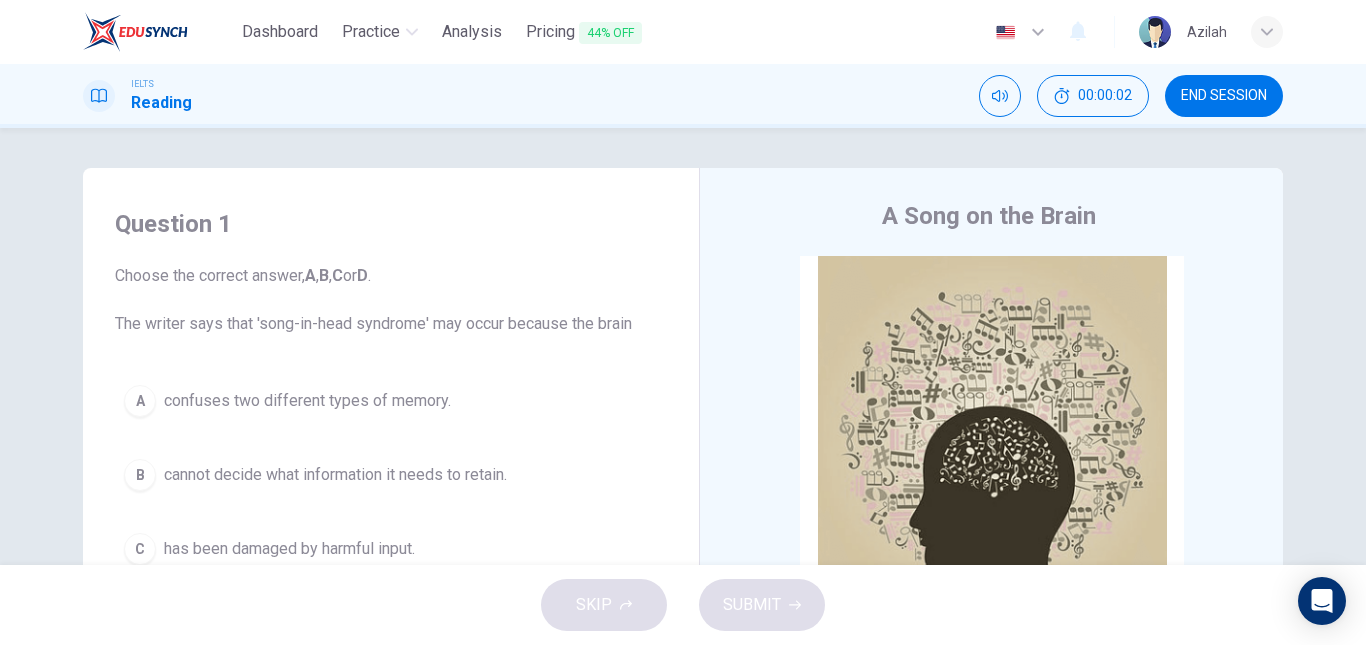 click on "END SESSION" at bounding box center [1224, 96] 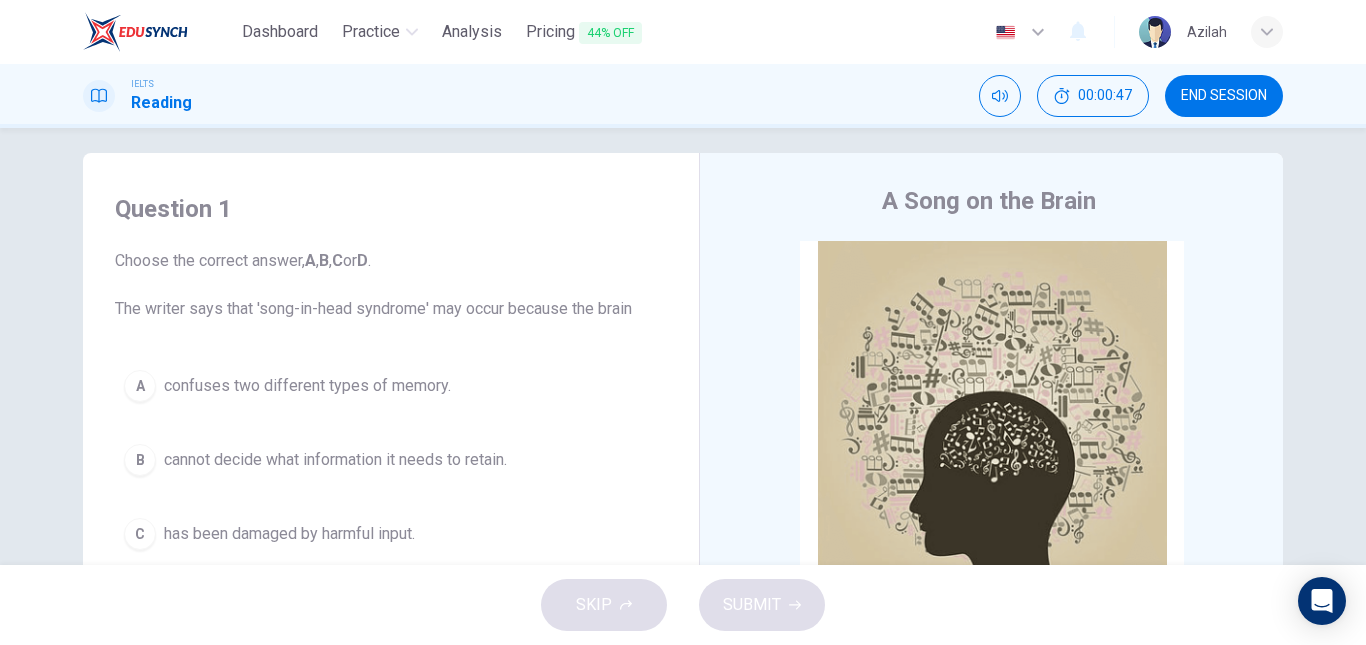 scroll, scrollTop: 0, scrollLeft: 0, axis: both 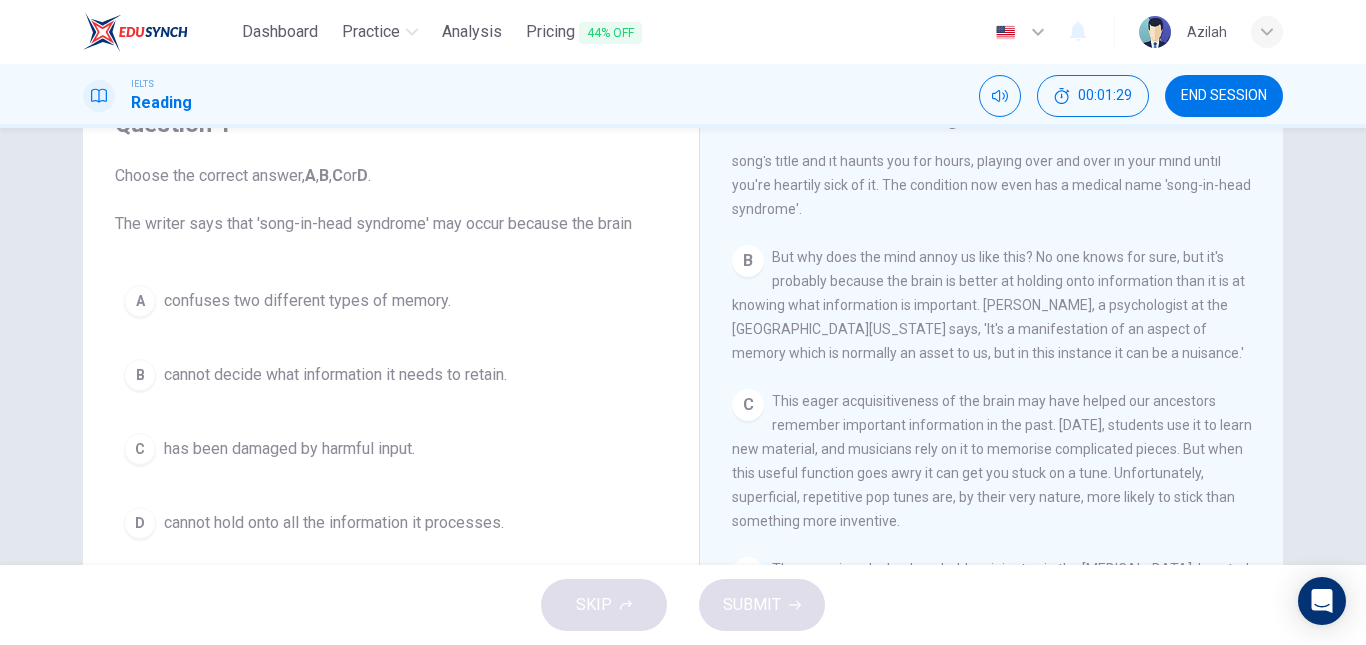 click on "B cannot decide what information it needs to retain." at bounding box center [391, 375] 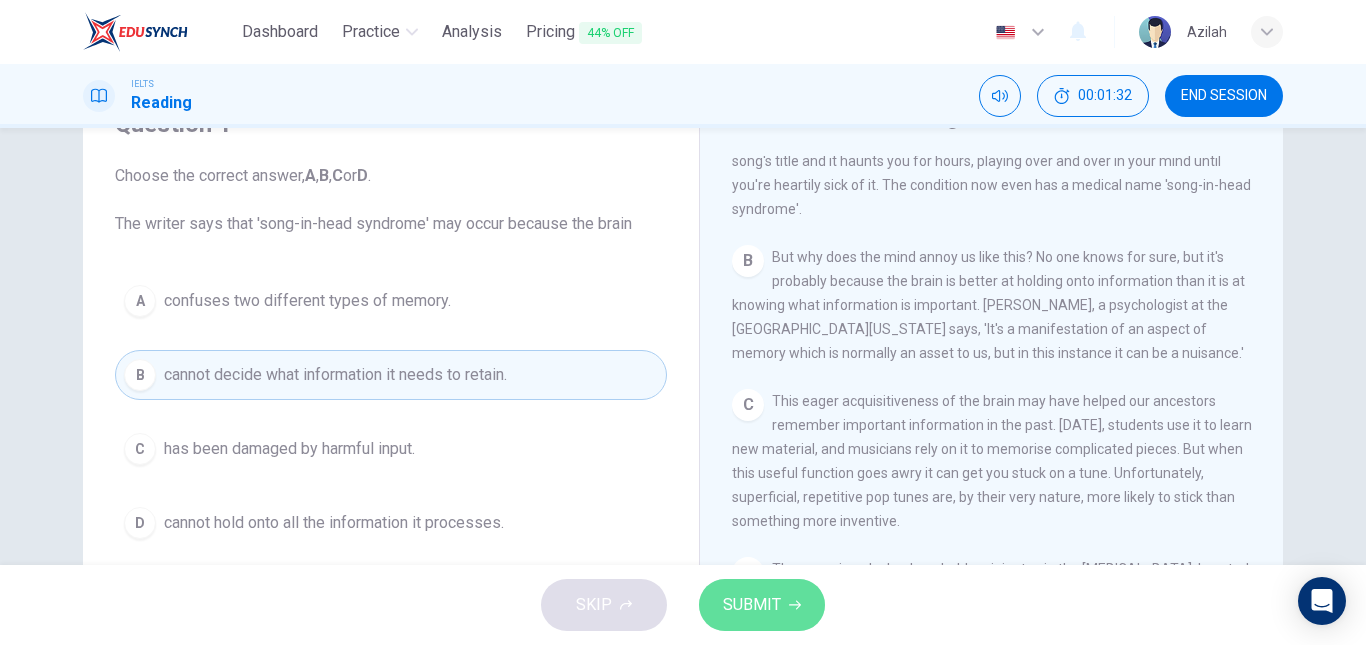 click on "SUBMIT" at bounding box center [752, 605] 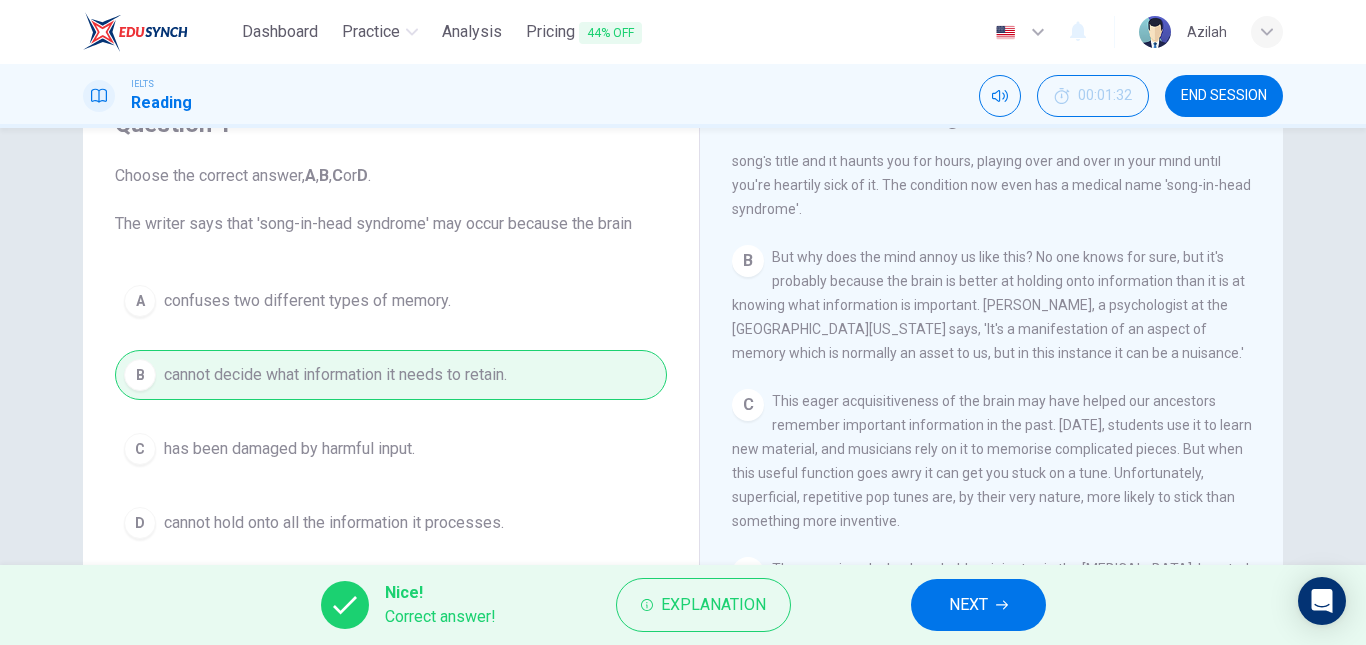click on "NEXT" at bounding box center (968, 605) 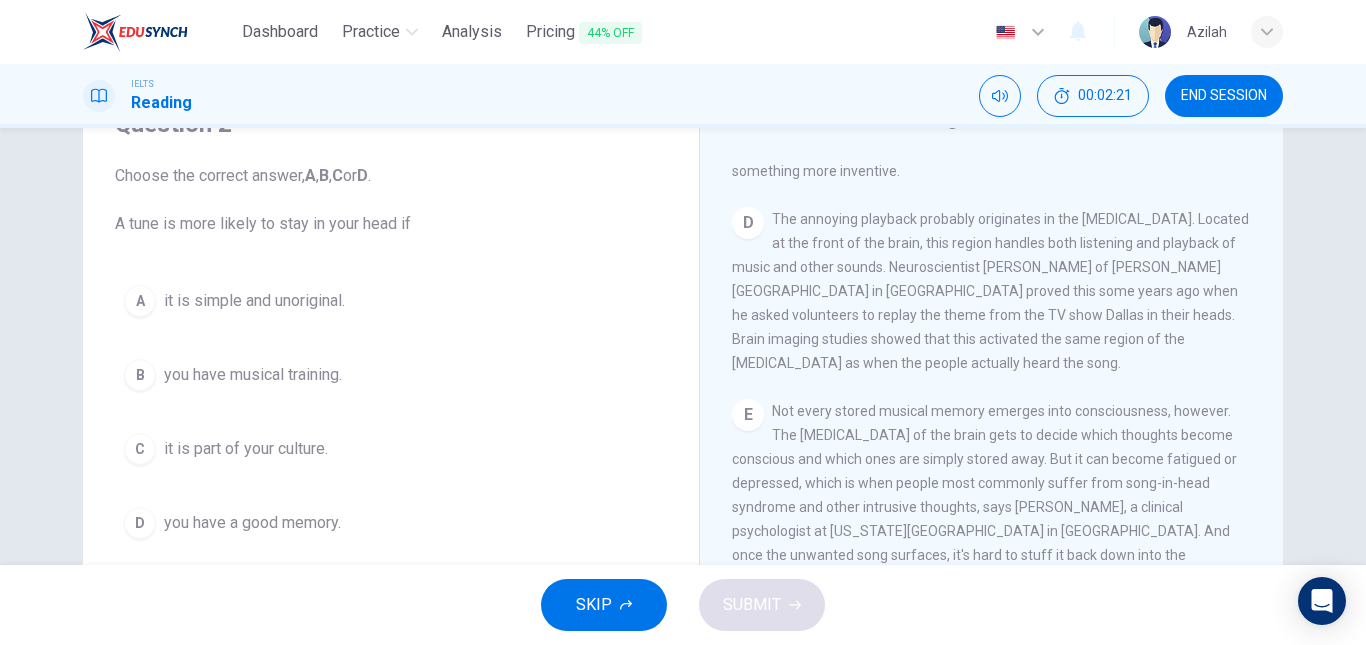 scroll, scrollTop: 800, scrollLeft: 0, axis: vertical 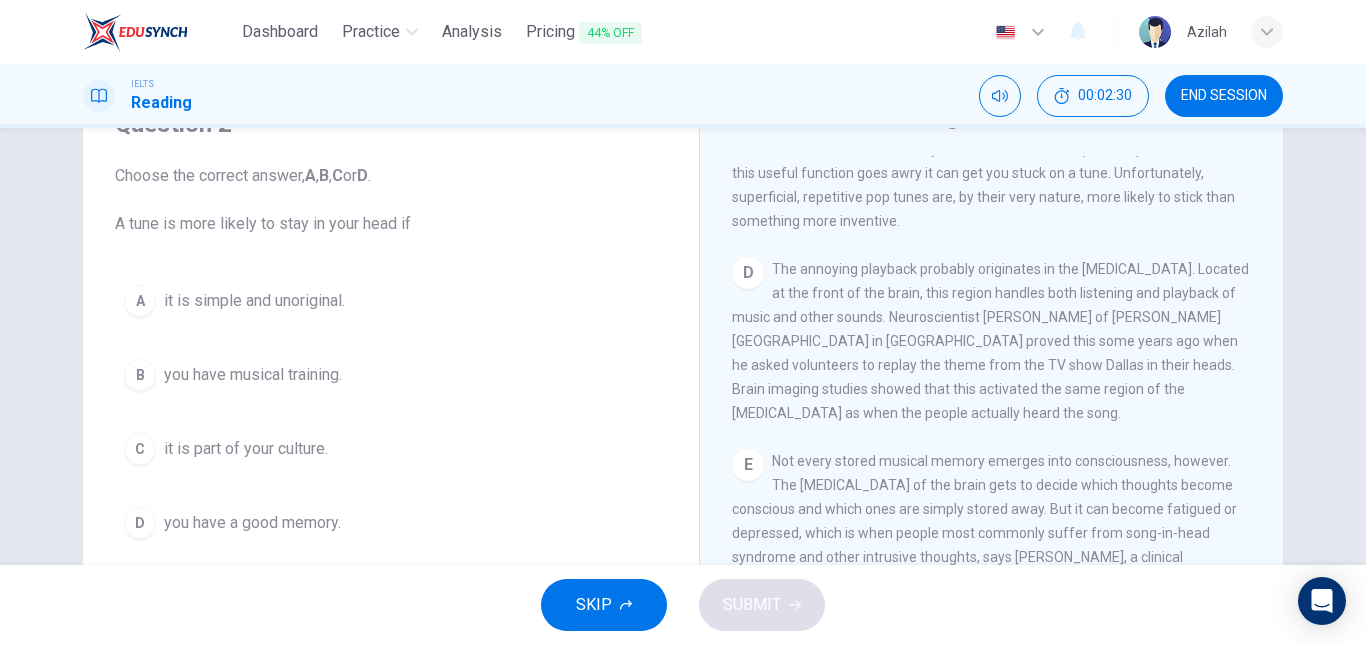 click on "it is simple and unoriginal." at bounding box center (254, 301) 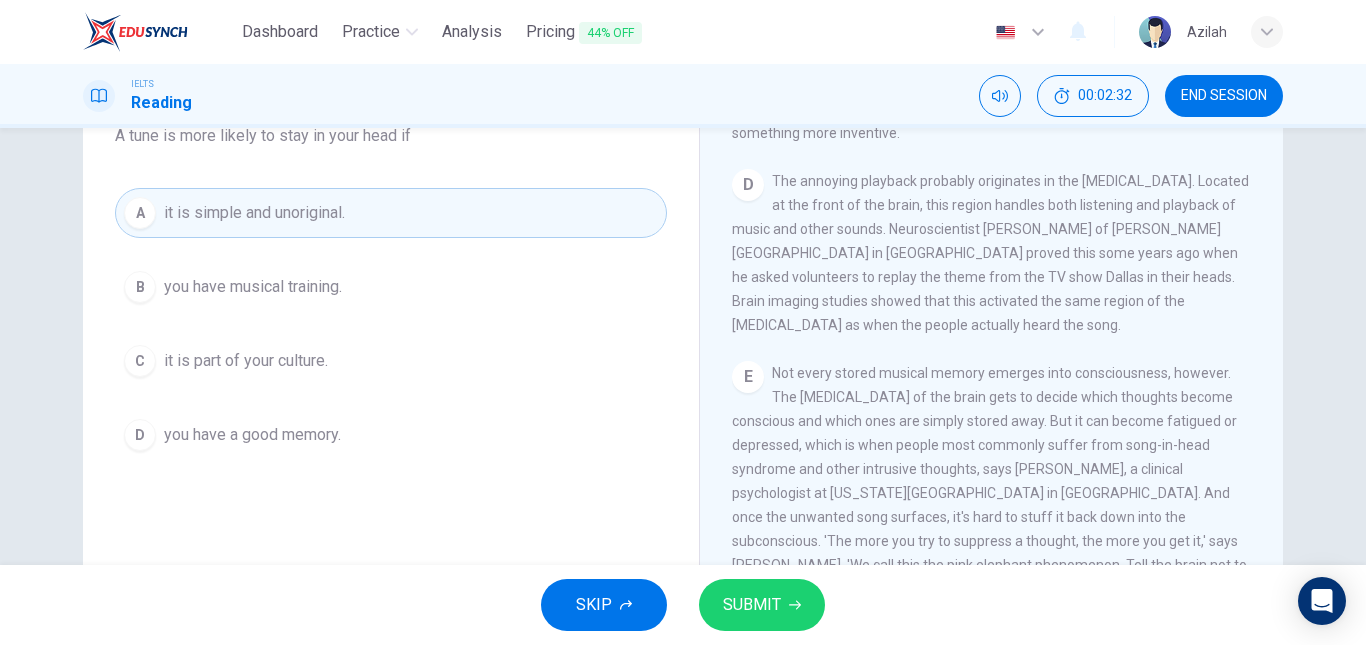 scroll, scrollTop: 200, scrollLeft: 0, axis: vertical 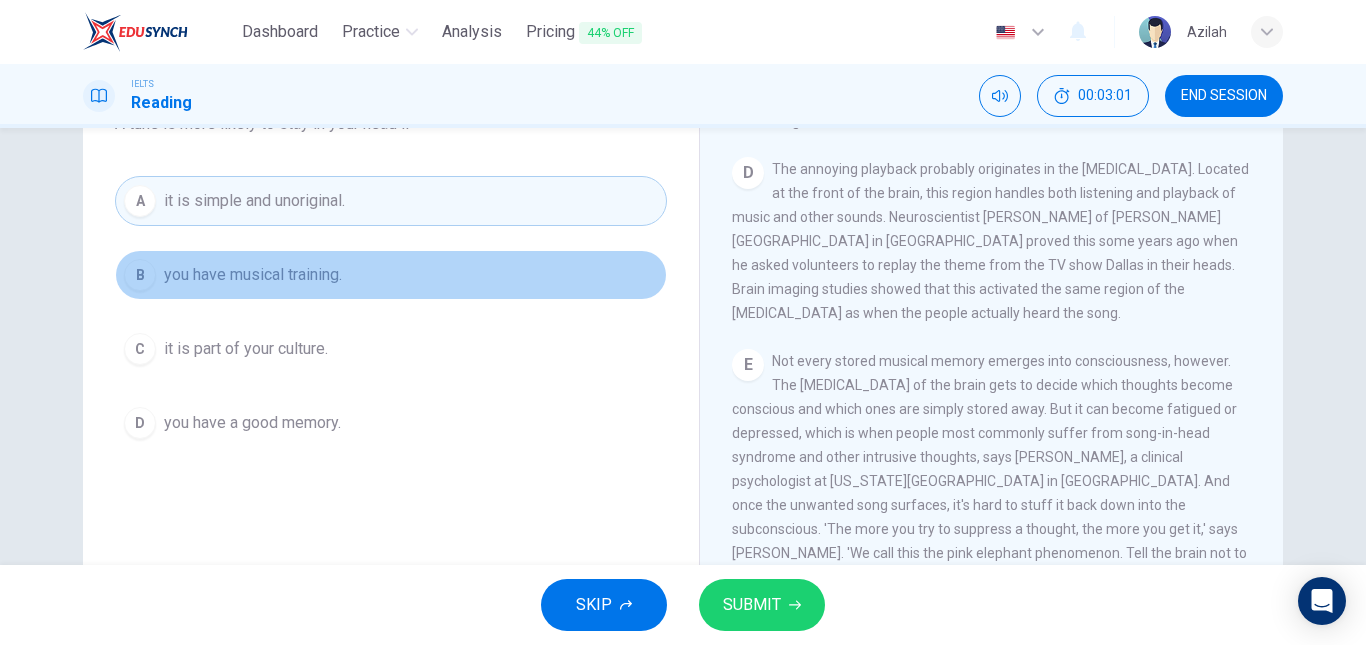 click on "you have musical training." at bounding box center (253, 275) 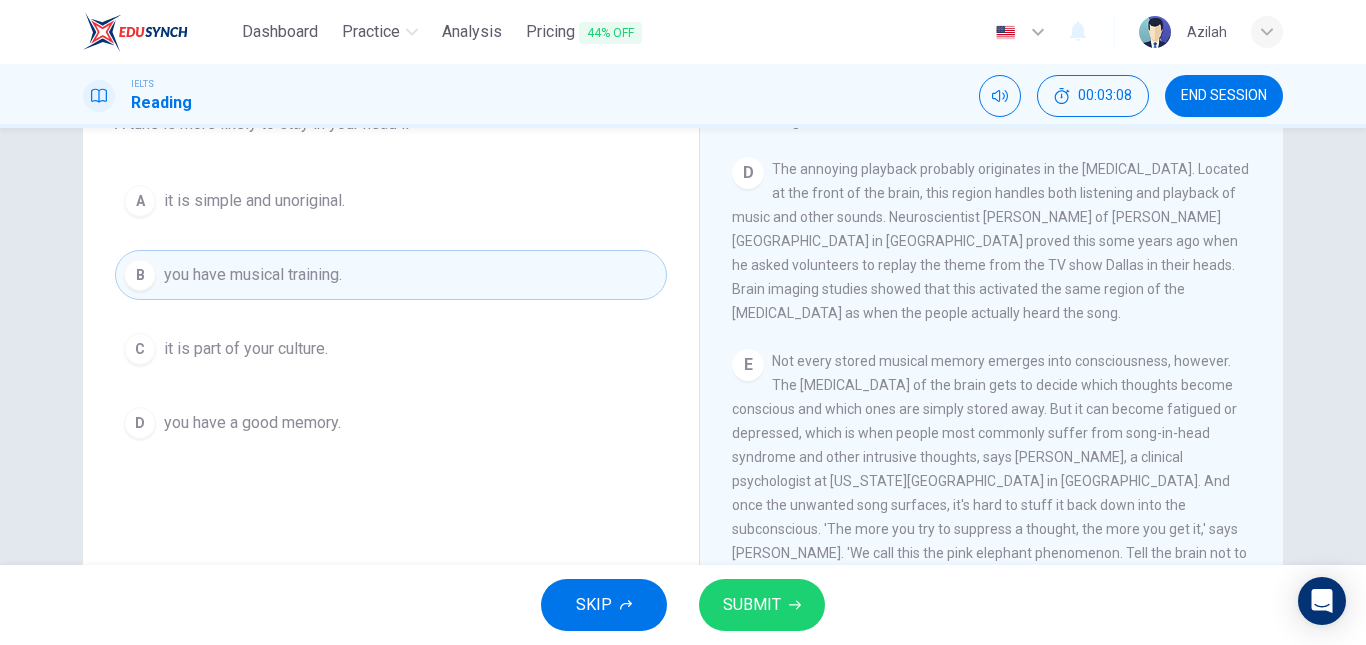 scroll, scrollTop: 100, scrollLeft: 0, axis: vertical 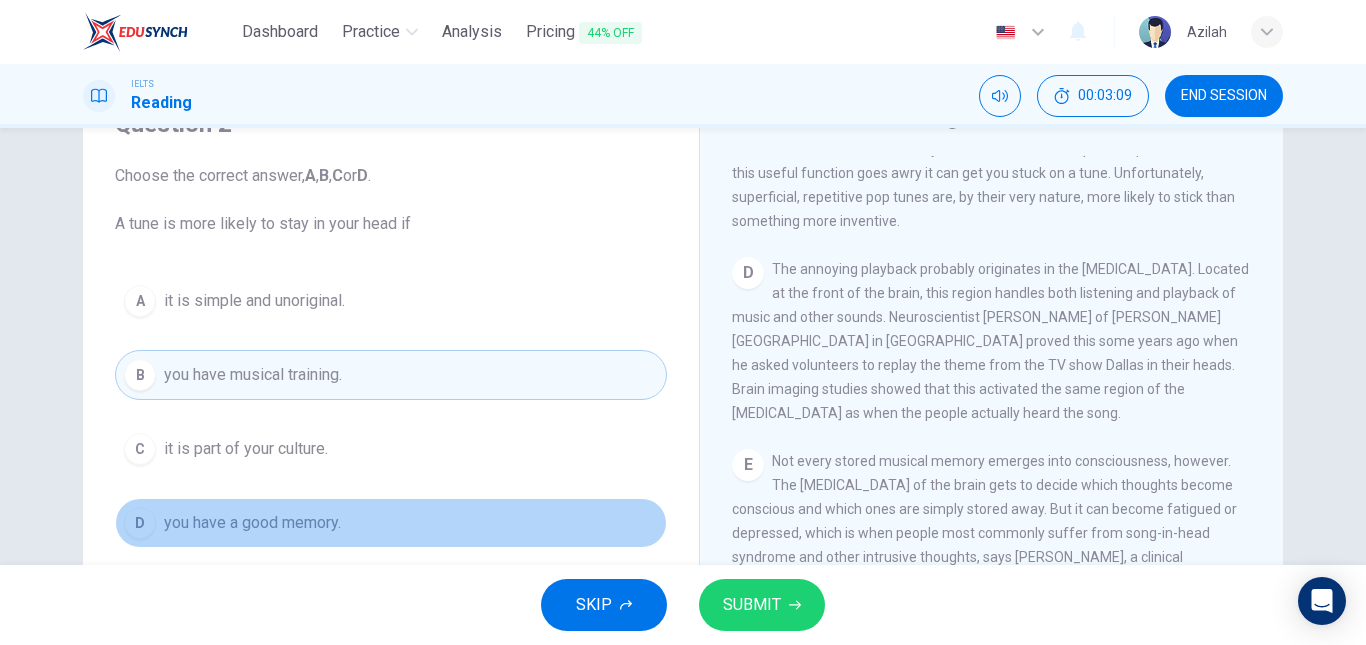 click on "you have a good memory." at bounding box center (252, 523) 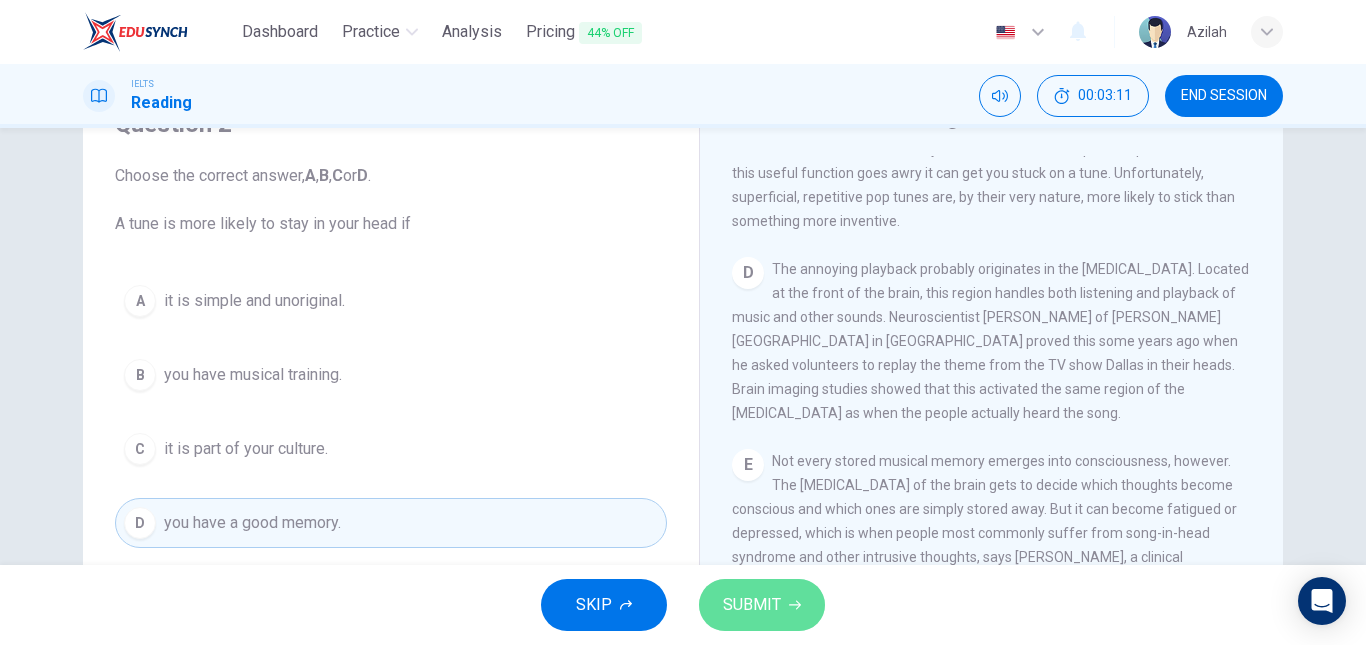 click on "SUBMIT" at bounding box center (752, 605) 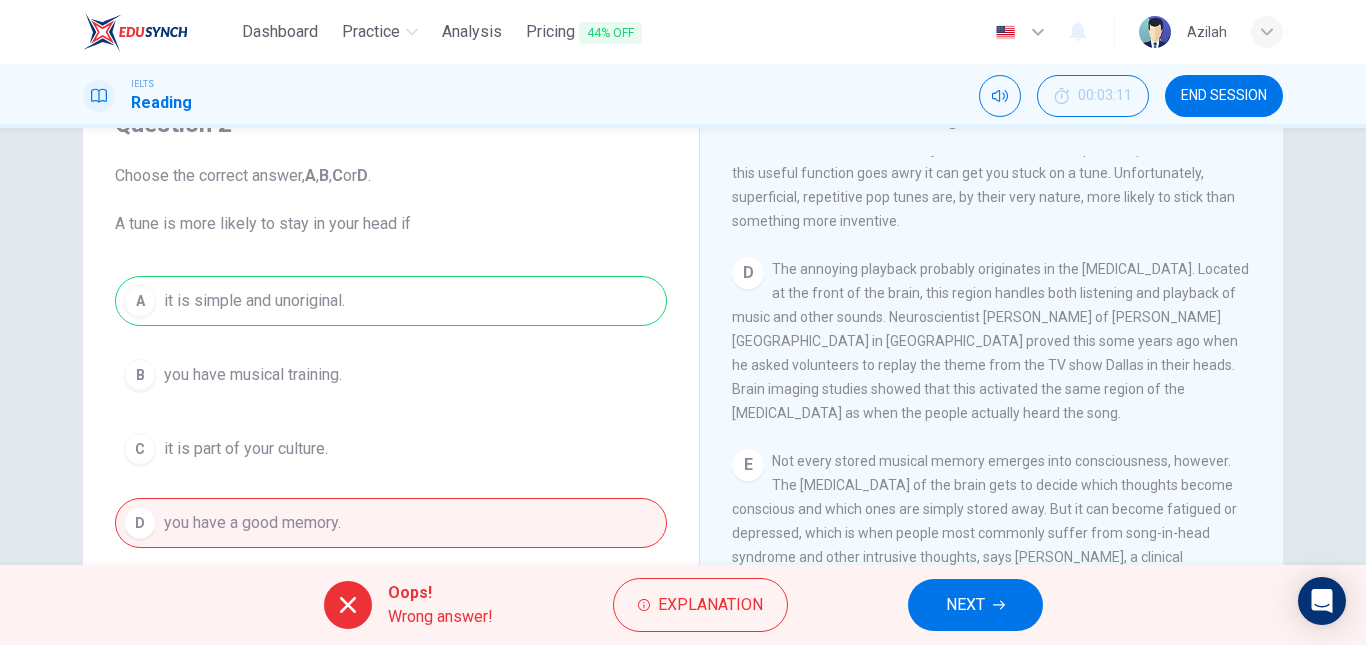 drag, startPoint x: 944, startPoint y: 609, endPoint x: 928, endPoint y: 599, distance: 18.867962 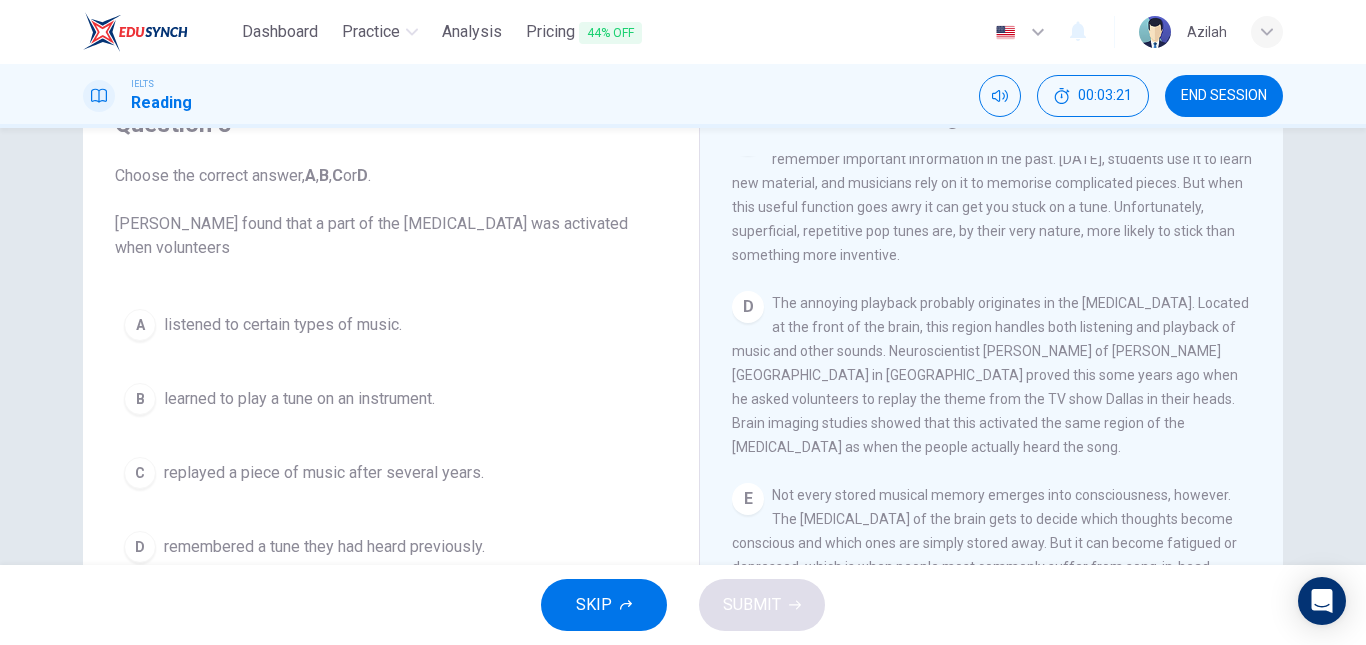 scroll, scrollTop: 800, scrollLeft: 0, axis: vertical 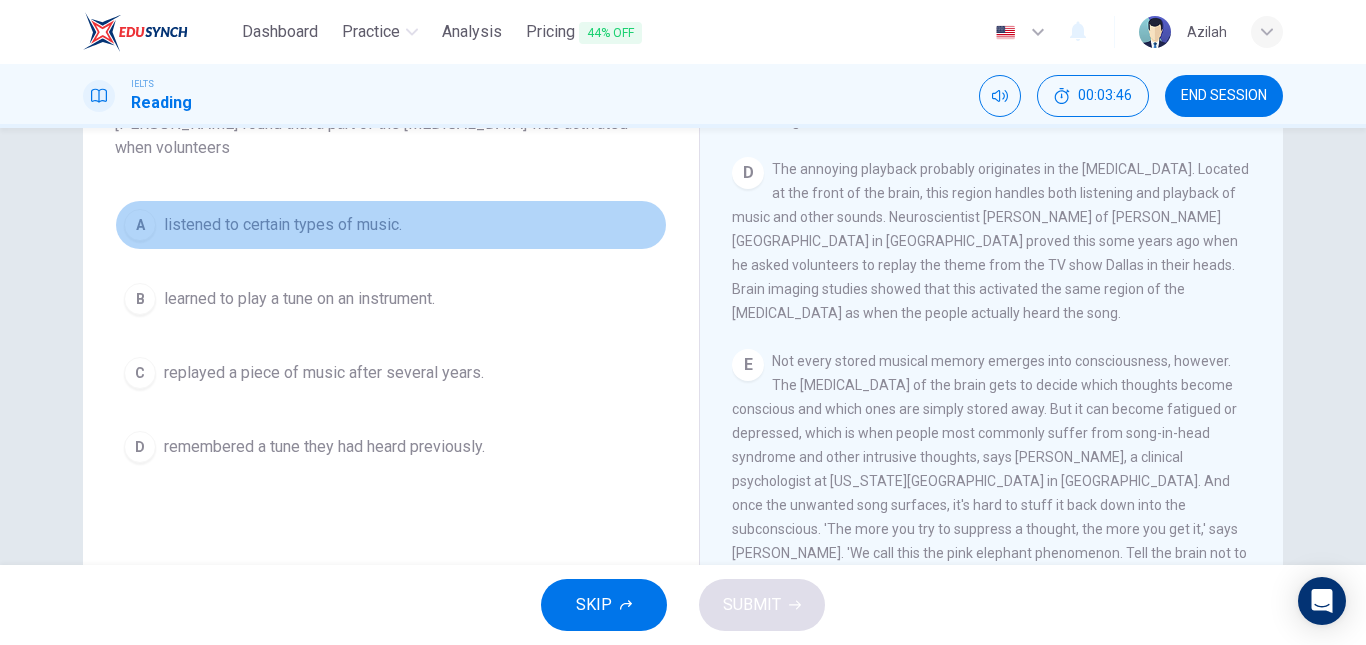 click on "listened to certain types of music." at bounding box center [283, 225] 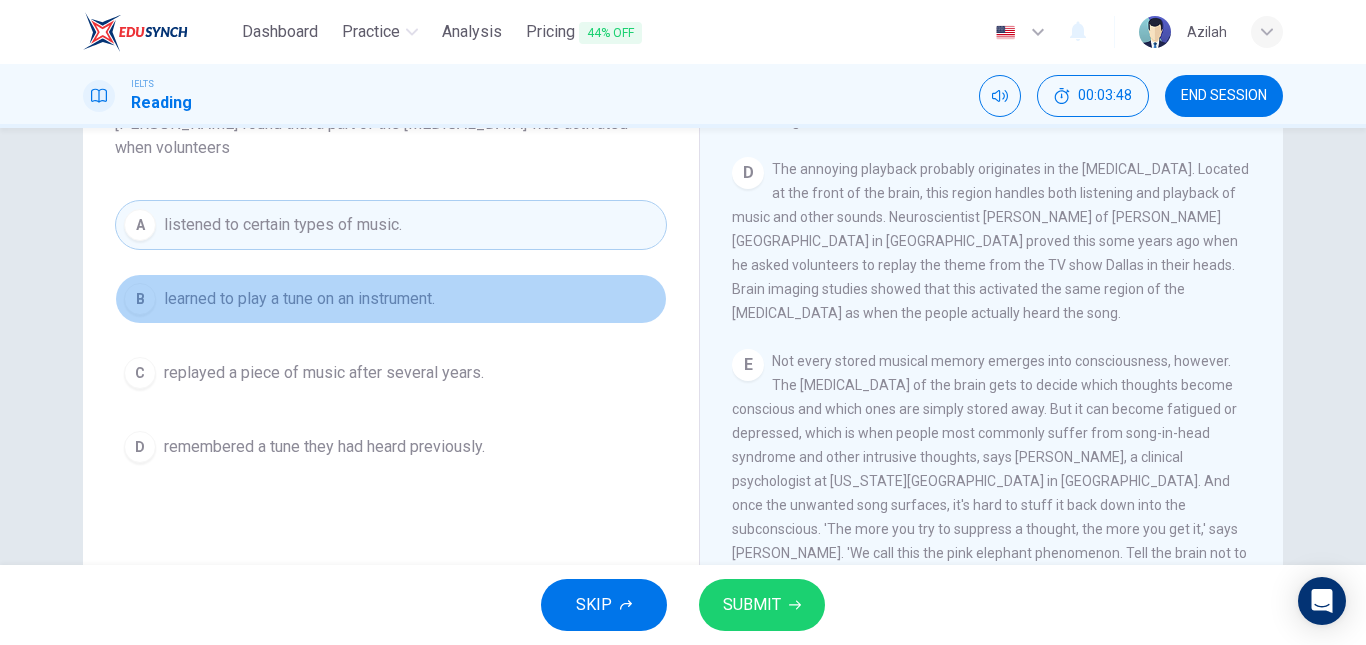 click on "B learned to play a tune on an instrument." at bounding box center (391, 299) 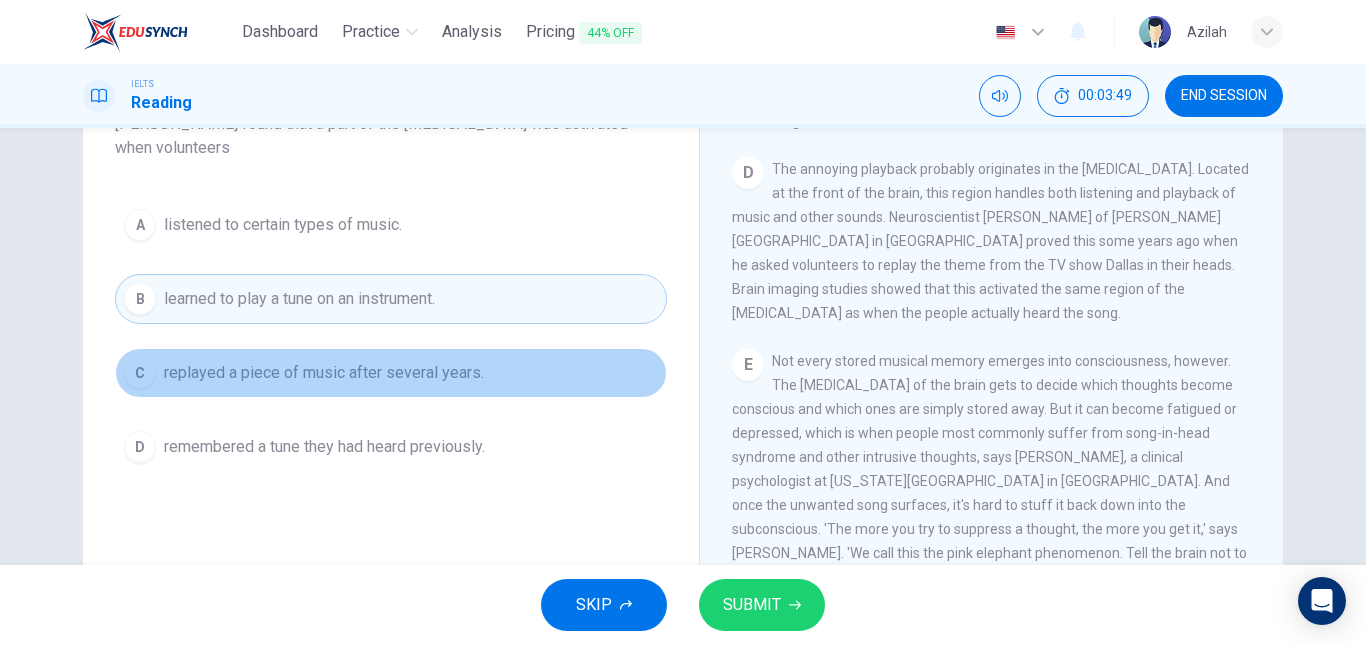 click on "replayed a piece of music after several years." at bounding box center [324, 373] 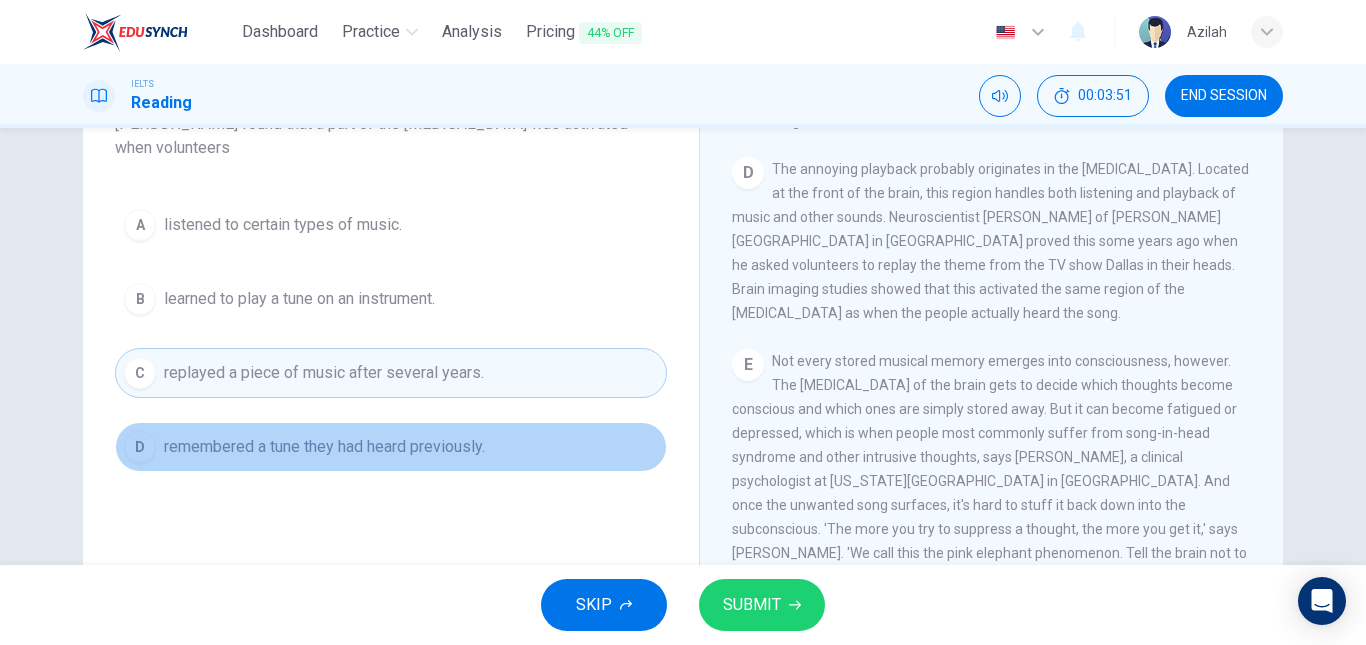 click on "remembered a tune they had heard previously." at bounding box center (324, 447) 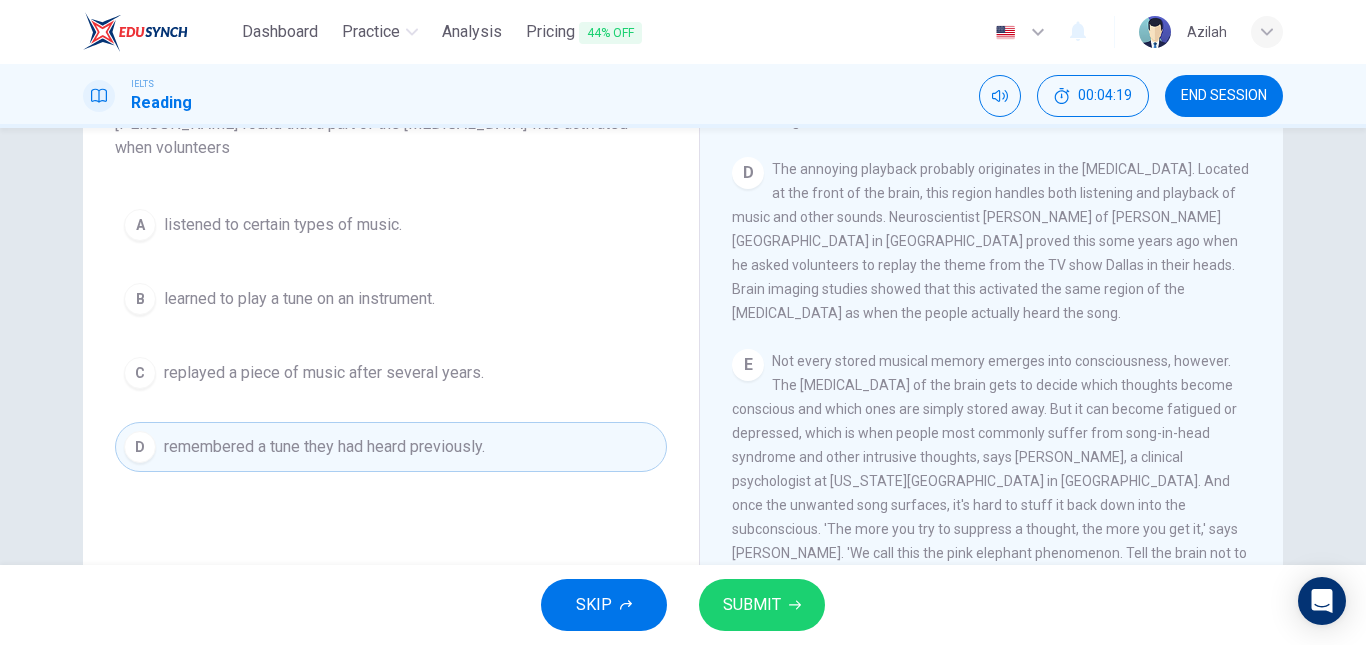 click 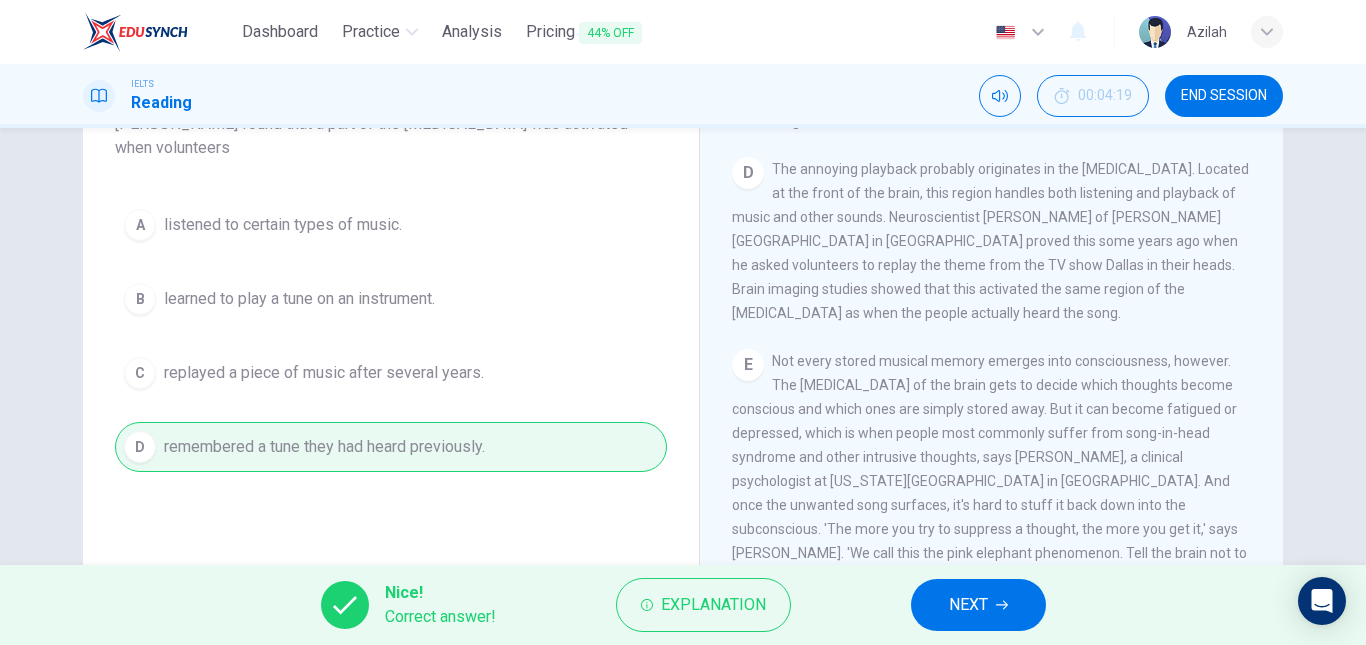 click on "NEXT" at bounding box center (968, 605) 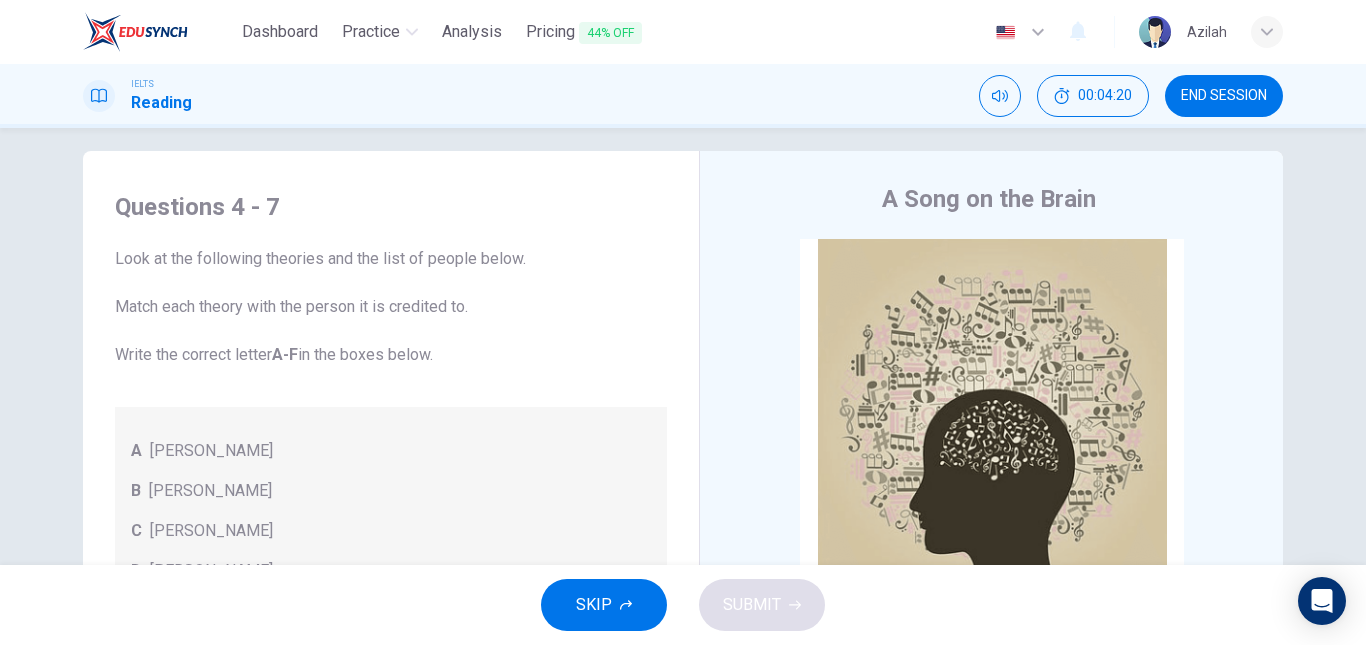 scroll, scrollTop: 0, scrollLeft: 0, axis: both 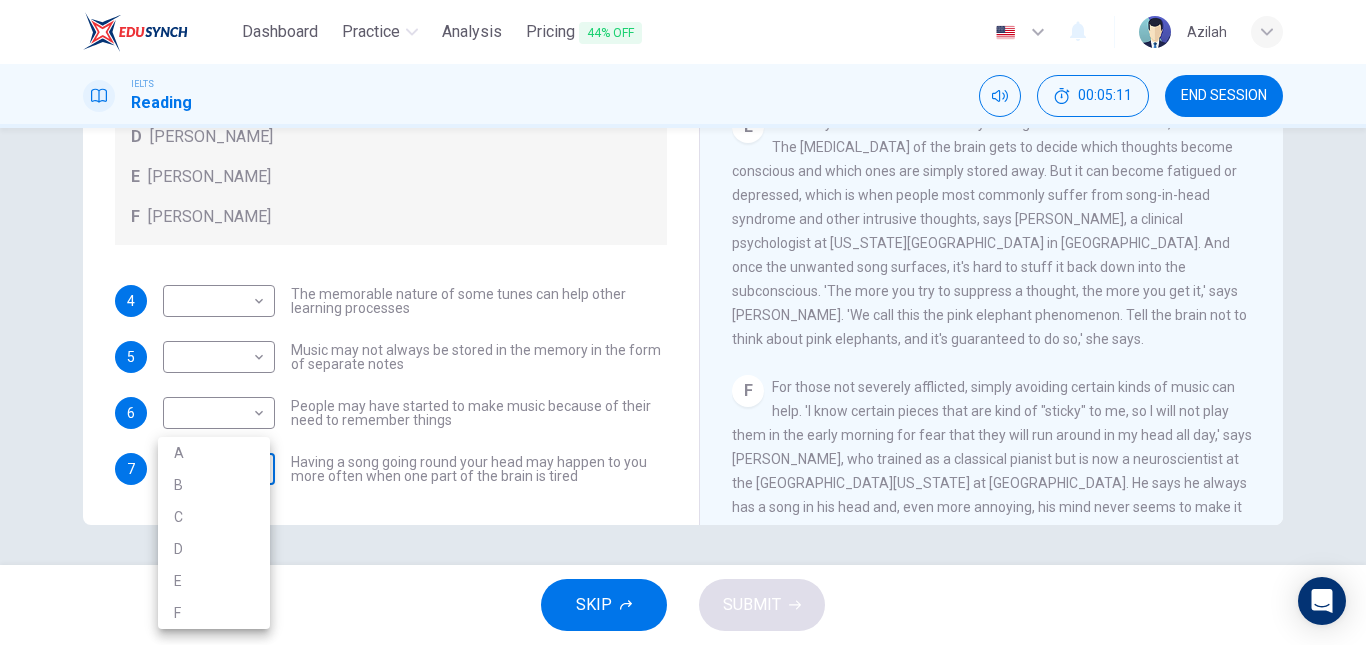 click on "Dashboard Practice Analysis Pricing 44% OFF English en ​ Azilah IELTS Reading 00:05:11 END SESSION Questions 4 - 7 Look at the following theories and the list of people below.
Match each theory with the person it is credited to.
Write the correct letter  A-F  in the boxes below. A [PERSON_NAME] B [PERSON_NAME] C [PERSON_NAME] D [PERSON_NAME] E [PERSON_NAME] F [PERSON_NAME] 4 ​ ​ The memorable nature of some tunes can help other learning processes 5 ​ ​ Music may not always be stored in the memory in the form of separate notes 6 ​ ​ People may have started to make music because of their need to remember things 7 ​ ​ Having a song going round your head may happen to you more often when one part of the brain is tired A Song on the Brain CLICK TO ZOOM Click to Zoom A B C D E F G H I SKIP SUBMIT EduSynch - Online Language Proficiency Testing
Dashboard Practice Analysis Pricing   44% OFF Notifications © Copyright  2025 A B C D E F" at bounding box center [683, 322] 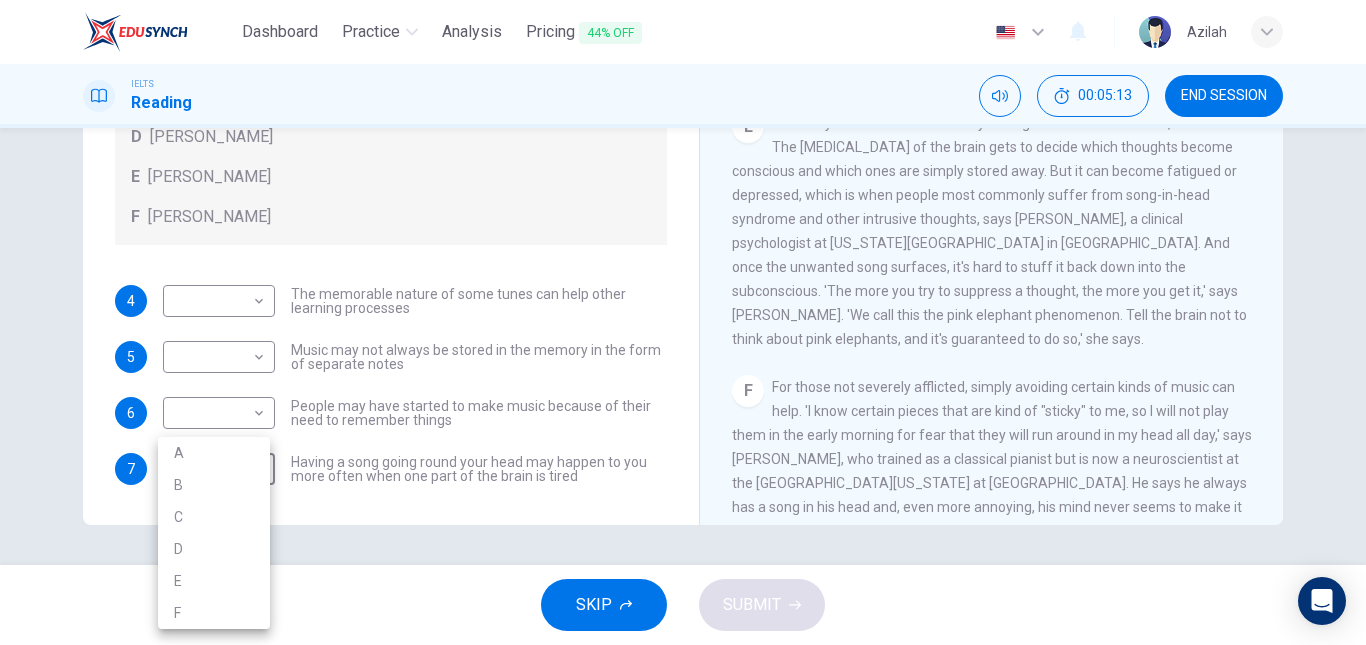 click at bounding box center (683, 322) 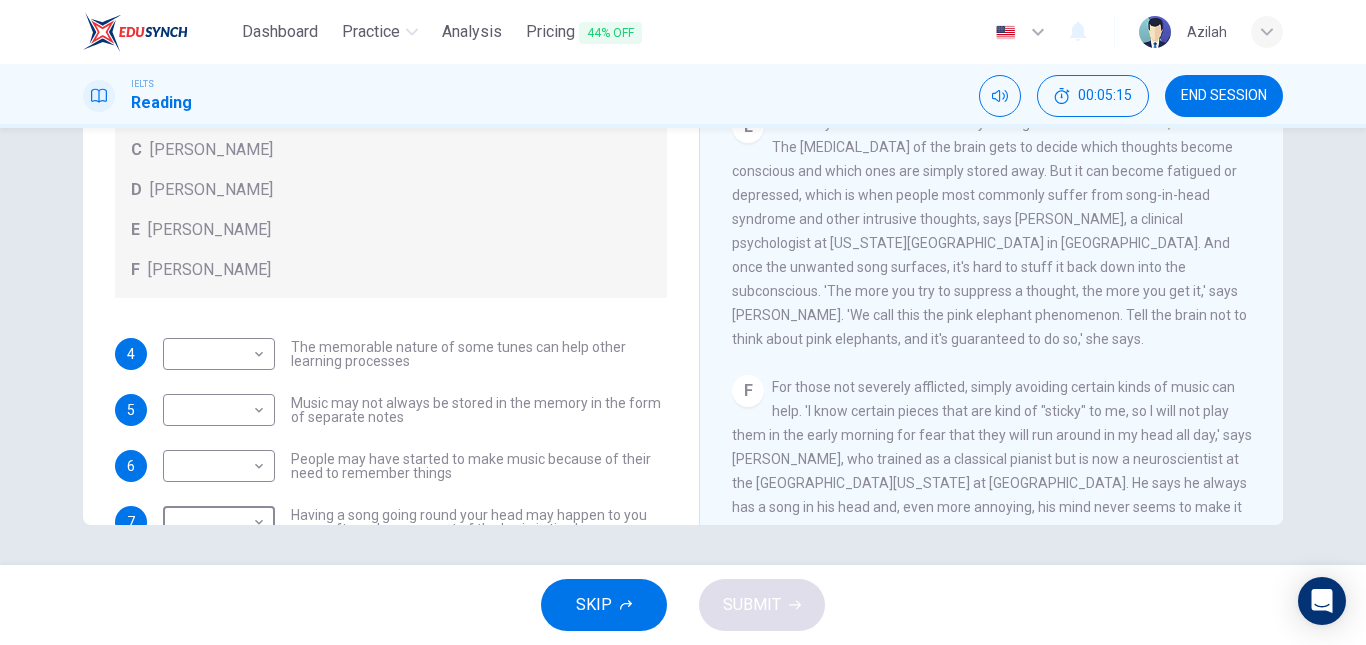 scroll, scrollTop: 0, scrollLeft: 0, axis: both 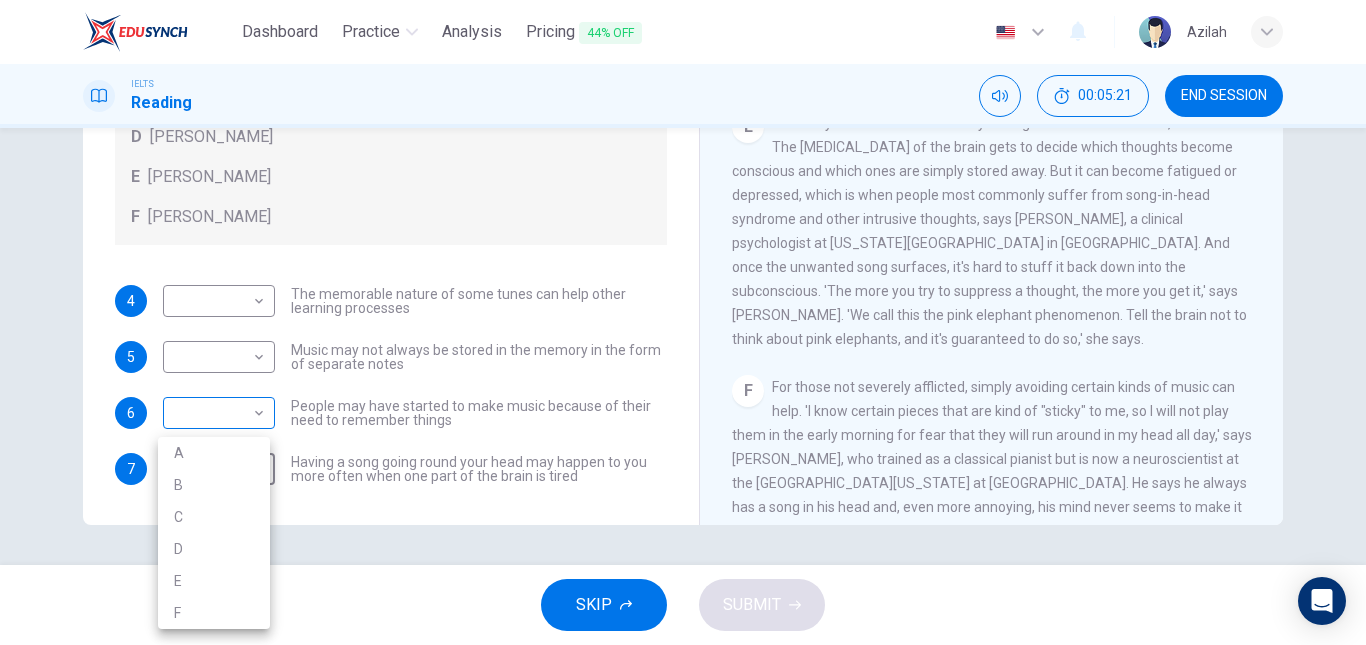 click on "Dashboard Practice Analysis Pricing 44% OFF English en ​ Azilah IELTS Reading 00:05:21 END SESSION Questions 4 - 7 Look at the following theories and the list of people below.
Match each theory with the person it is credited to.
Write the correct letter  A-F  in the boxes below. A [PERSON_NAME] B [PERSON_NAME] C [PERSON_NAME] D [PERSON_NAME] E [PERSON_NAME] F [PERSON_NAME] 4 ​ ​ The memorable nature of some tunes can help other learning processes 5 ​ ​ Music may not always be stored in the memory in the form of separate notes 6 ​ ​ People may have started to make music because of their need to remember things 7 ​ ​ Having a song going round your head may happen to you more often when one part of the brain is tired A Song on the Brain CLICK TO ZOOM Click to Zoom A B C D E F G H I SKIP SUBMIT EduSynch - Online Language Proficiency Testing
Dashboard Practice Analysis Pricing   44% OFF Notifications © Copyright  2025 A B C D E F" at bounding box center [683, 322] 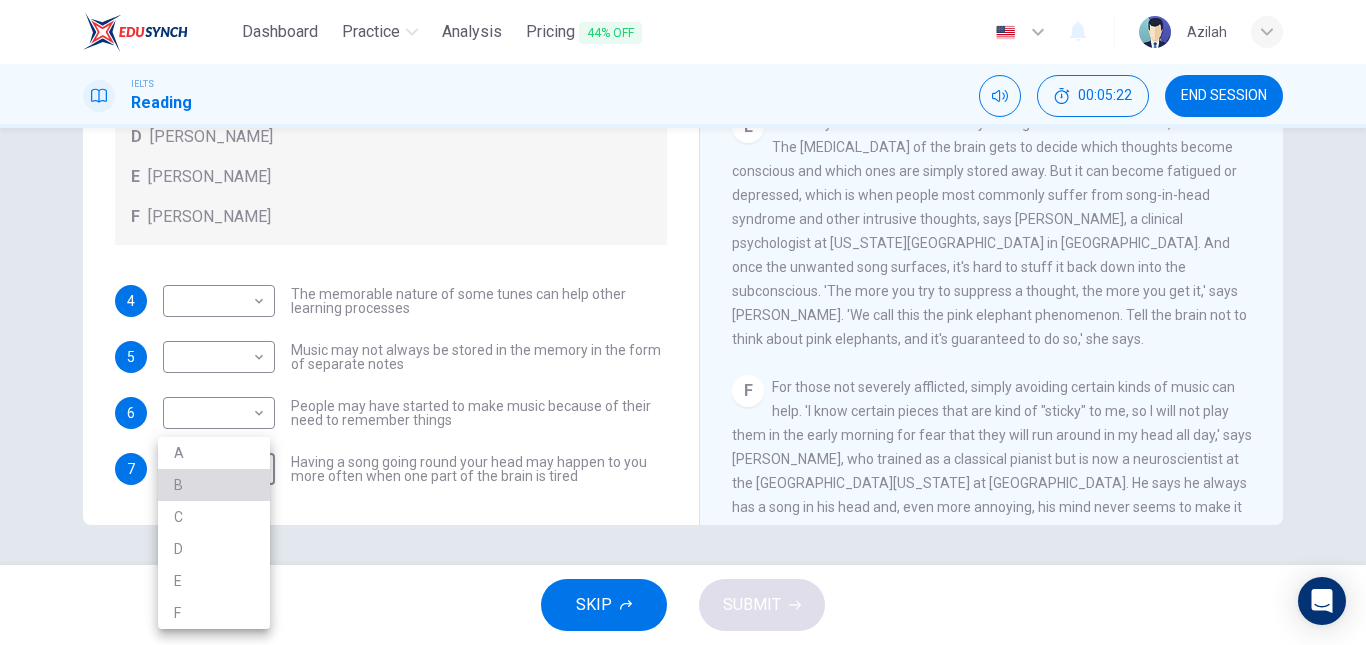 click on "B" at bounding box center (214, 485) 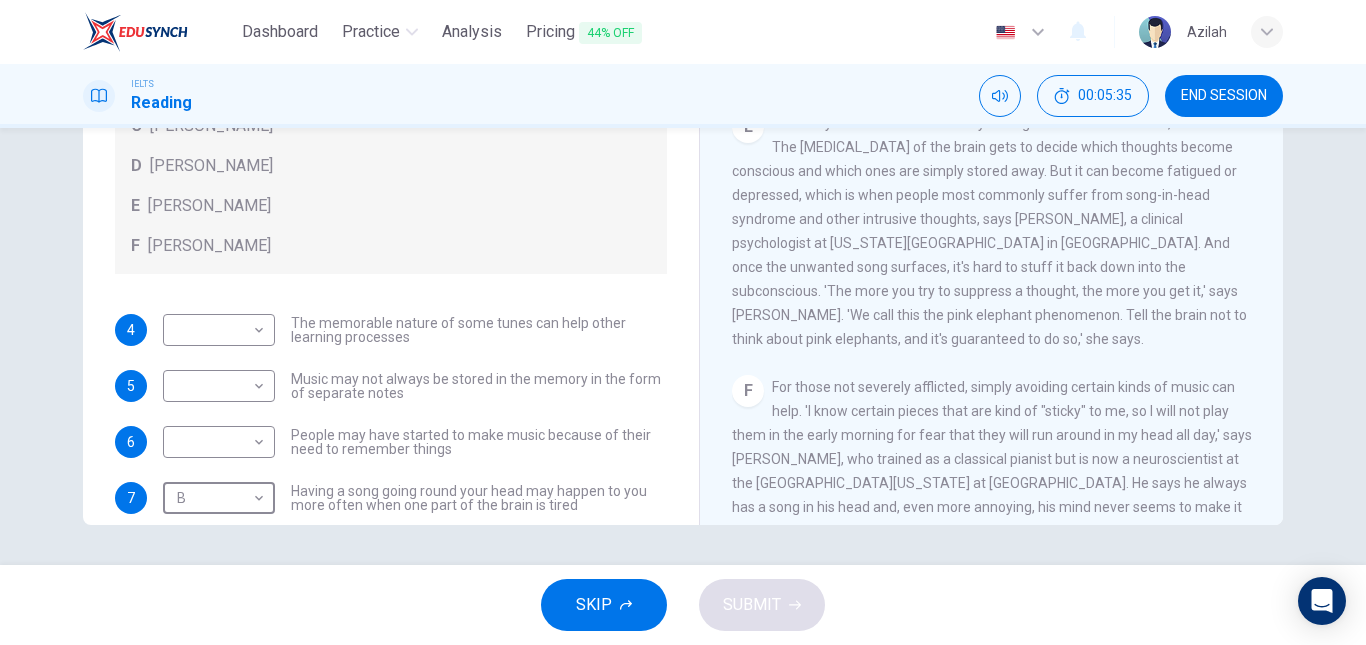 scroll, scrollTop: 113, scrollLeft: 0, axis: vertical 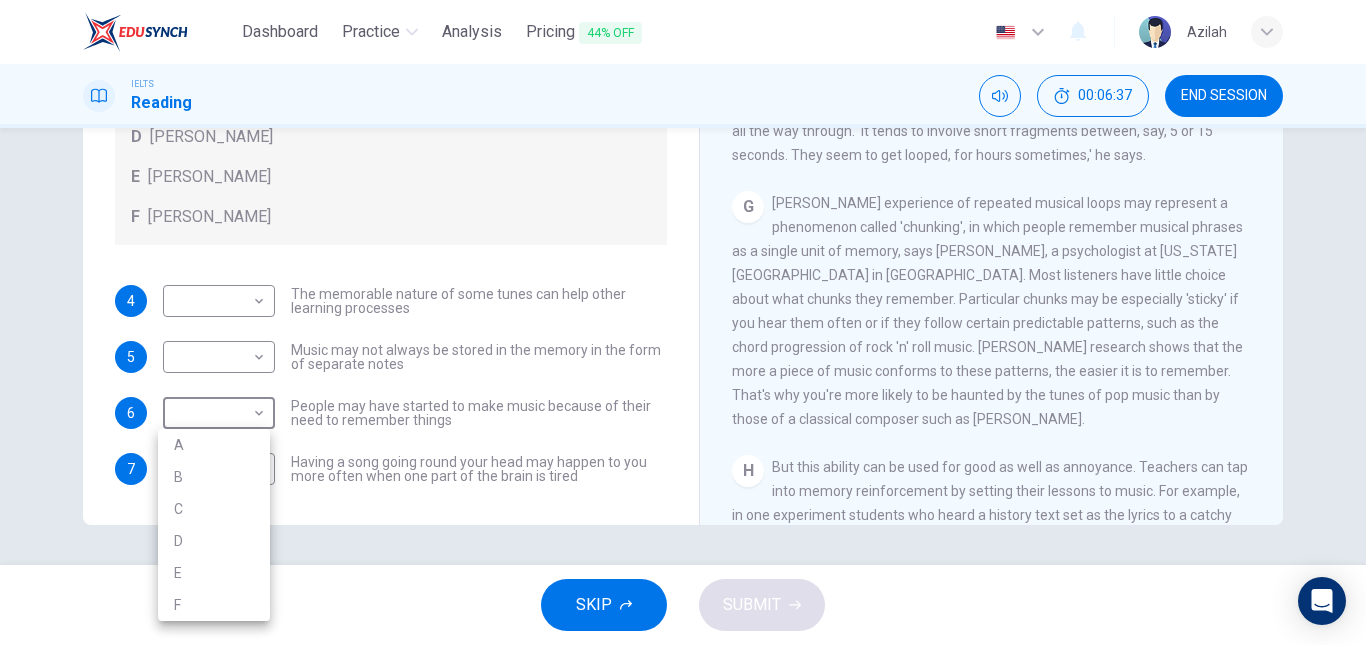 click on "Dashboard Practice Analysis Pricing 44% OFF English en ​ Azilah IELTS Reading 00:06:37 END SESSION Questions 4 - 7 Look at the following theories and the list of people below.
Match each theory with the person it is credited to.
Write the correct letter  A-F  in the boxes below. A [PERSON_NAME] B [PERSON_NAME] C [PERSON_NAME] D [PERSON_NAME] E [PERSON_NAME] F [PERSON_NAME] 4 ​ ​ The memorable nature of some tunes can help other learning processes 5 ​ ​ Music may not always be stored in the memory in the form of separate notes 6 ​ ​ People may have started to make music because of their need to remember things 7 B B ​ Having a song going round your head may happen to you more often when one part of the brain is tired A Song on the Brain CLICK TO ZOOM Click to Zoom A B C D E F G H I SKIP SUBMIT EduSynch - Online Language Proficiency Testing
Dashboard Practice Analysis Pricing   44% OFF Notifications © Copyright  2025 A B C D E F" at bounding box center [683, 322] 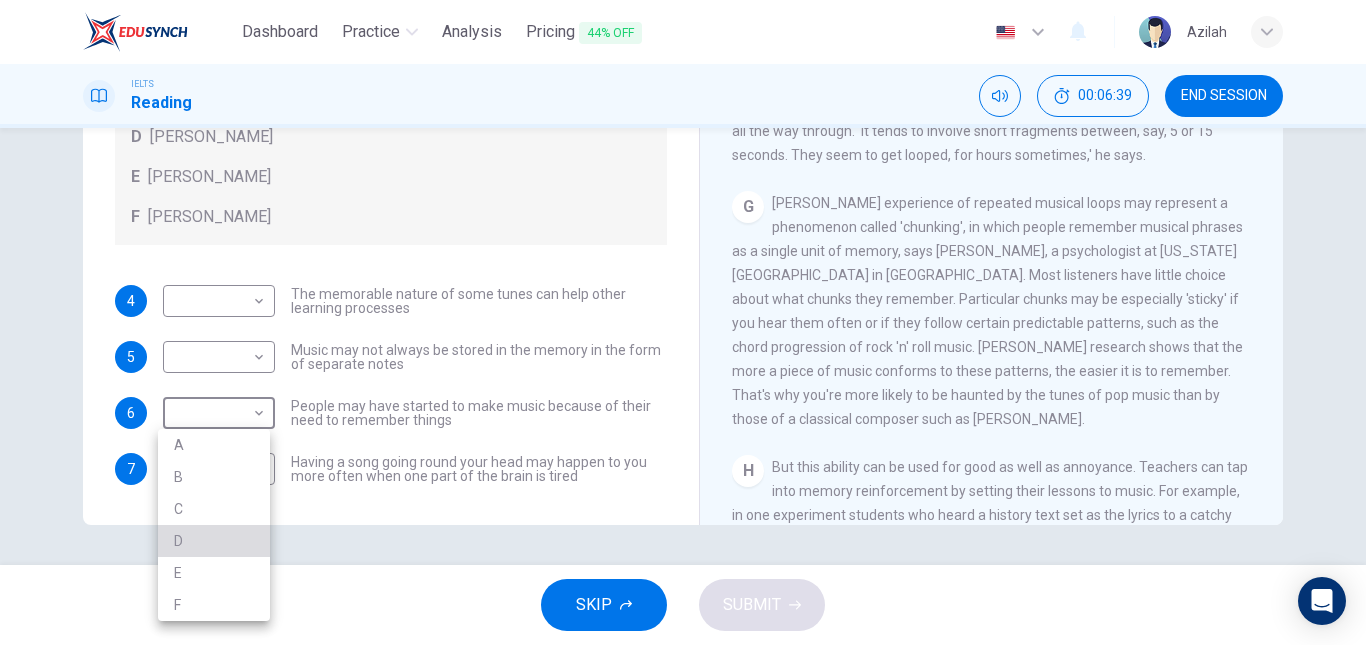 click on "D" at bounding box center (214, 541) 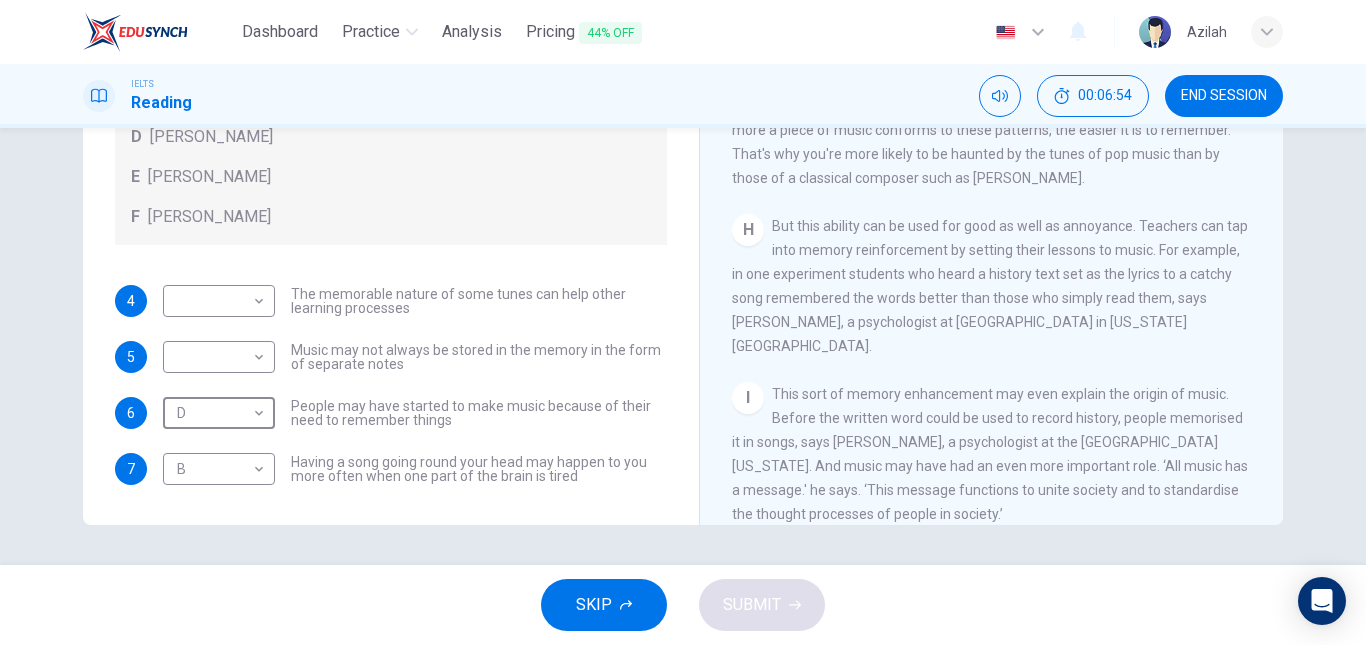 scroll, scrollTop: 1600, scrollLeft: 0, axis: vertical 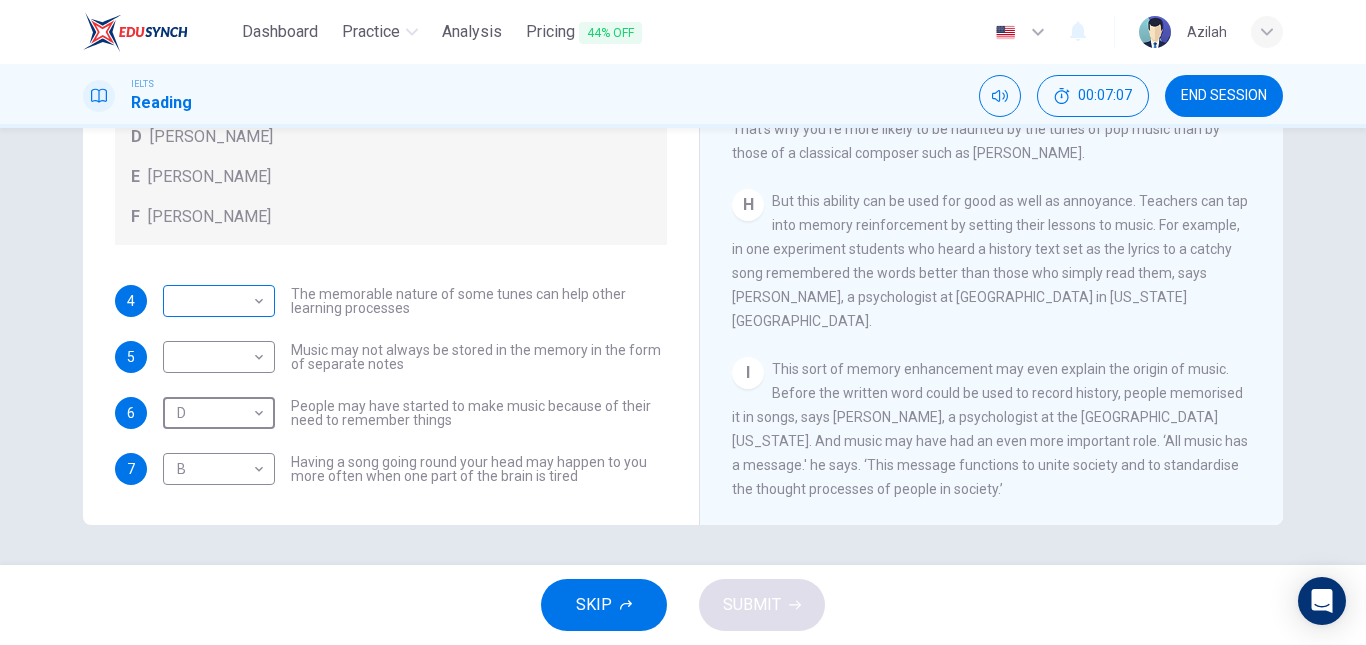 click on "Dashboard Practice Analysis Pricing 44% OFF English en ​ Azilah IELTS Reading 00:07:07 END SESSION Questions 4 - 7 Look at the following theories and the list of people below.
Match each theory with the person it is credited to.
Write the correct letter  A-F  in the boxes below. A [PERSON_NAME] B [PERSON_NAME] C [PERSON_NAME] D [PERSON_NAME] E [PERSON_NAME] F [PERSON_NAME] 4 ​ ​ The memorable nature of some tunes can help other learning processes 5 ​ ​ Music may not always be stored in the memory in the form of separate notes 6 D D ​ People may have started to make music because of their need to remember things 7 B B ​ Having a song going round your head may happen to you more often when one part of the brain is tired A Song on the Brain CLICK TO ZOOM Click to Zoom A B C D E F G H I SKIP SUBMIT EduSynch - Online Language Proficiency Testing
Dashboard Practice Analysis Pricing   44% OFF Notifications © Copyright  2025" at bounding box center [683, 322] 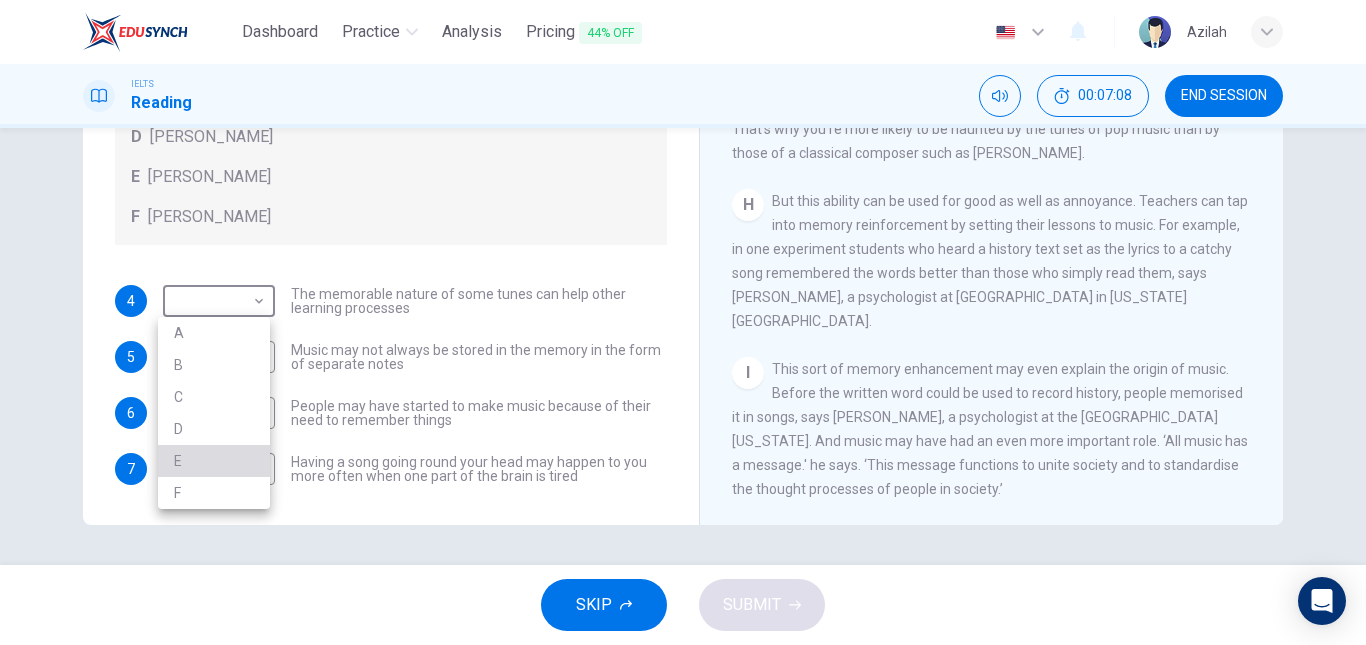 click on "E" at bounding box center (214, 461) 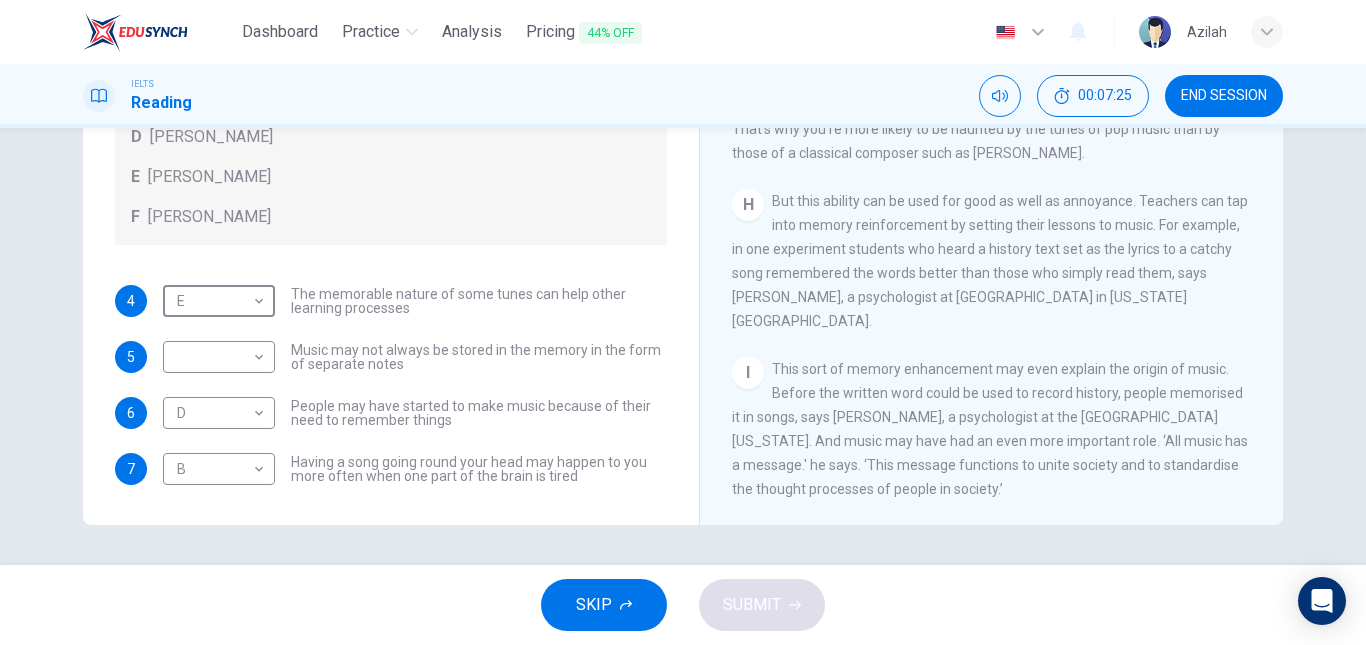 scroll, scrollTop: 1605, scrollLeft: 0, axis: vertical 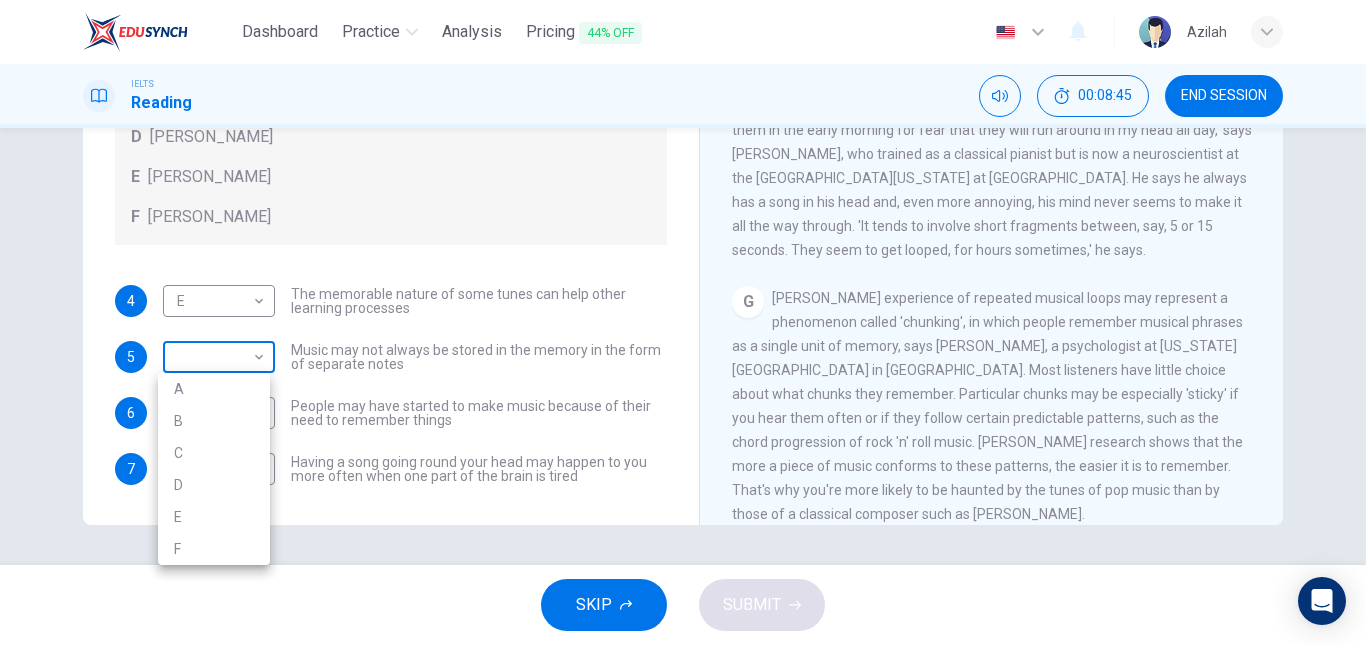 click on "Dashboard Practice Analysis Pricing 44% OFF English en ​ Azilah IELTS Reading 00:08:45 END SESSION Questions 4 - 7 Look at the following theories and the list of people below.
Match each theory with the person it is credited to.
Write the correct letter  A-F  in the boxes below. A [PERSON_NAME] B [PERSON_NAME] C [PERSON_NAME] D [PERSON_NAME] E [PERSON_NAME] F [PERSON_NAME] 4 E E ​ The memorable nature of some tunes can help other learning processes 5 ​ ​ Music may not always be stored in the memory in the form of separate notes 6 D D ​ People may have started to make music because of their need to remember things 7 B B ​ Having a song going round your head may happen to you more often when one part of the brain is tired A Song on the Brain CLICK TO ZOOM Click to Zoom A B C D E F G H I SKIP SUBMIT EduSynch - Online Language Proficiency Testing
Dashboard Practice Analysis Pricing   44% OFF Notifications © Copyright  2025 A B C D E F" at bounding box center (683, 322) 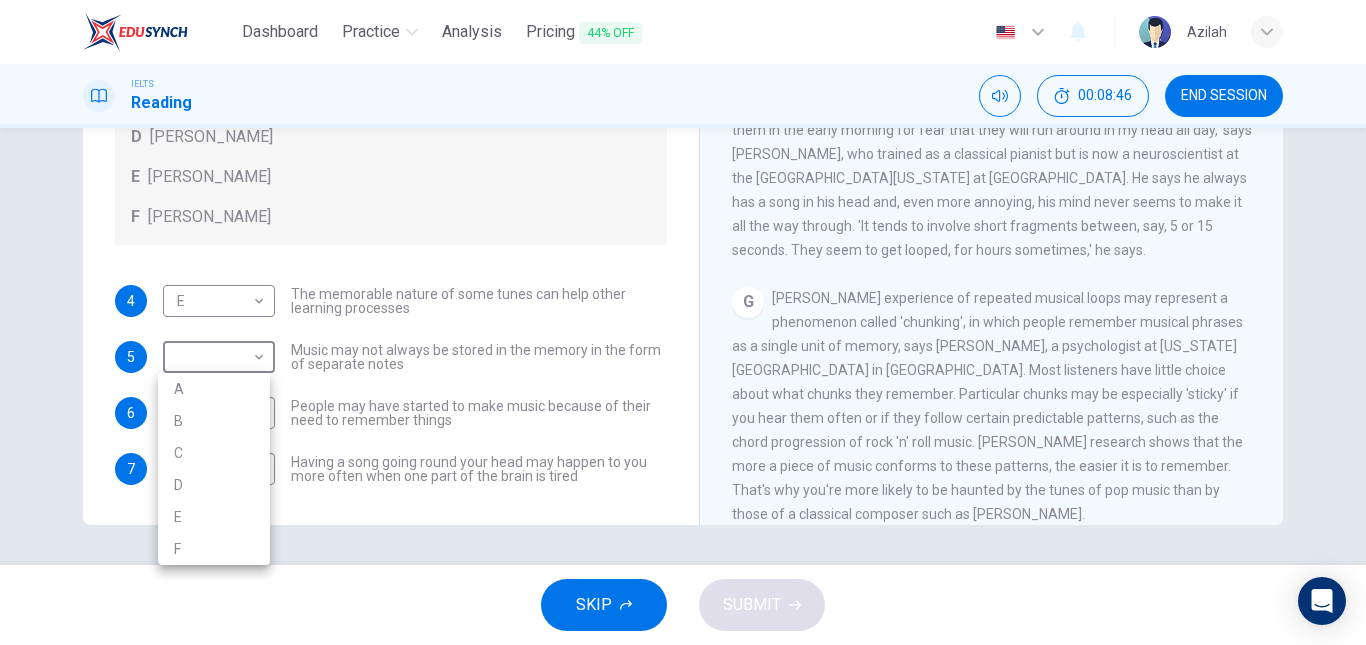 drag, startPoint x: 212, startPoint y: 451, endPoint x: 438, endPoint y: 623, distance: 284.00705 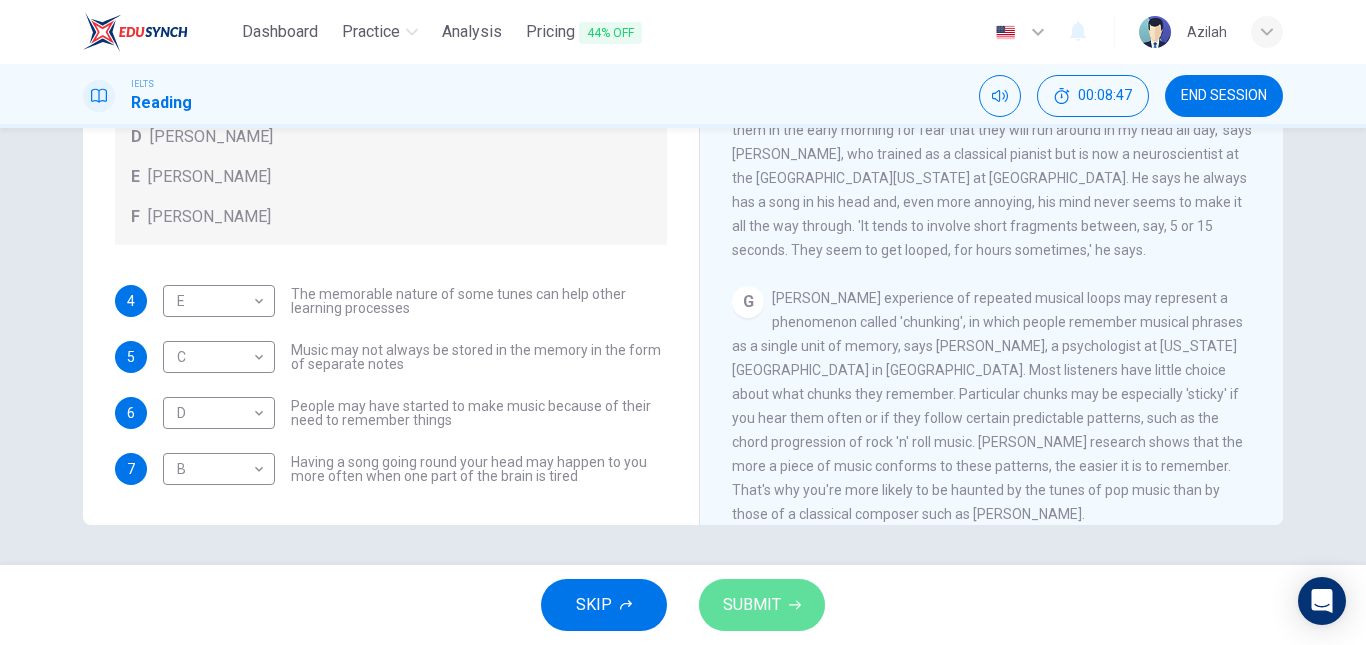 click on "SUBMIT" at bounding box center [762, 605] 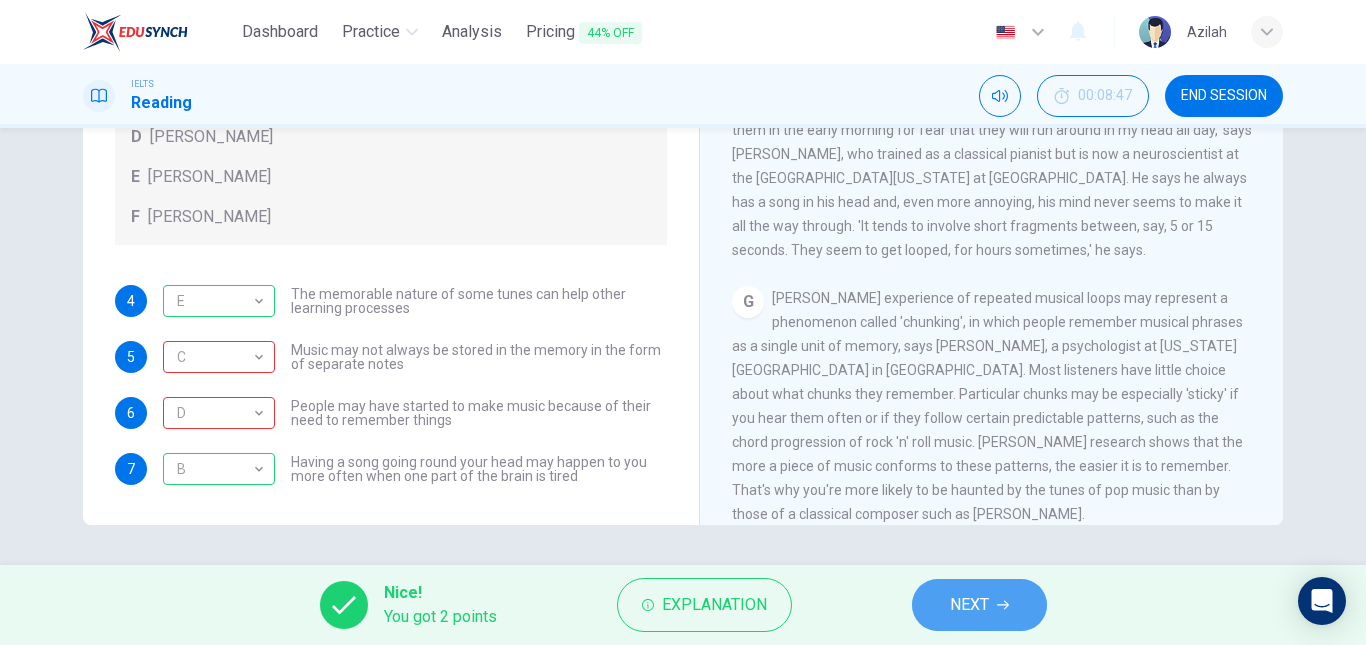 click on "NEXT" at bounding box center (979, 605) 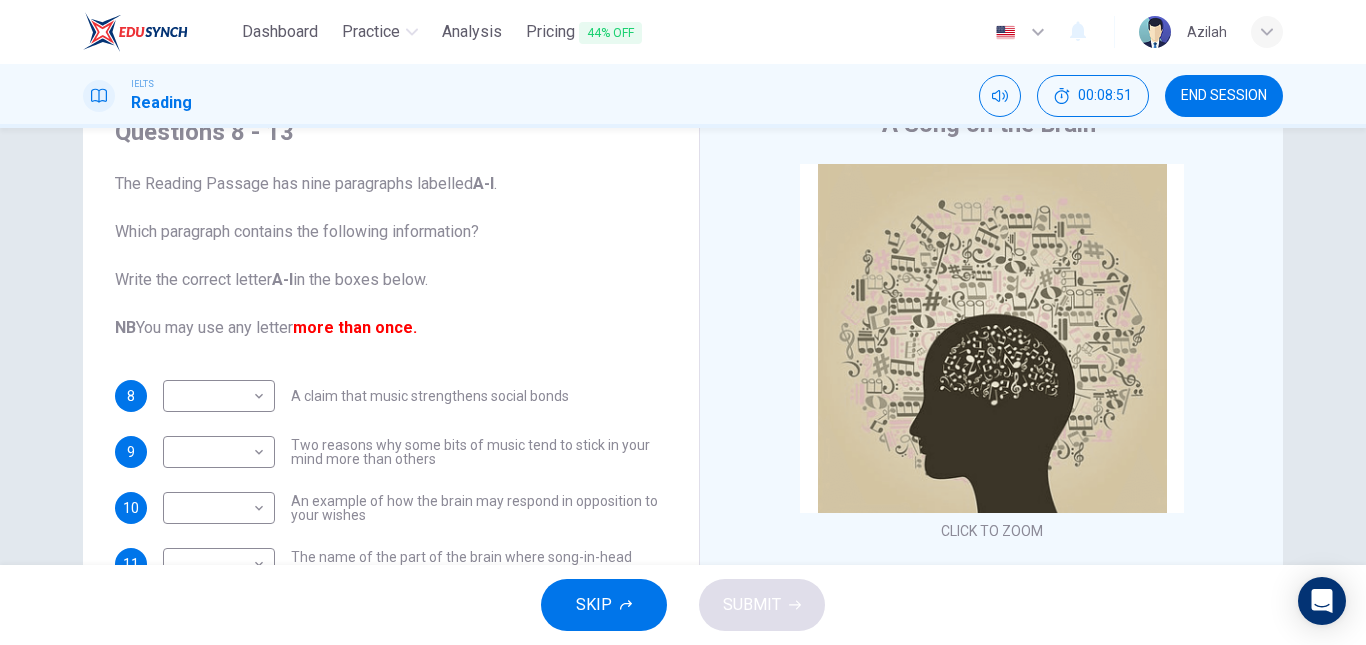 scroll, scrollTop: 138, scrollLeft: 0, axis: vertical 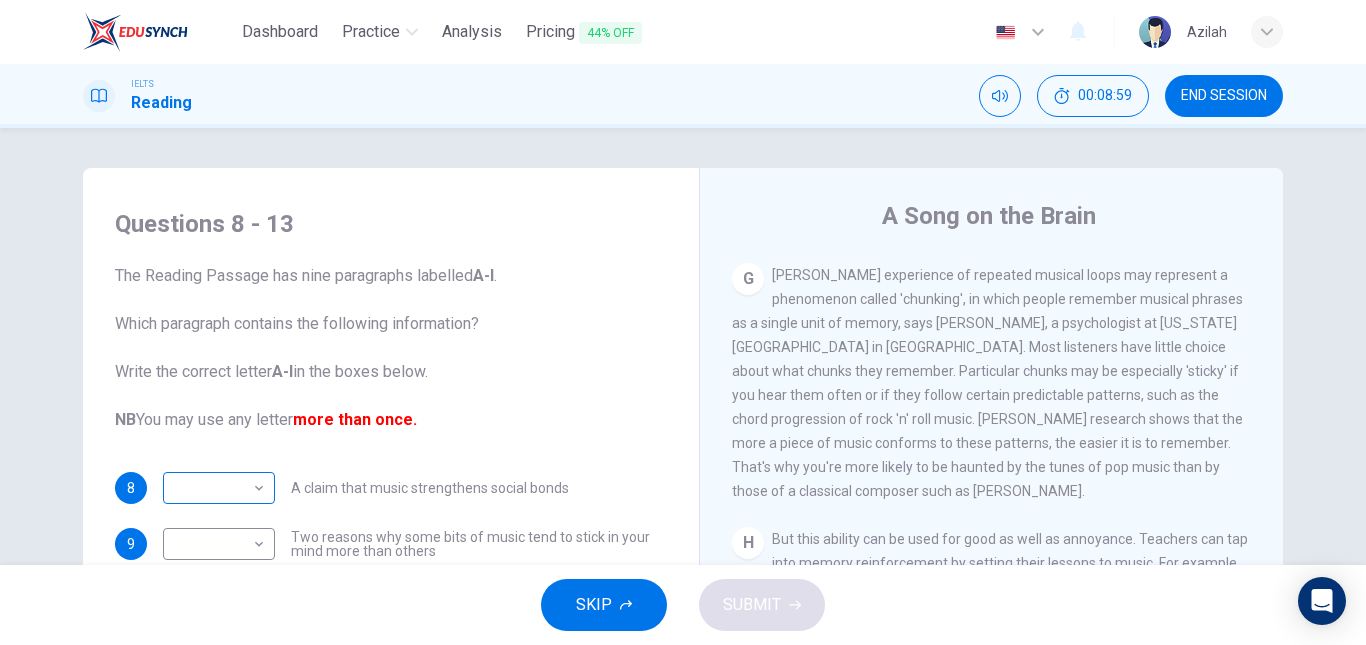click on "Dashboard Practice Analysis Pricing 44% OFF English en ​ Azilah IELTS Reading 00:08:59 END SESSION Questions 8 - 13 The Reading Passage has nine paragraphs labelled  A-l .
Which paragraph contains the following information?
Write the correct letter  A-l  in the boxes below.
NB  You may use any letter  more than once. 8 ​ ​ A claim that music strengthens social bonds 9 ​ ​ Two reasons why some bits of music tend to stick in your mind more than others 10 ​ ​ An example of how the brain may respond in opposition to your wishes 11 ​ ​ The name of the part of the brain where song-in-head syndrome begins 12 ​ ​ Examples of two everyday events that can set off song-in-head syndrome 13 ​ ​ A description of what one person does to prevent song-in-head syndrome A Song on the Brain CLICK TO ZOOM Click to Zoom A B C D E F G H I SKIP SUBMIT EduSynch - Online Language Proficiency Testing
Dashboard Practice Analysis Pricing   44% OFF Notifications © Copyright  2025" at bounding box center (683, 322) 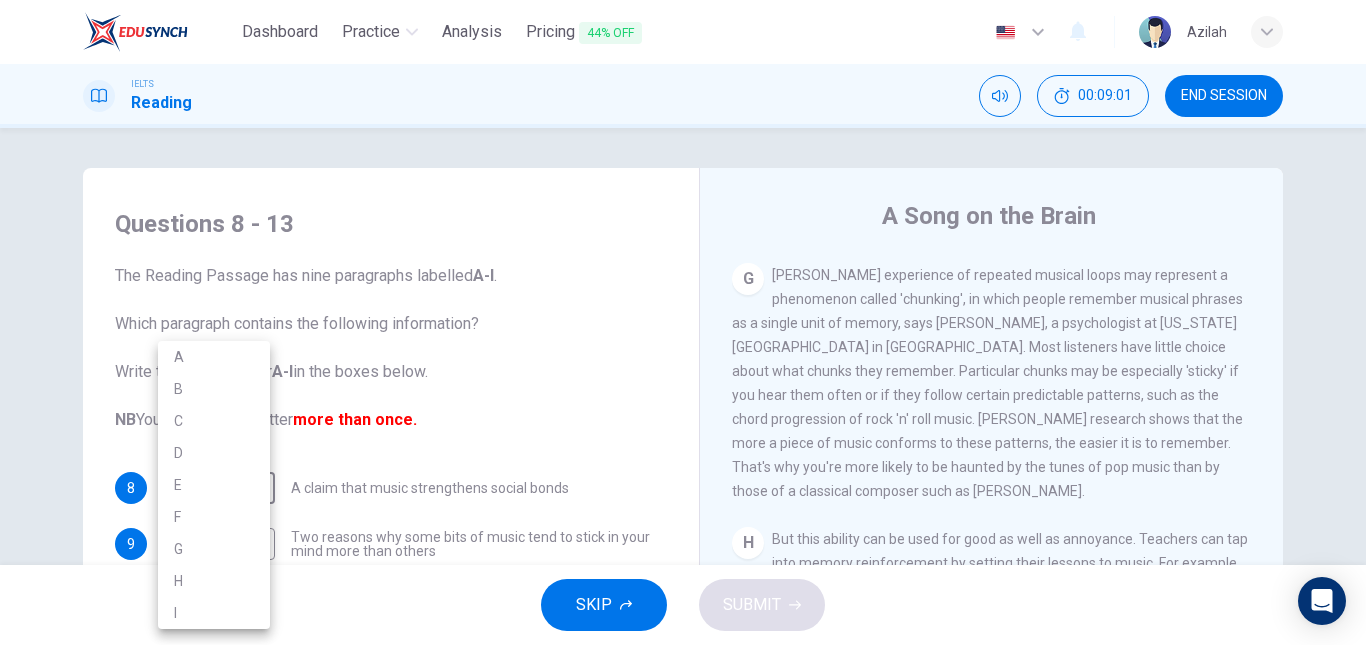 click on "I" at bounding box center [214, 613] 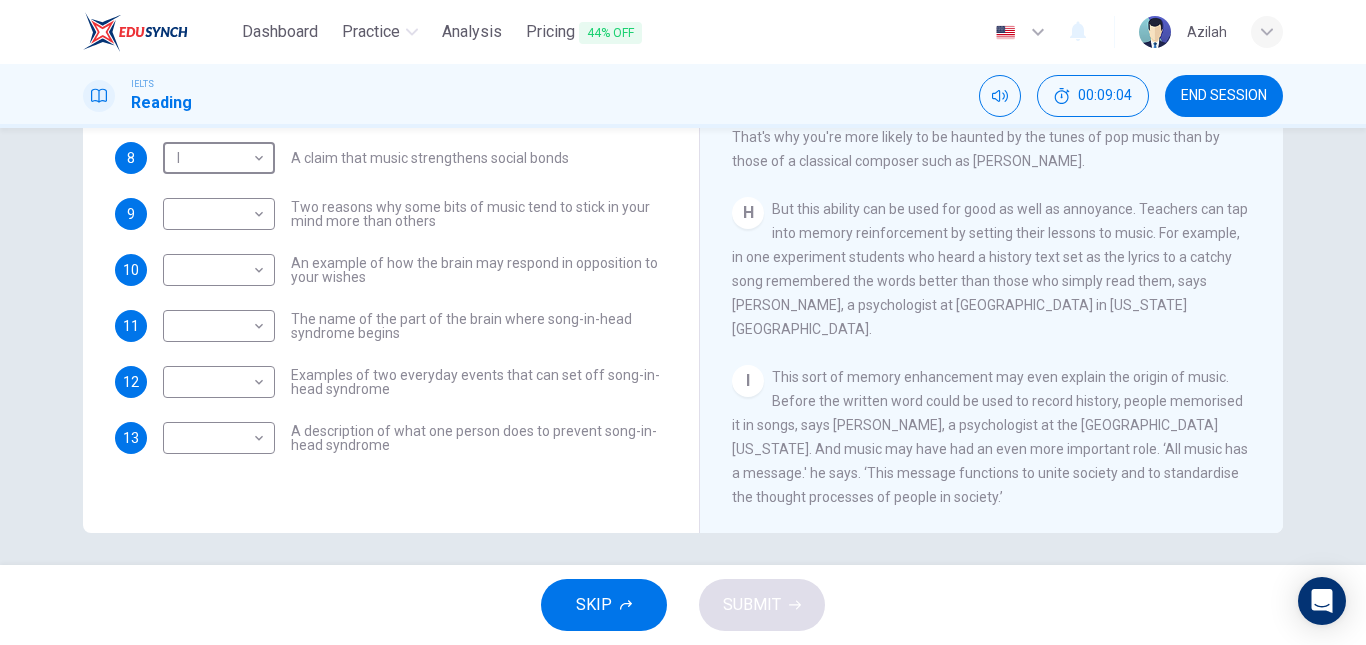 scroll, scrollTop: 338, scrollLeft: 0, axis: vertical 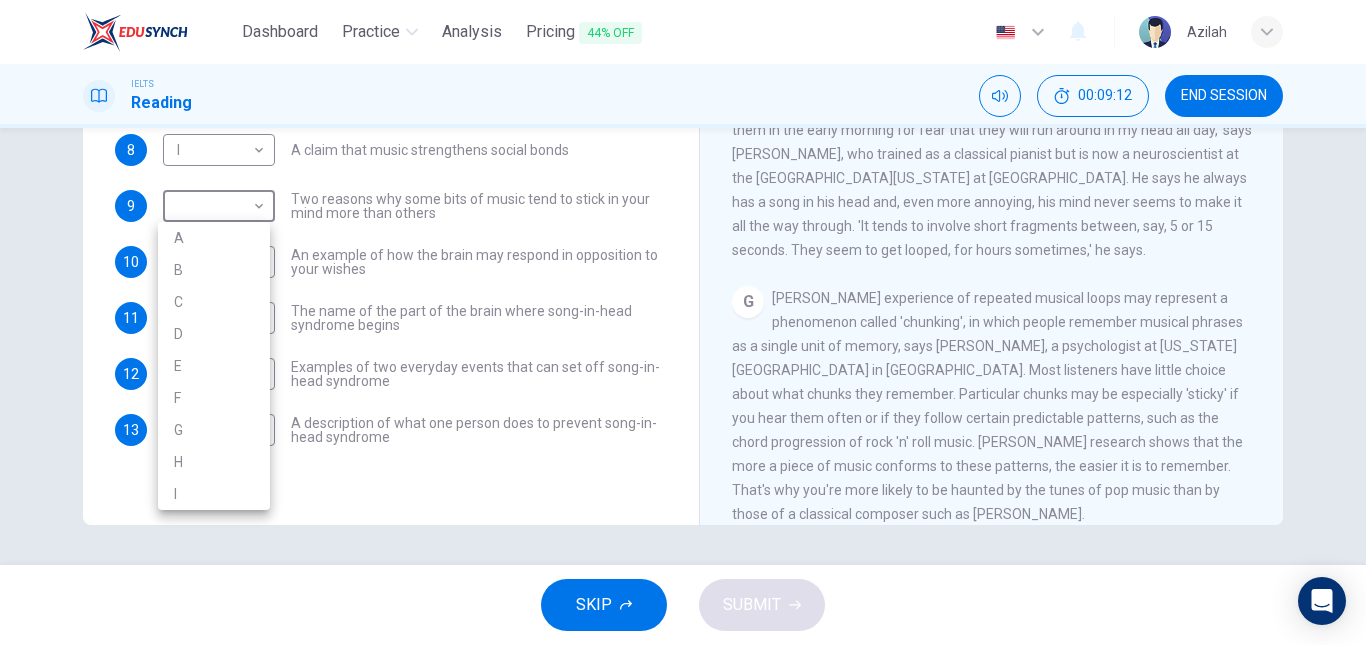 drag, startPoint x: 190, startPoint y: 199, endPoint x: 203, endPoint y: 217, distance: 22.203604 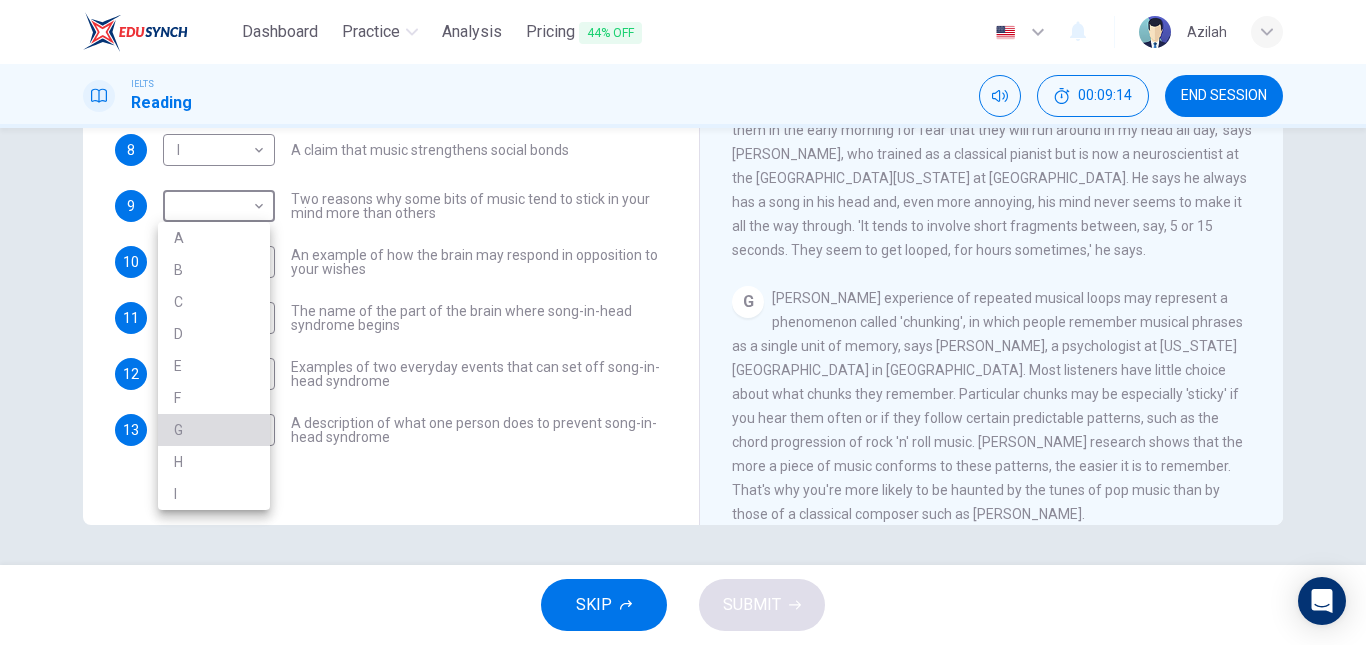 click on "G" at bounding box center (214, 430) 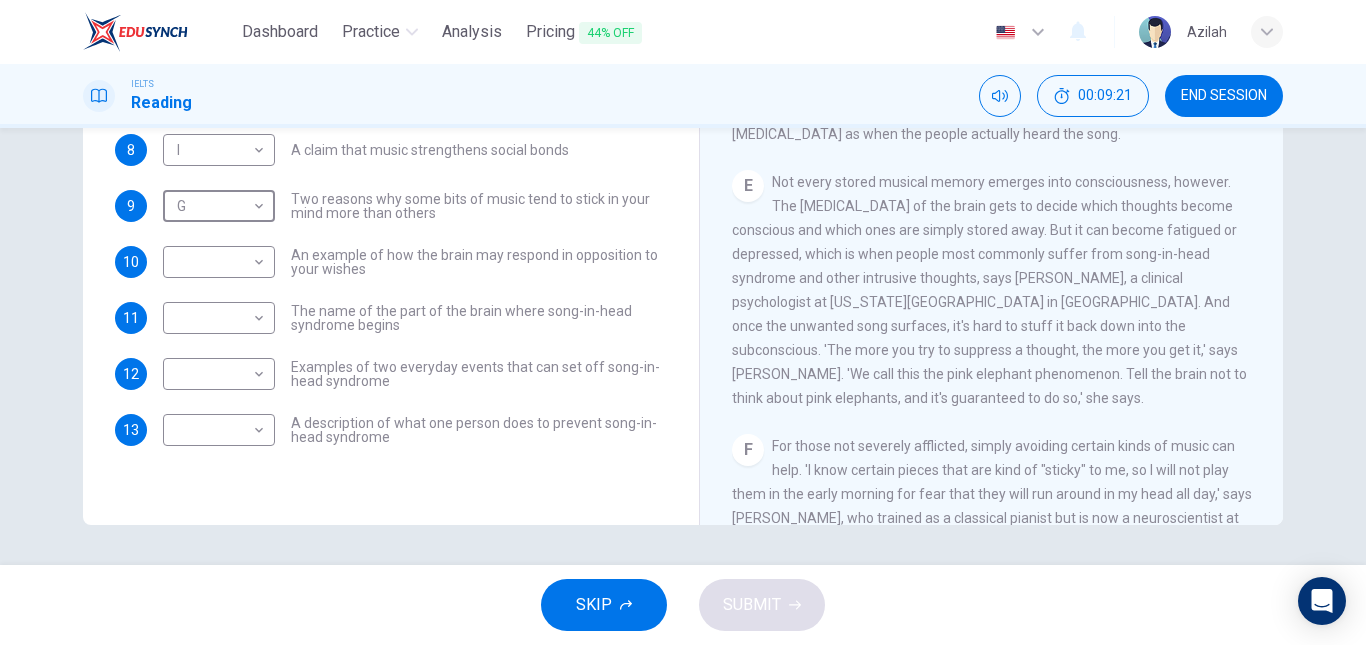 scroll, scrollTop: 805, scrollLeft: 0, axis: vertical 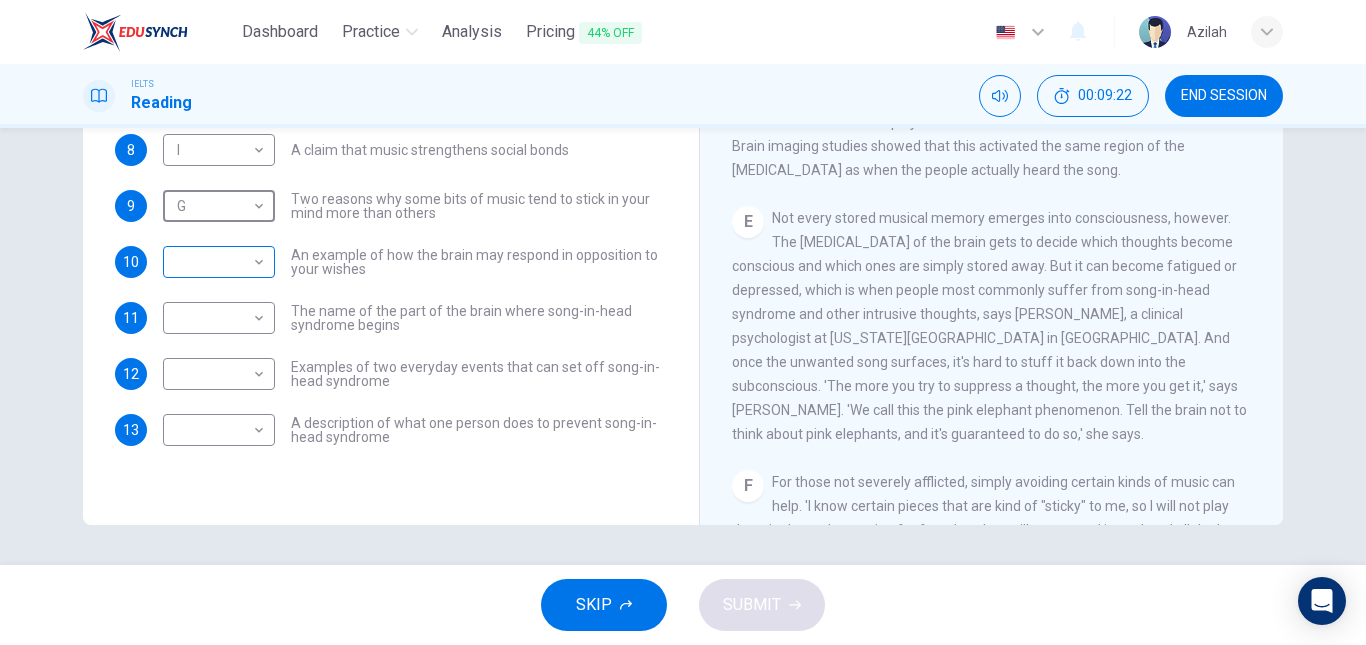 drag, startPoint x: 263, startPoint y: 256, endPoint x: 238, endPoint y: 273, distance: 30.232433 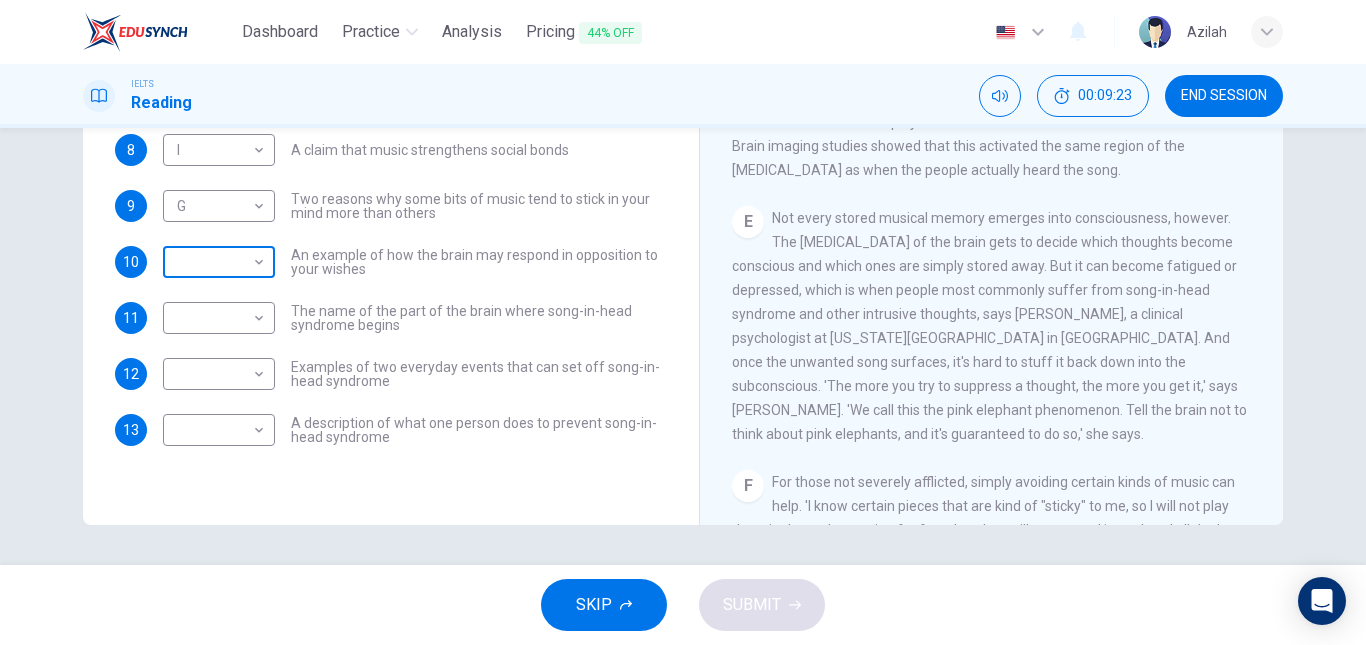 click on "Dashboard Practice Analysis Pricing 44% OFF English en ​ Azilah IELTS Reading 00:09:23 END SESSION Questions 8 - 13 The Reading Passage has nine paragraphs labelled  A-l .
Which paragraph contains the following information?
Write the correct letter  A-l  in the boxes below.
NB  You may use any letter  more than once. 8 I I ​ A claim that music strengthens social bonds 9 G G ​ Two reasons why some bits of music tend to stick in your mind more than others 10 ​ ​ An example of how the brain may respond in opposition to your wishes 11 ​ ​ The name of the part of the brain where song-in-head syndrome begins 12 ​ ​ Examples of two everyday events that can set off song-in-head syndrome 13 ​ ​ A description of what one person does to prevent song-in-head syndrome A Song on the Brain CLICK TO ZOOM Click to Zoom A B C D E F G H I SKIP SUBMIT EduSynch - Online Language Proficiency Testing
Dashboard Practice Analysis Pricing   44% OFF Notifications © Copyright  2025" at bounding box center (683, 322) 